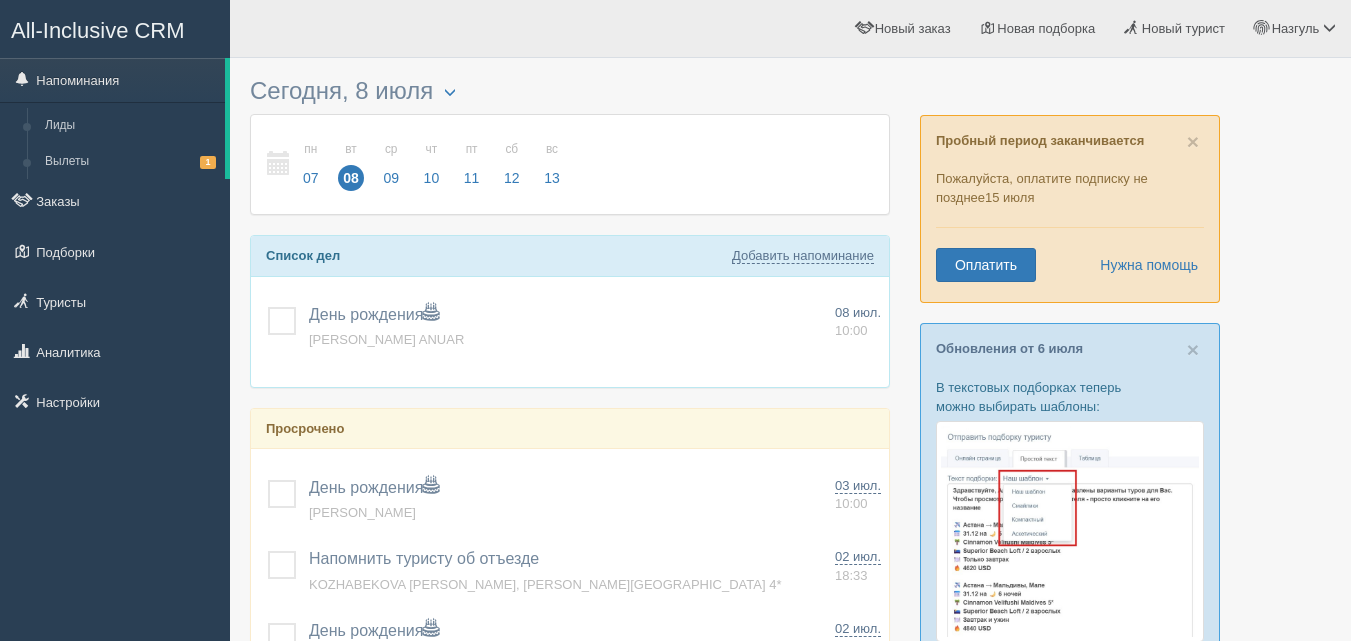 scroll, scrollTop: 0, scrollLeft: 0, axis: both 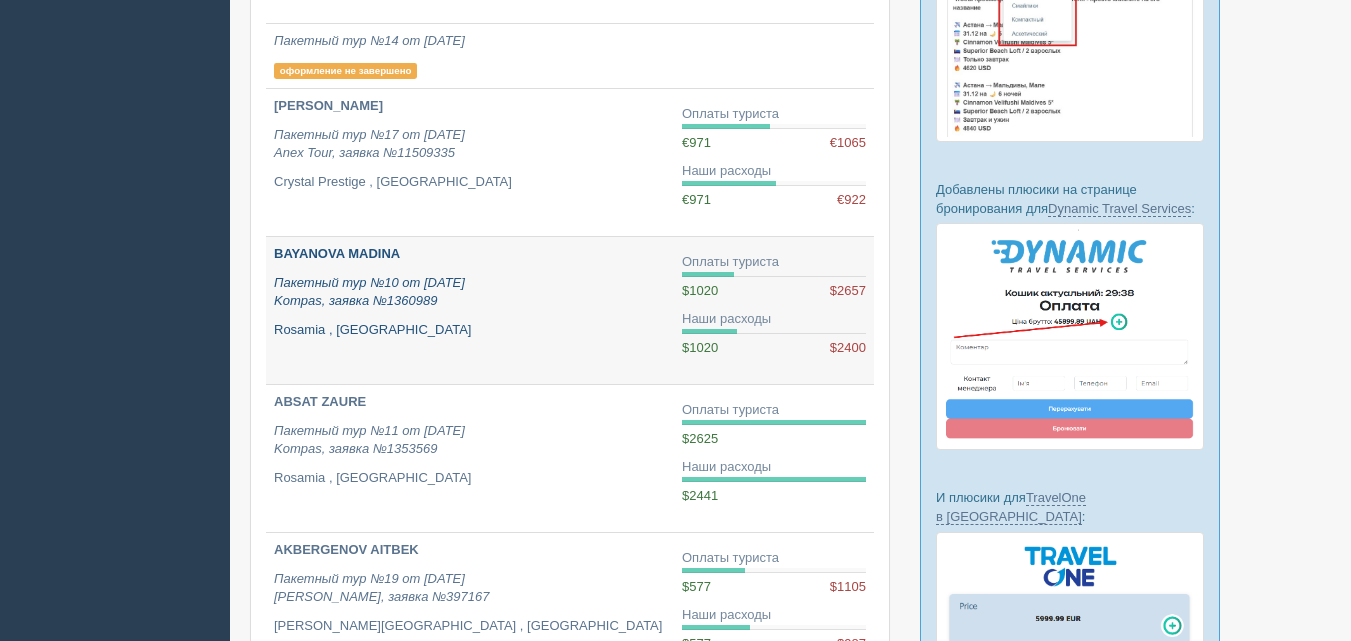 click on "BAYANOVA MADINA" at bounding box center (337, 253) 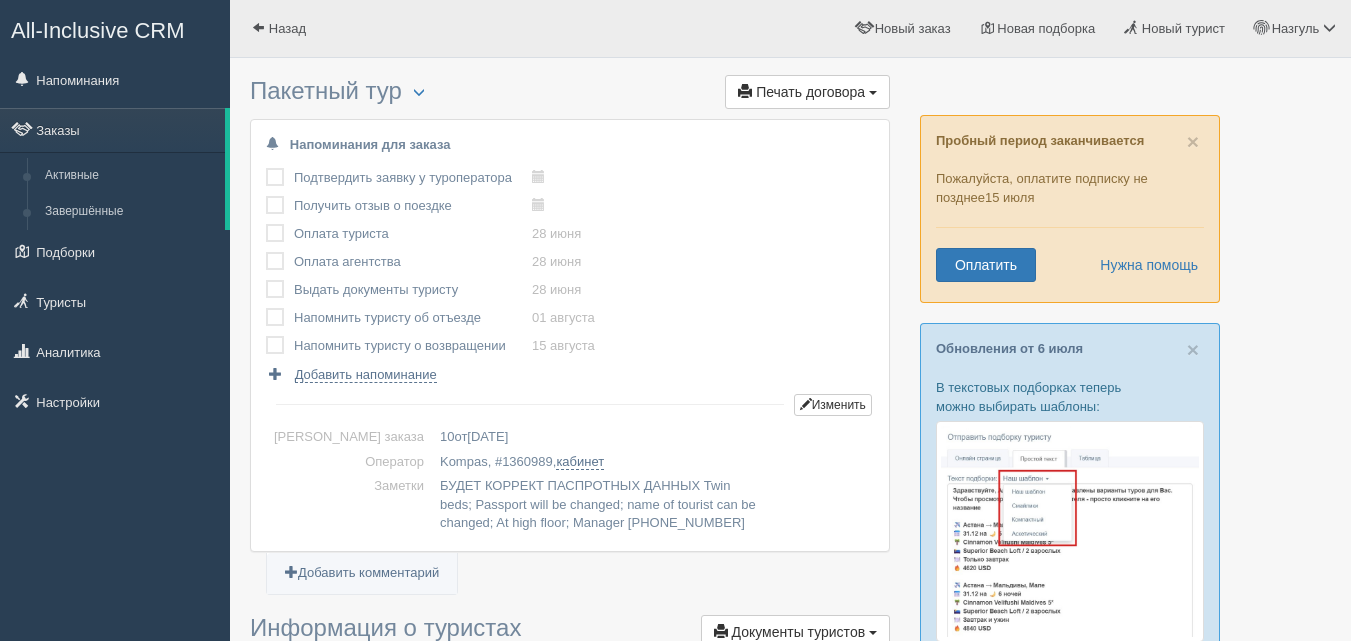 scroll, scrollTop: 0, scrollLeft: 0, axis: both 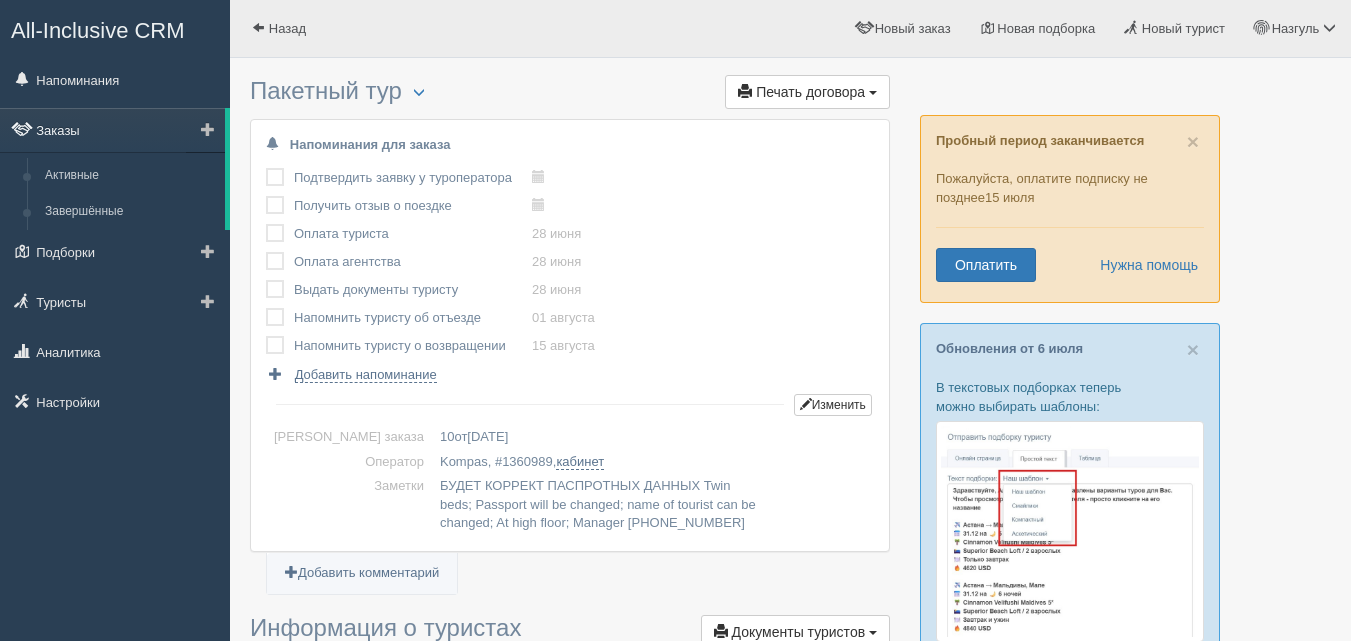 click on "Заказы" at bounding box center [112, 130] 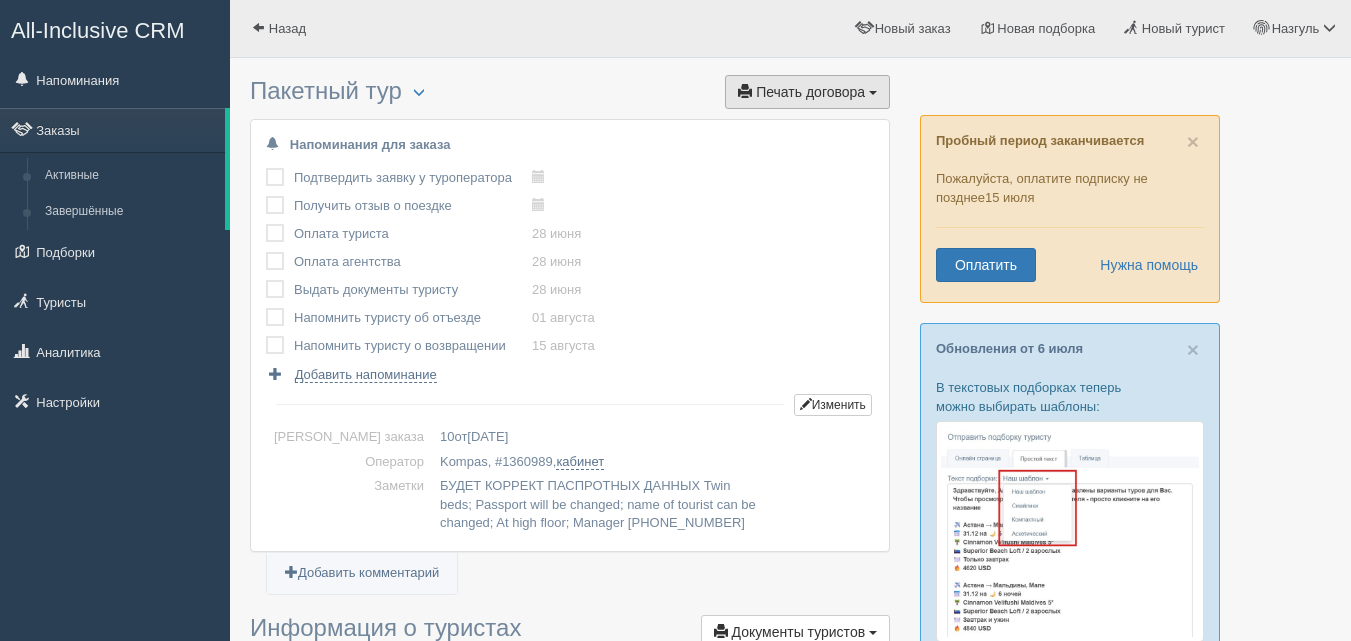 click on "Печать договора" at bounding box center [810, 92] 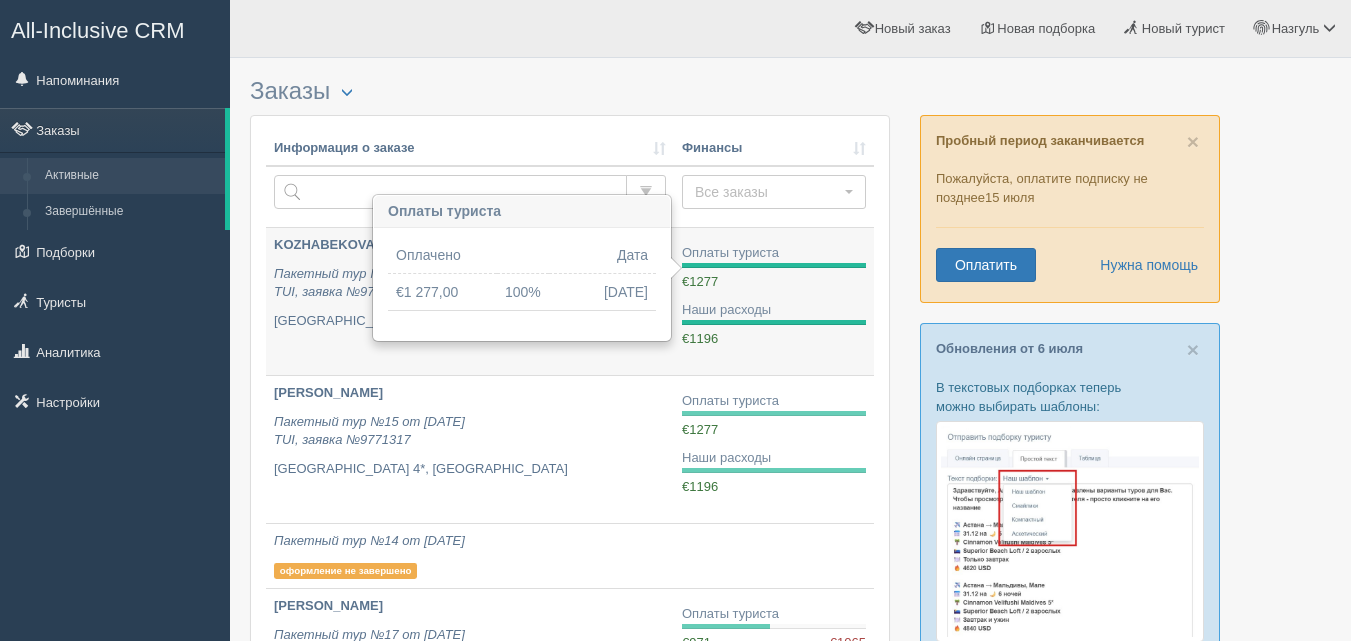 scroll, scrollTop: 0, scrollLeft: 0, axis: both 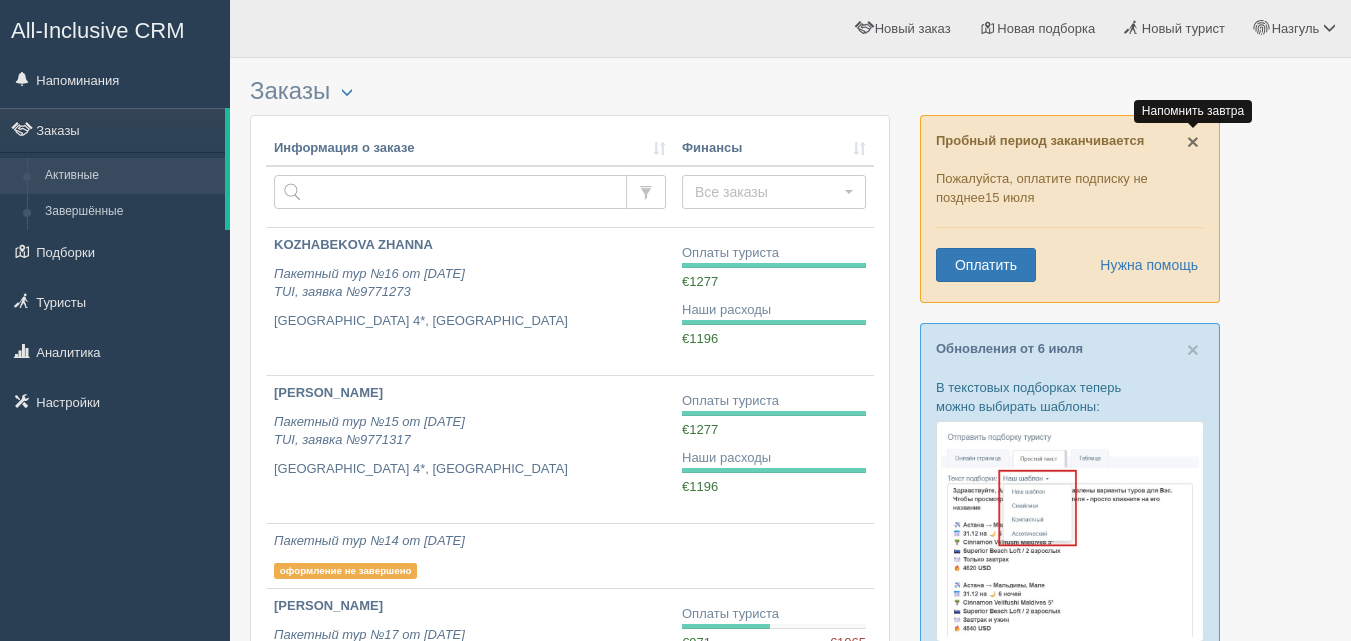 click on "×" at bounding box center [1193, 141] 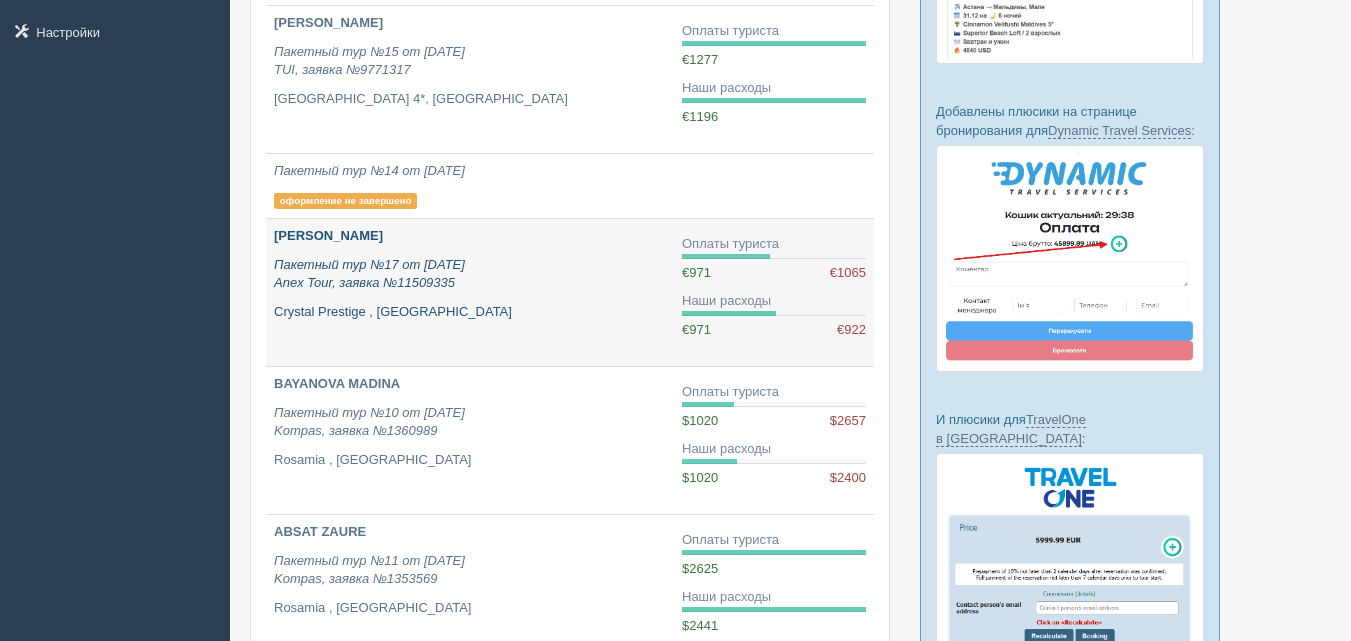 scroll, scrollTop: 400, scrollLeft: 0, axis: vertical 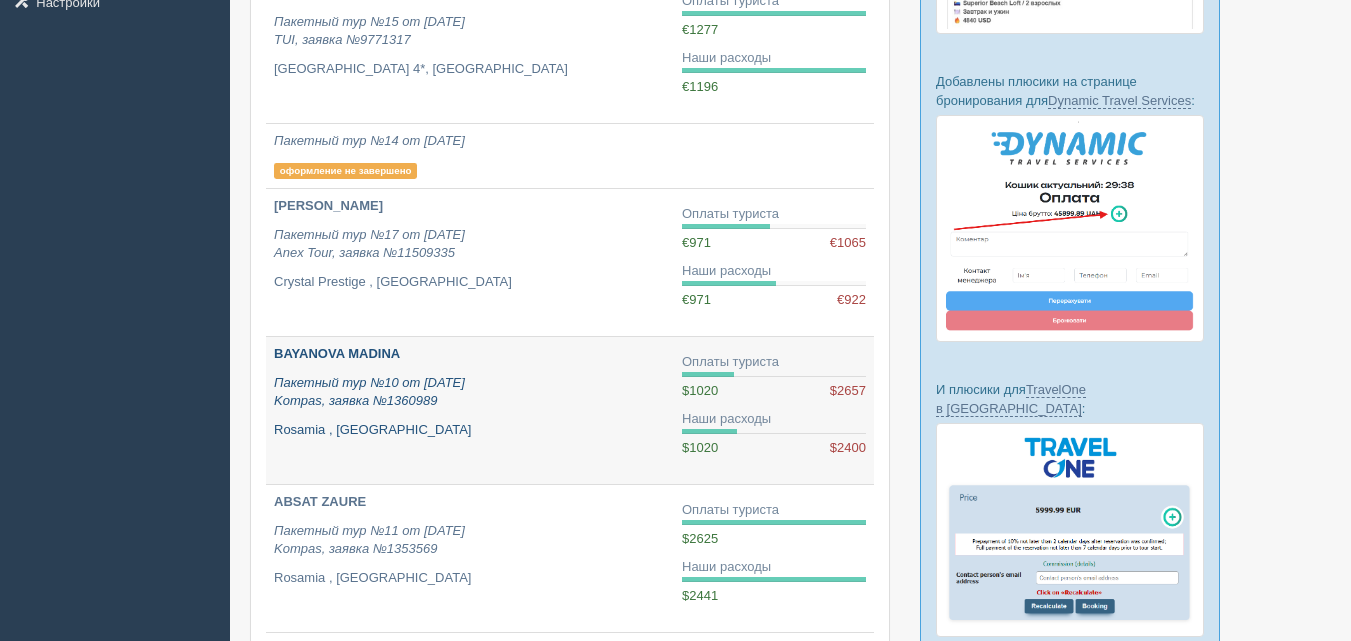 click on "BAYANOVA MADINA" at bounding box center (337, 353) 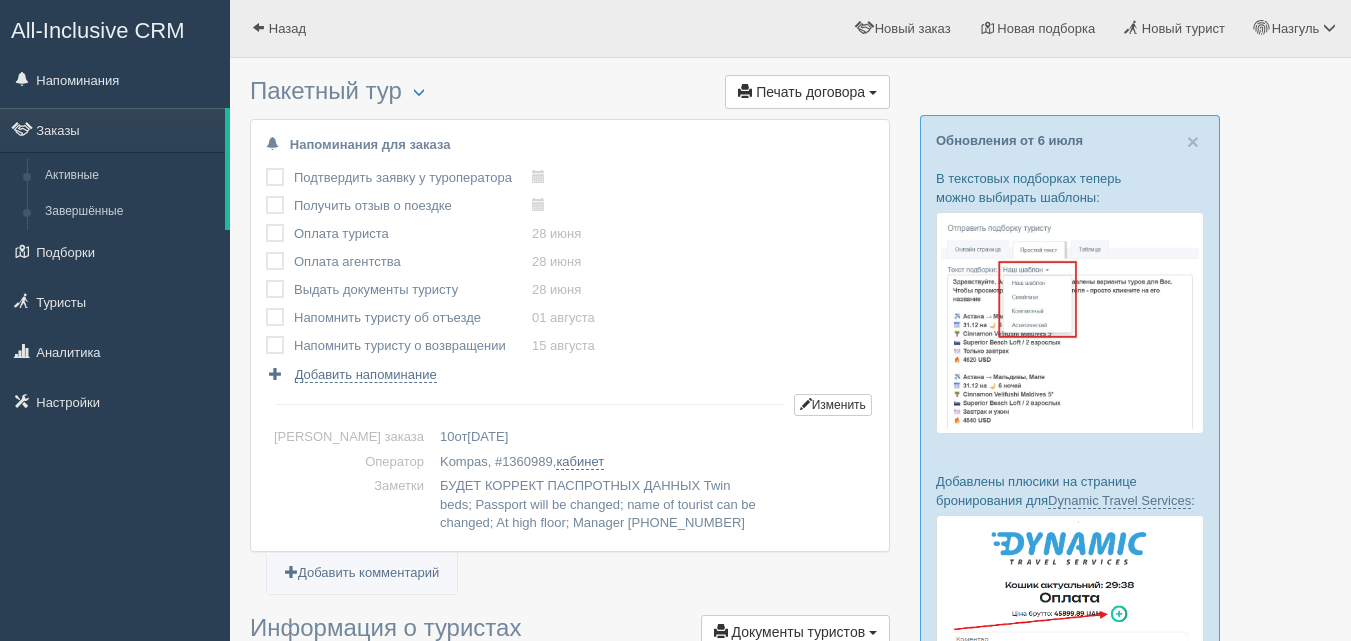 scroll, scrollTop: 0, scrollLeft: 0, axis: both 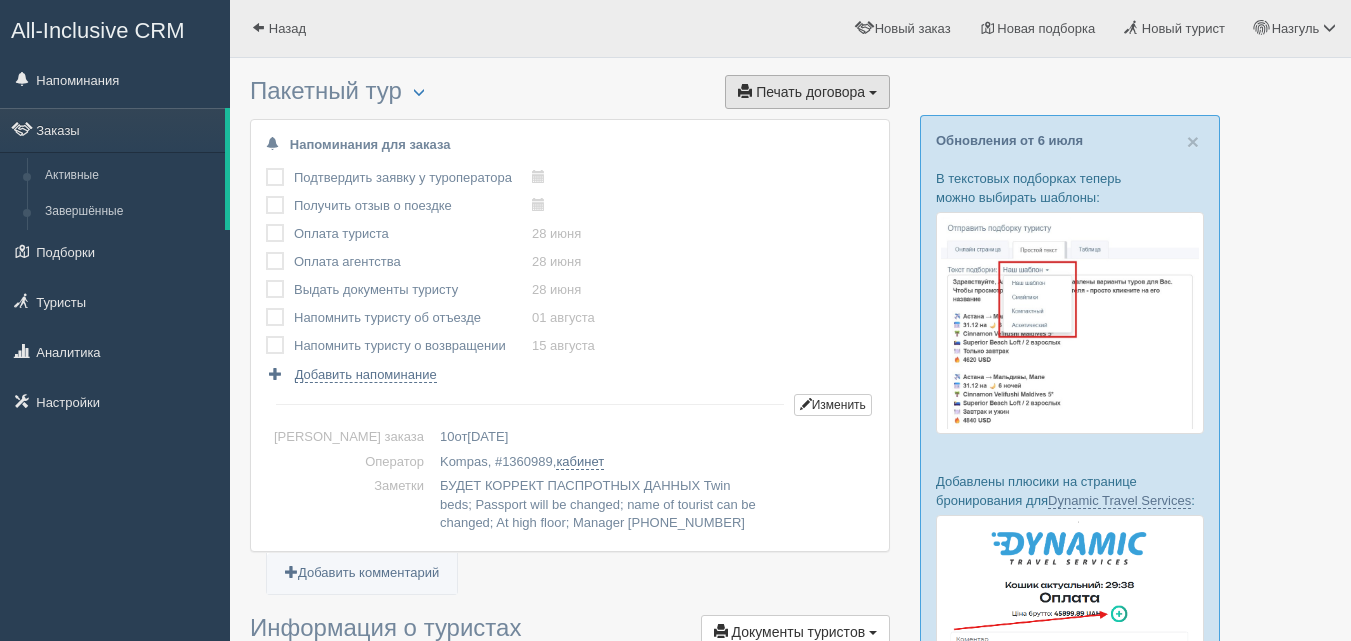 click on "Печать договора" at bounding box center [810, 92] 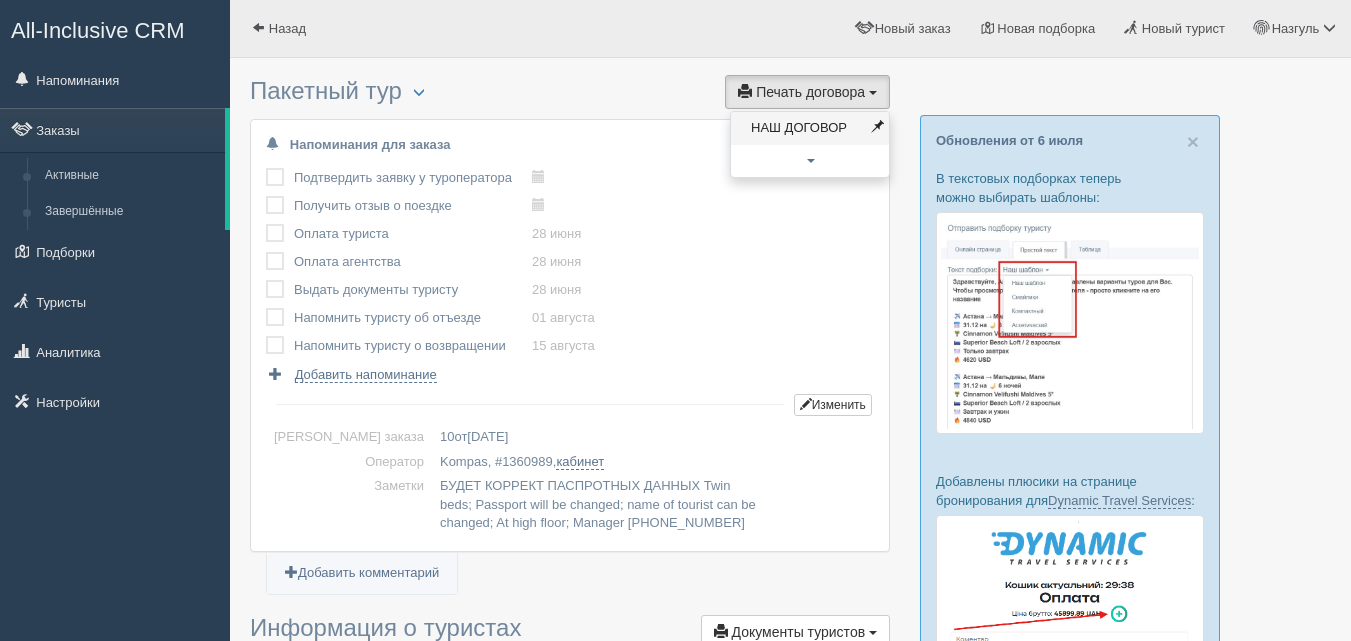 click on "НАШ ДОГОВОР" at bounding box center (810, 128) 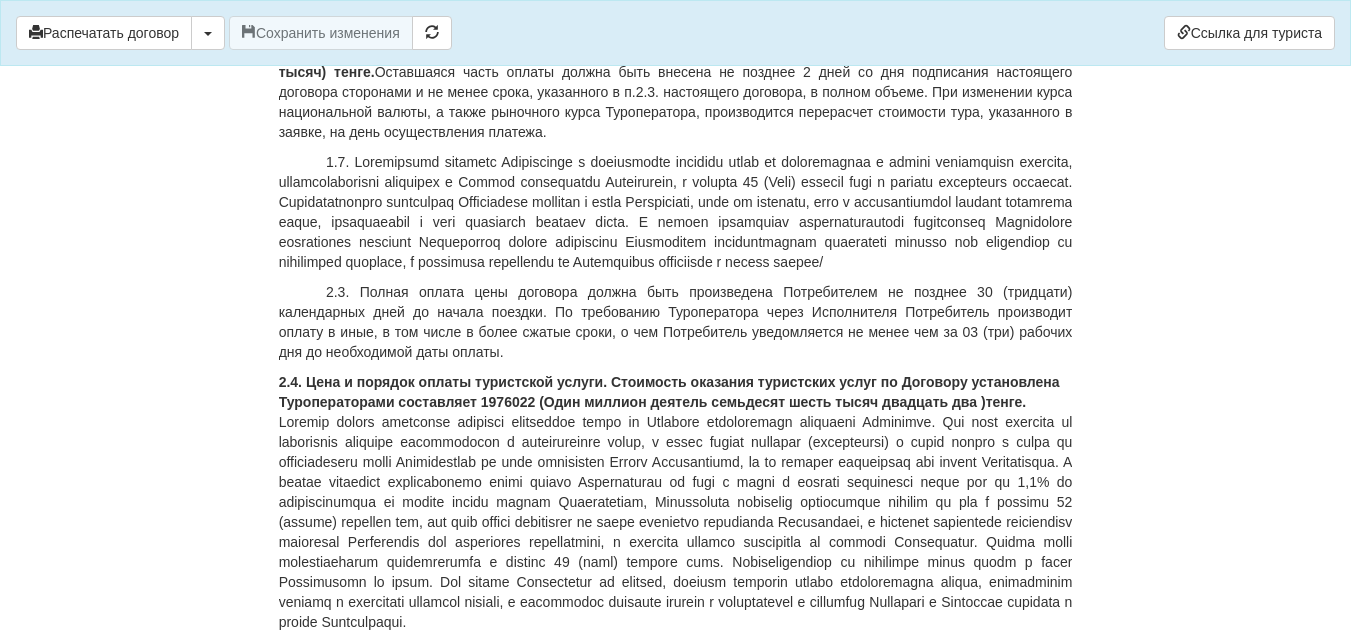 scroll, scrollTop: 1700, scrollLeft: 0, axis: vertical 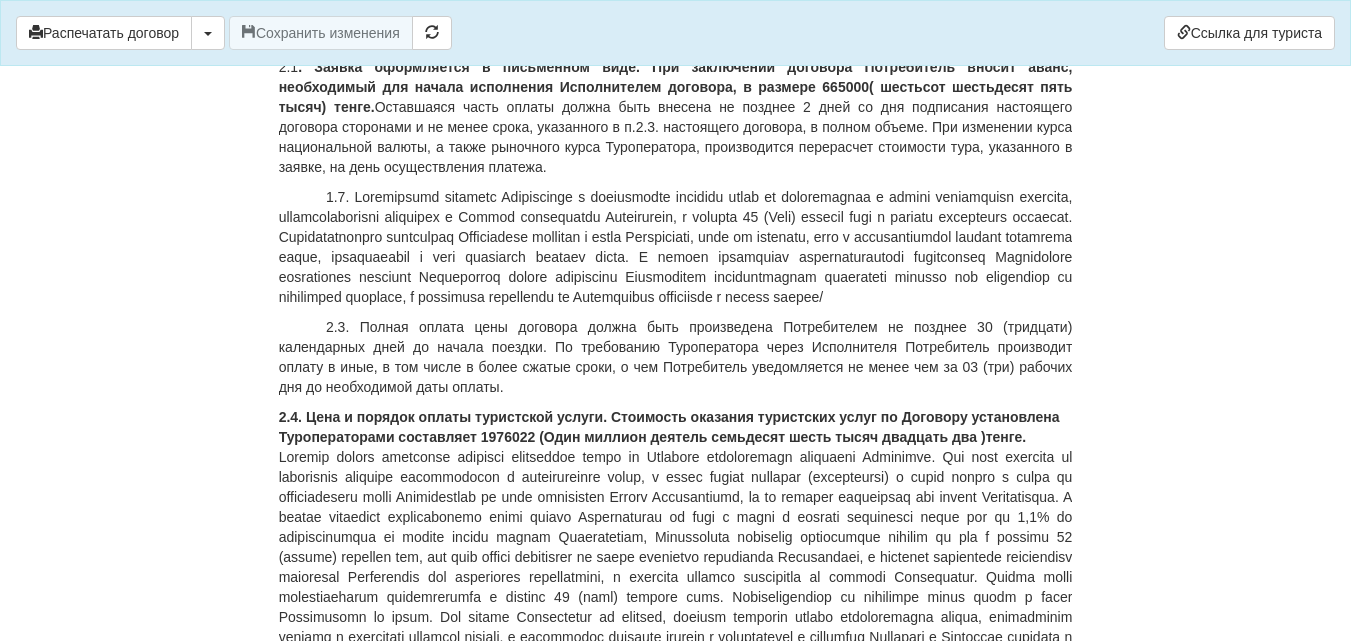 click on "2.4. Цена и порядок оплаты туристской услуги. Стоимость  оказания туристских услуг по Договору установлена Туроператорами составляет 1976022 (Один миллион деятель семьдесят шесть тысяч двадцать два )тенге." at bounding box center (669, 427) 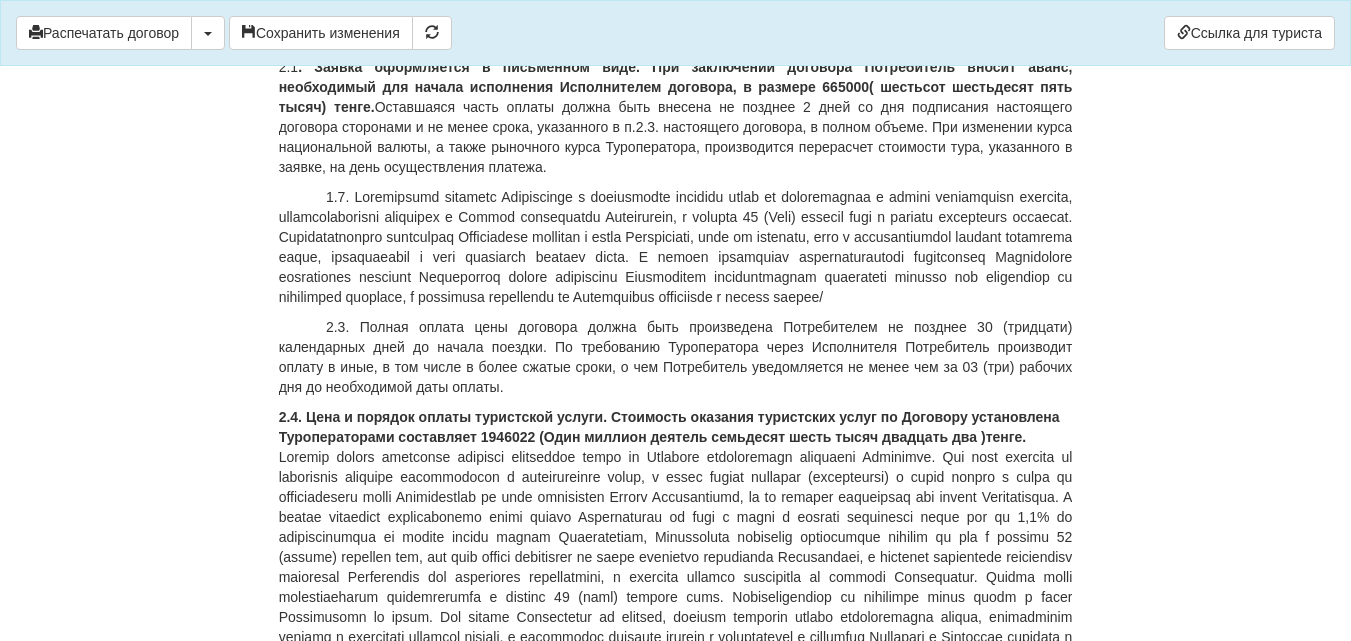 click on "2.4. Цена и порядок оплаты туристской услуги. Стоимость  оказания туристских услуг по Договору установлена Туроператорами составляет 1946022 (Один миллион деятель семьдесят шесть тысяч двадцать два )тенге." at bounding box center [669, 427] 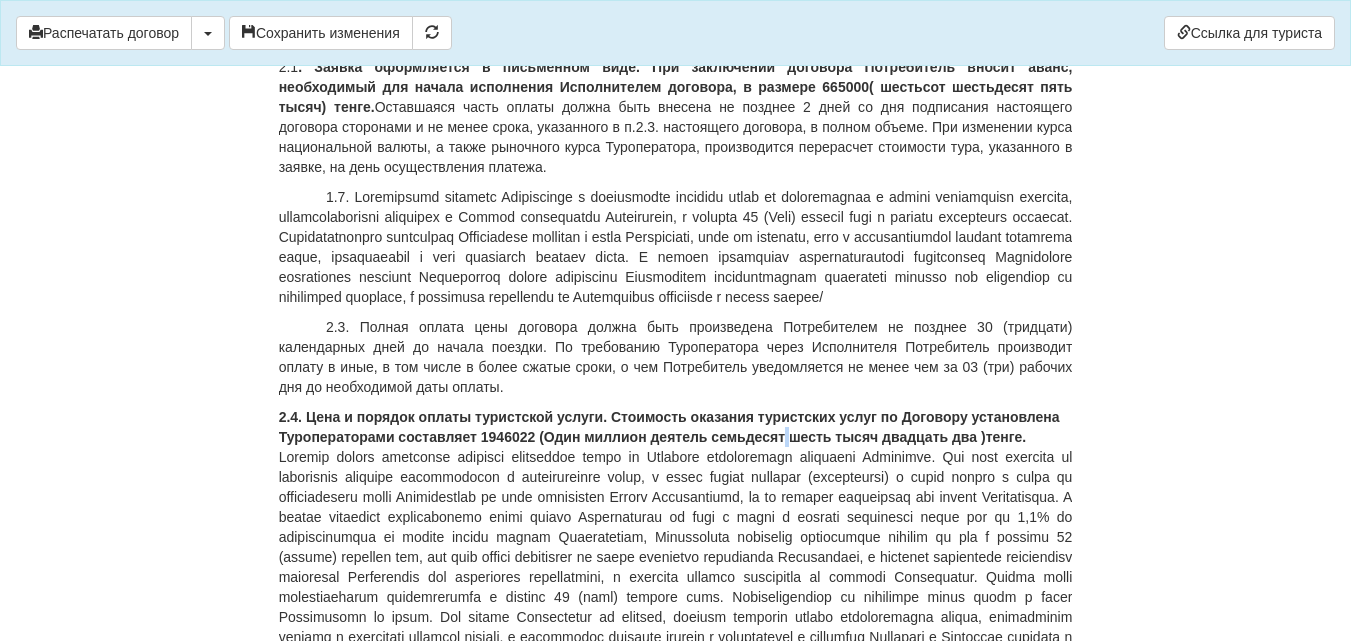click on "2.4. Цена и порядок оплаты туристской услуги. Стоимость  оказания туристских услуг по Договору установлена Туроператорами составляет 1946022 (Один миллион деятель семьдесят шесть тысяч двадцать два )тенге." at bounding box center [669, 427] 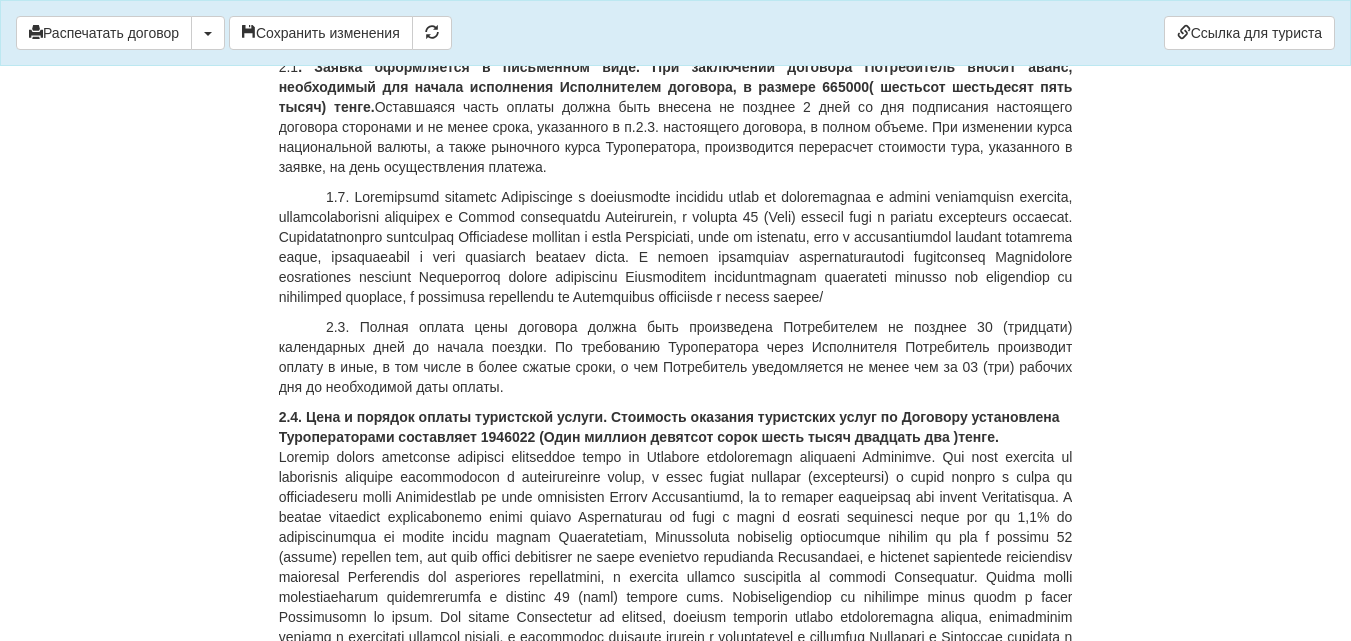 click on "2.4. Цена и порядок оплаты туристской услуги. Стоимость  оказания туристских услуг по Договору установлена Туроператорами составляет 1946022 (Один миллион девятсот сорок шесть тысяч двадцать два )тенге." at bounding box center (669, 427) 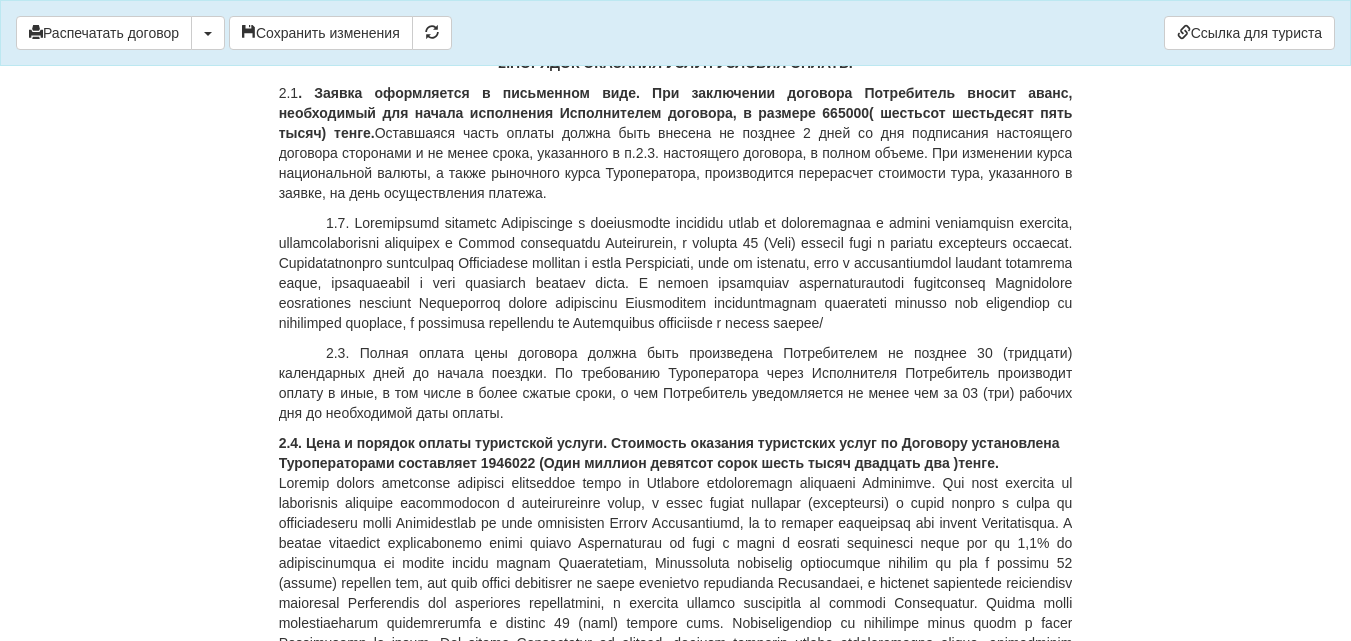 scroll, scrollTop: 1700, scrollLeft: 0, axis: vertical 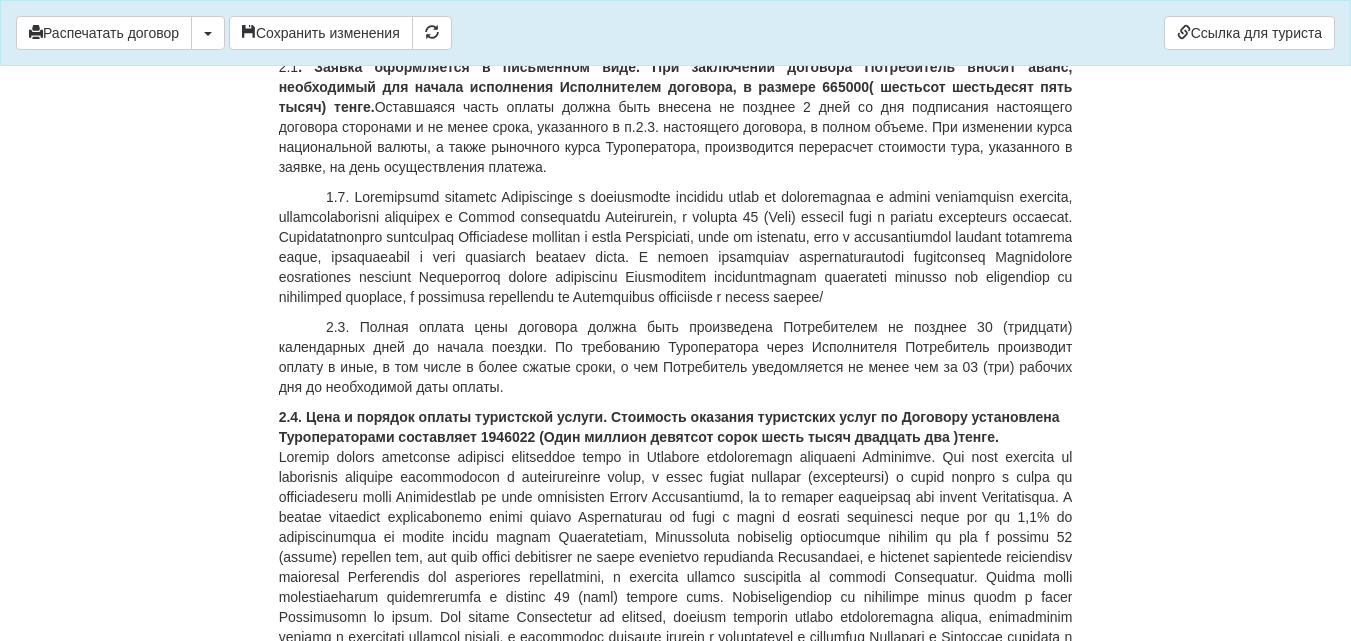 drag, startPoint x: 544, startPoint y: 416, endPoint x: 1006, endPoint y: 423, distance: 462.05304 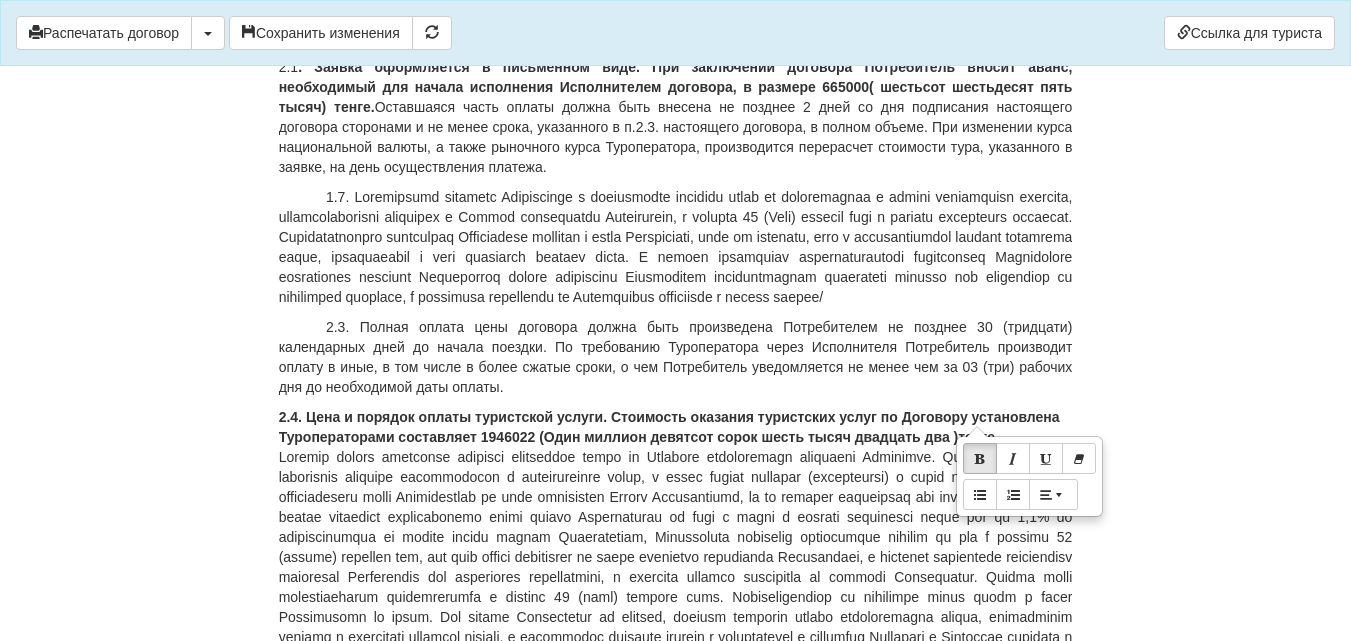 copy on "Один миллион девятсот сорок шесть тысяч двадцать два )тенге." 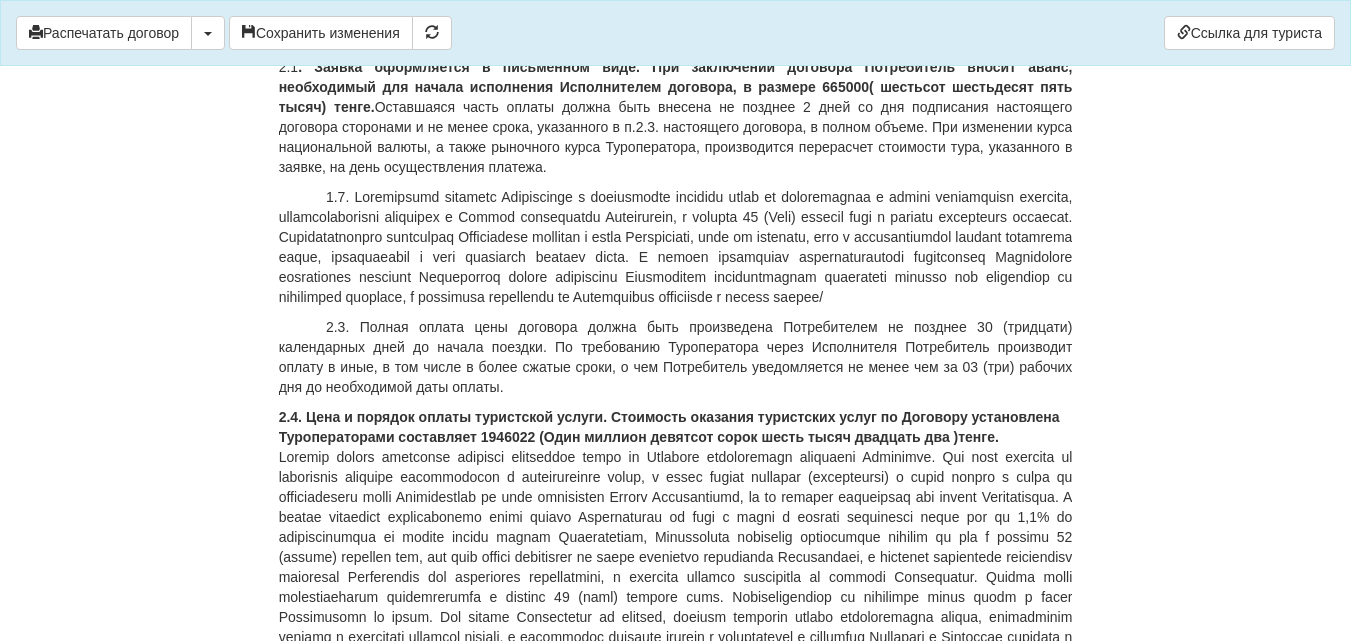 click at bounding box center (676, 557) 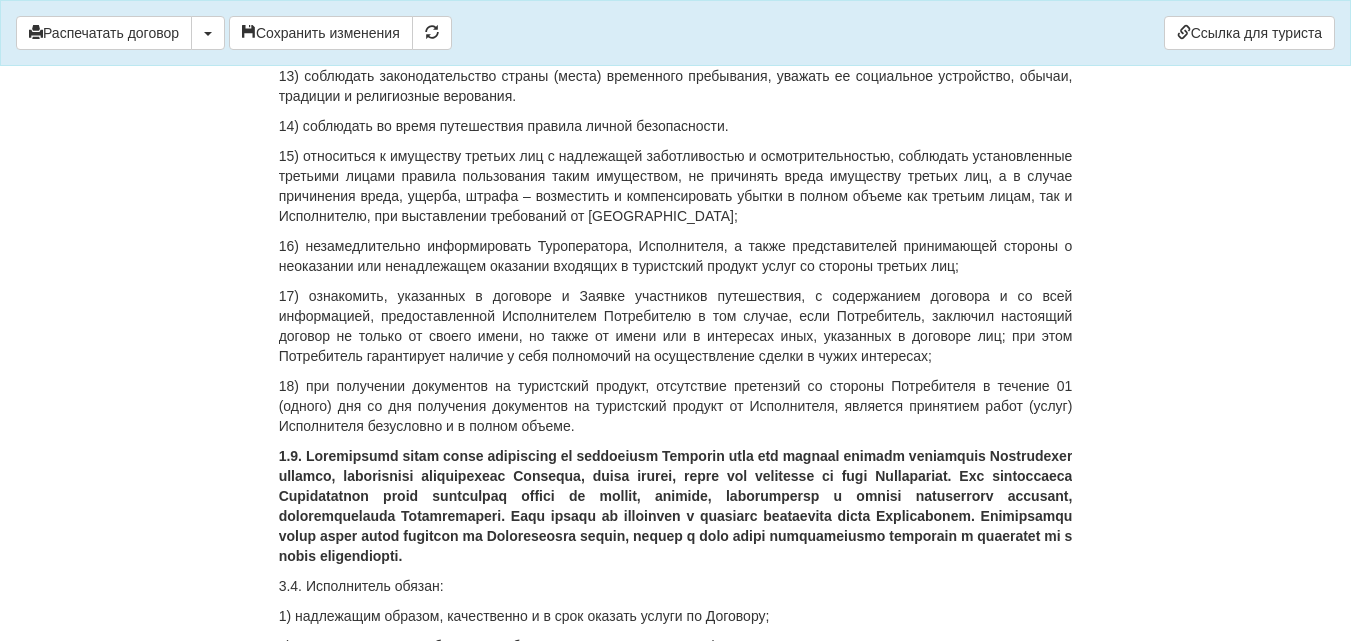 scroll, scrollTop: 4500, scrollLeft: 0, axis: vertical 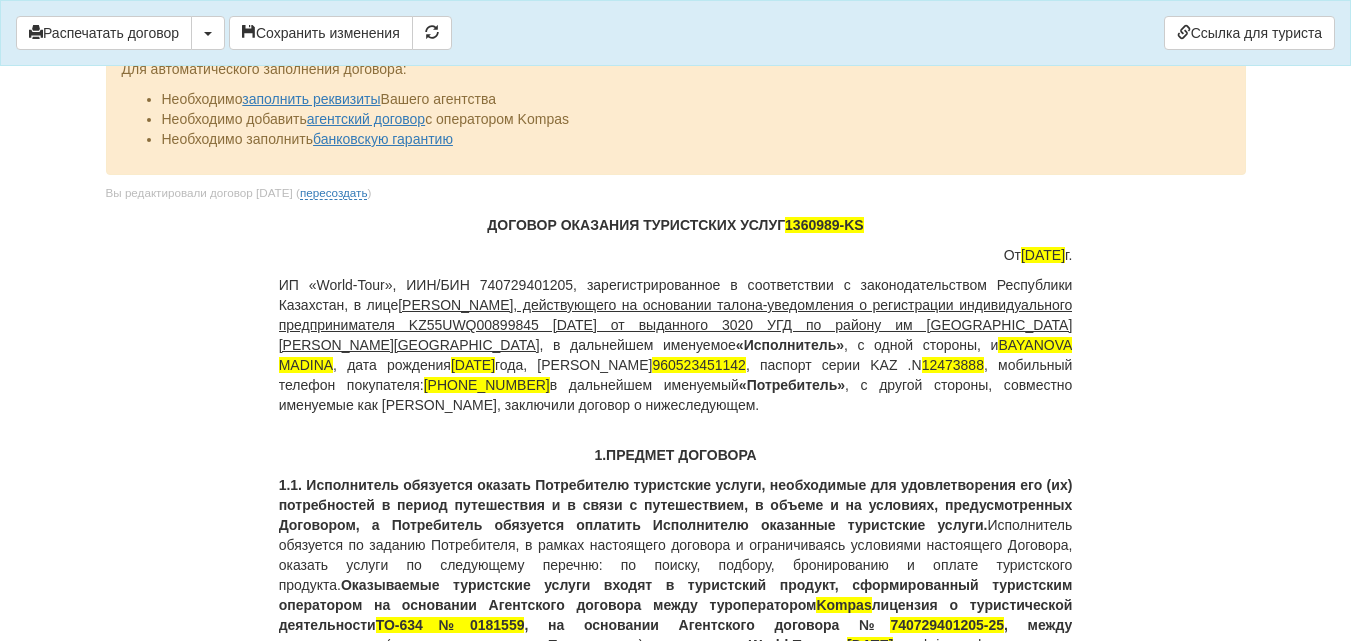 click on "ДОГОВОР ОКАЗАНИЯ ТУРИСТСКИХ УСЛУГ  1360989-KS
От  22.06.2025  г.
ИП «World-Tour», ИИН/БИН 740729401205, зарегистрированное в соответствии с законодательством Республики Казахстан, в лице
Кусаинова Назгуль Бакытовна, действующего на основании талона-уведомления о регистрации индивидуального предпринимателя KZ55UWQ00899845 13.08.2018г от выданного  3020 УГД по району им Казыбек би г.Караганды ,
в дальнейшем именуемое  «Исполнитель» , с одной стороны, и
BAYANOVA MADINA , дата рождения  23.05.1996  года, ИИН  960523451142 , паспорт серии KAZ .N 12473888 , мобильный телефон покупателя:  +77472529071
Kompas" at bounding box center (676, 7773) 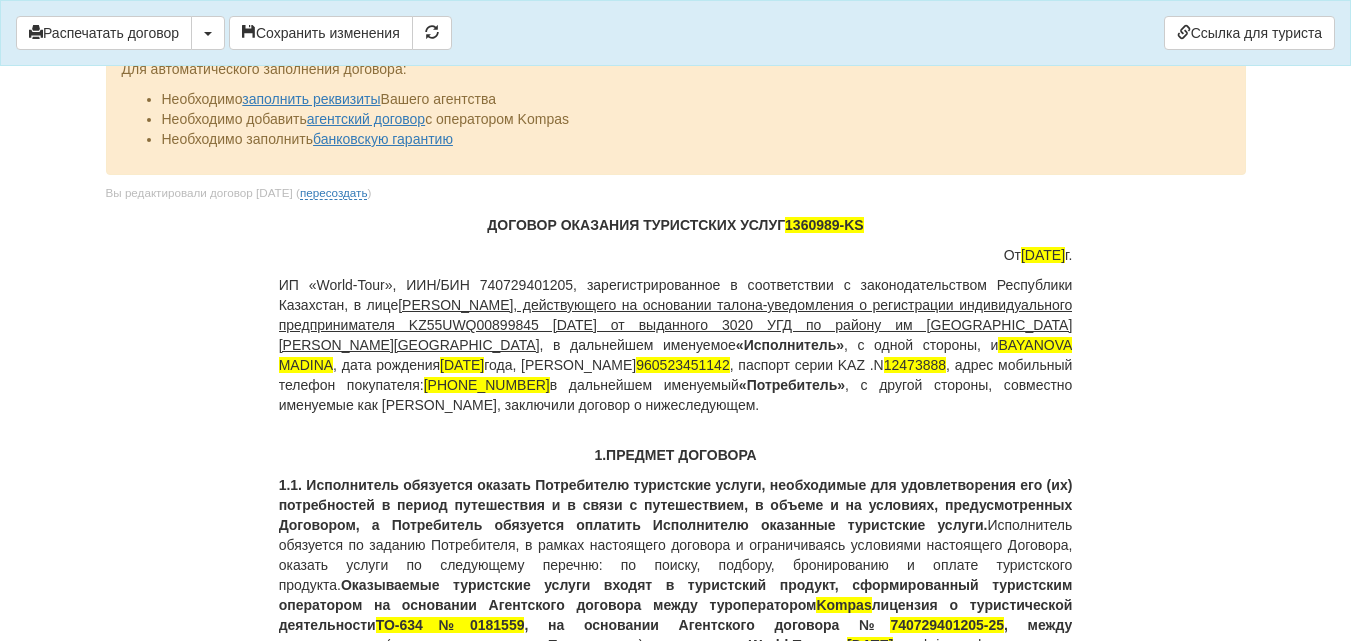 click on "ИП «World-Tour», ИИН/БИН 740729401205, зарегистрированное в соответствии с законодательством Республики Казахстан, в лице
Кусаинова Назгуль Бакытовна, действующего на основании талона-уведомления о регистрации индивидуального предпринимателя KZ55UWQ00899845 13.08.2018г от выданного  3020 УГД по району им Казыбек би г.Караганды ,
в дальнейшем именуемое  «Исполнитель» , с одной стороны, и
BAYANOVA MADINA , дата рождения  23.05.1996  года, ИИН  960523451142 , паспорт серии KAZ .N 12473888 , адрес мобильный телефон покупателя:  +77472529071  в дальнейшем именуемый  «Потребитель»" at bounding box center (676, 345) 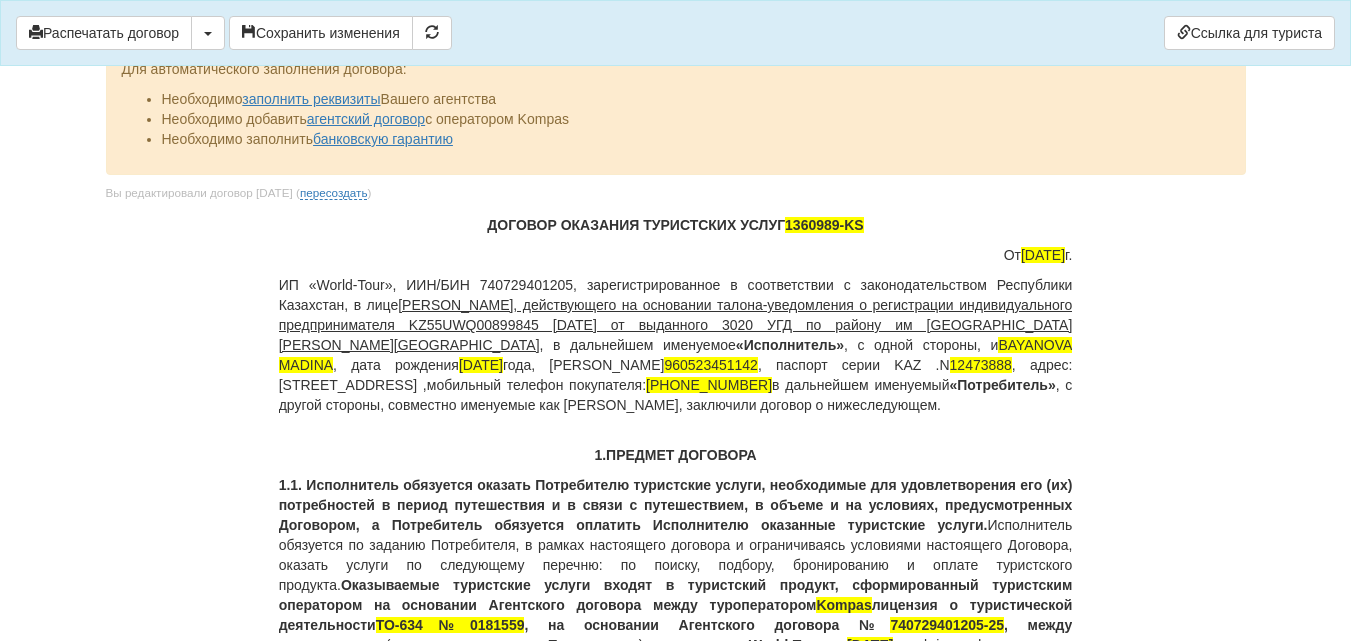 click on "1.ПРЕДМЕТ ДОГОВОРА" at bounding box center (676, 455) 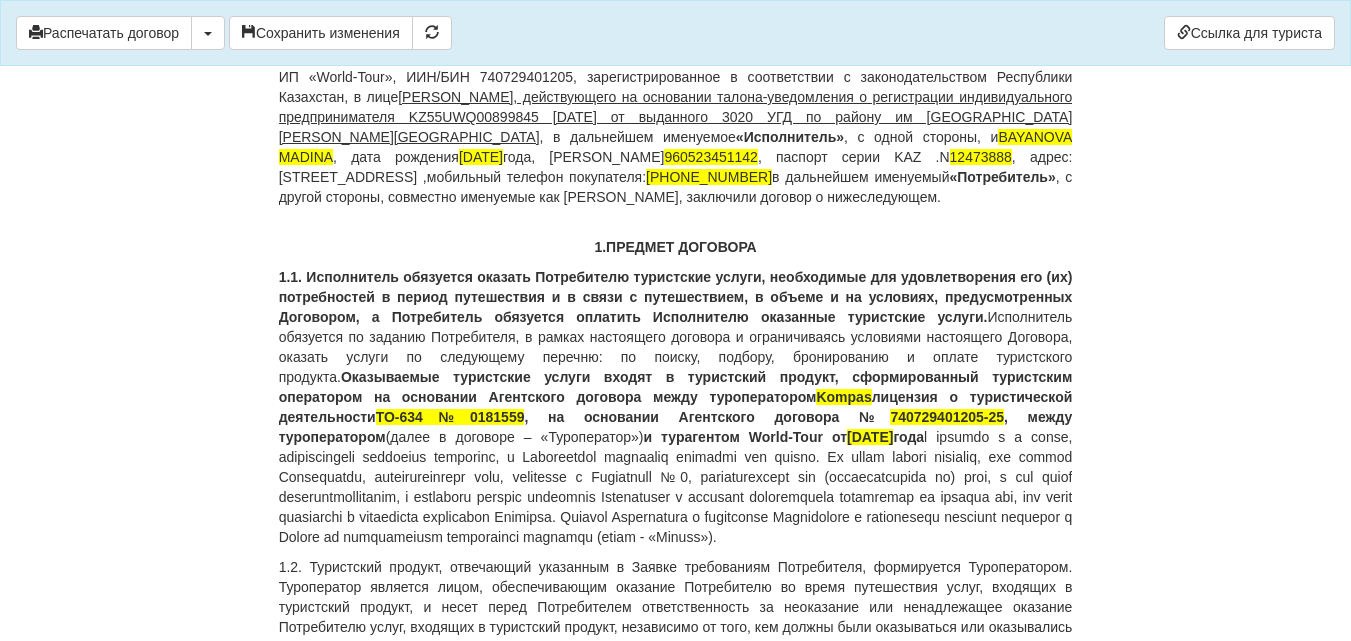scroll, scrollTop: 222, scrollLeft: 0, axis: vertical 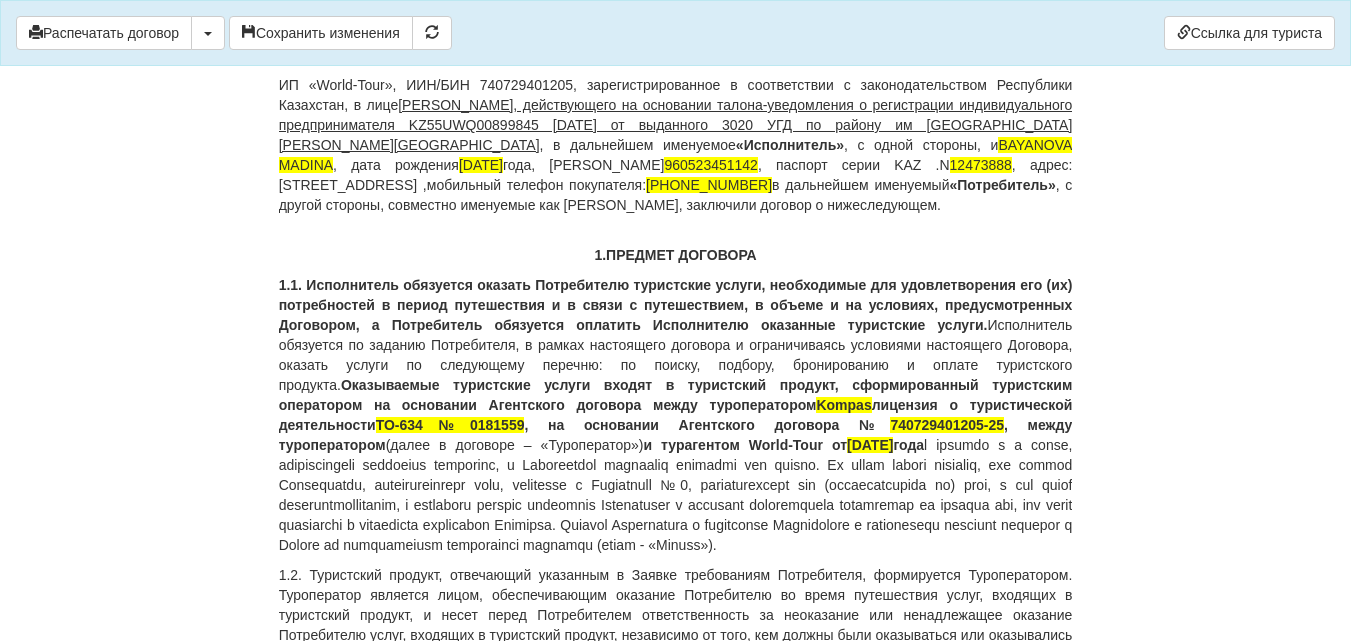 click on "ДОГОВОР ОКАЗАНИЯ ТУРИСТСКИХ УСЛУГ  1360989-KS
От  22.06.2025  г.
ИП «World-Tour», ИИН/БИН 740729401205, зарегистрированное в соответствии с законодательством Республики Казахстан, в лице
Кусаинова Назгуль Бакытовна, действующего на основании талона-уведомления о регистрации индивидуального предпринимателя KZ55UWQ00899845 13.08.2018г от выданного  3020 УГД по району им Казыбек би г.Караганды ,
в дальнейшем именуемое  «Исполнитель» , с одной стороны, и
BAYANOVA MADINA , дата рождения  23.05.1996  года, ИИН  960523451142 , паспорт серии KAZ .N 12473888 +77472529071  в дальнейшем именуемый  «Потребитель»" at bounding box center (676, 7573) 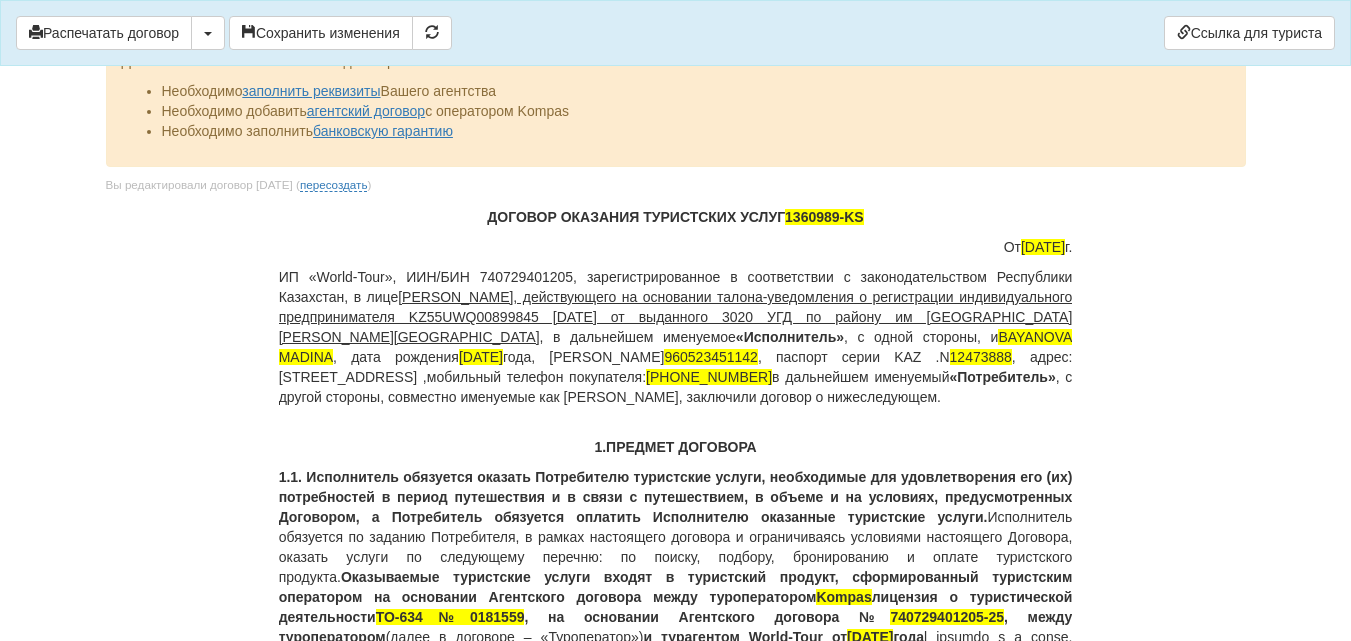 scroll, scrollTop: 22, scrollLeft: 0, axis: vertical 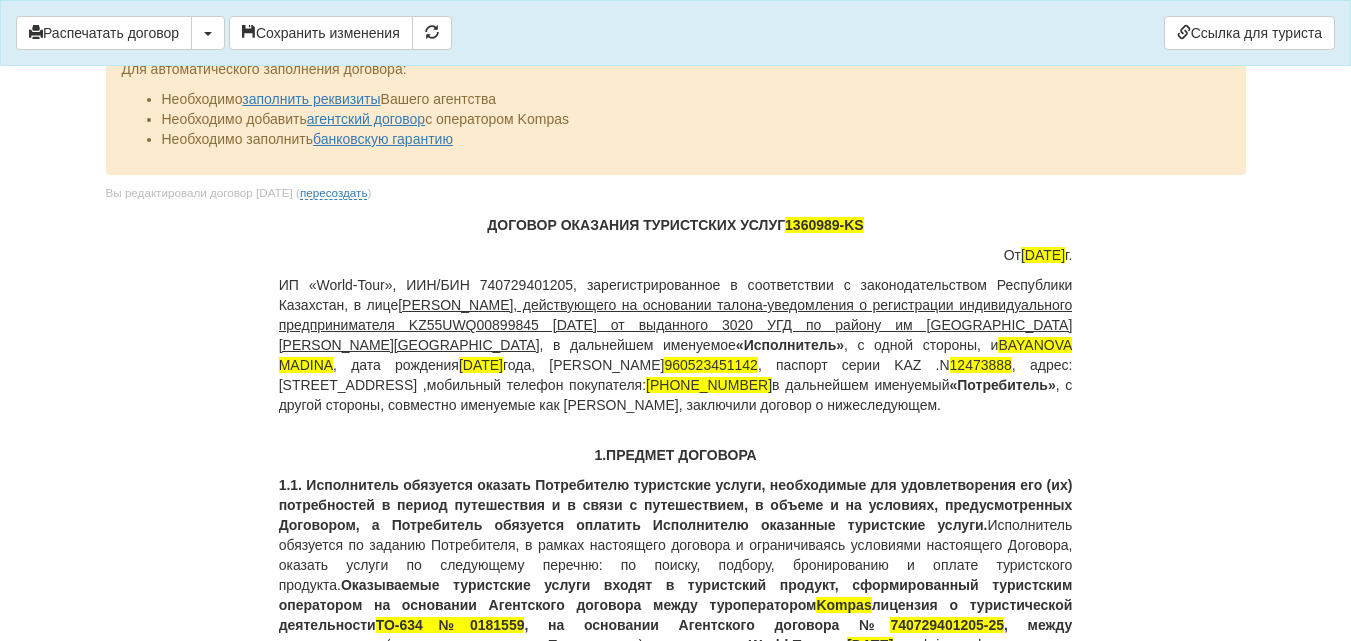 click on "ИП «World-Tour», ИИН/БИН 740729401205, зарегистрированное в соответствии с законодательством Республики Казахстан, в лице
Кусаинова Назгуль Бакытовна, действующего на основании талона-уведомления о регистрации индивидуального предпринимателя KZ55UWQ00899845 13.08.2018г от выданного  3020 УГД по району им Казыбек би г.Караганды ,
в дальнейшем именуемое  «Исполнитель» , с одной стороны, и
BAYANOVA MADINA , дата рождения  23.05.1996  года, ИИН  960523451142 , паспорт серии KAZ .N 12473888 , адрес:Таттимбета 33/11, кв 29 ,мобильный телефон покупателя:  +77472529071  в дальнейшем именуемый  «Потребитель»" at bounding box center (676, 345) 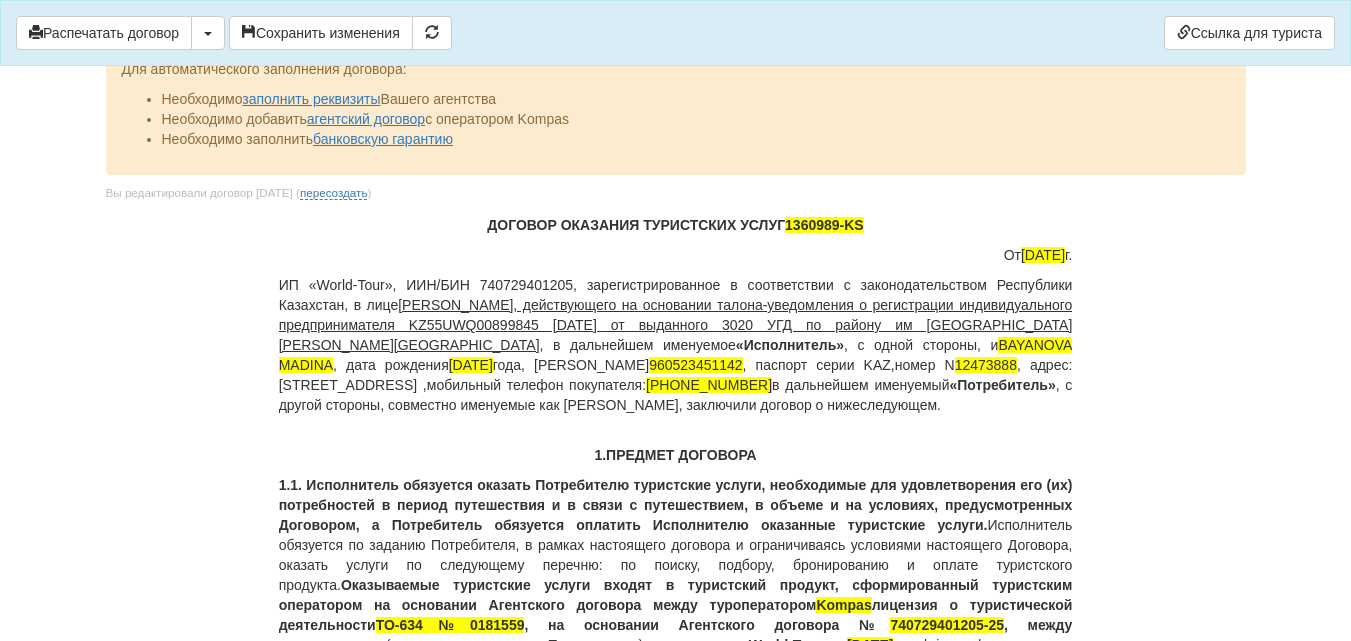 click on "1.ПРЕДМЕТ ДОГОВОРА" at bounding box center (676, 455) 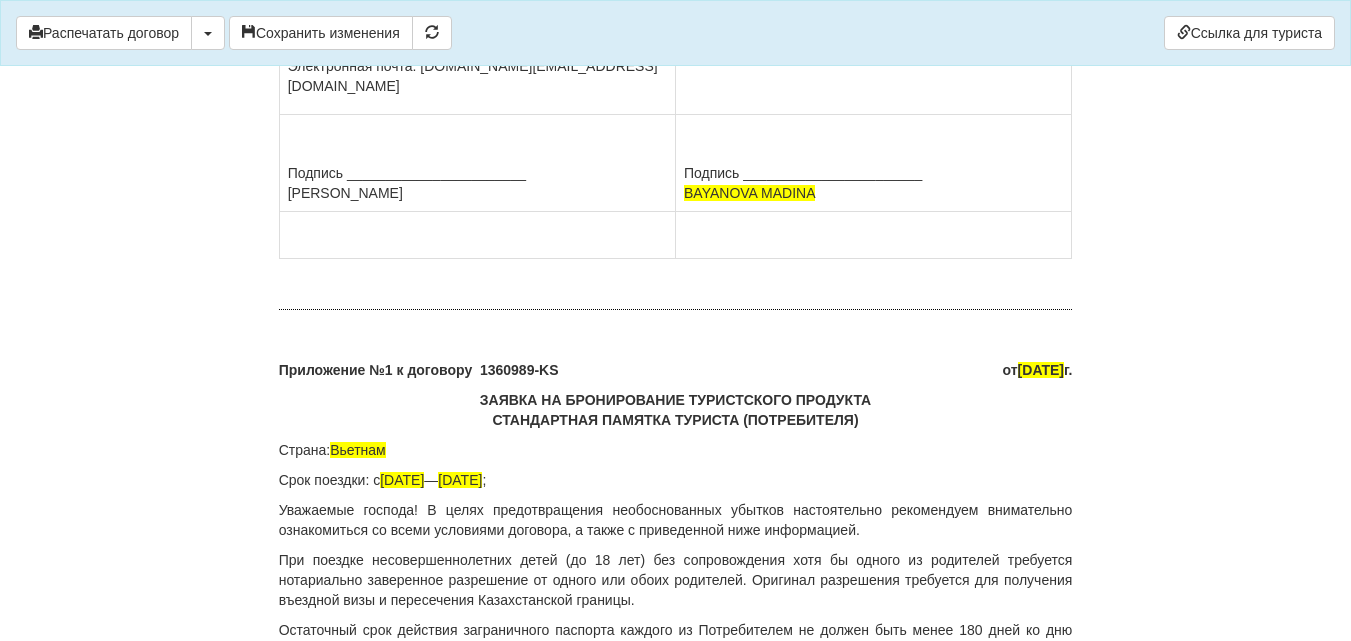scroll, scrollTop: 12022, scrollLeft: 0, axis: vertical 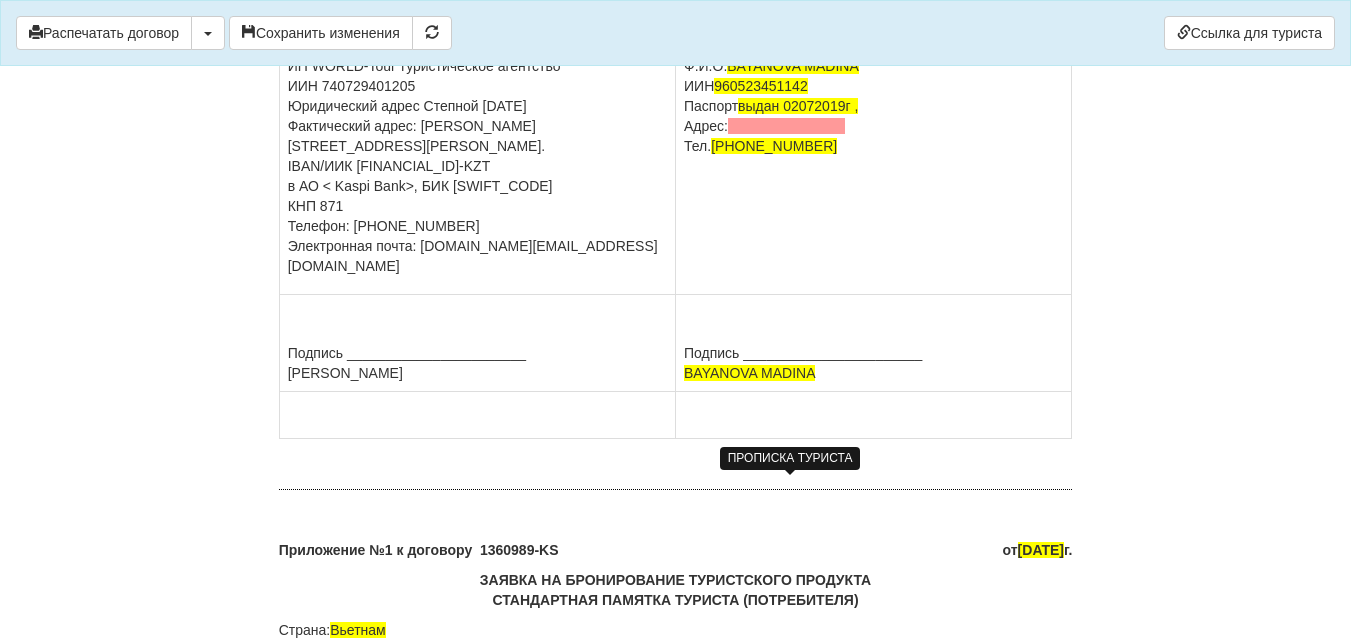 click at bounding box center (786, 126) 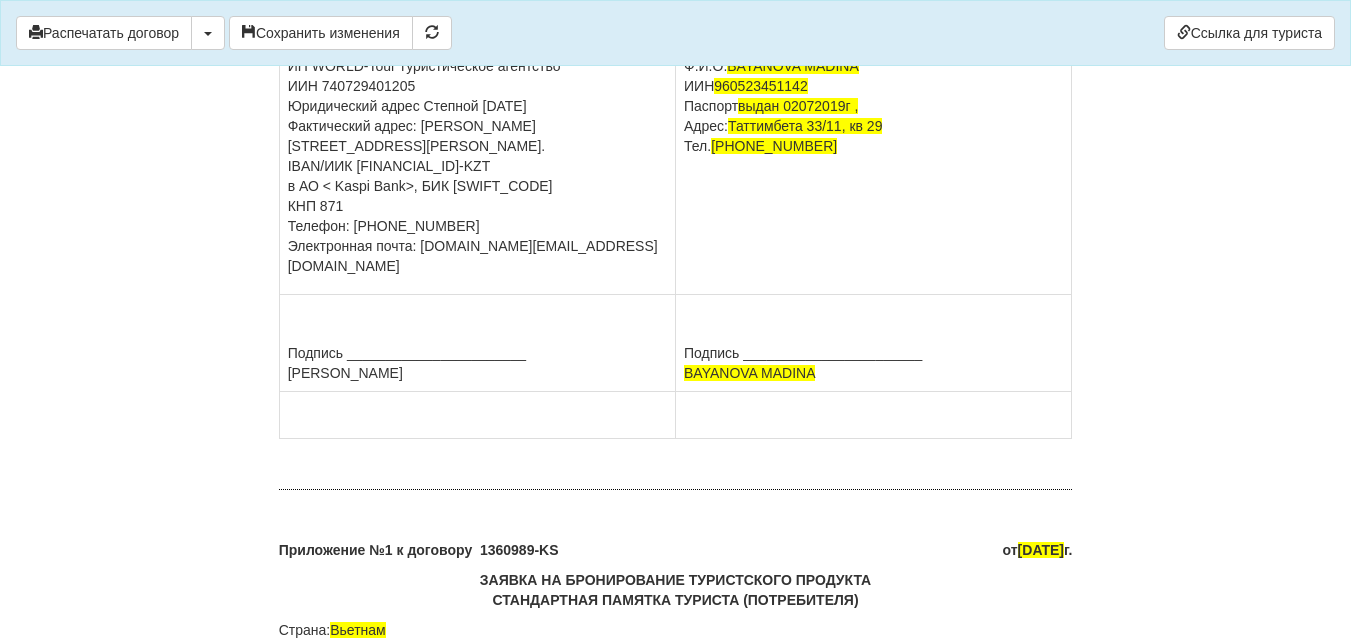 click on "Потребитель:
Ф.И.О.  BAYANOVA MADINA
ИИН  960523451142
Паспорт    выдан     02072019г    ,
Адрес:  Таттимбета 33/11, кв 29
Тел.      +77472529071" at bounding box center (874, 156) 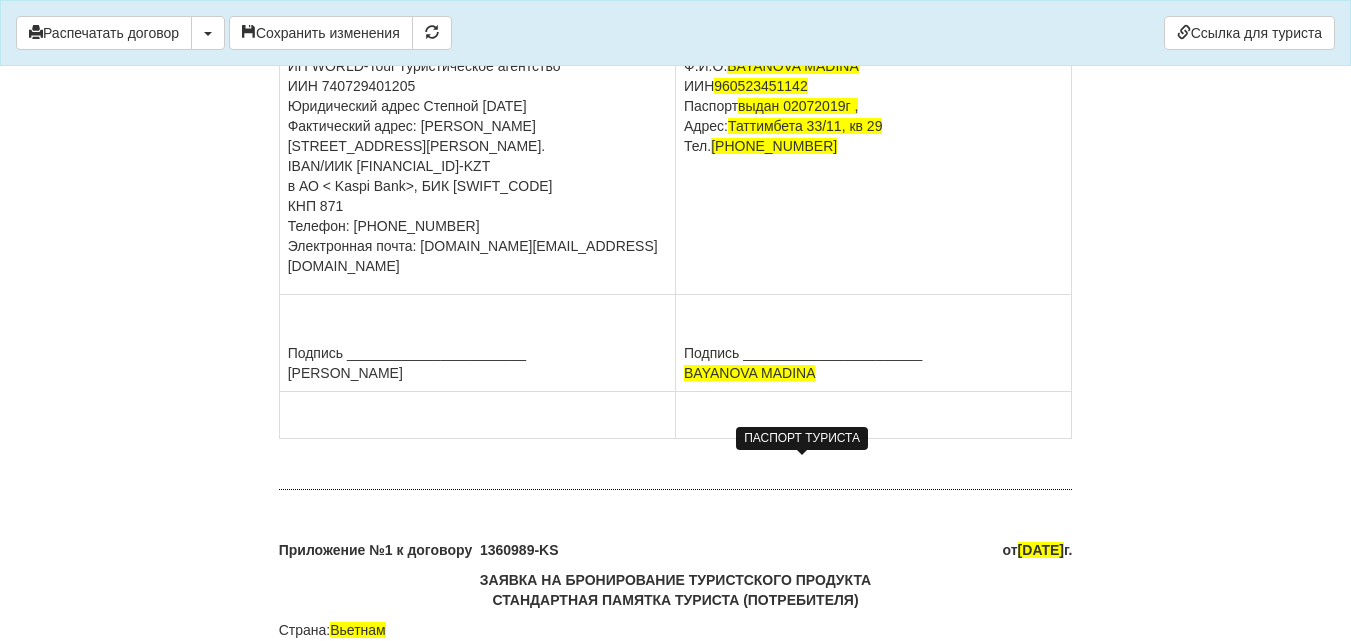 click on "выдан     02072019г    ," at bounding box center (798, 106) 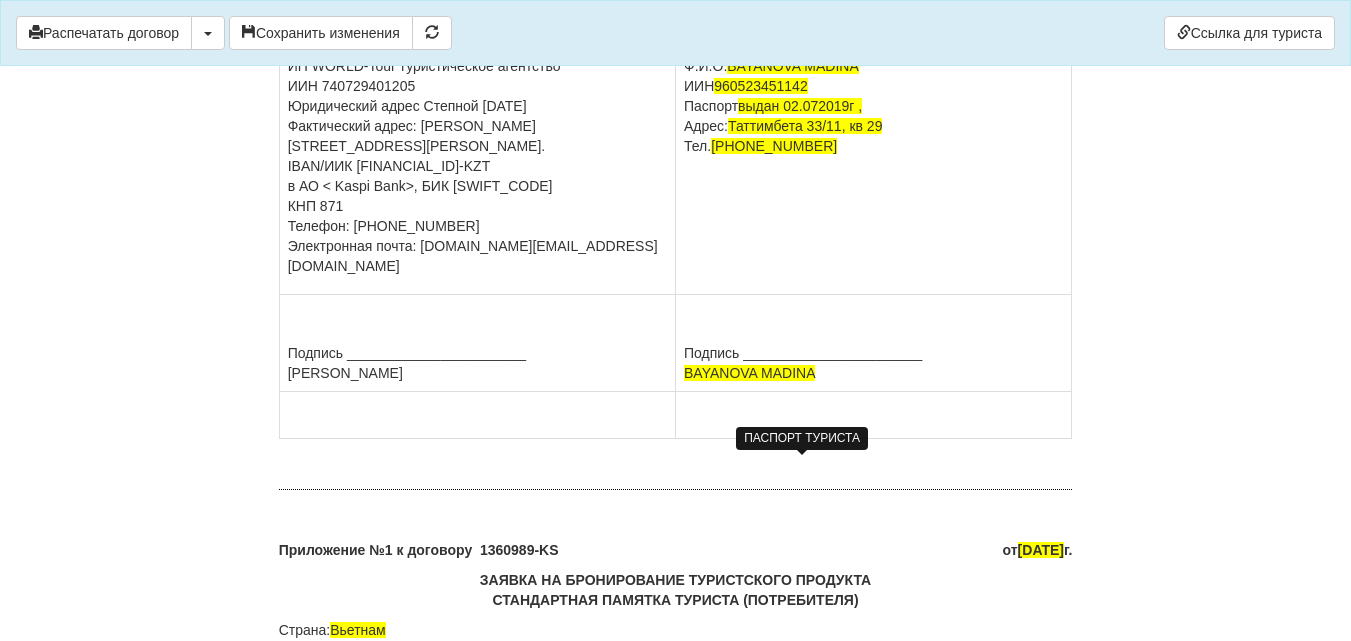 click on "выдан     02.072019г    ," at bounding box center [800, 106] 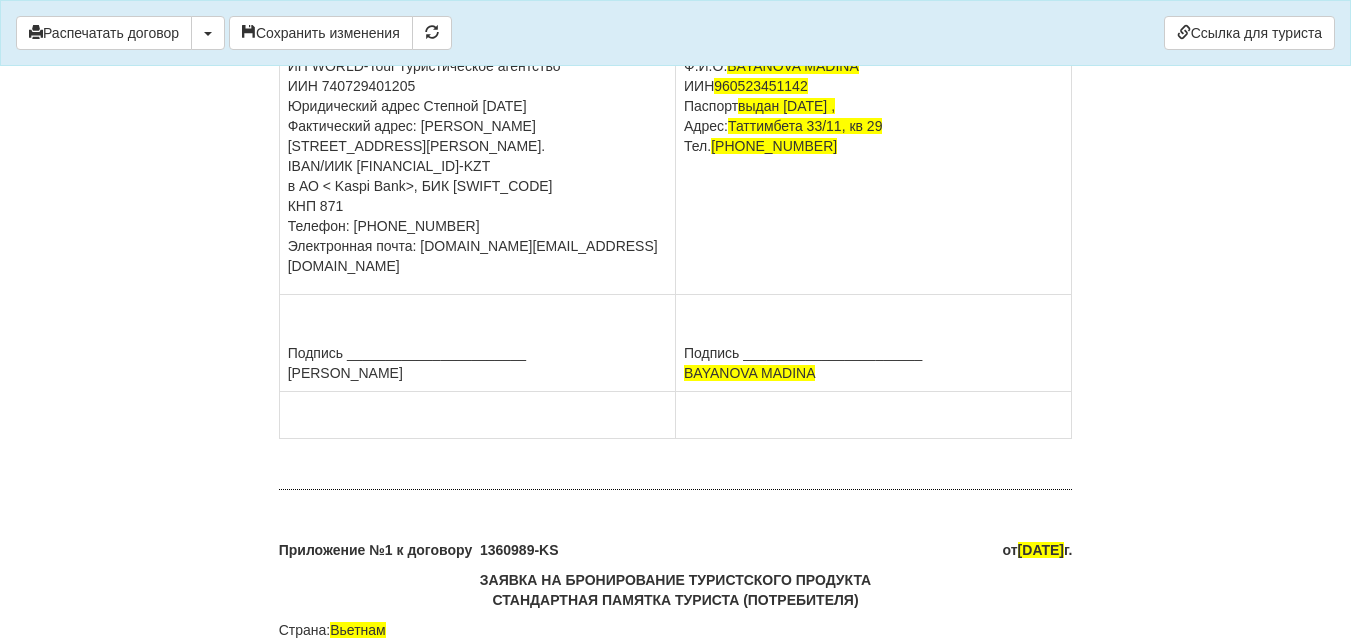 click on "Подпись _______________________
BAYANOVA MADINA" at bounding box center (874, 343) 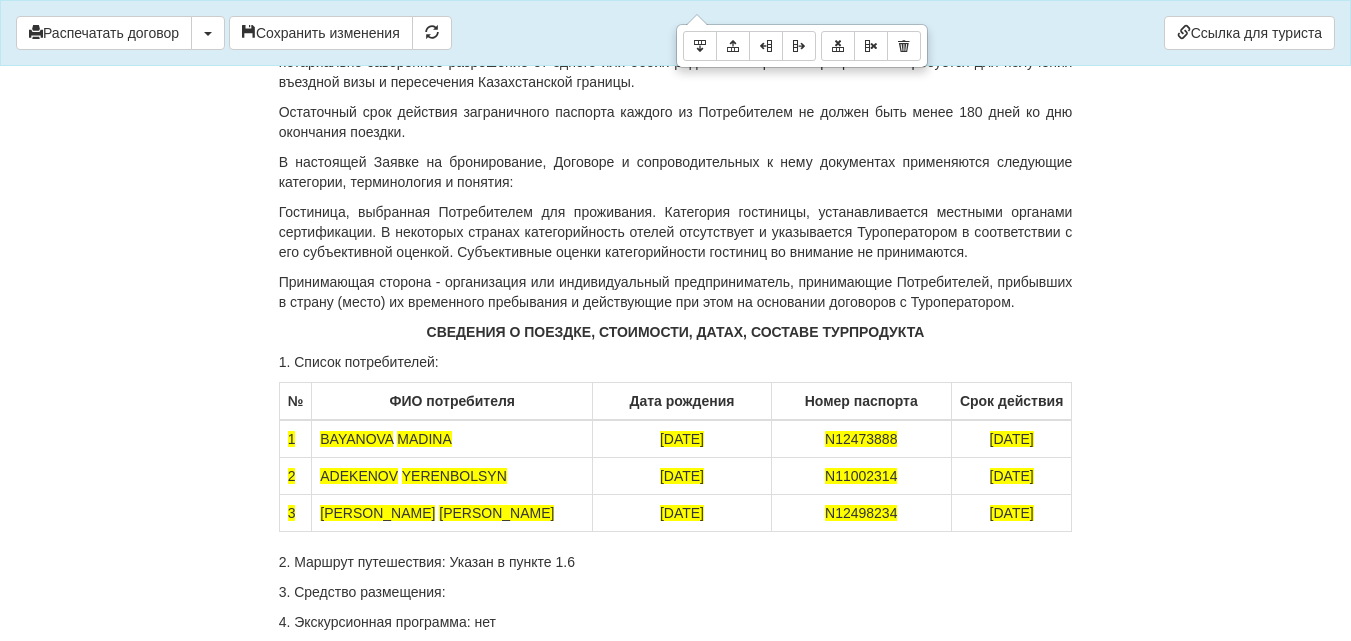 scroll, scrollTop: 12540, scrollLeft: 0, axis: vertical 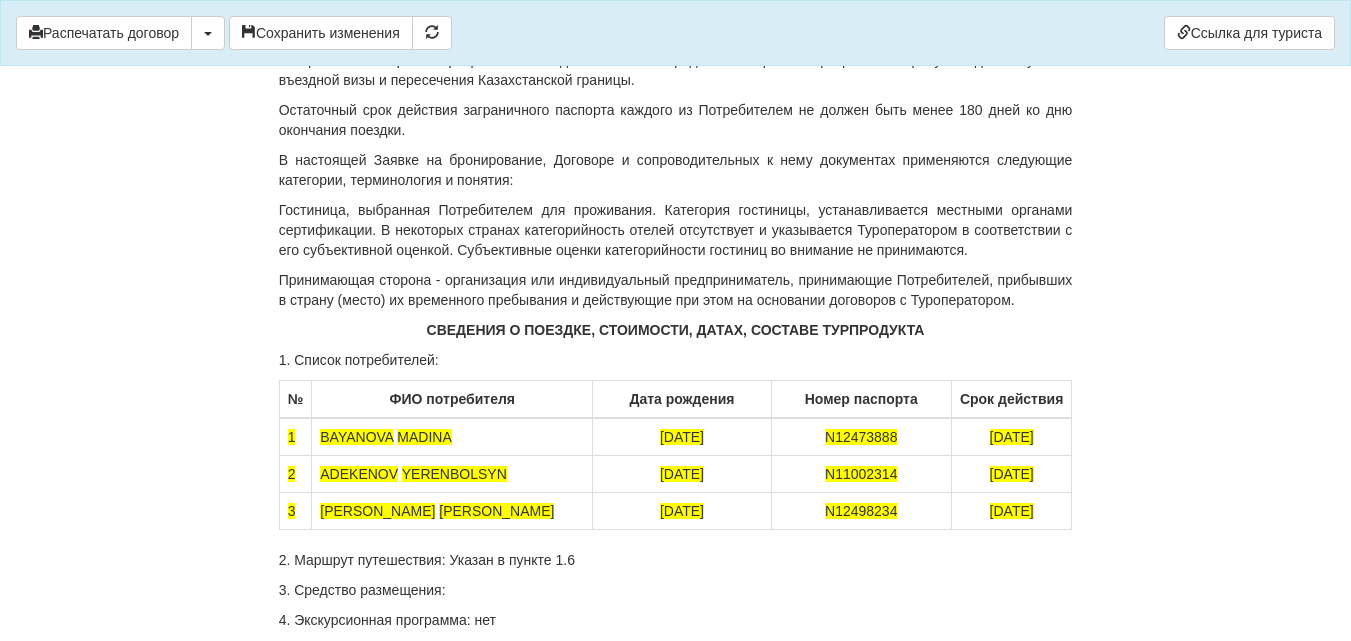 click on "Срок поездки: с  02.08.2025  —  16.08.2025 ;" at bounding box center [676, -40] 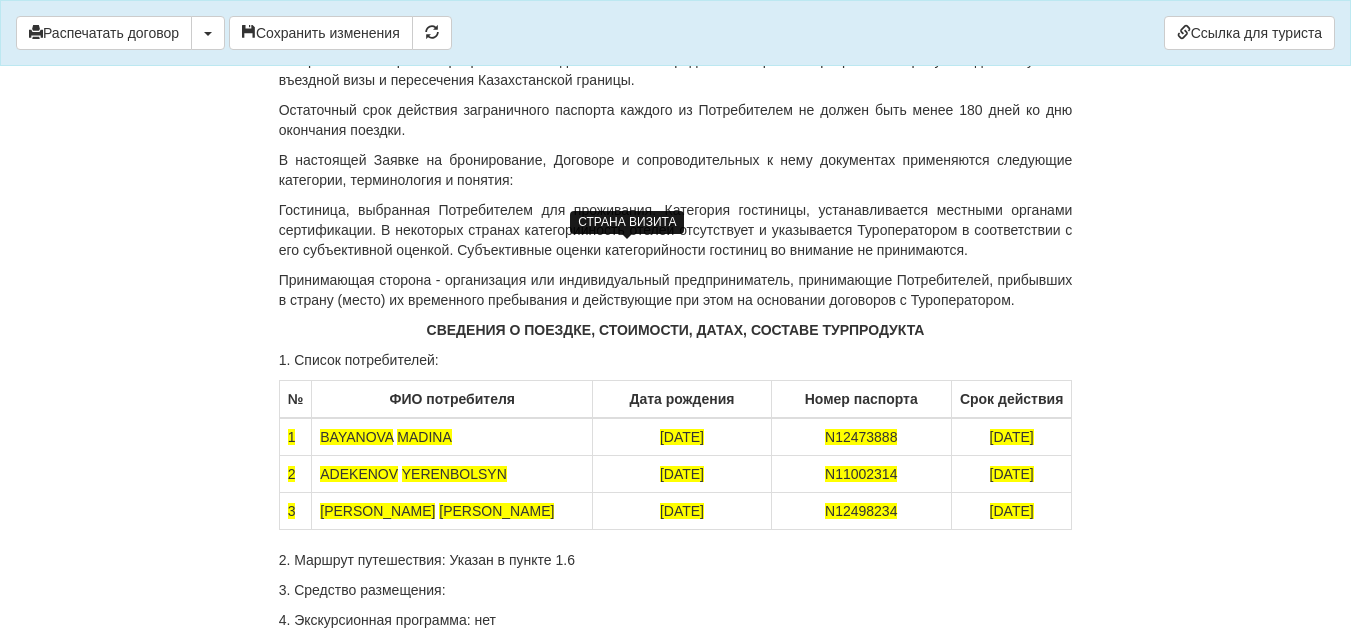 click on "Вьетнам,заявка №1360989,стоимость трустического продукта составляет 3979 доллоров" at bounding box center [621, -70] 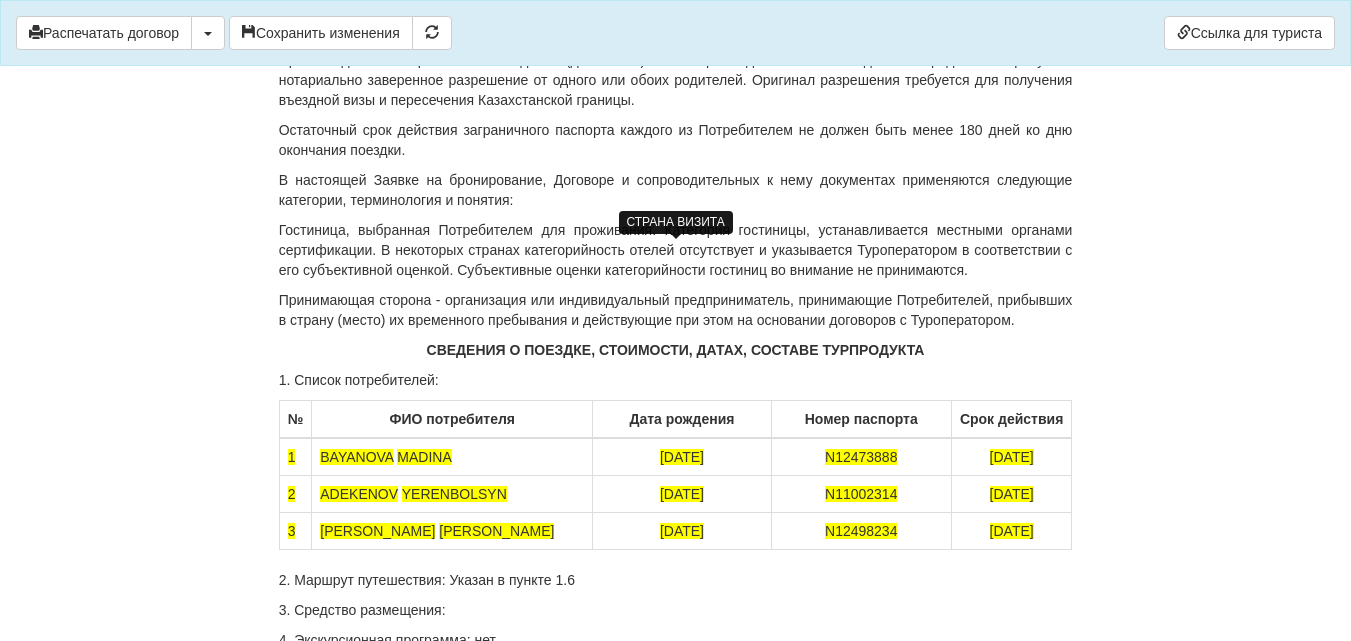 click on "Вьетнам,заявка №1360989,стоимость трустического продукта составляет 3979 доллоров на момент бронирования." at bounding box center (676, -60) 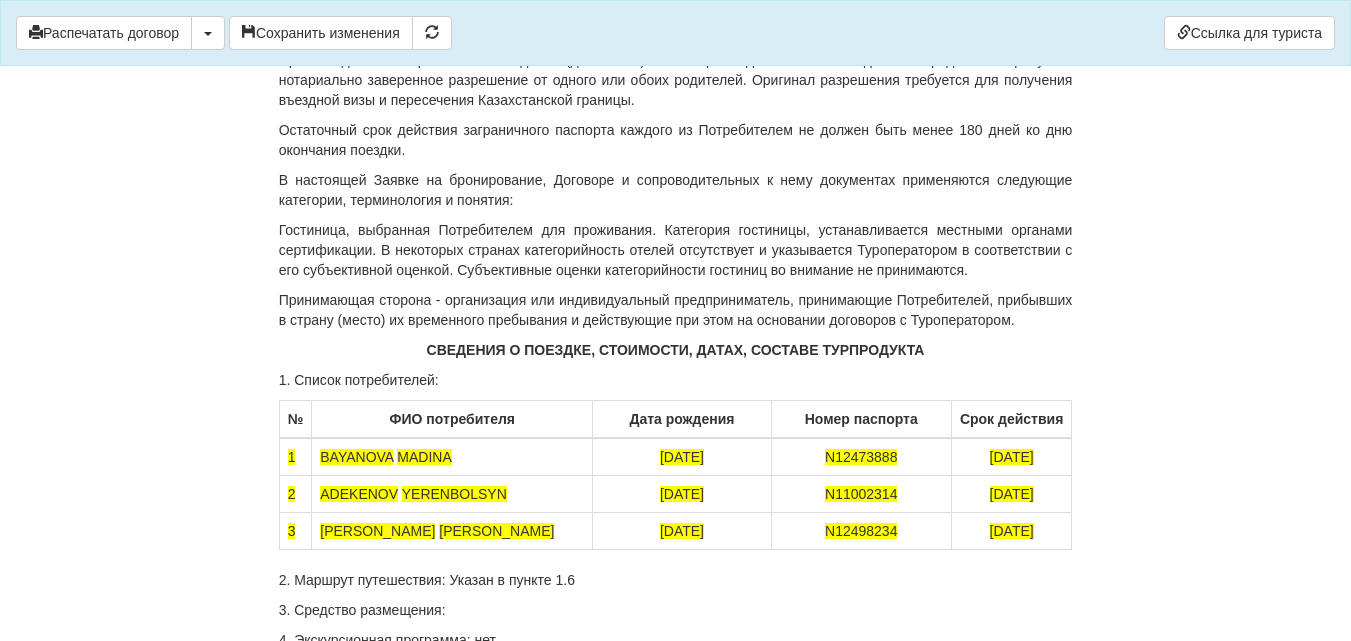 click on "Страна:  Вьетнам,заявка №1360989,стоимость трустического продукта составляет:3979 доллоров на момент бронирования." at bounding box center [676, -60] 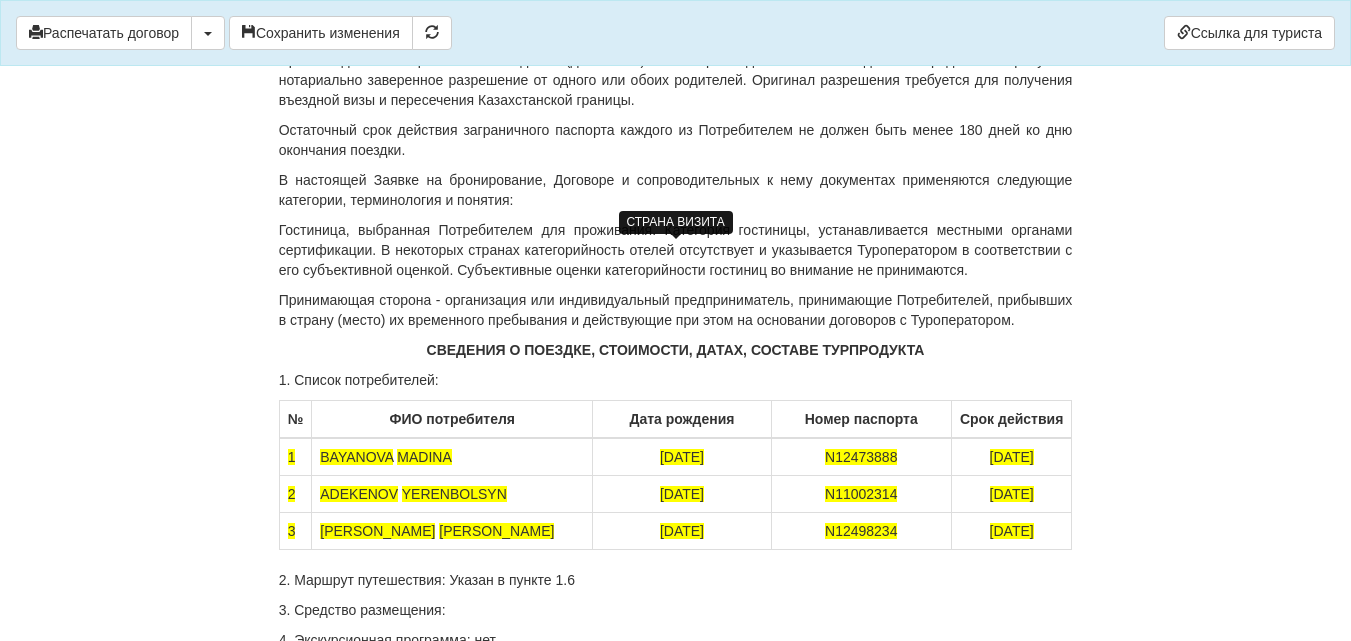 click on "Вьетнам,заявка №1360989,стоимость трустического продукта составляет:3979 доллоров на момент бронирования." at bounding box center (676, -60) 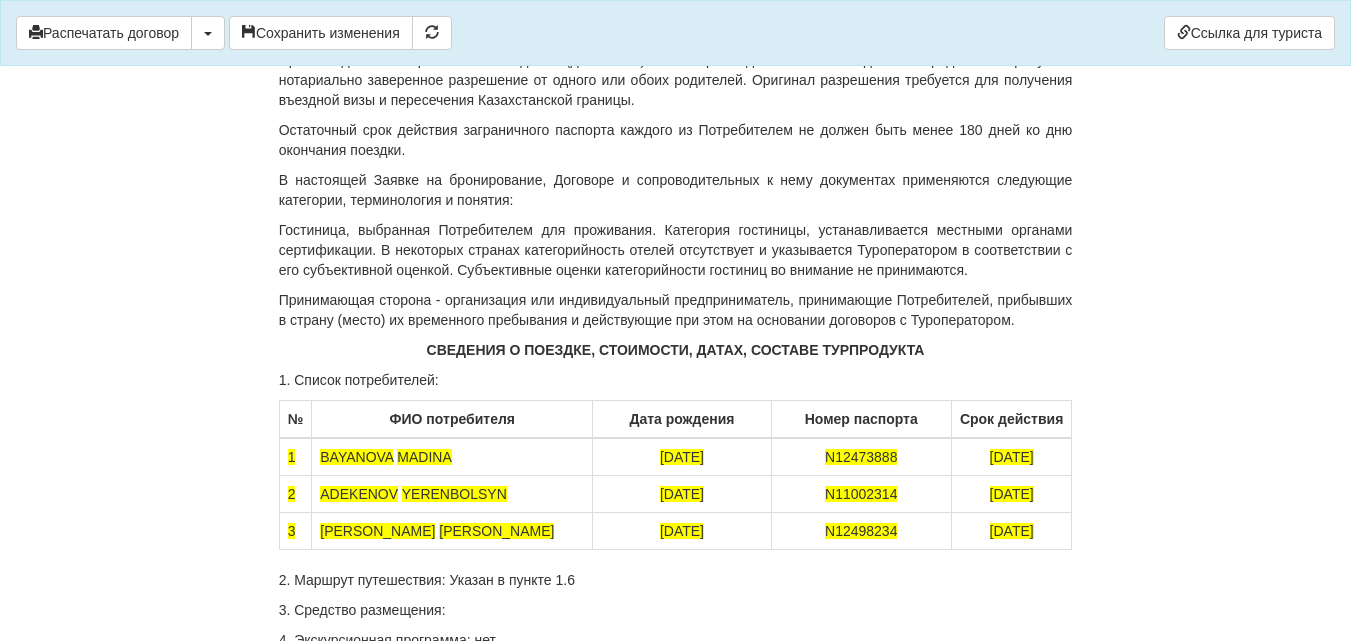 click on "Страна:  Вьетнам,заявка№1360989,стоимость трустического продукта составляет: 3979 доллоров на момент бронирования." at bounding box center [676, -60] 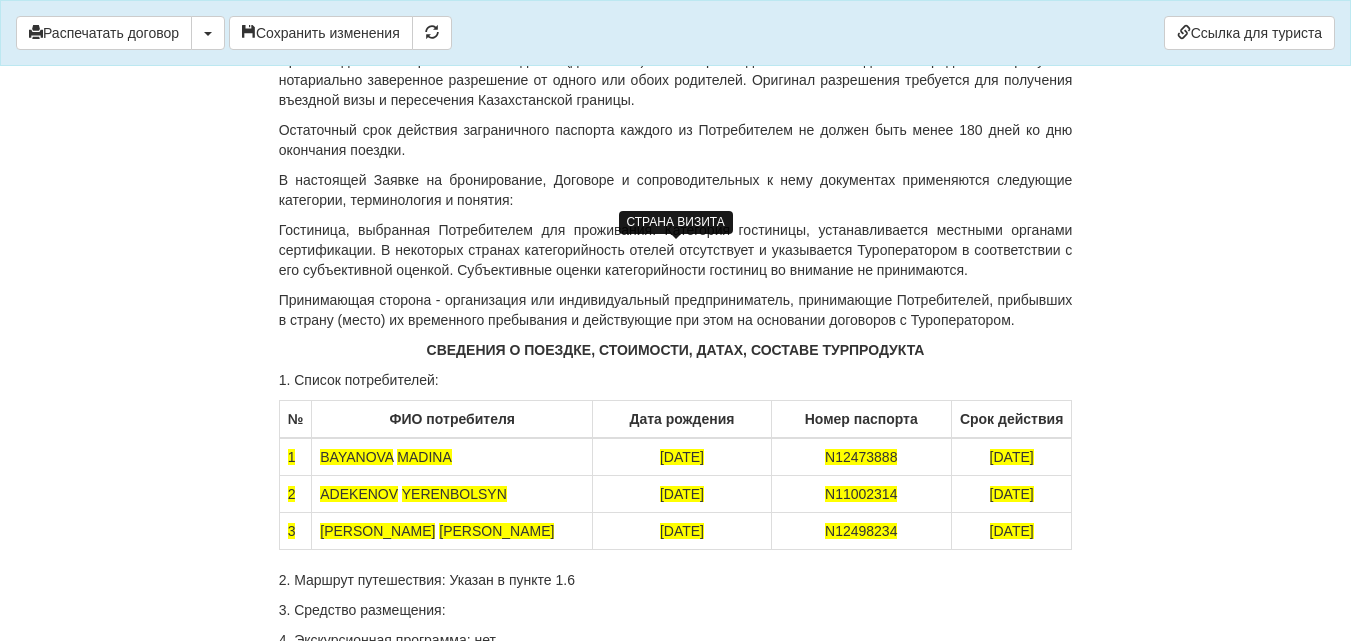 click on "Вьетнам,заявка№1360989,стоимость трустического продукта составляет: 3979 доллоров на момент бронирования. Внесен аванс 1257 доллоров9665000" at bounding box center [676, -60] 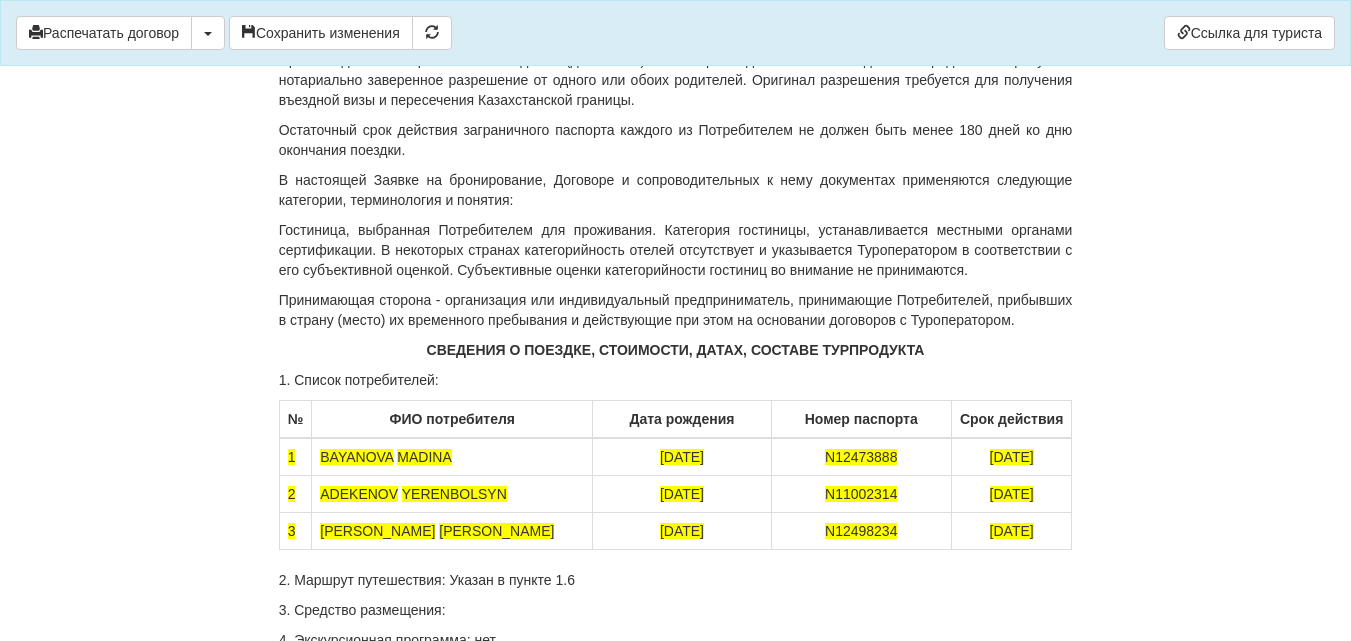 click on "Страна:  Вьетнам,заявка№1360989,стоимость трустического продукта составляет: 3979 доллоров на момент бронирования. Внесен аванс 1257 доллоров (665000" at bounding box center (676, -60) 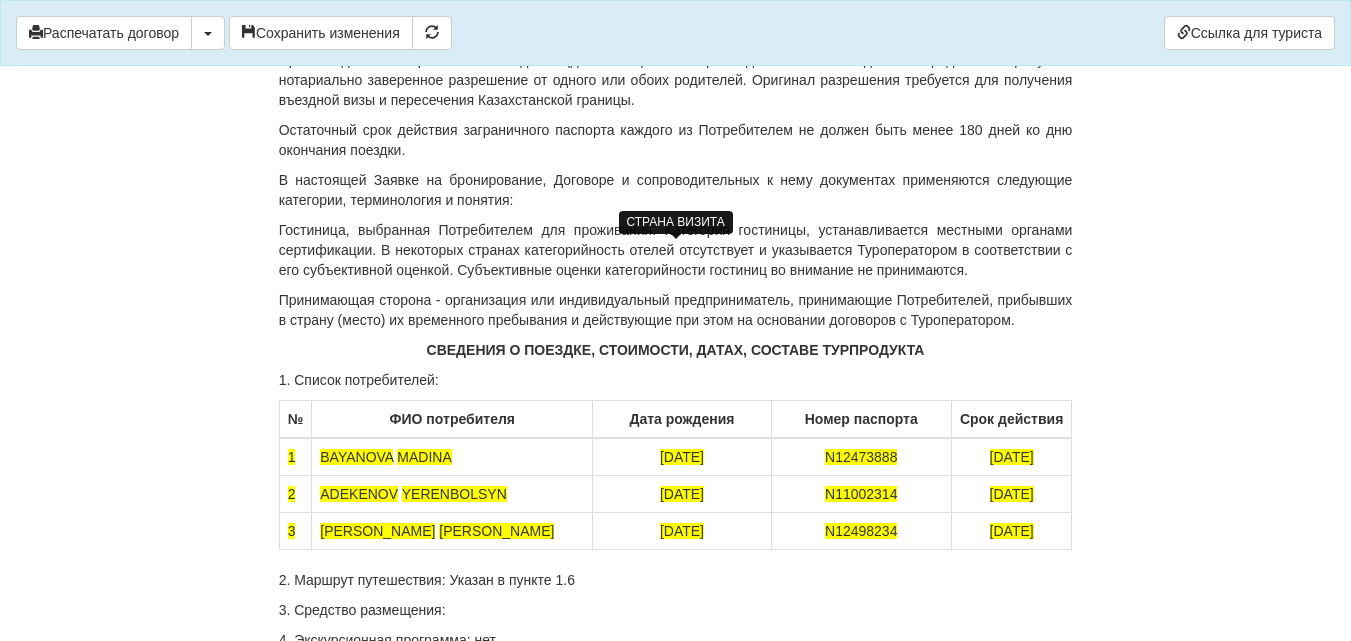 click on "Вьетнам,заявка№1360989,стоимость трустического продукта составляет: 3979 доллоров на момент бронирования. Внесен аванс 1257 доллоров (665000 тенге)" at bounding box center [676, -60] 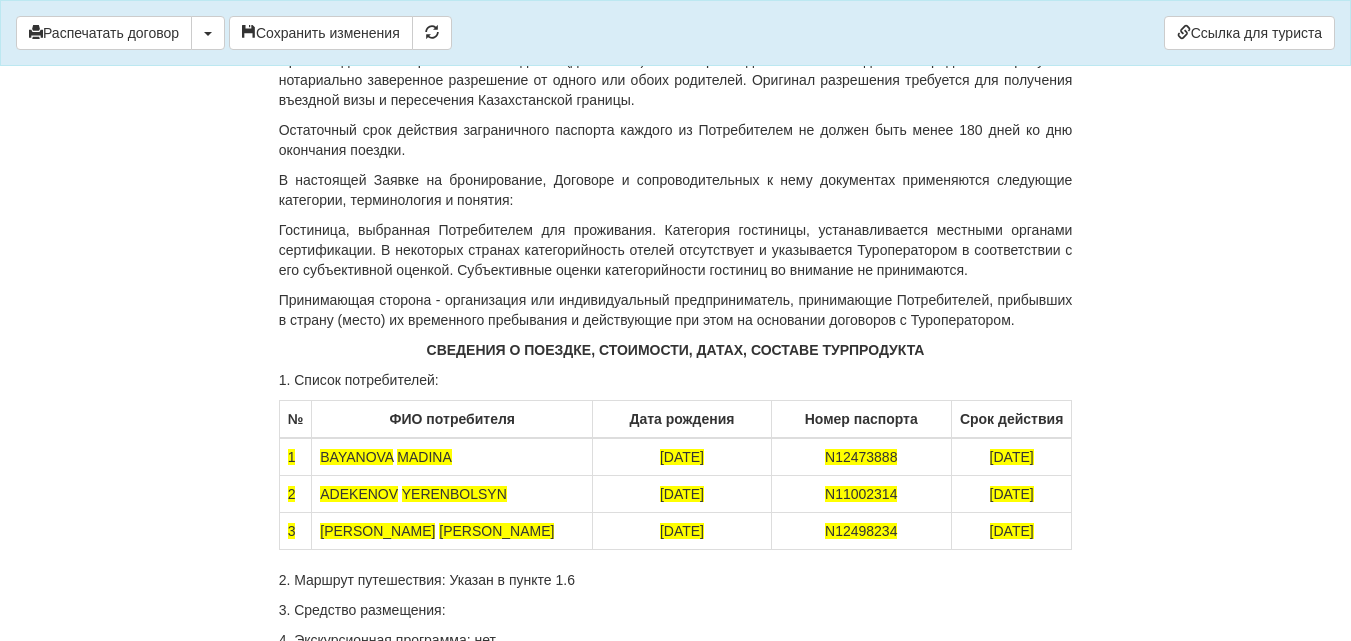 click on "Страна:  Вьетнам,заявка№1360989,стоимость трустического продукта составляет: 3979 доллоров на момент бронирования. Внесен аванс 1257 доллоров (665000 тенге(курс 529 )).Остаток долга  по заявке 2422 доллоров" at bounding box center [676, -60] 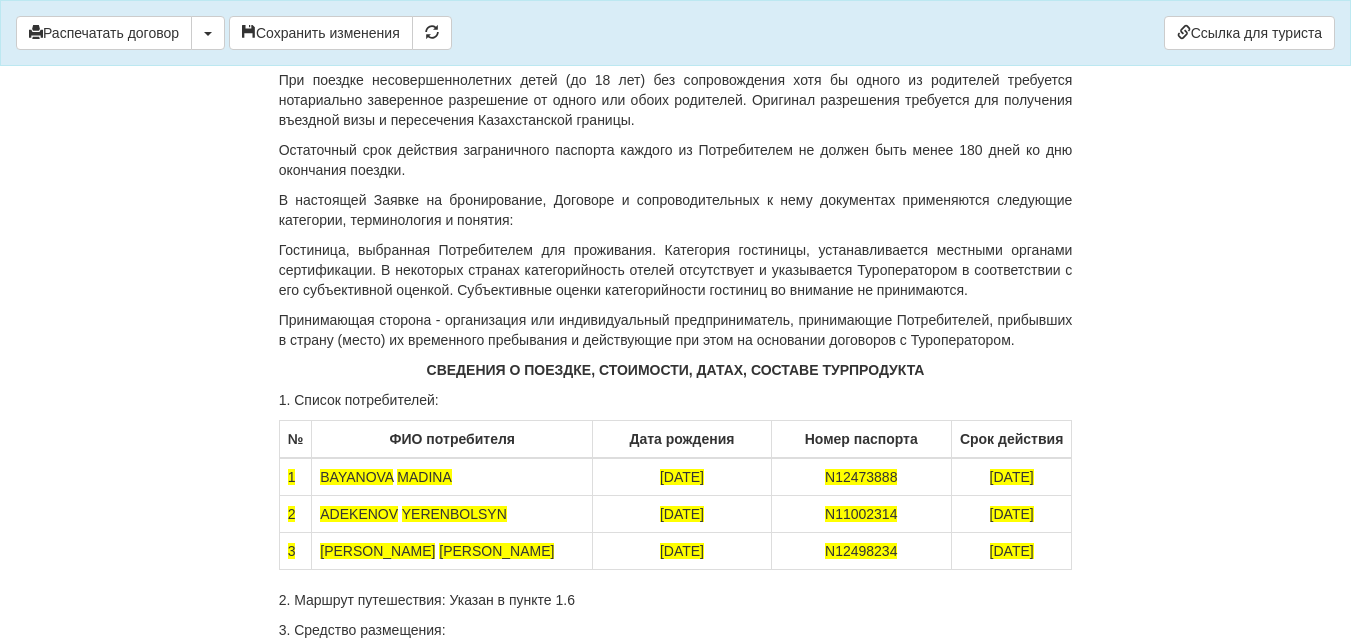 click on "Страна:  Вьетнам,заявка№1360989,стоимость трустического продукта составляет: 3979 доллоров на момент бронирования. Внесен аванс 1257 доллоров (665000 тенге(курс 529 )).Остаток долга  по заявке 2422 доллоров, которое нужно внести до 25.07.2025г" at bounding box center (676, -50) 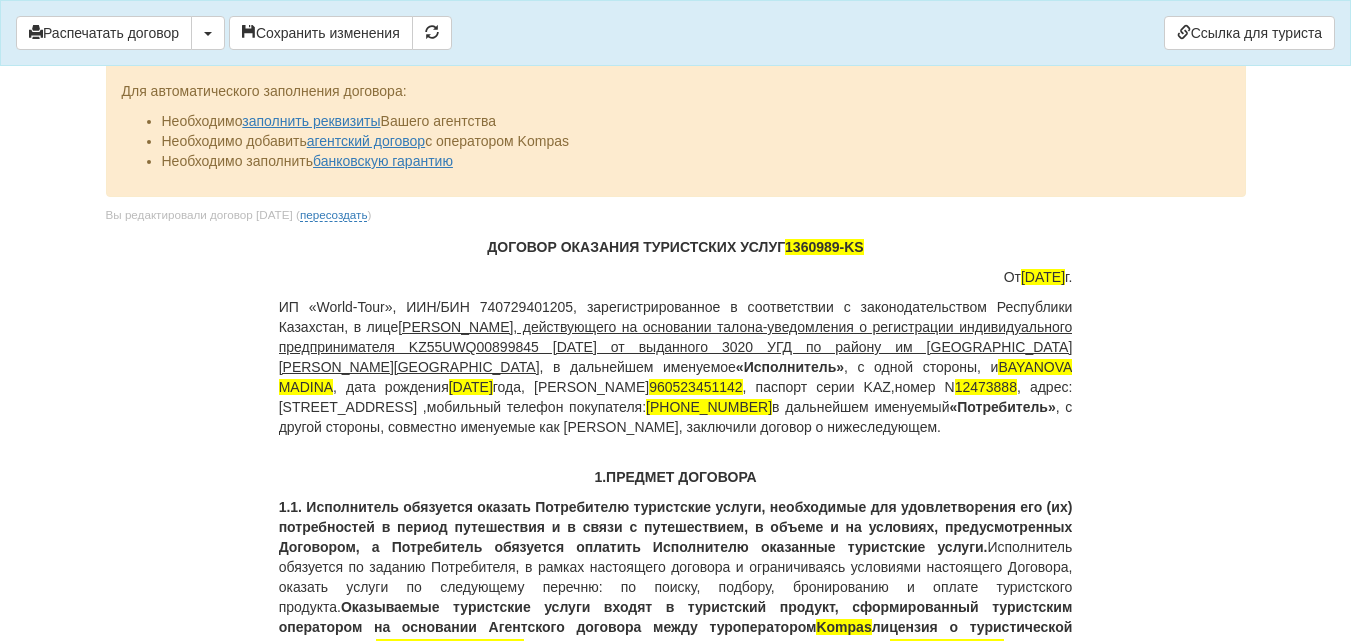 scroll, scrollTop: 12540, scrollLeft: 0, axis: vertical 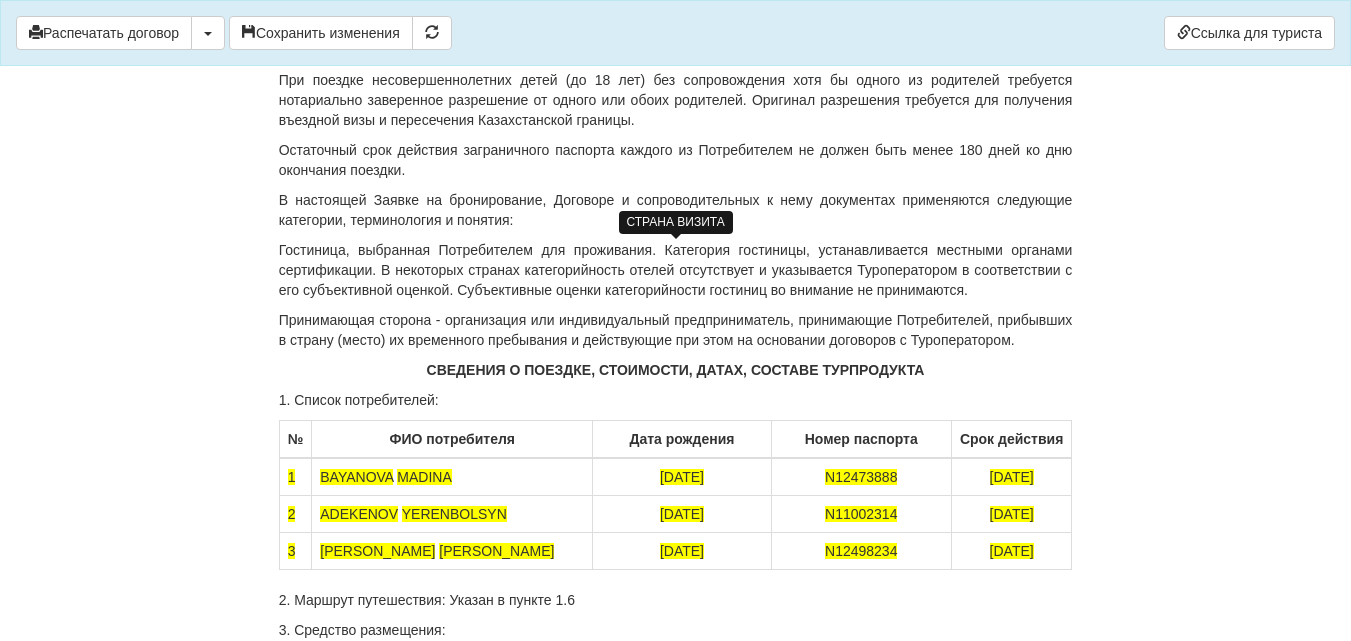 click on "Вьетнам,заявка№1360989,стоимость трустического продукта составляет: 3979 доллоров на момент бронирования. Внесен аванс 1257 доллоров (665000 тенге(курс 529 )).Остаток долга  по заявке 2422 доллоров, которое нужно внести до [DATE]" at bounding box center [676, -50] 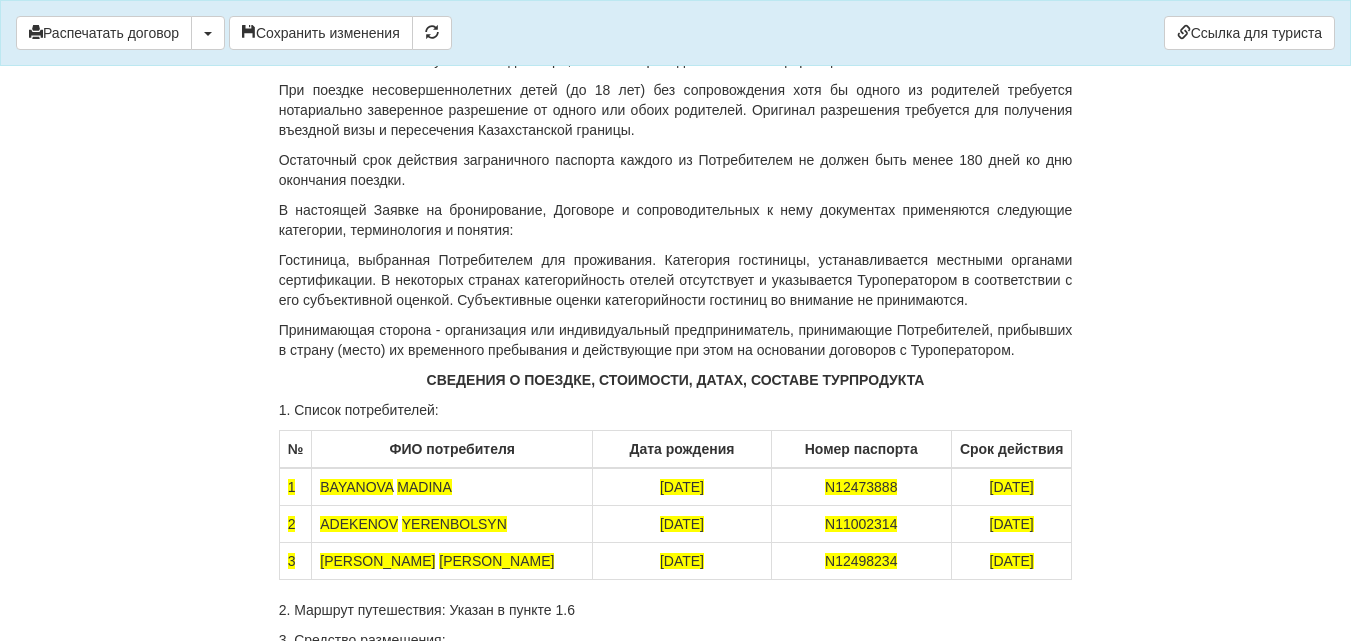 click on "заявка№1360989,стоимость трустического продукта составляет: 3979 доллоров на момент бронирования. Внесен аванс 1257 доллоров (665000 тенге(курс 529 )).Остаток долга  по заявке 2422 доллоров, которое нужно внести до [DATE]" at bounding box center [676, -30] 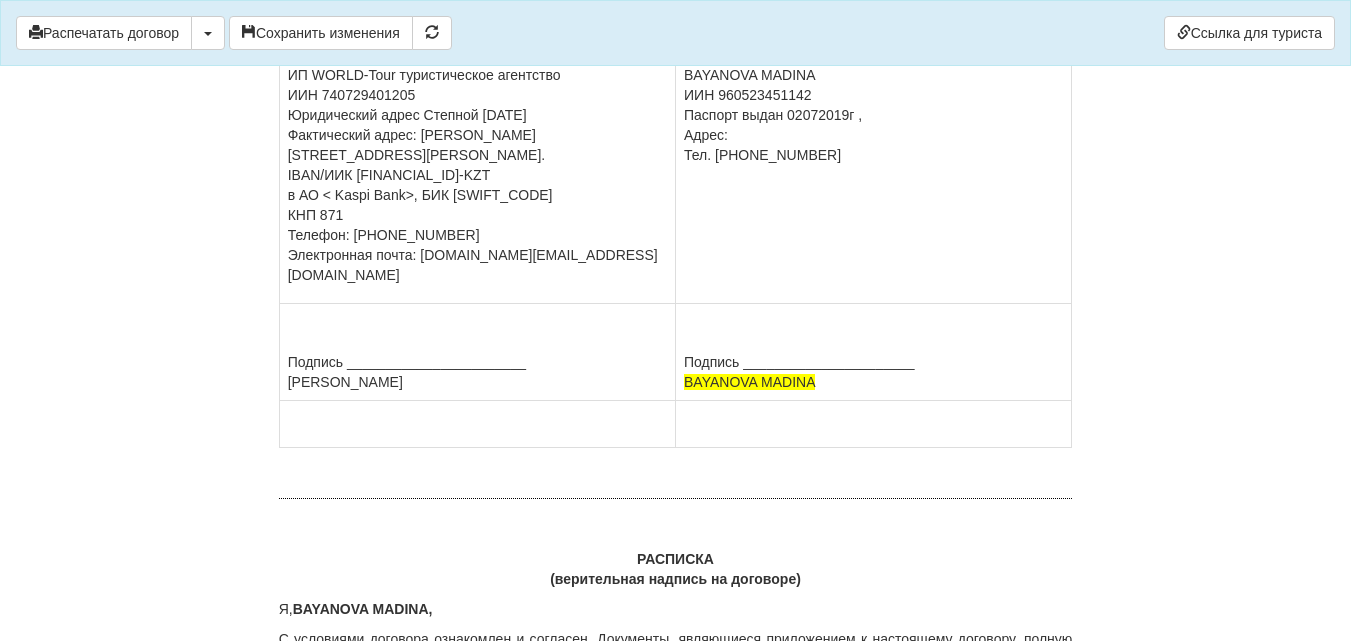 scroll, scrollTop: 13440, scrollLeft: 0, axis: vertical 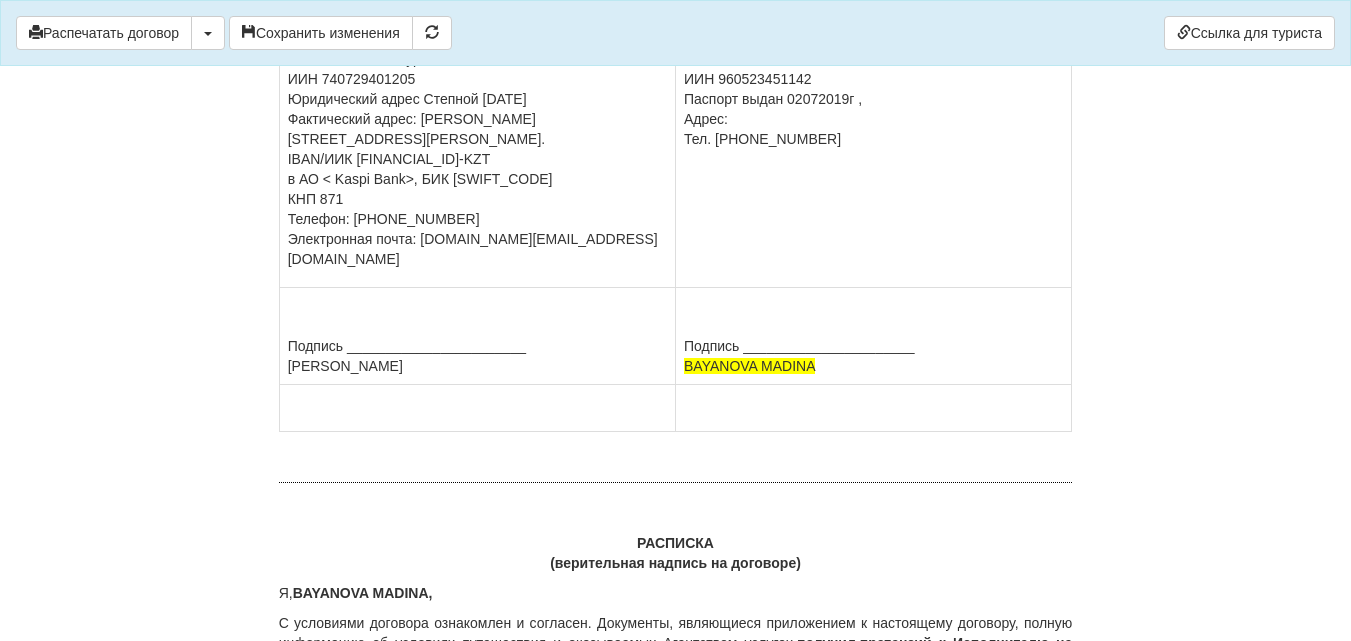click on "BAYANOVA MADINA ИИН 960523451142 Паспорт выдан 02072019г , Адрес:                                Тел. [PHONE_NUMBER]" at bounding box center (873, 99) 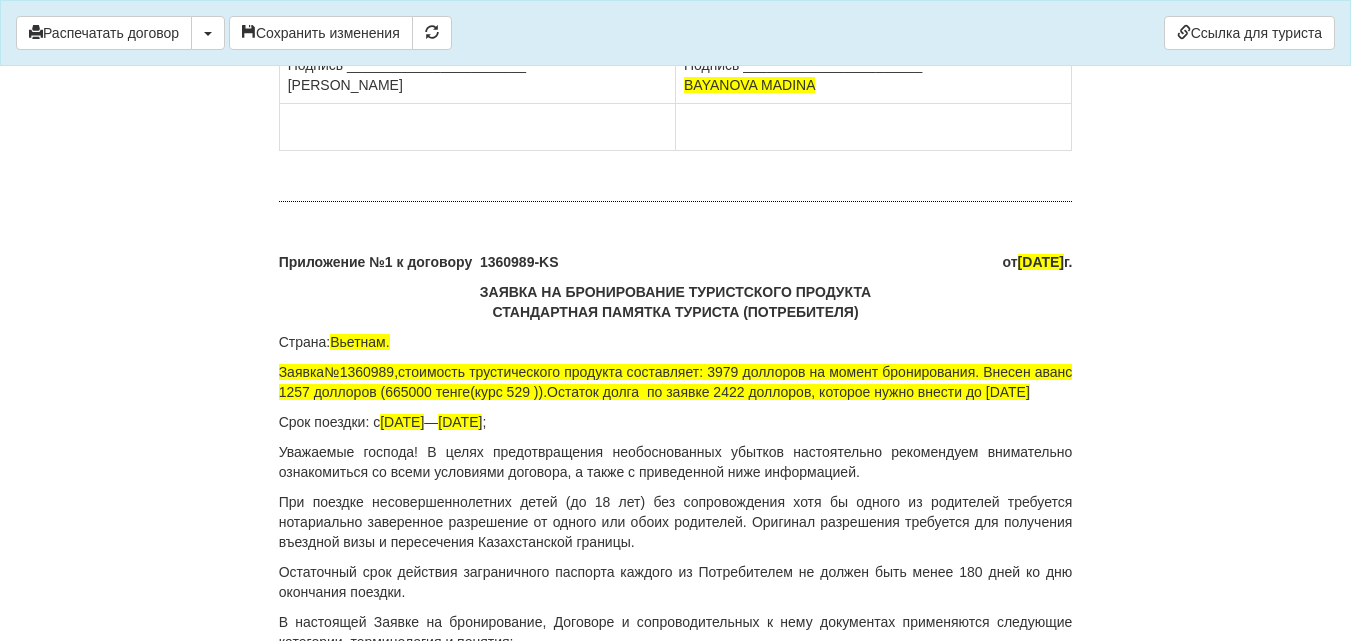 scroll, scrollTop: 11940, scrollLeft: 0, axis: vertical 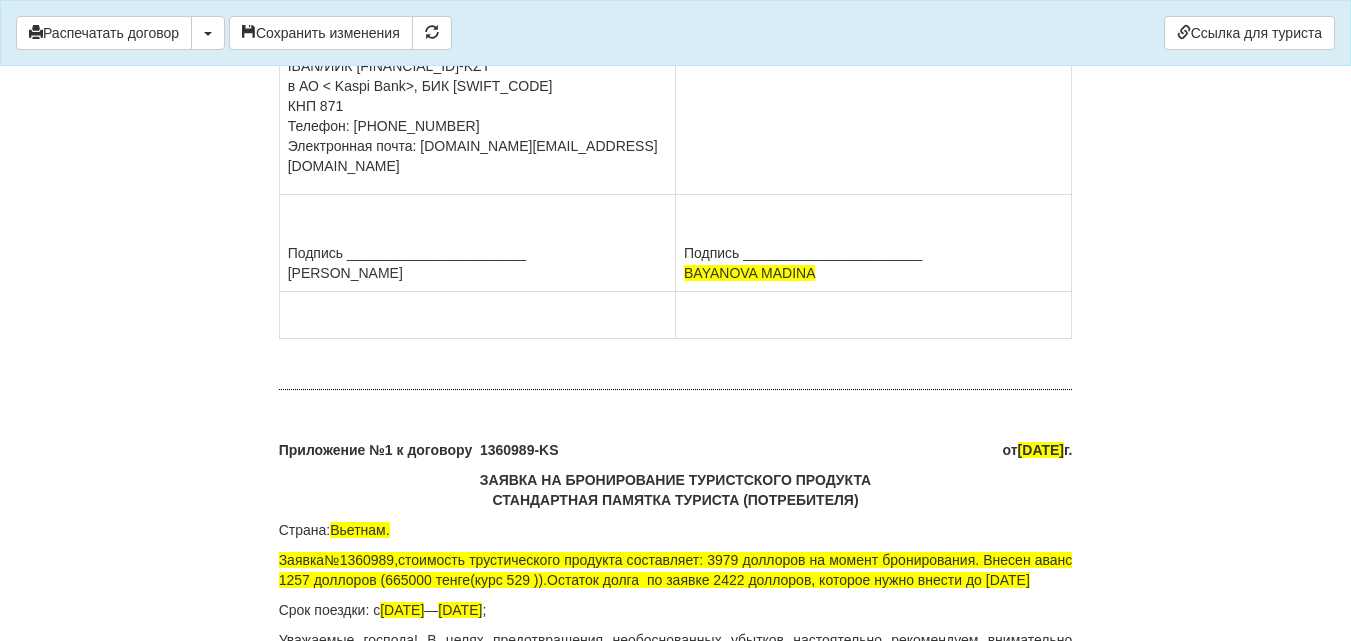 drag, startPoint x: 688, startPoint y: 322, endPoint x: 829, endPoint y: 433, distance: 179.44916 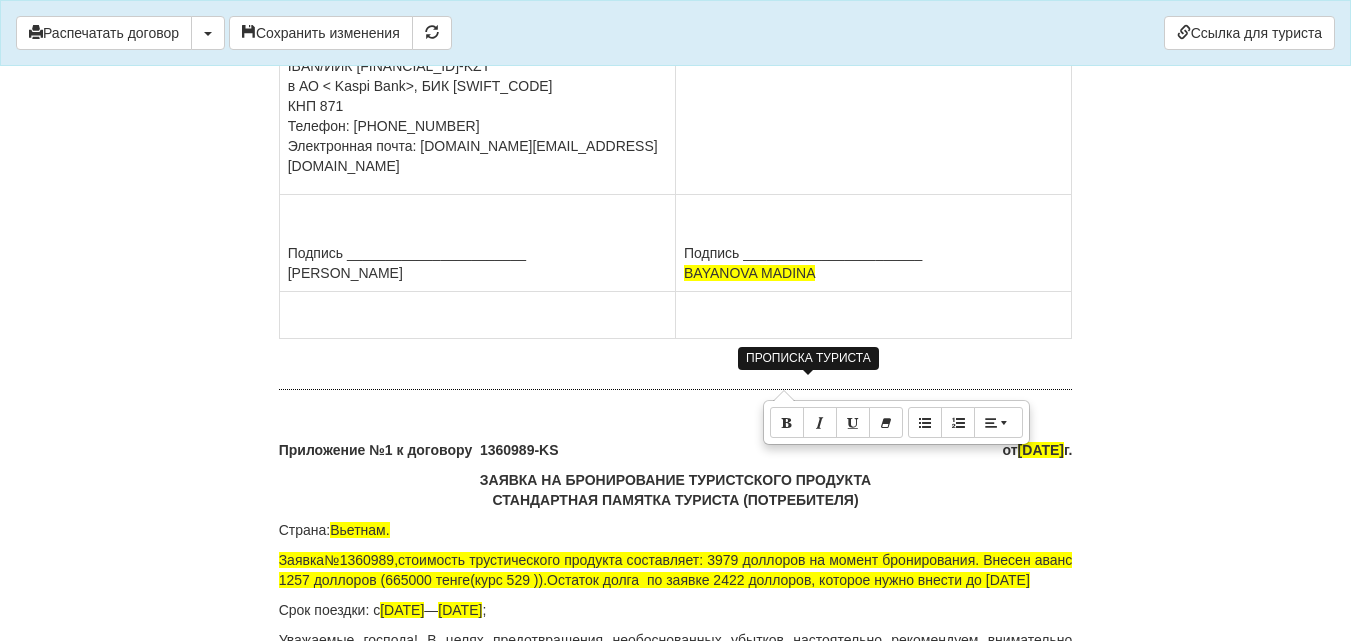 copy on "Ф.И.О.  BAYANOVA MADINA
ИИН  960523451142
Паспорт    выдан     02.07.2019г    ,
Адрес:  Таттимбета 33/11, кв 29
Тел.      +77472529071" 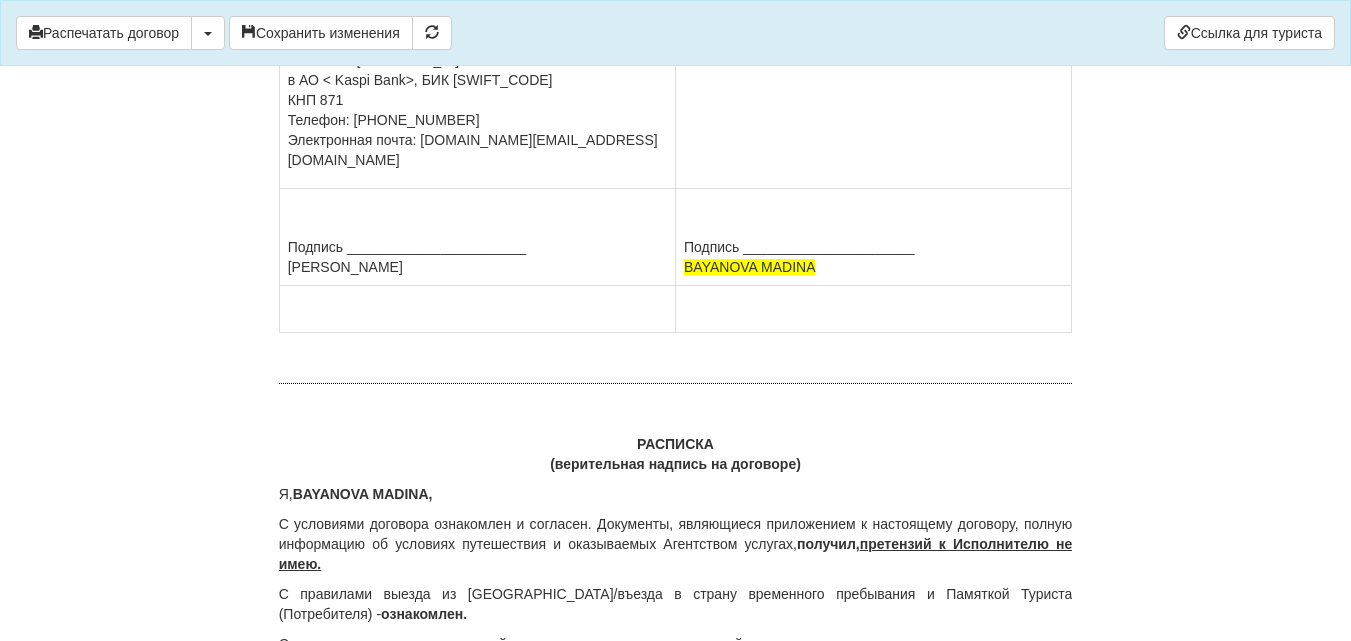 scroll, scrollTop: 13540, scrollLeft: 0, axis: vertical 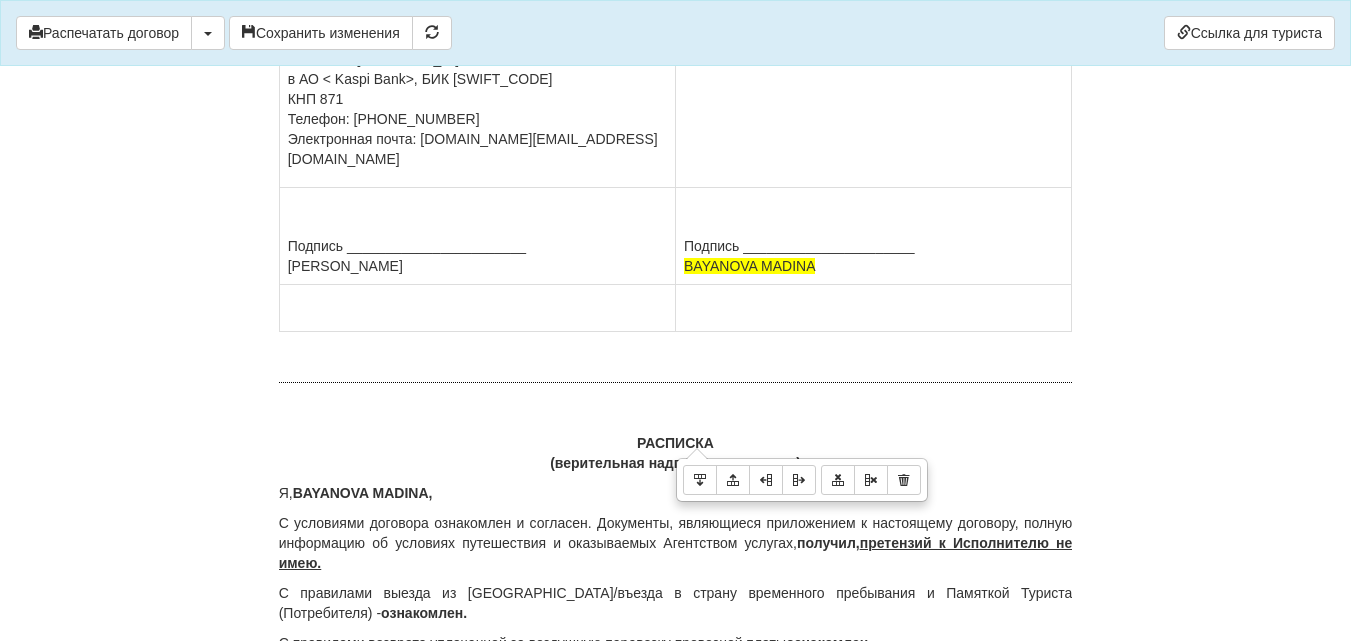 drag, startPoint x: 683, startPoint y: 253, endPoint x: 826, endPoint y: 357, distance: 176.81912 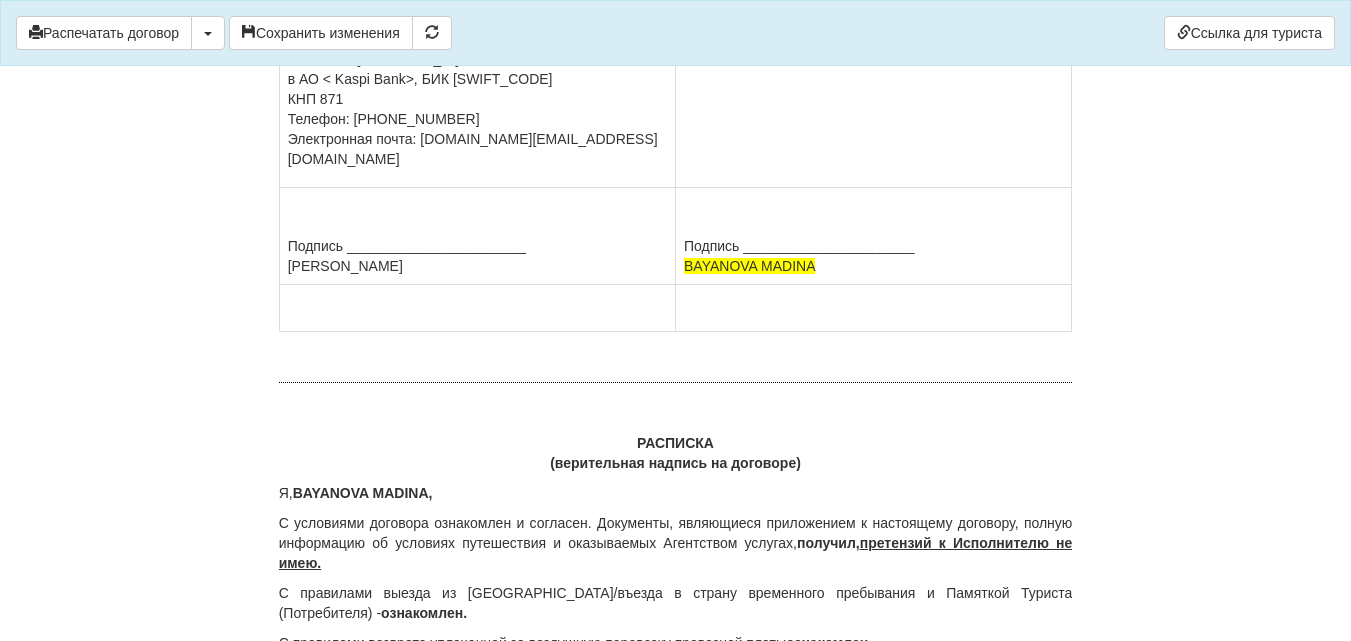 click on "Потребитель:
Ф.И.О. BAYANOVA MADINA ИИН 960523451142 Паспорт выдан 02.07.2019г , Адрес: Таттимбета 33/11, кв 29 Тел. +77472529071" at bounding box center (874, 49) 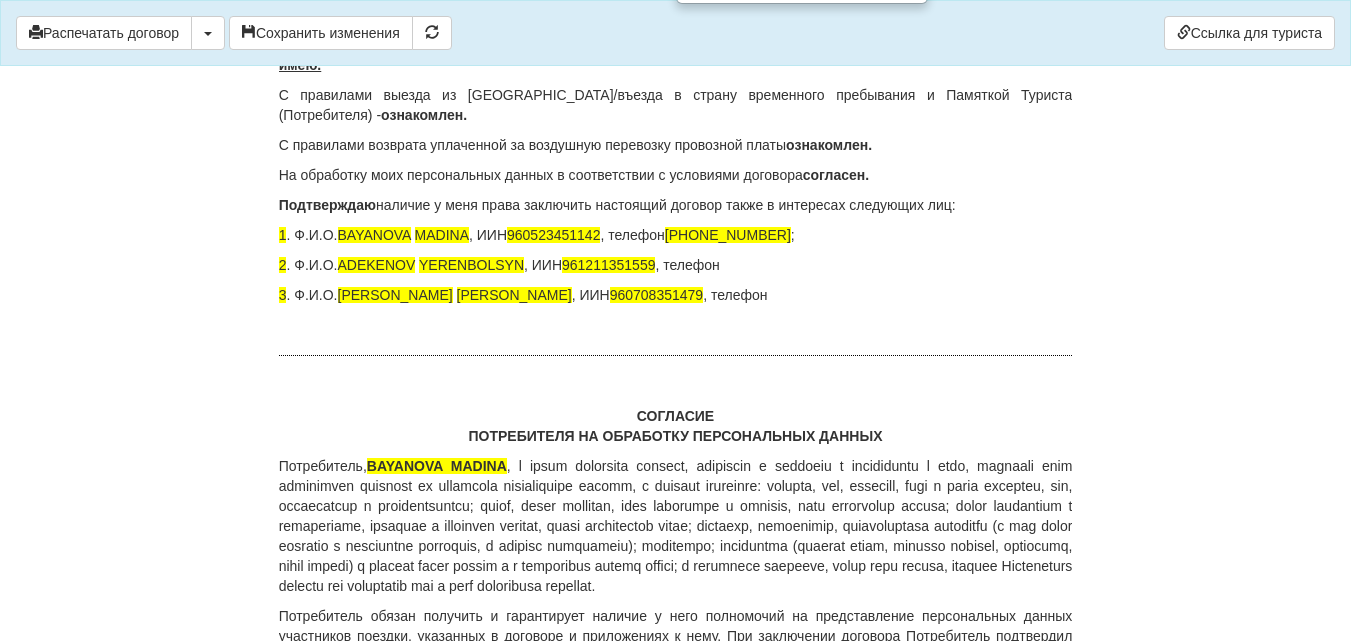 scroll, scrollTop: 14040, scrollLeft: 0, axis: vertical 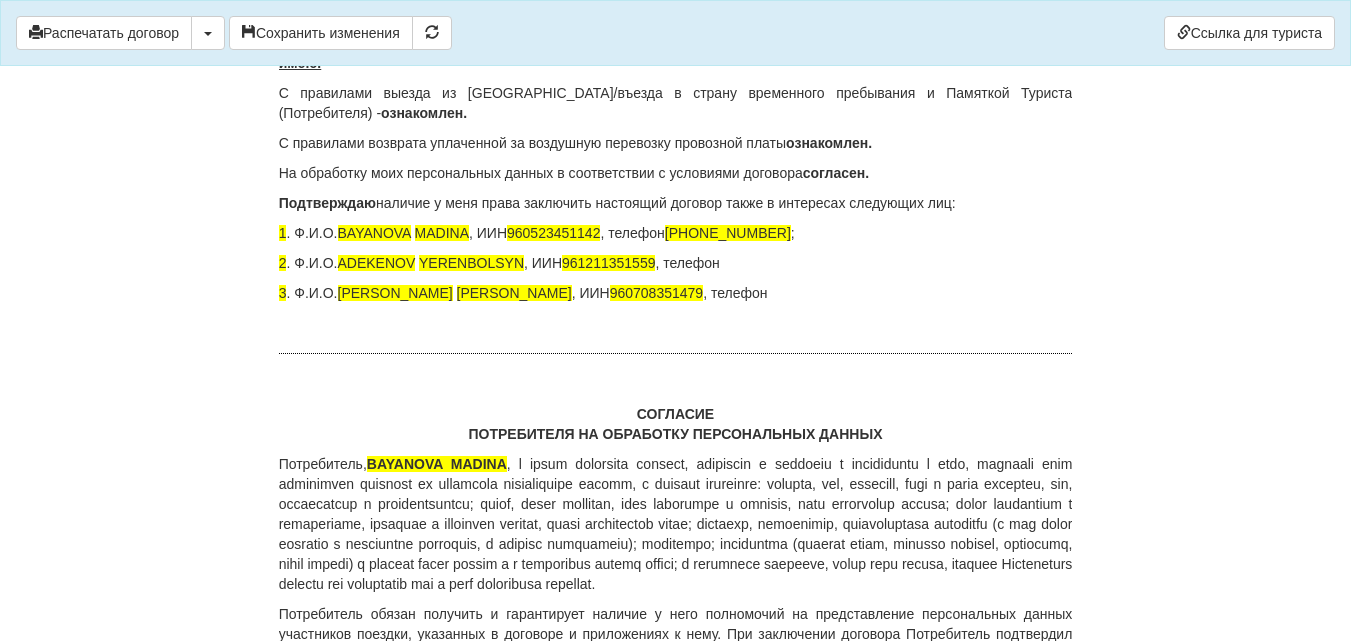 click on "С условиями договора ознакомлен и согласен. Документы, являющиеся приложением к настоящему договору, полную информацию об условиях путешествия и оказываемых Агентством услугах,  получил,  претензий к Исполнителю не имею." at bounding box center (676, 43) 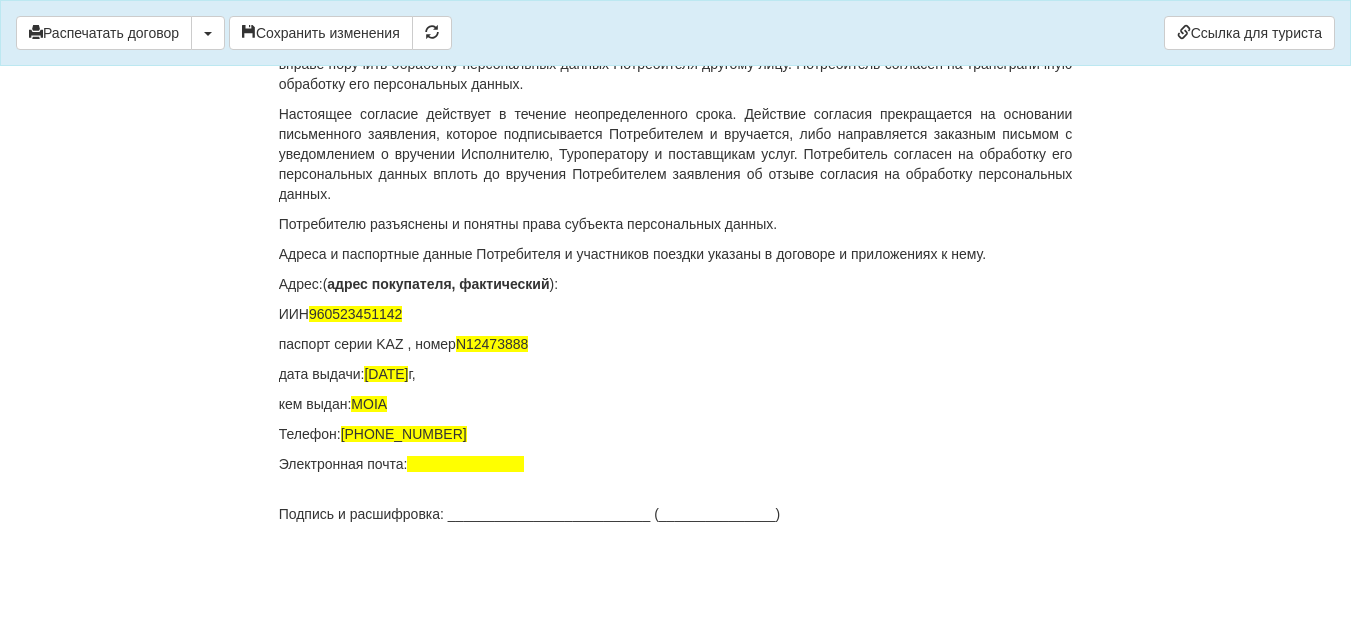 scroll, scrollTop: 15121, scrollLeft: 0, axis: vertical 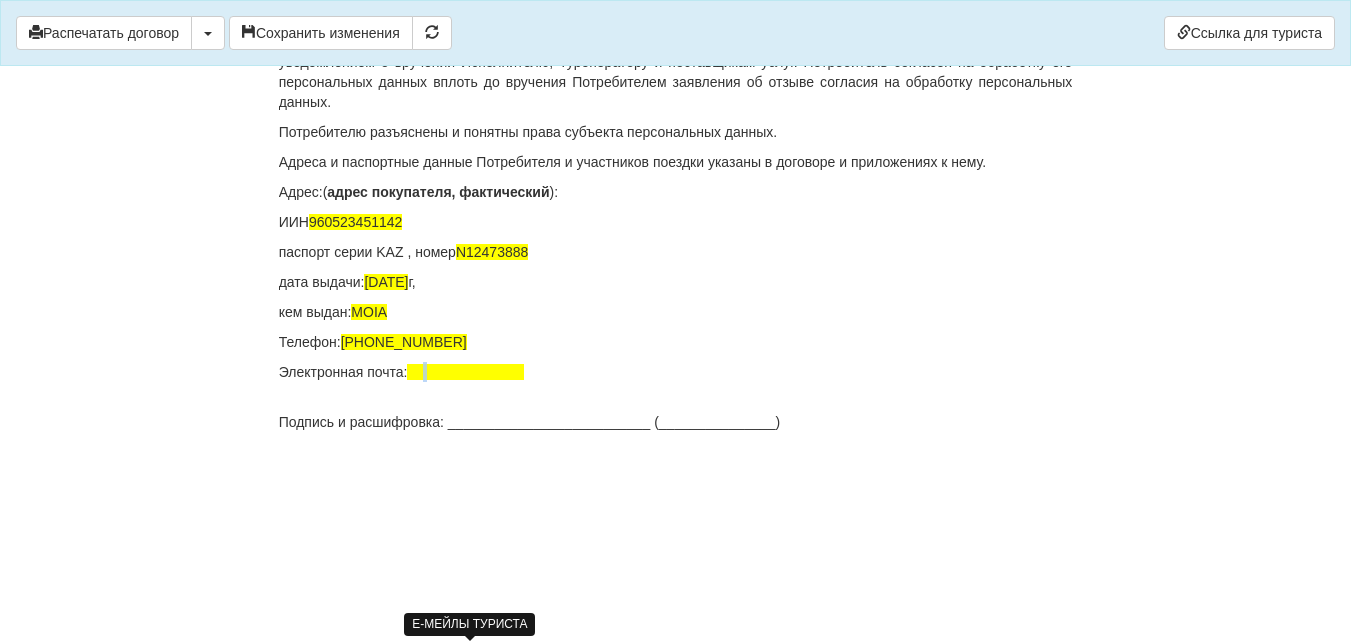 click at bounding box center (465, 372) 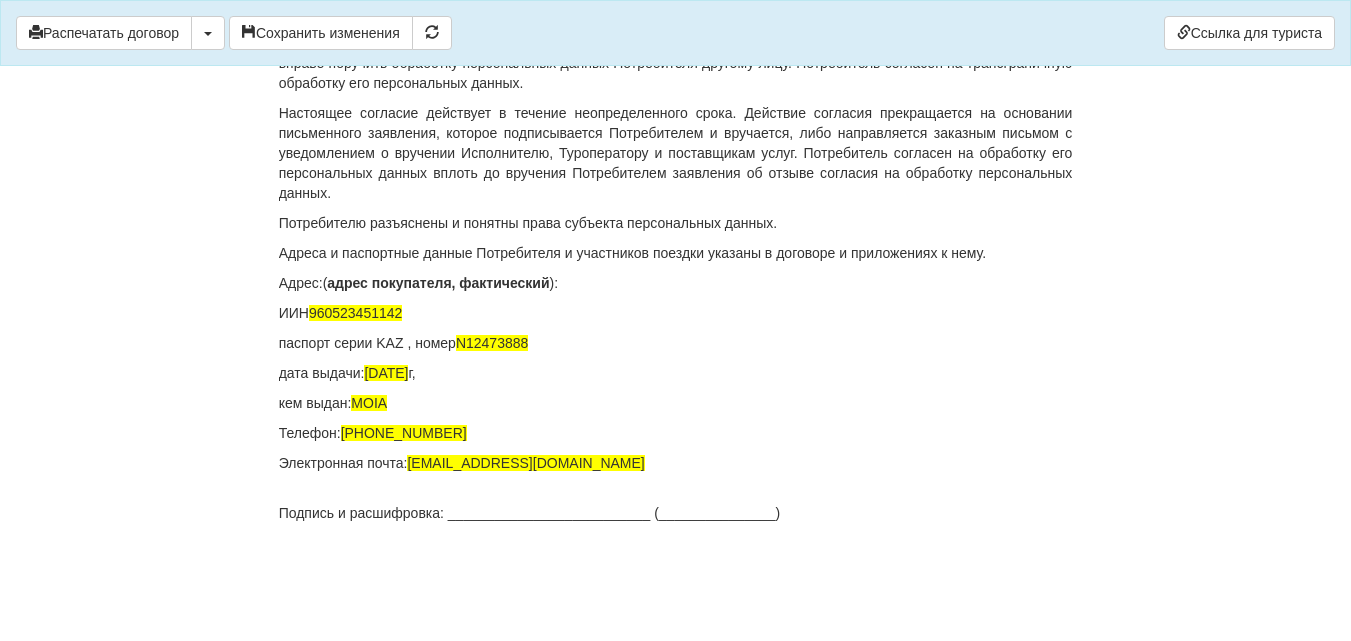 click on "ДОГОВОР ОКАЗАНИЯ ТУРИСТСКИХ УСЛУГ  1360989-KS
От  22.06.2025  г.
ИП «World-Tour», ИИН/БИН 740729401205, зарегистрированное в соответствии с законодательством Республики Казахстан, в лице
Кусаинова Назгуль Бакытовна, действующего на основании талона-уведомления о регистрации индивидуального предпринимателя KZ55UWQ00899845 13.08.2018г от выданного  3020 УГД по району им Казыбек би г.Караганды ,
в дальнейшем именуемое  «Исполнитель» , с одной стороны, и
BAYANOVA MADINA , дата рождения  23.05.1996  года, ИИН  960523451142 , паспорт серии KAZ,номер N 12473888 +77472529071  в дальнейшем именуемый
Kompas" at bounding box center [676, -7036] 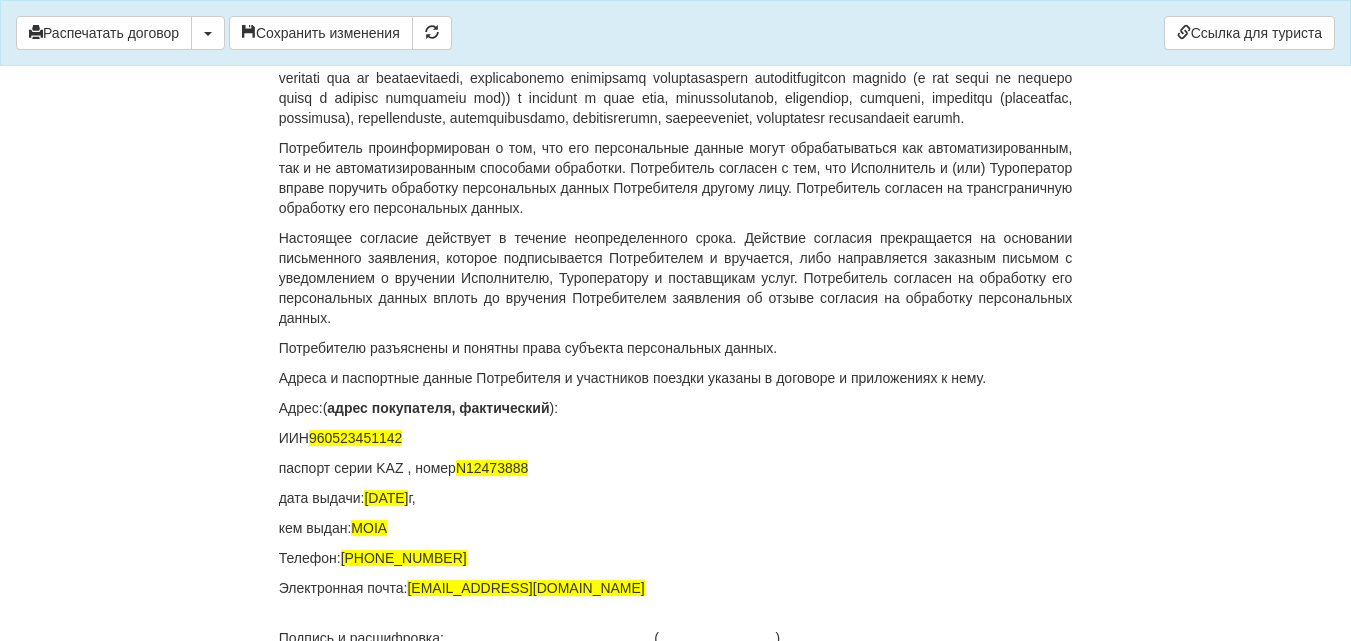scroll, scrollTop: 14521, scrollLeft: 0, axis: vertical 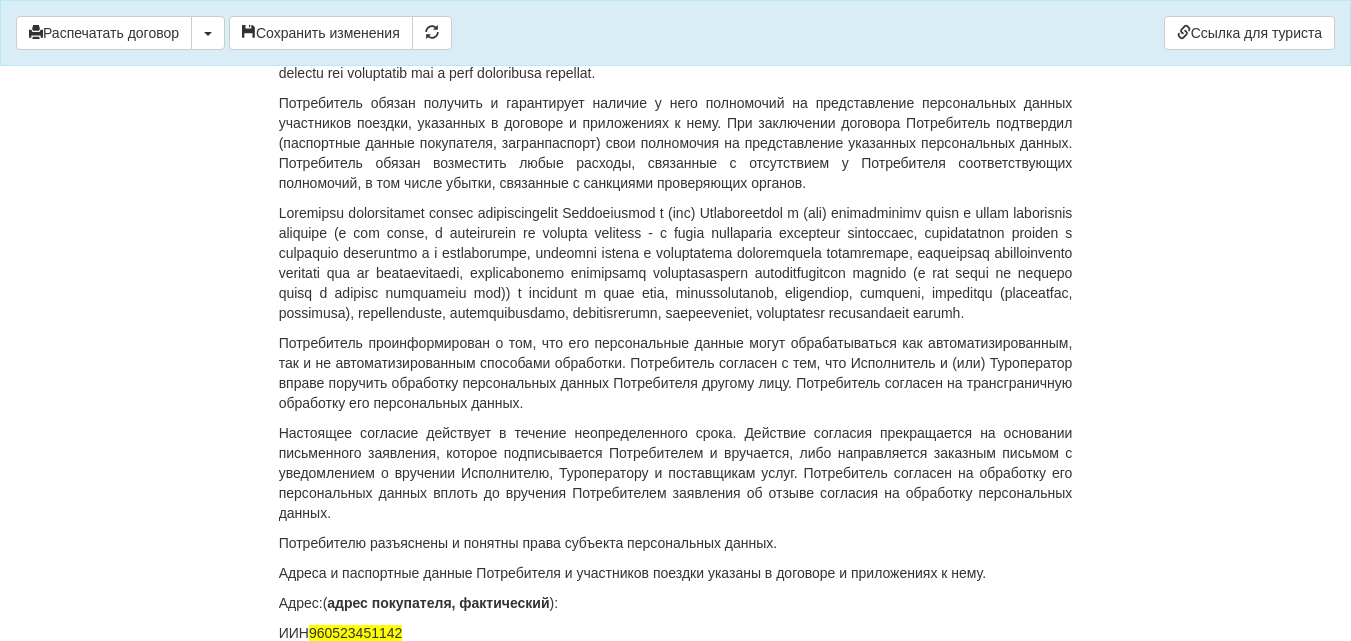 drag, startPoint x: 371, startPoint y: 192, endPoint x: 516, endPoint y: 201, distance: 145.27904 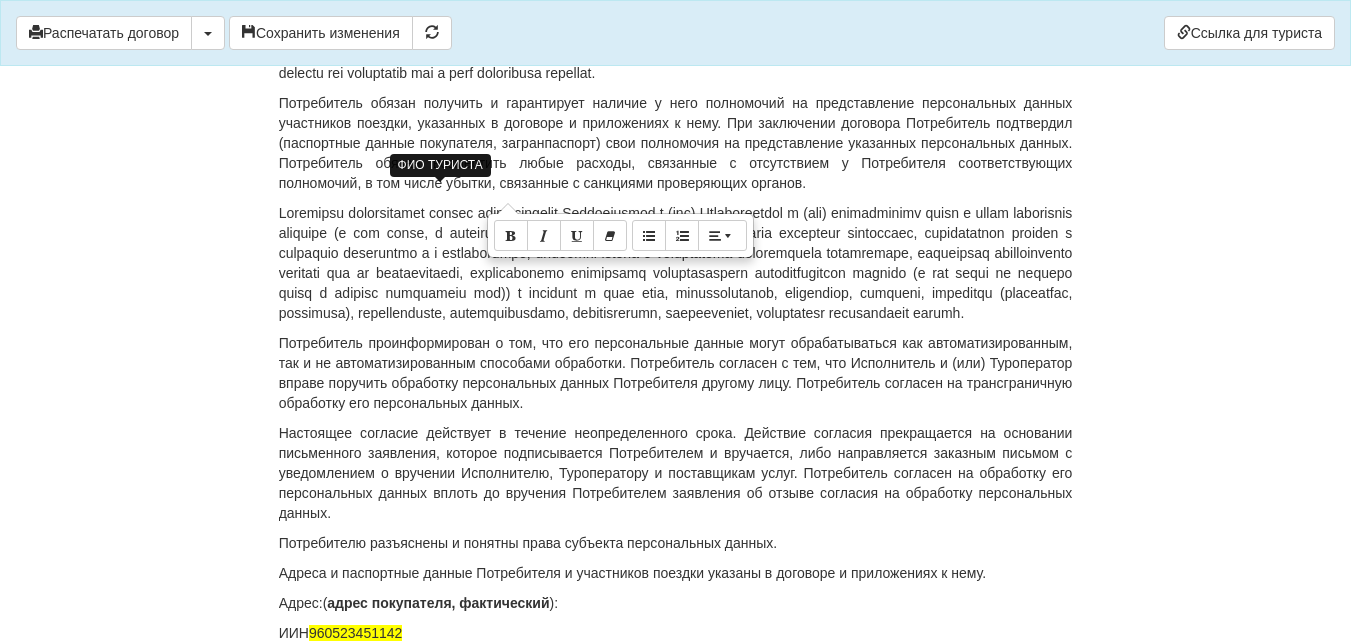 copy on "BAYANOVA MADINA ," 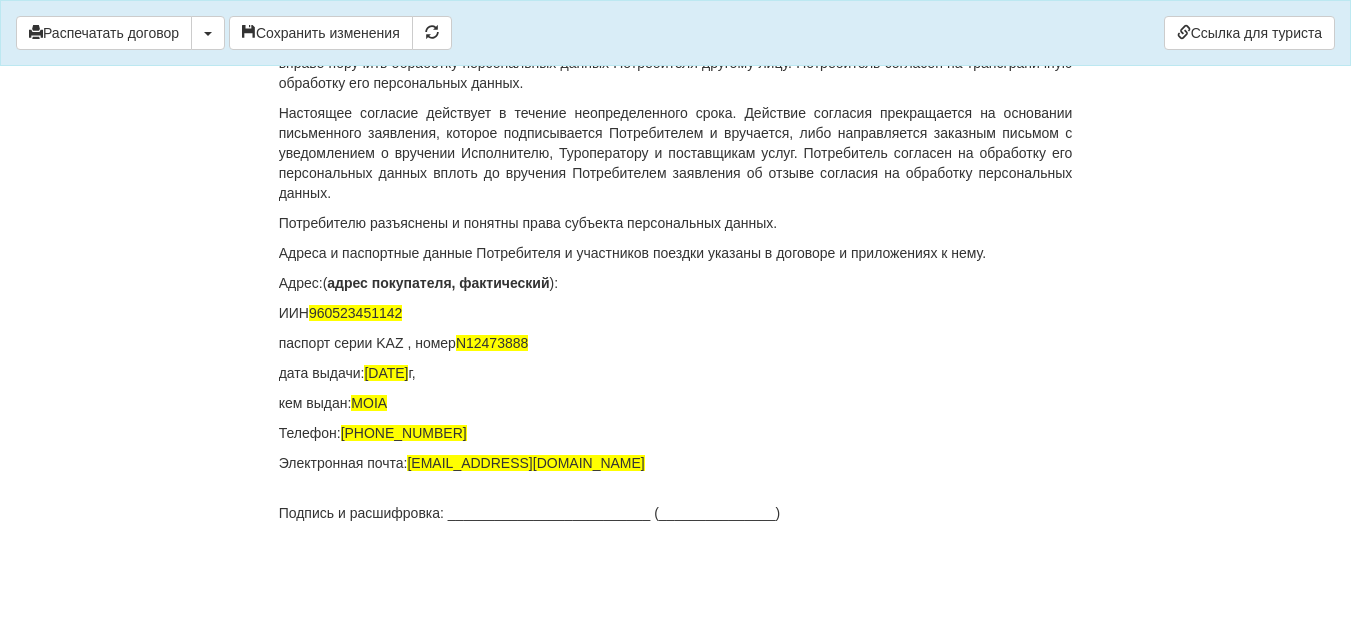 scroll, scrollTop: 15121, scrollLeft: 0, axis: vertical 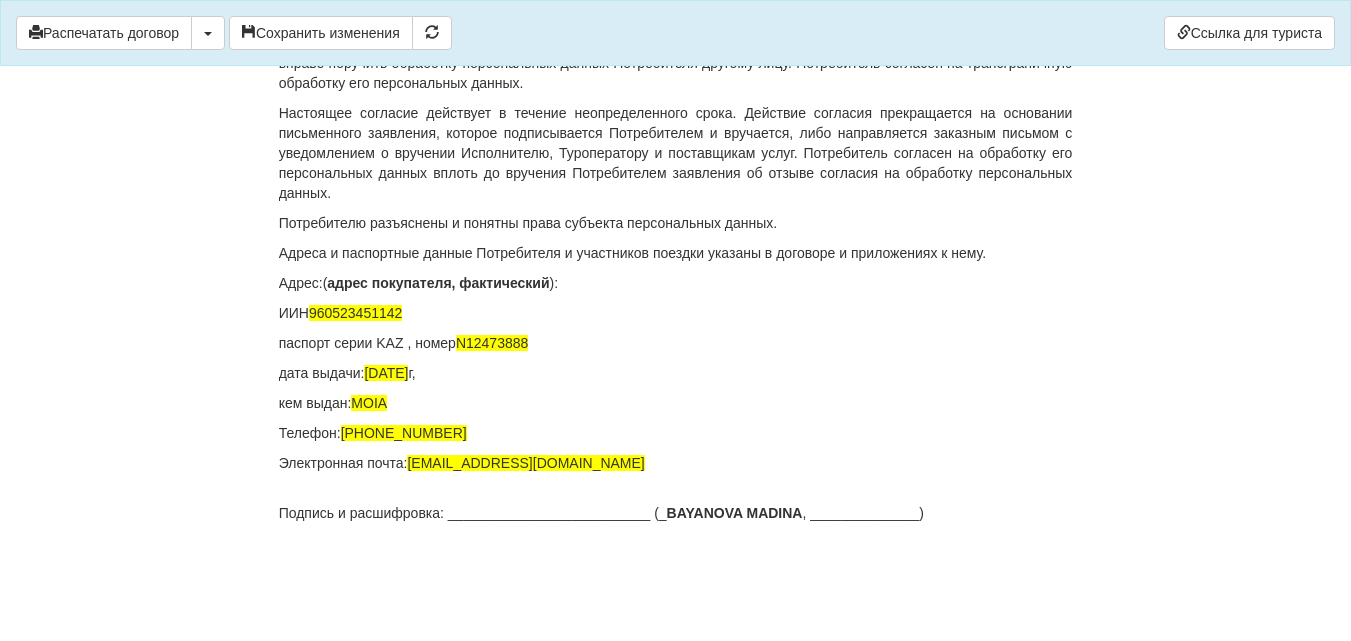 click on "Подпись и расшифровка: __________________________ (_ BAYANOVA MADINA , ______________)" at bounding box center [676, 513] 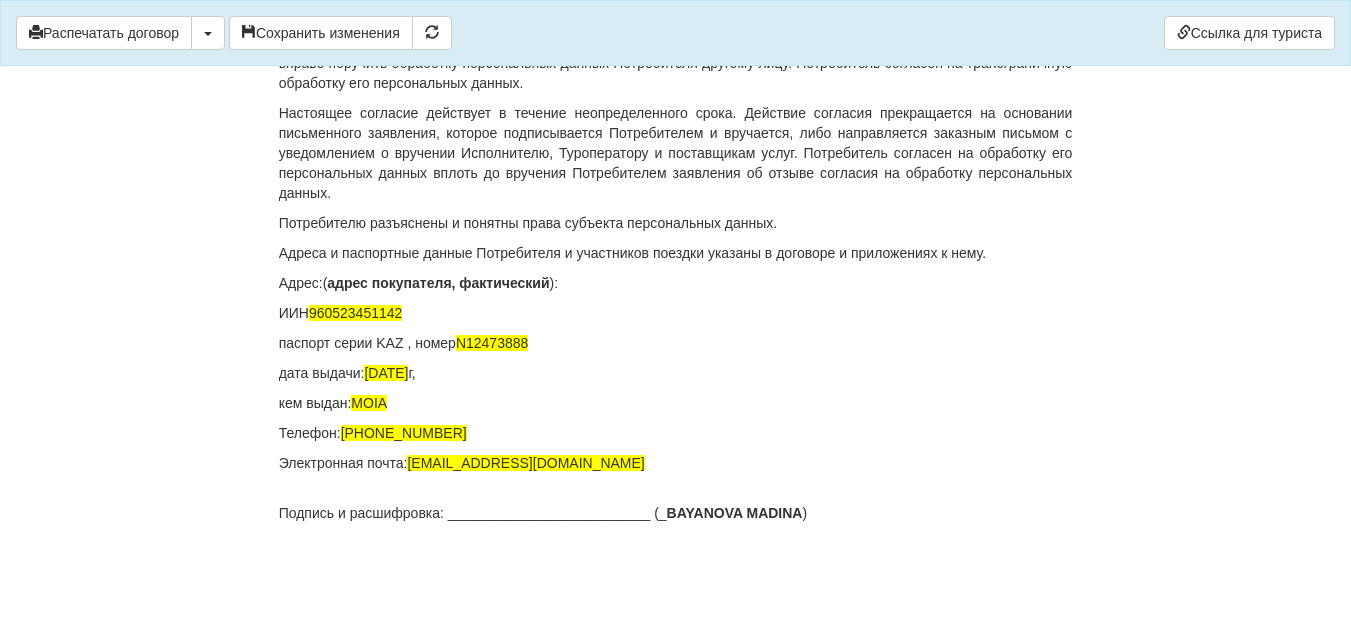 click on "ДОГОВОР ОКАЗАНИЯ ТУРИСТСКИХ УСЛУГ  1360989-KS
От  22.06.2025  г.
ИП «World-Tour», ИИН/БИН 740729401205, зарегистрированное в соответствии с законодательством Республики Казахстан, в лице
Кусаинова Назгуль Бакытовна, действующего на основании талона-уведомления о регистрации индивидуального предпринимателя KZ55UWQ00899845 13.08.2018г от выданного  3020 УГД по району им Казыбек би г.Караганды ,
в дальнейшем именуемое  «Исполнитель» , с одной стороны, и
BAYANOVA MADINA , дата рождения  23.05.1996  года, ИИН  960523451142 , паспорт серии KAZ,номер N 12473888 +77472529071  в дальнейшем именуемый
Kompas" at bounding box center (676, -7036) 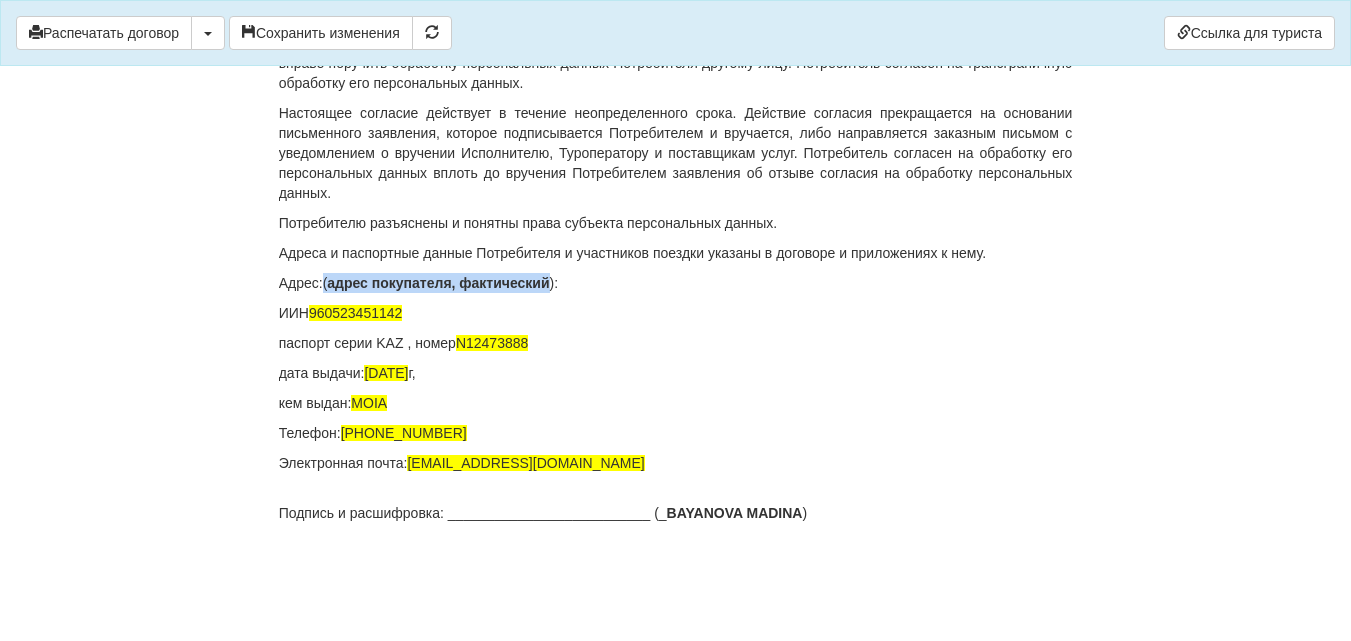 drag, startPoint x: 323, startPoint y: 280, endPoint x: 550, endPoint y: 291, distance: 227.26636 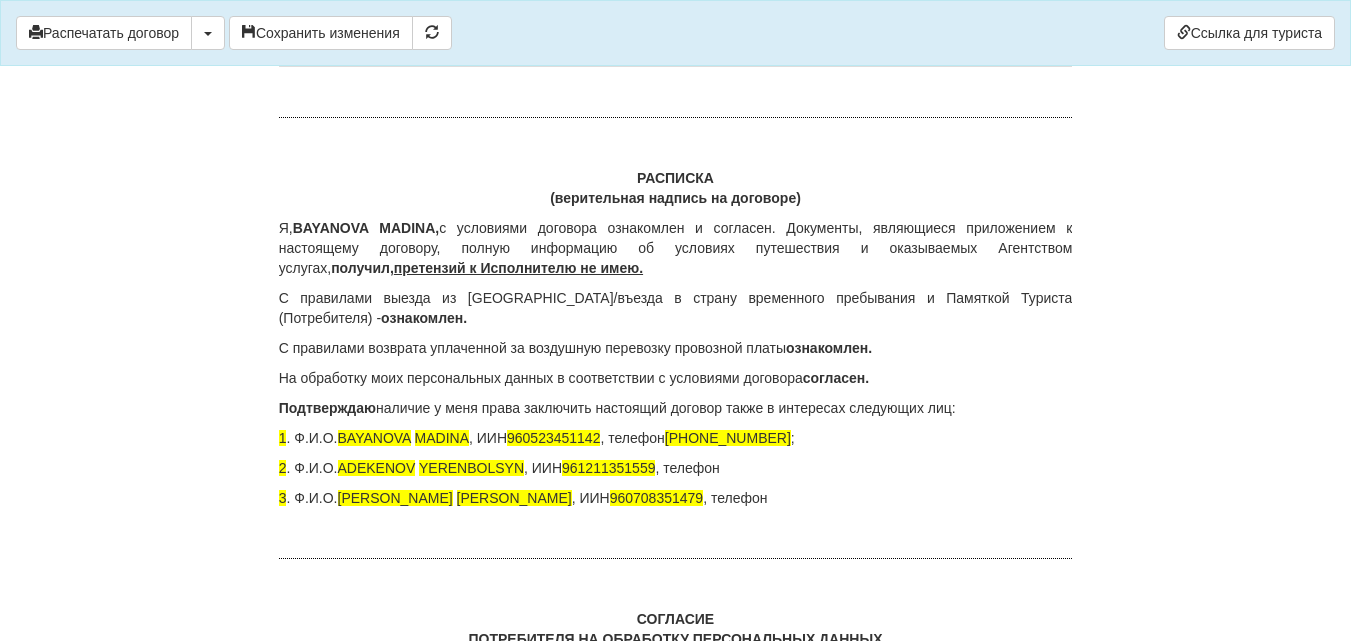scroll, scrollTop: 13521, scrollLeft: 0, axis: vertical 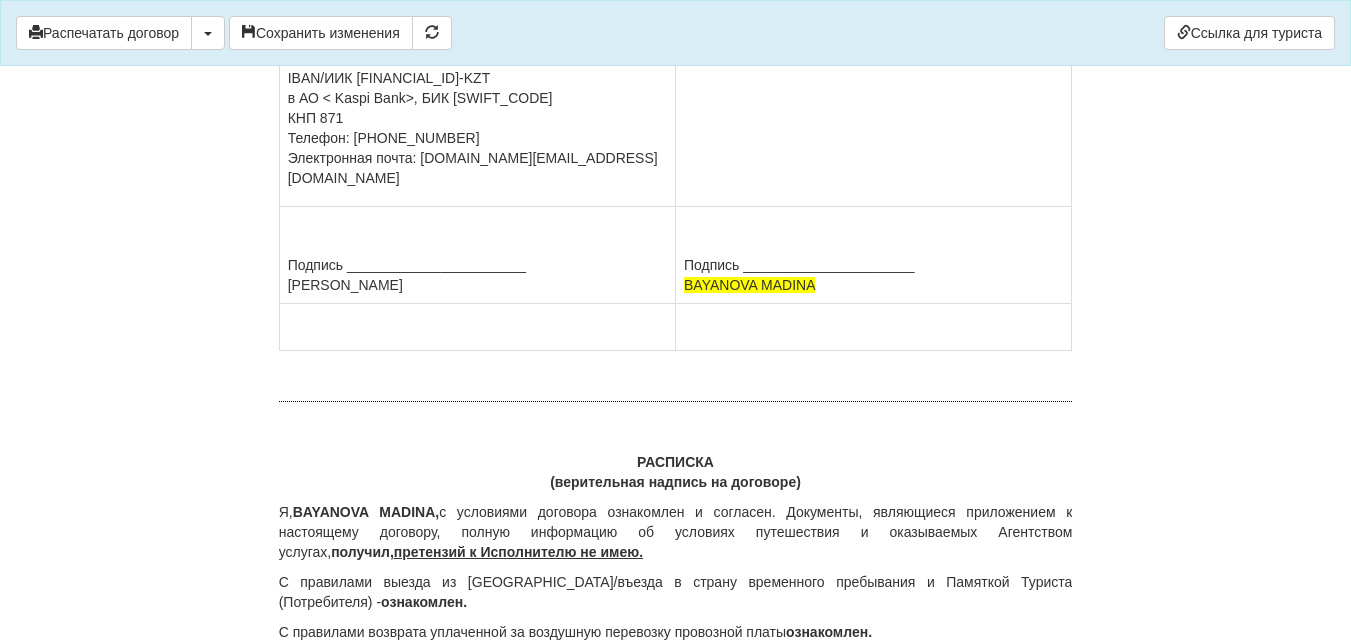 drag, startPoint x: 742, startPoint y: 336, endPoint x: 891, endPoint y: 335, distance: 149.00336 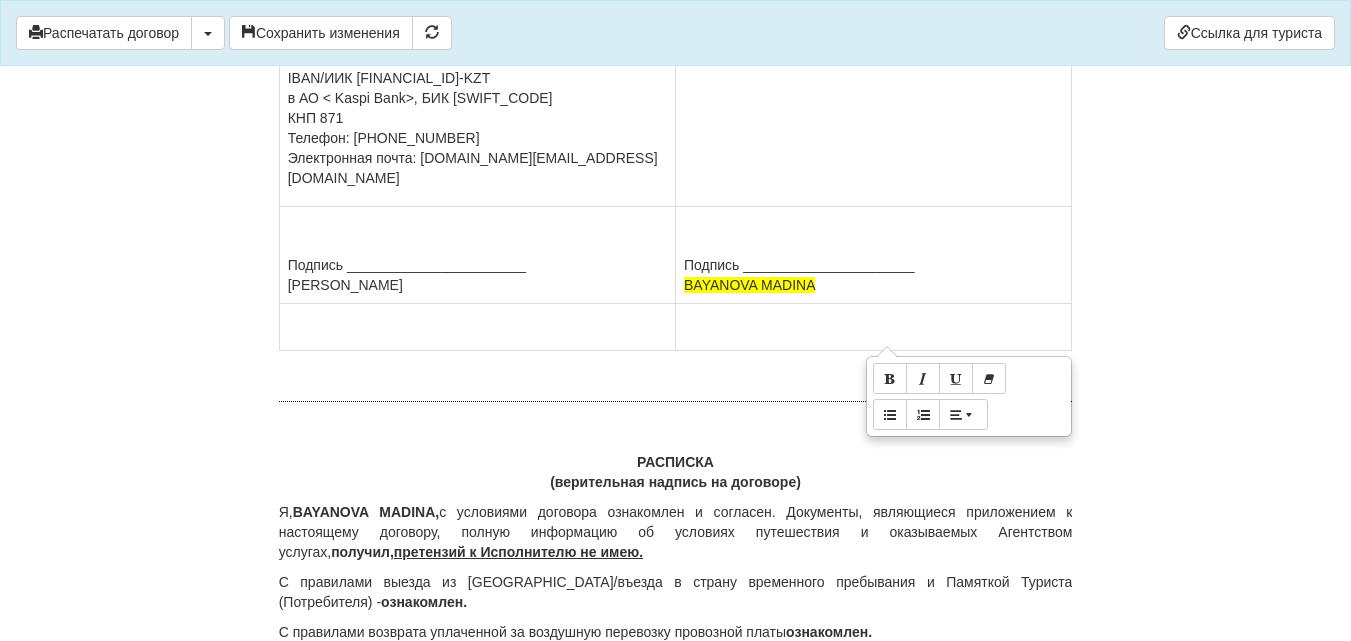 copy on "аттимбета 33/11, кв 29" 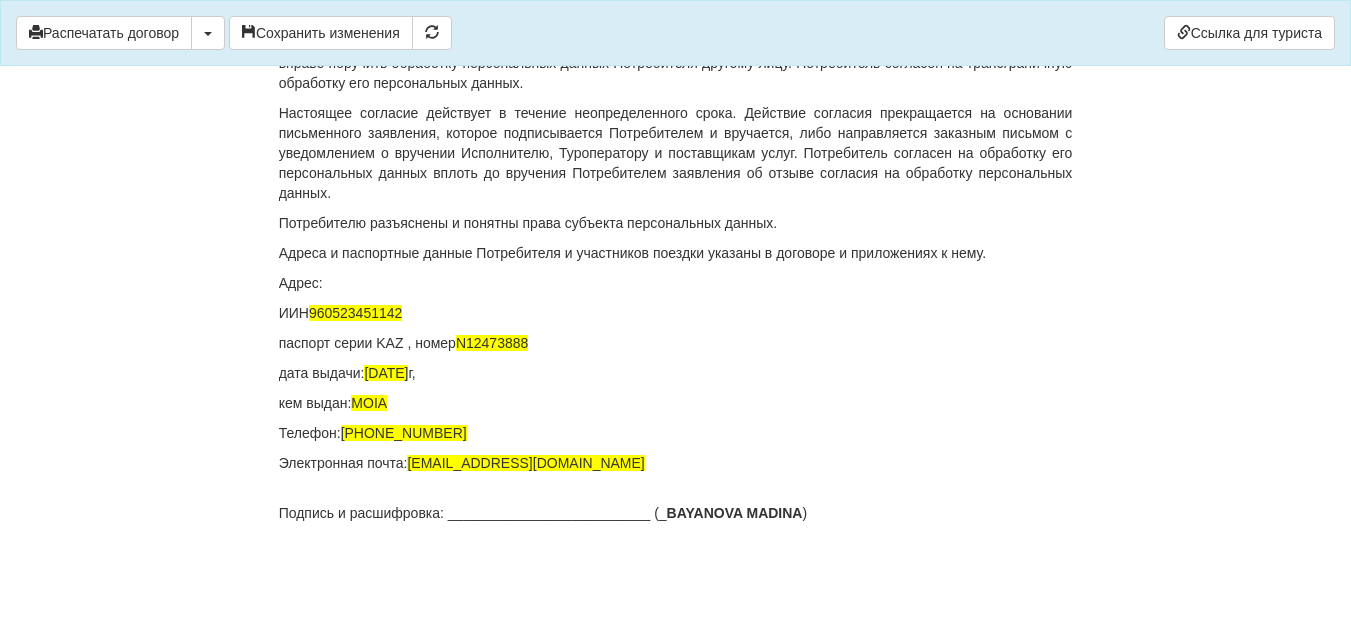 scroll, scrollTop: 15121, scrollLeft: 0, axis: vertical 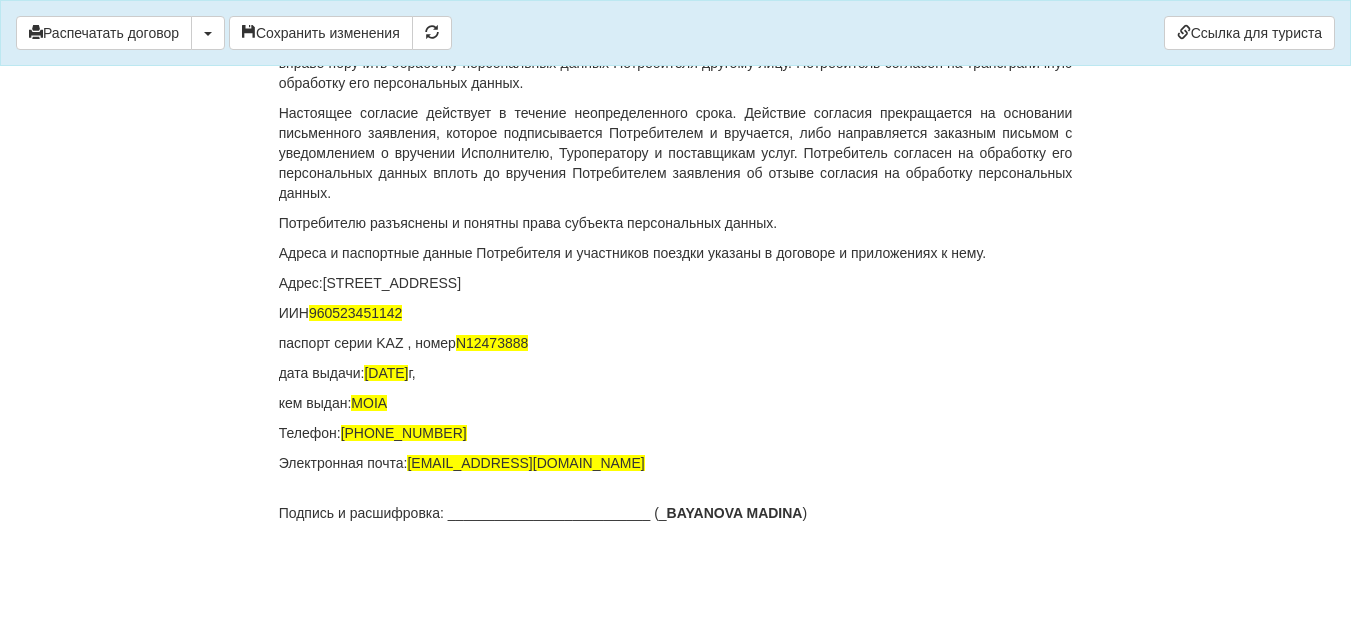 click on "Адрес:Караганда,    аттимбета 33/11, кв 29" at bounding box center [676, 283] 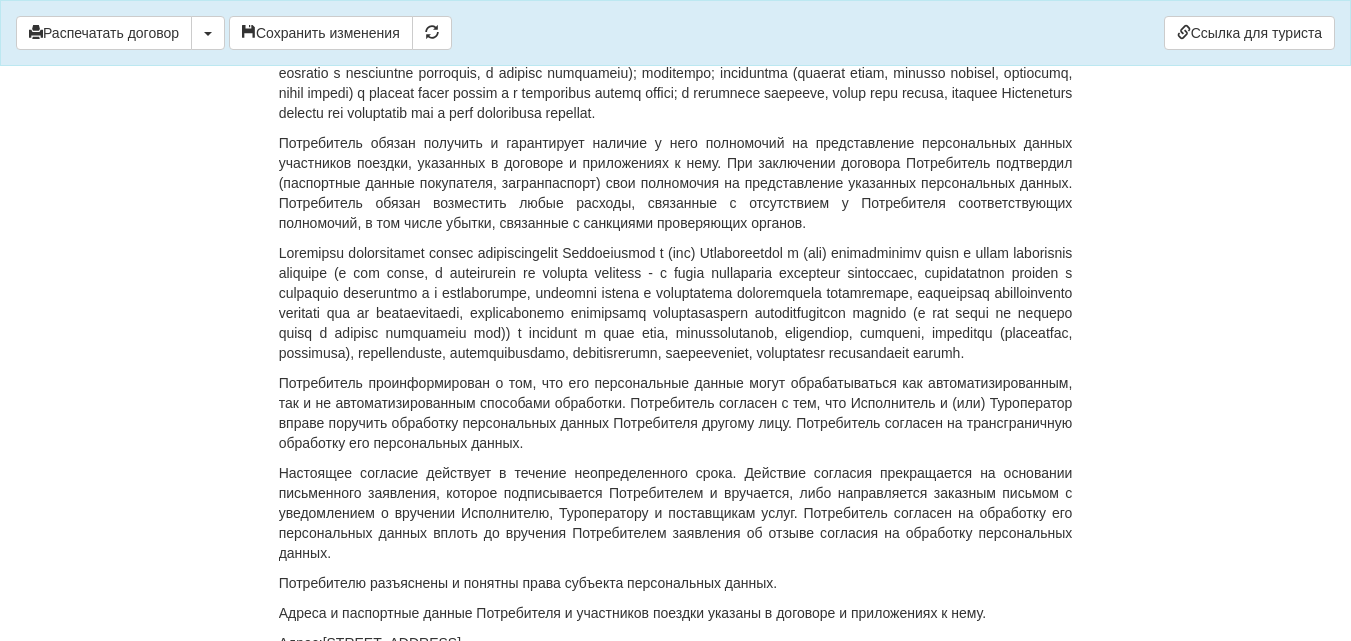 scroll, scrollTop: 14421, scrollLeft: 0, axis: vertical 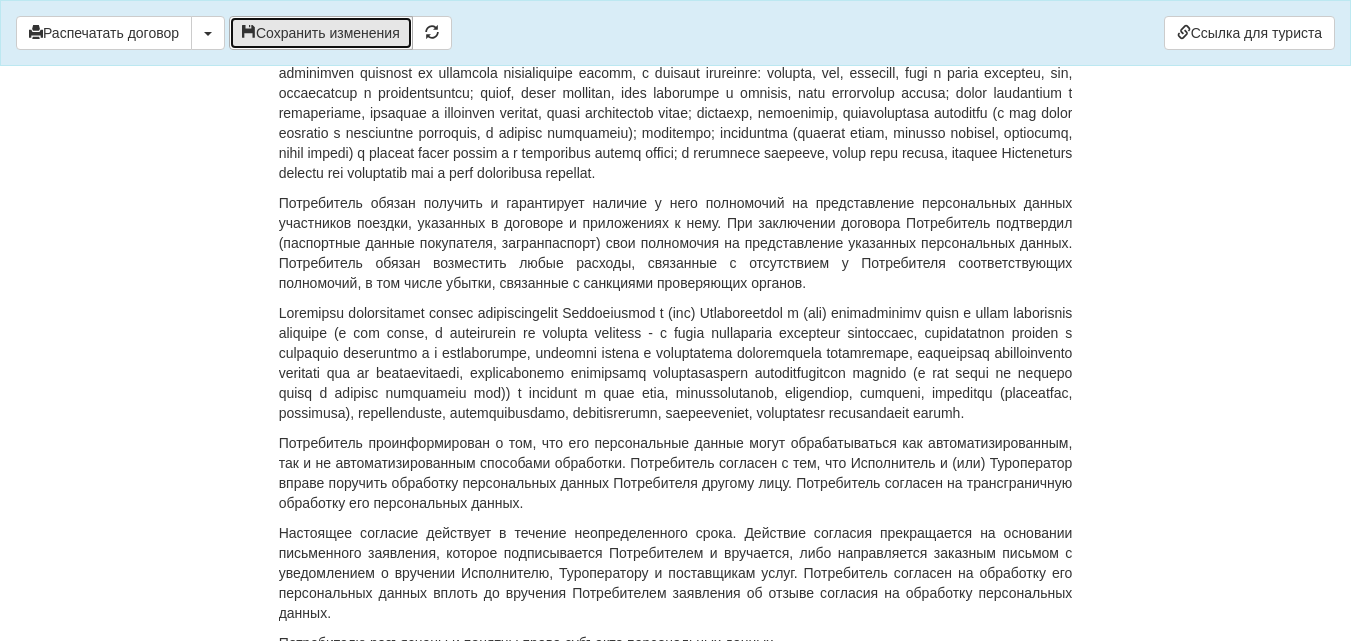 click on "Сохранить изменения" at bounding box center [321, 33] 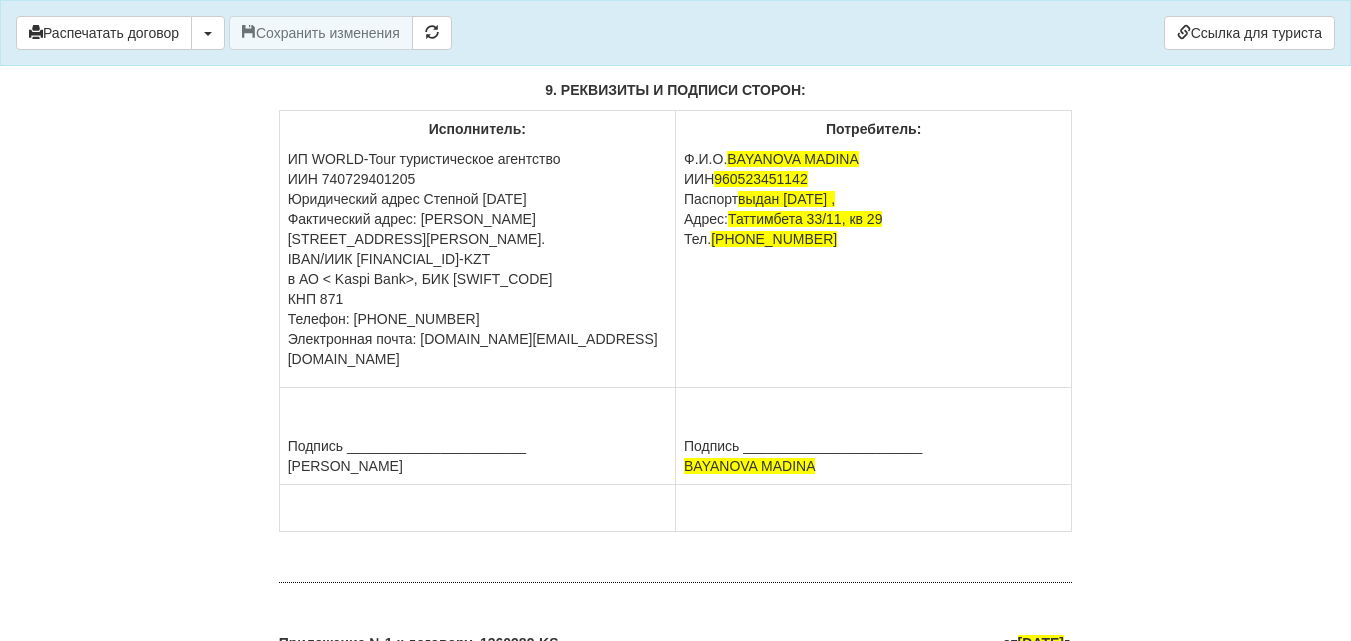 scroll, scrollTop: 11721, scrollLeft: 0, axis: vertical 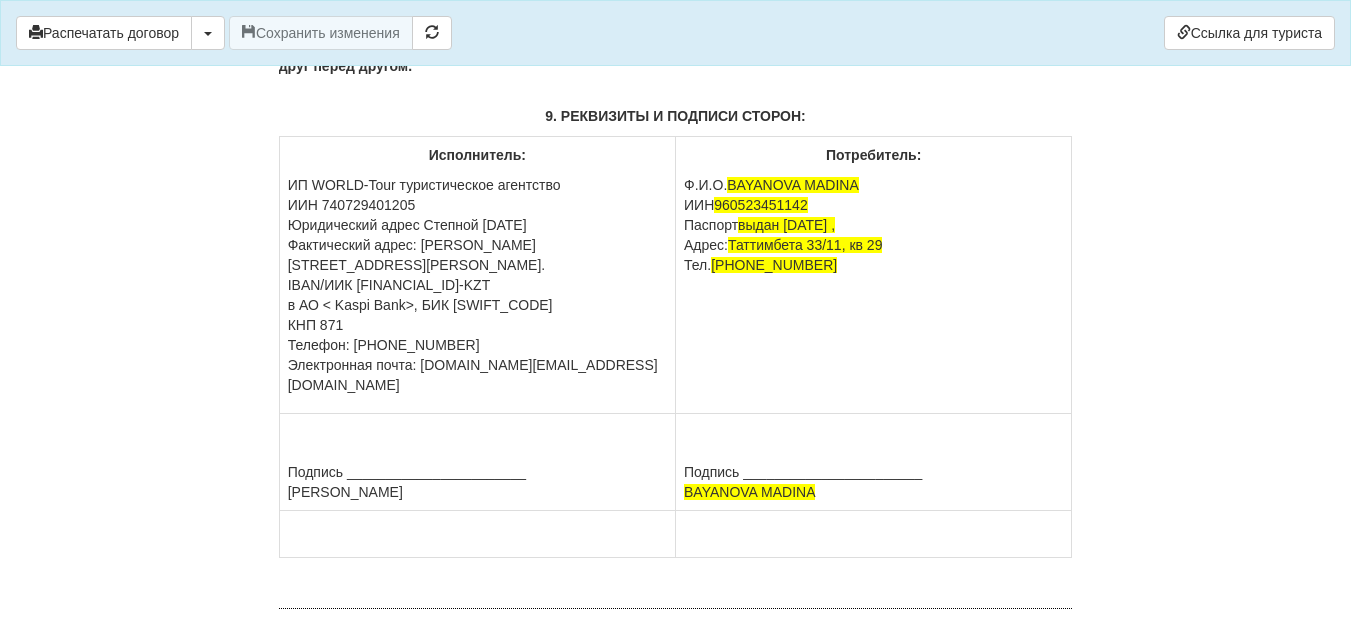 click on "3)туристский ваучер (при реализации туристского продукта) с указанием туристского кода;" at bounding box center [676, -64] 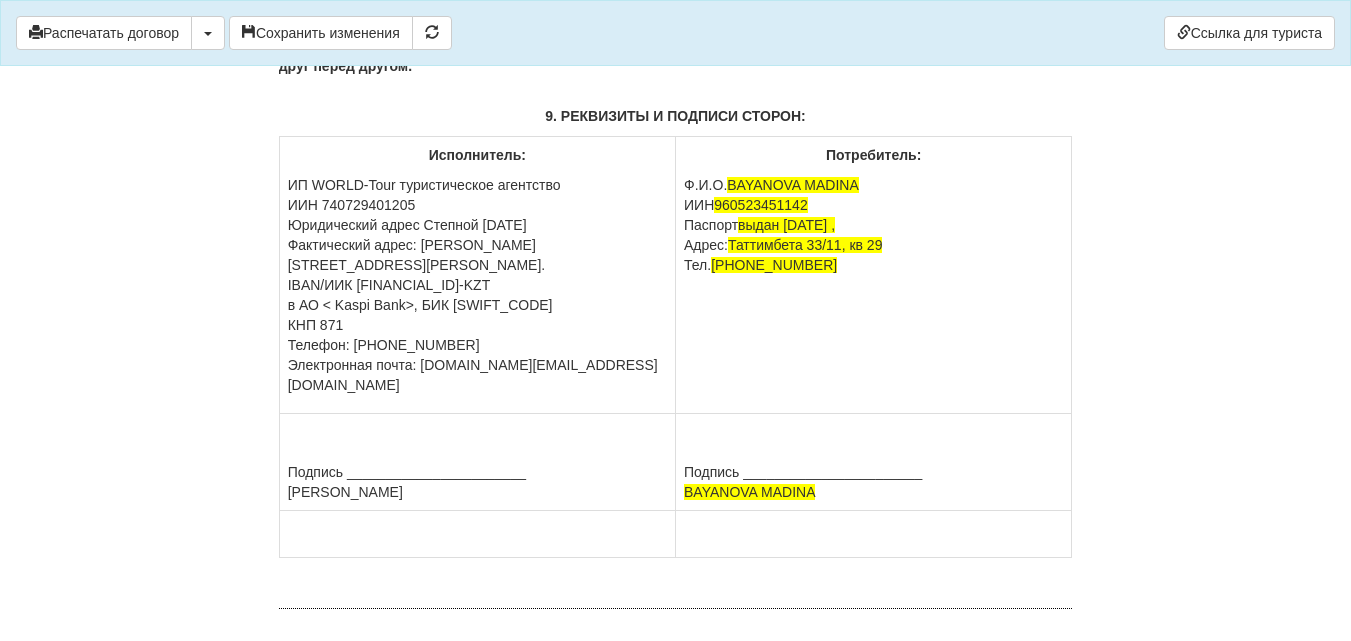 click on "ДОГОВОР ОКАЗАНИЯ ТУРИСТСКИХ УСЛУГ  1360989-KS
От  22.06.2025  г.
ИП «World-Tour», ИИН/БИН 740729401205, зарегистрированное в соответствии с законодательством Республики Казахстан, в лице
Кусаинова Назгуль Бакытовна, действующего на основании талона-уведомления о регистрации индивидуального предпринимателя KZ55UWQ00899845 13.08.2018г от выданного  3020 УГД по району им Казыбек би г.Караганды ,
в дальнейшем именуемое  «Исполнитель» , с одной стороны, и
BAYANOVA MADINA , дата рождения  23.05.1996  года, ИИН  960523451142 , паспорт серии KAZ,номер N 12473888 +77472529071  в дальнейшем именуемый
Kompas" at bounding box center (676, -3916) 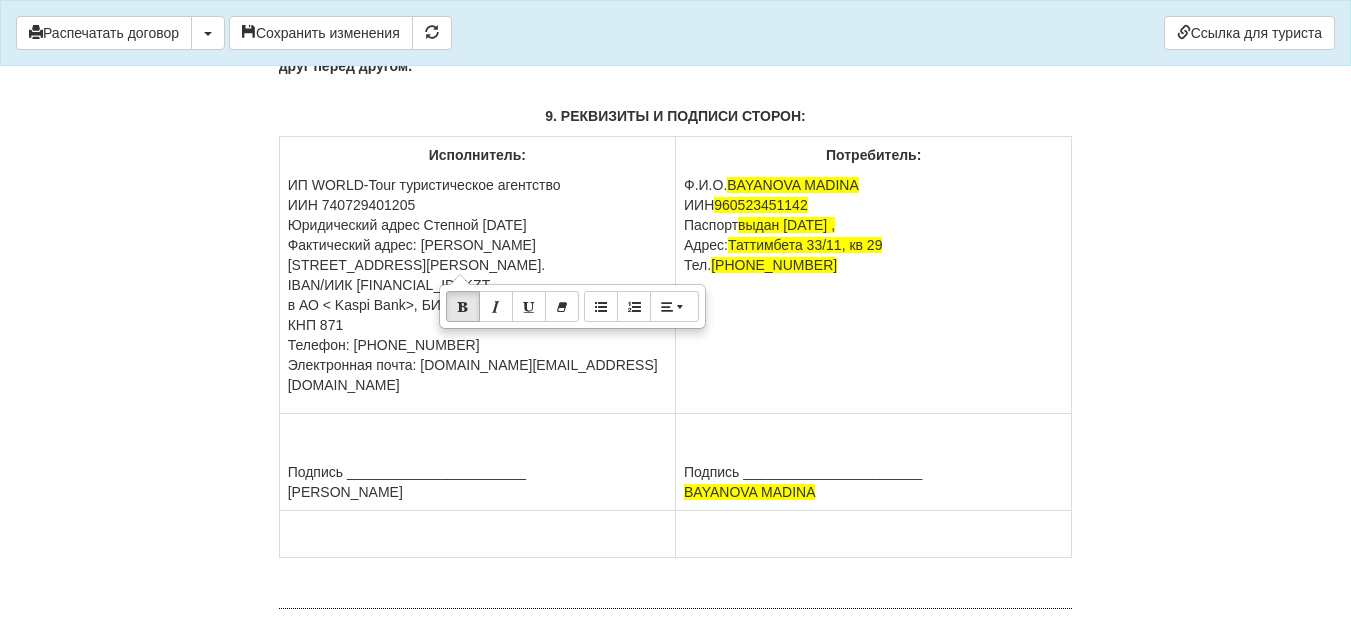 copy on ";" 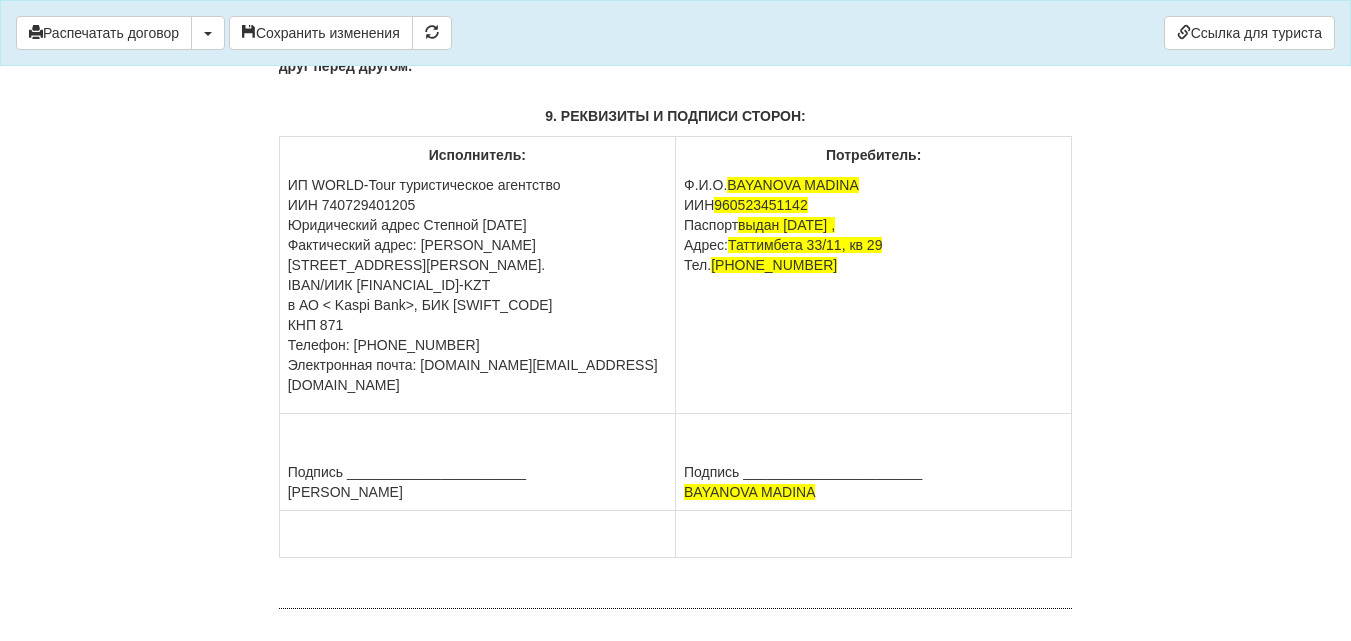click on "3)туристский ваучер     ;" at bounding box center (676, -64) 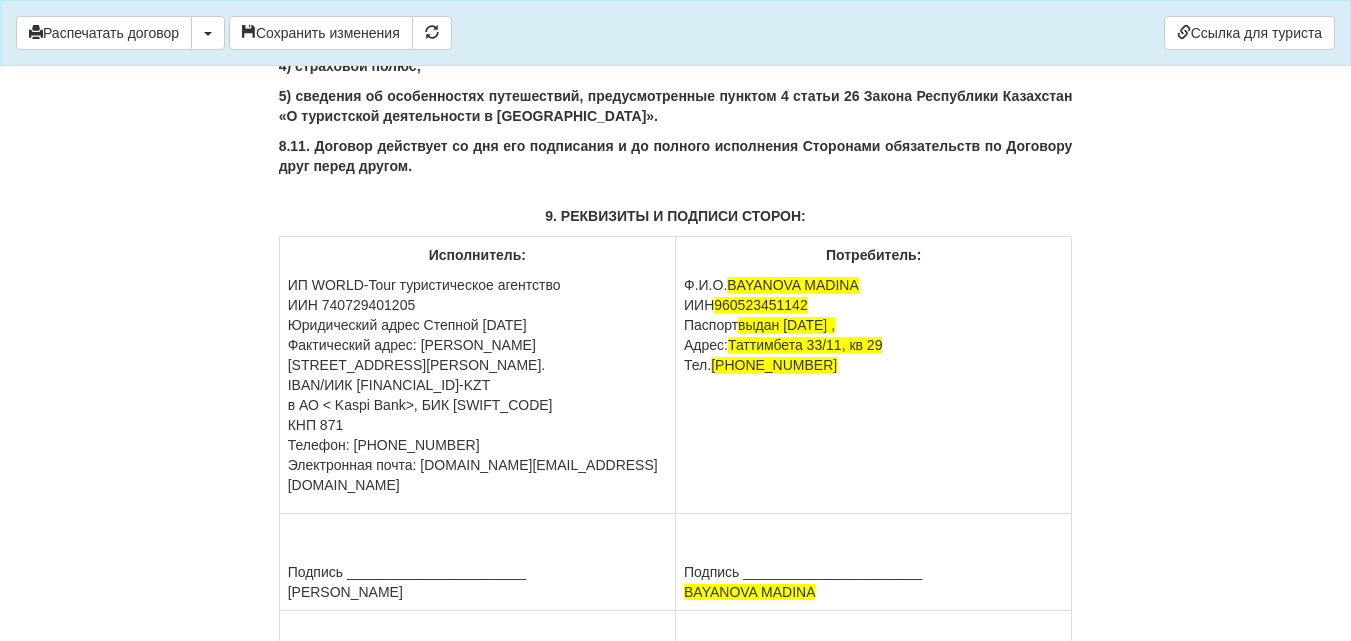 click on "ДОГОВОР ОКАЗАНИЯ ТУРИСТСКИХ УСЛУГ  1360989-KS
От  22.06.2025  г.
ИП «World-Tour», ИИН/БИН 740729401205, зарегистрированное в соответствии с законодательством Республики Казахстан, в лице
Кусаинова Назгуль Бакытовна, действующего на основании талона-уведомления о регистрации индивидуального предпринимателя KZ55UWQ00899845 13.08.2018г от выданного  3020 УГД по району им Казыбек би г.Караганды ,
в дальнейшем именуемое  «Исполнитель» , с одной стороны, и
BAYANOVA MADINA , дата рождения  23.05.1996  года, ИИН  960523451142 , паспорт серии KAZ,номер N 12473888 +77472529071  в дальнейшем именуемый
Kompas" at bounding box center [676, -3816] 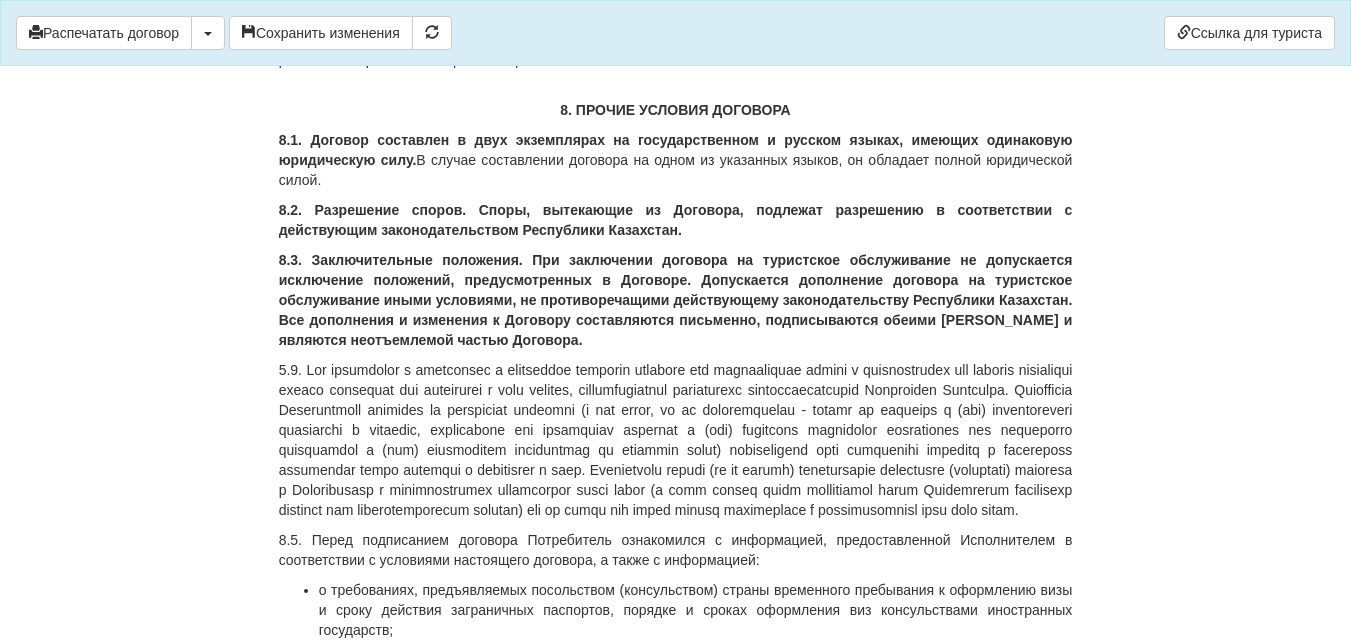scroll, scrollTop: 9921, scrollLeft: 0, axis: vertical 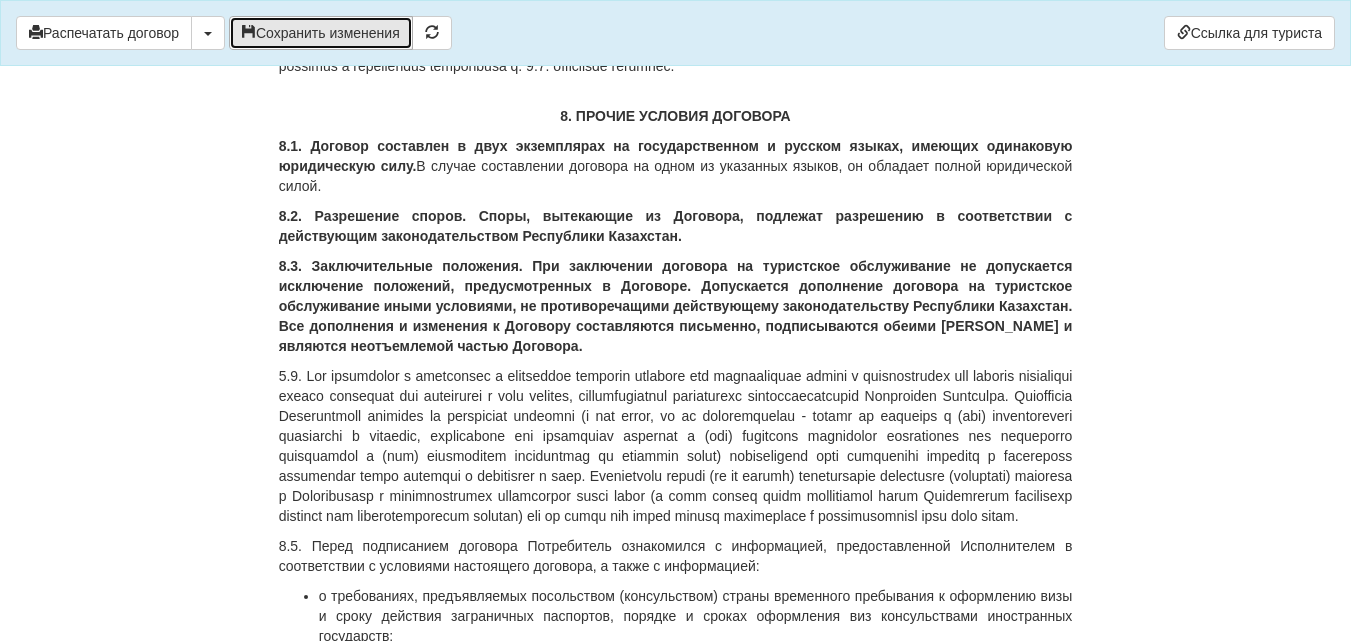 click on "Сохранить изменения" at bounding box center [321, 33] 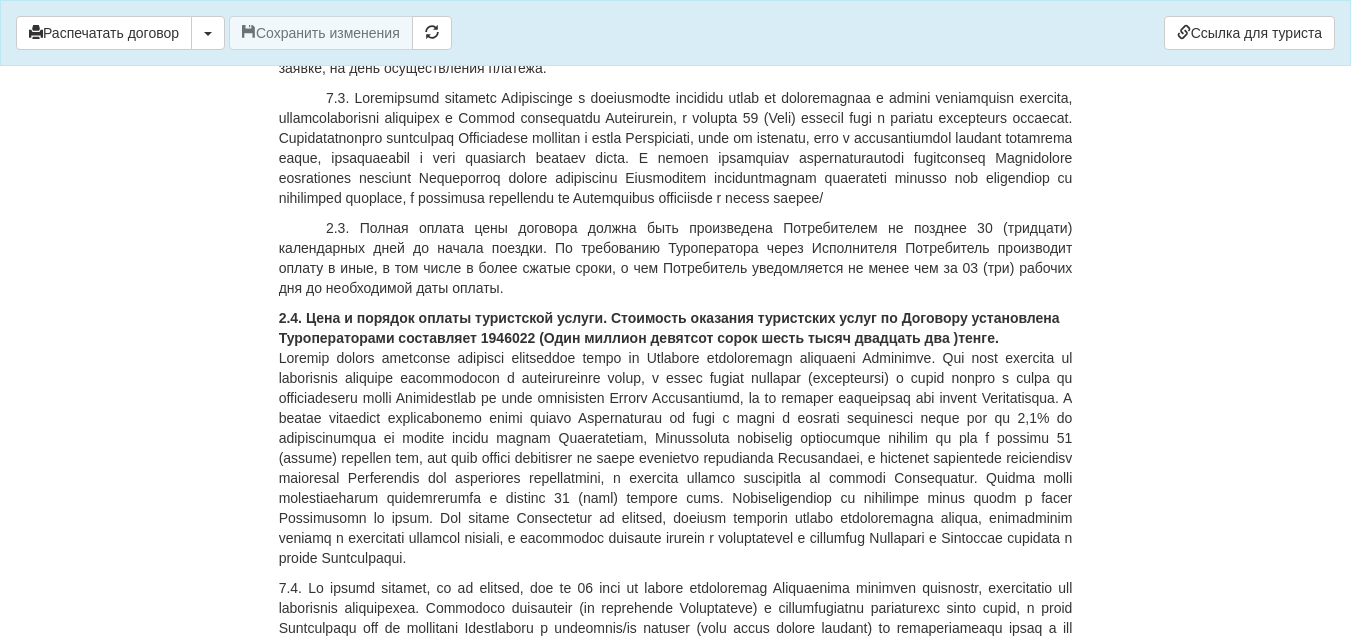 scroll, scrollTop: 1521, scrollLeft: 0, axis: vertical 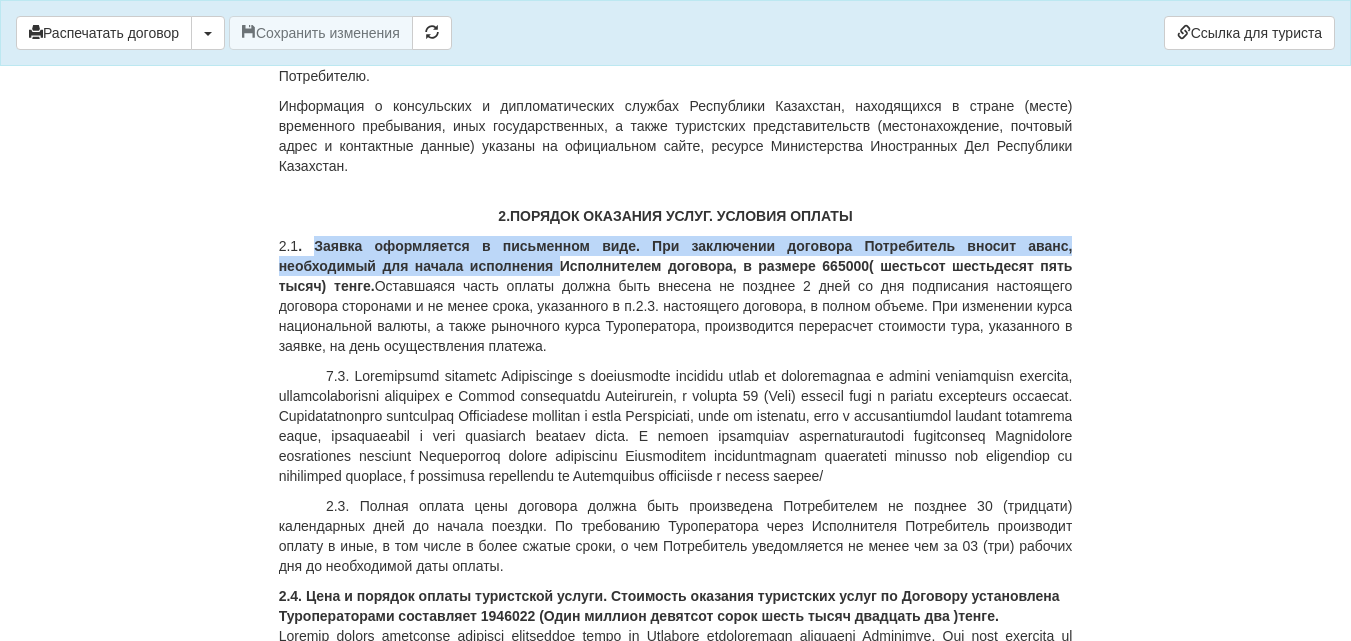 drag, startPoint x: 313, startPoint y: 202, endPoint x: 558, endPoint y: 216, distance: 245.39967 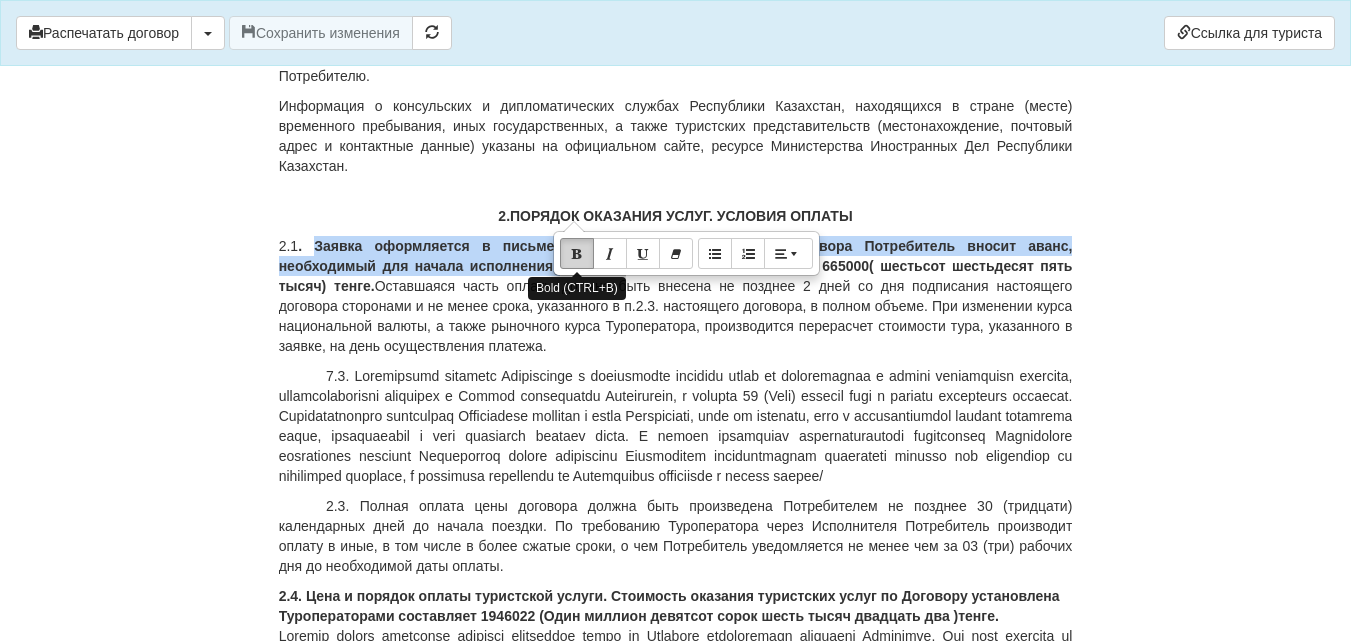 click at bounding box center (577, 253) 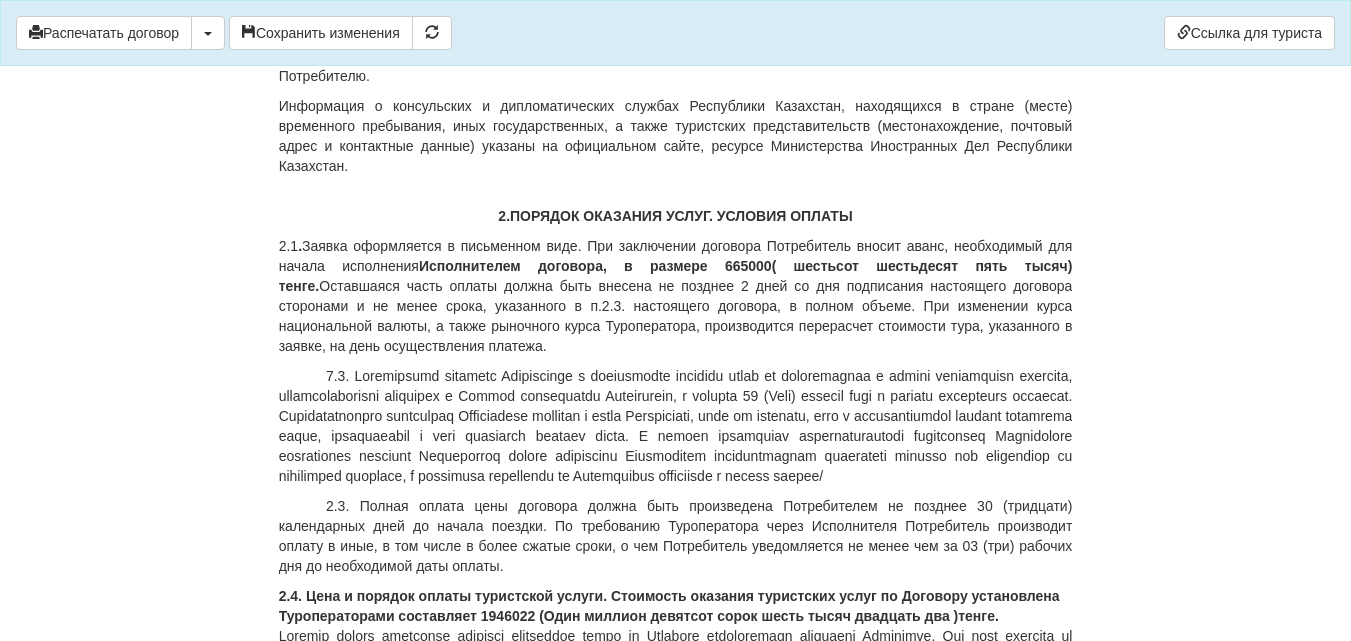 click on "1 .  Заявка  оформляется в письменном виде. При заключении договора Потребитель вносит  аванс, необходимый для начала исполнения  Исполнителем договора, в размере 665000( шестьсот шестьдесят пять тысяч) тенге." at bounding box center [676, 296] 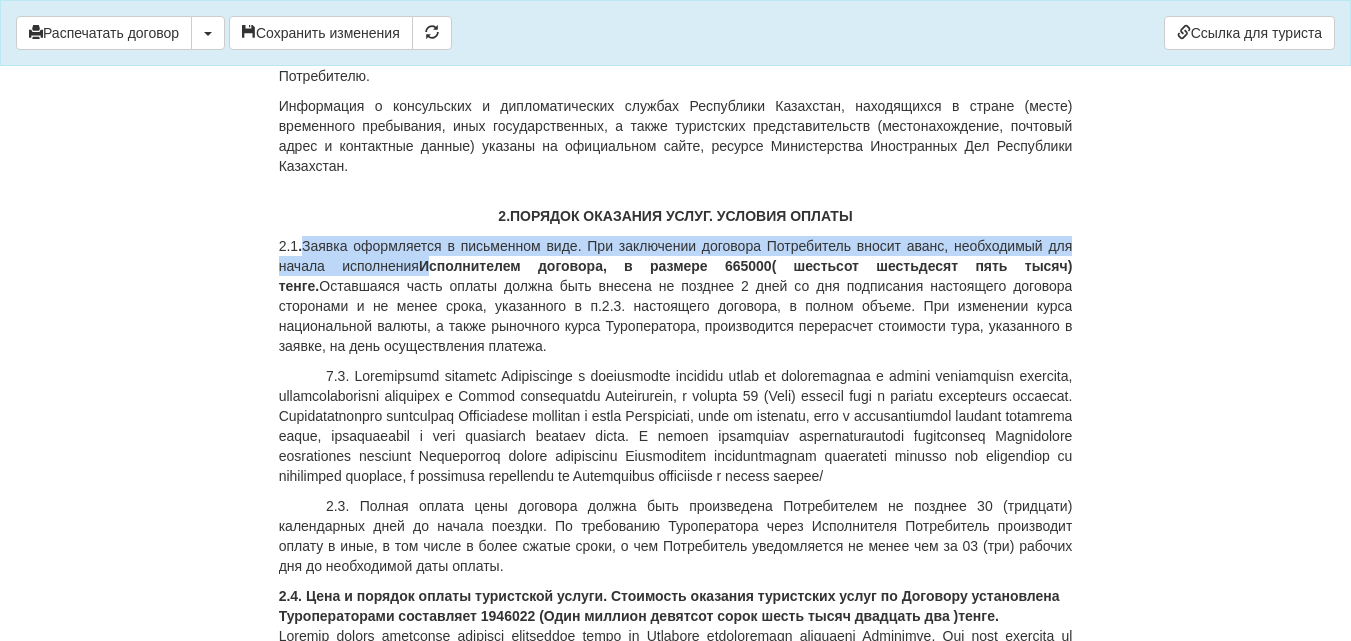 drag, startPoint x: 304, startPoint y: 201, endPoint x: 428, endPoint y: 219, distance: 125.299644 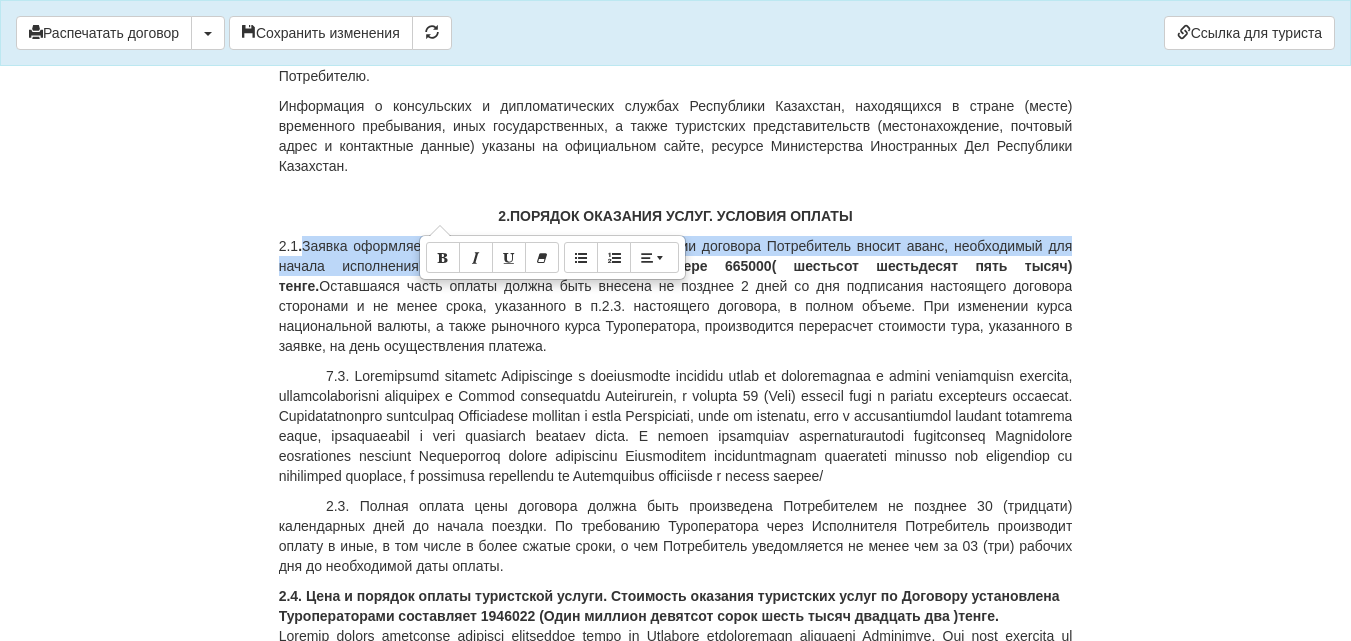 drag, startPoint x: 424, startPoint y: 220, endPoint x: 377, endPoint y: 219, distance: 47.010635 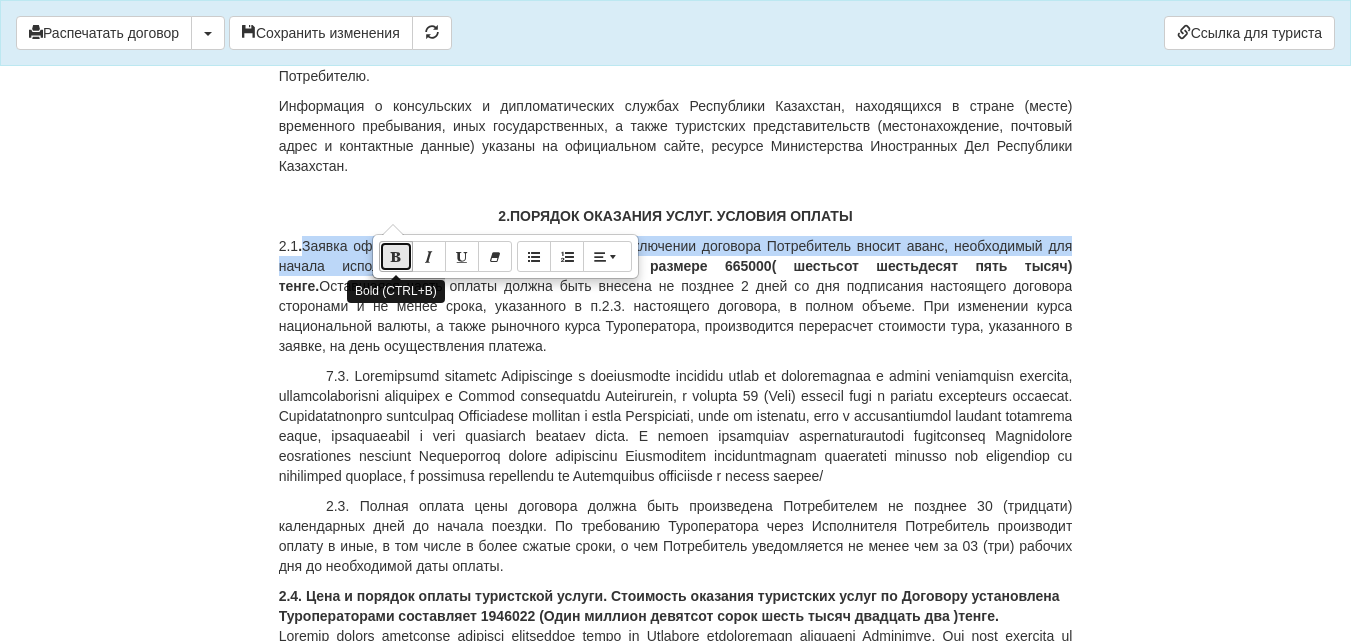 click at bounding box center (396, 256) 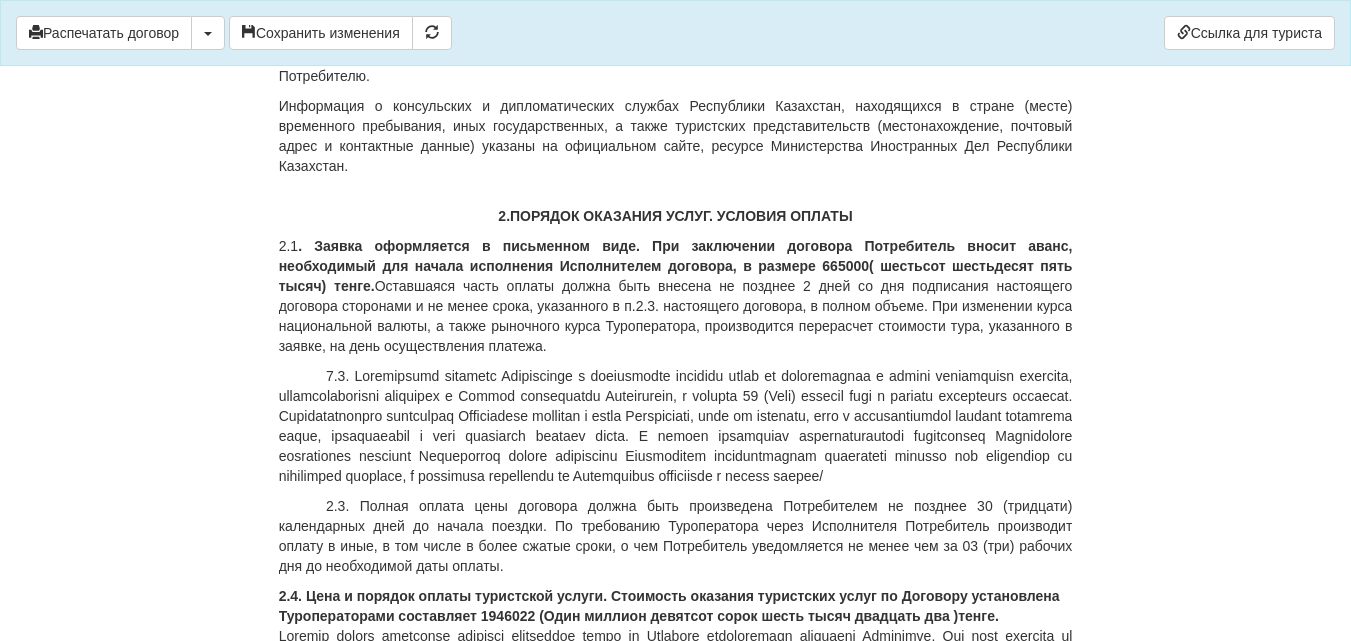 click on "1 . Заявка  оформляется в письменном виде. При заключении договора Потребитель вносит  аванс, необходимый для начала исполнения Исполнителем договора, в размере 665000( шестьсот шестьдесят пять тысяч) тенге." at bounding box center (676, 296) 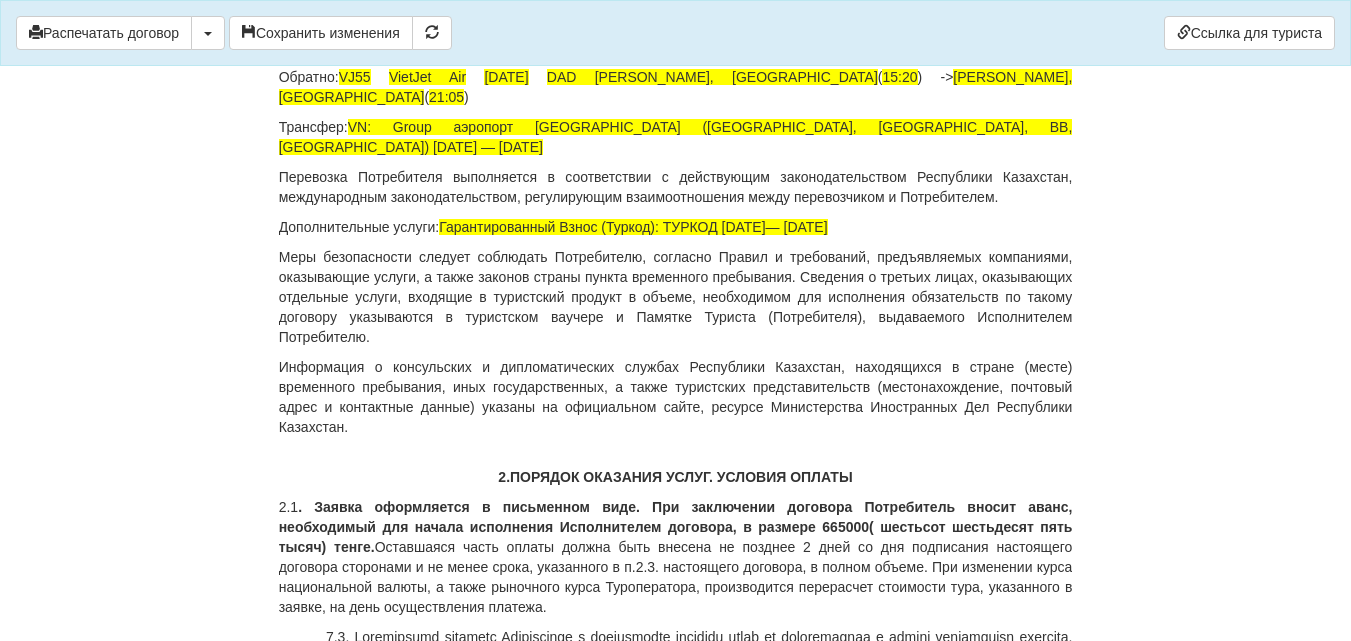 scroll, scrollTop: 1221, scrollLeft: 0, axis: vertical 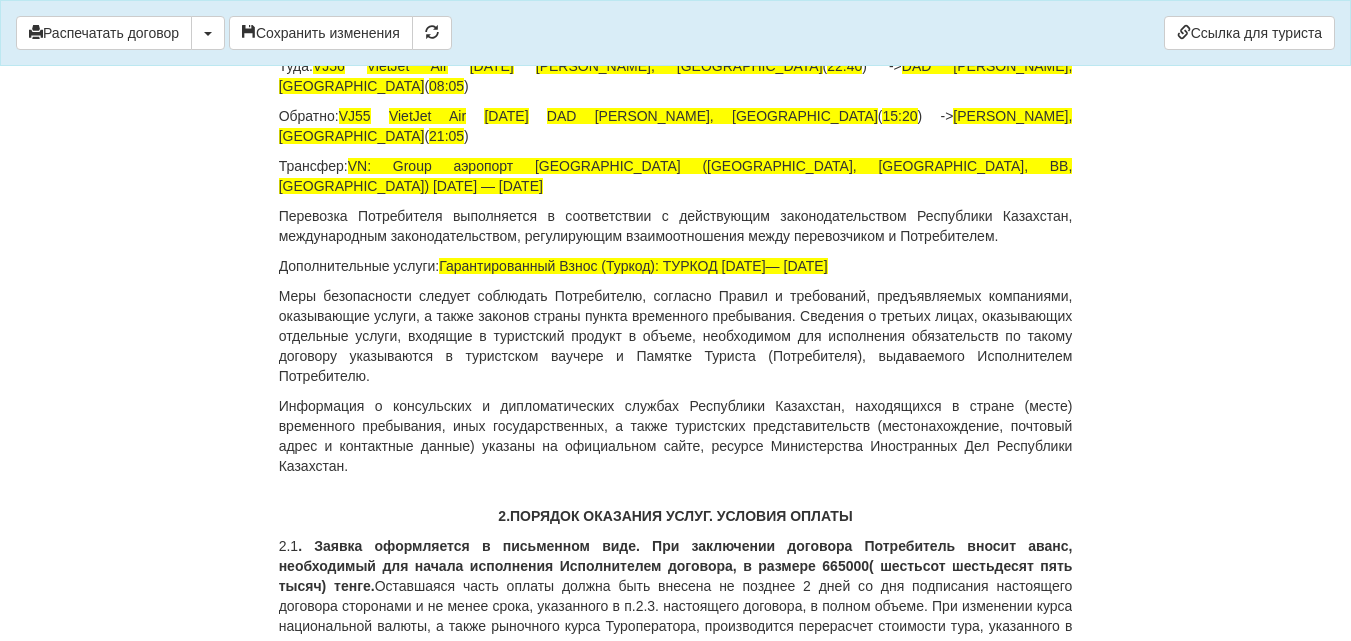 click on "2.ПОРЯДОК ОКАЗАНИЯ УСЛУГ. УСЛОВИЯ ОПЛАТЫ" at bounding box center (676, 516) 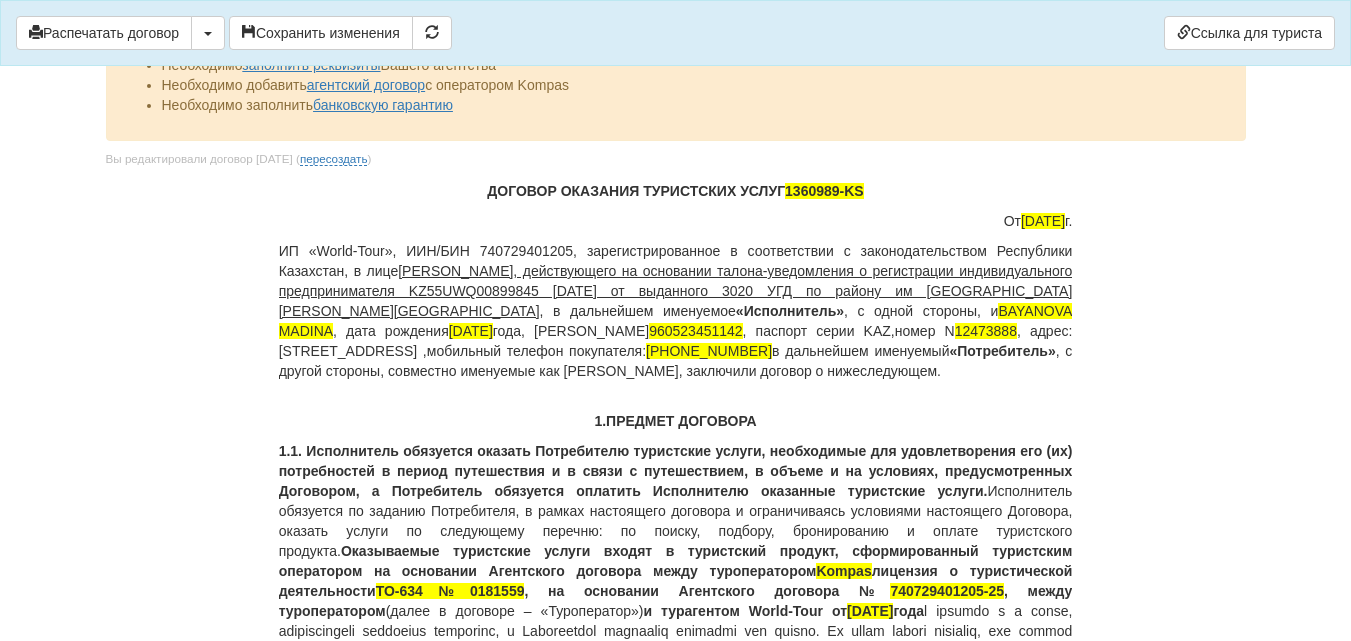 scroll, scrollTop: 21, scrollLeft: 0, axis: vertical 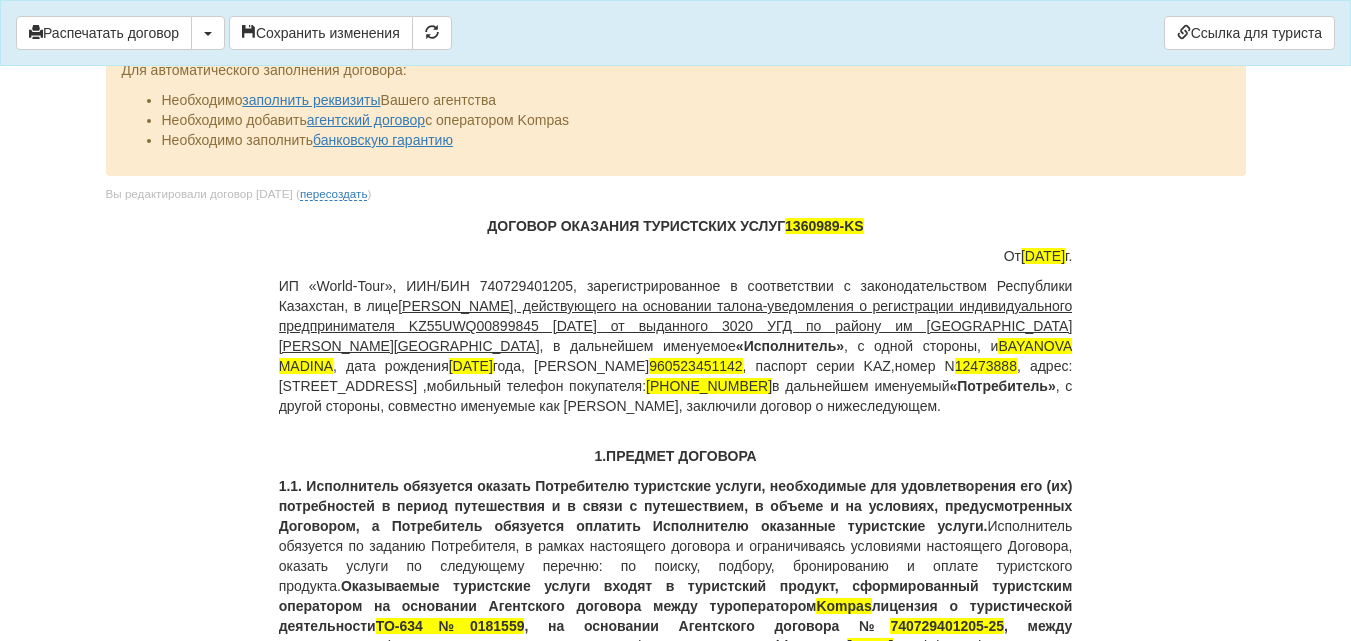 click on "1.ПРЕДМЕТ ДОГОВОРА" at bounding box center (676, 456) 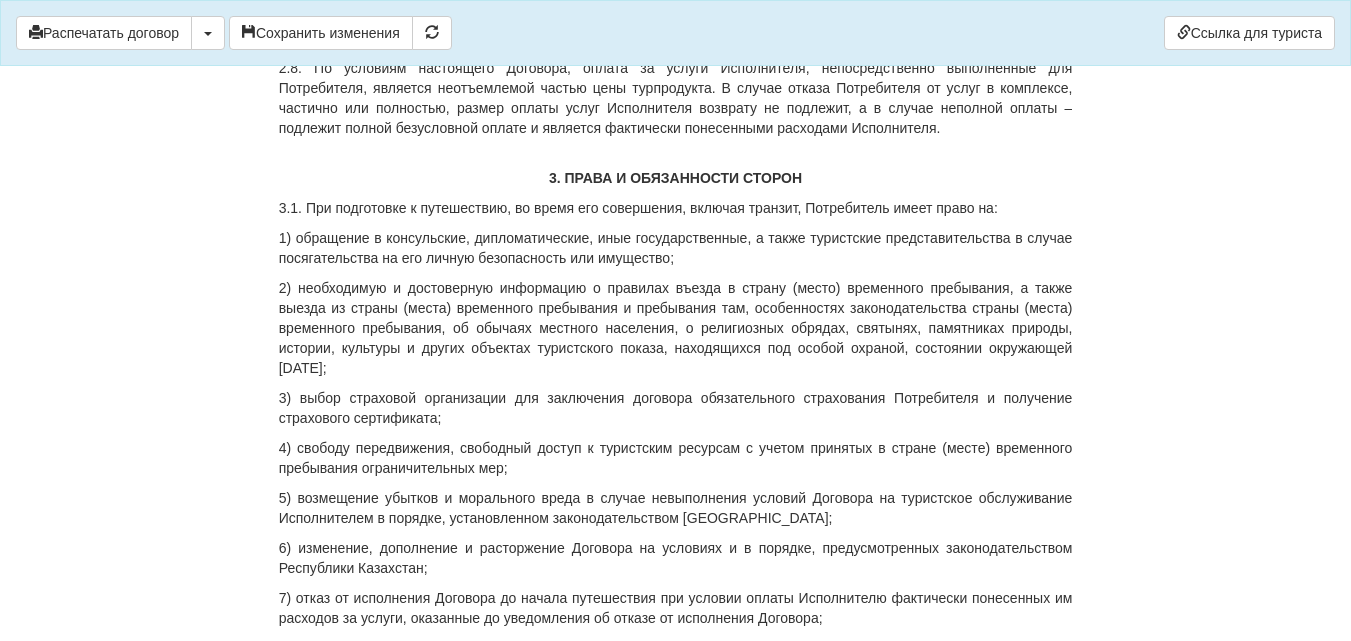 scroll, scrollTop: 2621, scrollLeft: 0, axis: vertical 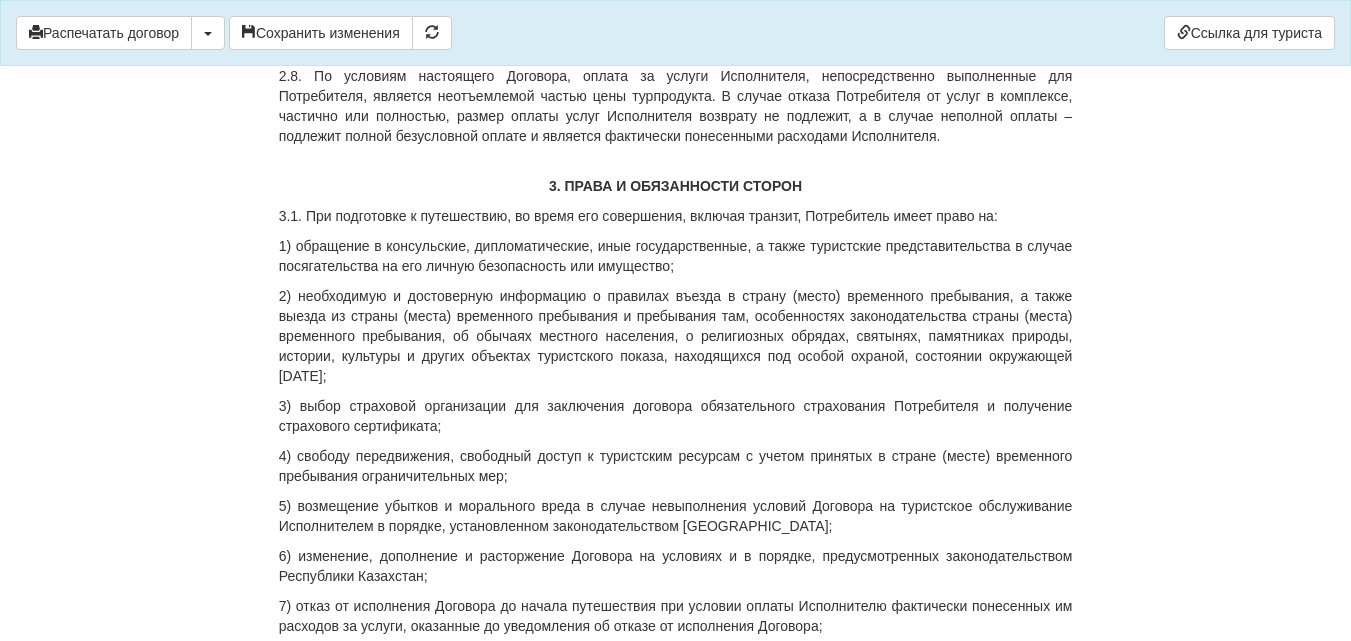click on "3. ПРАВА И ОБЯЗАННОСТИ СТОРОН" at bounding box center [676, 186] 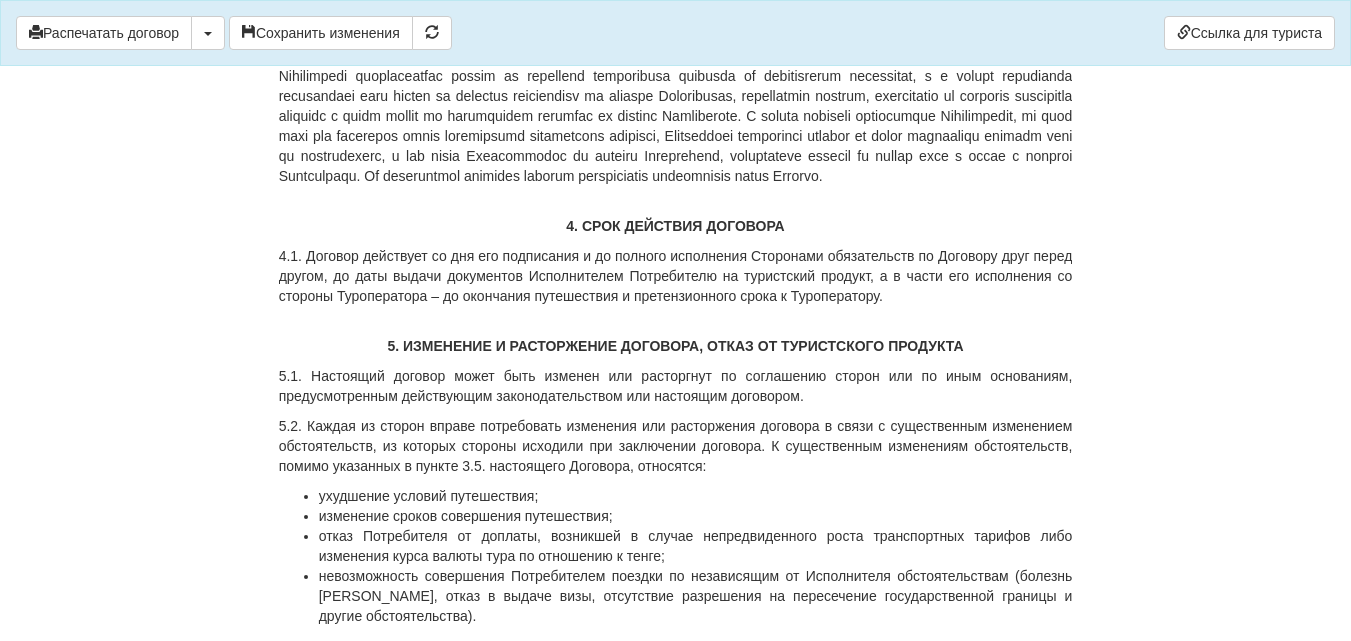 scroll, scrollTop: 6521, scrollLeft: 0, axis: vertical 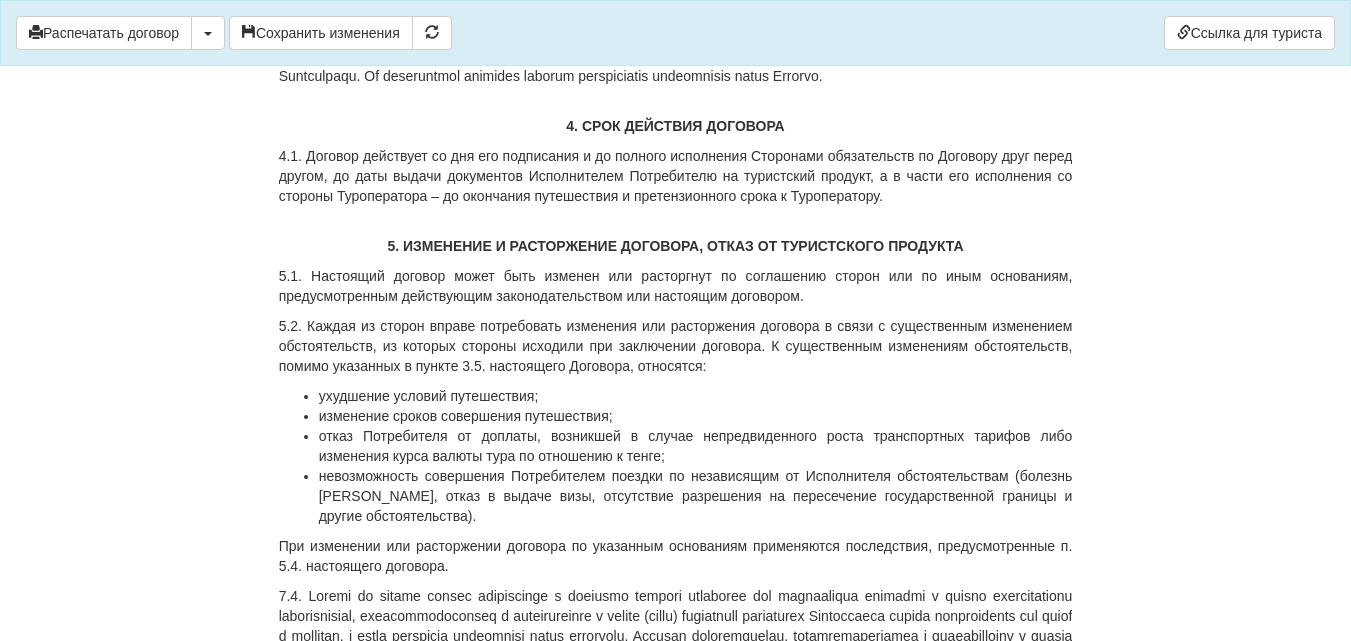click on "4. СРОК ДЕЙСТВИЯ ДОГОВОРА" at bounding box center [676, 126] 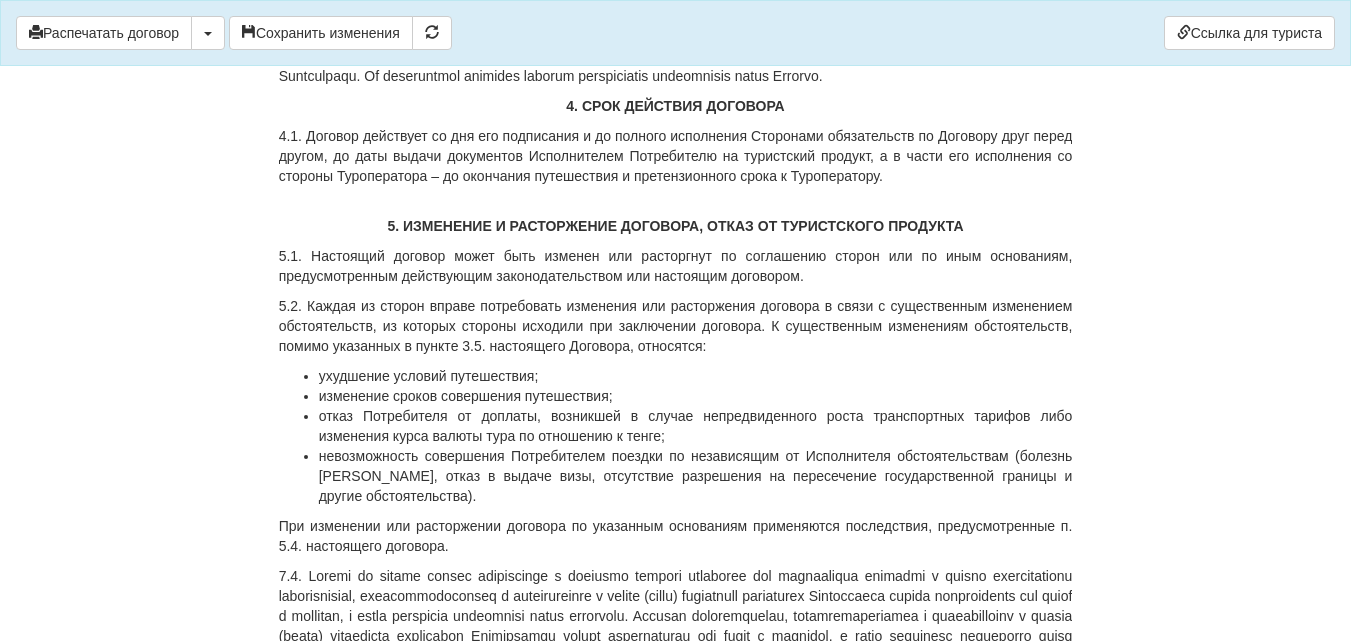 click on "5. ИЗМЕНЕНИЕ И РАСТОРЖЕНИЕ ДОГОВОРА, ОТКАЗ ОТ ТУРИСТСКОГО ПРОДУКТА" at bounding box center (676, 226) 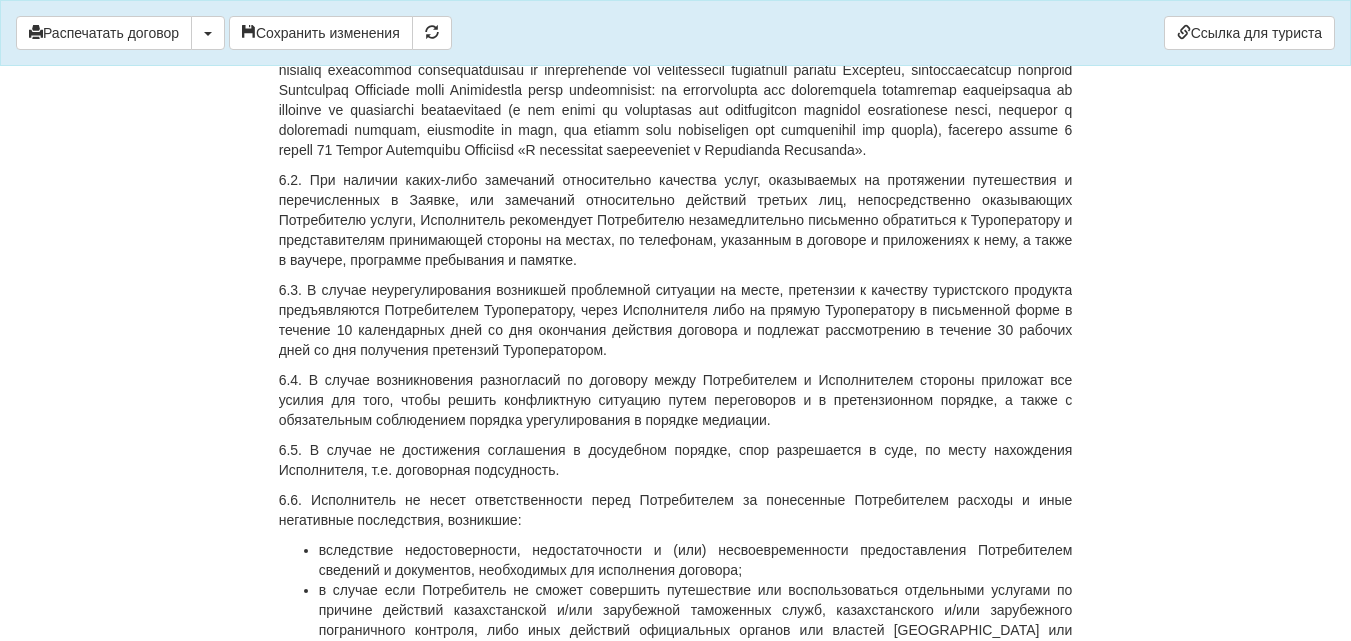 scroll, scrollTop: 7421, scrollLeft: 0, axis: vertical 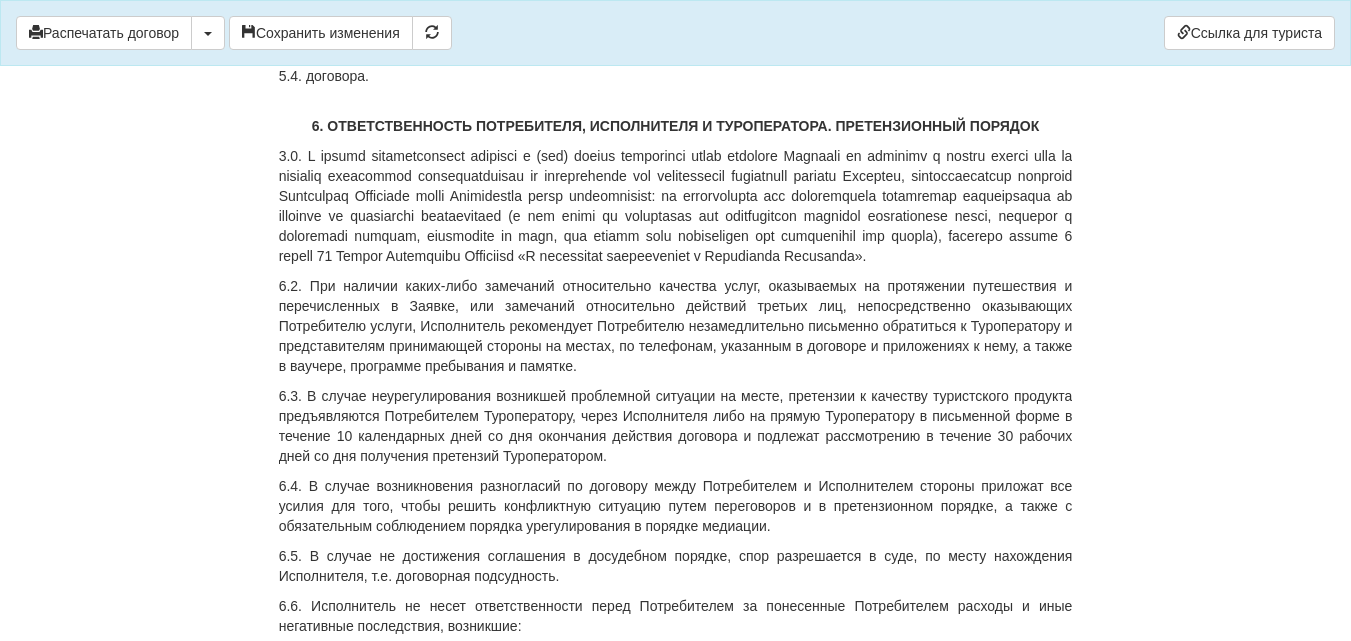 click on "6. ОТВЕТСТВЕННОСТЬ ПОТРЕБИТЕЛЯ, ИСПОЛНИТЕЛЯ И ТУРОПЕРАТОРА. ПРЕТЕНЗИОННЫЙ ПОРЯДОК" at bounding box center [676, 126] 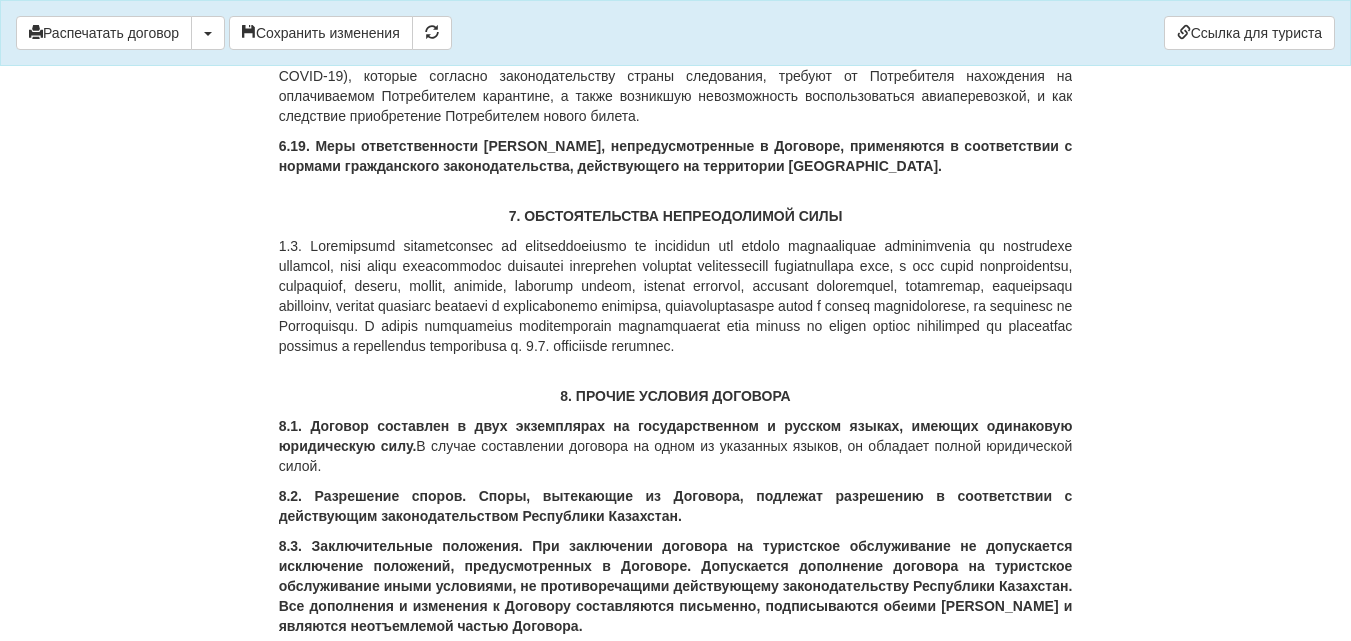 scroll, scrollTop: 9621, scrollLeft: 0, axis: vertical 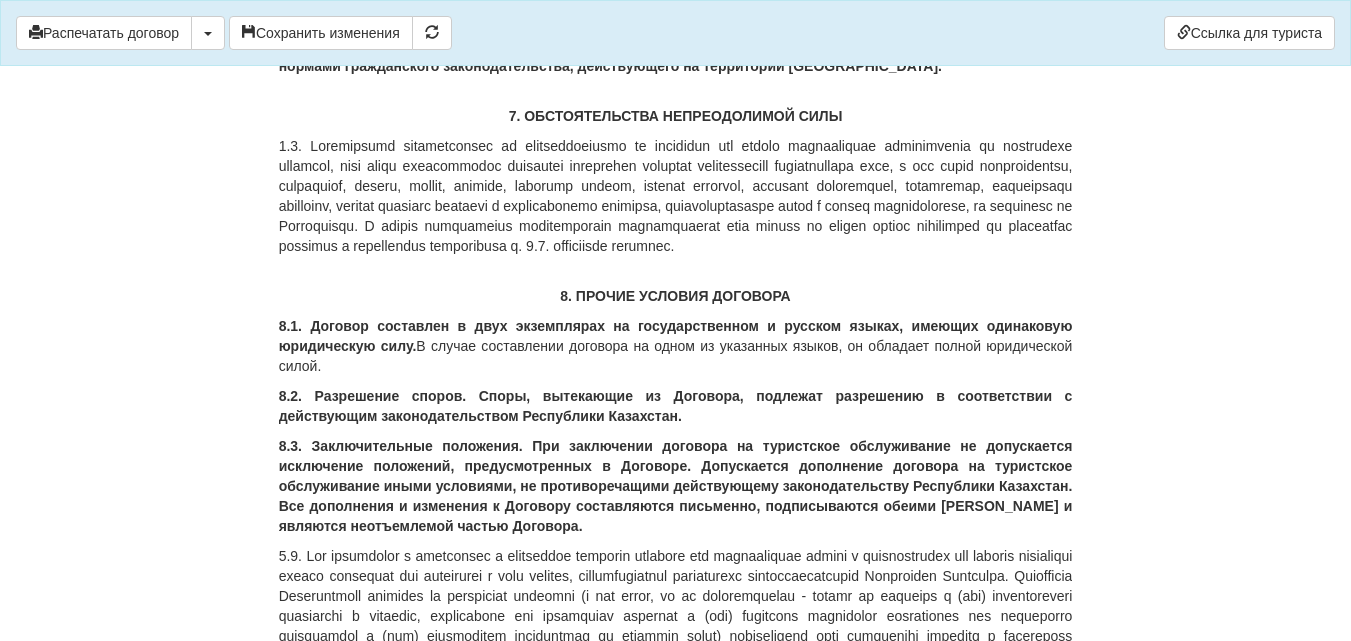 click on "7. ОБСТОЯТЕЛЬСТВА НЕПРЕОДОЛИМОЙ СИЛЫ" at bounding box center (676, 116) 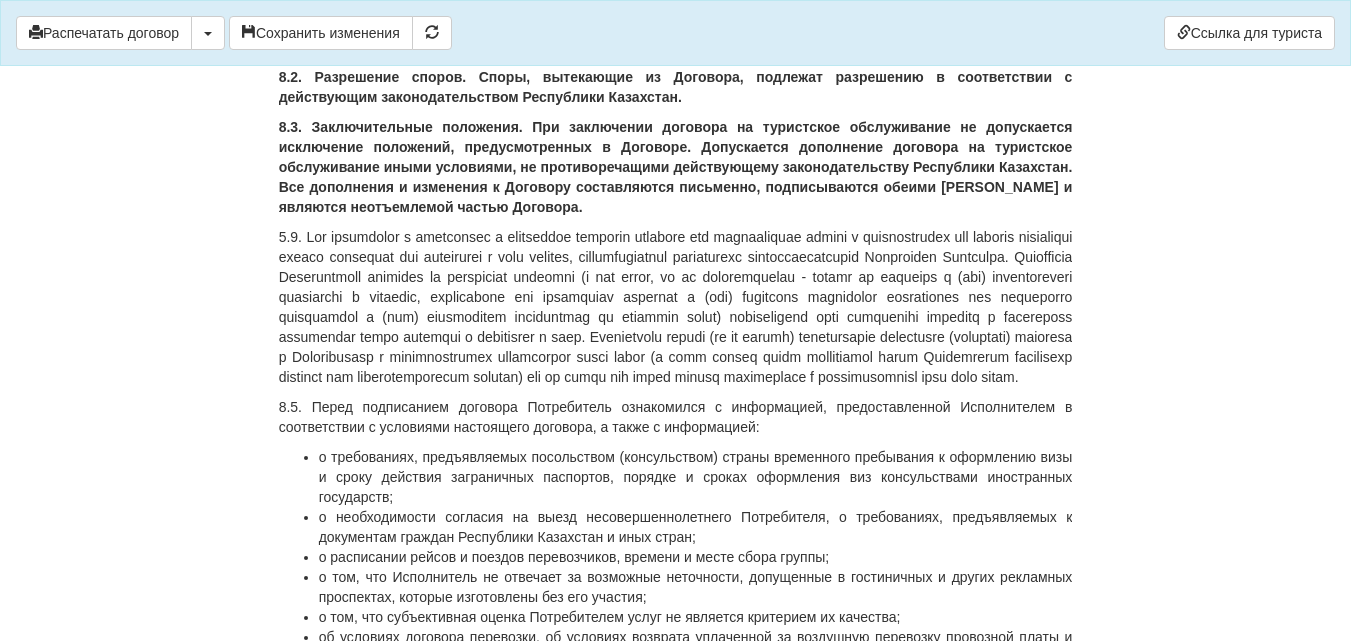 scroll, scrollTop: 9921, scrollLeft: 0, axis: vertical 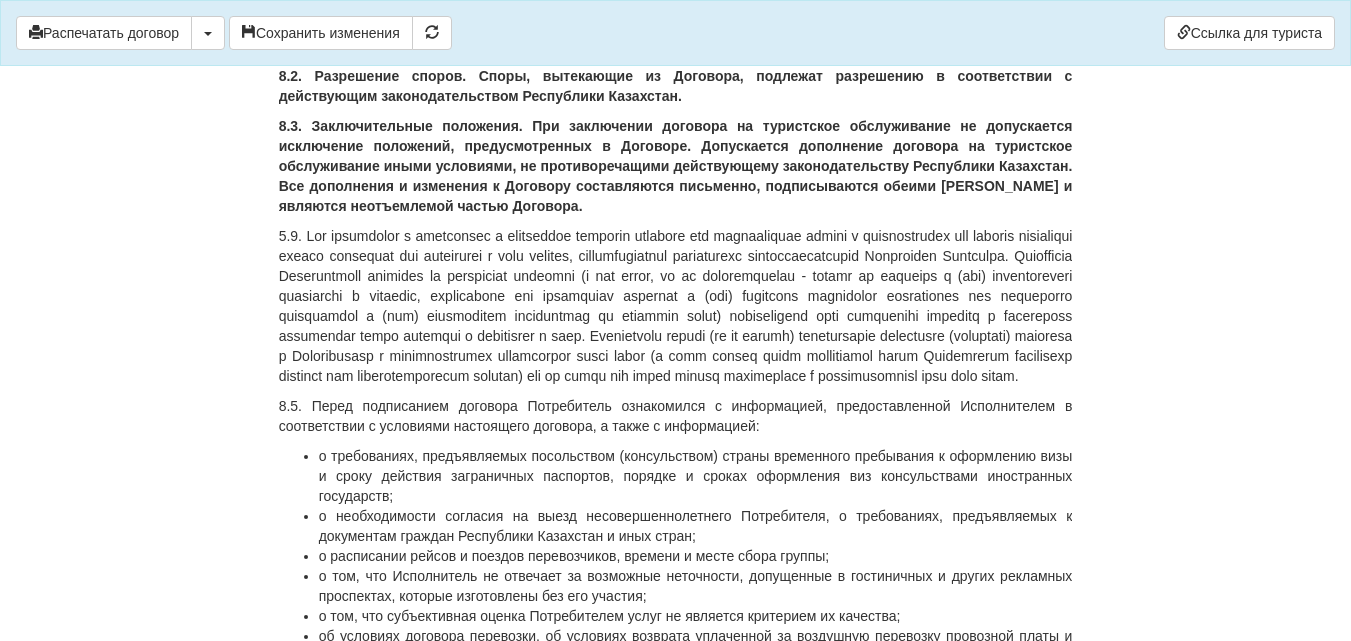 click on "8. ПРОЧИЕ УСЛОВИЯ ДОГОВОРА" at bounding box center (676, -24) 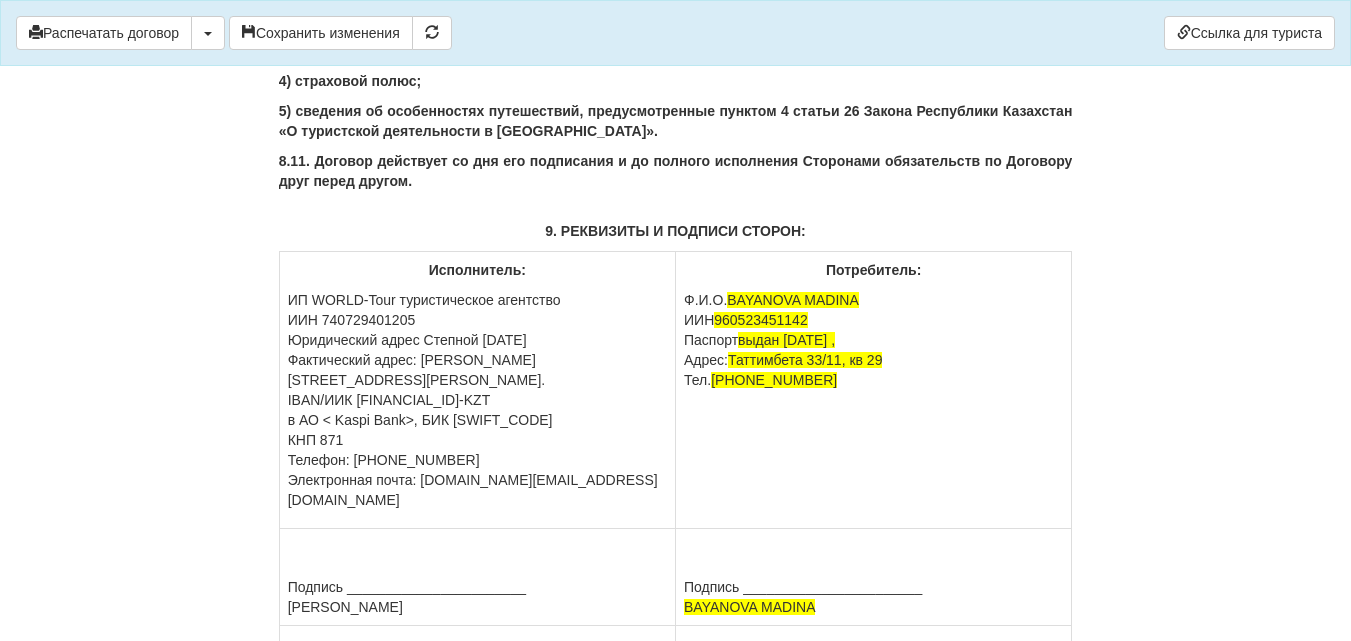 scroll, scrollTop: 11621, scrollLeft: 0, axis: vertical 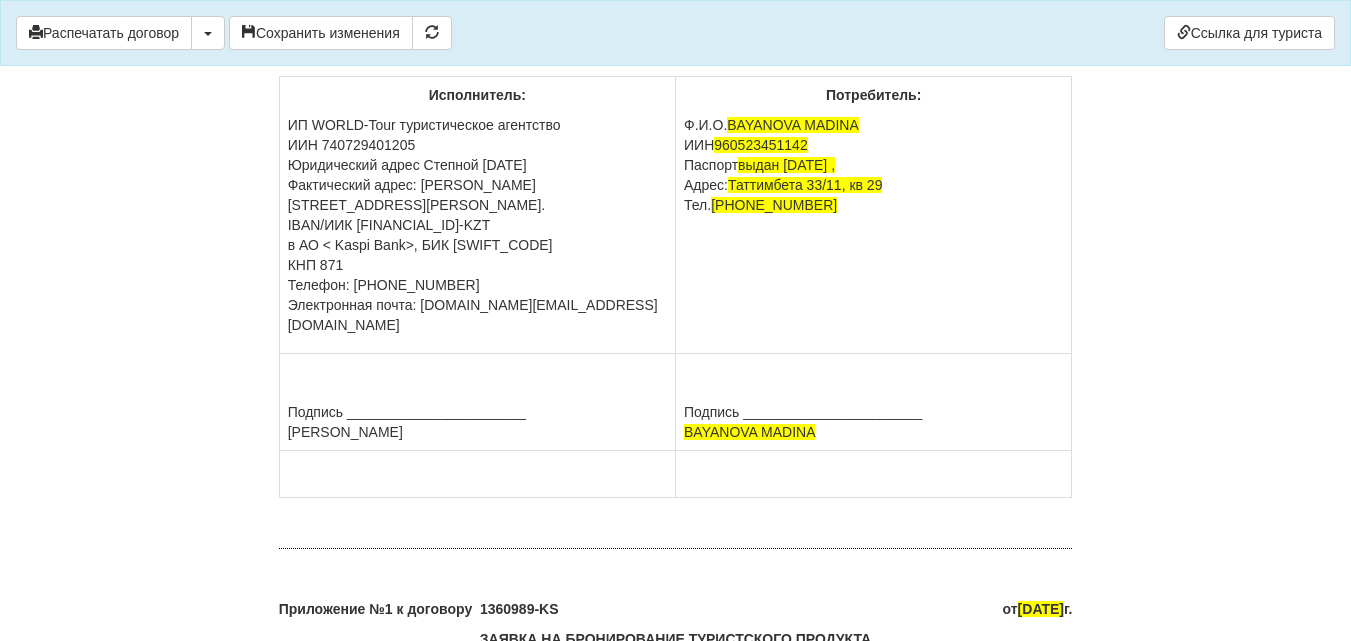 drag, startPoint x: 278, startPoint y: 143, endPoint x: 423, endPoint y: 367, distance: 266.83514 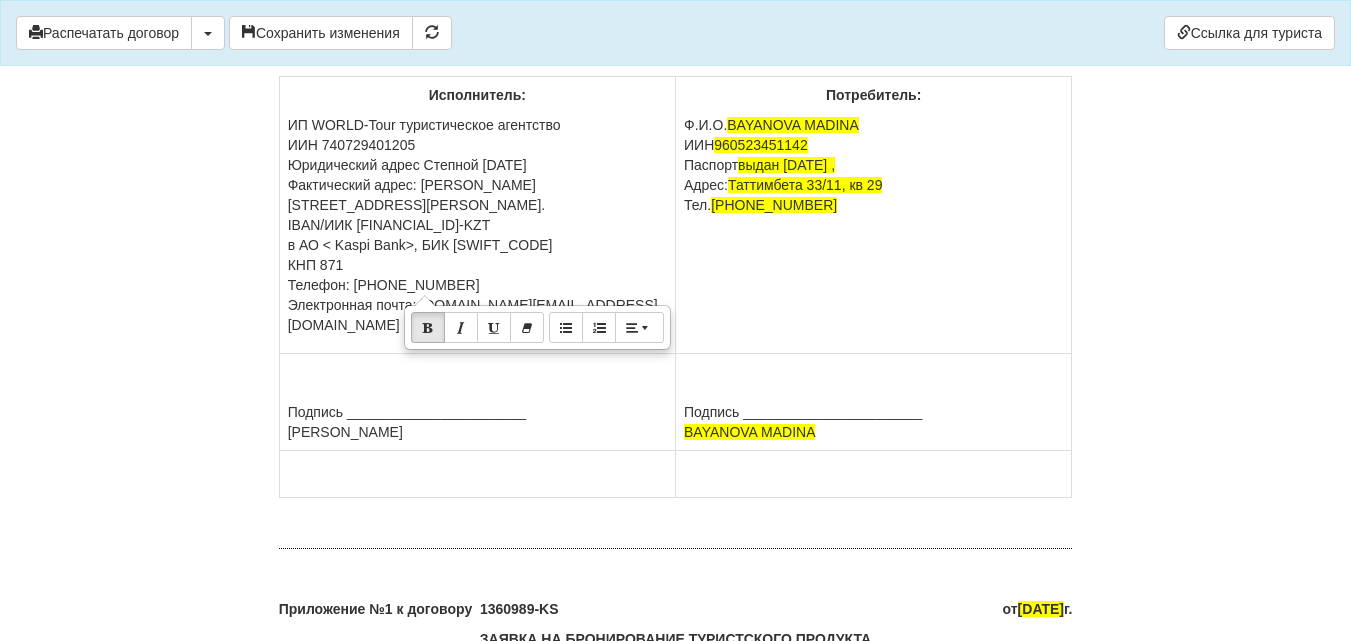 drag, startPoint x: 409, startPoint y: 290, endPoint x: 383, endPoint y: 254, distance: 44.407207 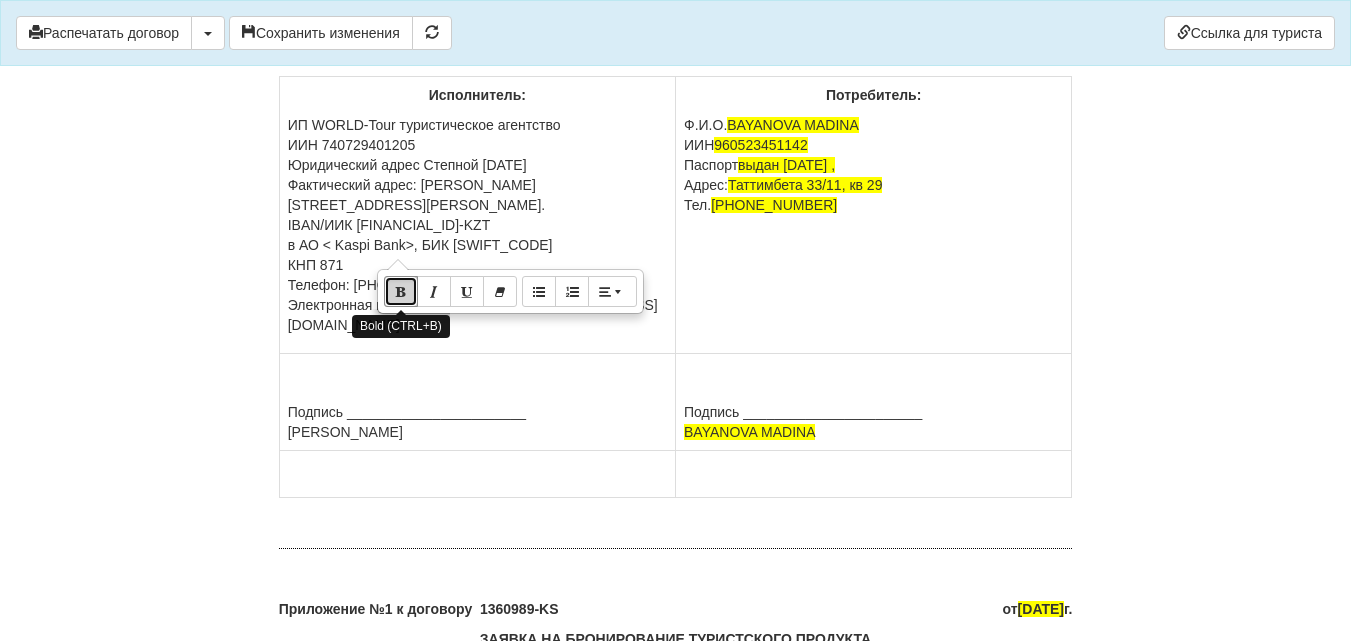 click at bounding box center [401, 291] 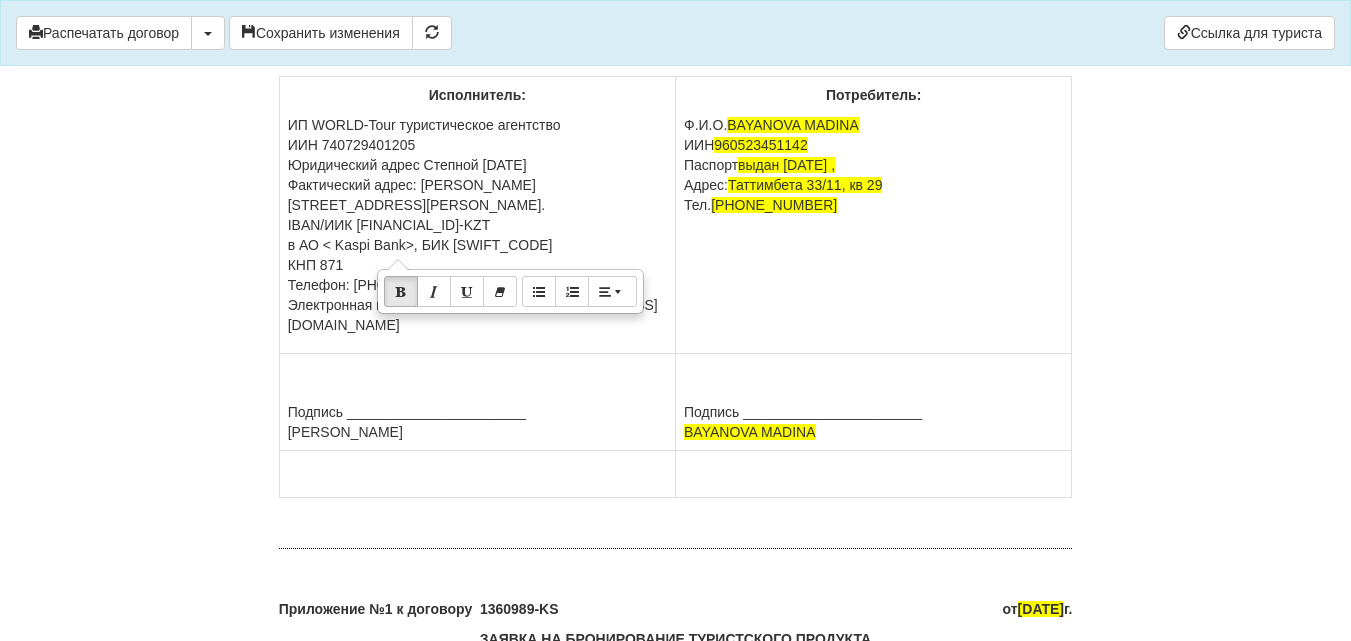 click on "8.11. Договор действует со дня его подписания и до полного исполнения Сторонами обязательств по Договору друг перед другом." at bounding box center (676, -4) 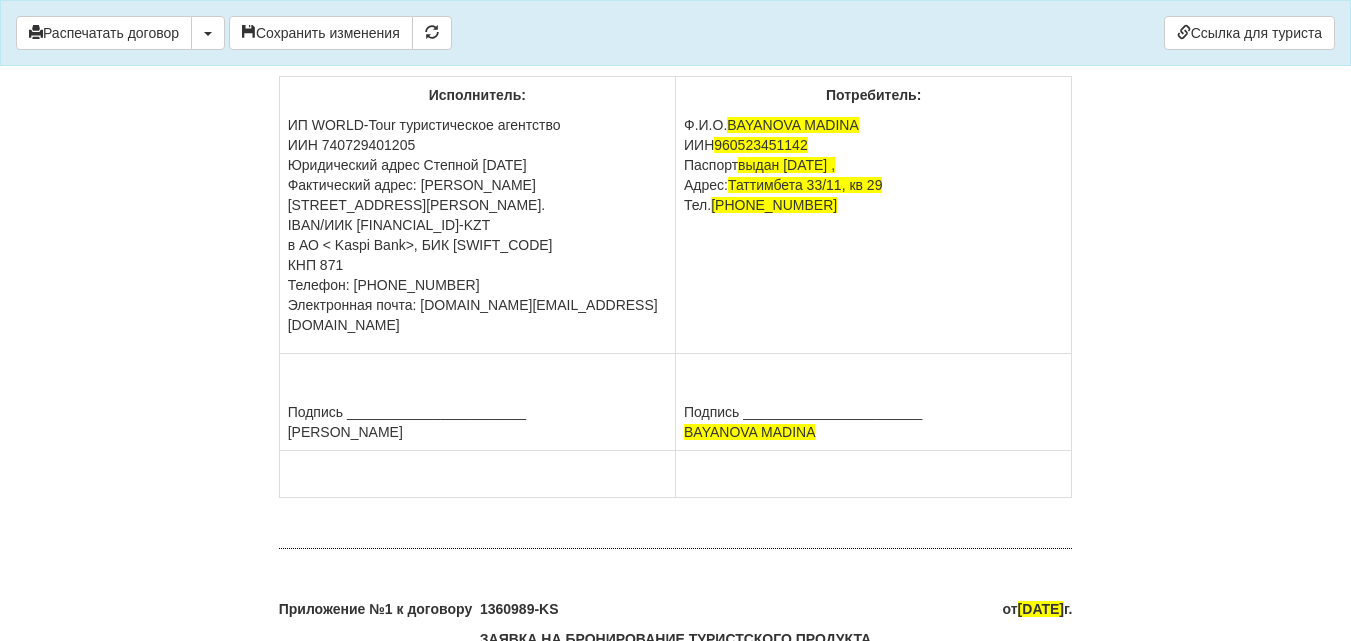 drag, startPoint x: 280, startPoint y: 145, endPoint x: 430, endPoint y: 372, distance: 272.0827 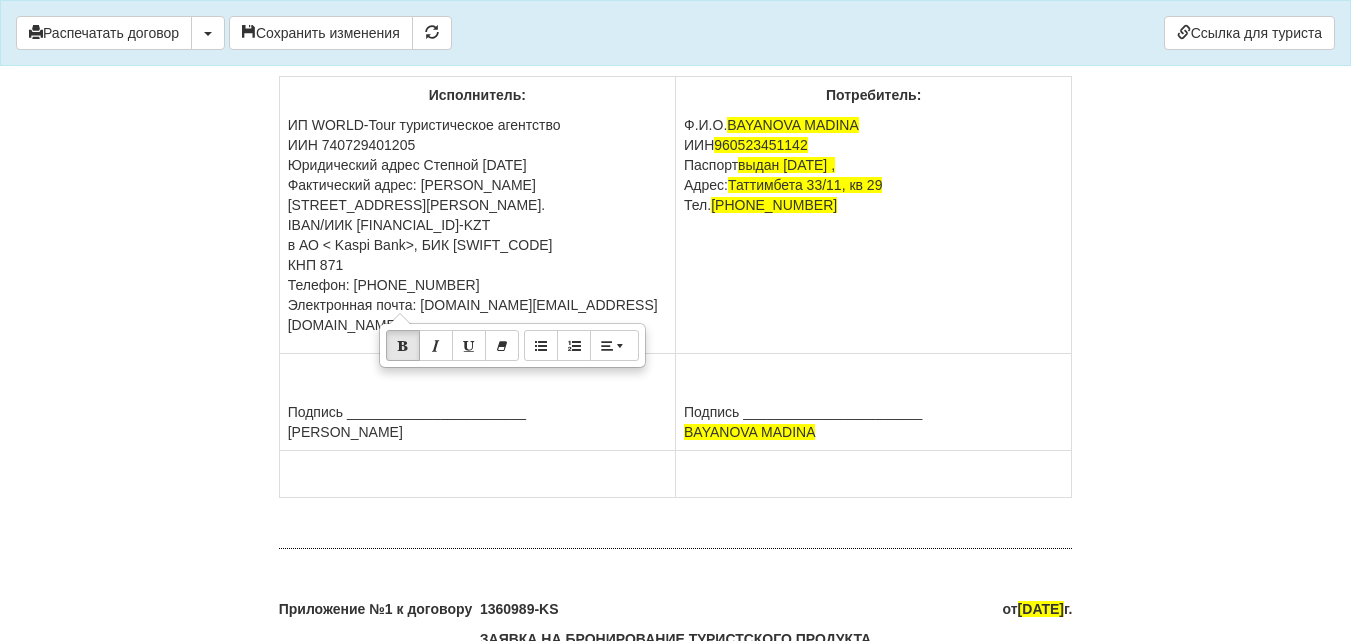 drag, startPoint x: 384, startPoint y: 308, endPoint x: 343, endPoint y: 289, distance: 45.188496 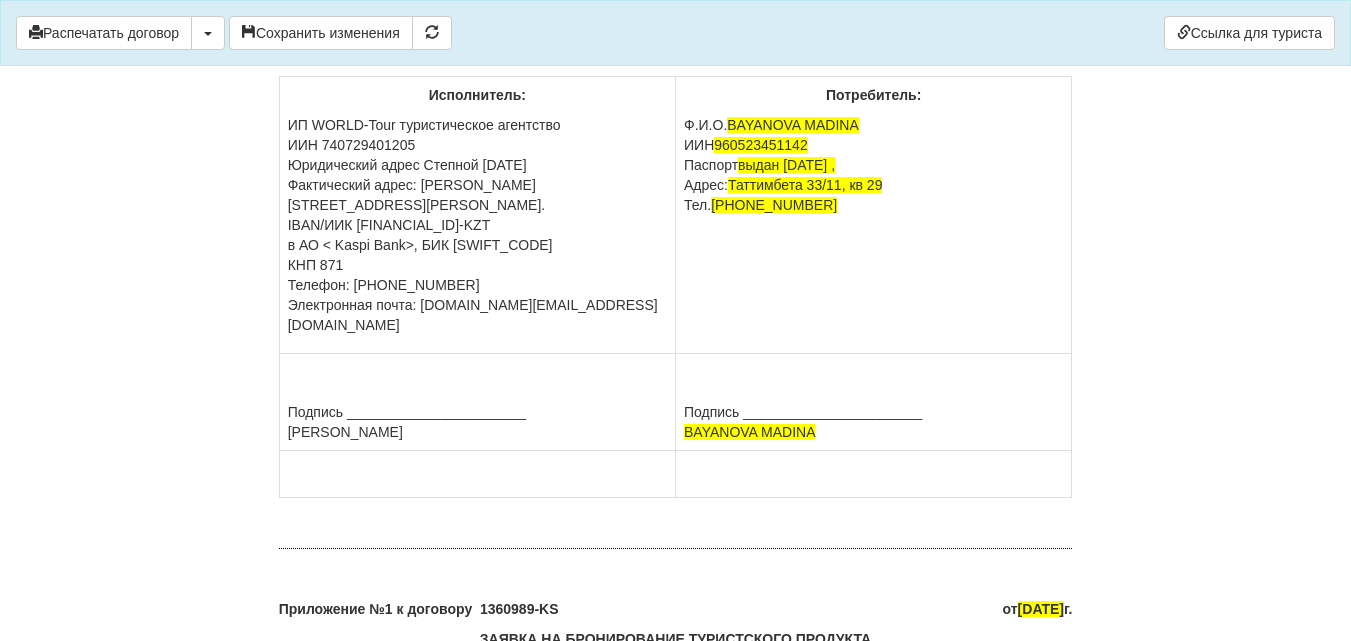 drag, startPoint x: 276, startPoint y: 144, endPoint x: 373, endPoint y: 346, distance: 224.08258 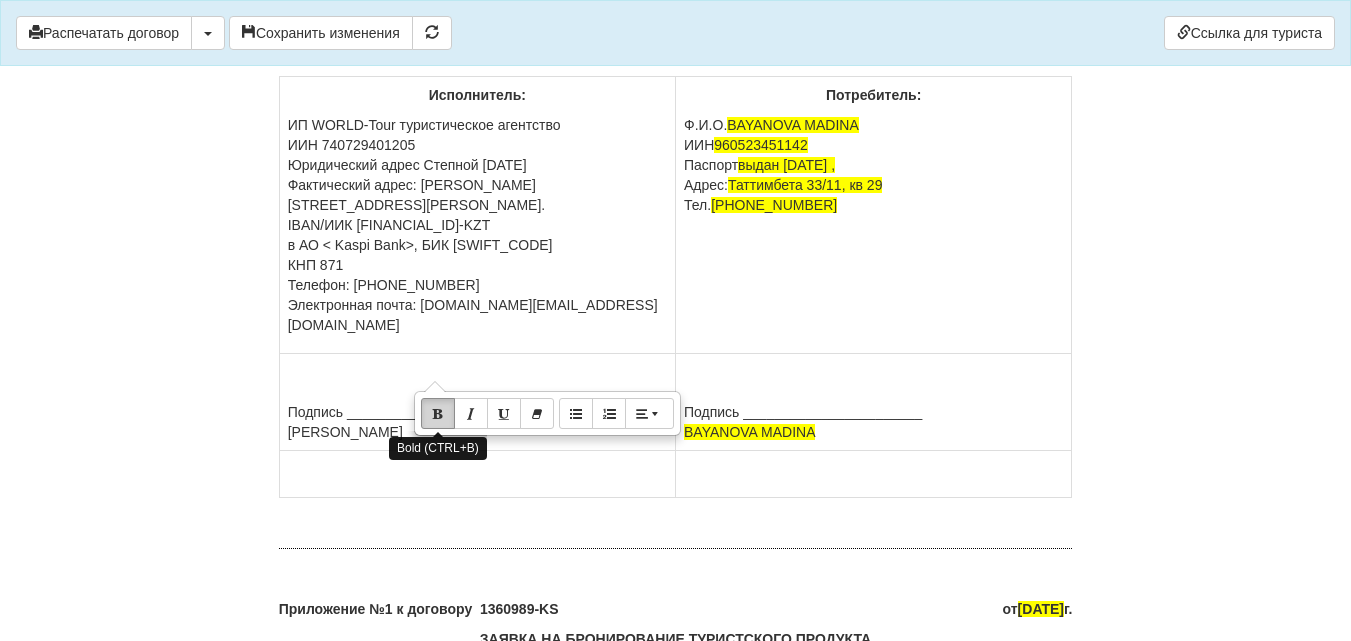 click at bounding box center [438, 413] 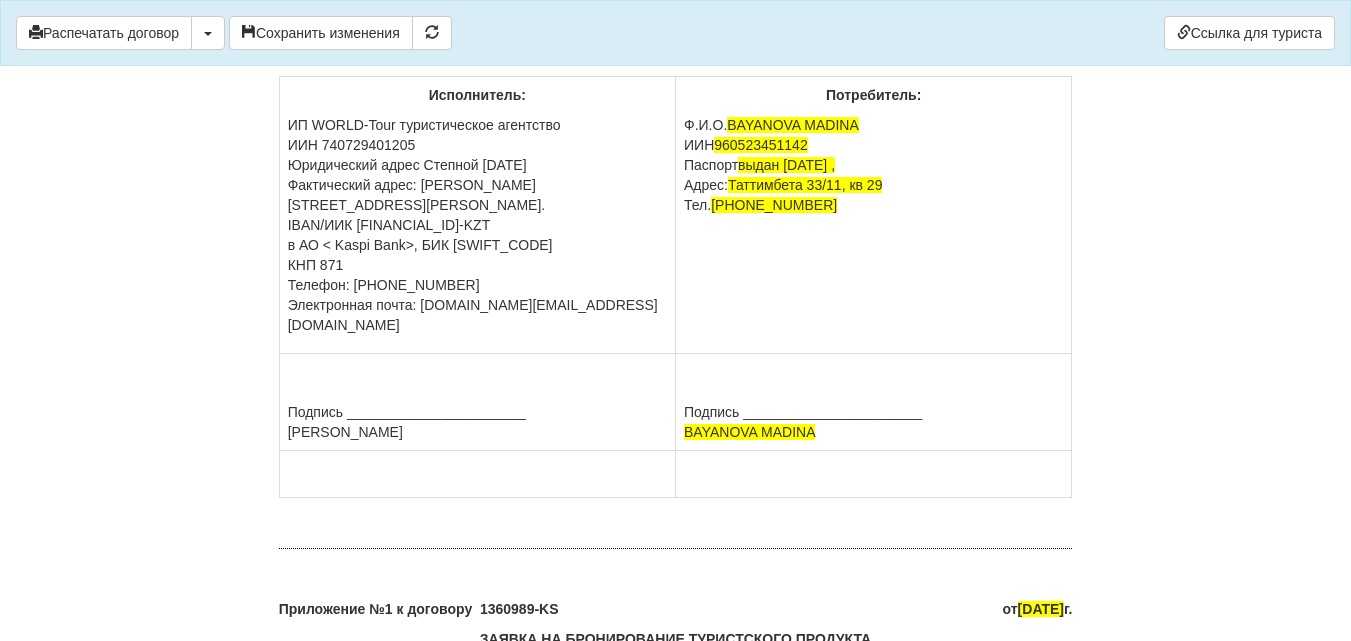 click on "9. РЕКВИЗИТЫ И ПОДПИСИ СТОРОН:" at bounding box center (676, 56) 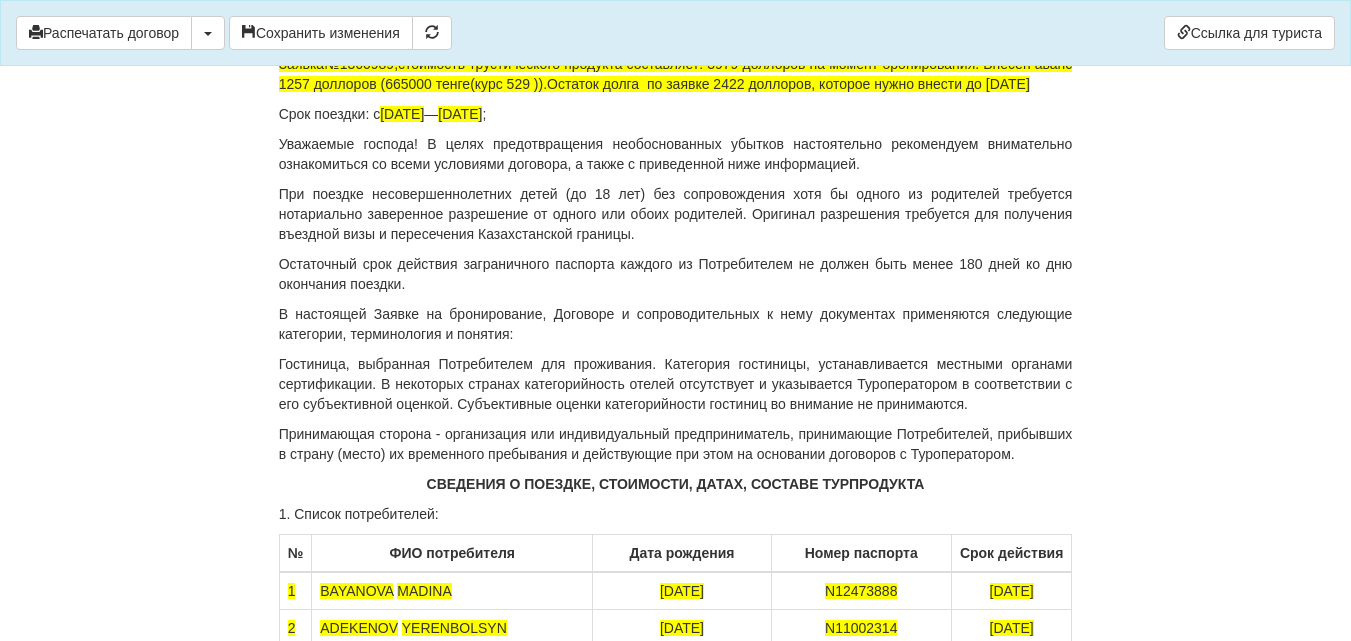 scroll, scrollTop: 12221, scrollLeft: 0, axis: vertical 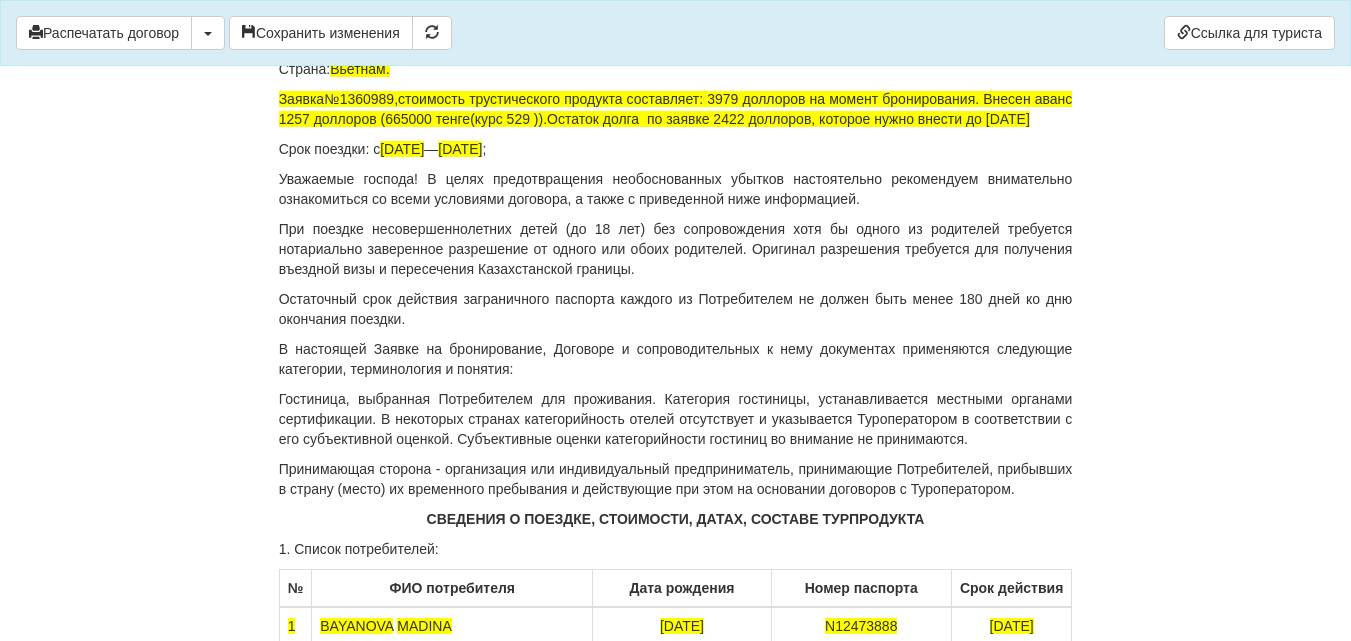 click on "×
Некоторые поля не заполнены
Мы подсветили  пустые поля  красным цветом.                Вы можете отредактировать текст и внести недостающие данные прямо в этом окне.
Для автоматического заполнения договора:
Необходимо  заполнить реквизиты  Вашего агентства
Необходимо добавить  агентский договор  с оператором Kompas
Необходимо заполнить  банковскую гарантию
Распечатать договор" at bounding box center (676, -4570) 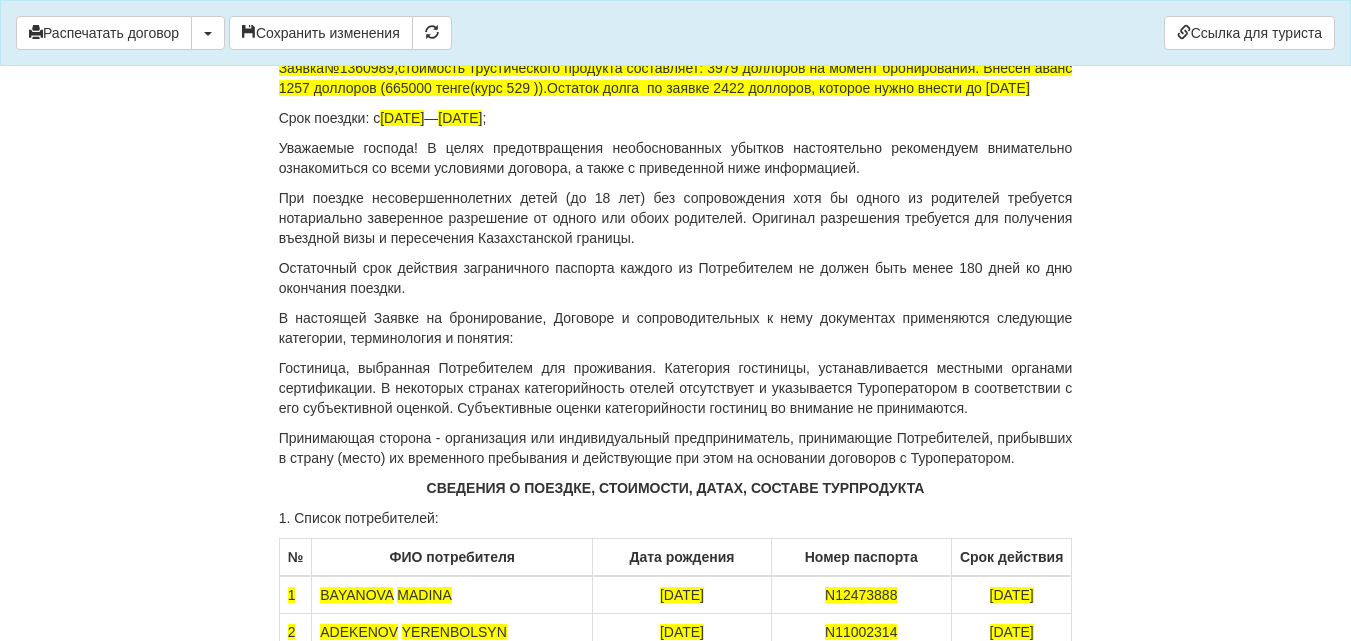 click on "Заявка№1360989,стоимость трустического продукта составляет: 3979 доллоров на момент бронирования. Внесен аванс 1257 доллоров (665000 тенге(курс 529 )).Остаток долга  по заявке 2422 доллоров, которое нужно внести до 25.07.2025г" at bounding box center [676, 78] 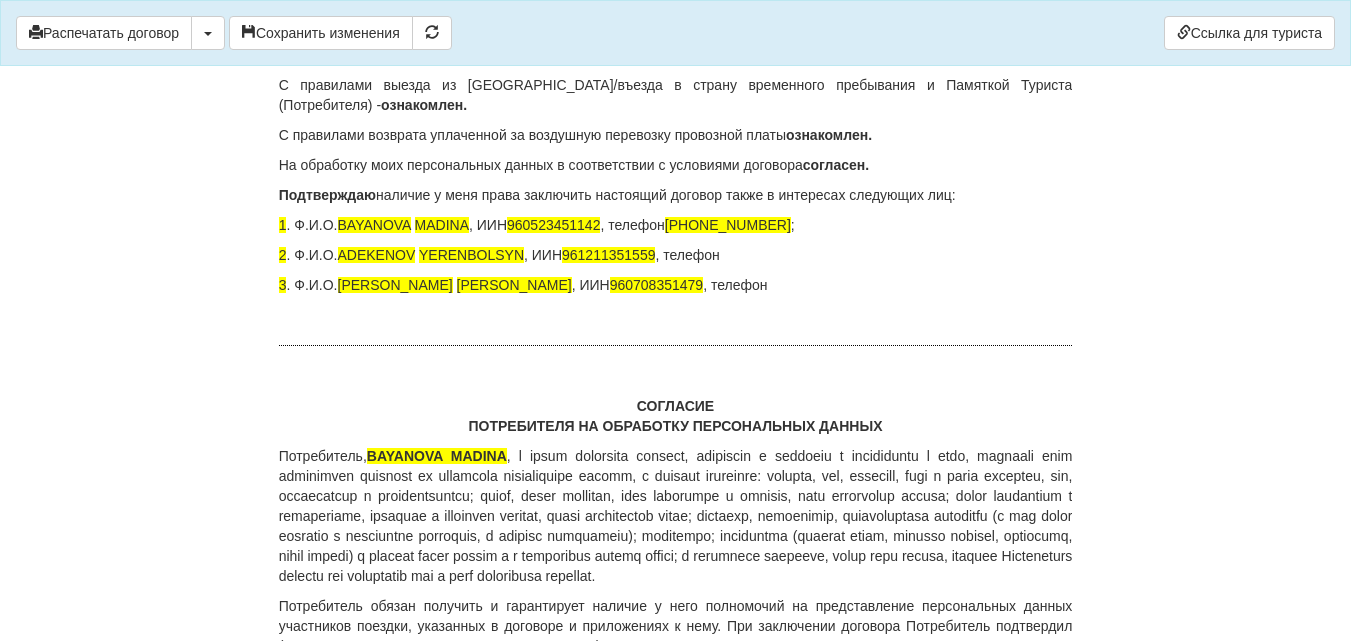 scroll, scrollTop: 13821, scrollLeft: 0, axis: vertical 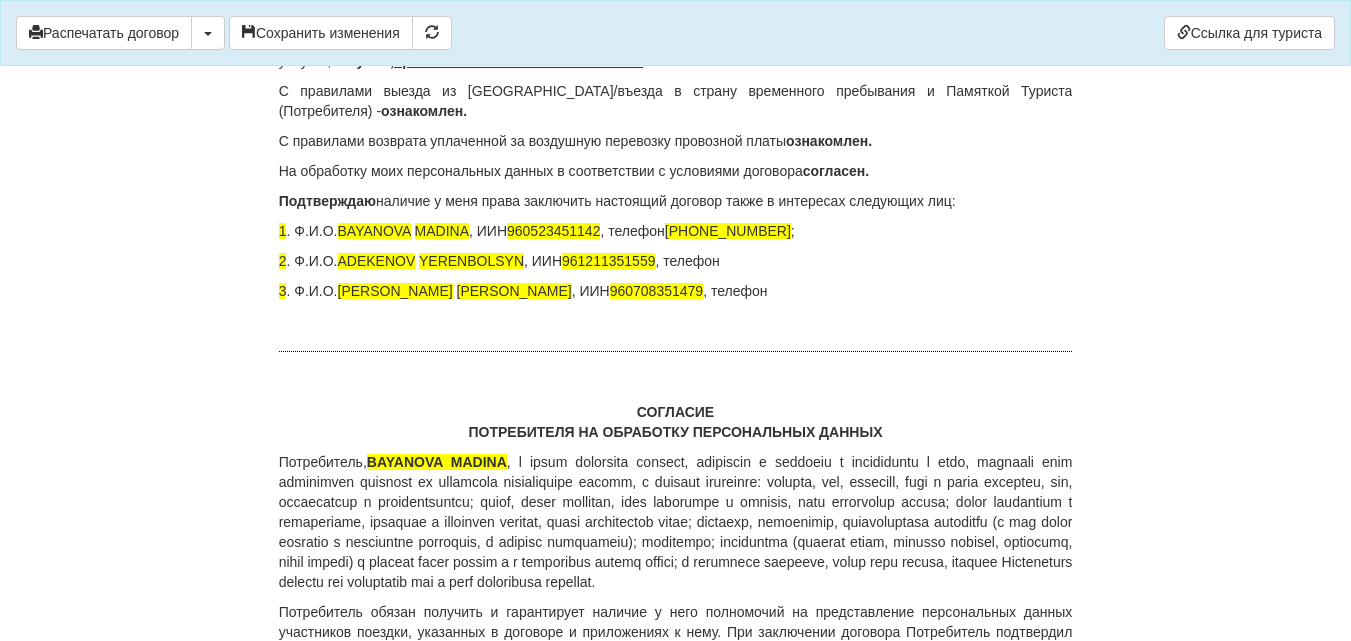 click on "РАСПИСКА
(верительная надпись на договоре)" at bounding box center (676, -19) 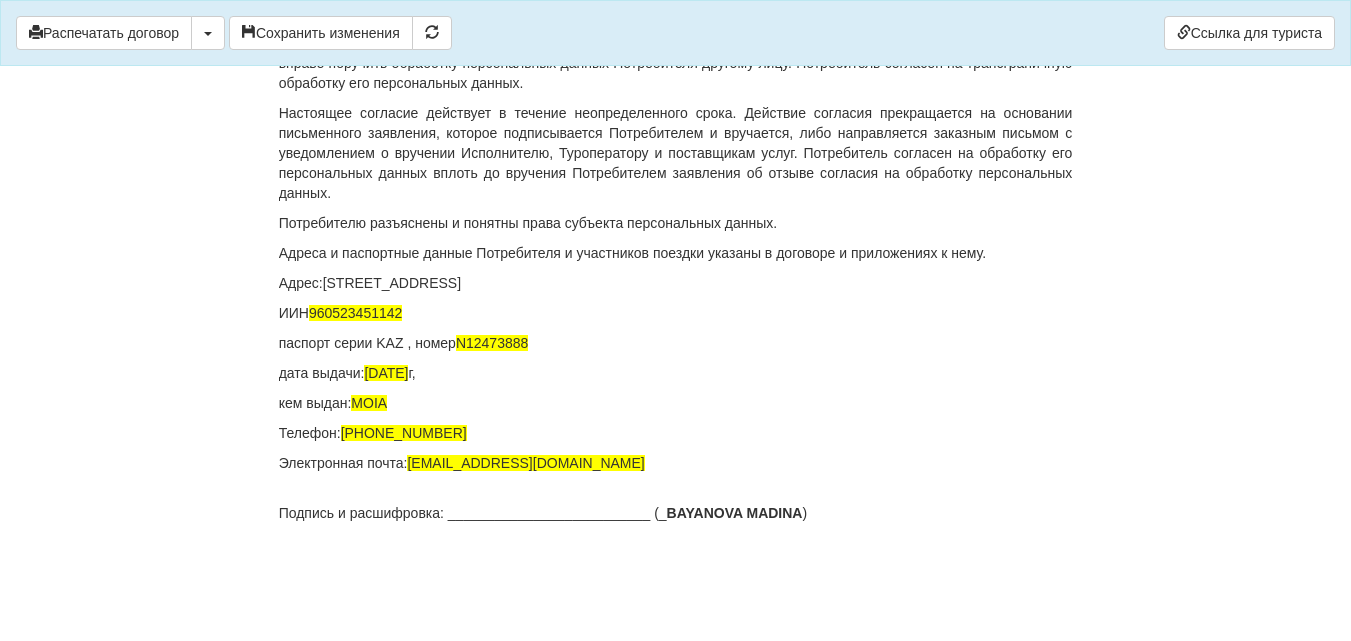 scroll, scrollTop: 14930, scrollLeft: 0, axis: vertical 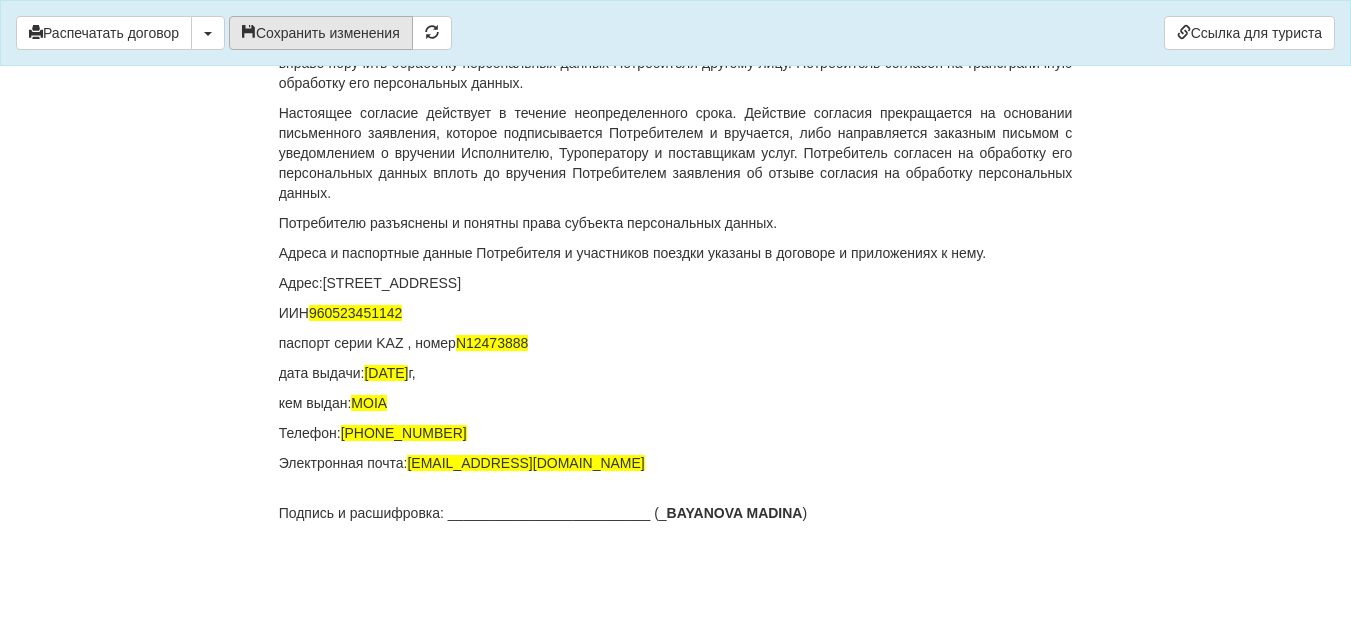 click on "Сохранить изменения" at bounding box center [321, 33] 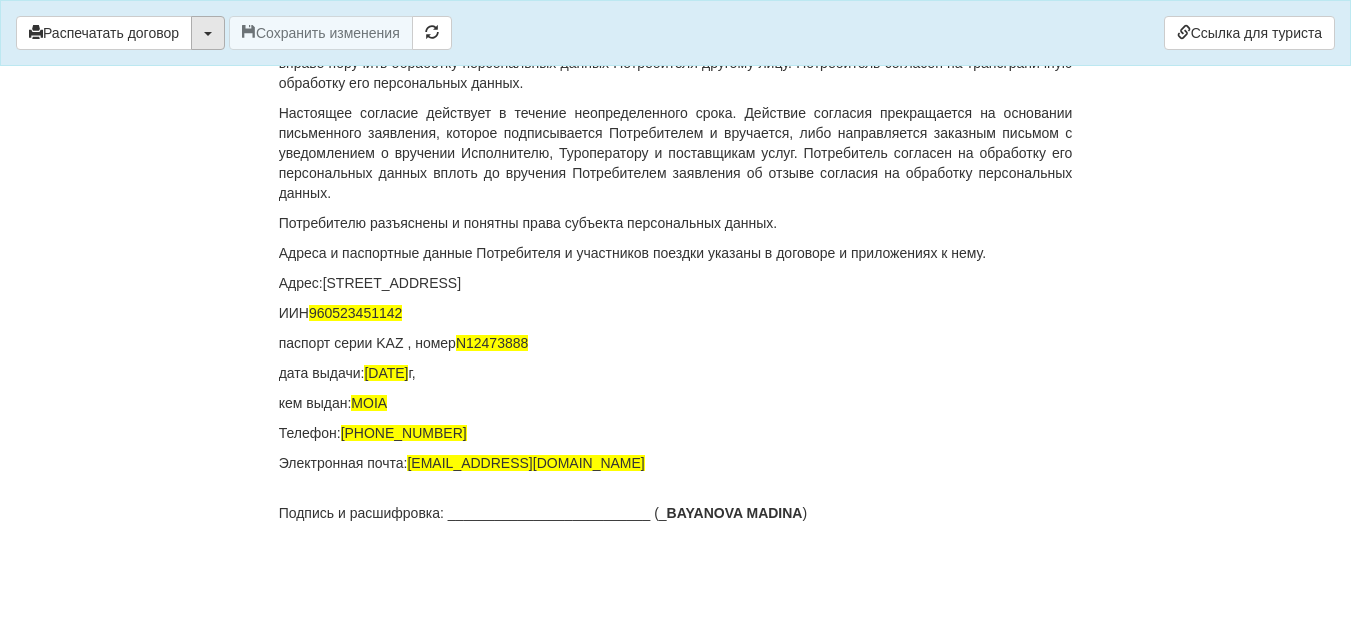 click at bounding box center (208, 34) 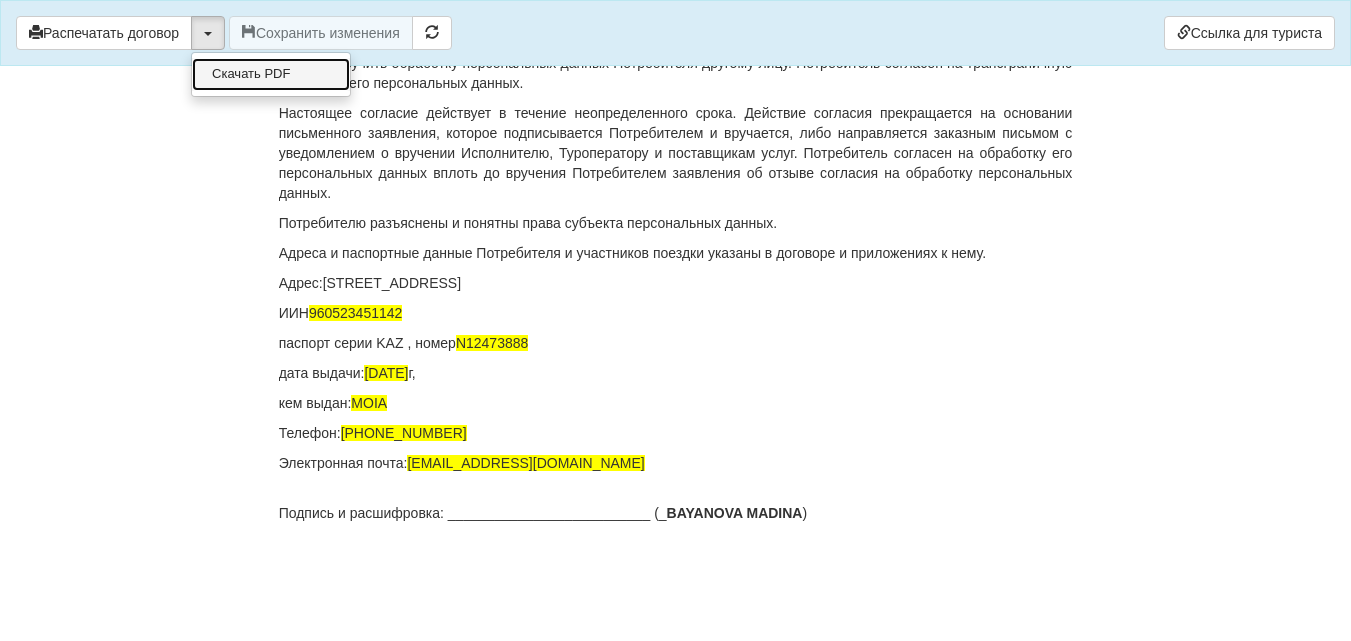 click on "Скачать PDF" at bounding box center (271, 74) 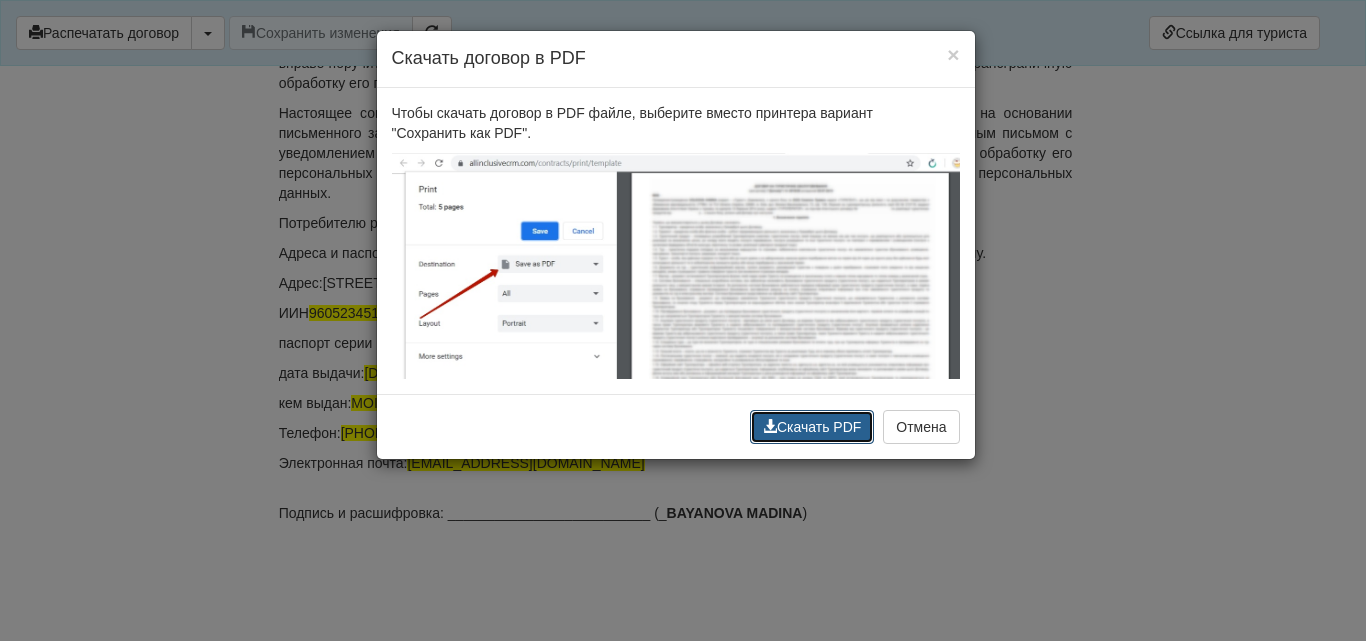 click on "Скачать PDF" at bounding box center (812, 427) 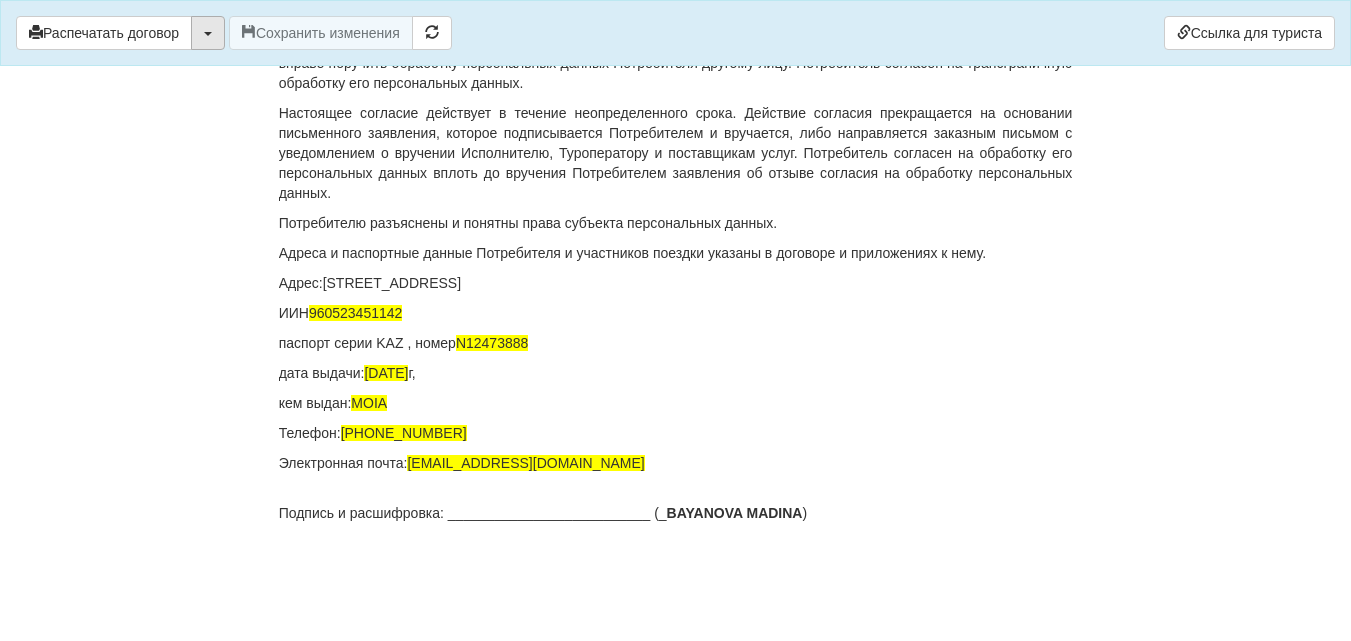 click at bounding box center (208, 33) 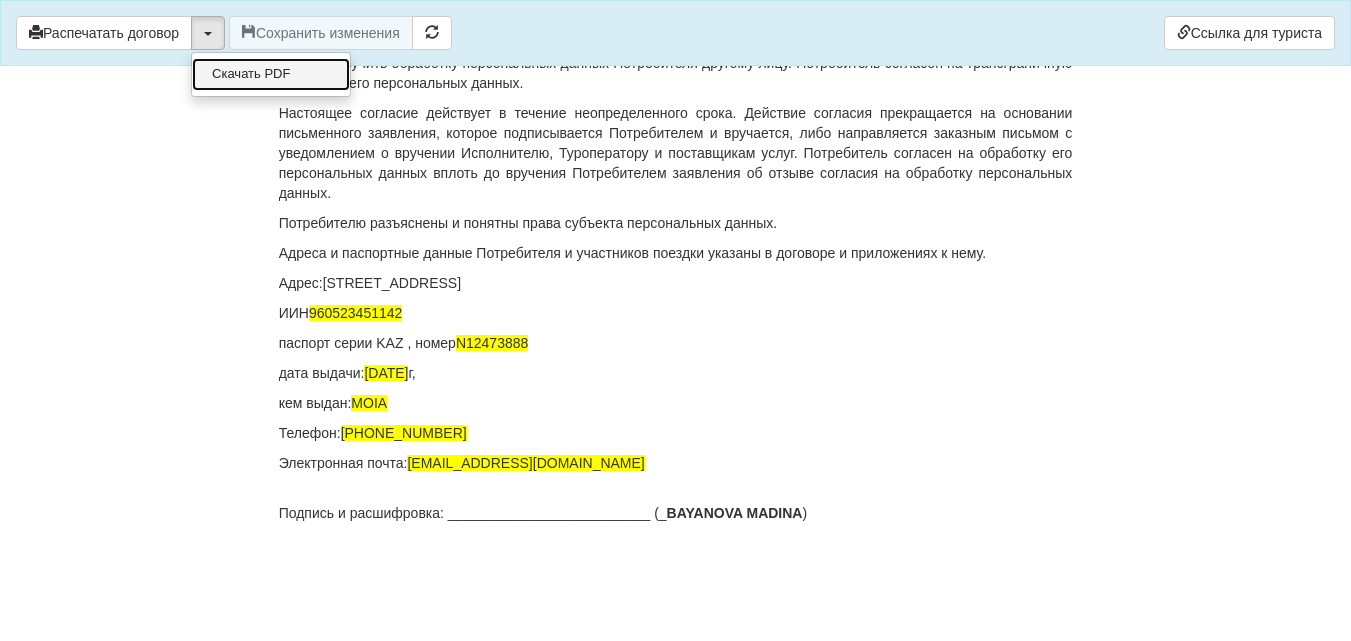 click on "Скачать PDF" at bounding box center [271, 74] 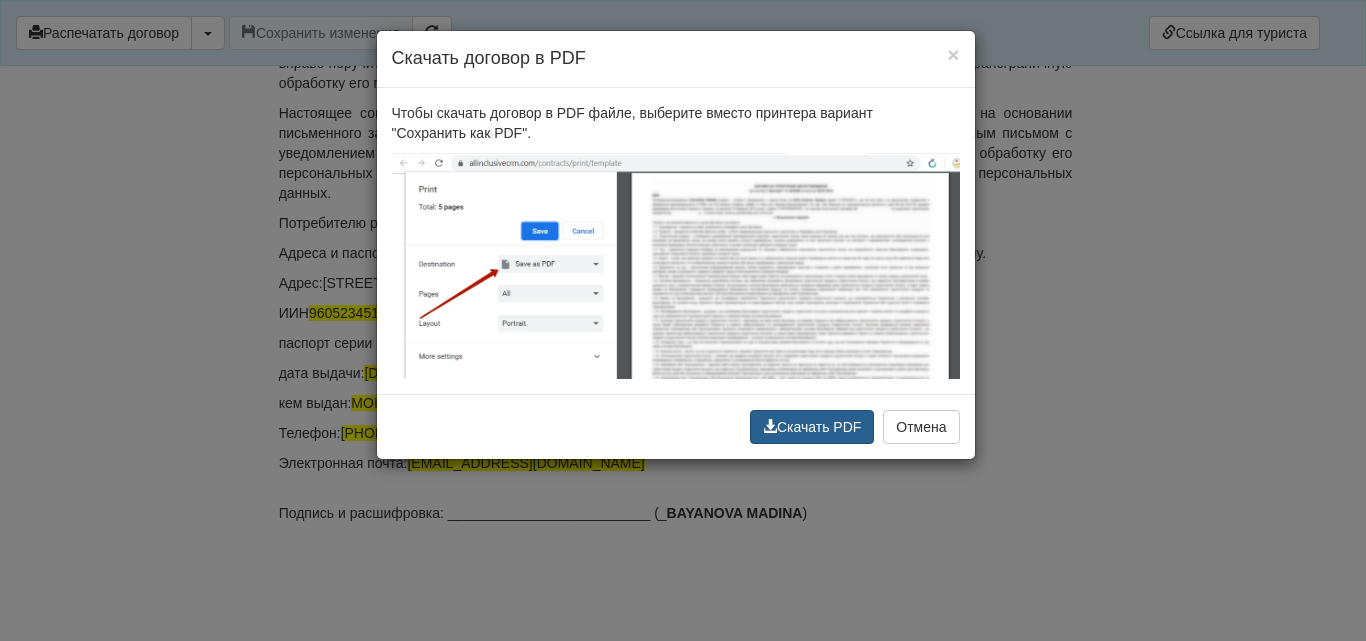 click on "Скачать PDF" at bounding box center (812, 427) 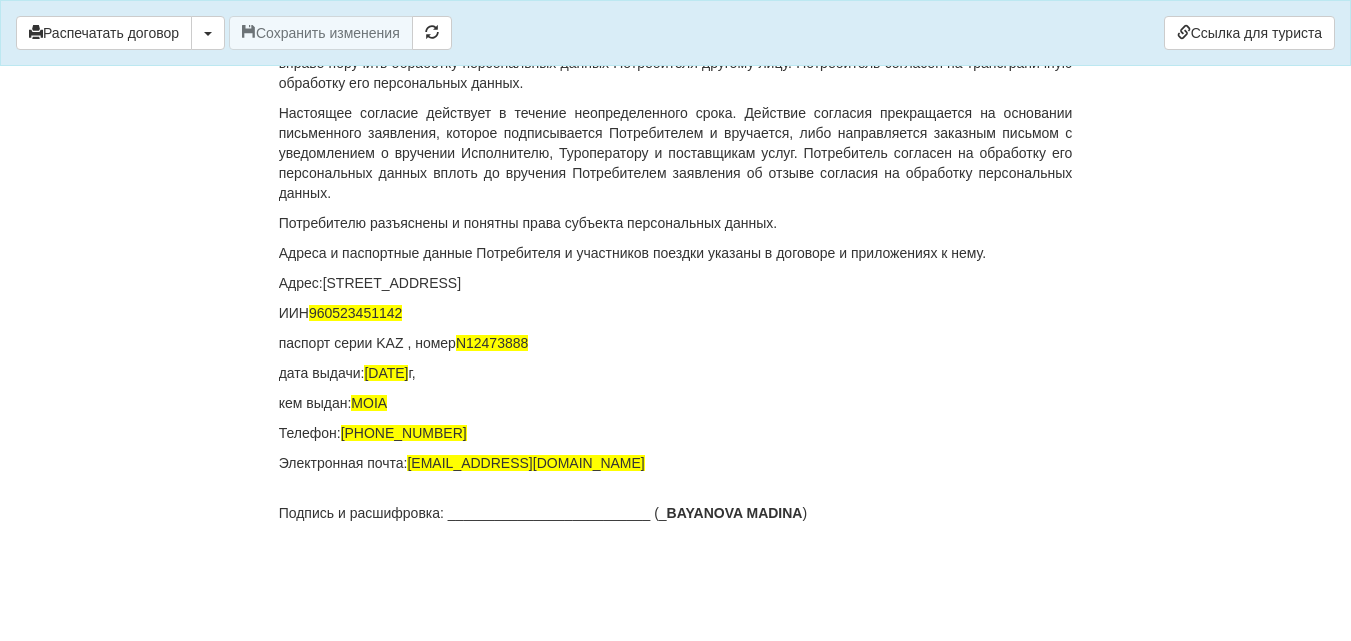 click on "Адрес:г.Караганда, Таттимбета 33/11, кв 29" at bounding box center (676, 283) 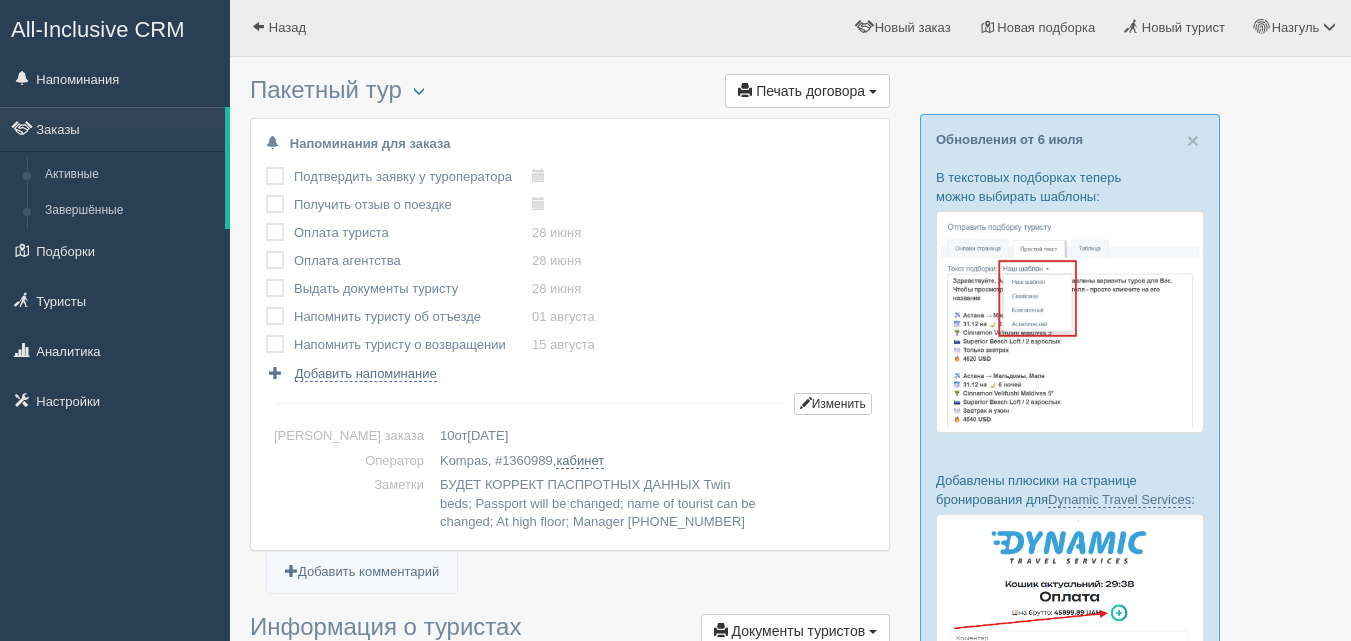 scroll, scrollTop: 0, scrollLeft: 0, axis: both 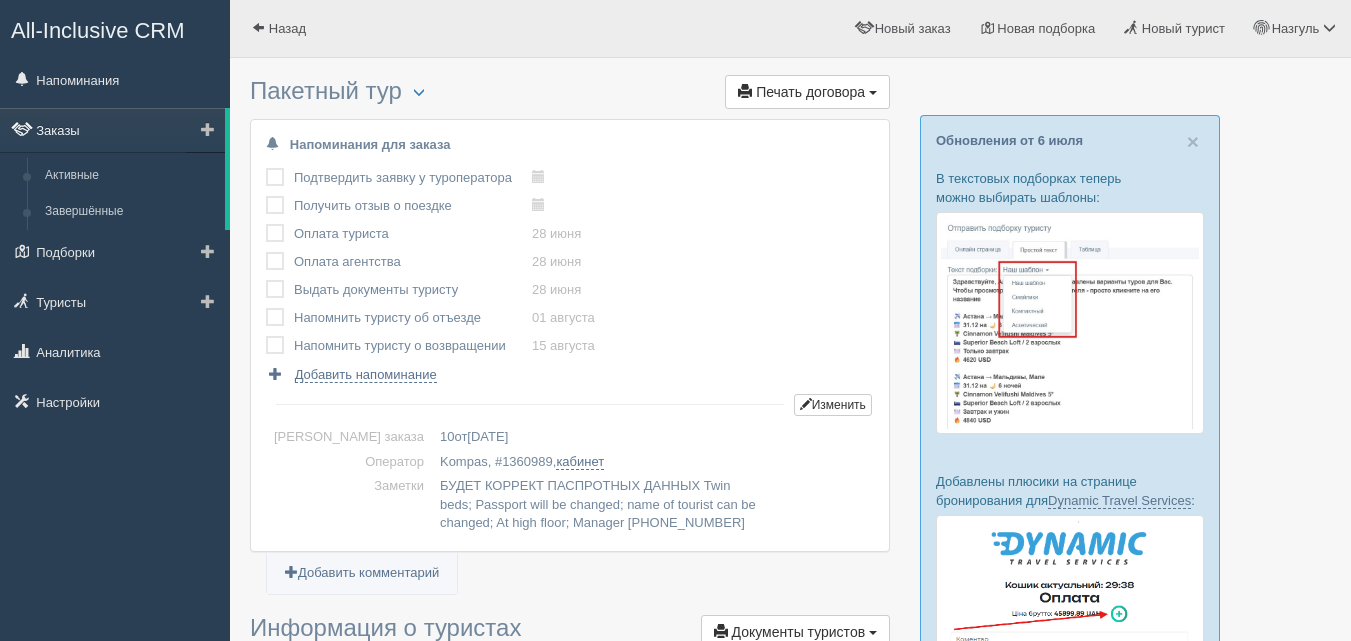 click on "Заказы" at bounding box center (112, 130) 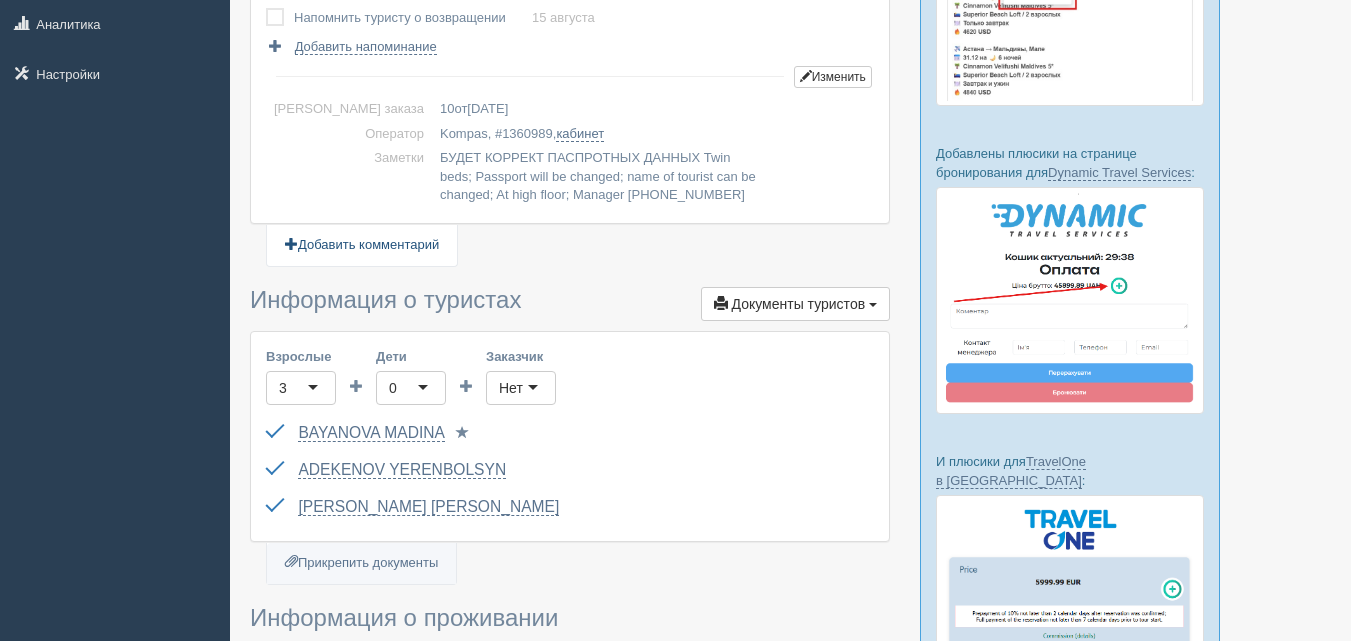 scroll, scrollTop: 300, scrollLeft: 0, axis: vertical 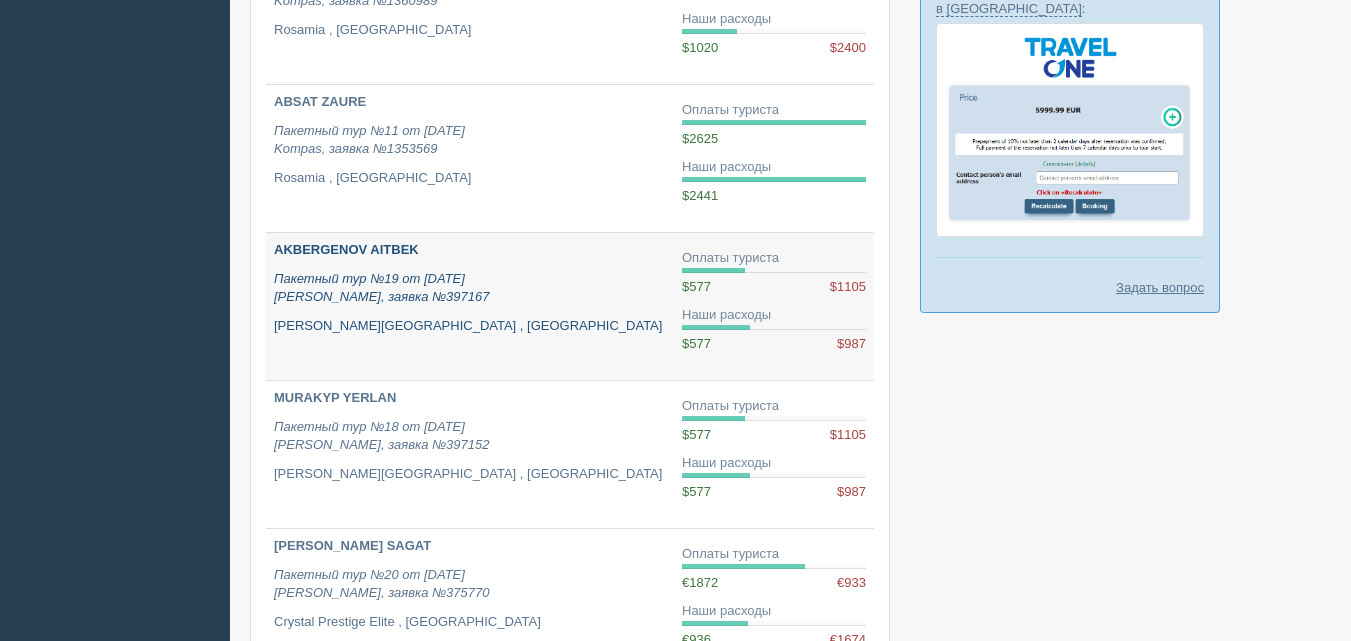 click on "AKBERGENOV AITBEK" at bounding box center [346, 249] 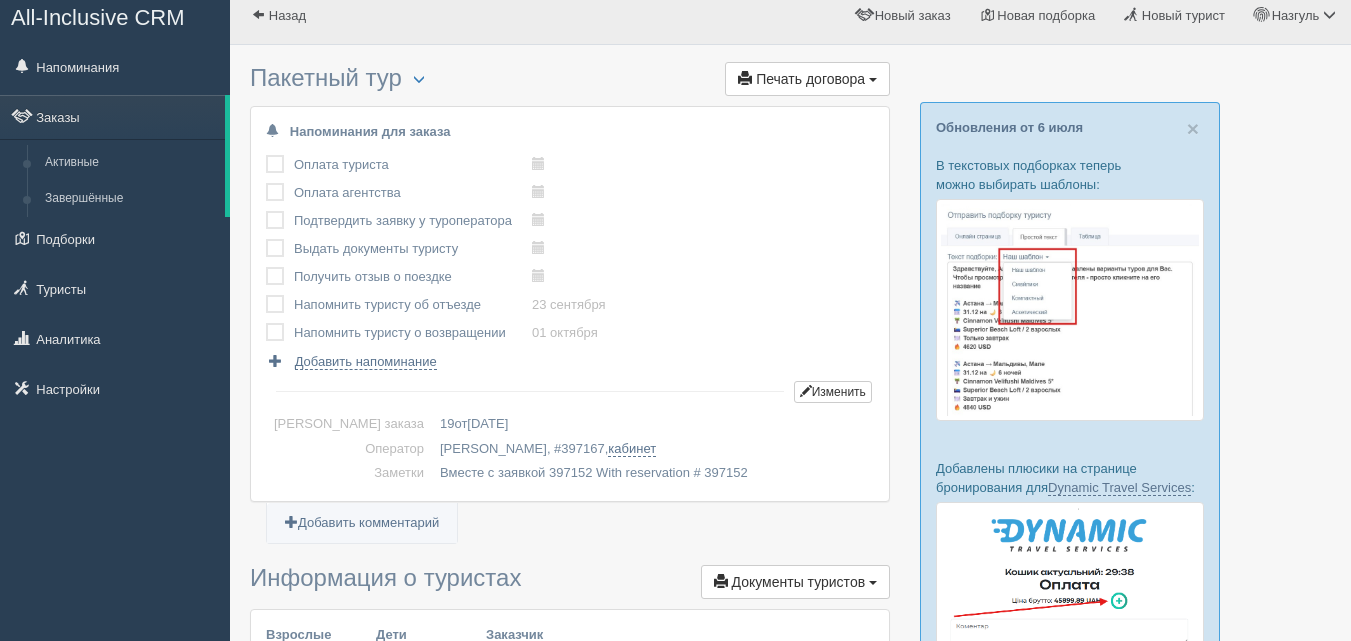 scroll, scrollTop: 0, scrollLeft: 0, axis: both 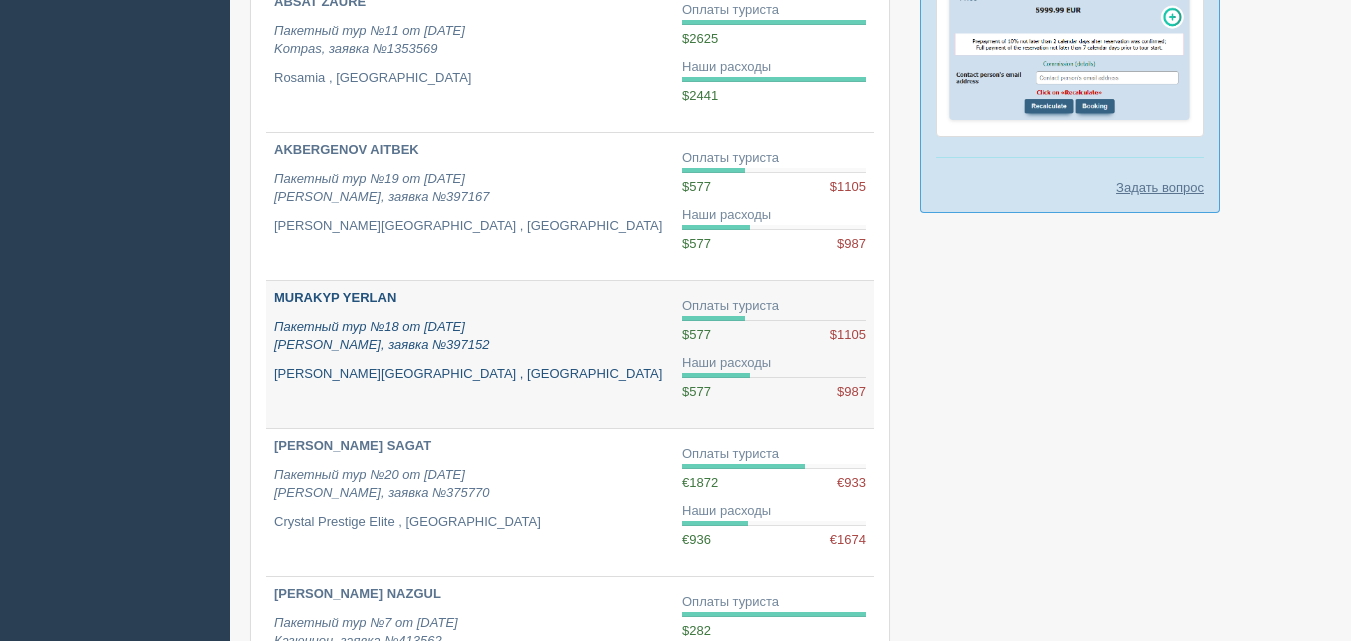 click on "MURAKYP YERLAN" at bounding box center [335, 297] 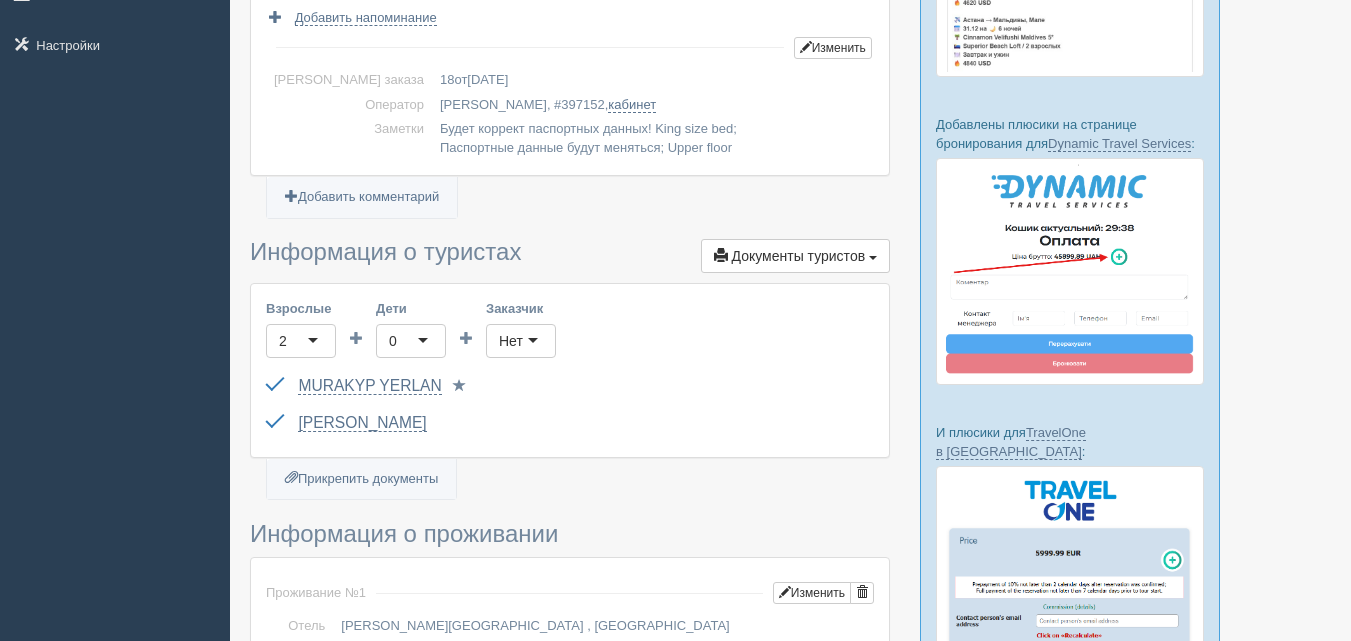scroll, scrollTop: 400, scrollLeft: 0, axis: vertical 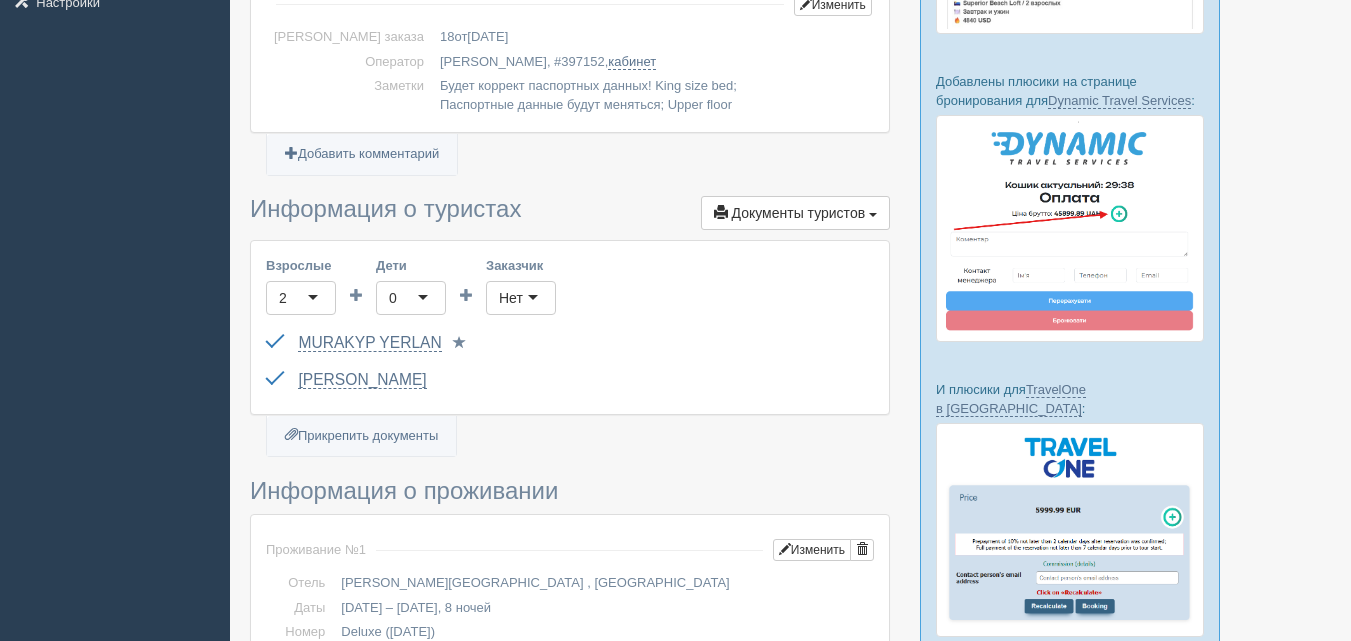 click at bounding box center [459, 342] 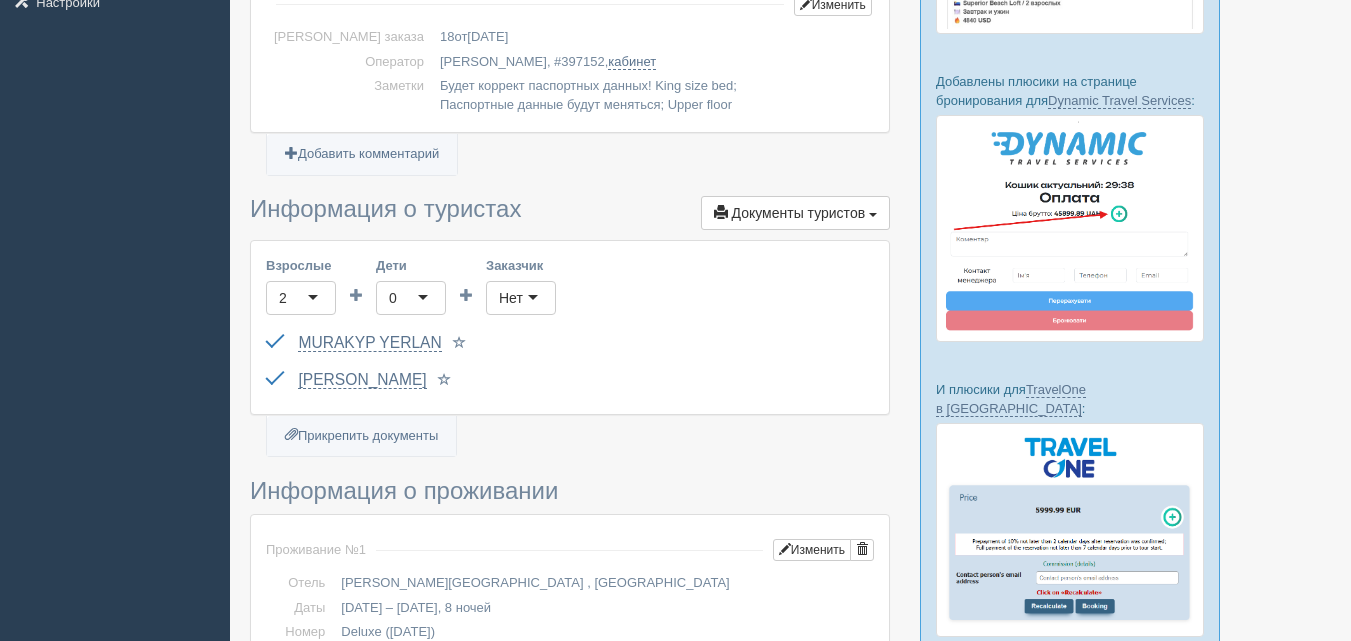 click at bounding box center [444, 379] 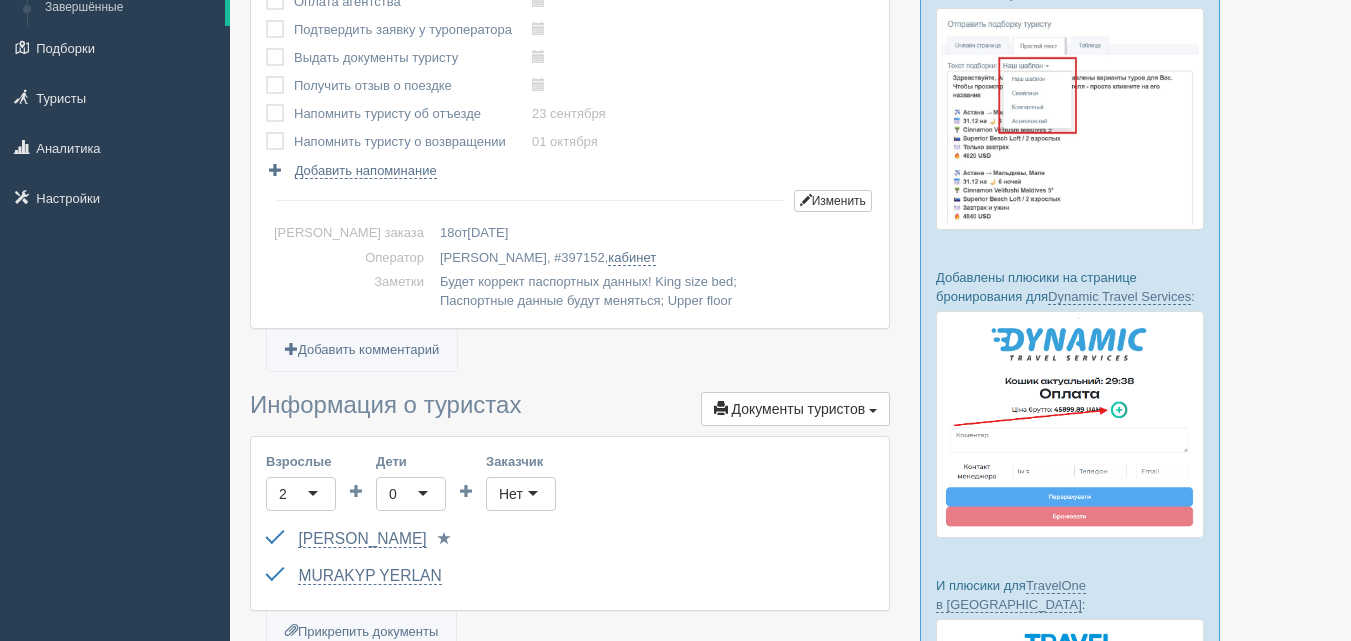 scroll, scrollTop: 200, scrollLeft: 0, axis: vertical 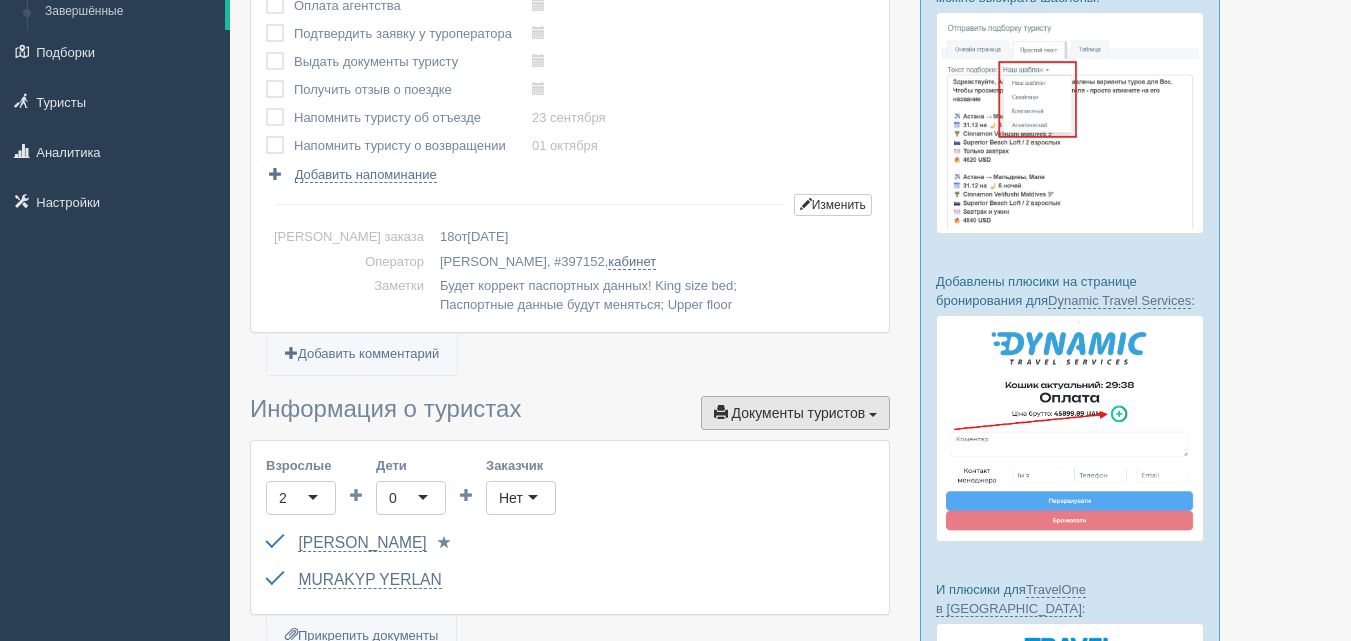 click on "Документы туристов" at bounding box center (799, 413) 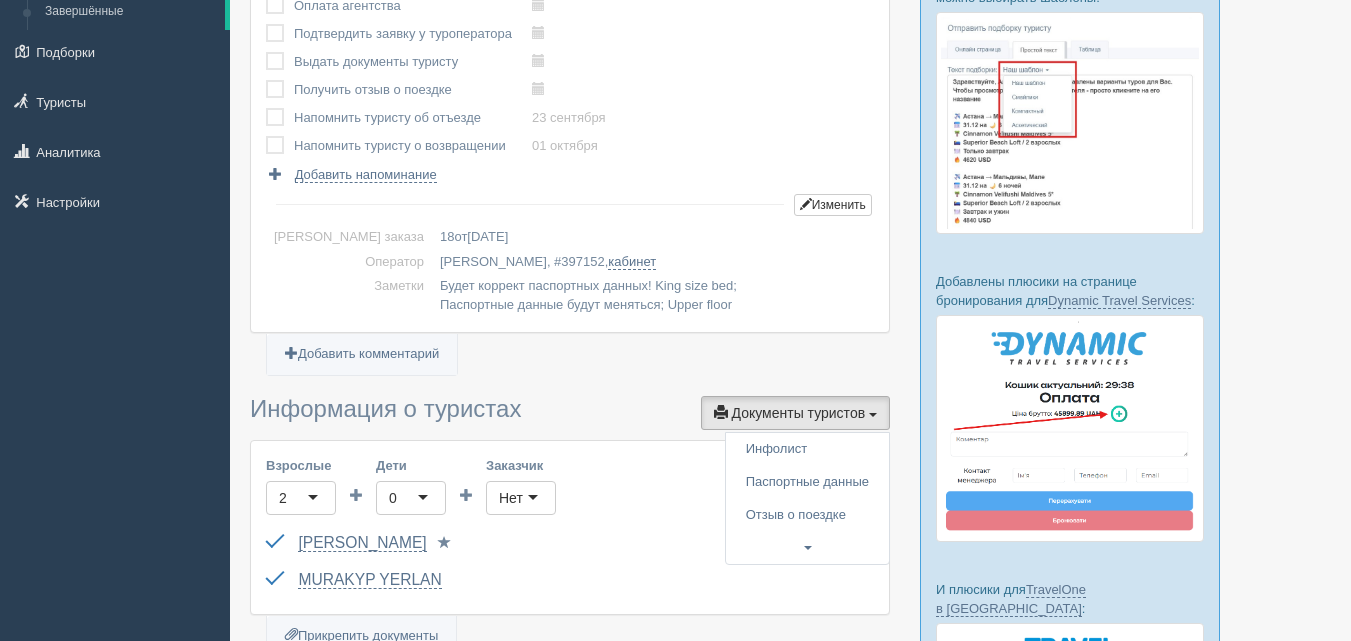 click on "Туристы
Информация о туристах
Документы туристов
Документы
Инфолист
Паспортные данные
Отзыв о поездке
Виза ([GEOGRAPHIC_DATA])" at bounding box center (570, 413) 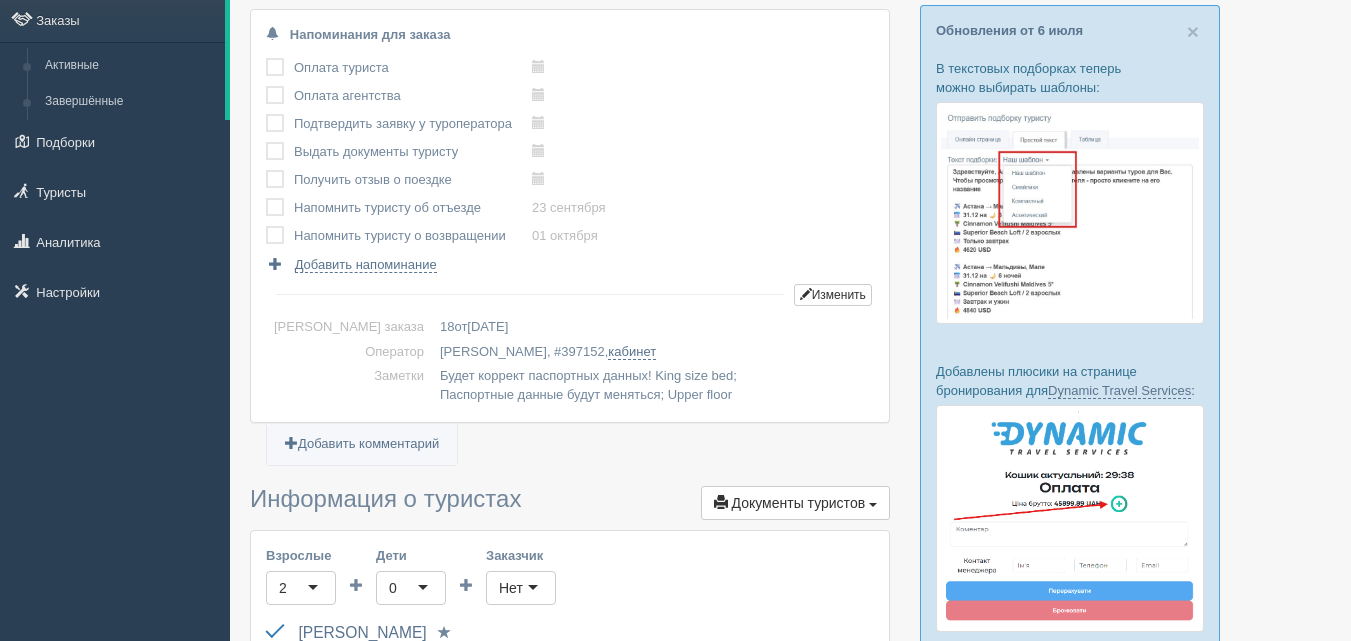 scroll, scrollTop: 0, scrollLeft: 0, axis: both 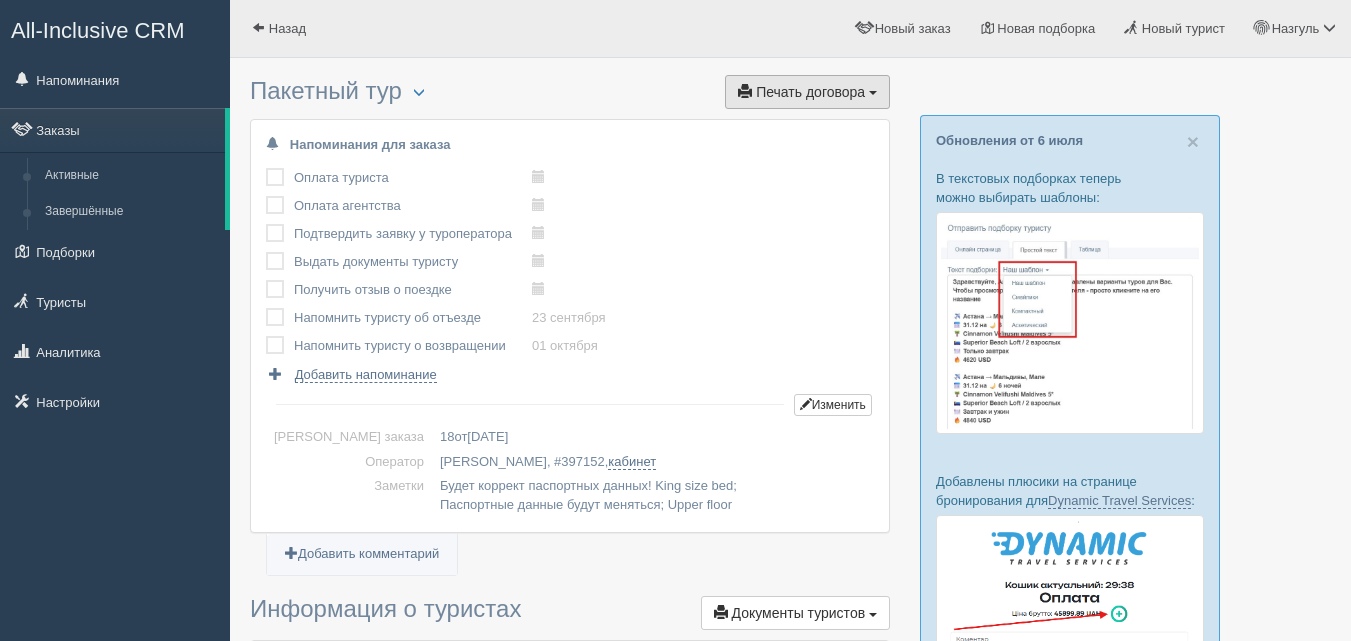 click on "Печать договора
Печать" at bounding box center (807, 92) 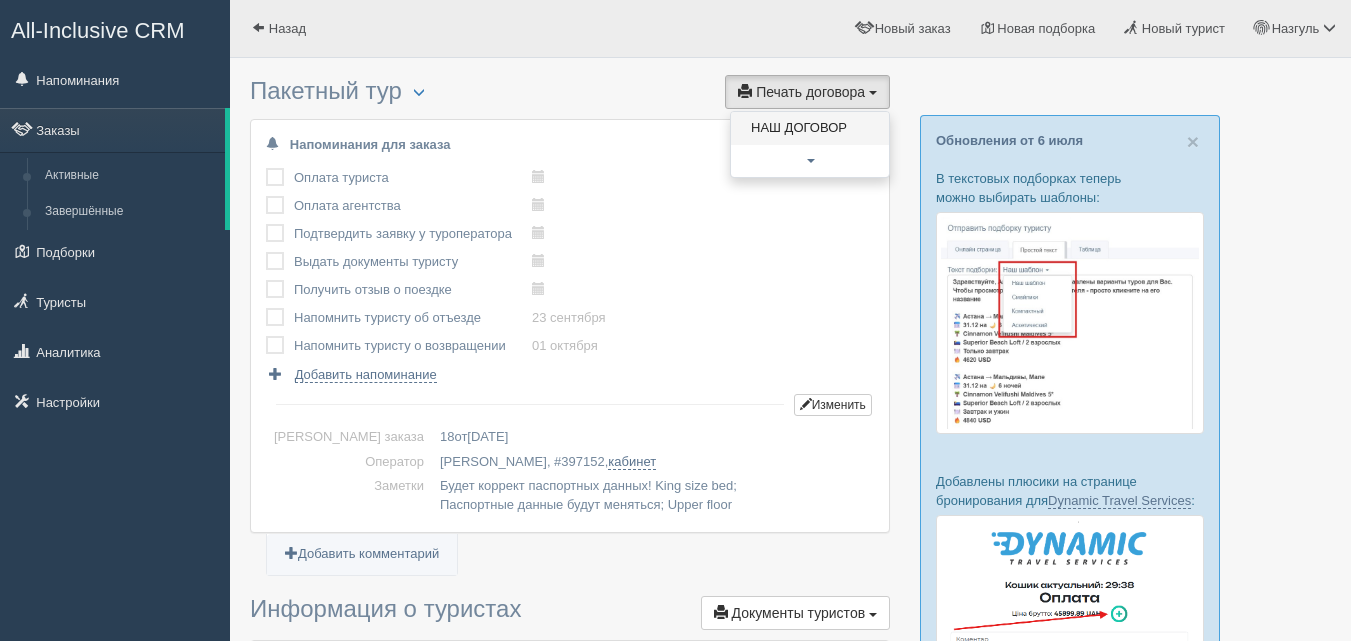 click on "НАШ ДОГОВОР" at bounding box center [810, 128] 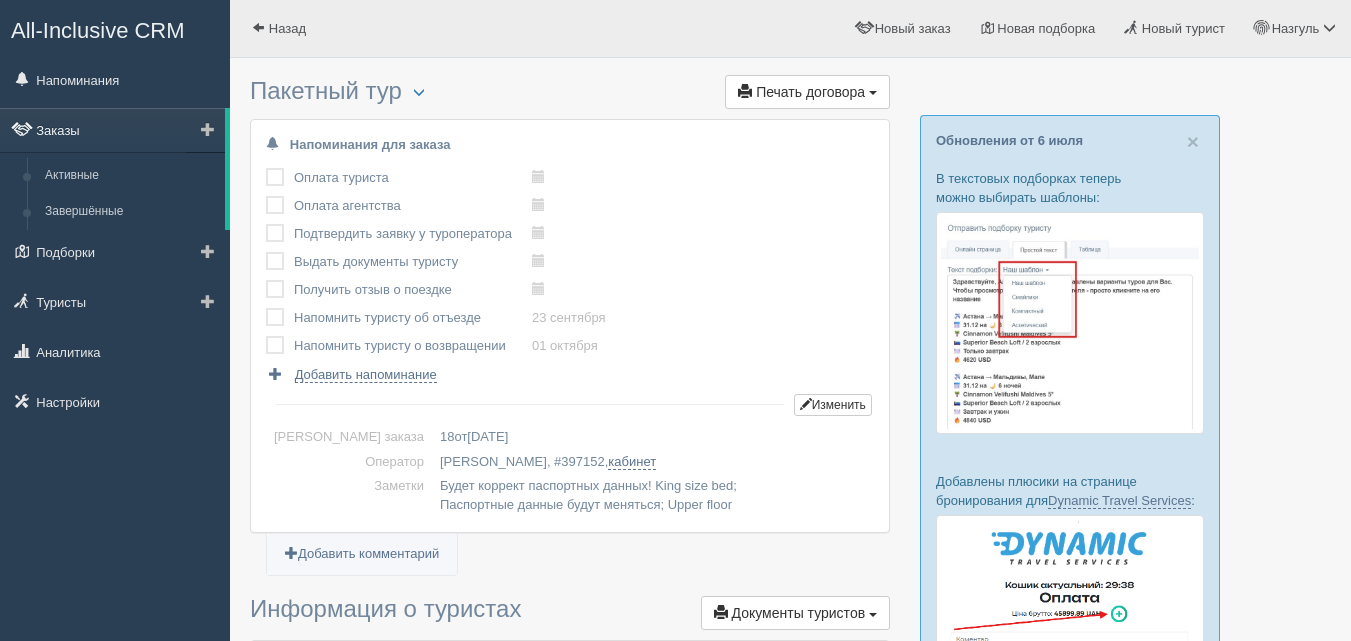 click on "Заказы" at bounding box center (112, 130) 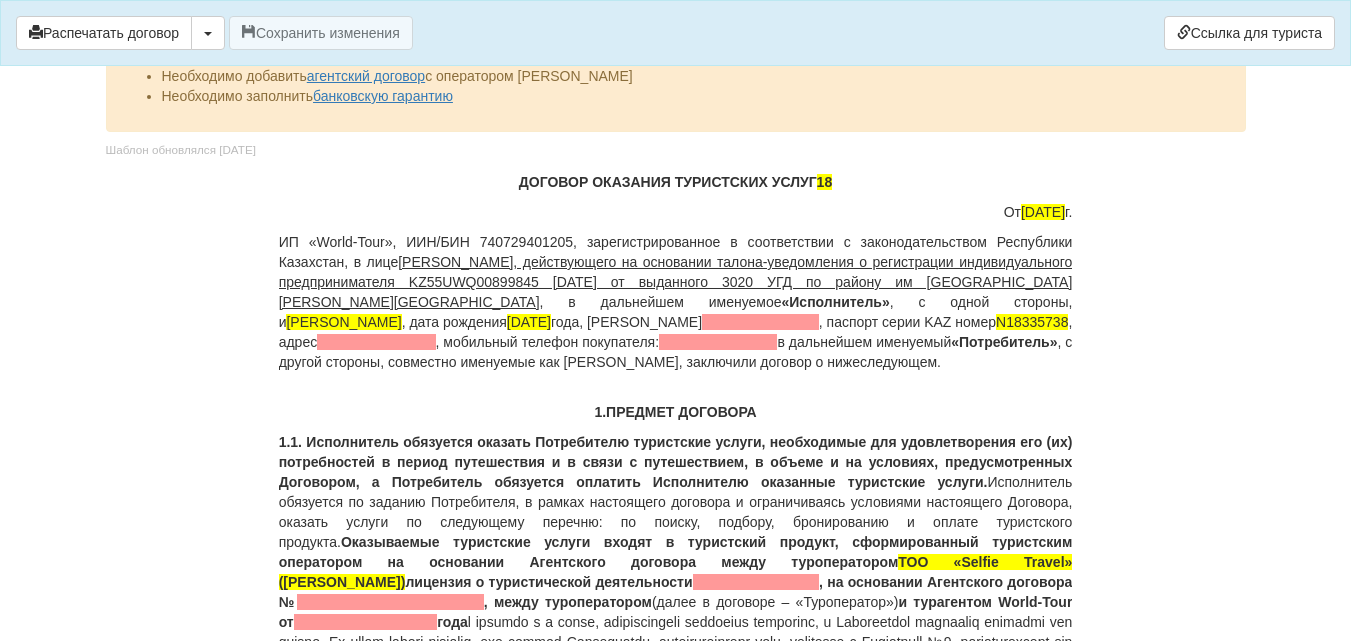 scroll, scrollTop: 100, scrollLeft: 0, axis: vertical 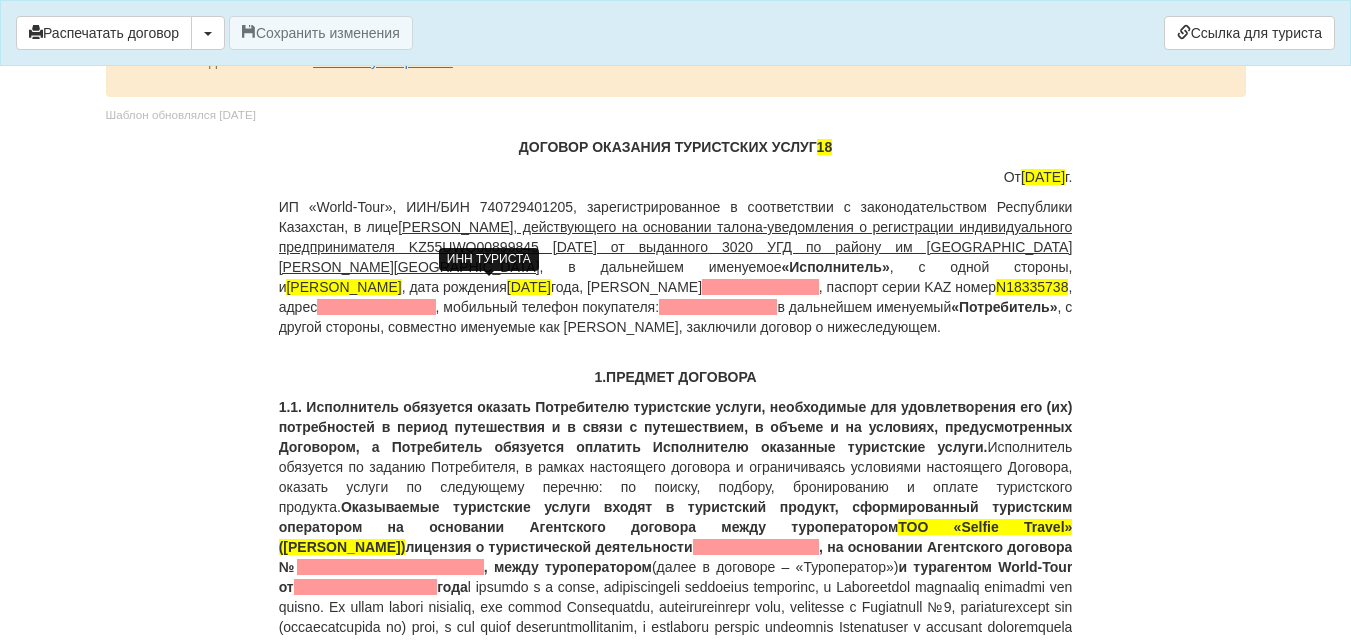click at bounding box center (760, 287) 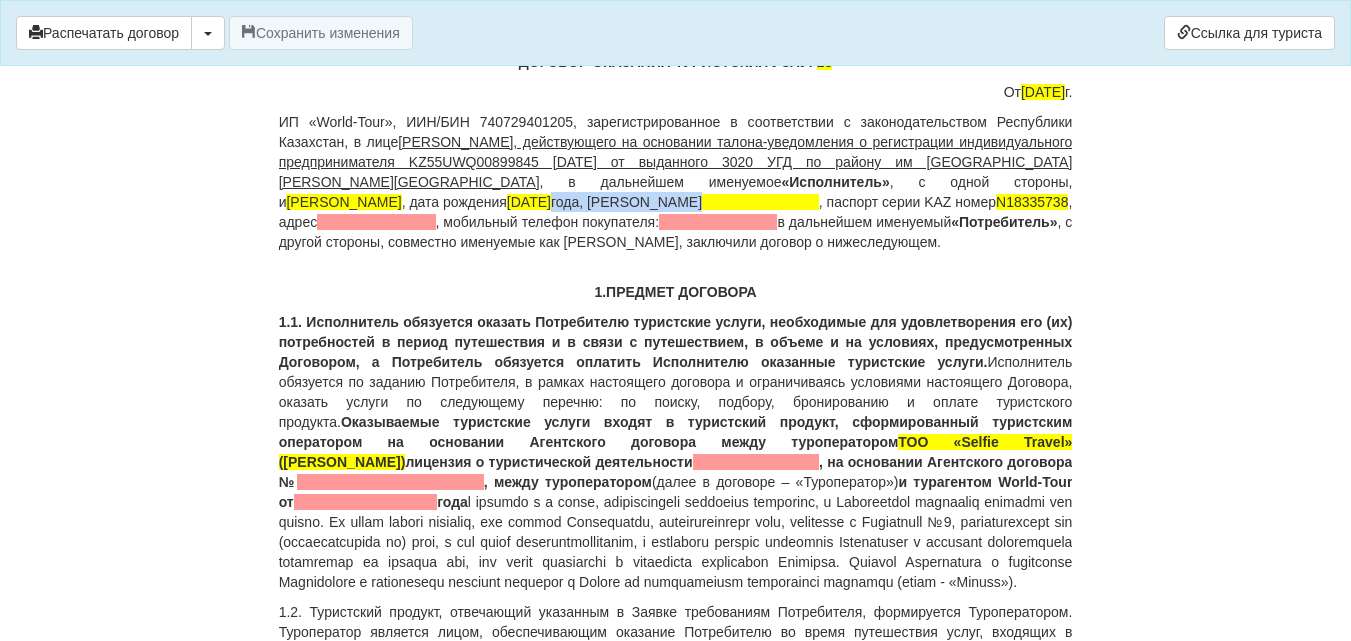 scroll, scrollTop: 300, scrollLeft: 0, axis: vertical 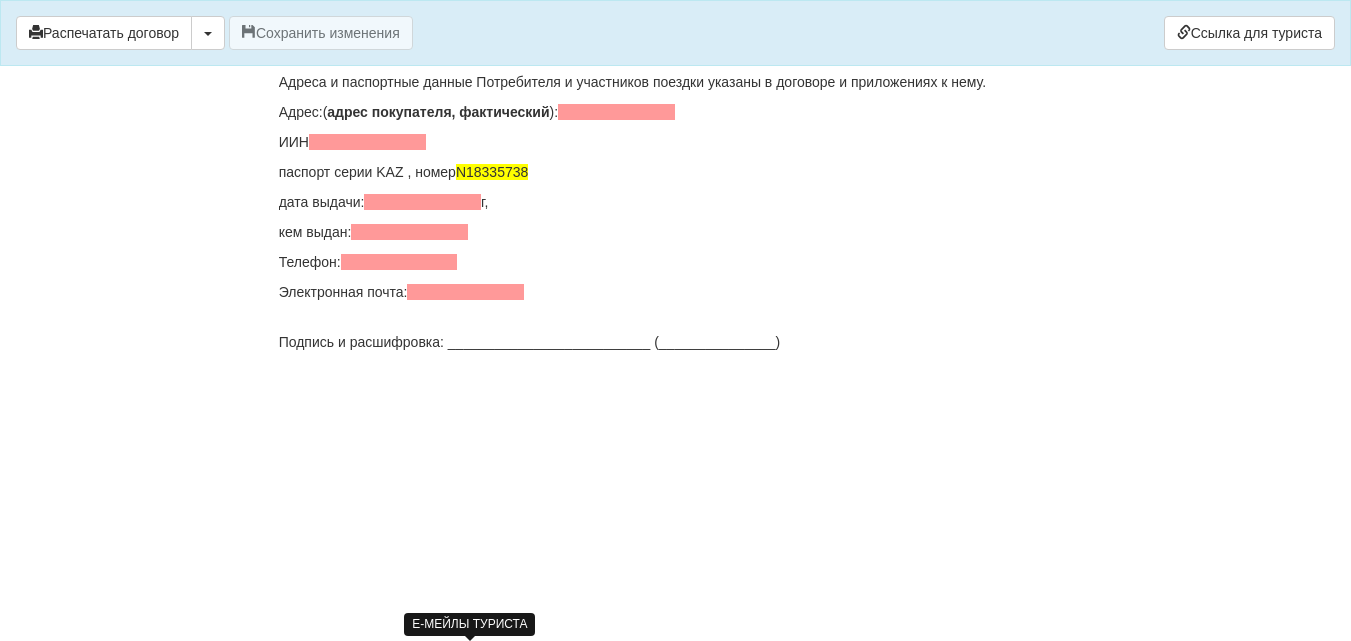 click at bounding box center (465, 292) 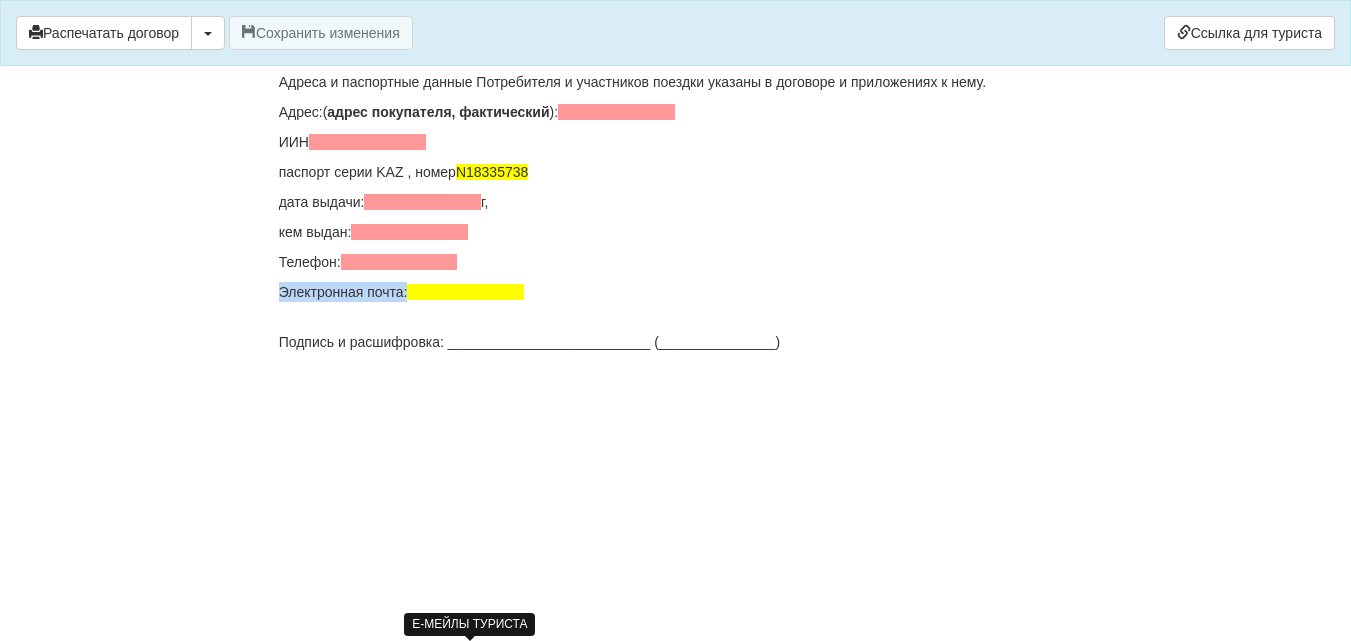 type 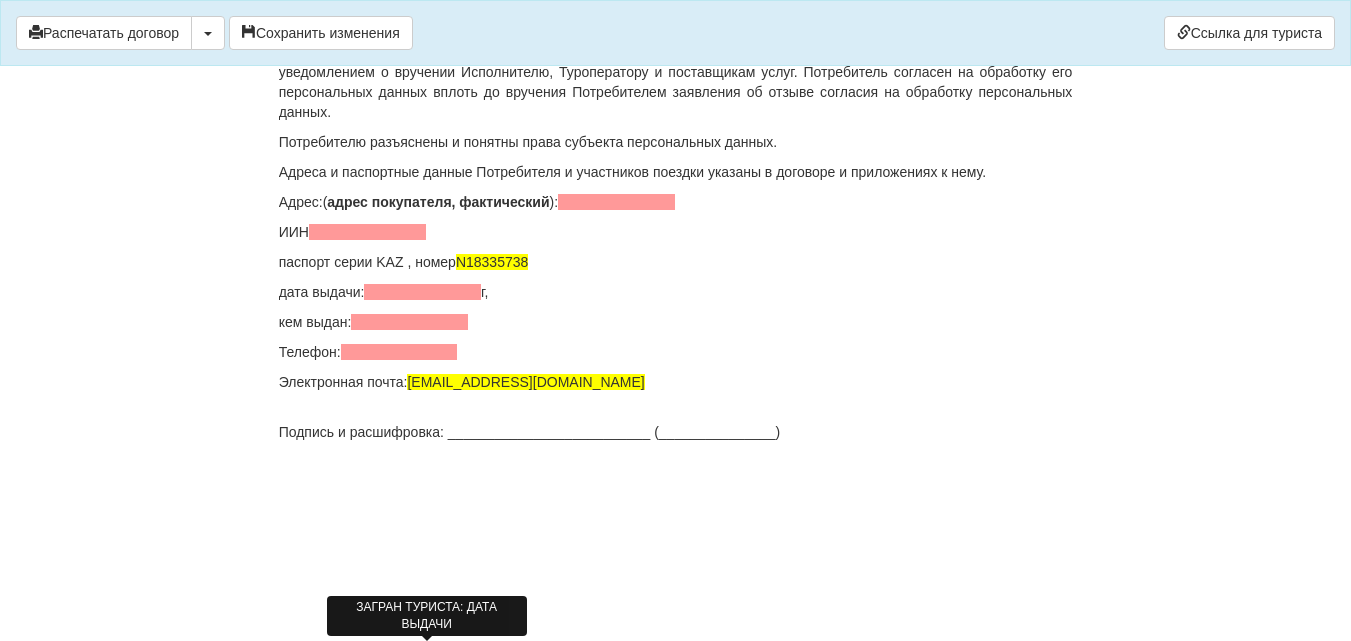 click at bounding box center (422, 292) 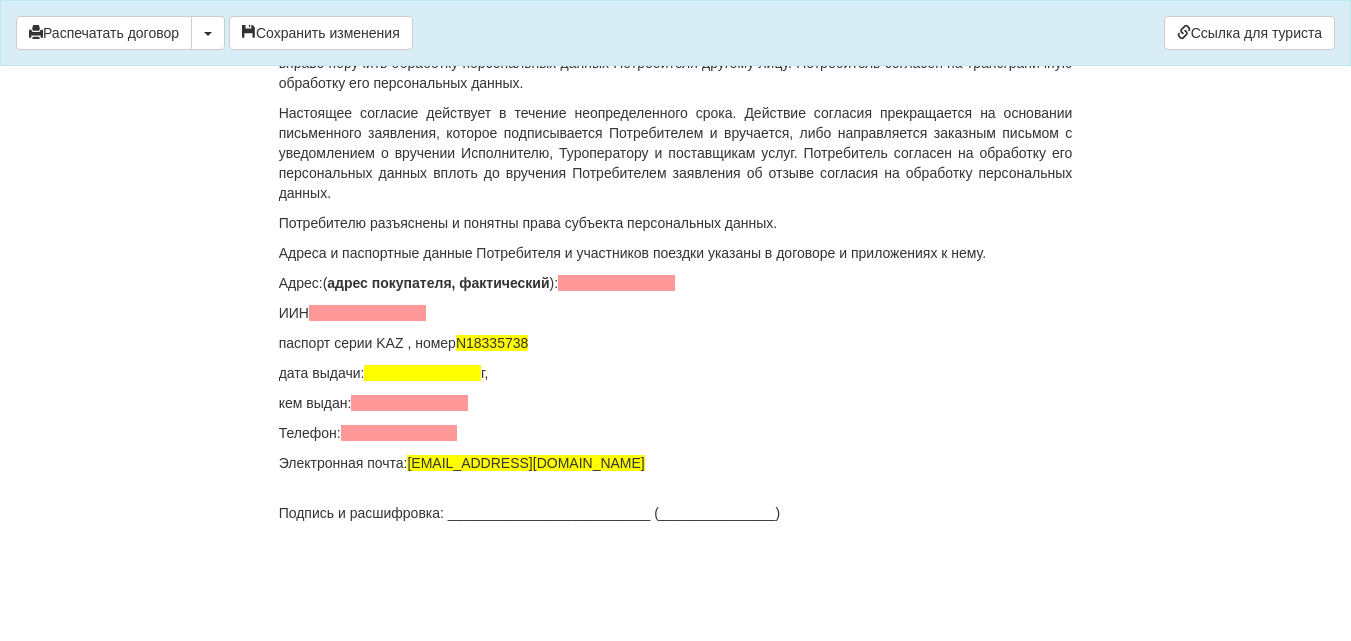 click on "Адрес:( адрес покупателя, фактический ):" at bounding box center [676, 283] 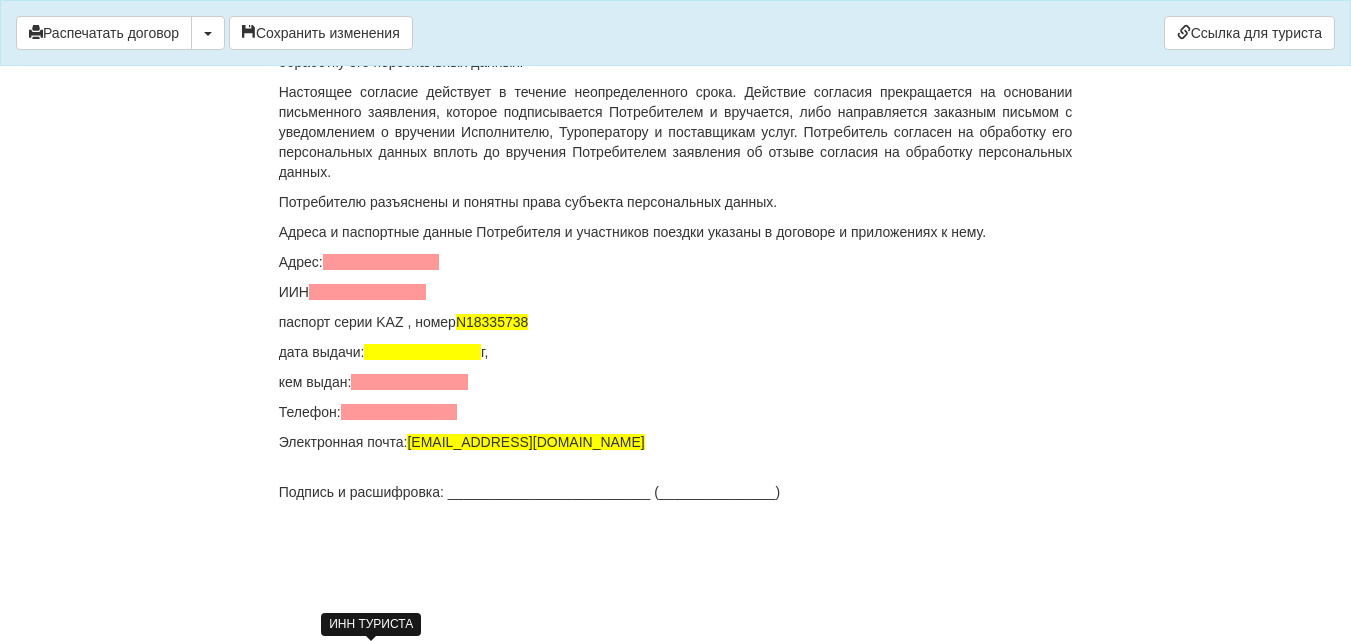 click at bounding box center [367, 292] 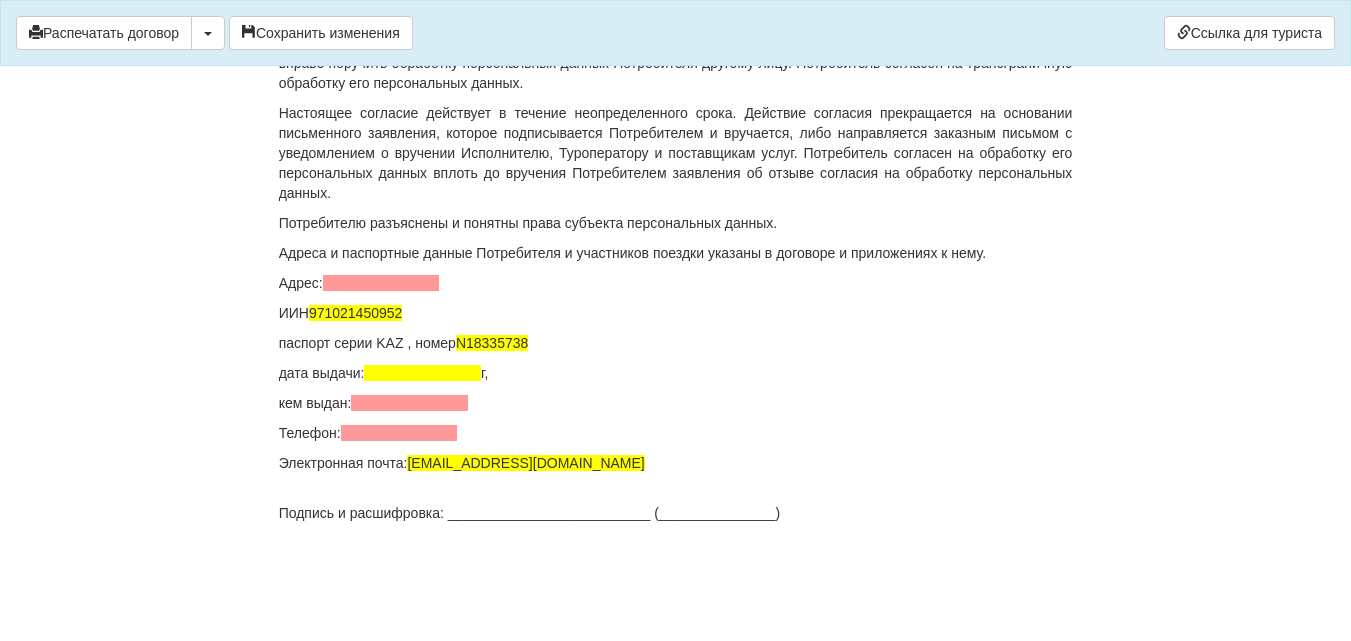 click on "ДОГОВОР ОКАЗАНИЯ ТУРИСТСКИХ УСЛУГ  18
От  [DATE]
ИП «World-Tour», ИИН/БИН 740729401205, зарегистрированное в соответствии с законодательством Республики Казахстан, в лице
[PERSON_NAME], действующего на основании талона-уведомления о регистрации индивидуального предпринимателя KZ55UWQ00899845 [DATE] от выданного  3020 УГД по району им Казыбек би г.[PERSON_NAME] ,
в дальнейшем именуемое  «Исполнитель» , с одной стороны, и
[PERSON_NAME] ULZHAN , дата рождения  [DEMOGRAPHIC_DATA], ИИН                                 , паспорт серии KAZ номер  [PASSPORT] , адрес
года" at bounding box center (676, -7012) 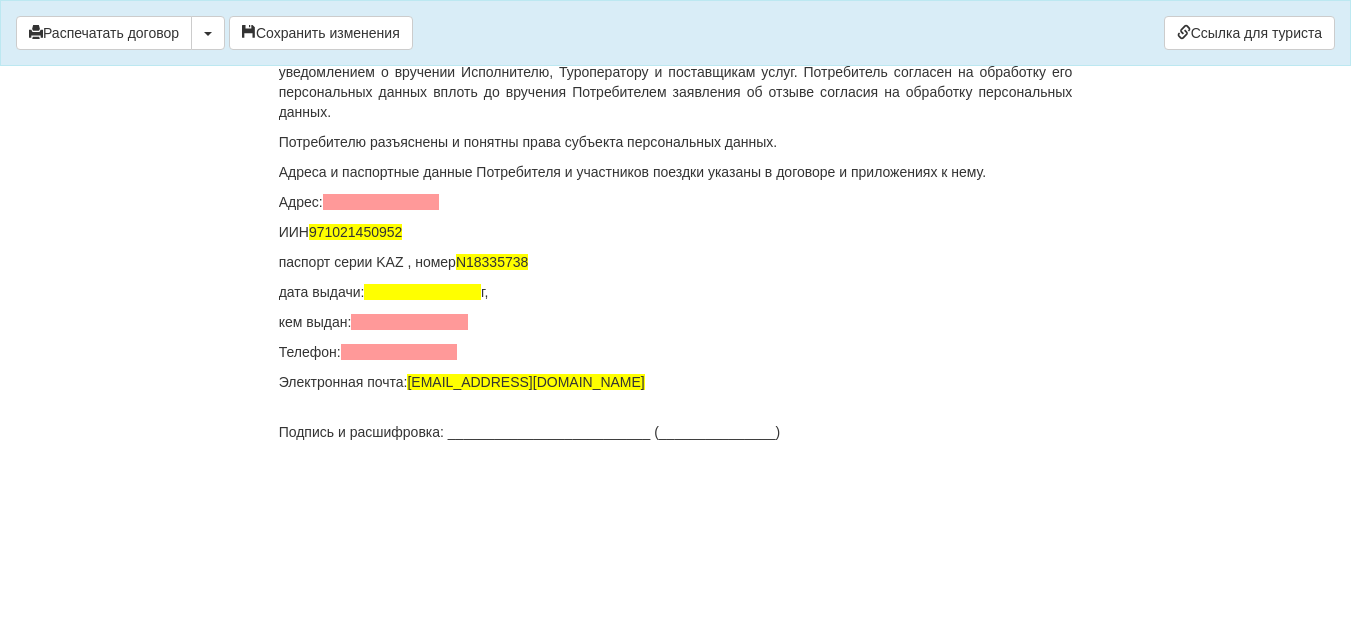 click on "дата выдачи:                                 г," at bounding box center (676, 292) 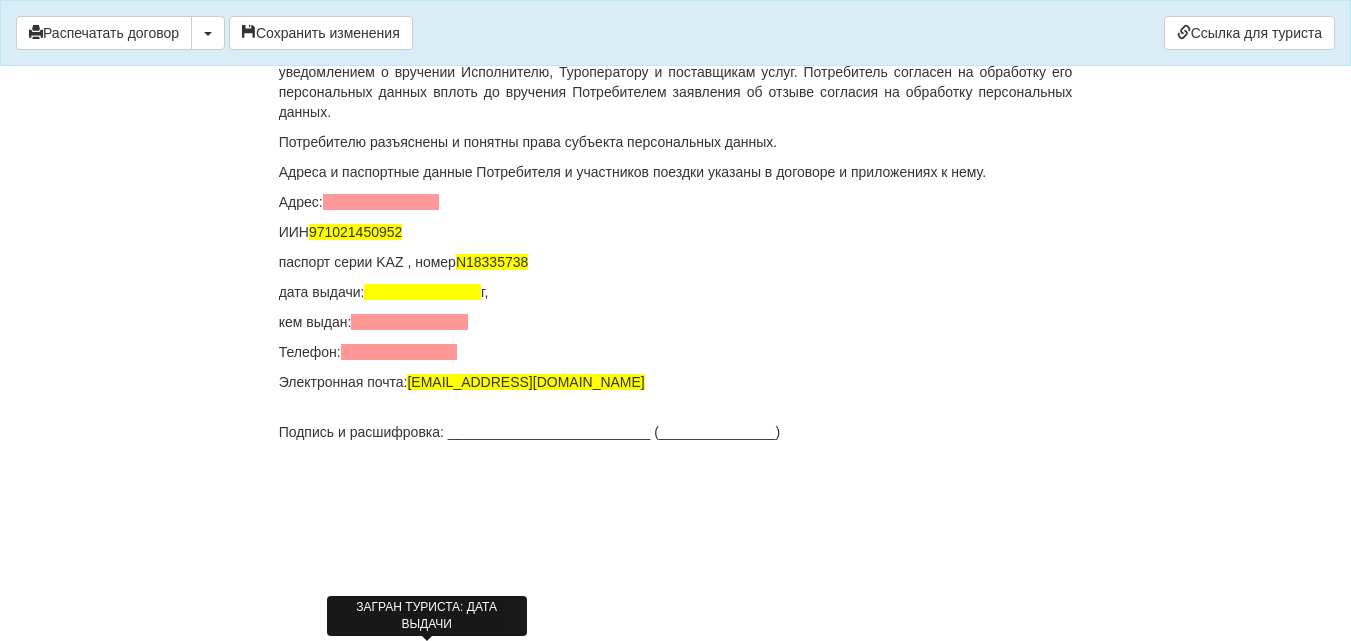 click at bounding box center (422, 292) 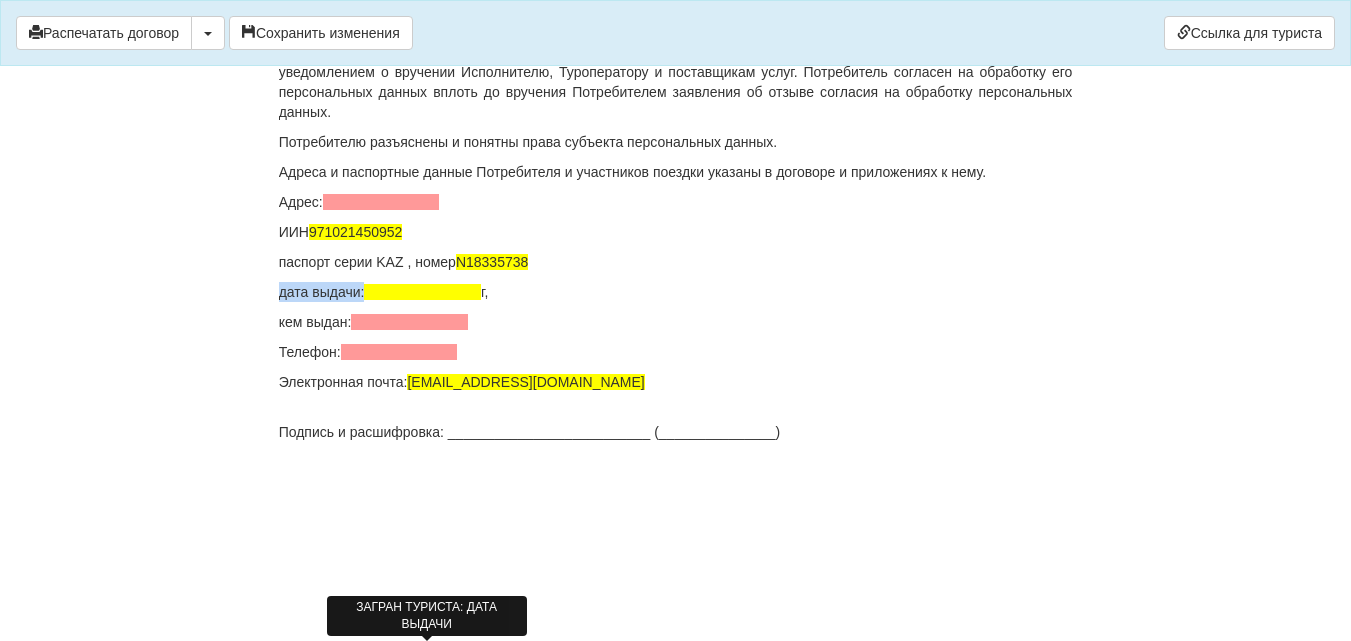 click at bounding box center (422, 292) 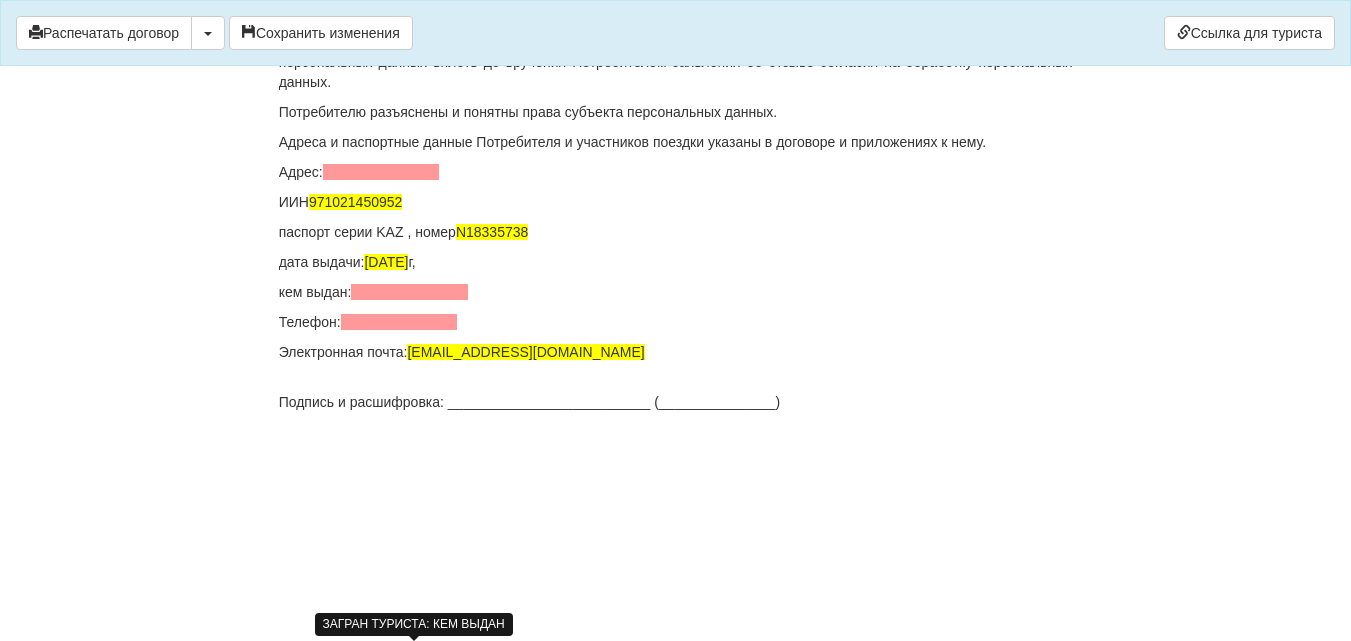 click at bounding box center [409, 292] 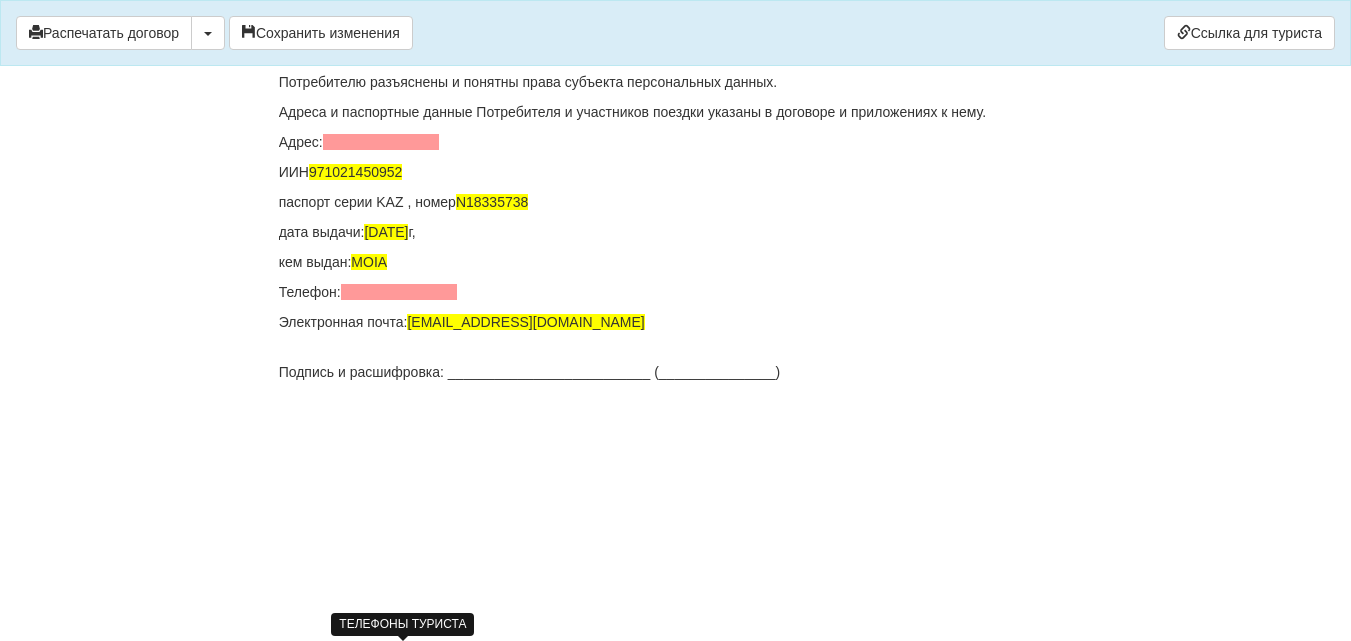 click at bounding box center [399, 292] 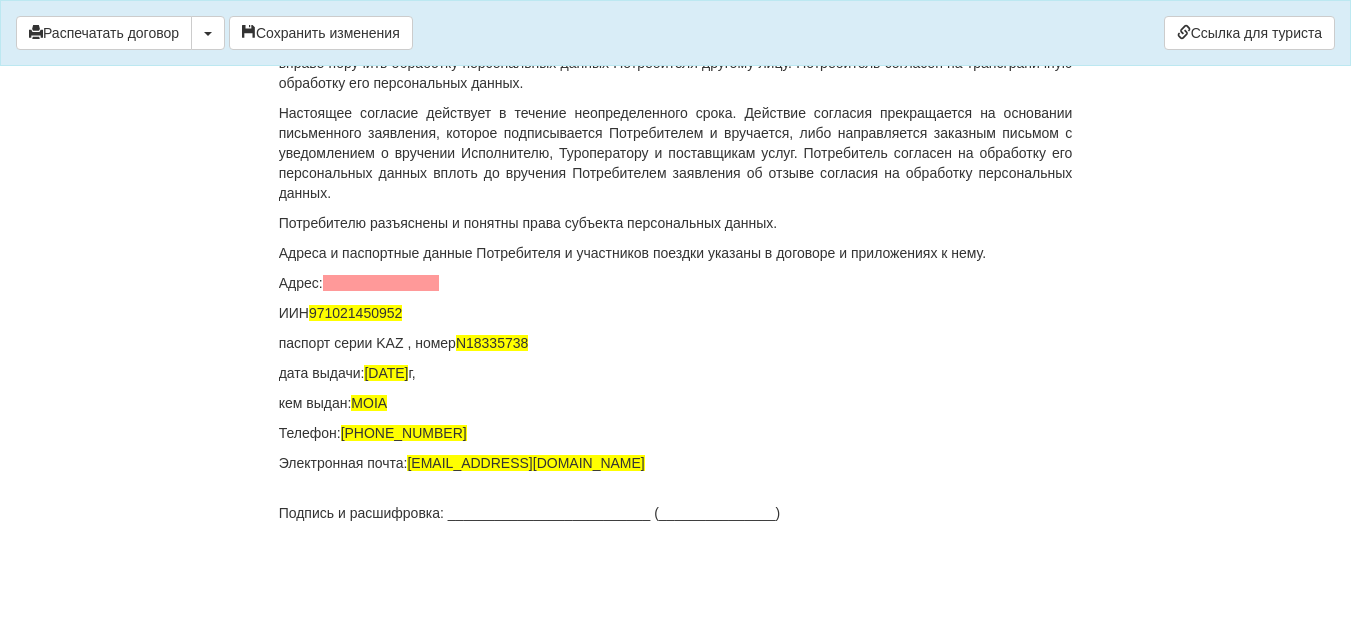 click on "Подпись и расшифровка: __________________________ (_______________)" at bounding box center [676, 513] 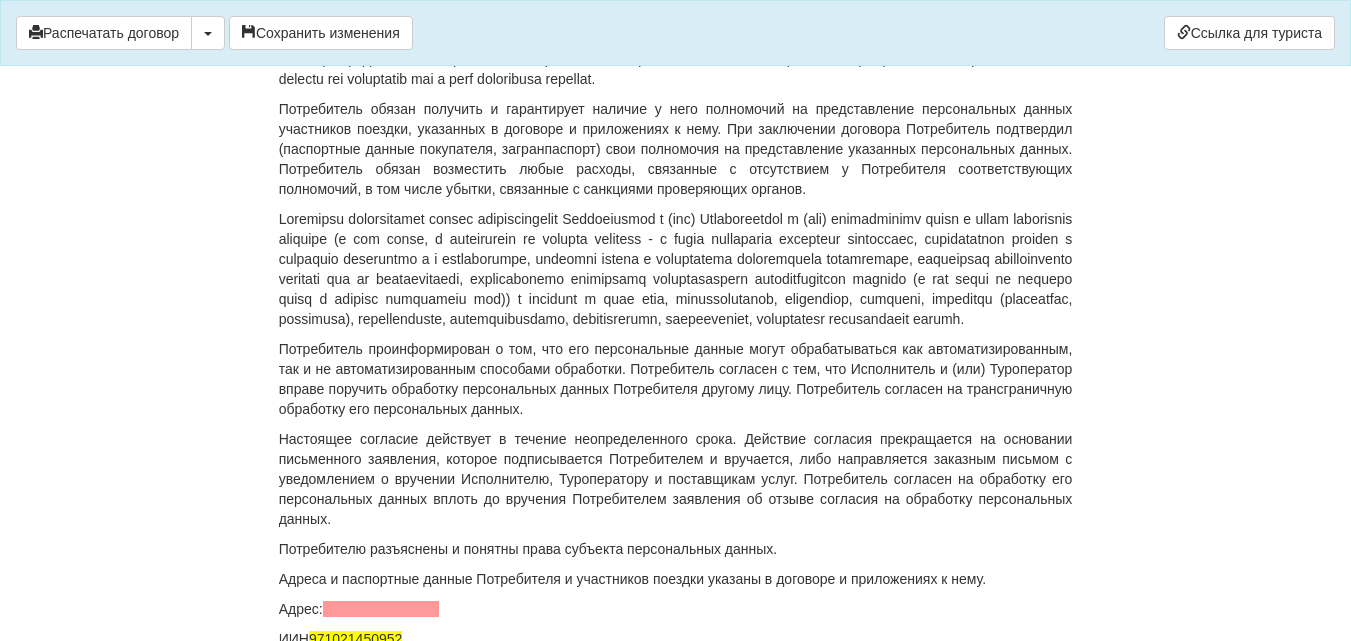 scroll, scrollTop: 14454, scrollLeft: 0, axis: vertical 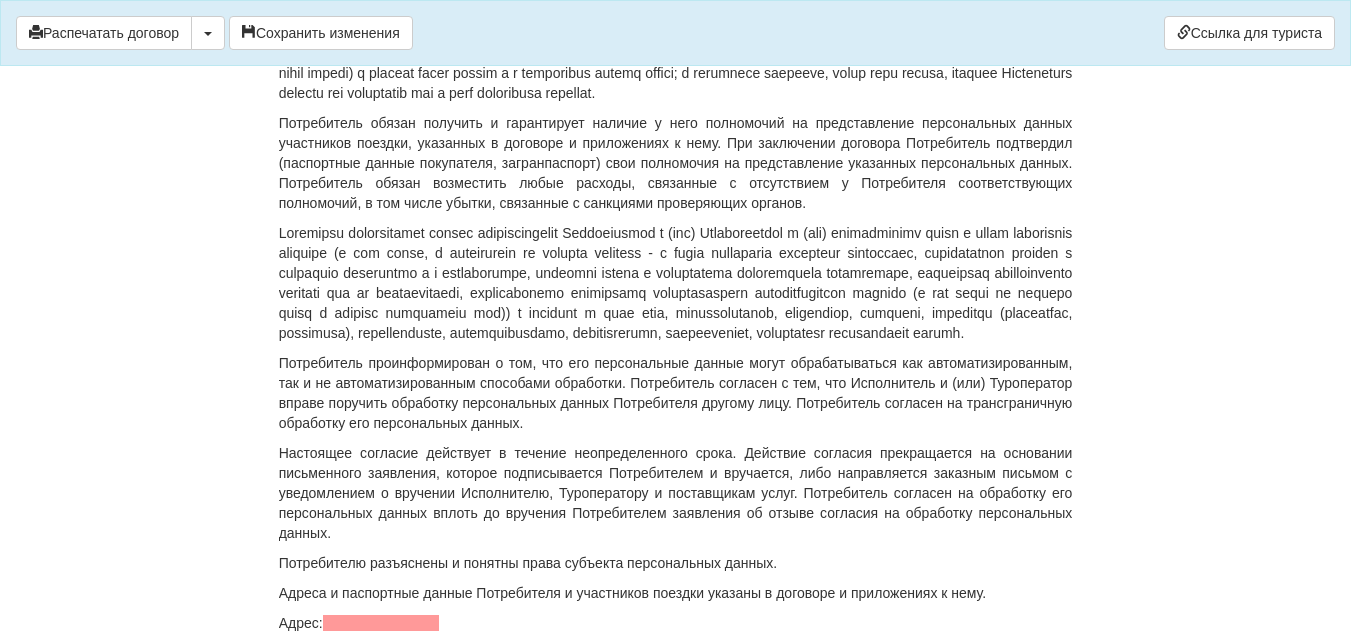 drag, startPoint x: 371, startPoint y: 295, endPoint x: 536, endPoint y: 297, distance: 165.01212 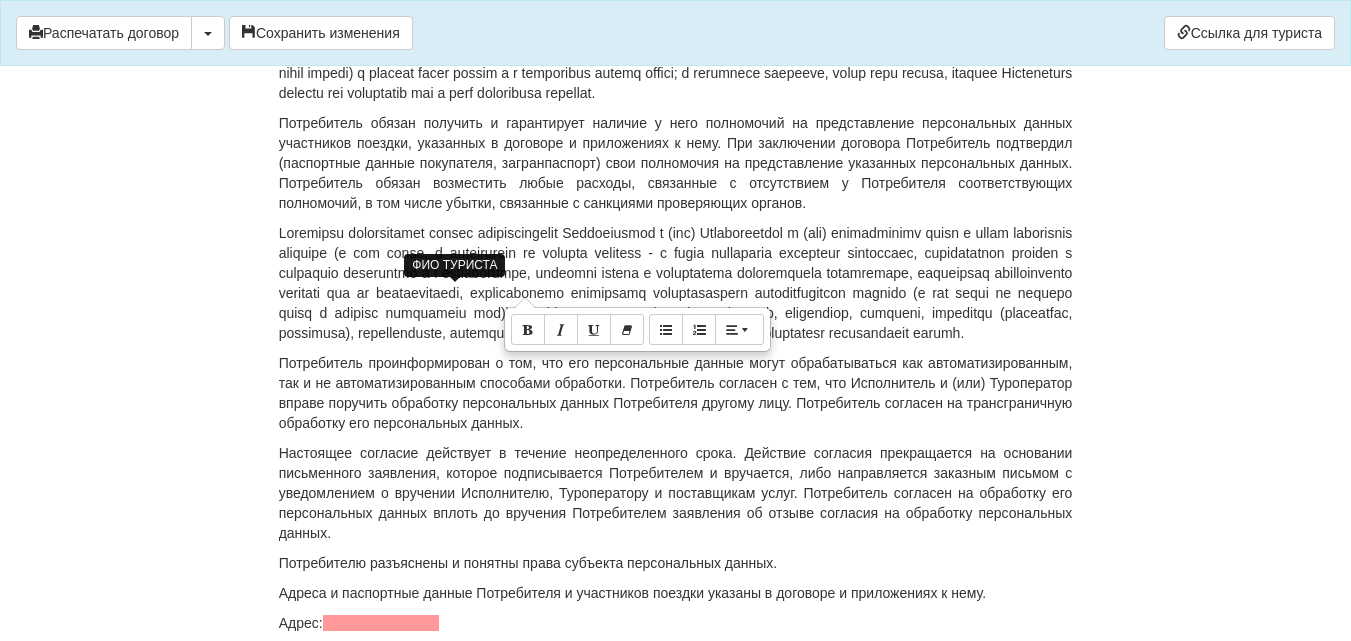 copy on "[PERSON_NAME] ," 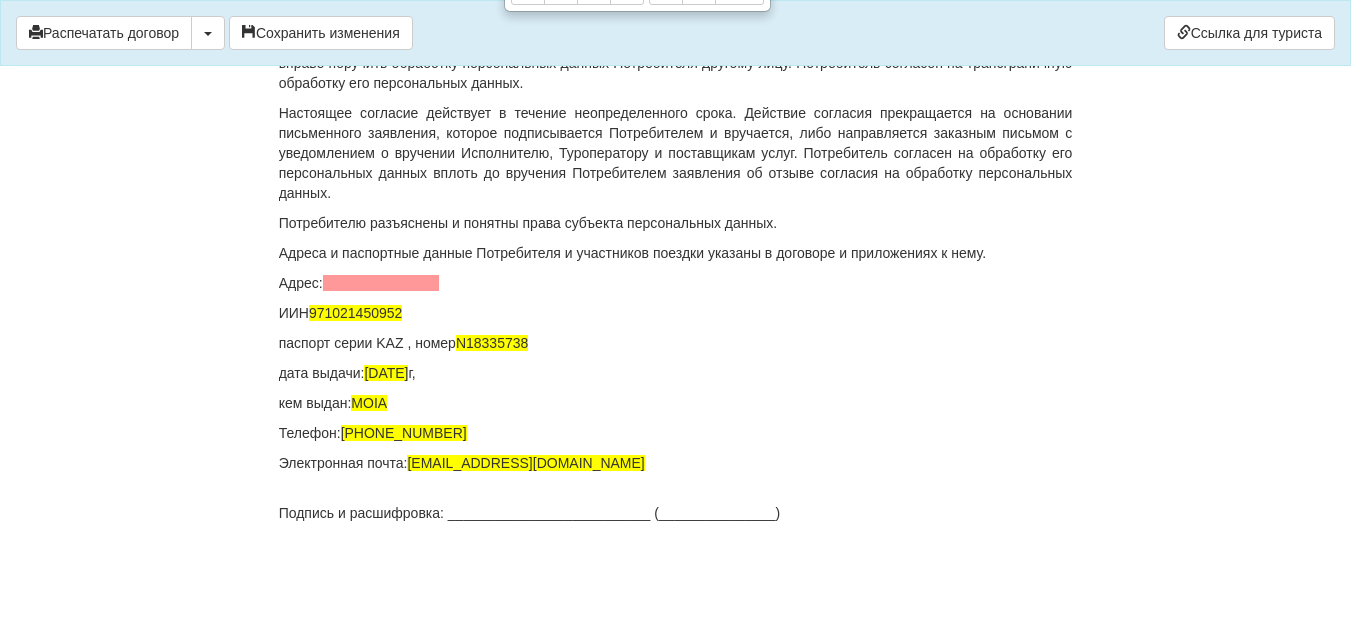 scroll, scrollTop: 15154, scrollLeft: 0, axis: vertical 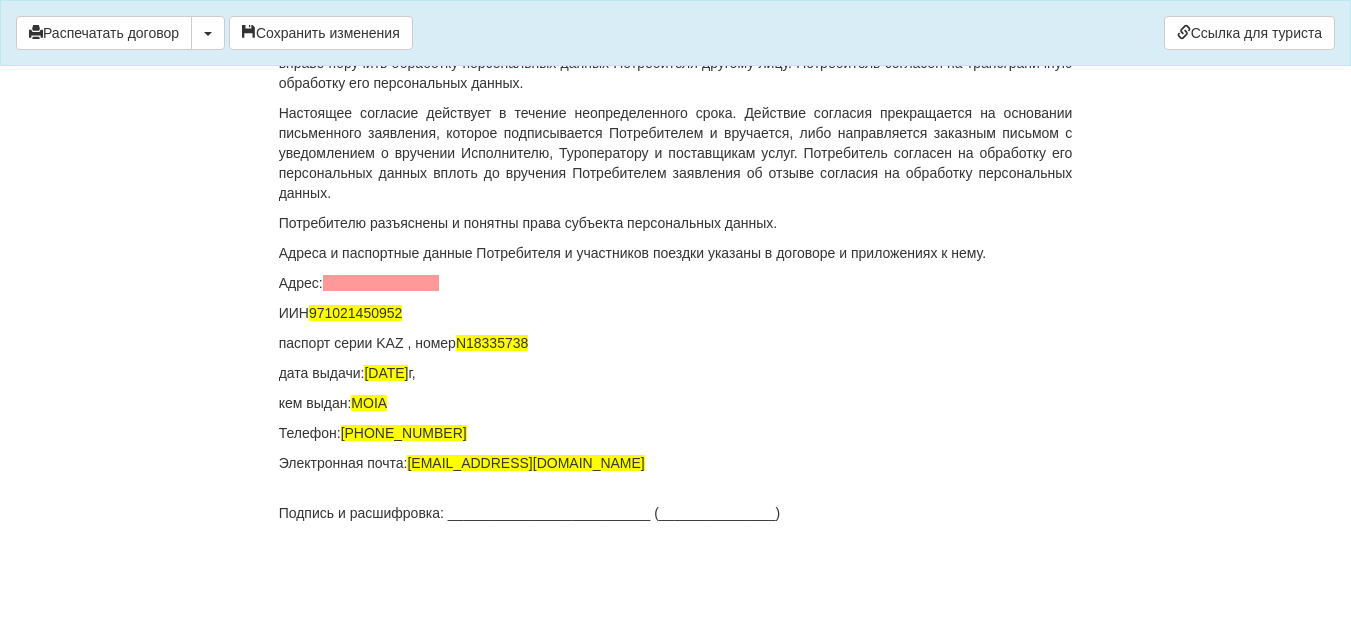 click on "Подпись и расшифровка: __________________________ (_______________)" at bounding box center [676, 513] 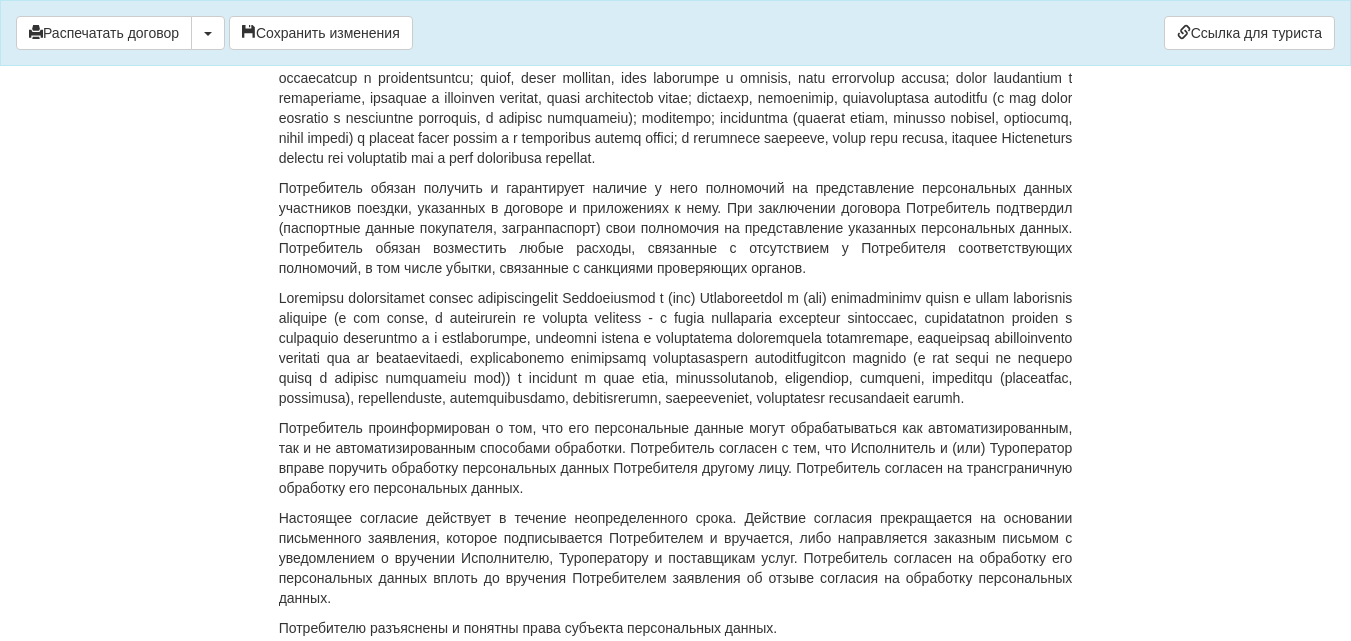scroll, scrollTop: 14254, scrollLeft: 0, axis: vertical 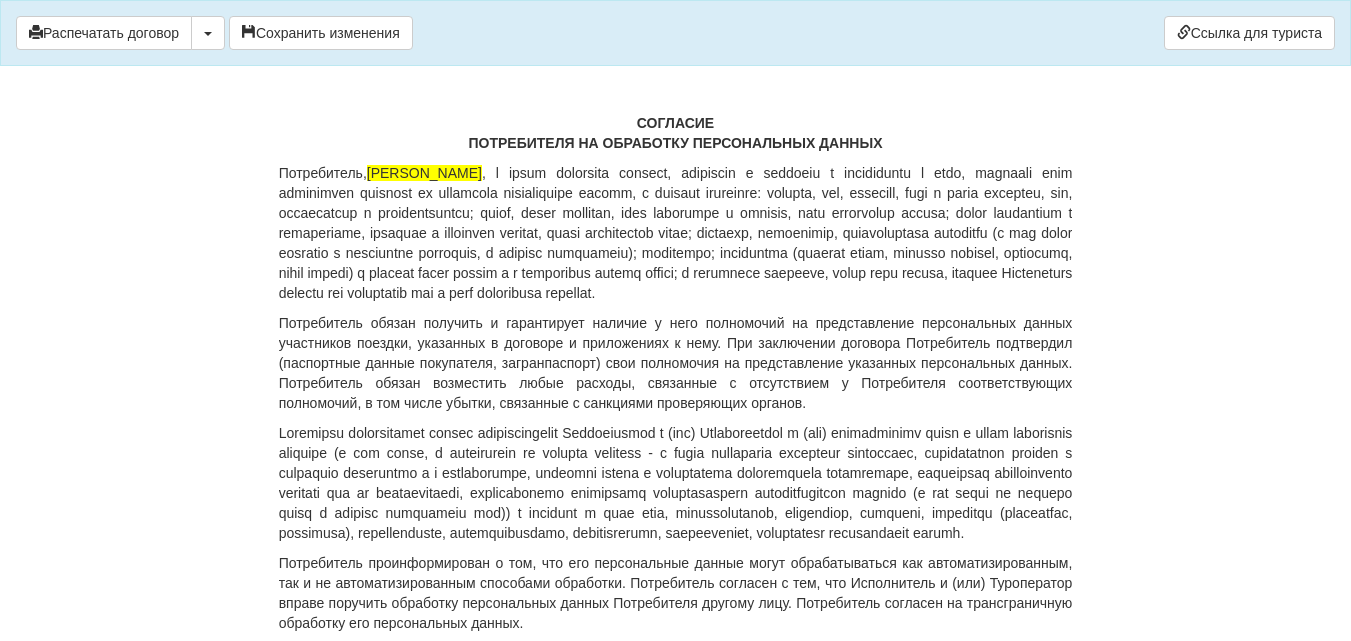 click at bounding box center (586, -28) 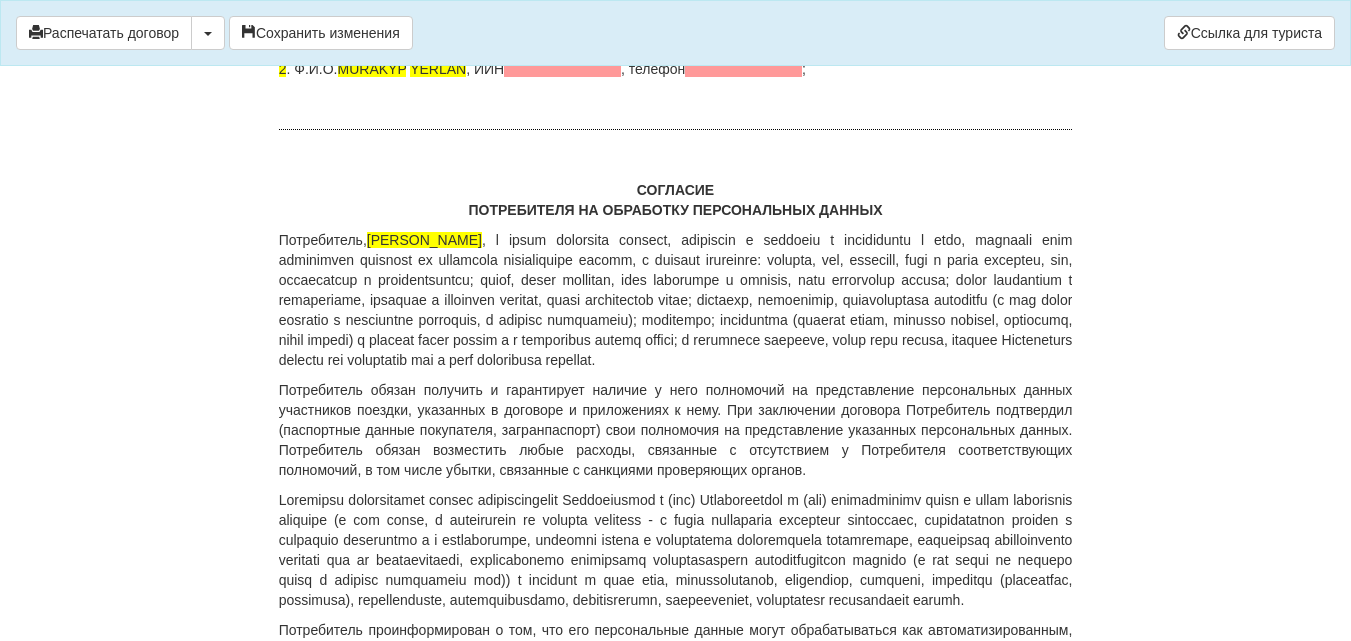 scroll, scrollTop: 14154, scrollLeft: 0, axis: vertical 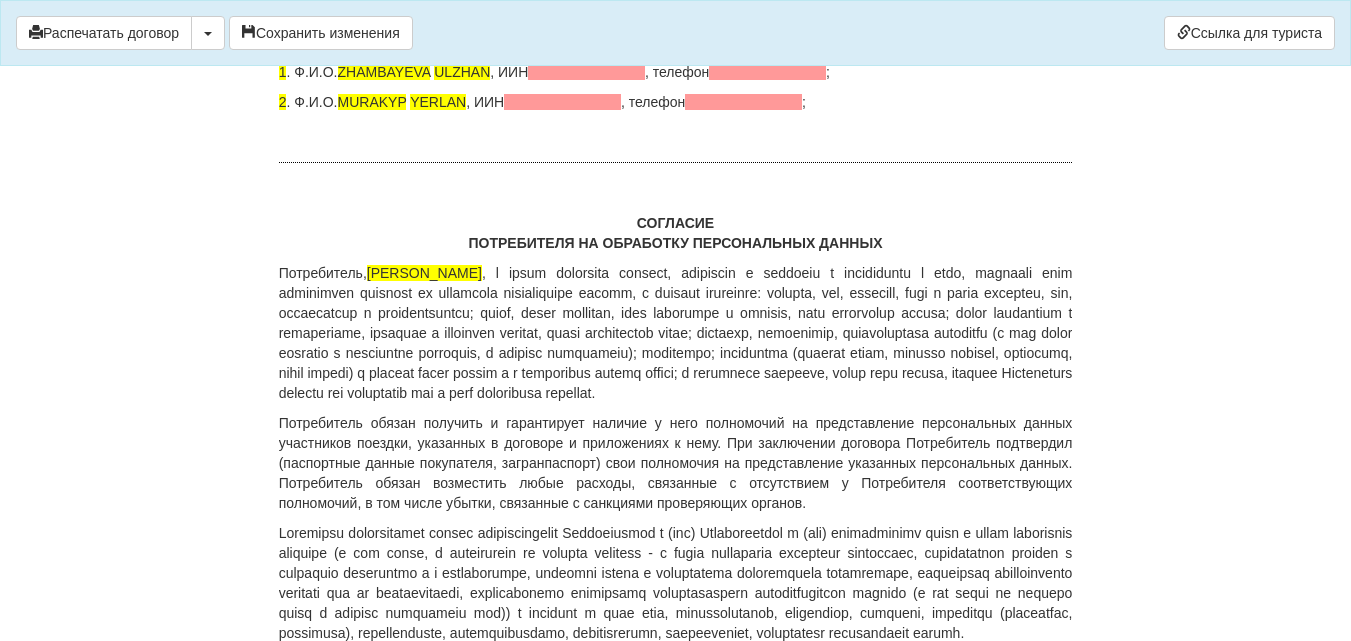 click on "Я, [PERSON_NAME]И.О. потребителя (пишется от руки) ________________________________________." at bounding box center [676, -168] 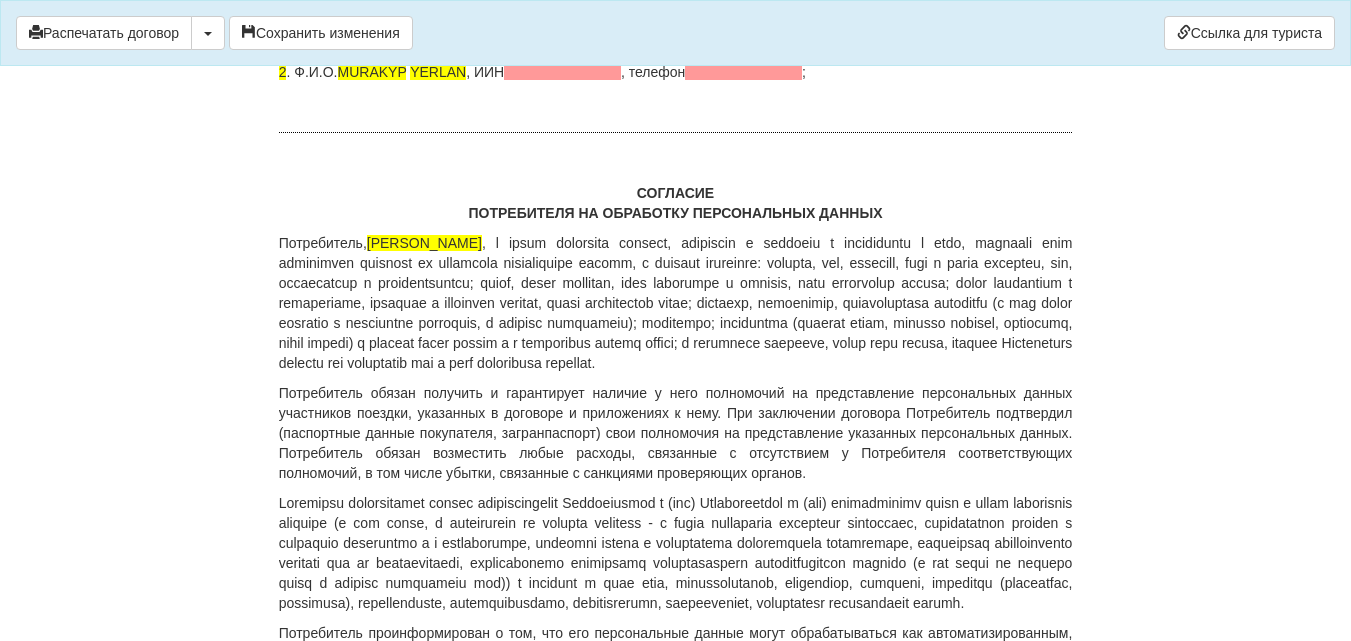 click on "1 .
Ф.И.О.  ZHAMBAYEVA   [PERSON_NAME] ,
[PERSON_NAME]                                 ,
телефон                                 ;
2 .
Ф.И.О.  MURAKYP   [PERSON_NAME] ,
ИИН                                 ,
телефон                                 ;" at bounding box center (676, 57) 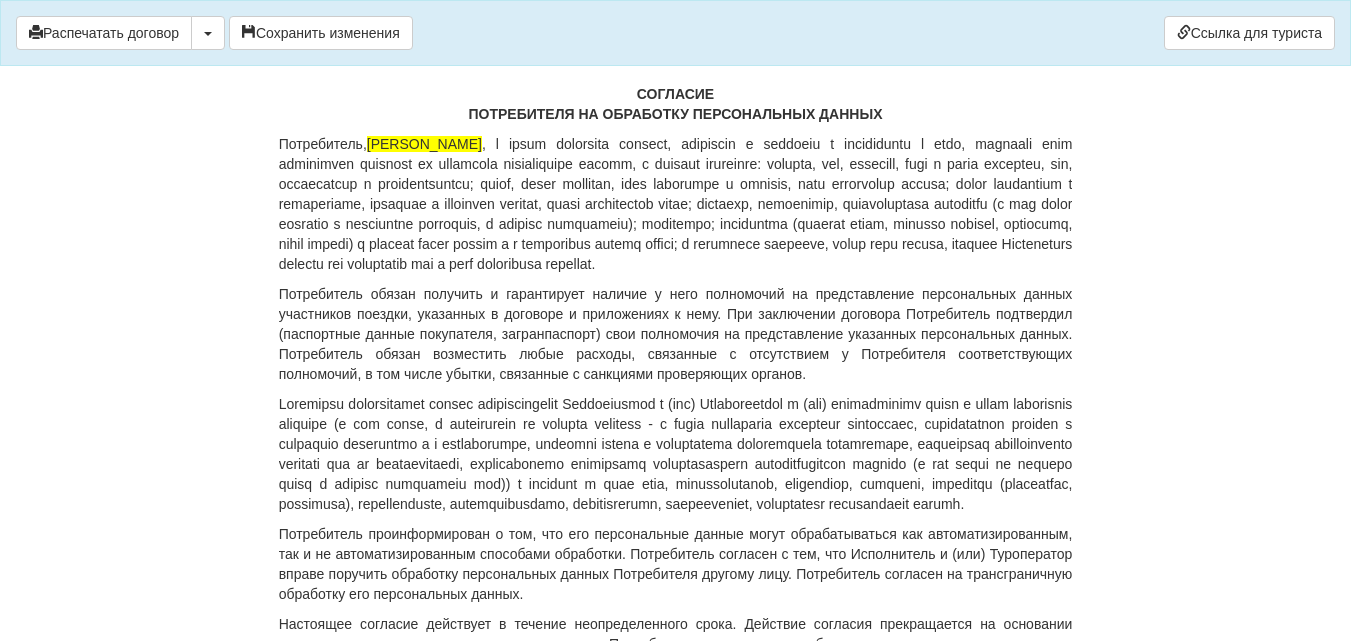 scroll, scrollTop: 14254, scrollLeft: 0, axis: vertical 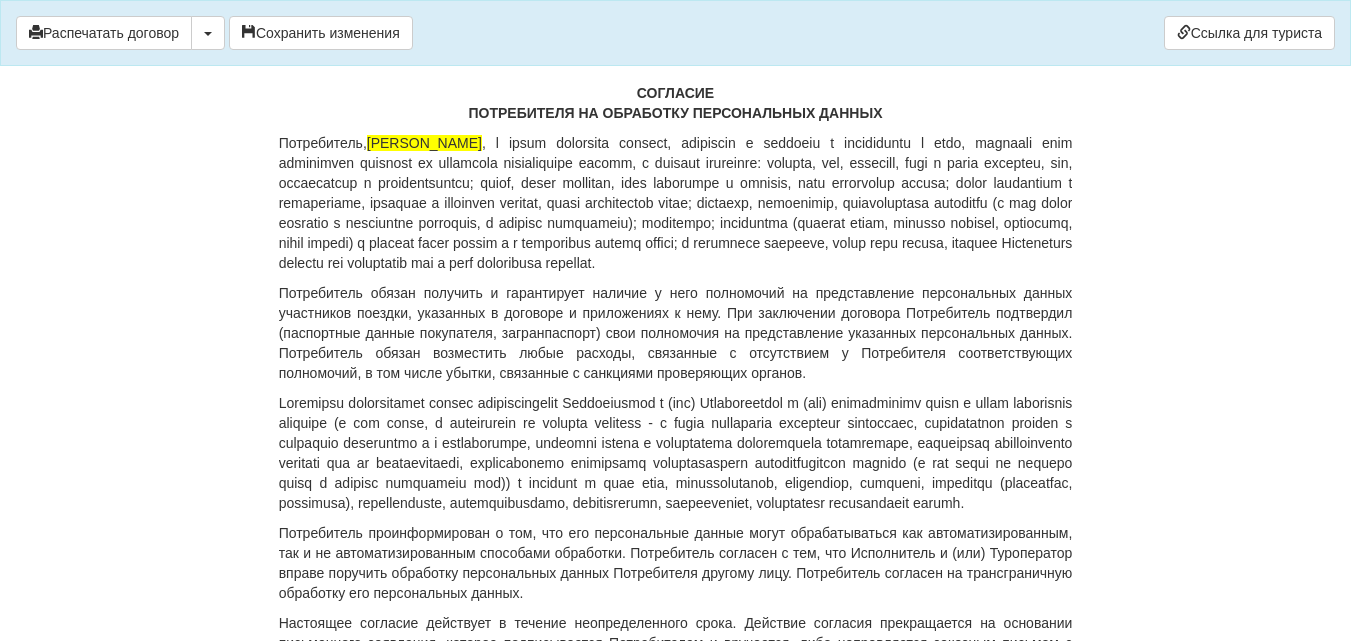 click at bounding box center (767, -58) 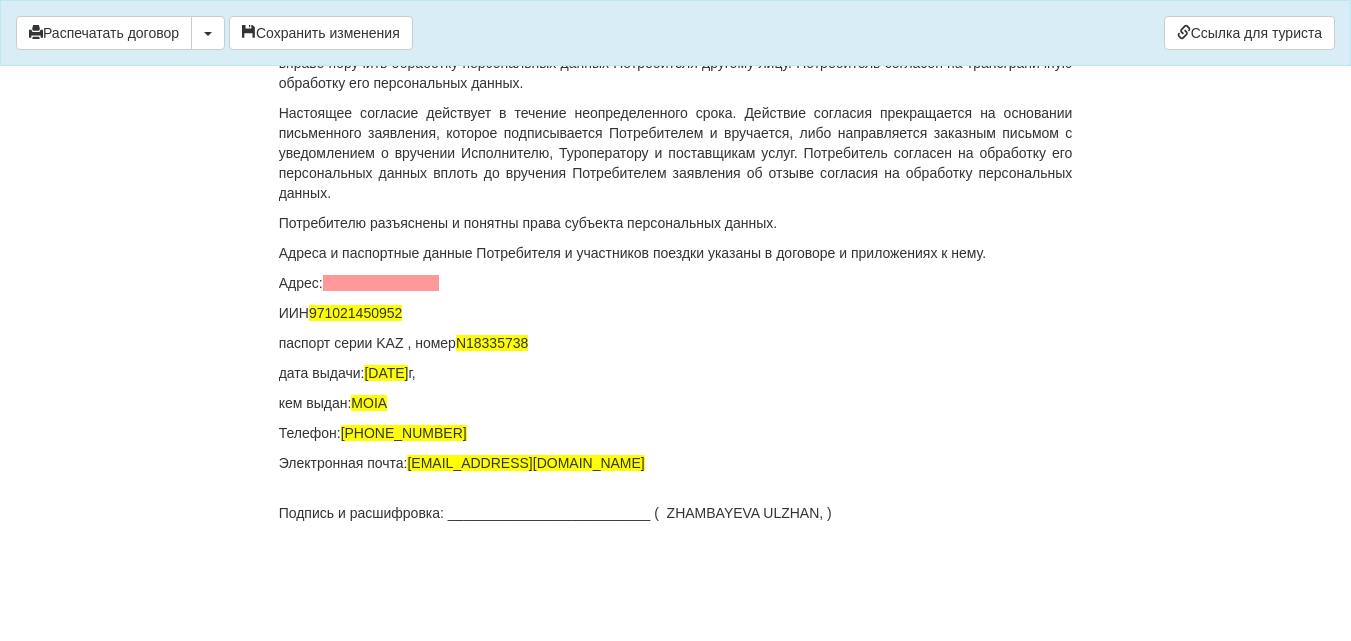 scroll, scrollTop: 15124, scrollLeft: 0, axis: vertical 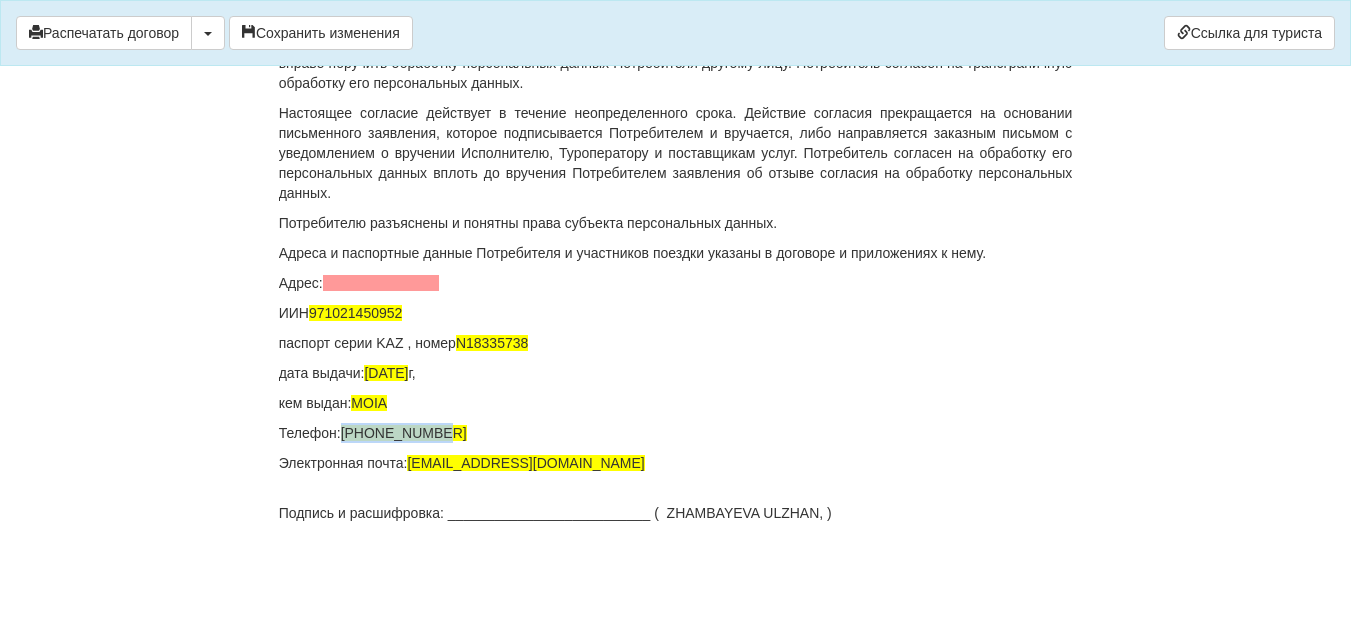 drag, startPoint x: 345, startPoint y: 434, endPoint x: 444, endPoint y: 431, distance: 99.04544 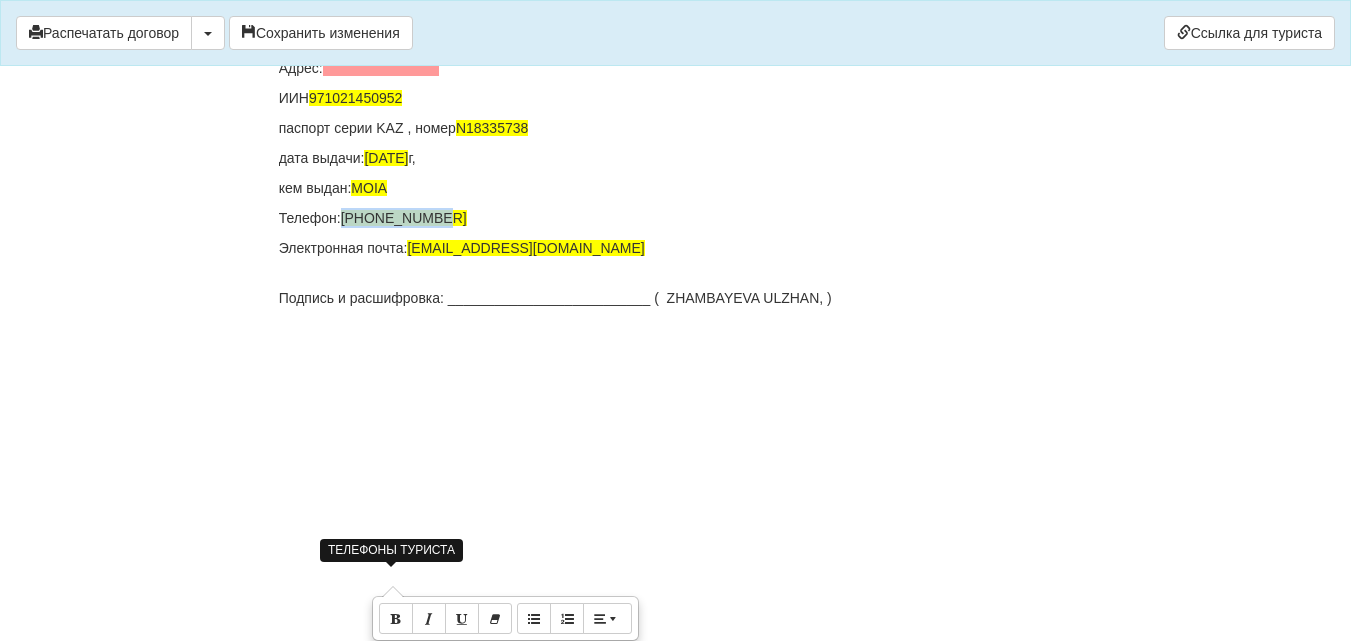 copy on "[PHONE_NUMBER]" 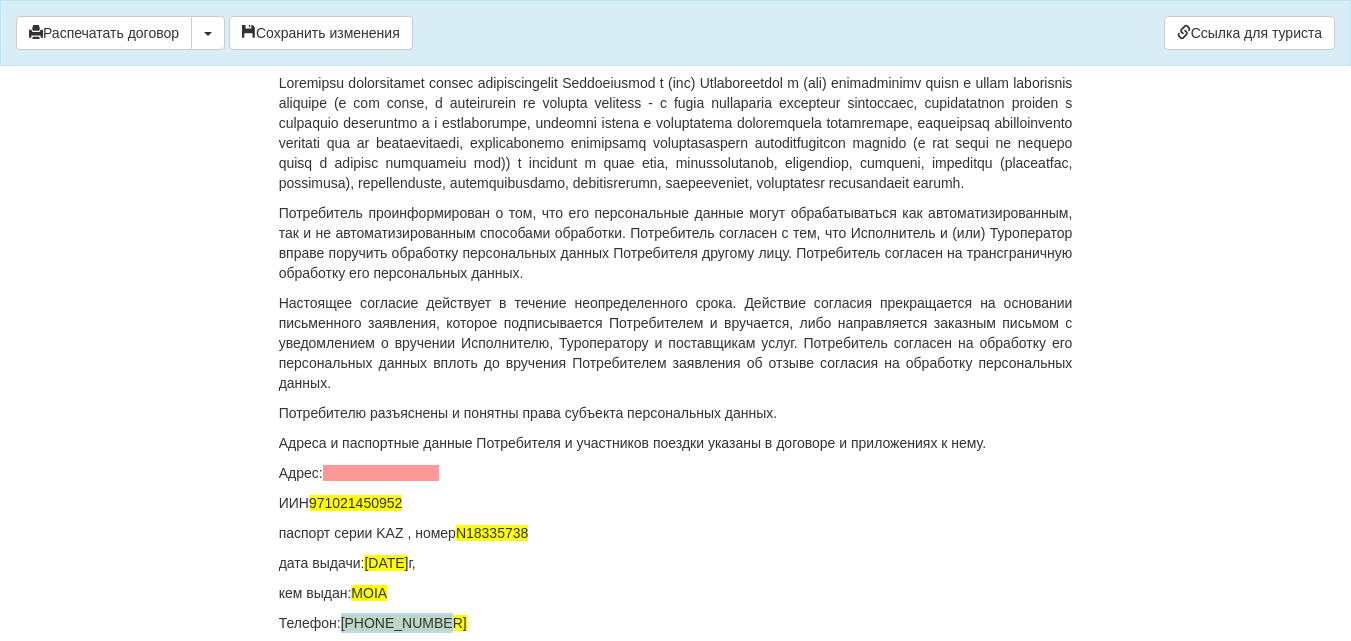 scroll, scrollTop: 14324, scrollLeft: 0, axis: vertical 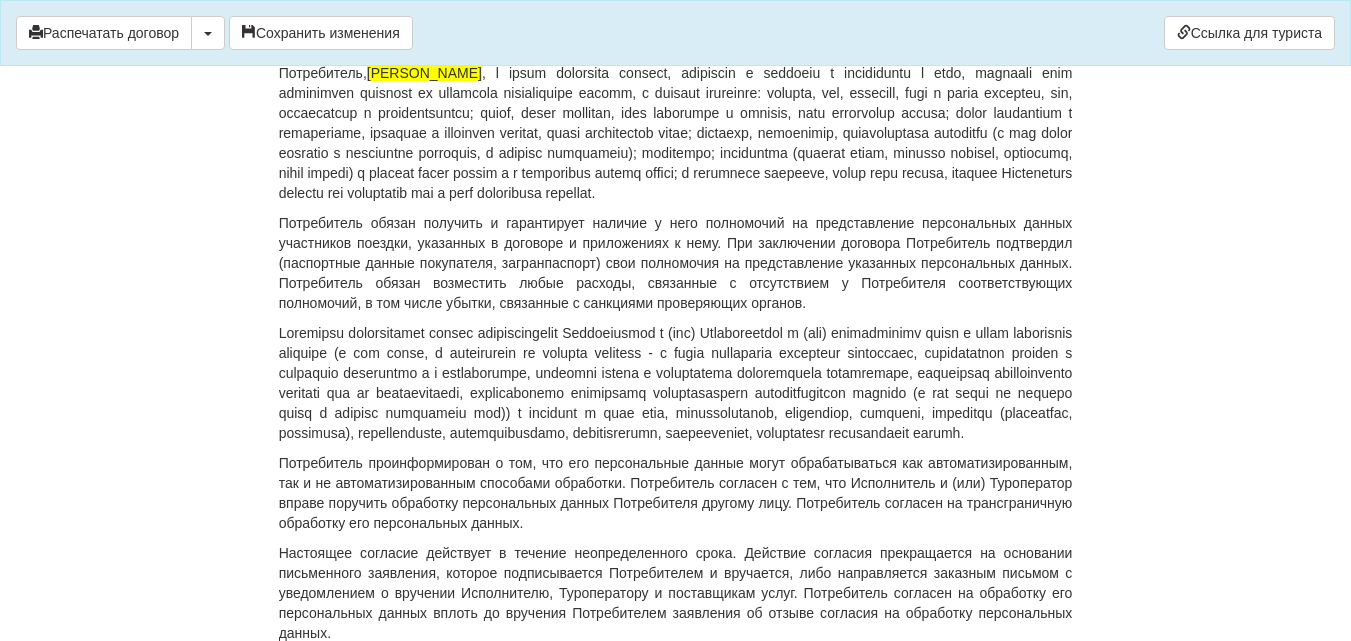 click at bounding box center (757, -128) 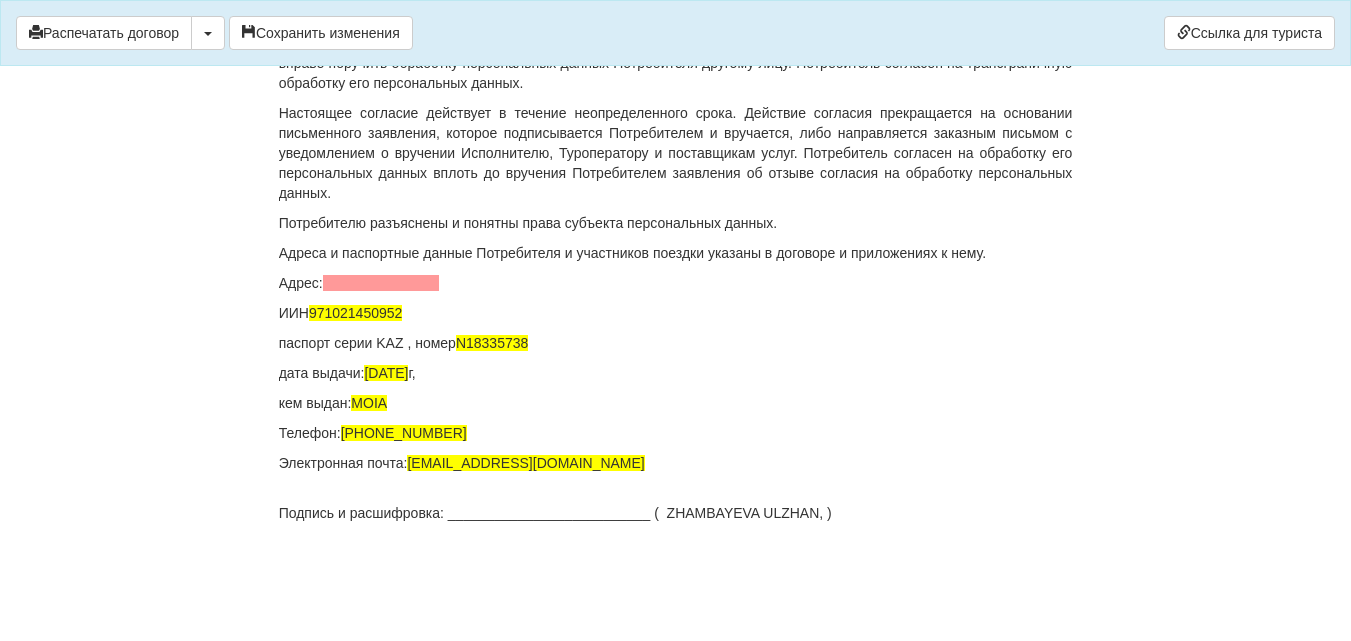 scroll, scrollTop: 14624, scrollLeft: 0, axis: vertical 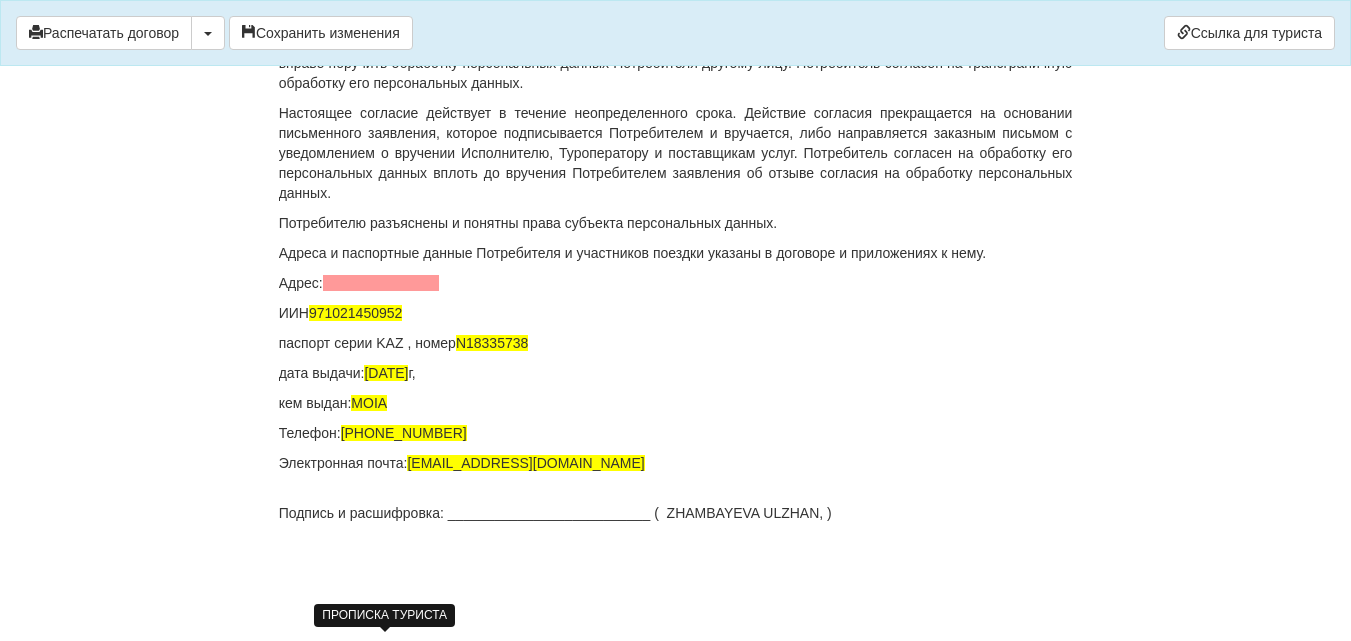 click at bounding box center (381, 283) 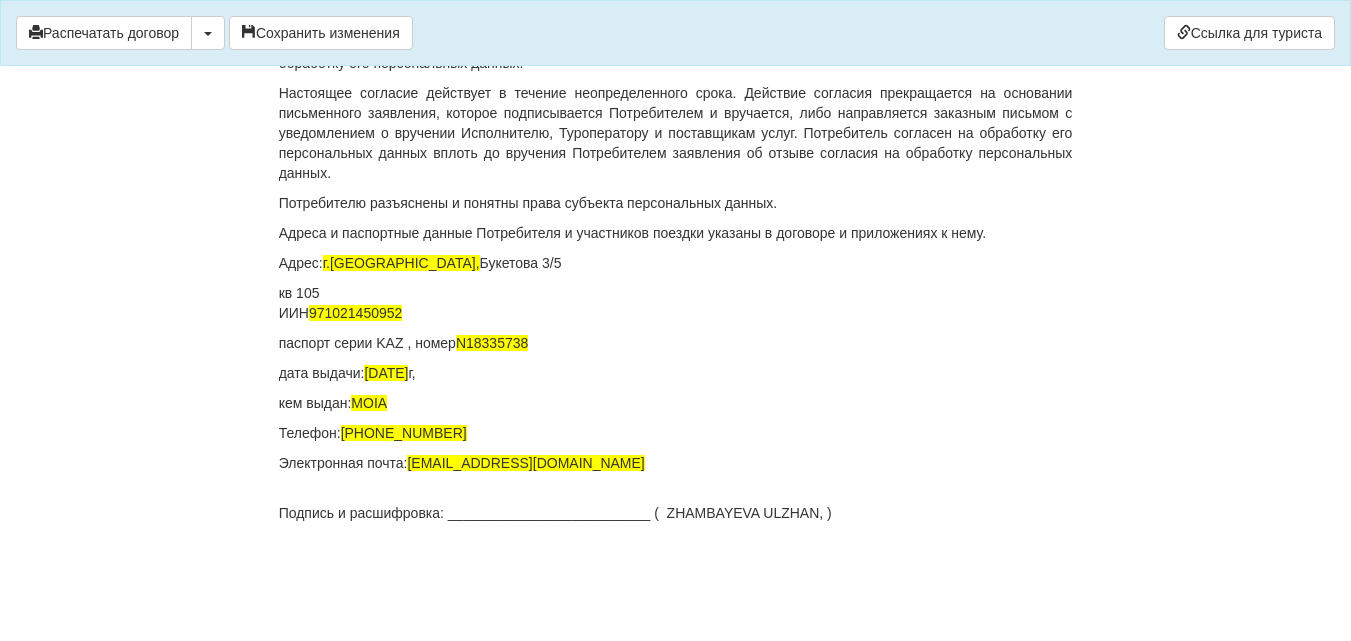 click on "Адрес:  г.Караганда, Букетова 3/5" at bounding box center [676, 263] 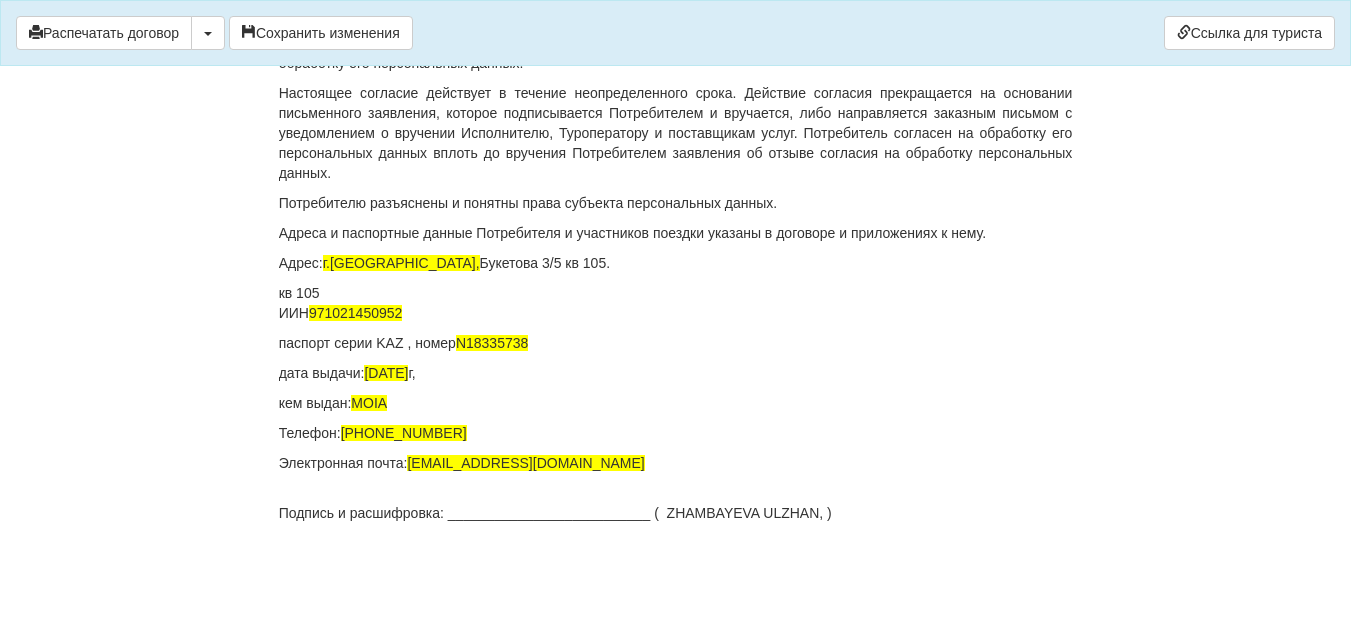 click on "ДОГОВОР ОКАЗАНИЯ ТУРИСТСКИХ УСЛУГ  18
От  28.04.2025  г.
ИП «World-Tour», ИИН/БИН 740729401205, зарегистрированное в соответствии с законодательством Республики Казахстан, в лице
Кусаинова Назгуль Бакытовна, действующего на основании талона-уведомления о регистрации индивидуального предпринимателя KZ55UWQ00899845 13.08.2018г от выданного  3020 УГД по району им Казыбек би г.Караганды ,
в дальнейшем именуемое  «Исполнитель» , с одной стороны, и
ZHAMBAYEVA ULZHAN , дата рождения  21.10.1997  года, ИИН                                 , паспорт серии KAZ номер  N18335738 , адрес
года" at bounding box center [676, -7007] 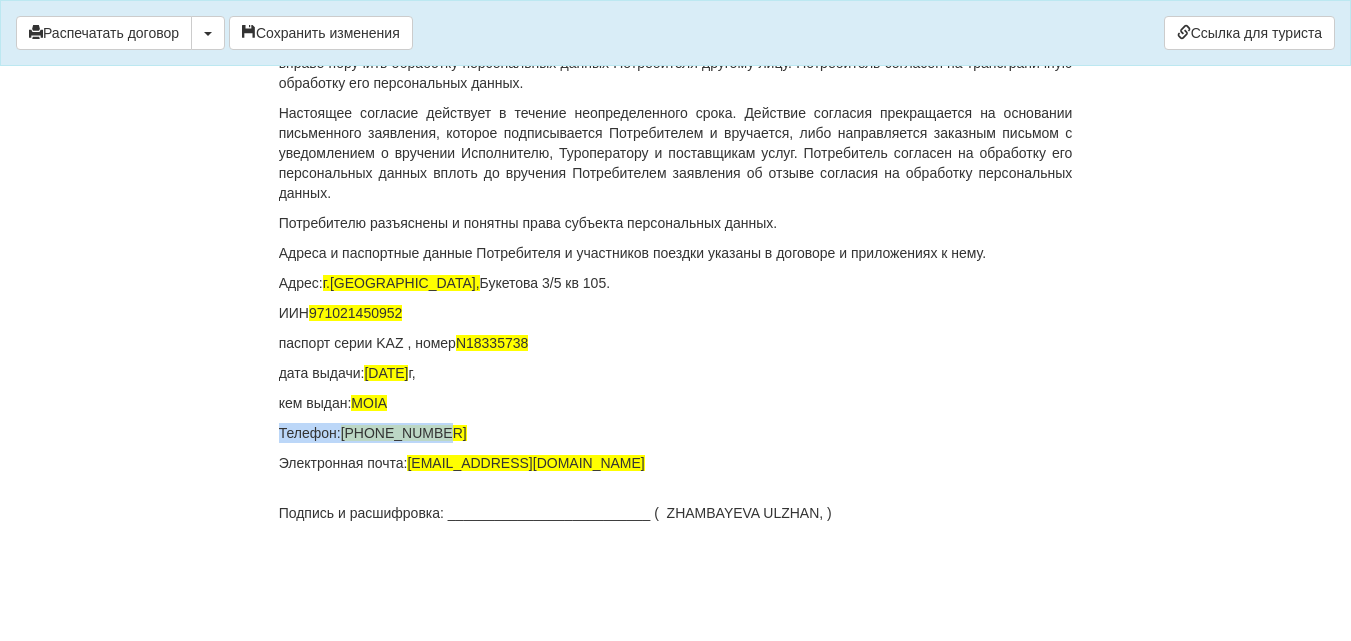click on "ДОГОВОР ОКАЗАНИЯ ТУРИСТСКИХ УСЛУГ  18
От  28.04.2025  г.
ИП «World-Tour», ИИН/БИН 740729401205, зарегистрированное в соответствии с законодательством Республики Казахстан, в лице
Кусаинова Назгуль Бакытовна, действующего на основании талона-уведомления о регистрации индивидуального предпринимателя KZ55UWQ00899845 13.08.2018г от выданного  3020 УГД по району им Казыбек би г.Караганды ,
в дальнейшем именуемое  «Исполнитель» , с одной стороны, и
ZHAMBAYEVA ULZHAN , дата рождения  21.10.1997  года, ИИН                                 , паспорт серии KAZ номер  N18335738 , адрес
года" at bounding box center (676, -6997) 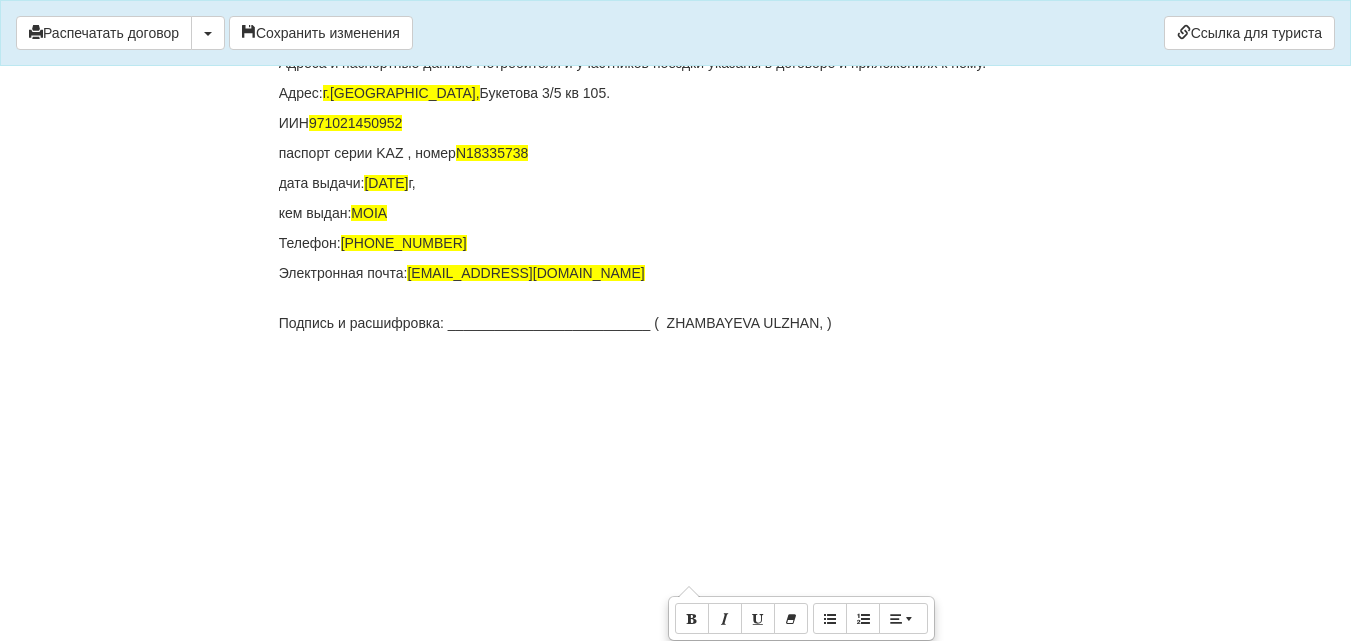 click on "ДОГОВОР ОКАЗАНИЯ ТУРИСТСКИХ УСЛУГ  18
От  28.04.2025  г.
ИП «World-Tour», ИИН/БИН 740729401205, зарегистрированное в соответствии с законодательством Республики Казахстан, в лице
Кусаинова Назгуль Бакытовна, действующего на основании талона-уведомления о регистрации индивидуального предпринимателя KZ55UWQ00899845 13.08.2018г от выданного  3020 УГД по району им Казыбек би г.Караганды ,
в дальнейшем именуемое  «Исполнитель» , с одной стороны, и
ZHAMBAYEVA ULZHAN , дата рождения  21.10.1997  года, ИИН                                 , паспорт серии KAZ номер  N18335738 , адрес
года" at bounding box center (676, -7187) 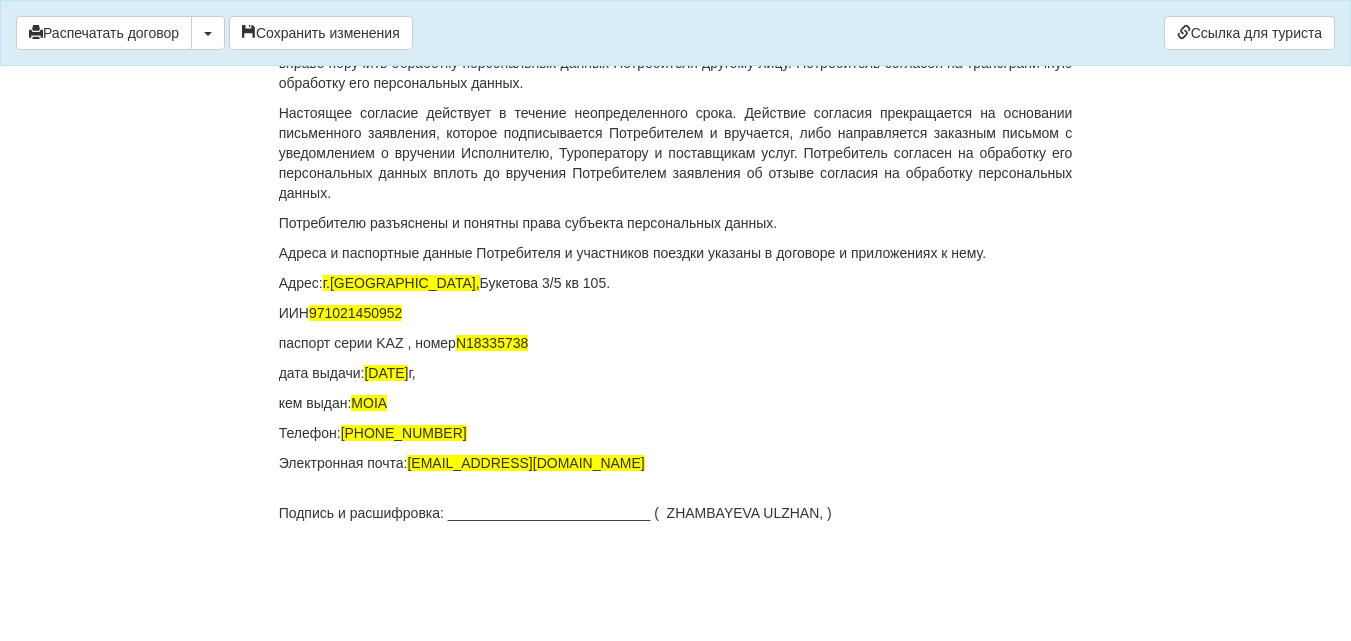 click on "Адрес:  г.Караганда, Букетова 3/5 кв 105." at bounding box center (676, 283) 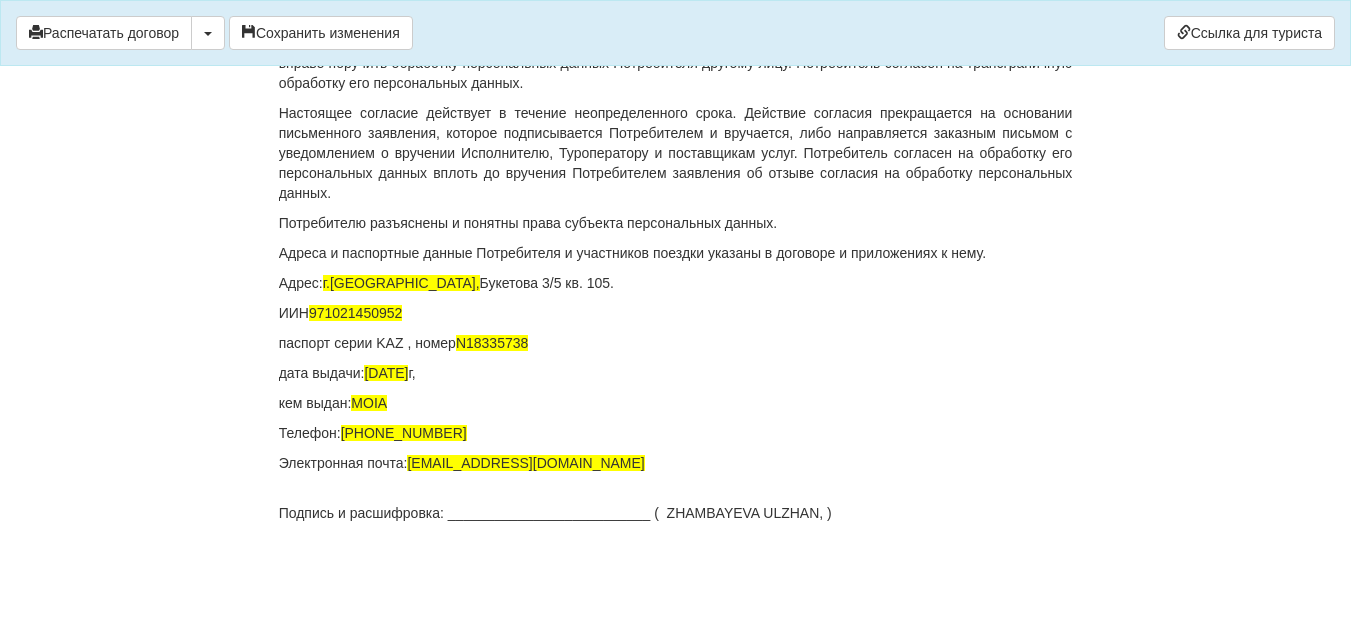 click on "Адрес:  г.Караганда, Букетова 3/5 кв. 105." at bounding box center [676, 283] 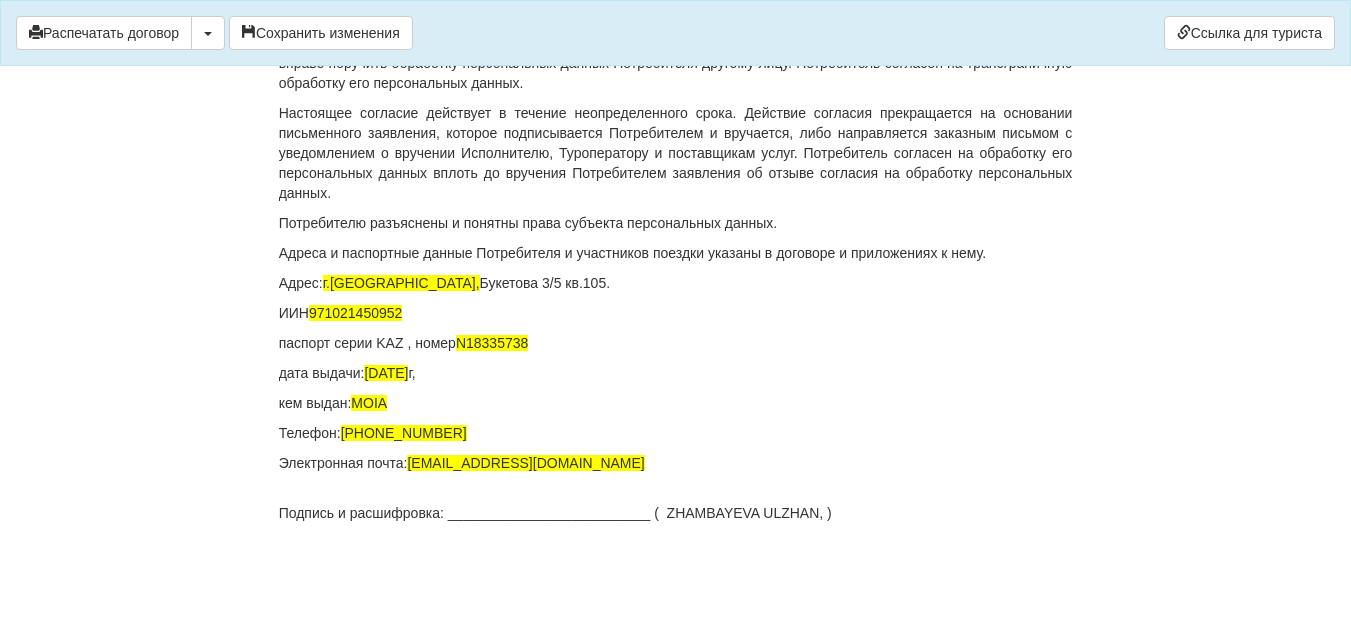 click on "Адрес:  г.Караганда, Букетова 3/5 кв.105." at bounding box center [676, 283] 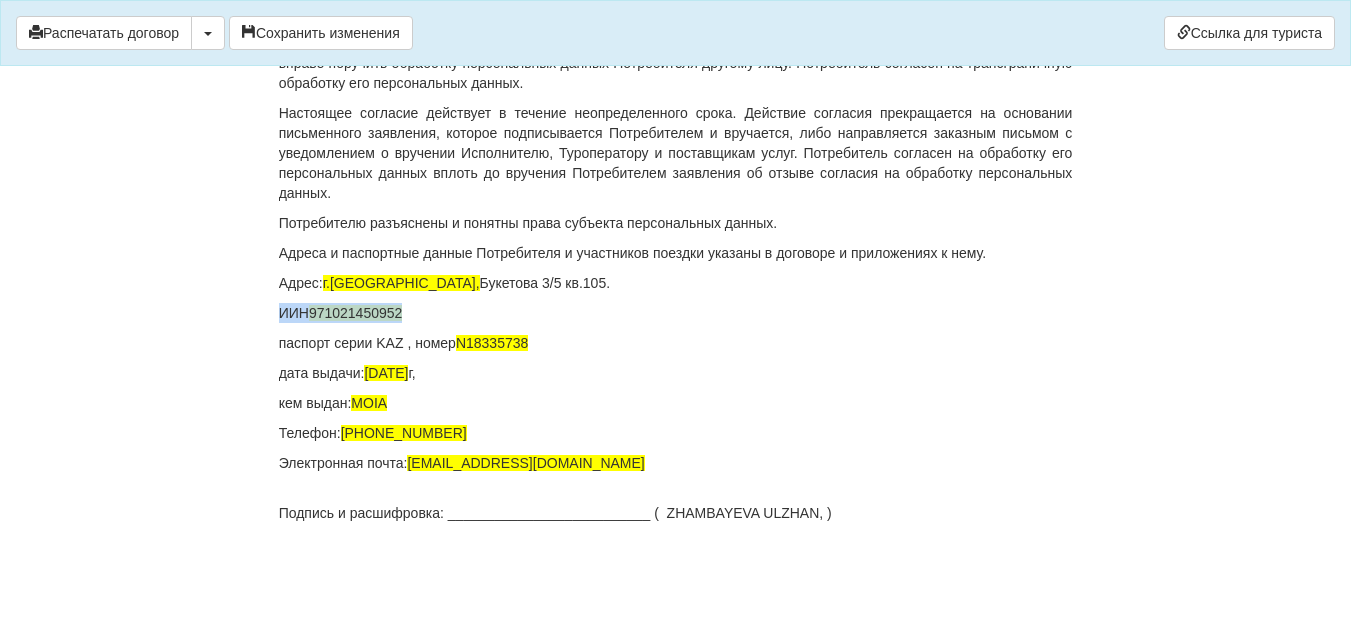 click on "ДОГОВОР ОКАЗАНИЯ ТУРИСТСКИХ УСЛУГ  18
От  28.04.2025  г.
ИП «World-Tour», ИИН/БИН 740729401205, зарегистрированное в соответствии с законодательством Республики Казахстан, в лице
Кусаинова Назгуль Бакытовна, действующего на основании талона-уведомления о регистрации индивидуального предпринимателя KZ55UWQ00899845 13.08.2018г от выданного  3020 УГД по району им Казыбек би г.Караганды ,
в дальнейшем именуемое  «Исполнитель» , с одной стороны, и
ZHAMBAYEVA ULZHAN , дата рождения  21.10.1997  года, ИИН                                 , паспорт серии KAZ номер  N18335738 , адрес
года" at bounding box center (676, -6997) 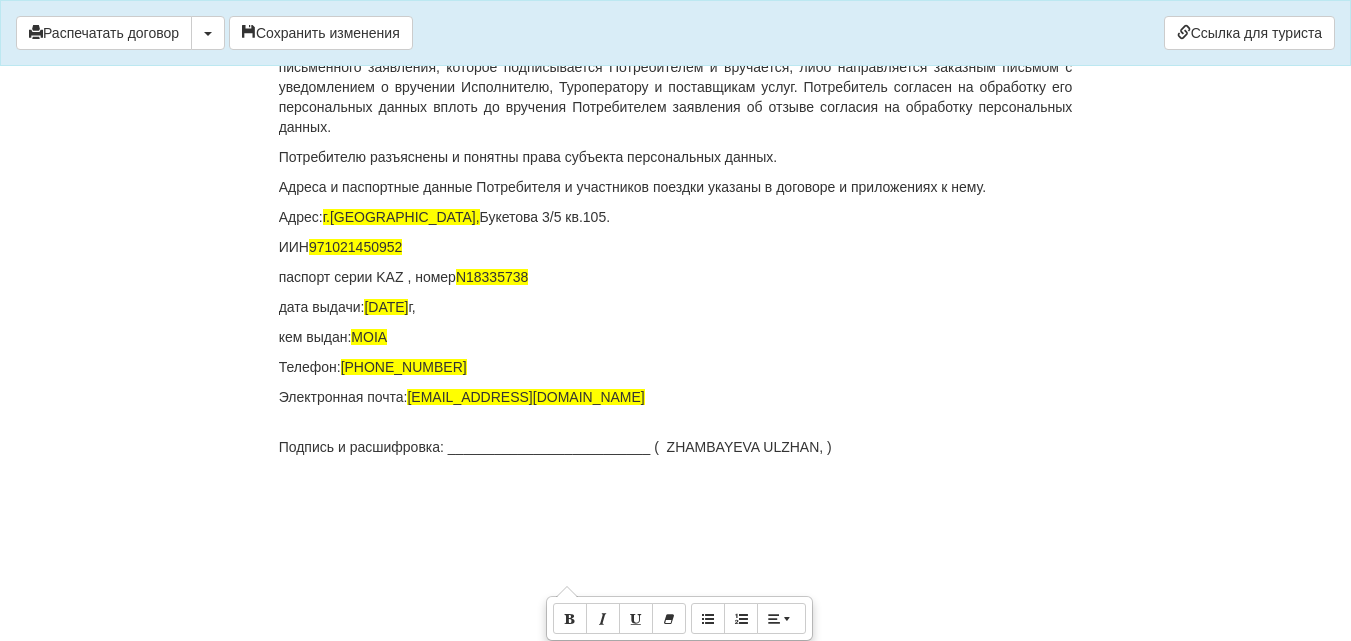 click on "ДОГОВОР ОКАЗАНИЯ ТУРИСТСКИХ УСЛУГ  18
От  28.04.2025  г.
ИП «World-Tour», ИИН/БИН 740729401205, зарегистрированное в соответствии с законодательством Республики Казахстан, в лице
Кусаинова Назгуль Бакытовна, действующего на основании талона-уведомления о регистрации индивидуального предпринимателя KZ55UWQ00899845 13.08.2018г от выданного  3020 УГД по району им Казыбек би г.Караганды ,
в дальнейшем именуемое  «Исполнитель» , с одной стороны, и
ZHAMBAYEVA ULZHAN , дата рождения  21.10.1997  года, ИИН                                 , паспорт серии KAZ номер  N18335738 , адрес
года" at bounding box center (676, -7063) 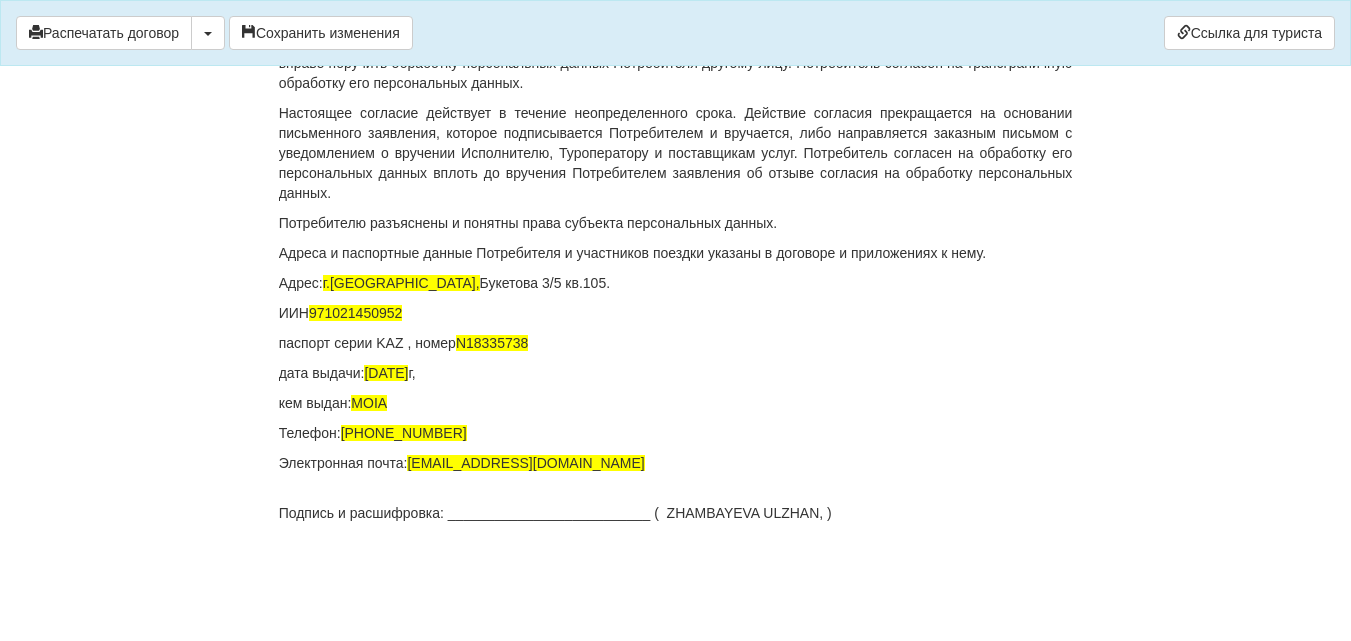 scroll, scrollTop: 15124, scrollLeft: 0, axis: vertical 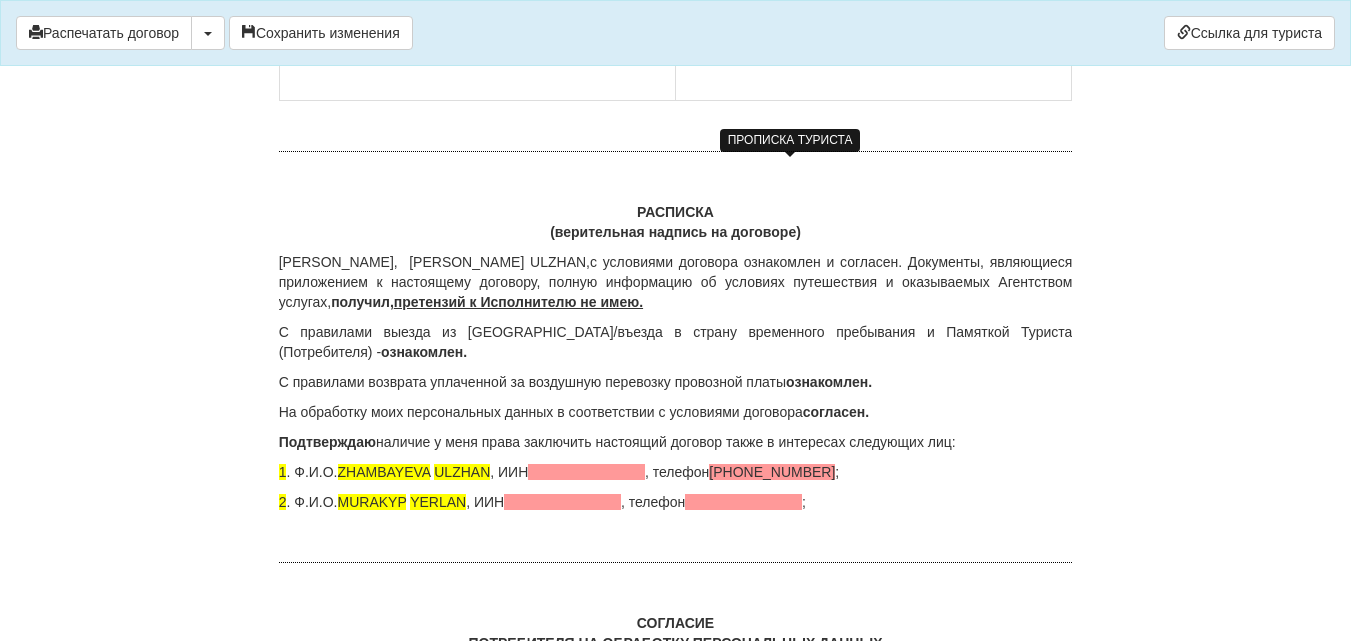 click at bounding box center (786, -212) 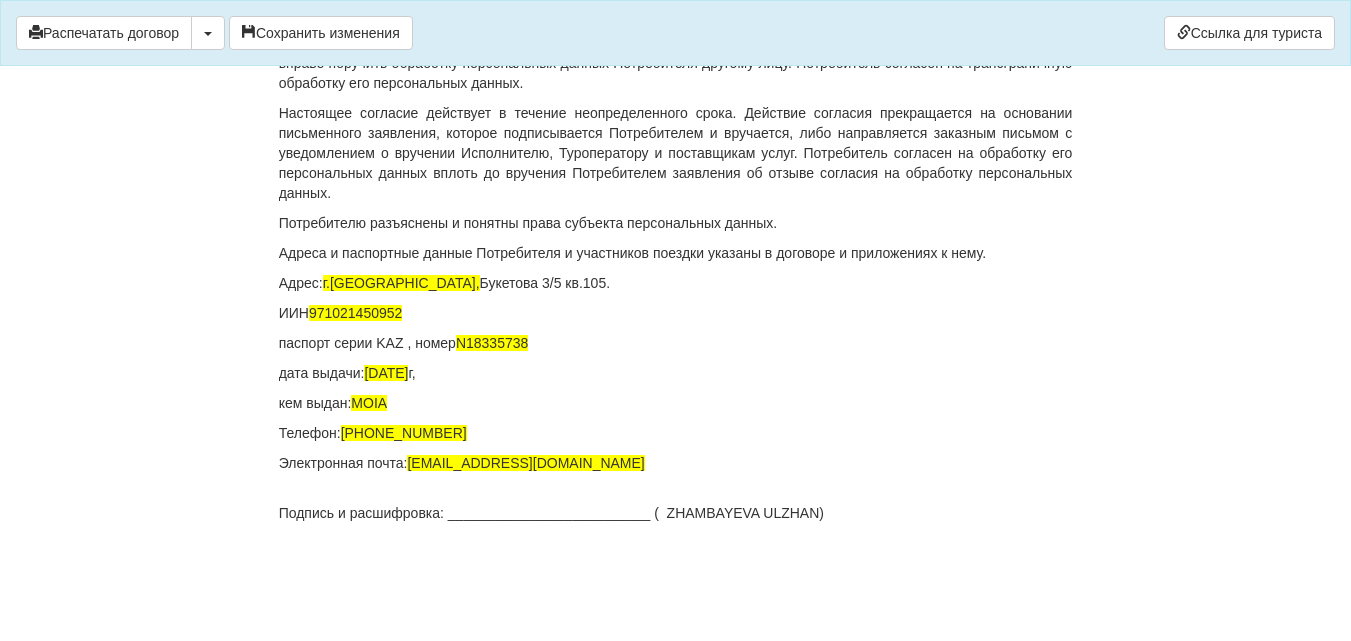 scroll, scrollTop: 15124, scrollLeft: 0, axis: vertical 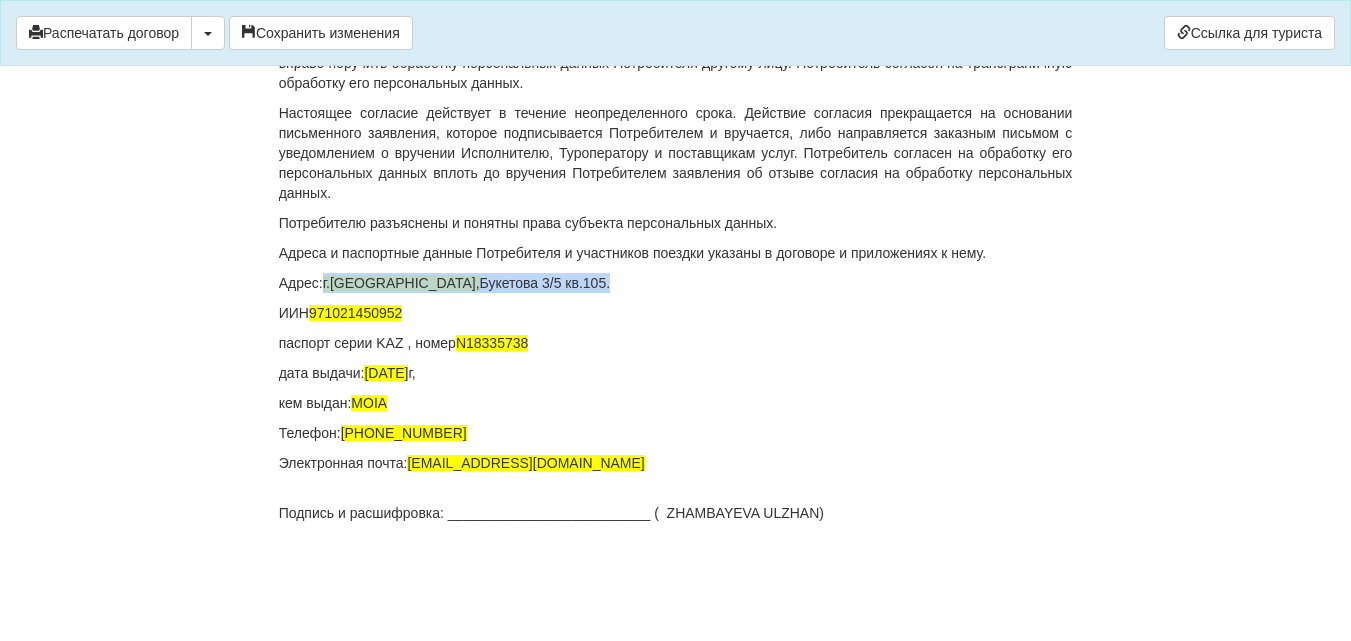 drag, startPoint x: 324, startPoint y: 283, endPoint x: 567, endPoint y: 284, distance: 243.00206 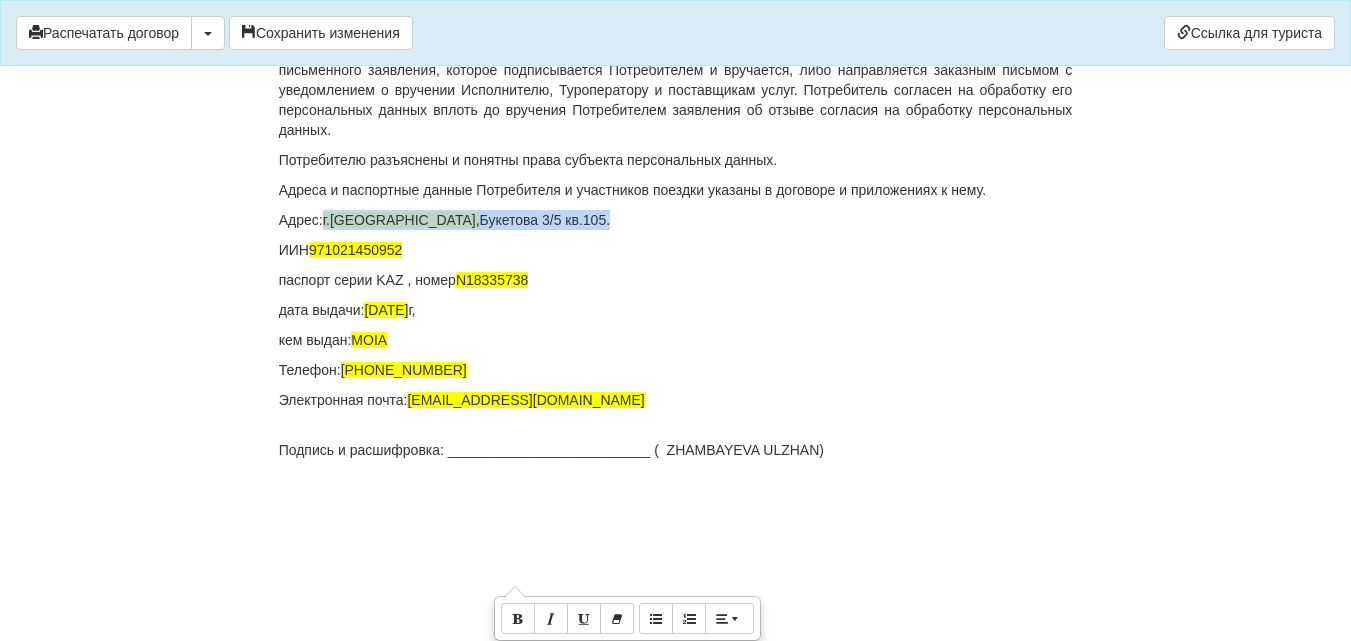copy on "г.Караганда, Букетова 3/5 кв.105." 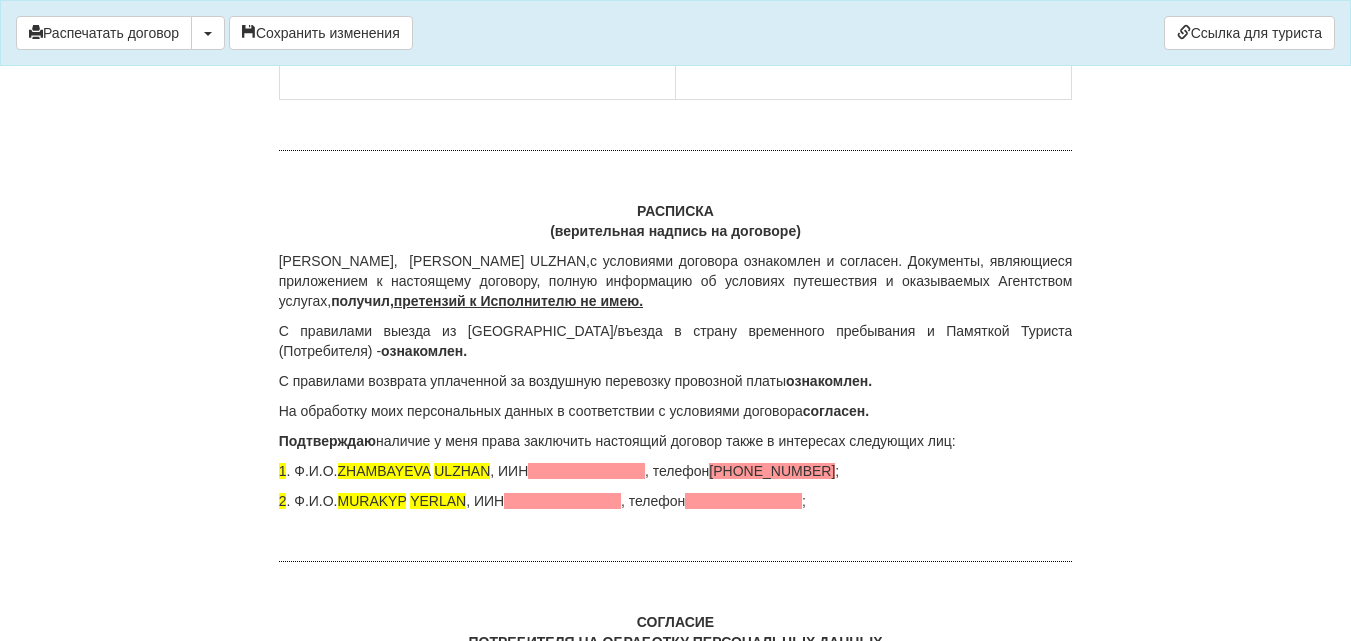 scroll, scrollTop: 13724, scrollLeft: 0, axis: vertical 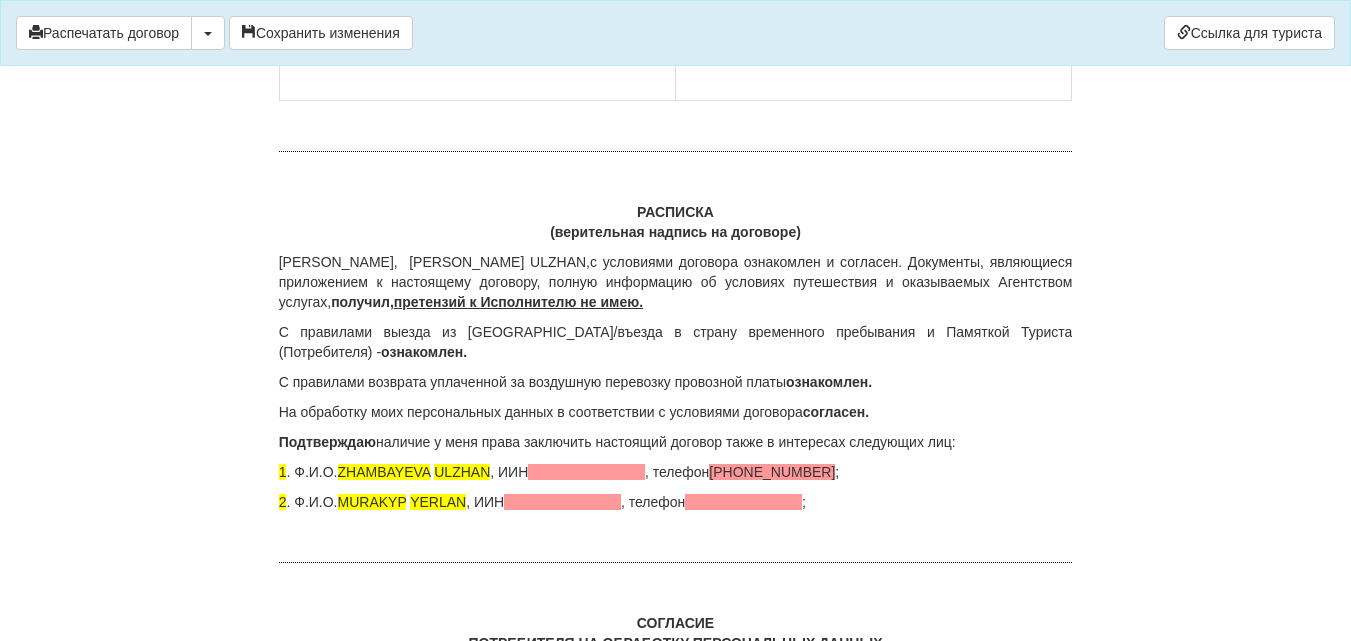 click on "Ф.И.О.  ZHAMBAYEVA ULZHAN
ИИН
Паспорт  N18335738 выдан ,
Адрес:
Тел." at bounding box center (873, -232) 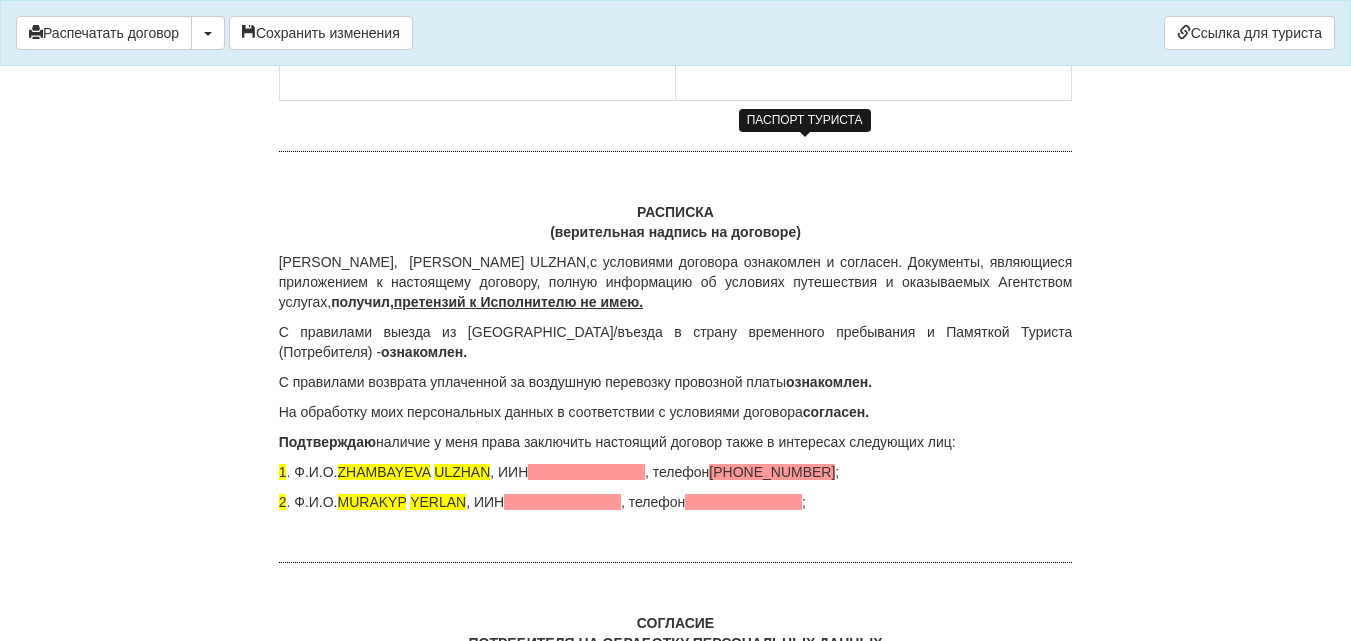 click on "N18335738 выдан ," at bounding box center (800, -232) 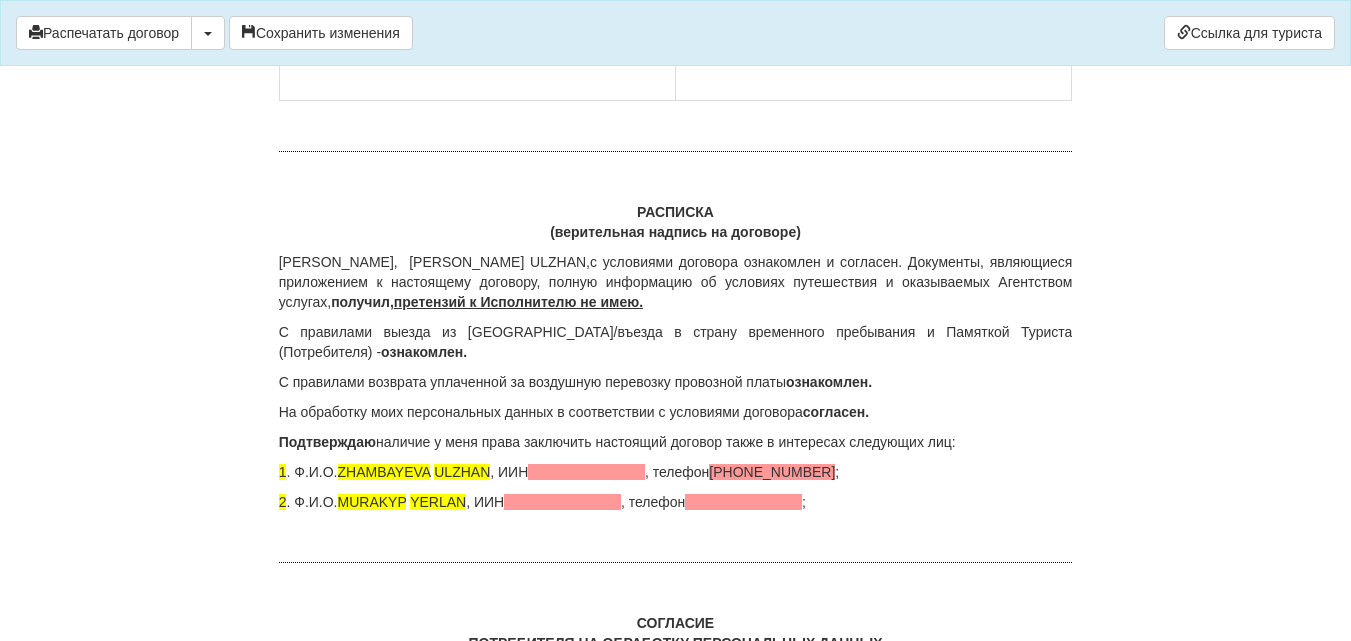 click on "выдан ,
Адрес:      г.Караганда,Букетова 3/5 кв.105.
Тел." at bounding box center (873, -172) 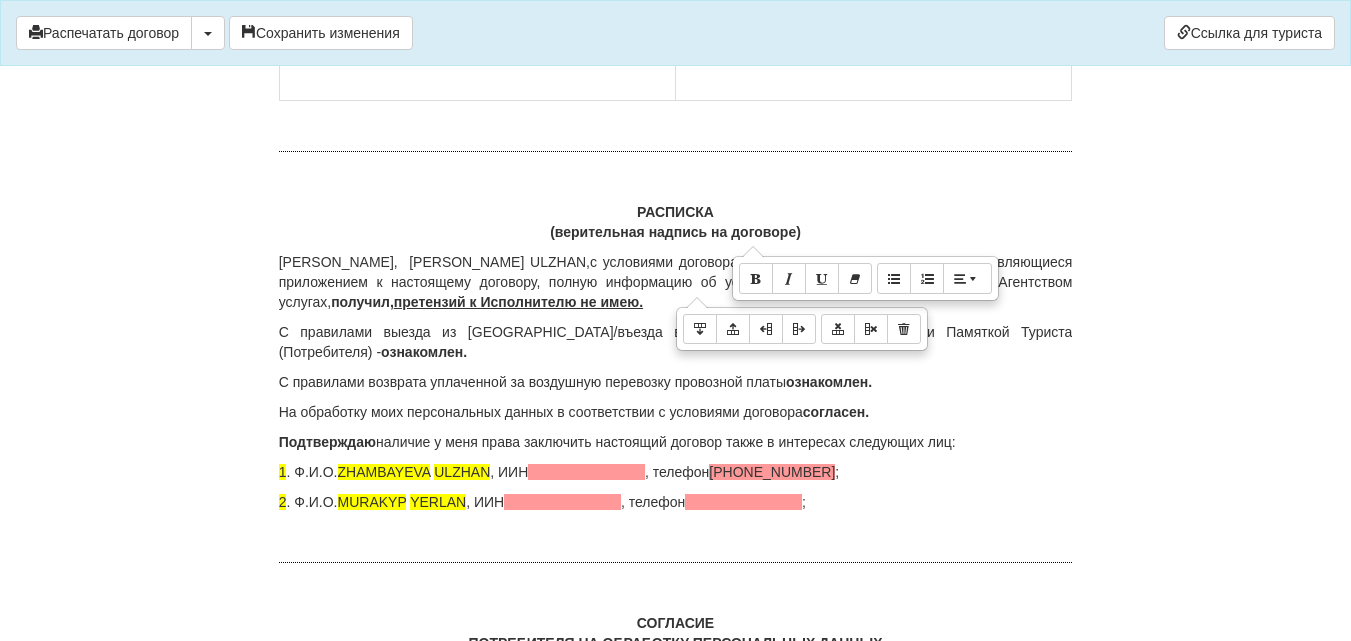 click on "Ф.И.О.  ZHAMBAYEVA ULZHAN
ИИН
Паспорт  N18335738" at bounding box center (873, -252) 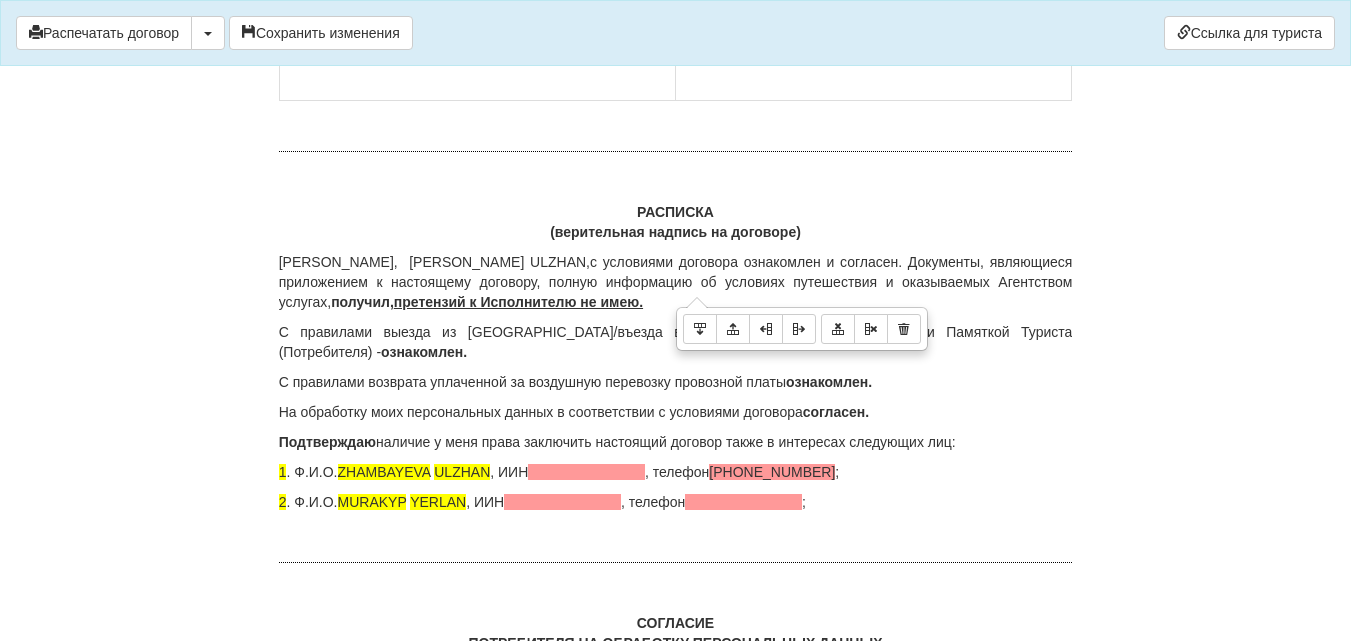 click on "Потребитель:
Ф.И.О.  ZHAMBAYEVA ULZHAN
ИИН     971021450952
Паспорт  N18335738    выдан 02.05.2025г
Адрес: г.Караганда,Букетова 3/5 кв.105.
Тел." at bounding box center (874, -182) 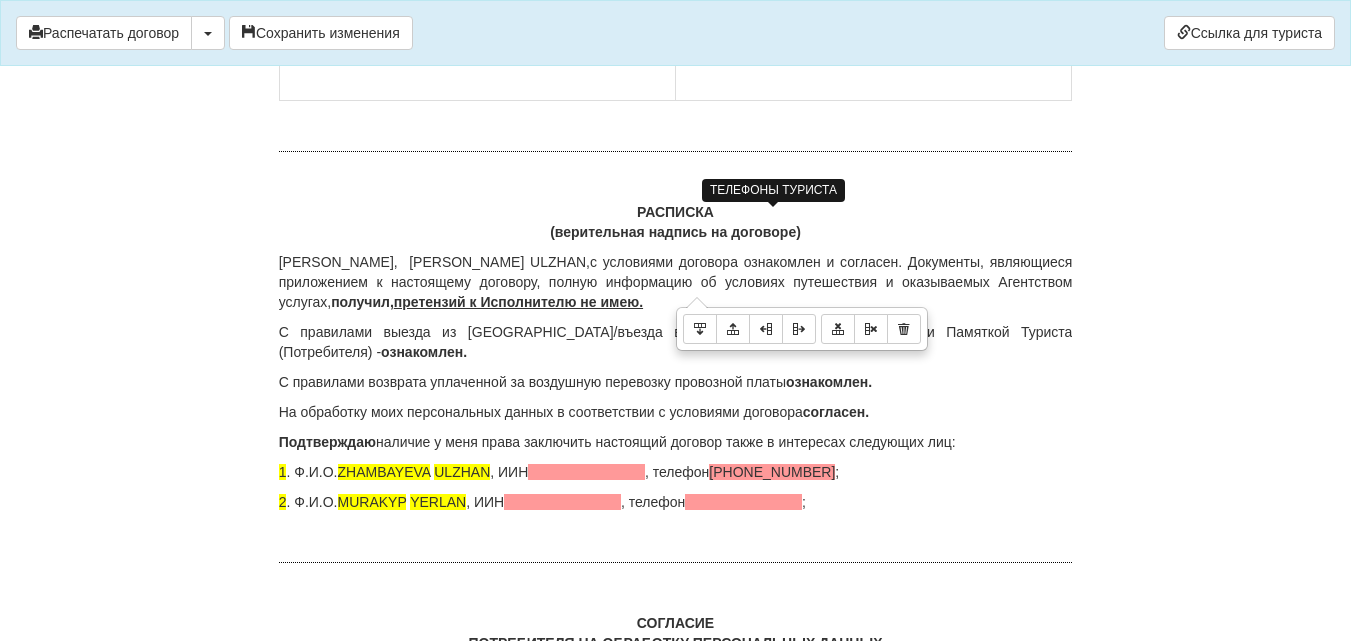 click at bounding box center (769, -142) 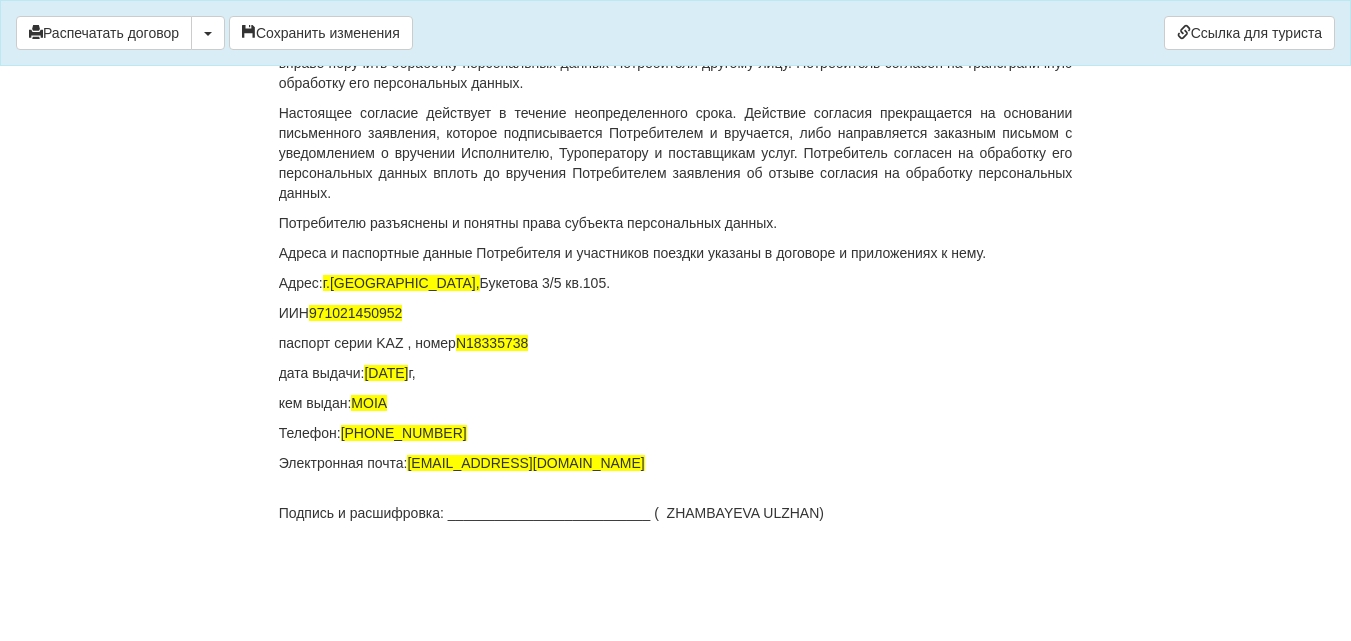 scroll, scrollTop: 15124, scrollLeft: 0, axis: vertical 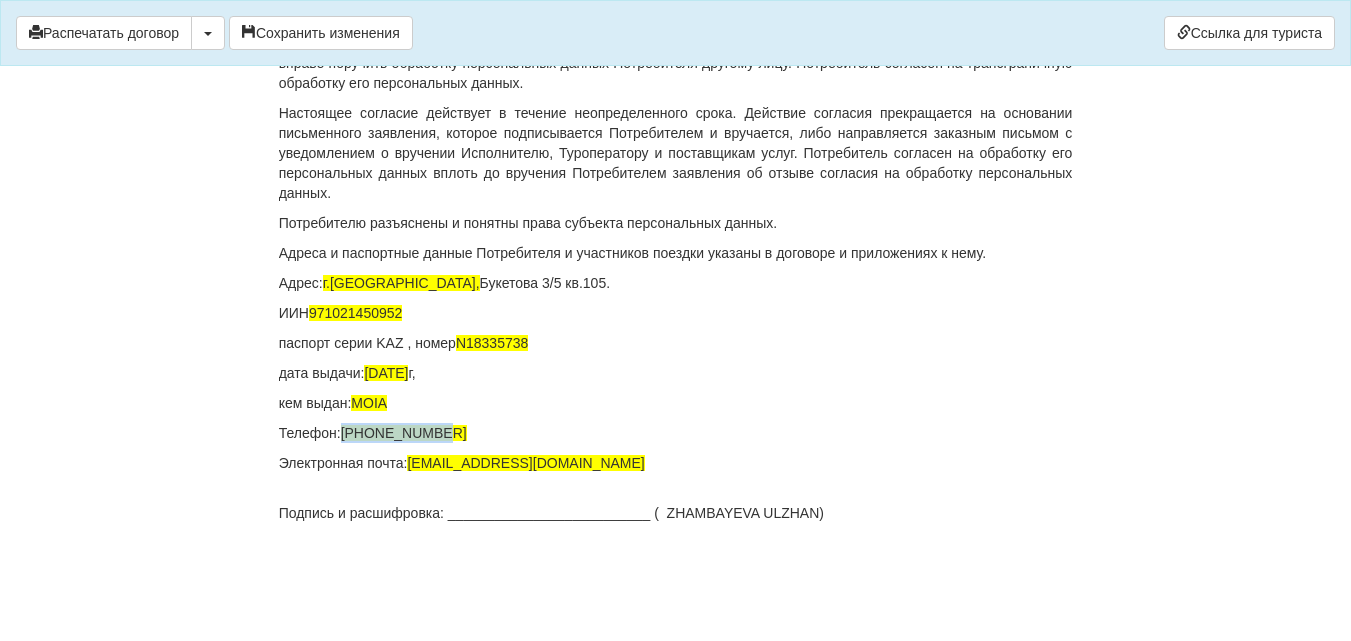 drag, startPoint x: 339, startPoint y: 435, endPoint x: 406, endPoint y: 440, distance: 67.18631 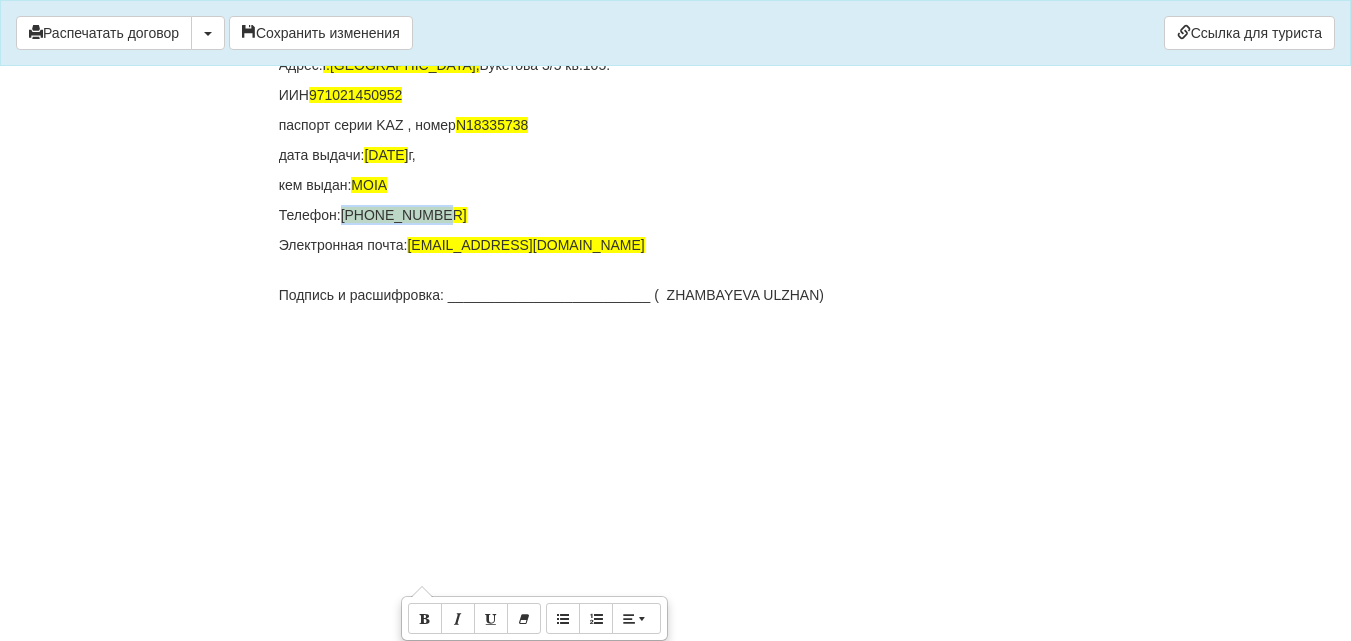 copy on "+77786820944" 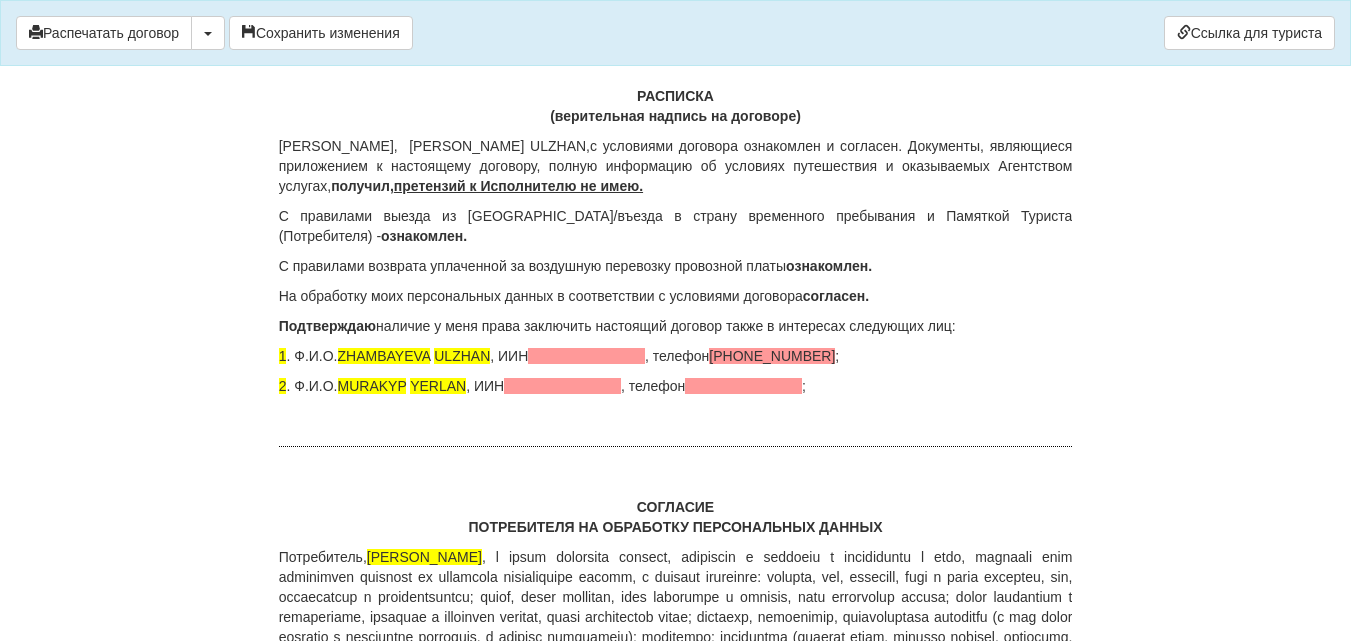 scroll, scrollTop: 13724, scrollLeft: 0, axis: vertical 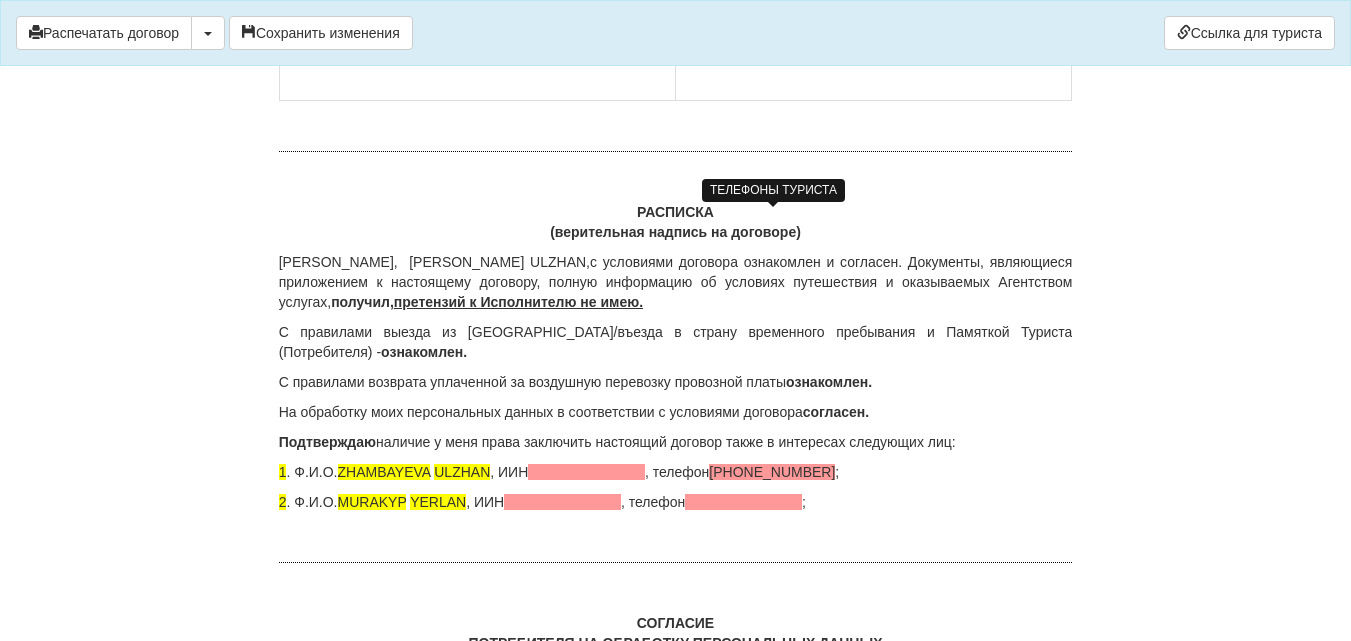 click at bounding box center [769, -142] 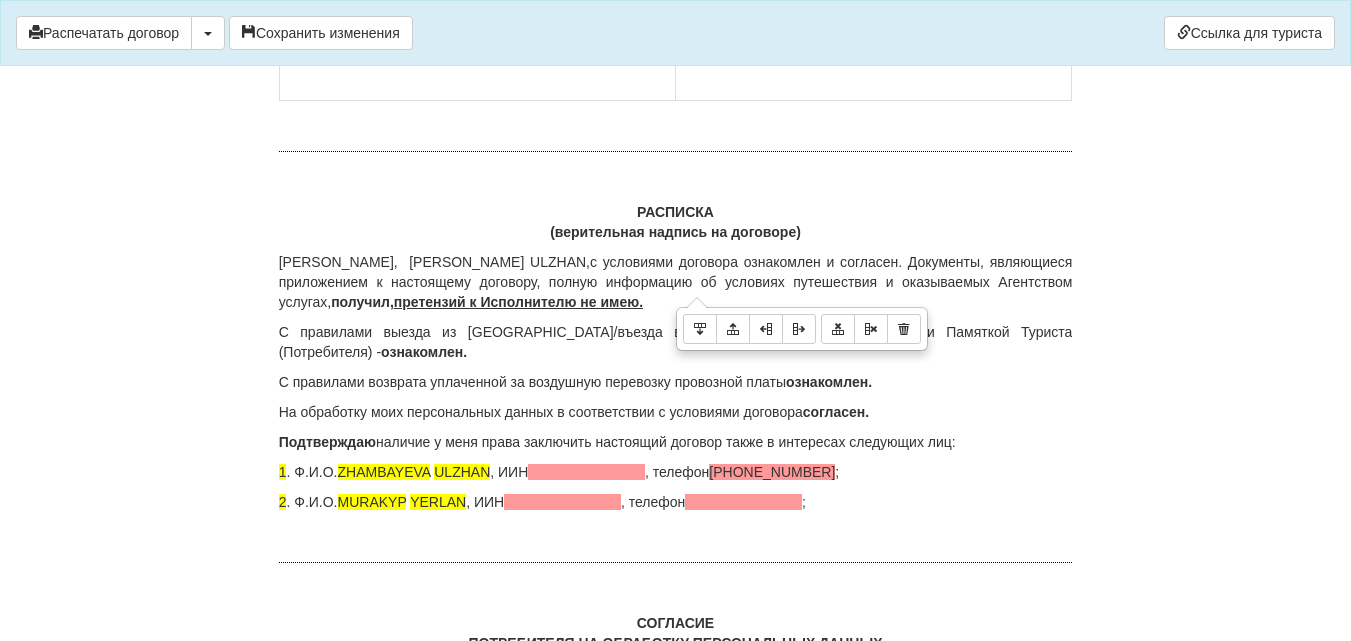 click on "Потребитель:
Ф.И.О.  ZHAMBAYEVA ULZHAN
ИИН     971021450952
Паспорт  N18335738    выдан 02.05.2025г
Адрес: г.Караганда,Букетова 3/5 кв.105.
Тел.       +77786820944" at bounding box center (874, -182) 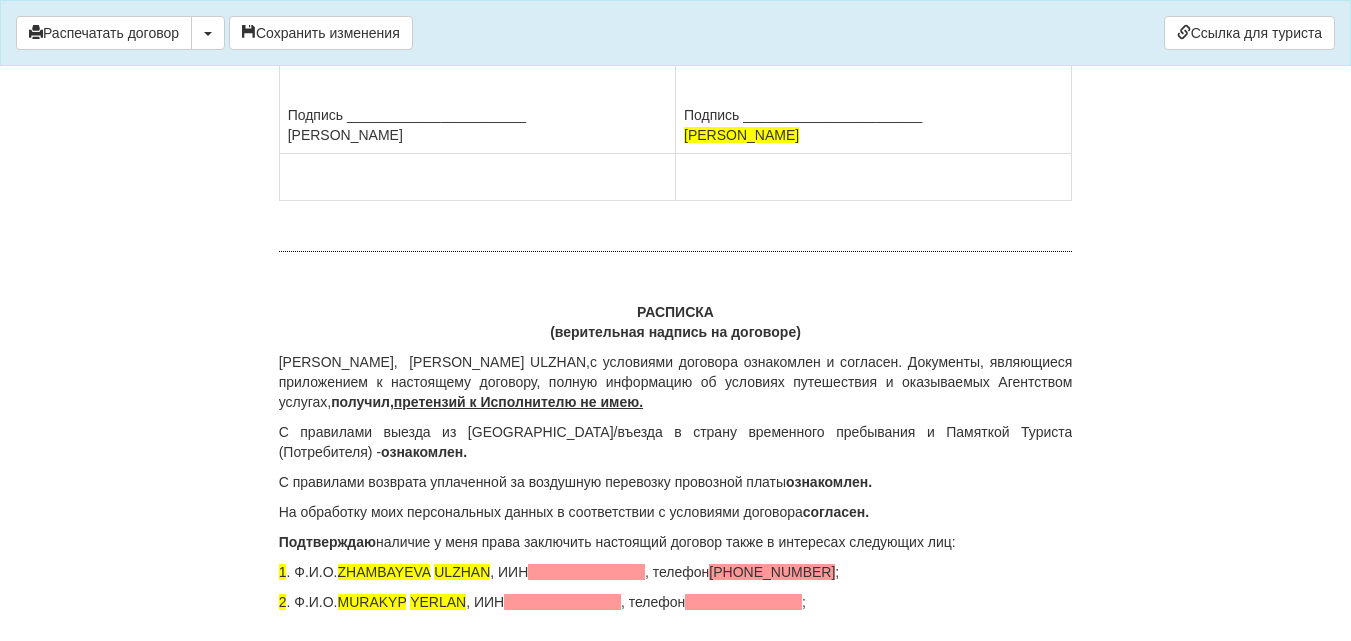 drag, startPoint x: 727, startPoint y: 294, endPoint x: 937, endPoint y: 294, distance: 210 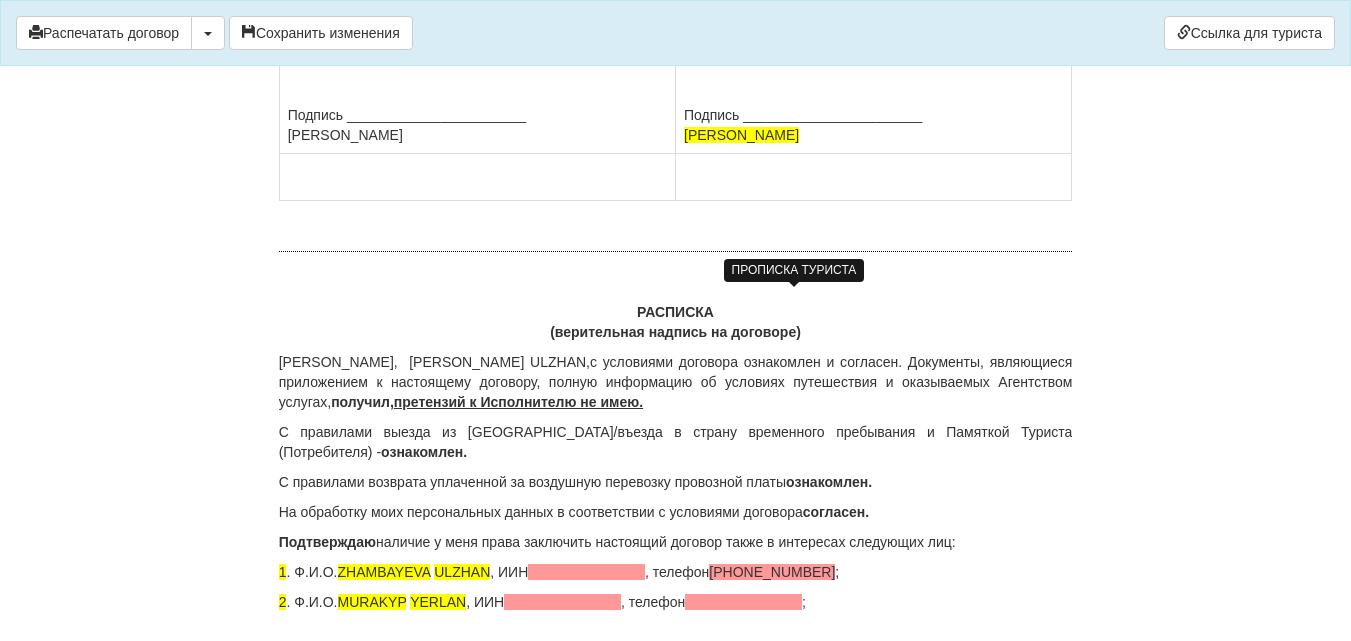 click at bounding box center [790, -82] 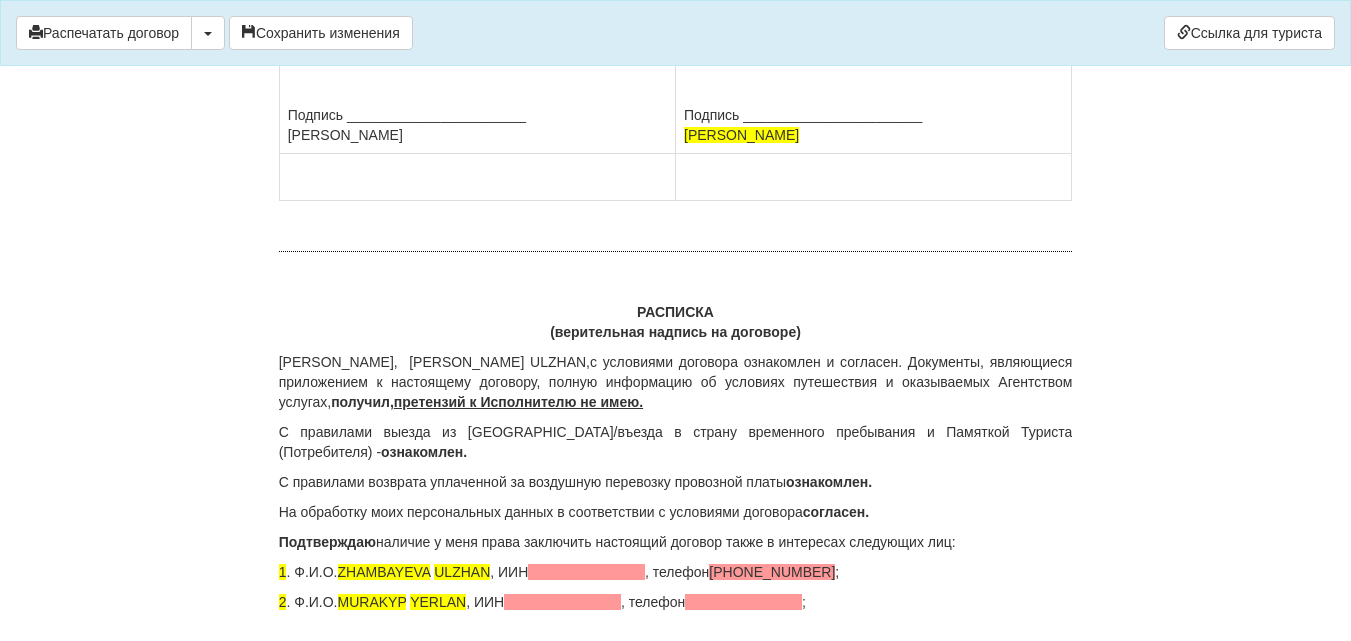 click on "Потребитель:
Ф.И.О.  ZHAMBAYEVA ULZHAN
ИИН     971021450952
Паспорт  N18335738    выдан 02.05.2025г
Адрес:.          г.Караганда,Букетова 3/5 кв.105
Тел.       +77786820944" at bounding box center [874, -82] 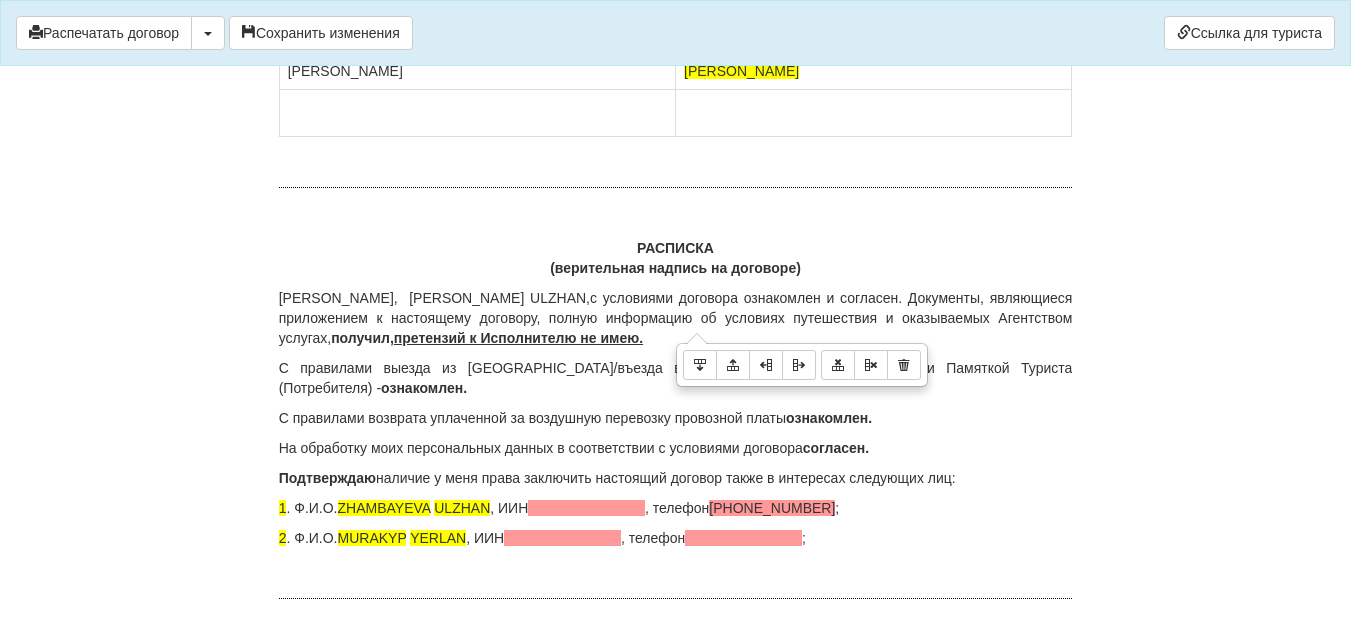 scroll, scrollTop: 13624, scrollLeft: 0, axis: vertical 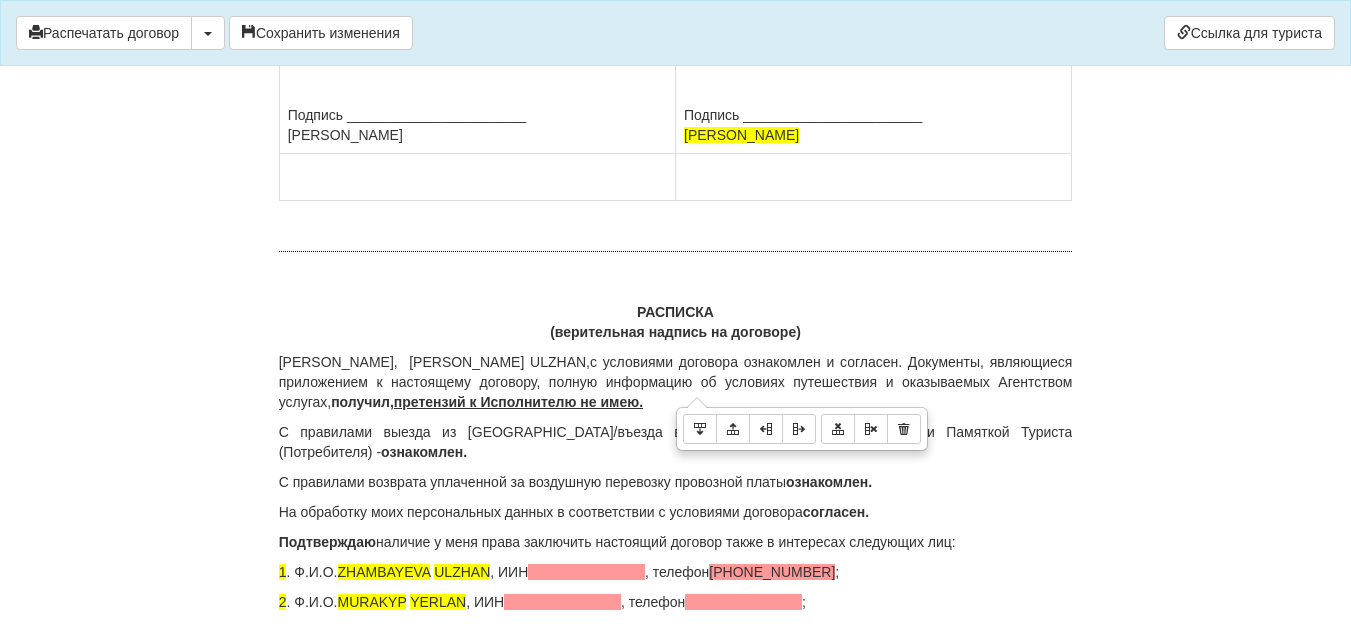 drag, startPoint x: 680, startPoint y: 195, endPoint x: 881, endPoint y: 477, distance: 346.30188 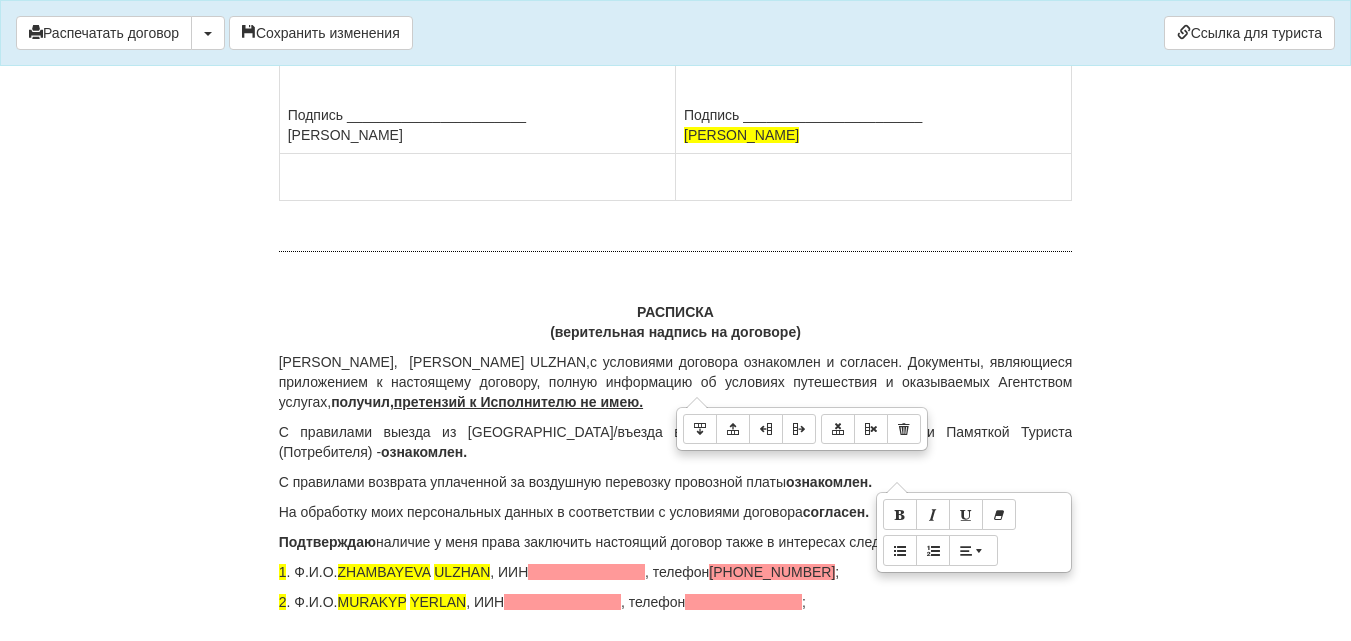 click on "Потребитель:
Ф.И.О.  ZHAMBAYEVA ULZHAN
ИИН     971021450952
Паспорт  N18335738    выдан 02.05.2025г
Адрес:.          г.Караганда,Букетова 3/5 кв.105
Тел.       +77786820944" at bounding box center [874, -82] 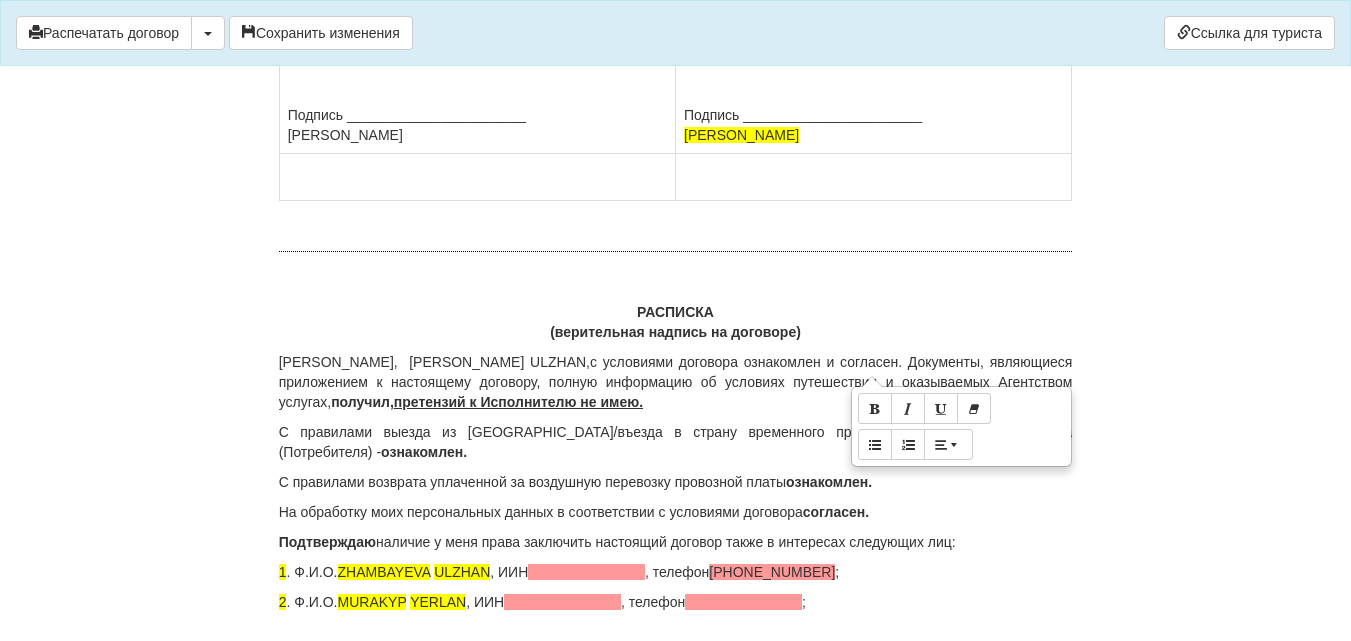 drag, startPoint x: 687, startPoint y: 204, endPoint x: 832, endPoint y: 321, distance: 186.31694 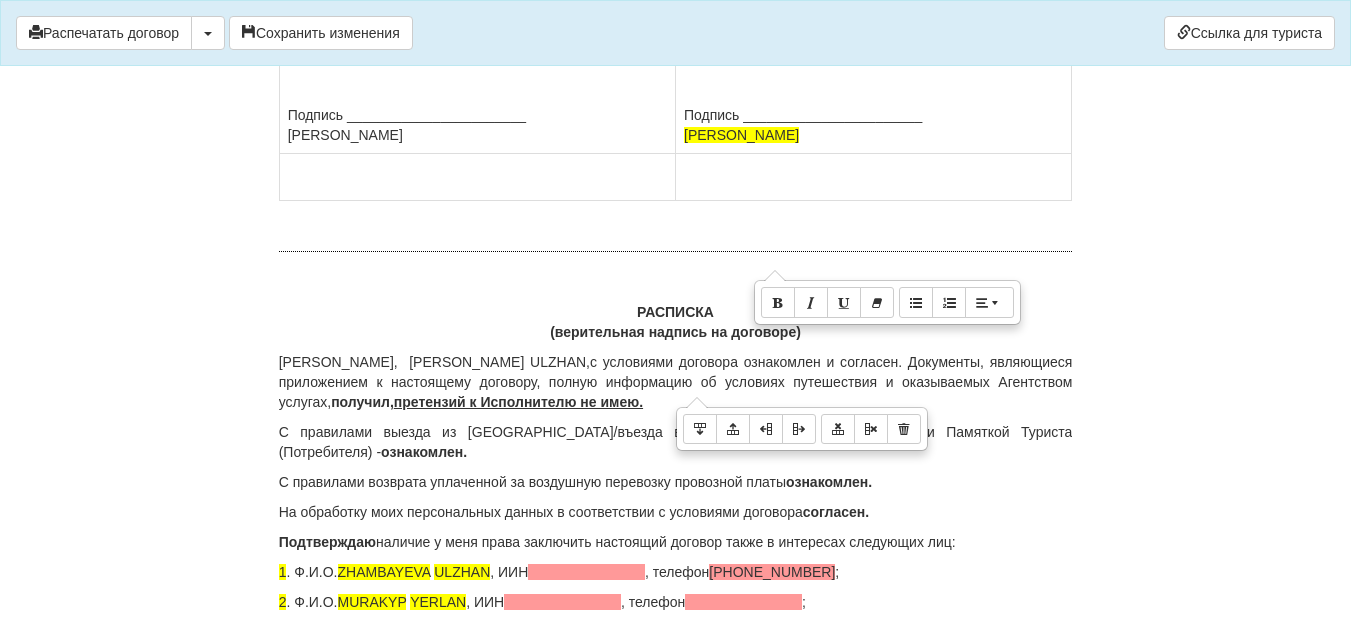 copy on "Ф.И.О.  ZHAMBAYEVA ULZHAN
ИИН     971021450952
Паспорт  N18335738    выдан 02.05.2025г
Адрес:.          г.Караганда,Букетова 3/5 кв.105
Тел.       +77786820944" 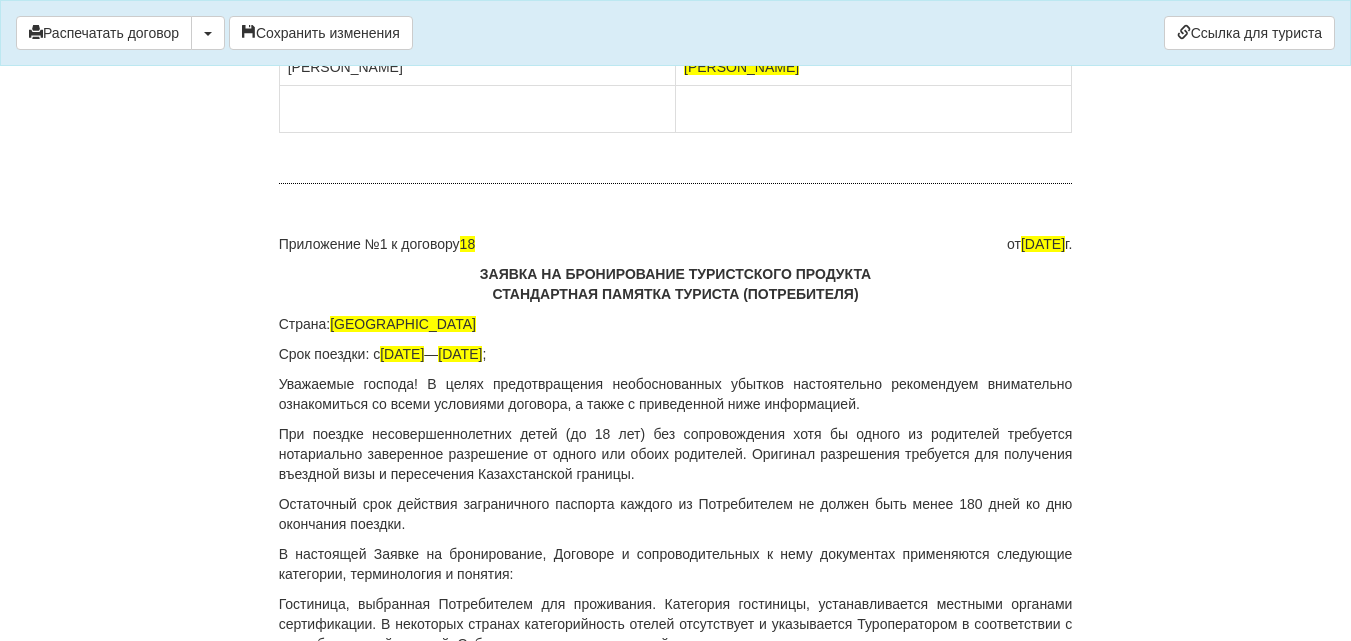 scroll, scrollTop: 12224, scrollLeft: 0, axis: vertical 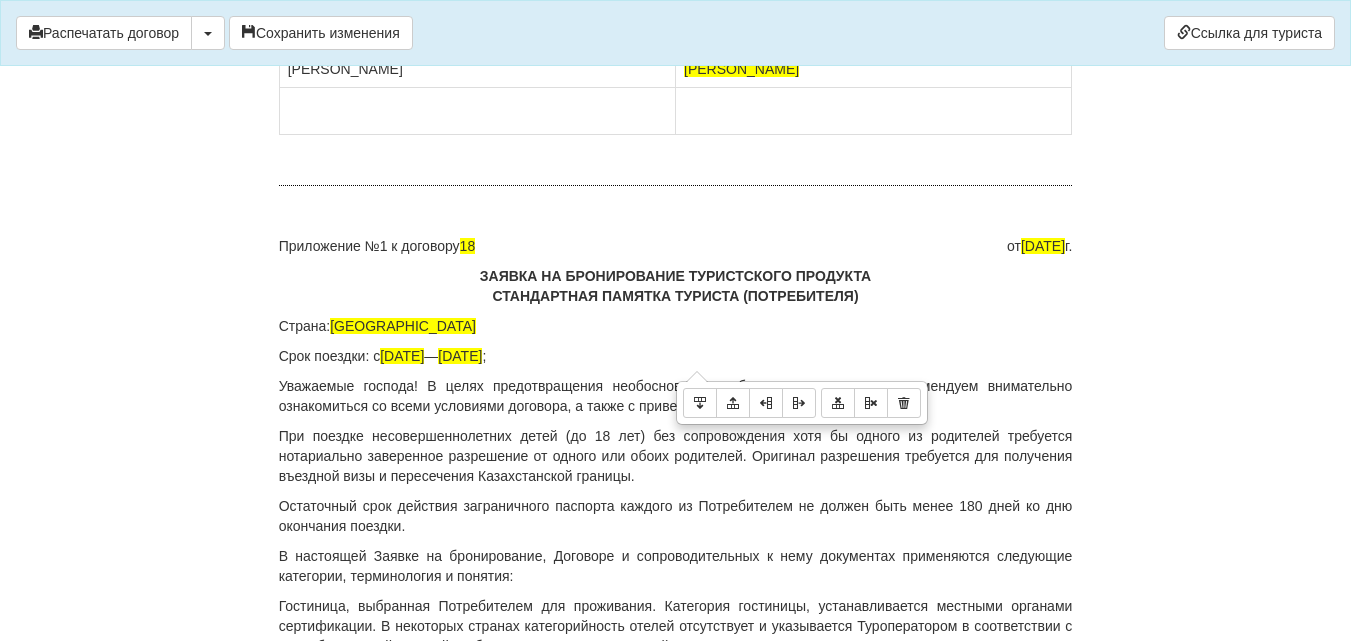 drag, startPoint x: 686, startPoint y: 164, endPoint x: 850, endPoint y: 279, distance: 200.30228 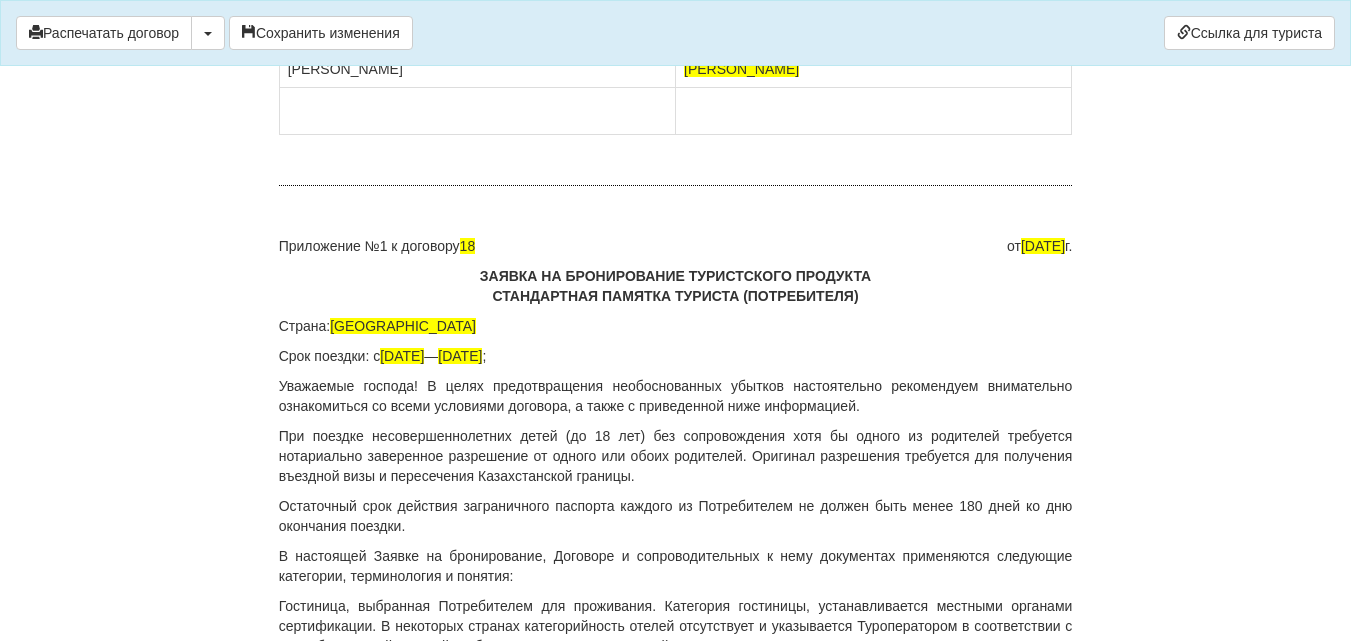 click on "выдан 02.05.2025г Адрес:.  г.Караганда,Букетова 3/5 кв.105 Тел.  +77786820944" at bounding box center (873, -148) 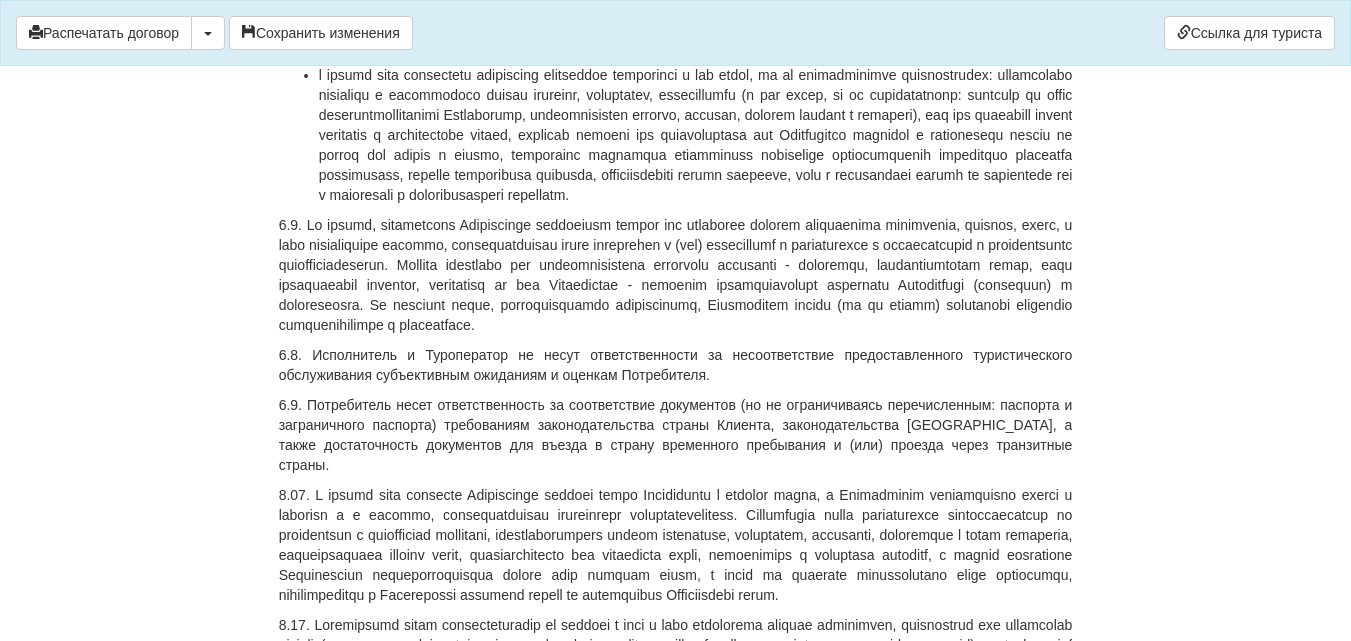 scroll, scrollTop: 8524, scrollLeft: 0, axis: vertical 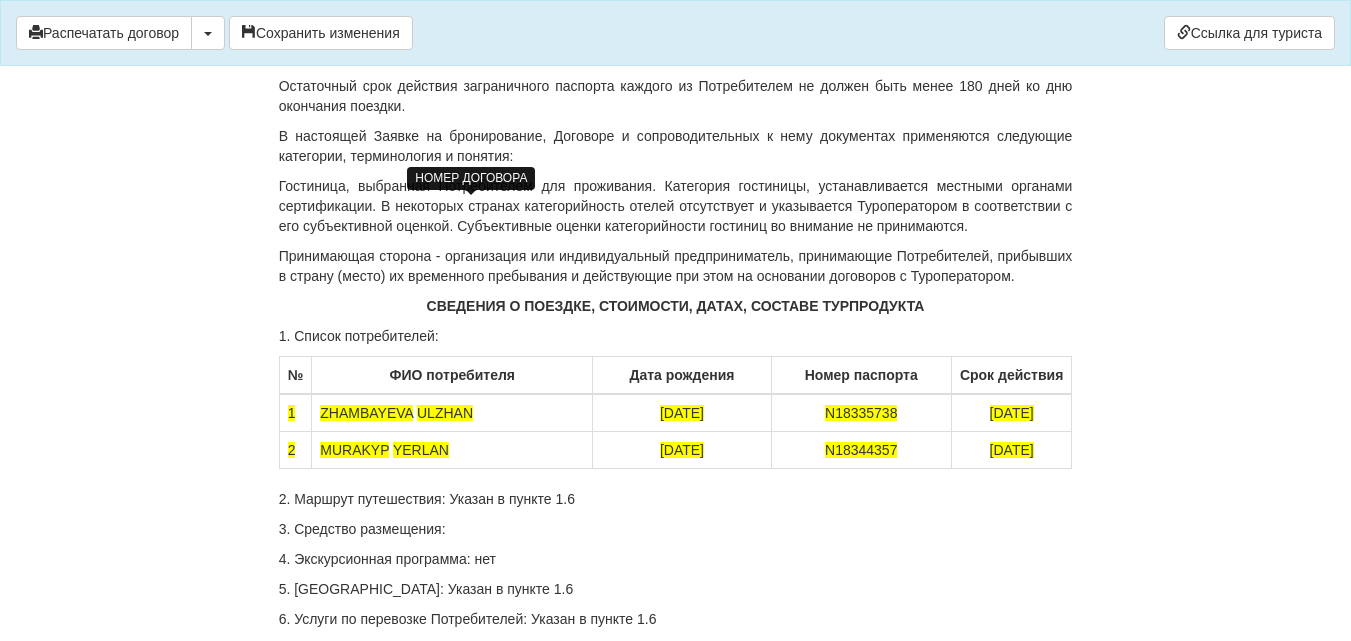 click on "18" at bounding box center [468, -174] 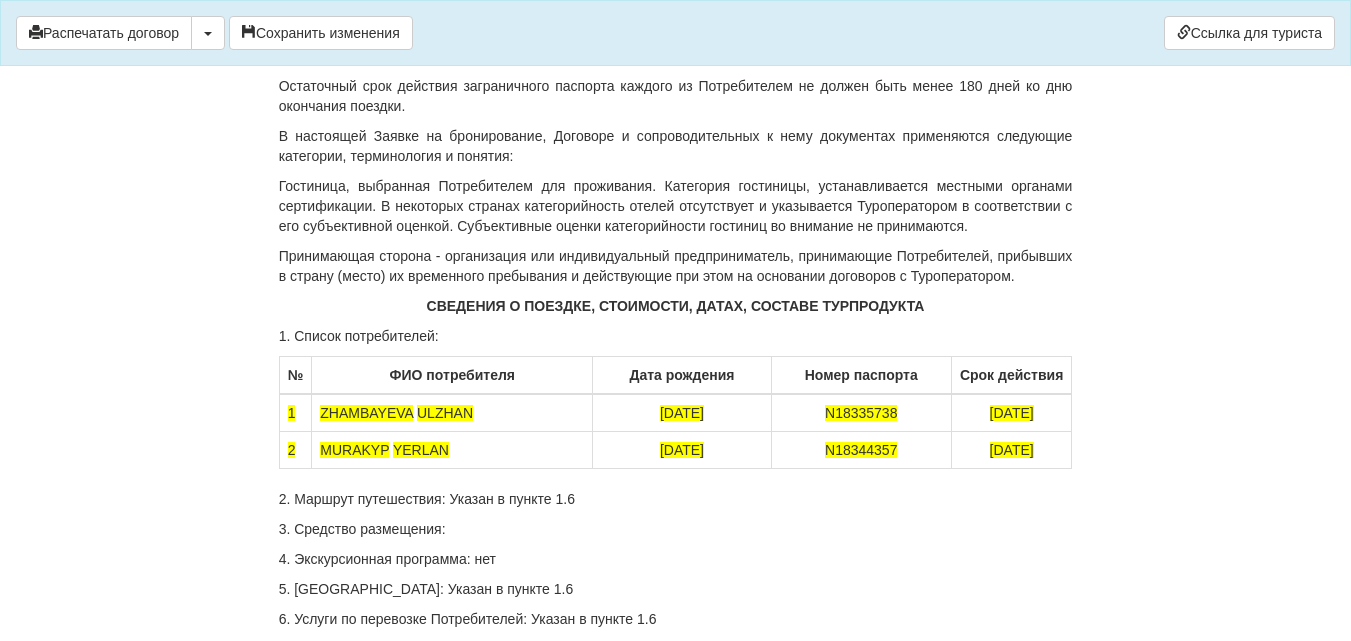 click on "Приложение №1 к договору  18
от  28.04.2025  г." at bounding box center [676, -174] 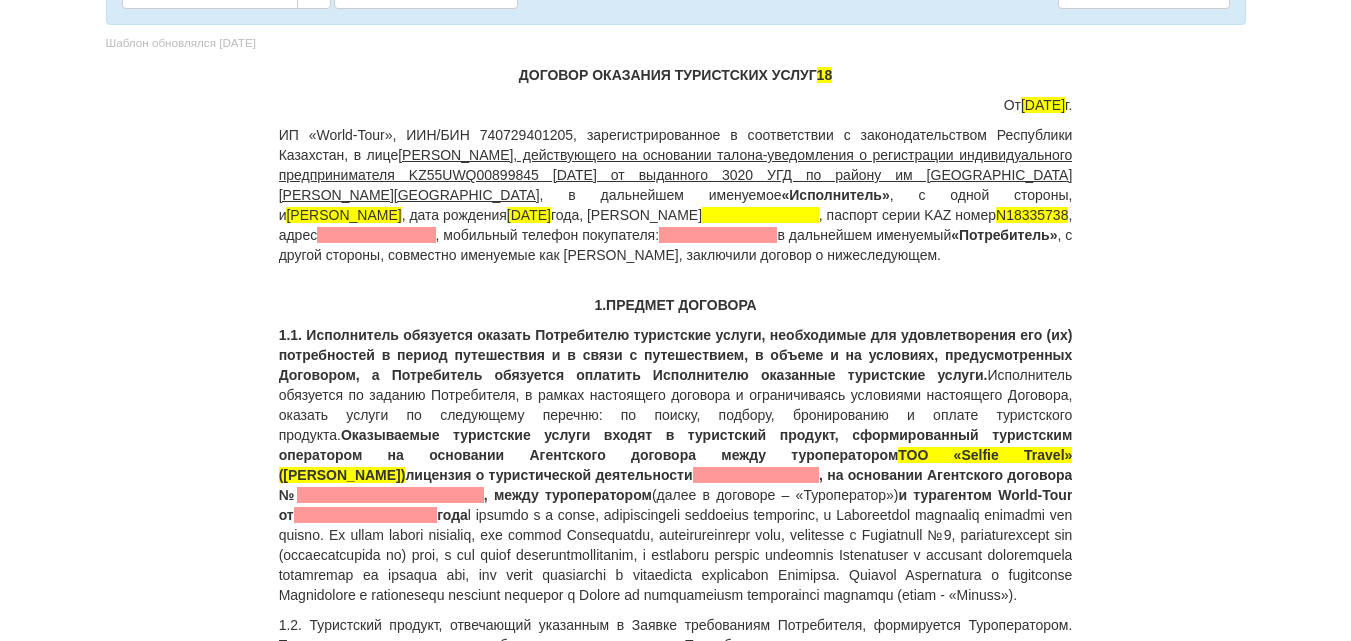 scroll, scrollTop: 0, scrollLeft: 0, axis: both 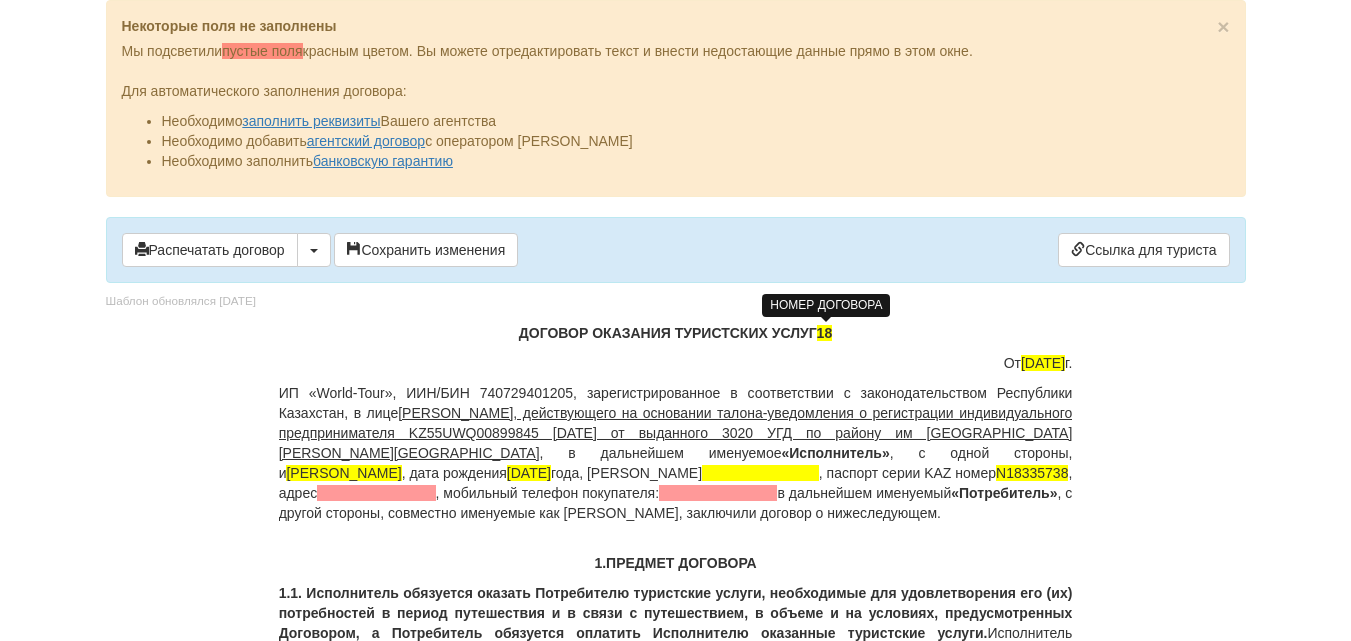 click on "18" at bounding box center (825, 333) 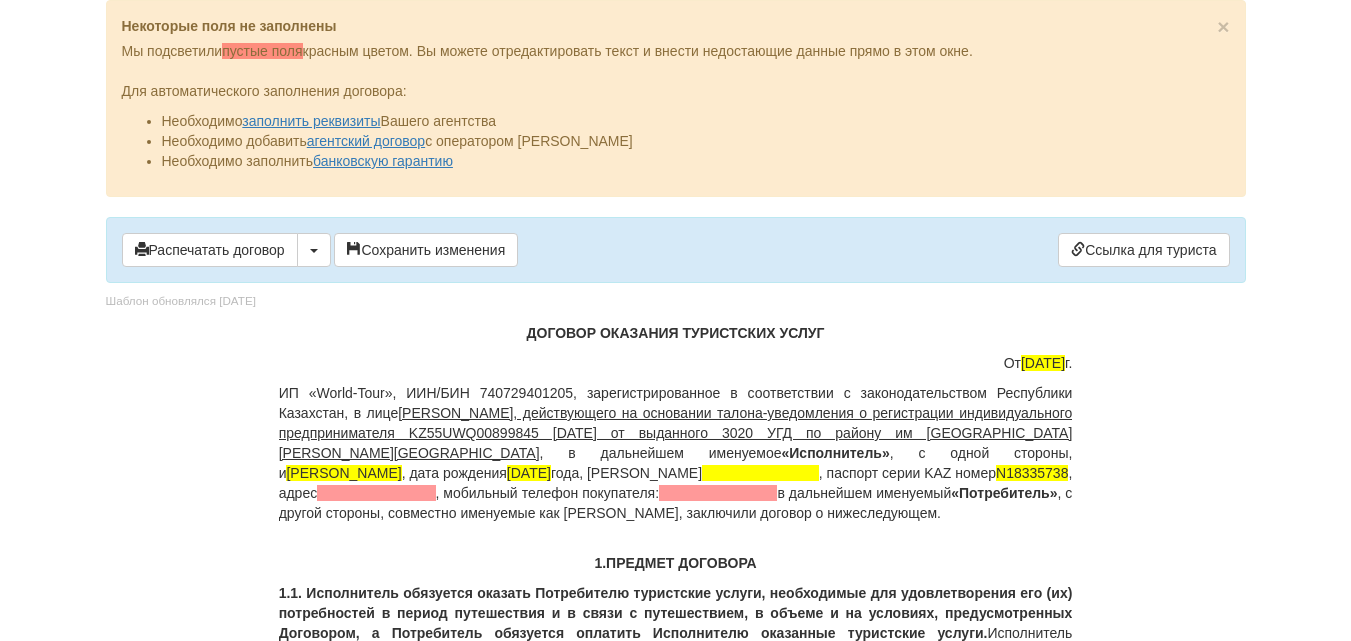 click on "ДОГОВОР ОКАЗАНИЯ ТУРИСТСКИХ УСЛУГ" at bounding box center (676, 333) 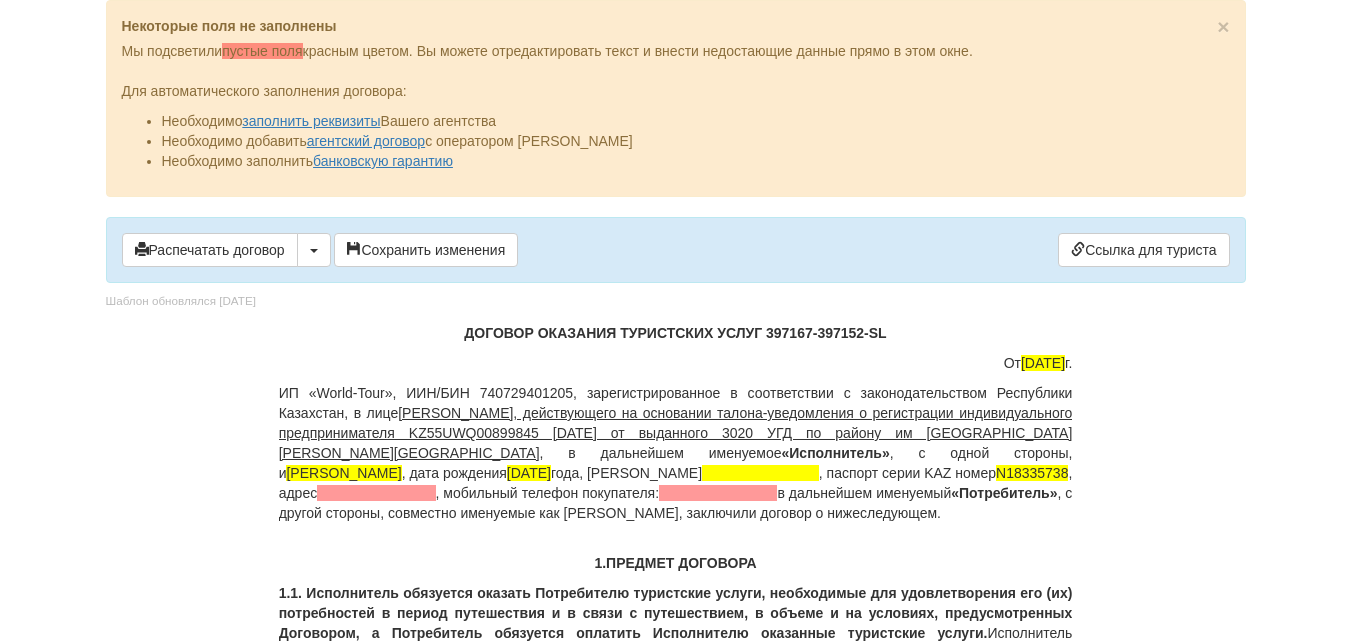click on "ДОГОВОР ОКАЗАНИЯ ТУРИСТСКИХ УСЛУГ 397167-397152-SL
От  [DATE]
ИП «World-Tour», ИИН/БИН 740729401205, зарегистрированное в соответствии с законодательством Республики Казахстан, в лице
[PERSON_NAME], действующего на основании талона-уведомления о регистрации индивидуального предпринимателя KZ55UWQ00899845 [DATE] от выданного  3020 УГД по району им Казыбек би г.[PERSON_NAME] ,
в дальнейшем именуемое  «Исполнитель» , с одной стороны, и
[PERSON_NAME] ULZHAN , дата рождения  [DEMOGRAPHIC_DATA], ИИН                                 , паспорт серии KAZ номер  [PASSPORT] , адрес" at bounding box center (676, 7853) 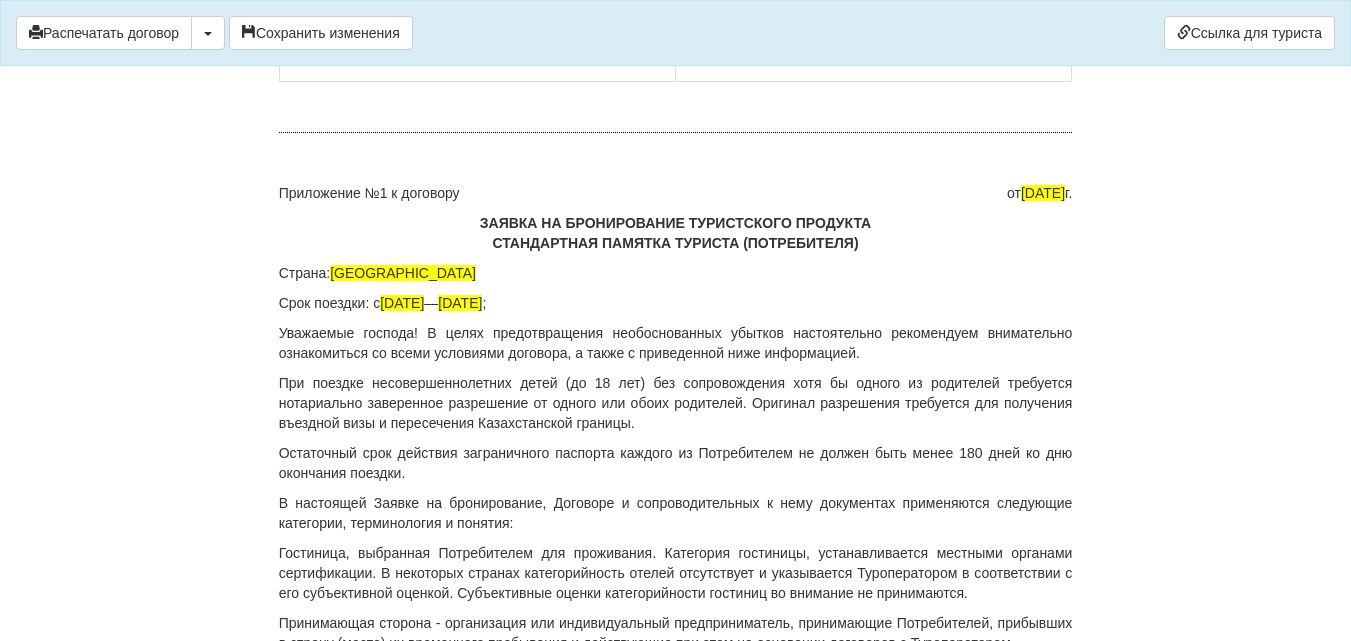 scroll, scrollTop: 12500, scrollLeft: 0, axis: vertical 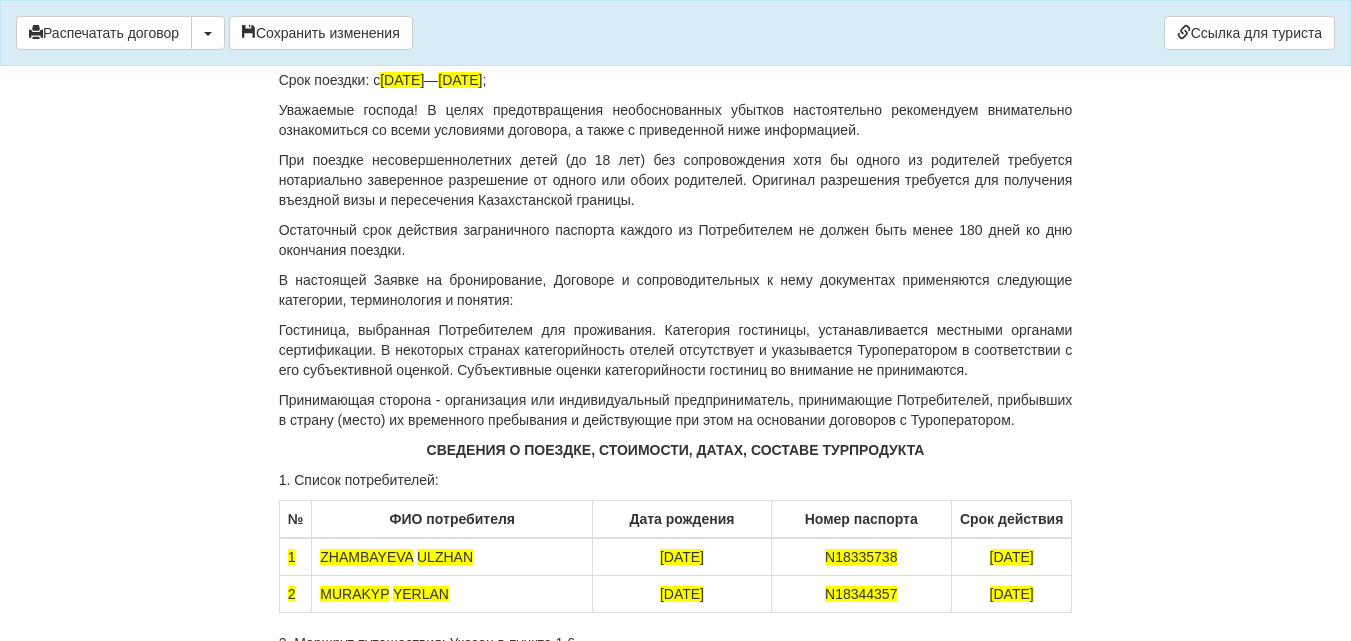 click on "Приложение №1 к договору
от  28.04.2025  г." at bounding box center (676, -30) 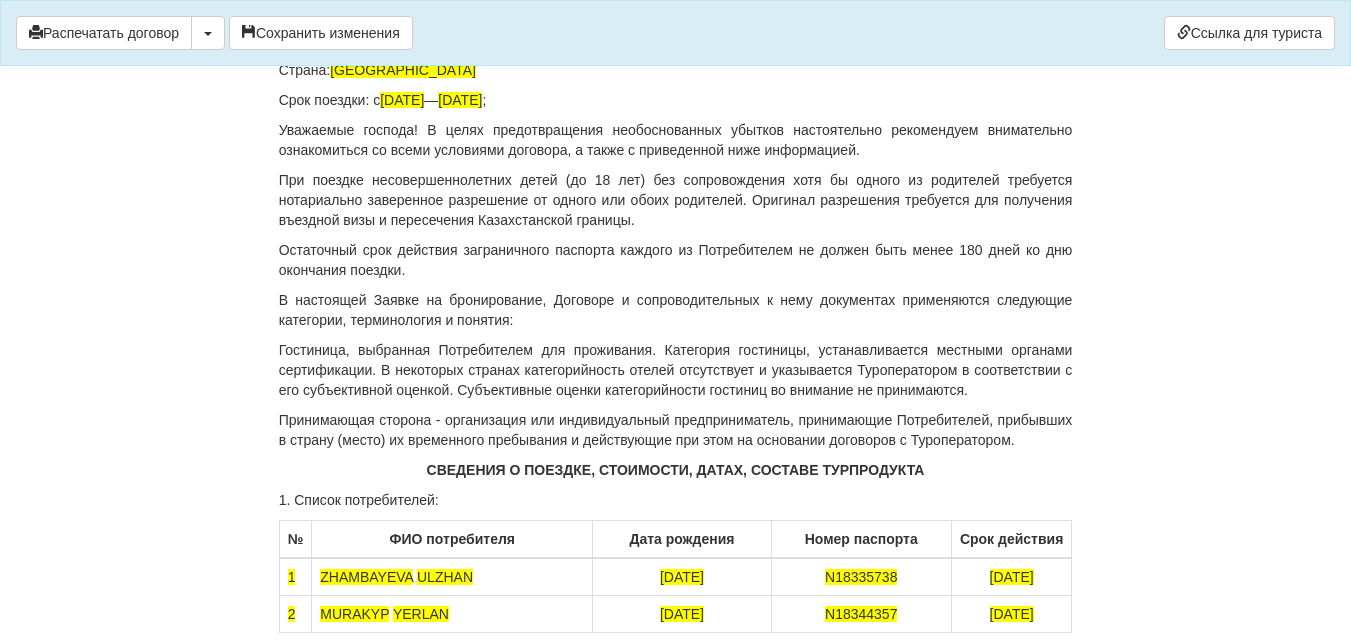 click on "ДОГОВОР ОКАЗАНИЯ ТУРИСТСКИХ УСЛУГ 397167-397152-SL
От  [DATE]
ИП «World-Tour», ИИН/БИН 740729401205, зарегистрированное в соответствии с законодательством Республики Казахстан, в лице
[PERSON_NAME], действующего на основании талона-уведомления о регистрации индивидуального предпринимателя KZ55UWQ00899845 [DATE] от выданного  3020 УГД по району им Казыбек би г.[PERSON_NAME] ,
в дальнейшем именуемое  «Исполнитель» , с одной стороны, и
[PERSON_NAME] ULZHAN , дата рождения  [DEMOGRAPHIC_DATA], ИИН                                 , паспорт серии KAZ номер  [PASSPORT] , адрес" at bounding box center (676, -4723) 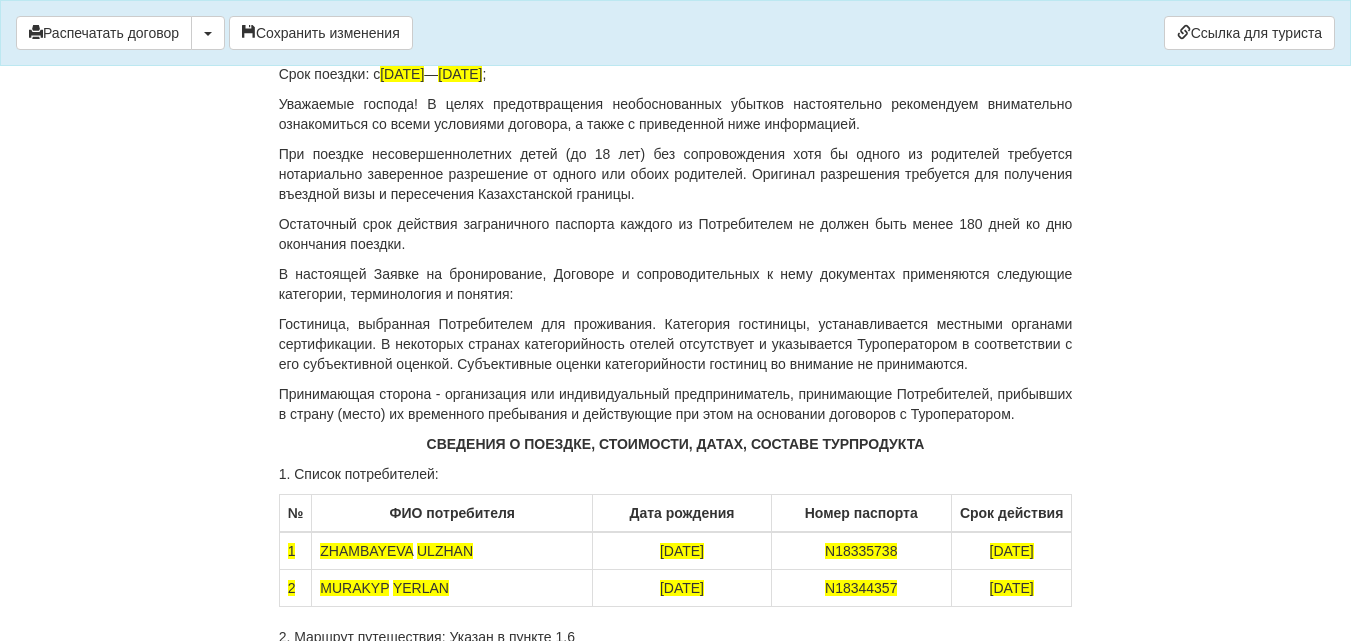 scroll, scrollTop: 12600, scrollLeft: 0, axis: vertical 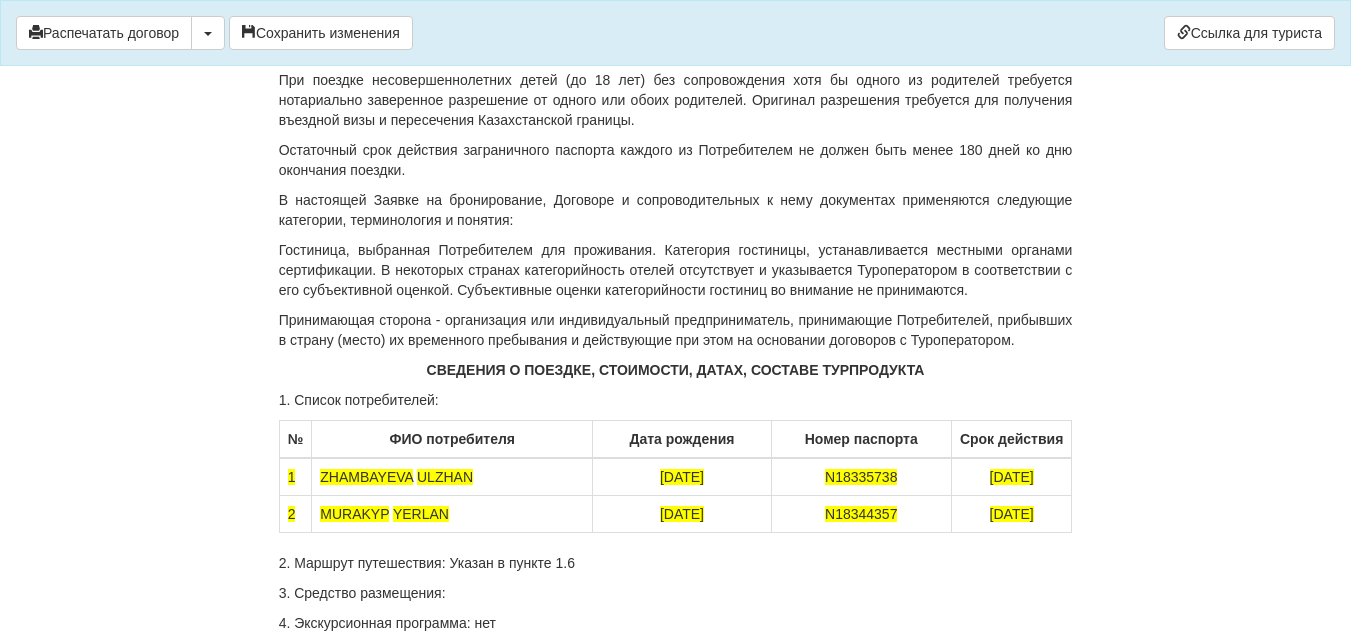 click on "Срок поездки: с  24.09.2025  —  02.10.2025 ;" at bounding box center (676, 0) 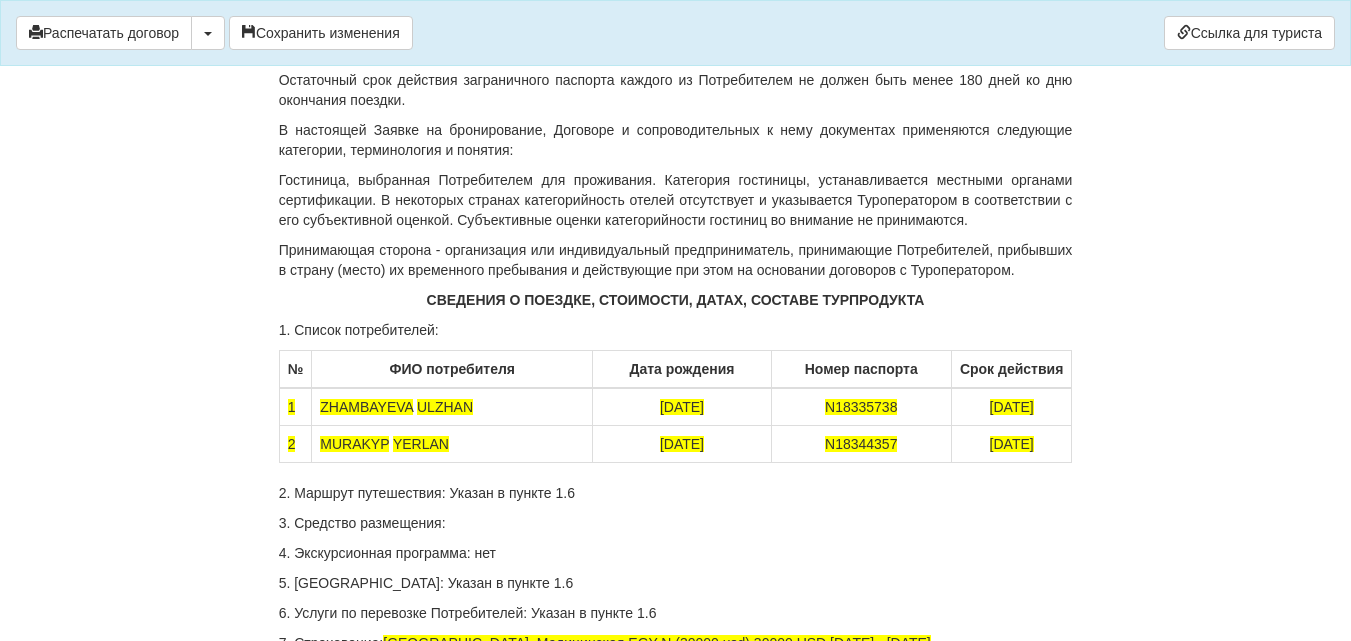 scroll, scrollTop: 12700, scrollLeft: 0, axis: vertical 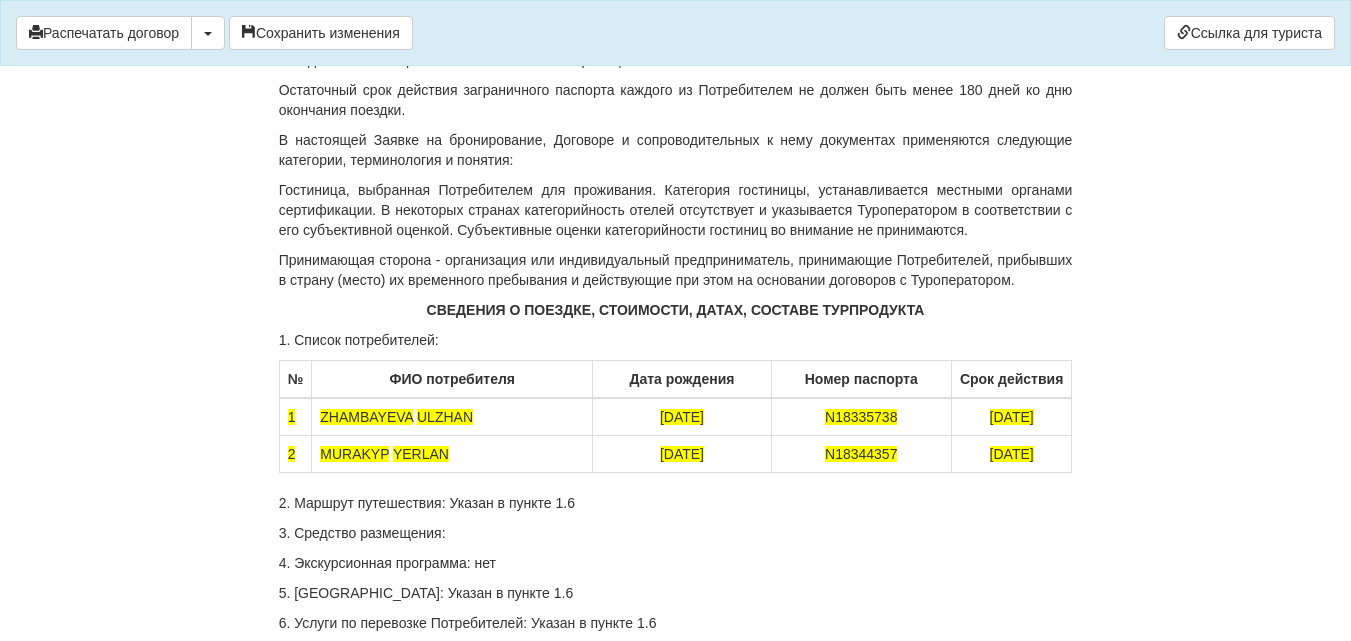 click on "Срок поездки: с  24.09.2025  —  02.10.2025 ;    Заявка№1360989,стоимость трустического продукта составляет: 3979 доллоров на момент бронирования. Внесен аванс 1257 доллоров (665000 тенге(курс 529 )).Остаток долга  по заявке 2422 доллоров, которое нужно внести до 25.07.2025г" at bounding box center [676, -80] 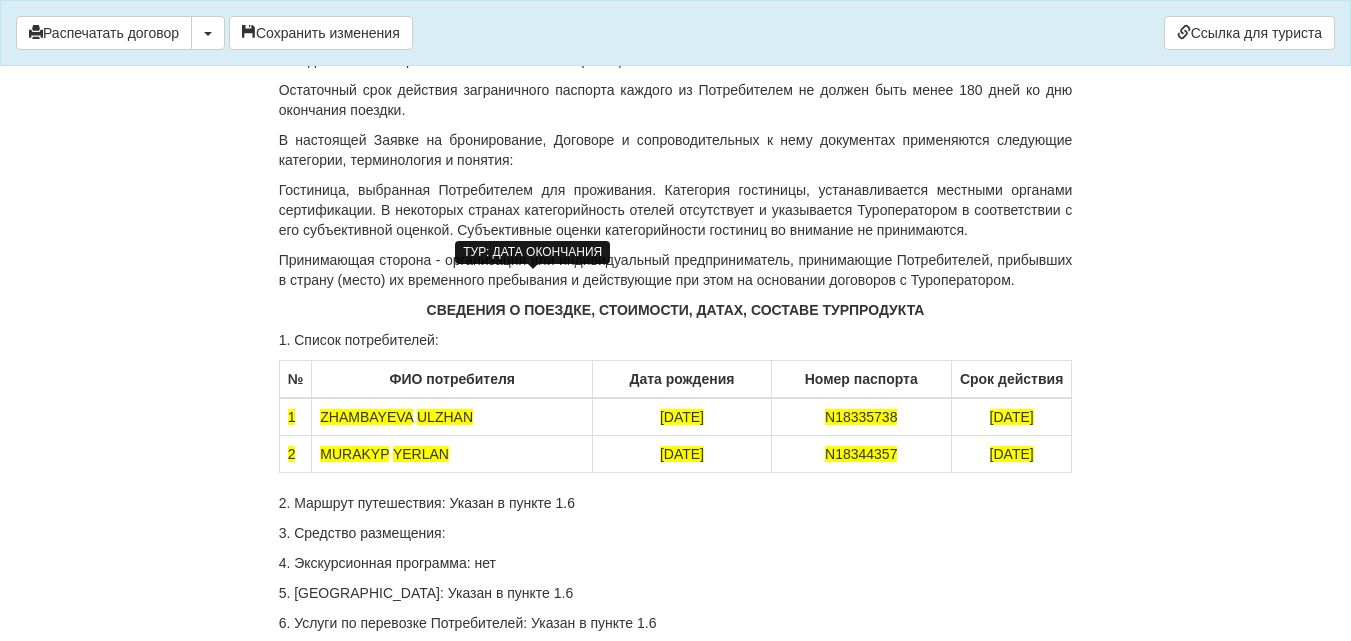 click on "[DATE]" at bounding box center (466, -100) 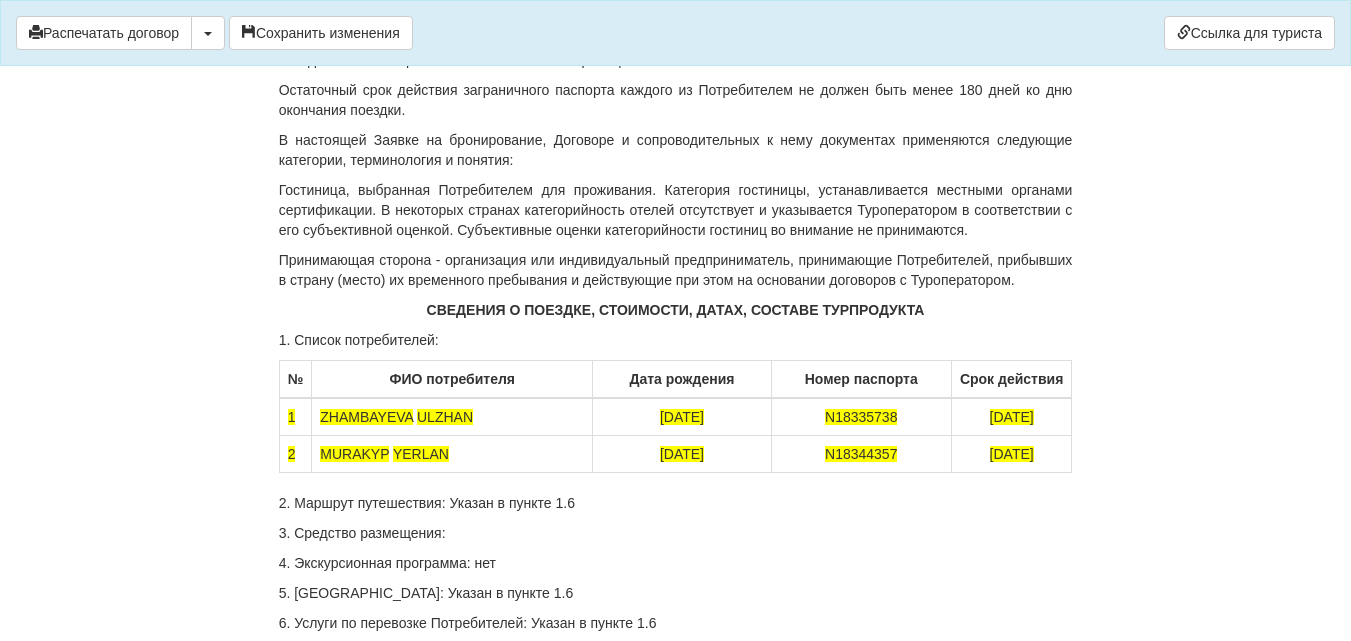 click on "Срок поездки: с  24.09.2025  —  02.10.2025 ;    Заявка№1360989,стоимость туристического продукта составляет: 3979 долларов на момент бронирования. Внесен аванс 1257 долларов (665000 тенге(курс 529 )).Остаток долга  по заявке 2422 долларов, которое нужно внести до 25.07.2025г" at bounding box center (676, -80) 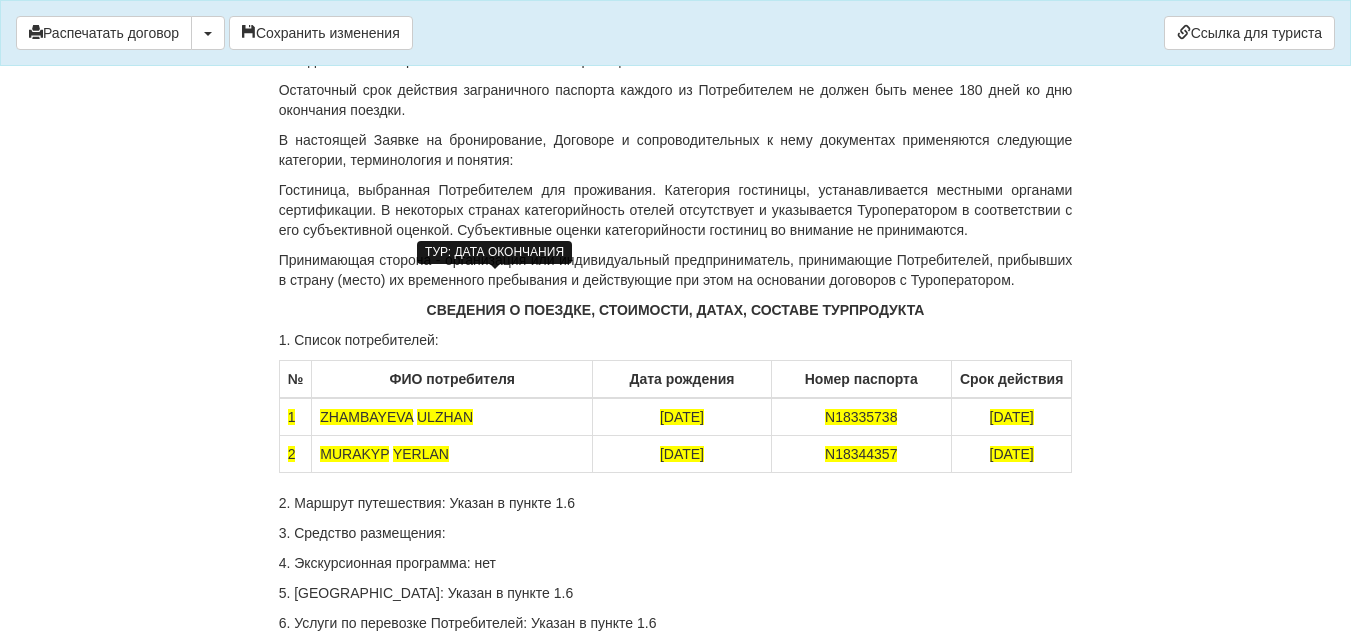 click on "[DATE]" at bounding box center (458, -100) 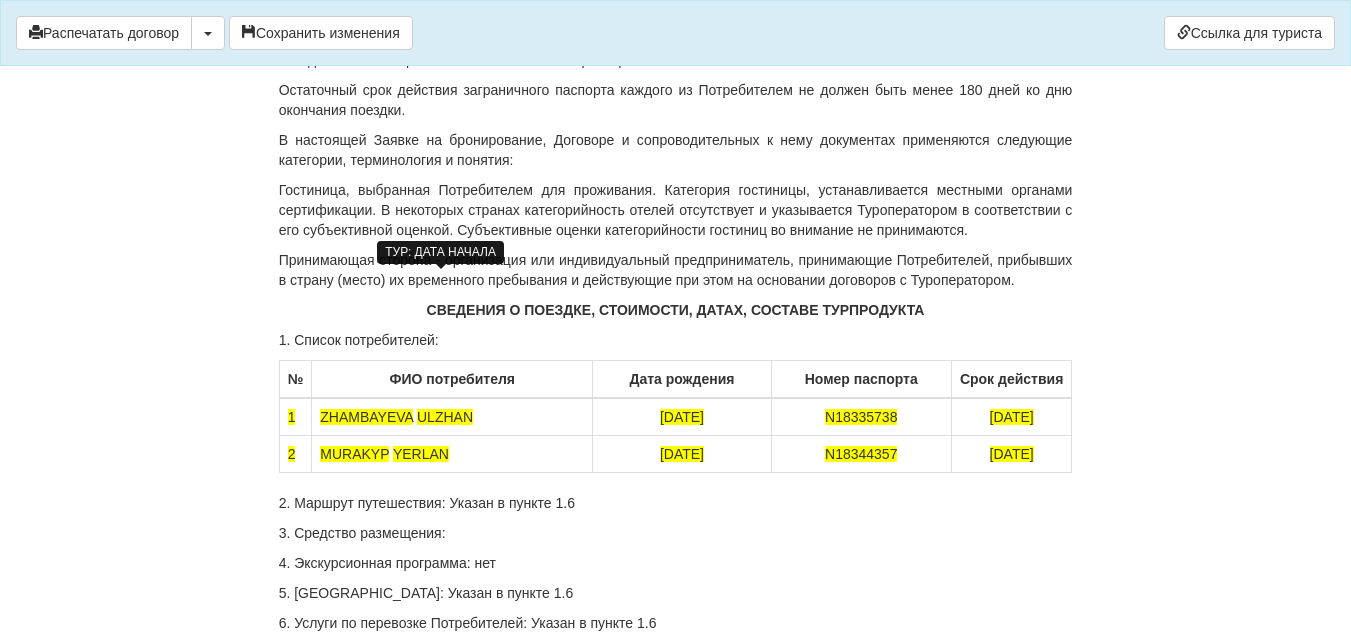click on "24.09.2025-" at bounding box center (411, -100) 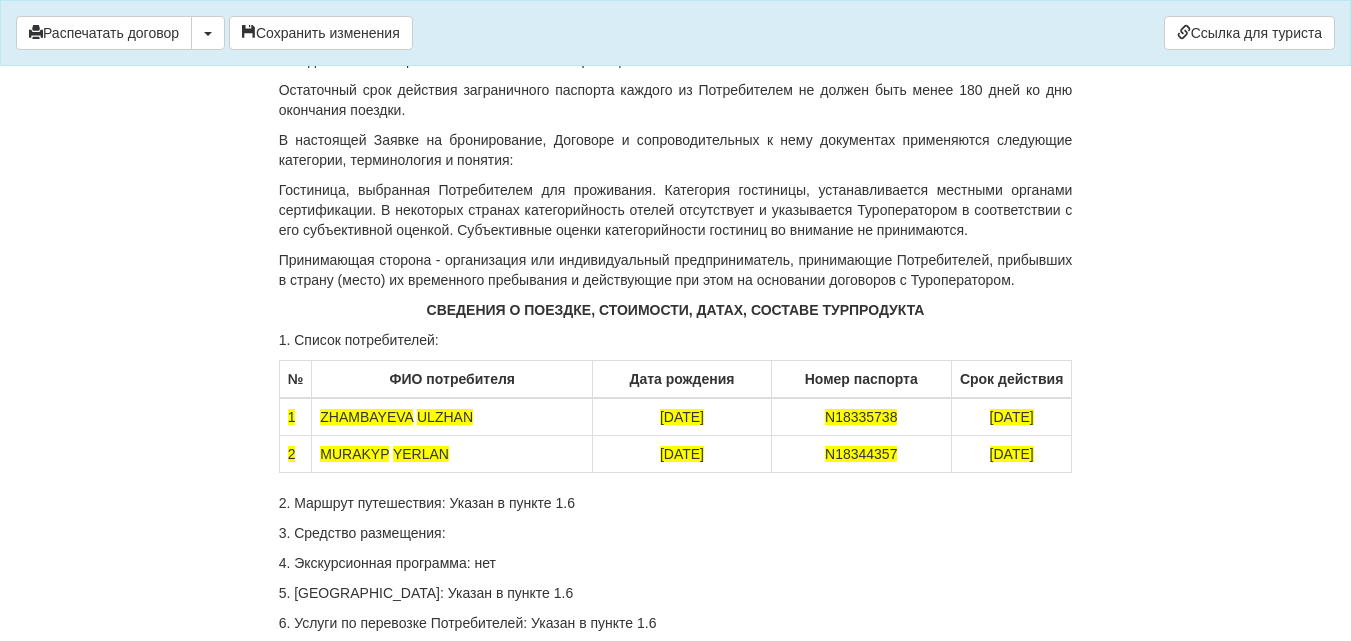 click on "Срок поездки: с  24.09.2025г- 02.10.2025г ;    Заявка№1360989,стоимость туристического продукта составляет: 3979 долларов на момент бронирования. Внесен аванс 1257 долларов (665000 тенге(курс 529 )).Остаток долга  по заявке 2422 долларов, которое нужно внести до 25.07.2025г" at bounding box center (676, -80) 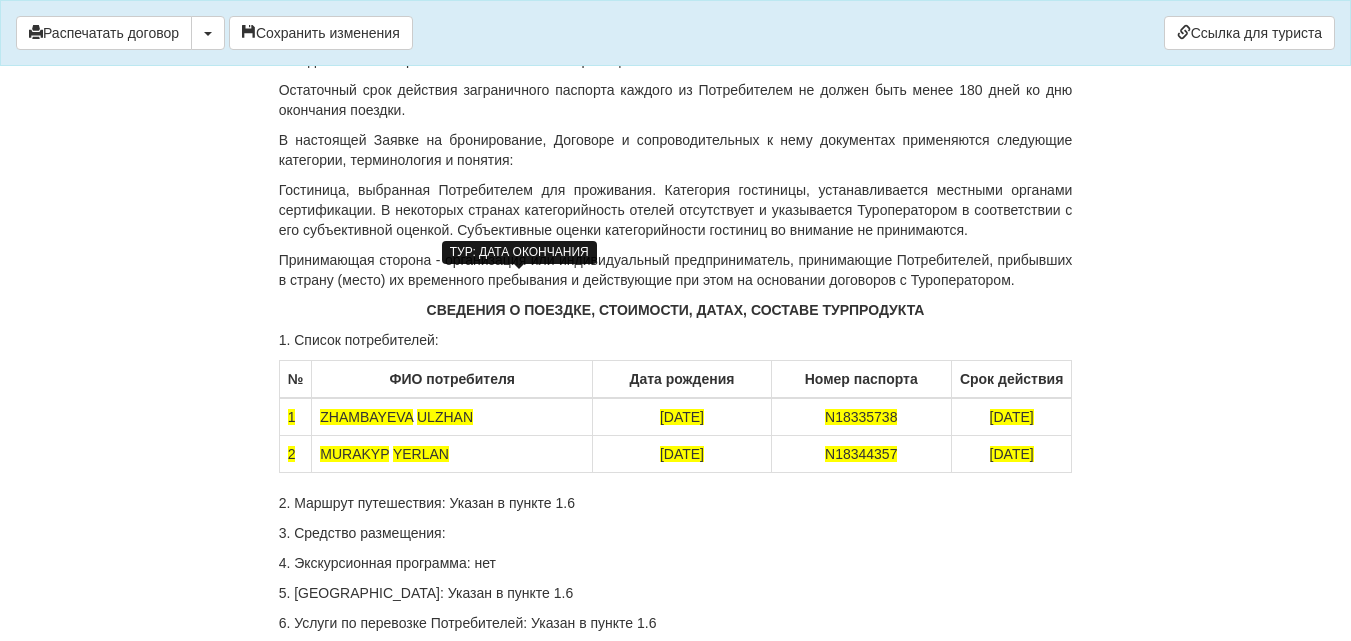 click on "[DATE]" at bounding box center (458, -100) 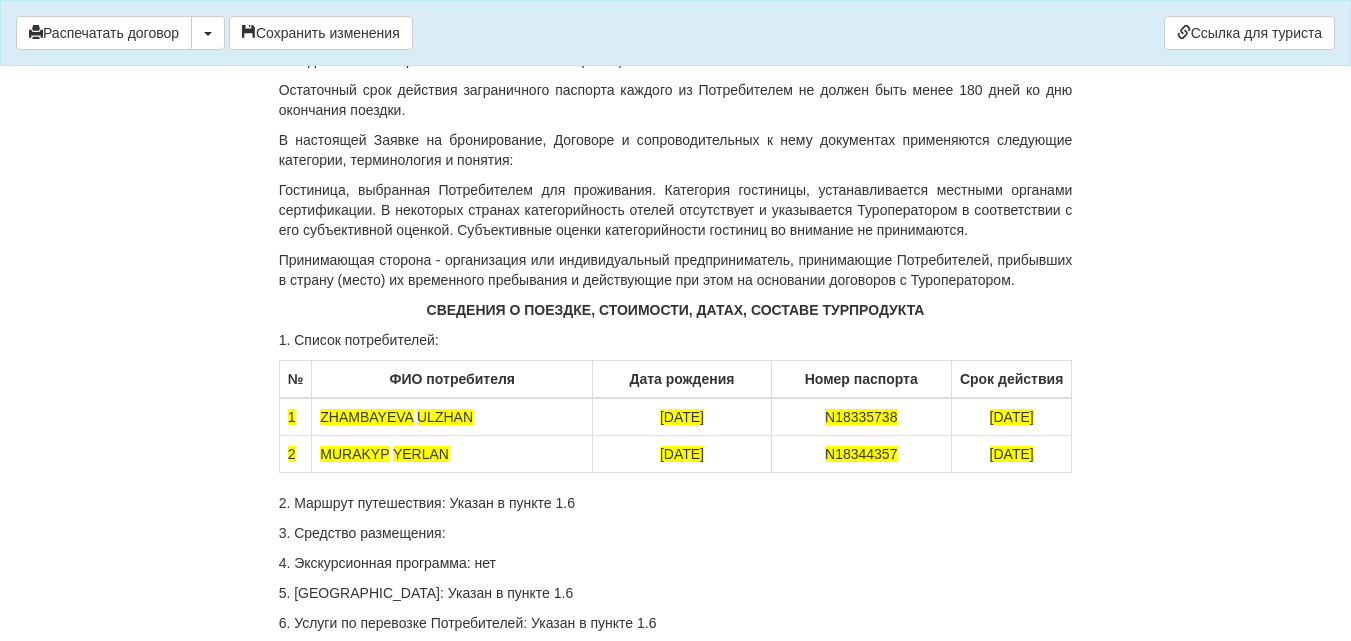 drag, startPoint x: 567, startPoint y: 280, endPoint x: 624, endPoint y: 318, distance: 68.50548 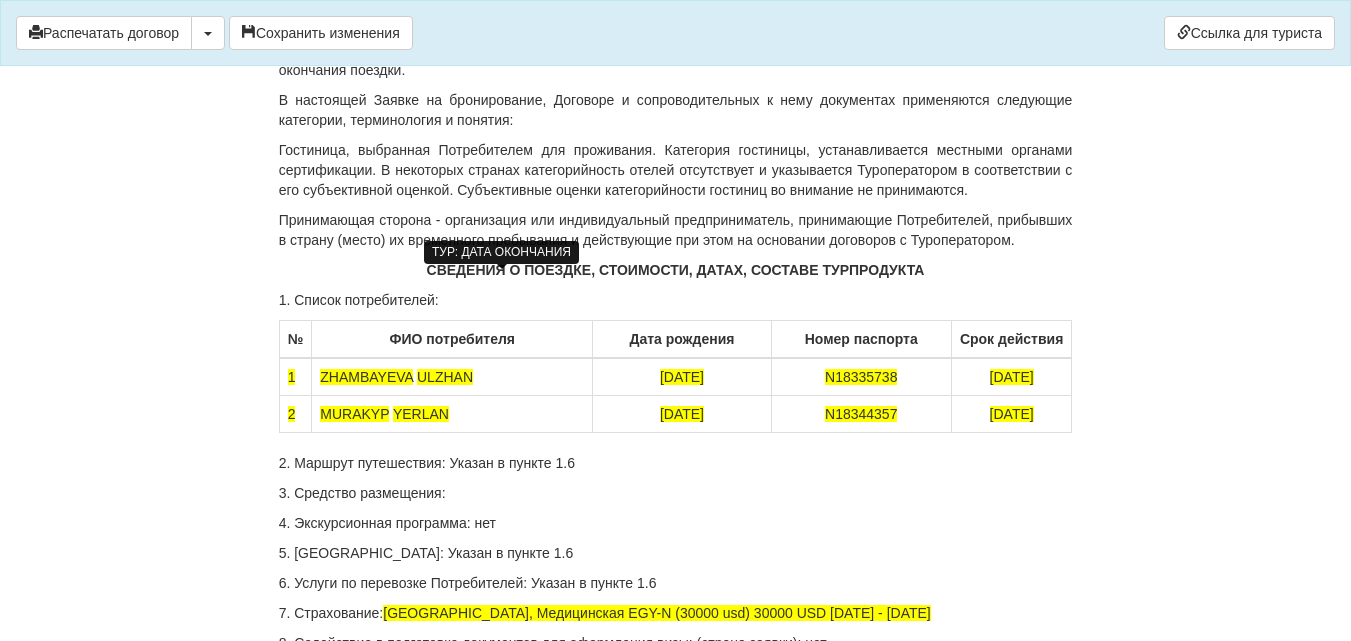 click on "[DATE]" at bounding box center (451, -100) 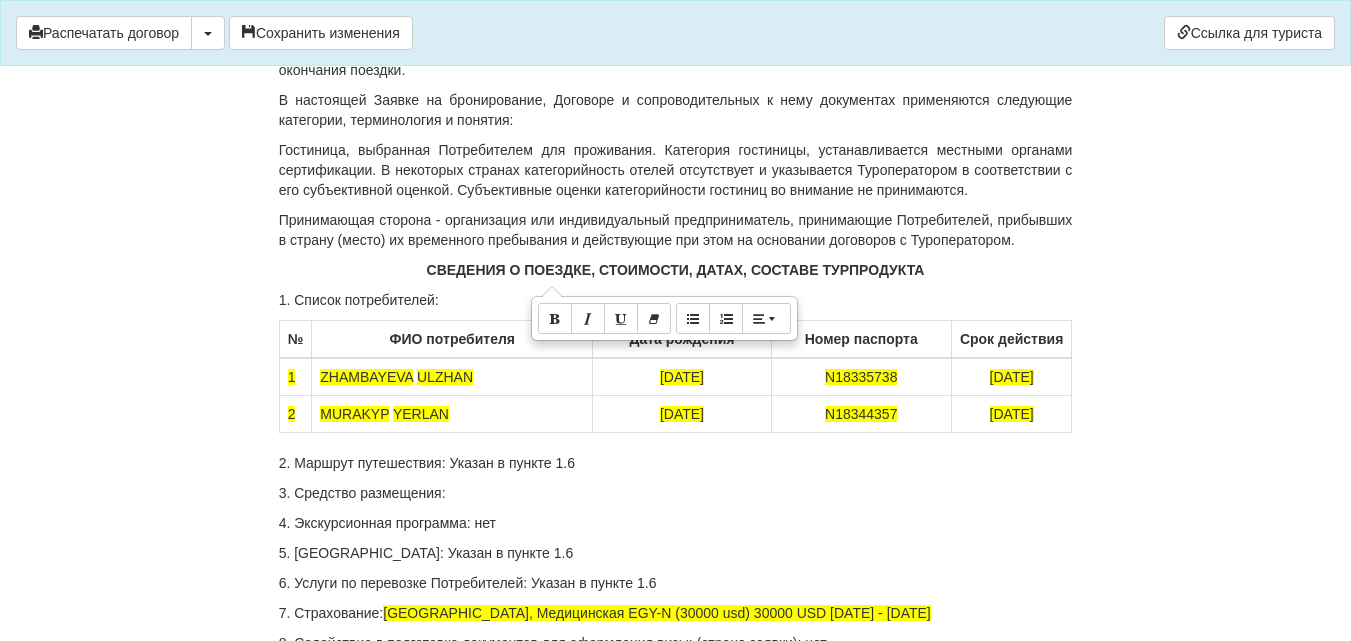 click on "Срок поездки: с  24.09.2025г- 02.10.2025г ;" at bounding box center (676, -100) 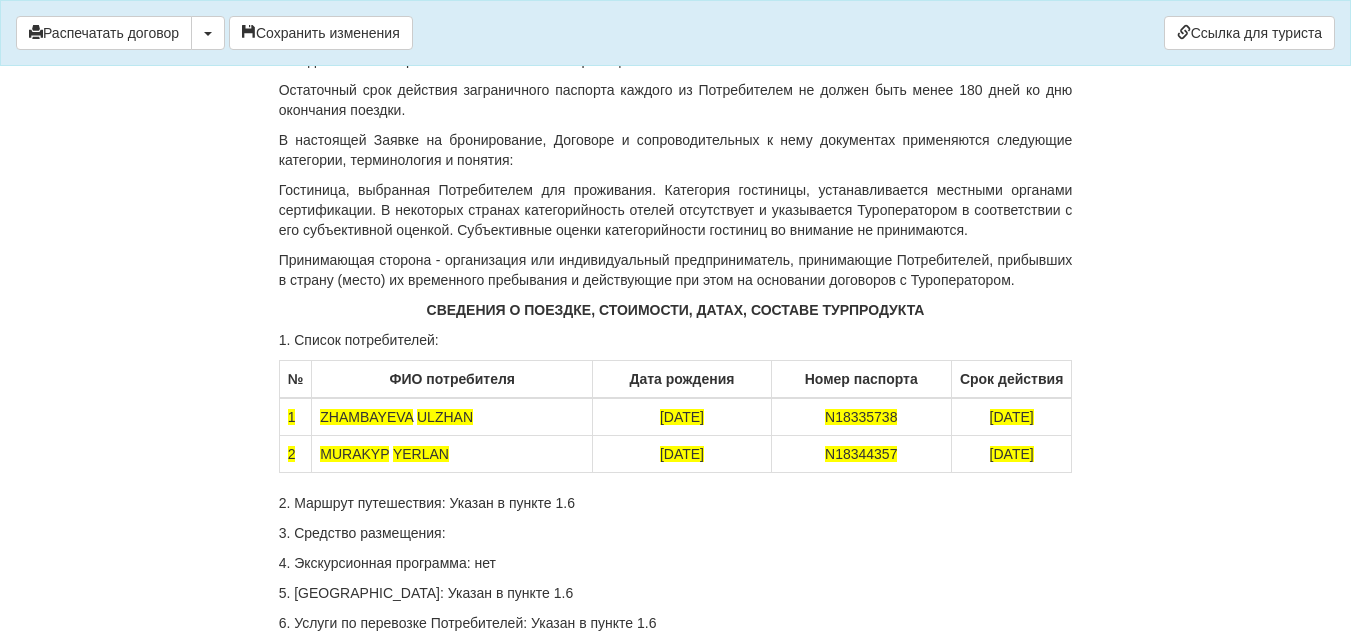 click on "ДОГОВОР ОКАЗАНИЯ ТУРИСТСКИХ УСЛУГ 397167-397152-SL
От  [DATE]
ИП «World-Tour», ИИН/БИН 740729401205, зарегистрированное в соответствии с законодательством Республики Казахстан, в лице
[PERSON_NAME], действующего на основании талона-уведомления о регистрации индивидуального предпринимателя KZ55UWQ00899845 [DATE] от выданного  3020 УГД по району им Казыбек би г.[PERSON_NAME] ,
в дальнейшем именуемое  «Исполнитель» , с одной стороны, и
[PERSON_NAME] ULZHAN , дата рождения  [DEMOGRAPHIC_DATA], ИИН                                 , паспорт серии KAZ номер  [PASSPORT] , адрес" at bounding box center [676, -4903] 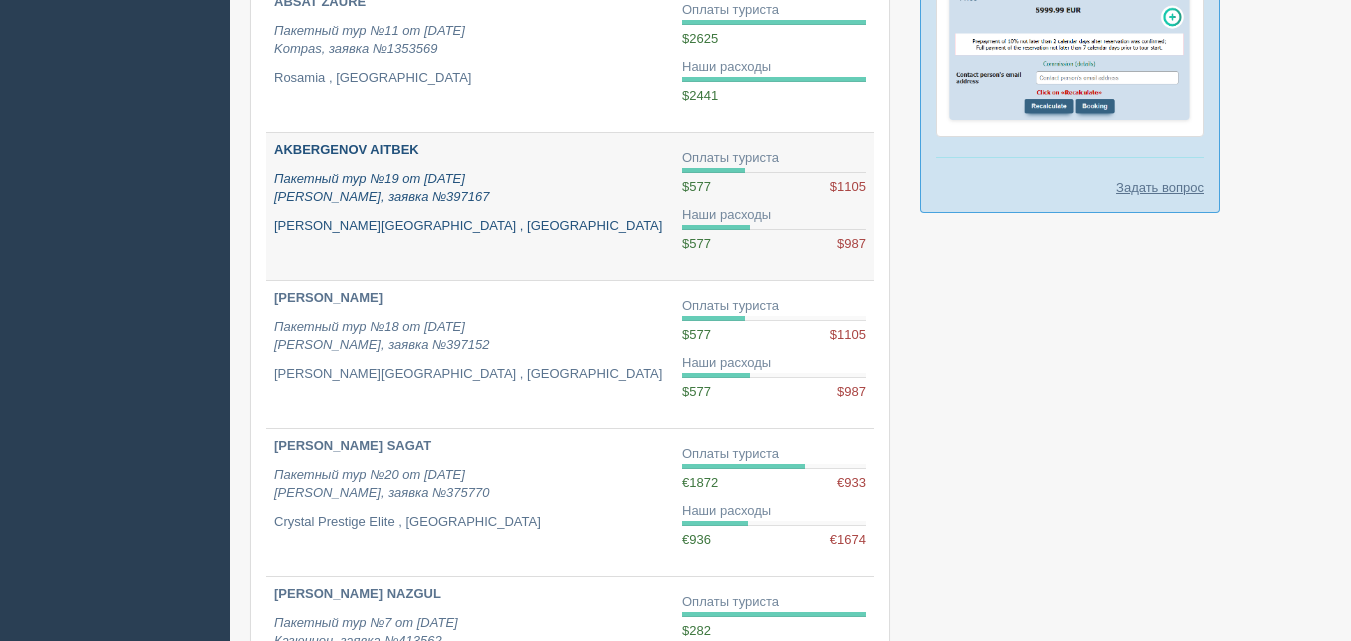 scroll, scrollTop: 600, scrollLeft: 0, axis: vertical 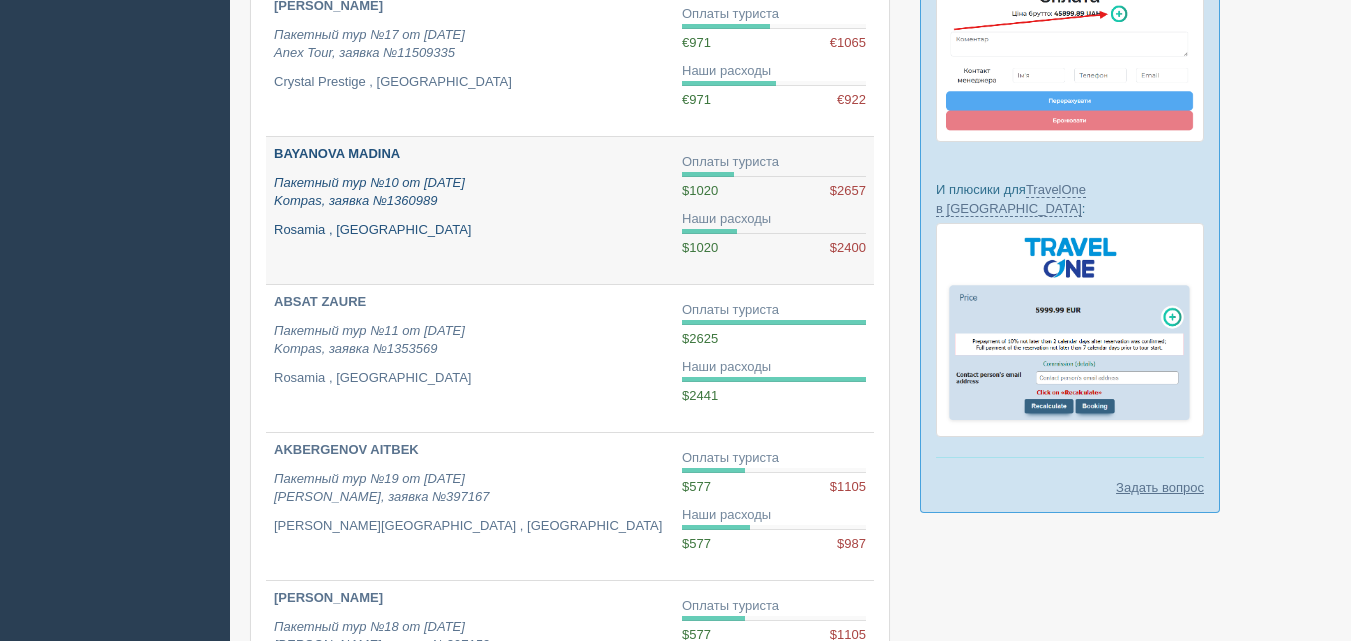 click on "BAYANOVA MADINA" at bounding box center (337, 153) 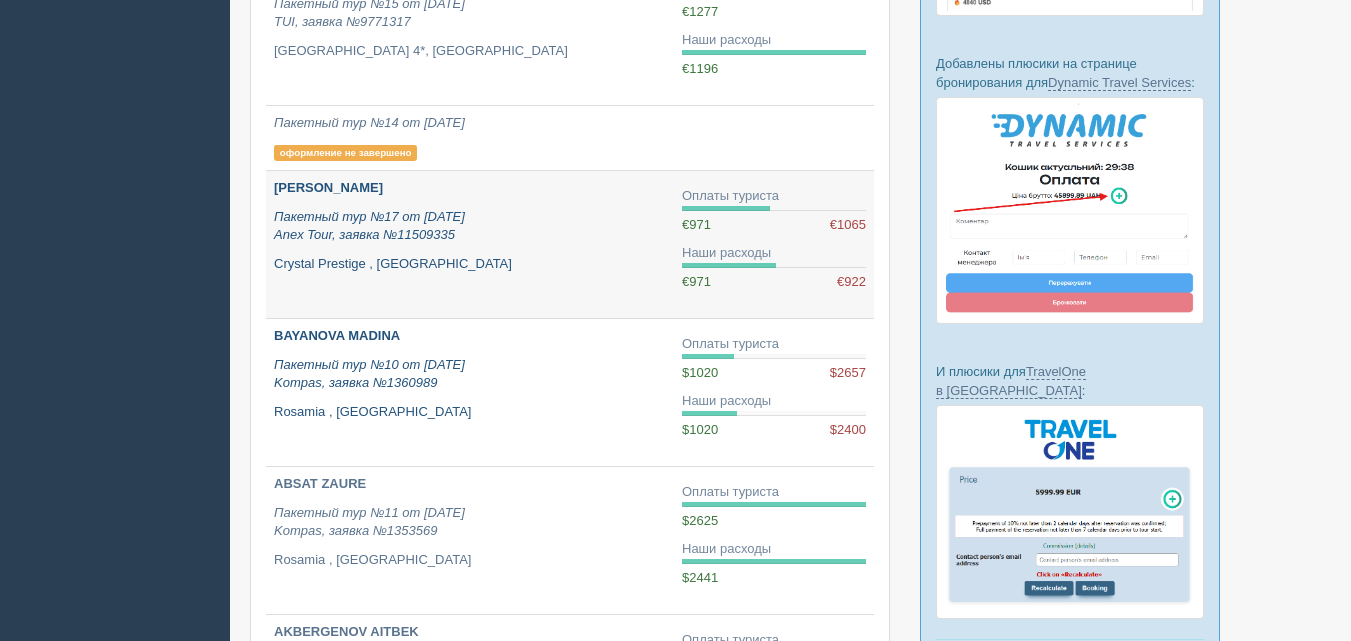 scroll, scrollTop: 400, scrollLeft: 0, axis: vertical 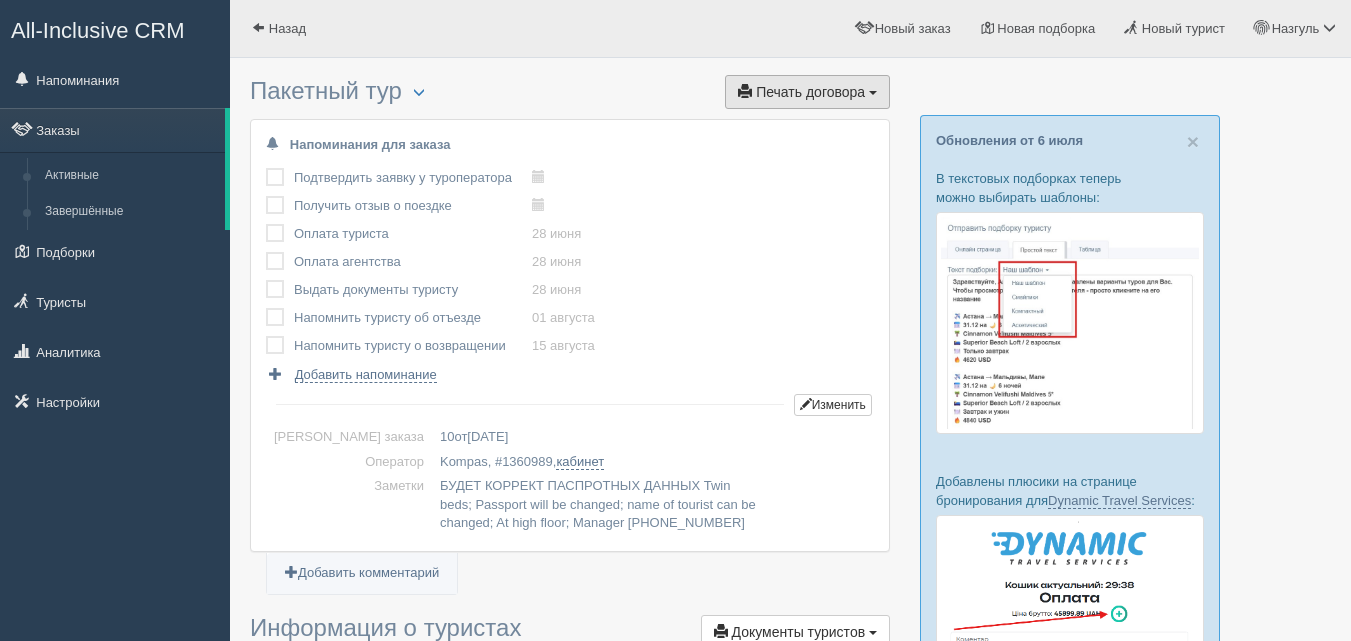click on "Печать договора" at bounding box center (810, 92) 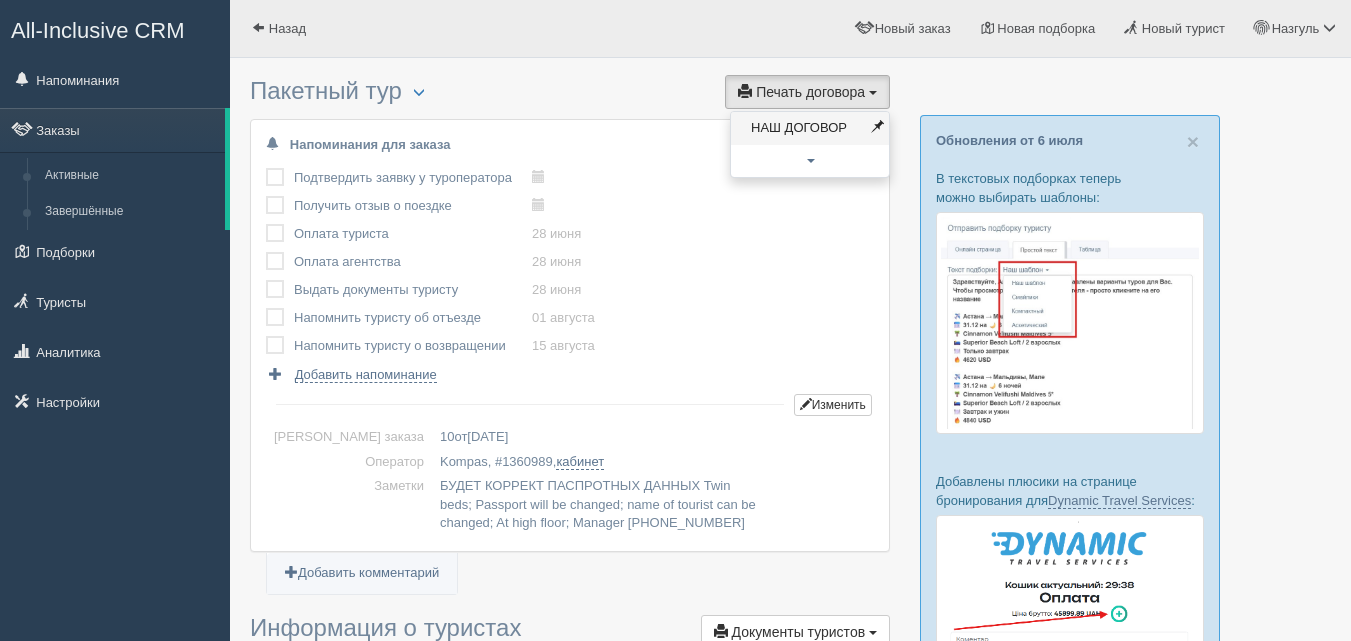 click on "НАШ ДОГОВОР" at bounding box center [810, 128] 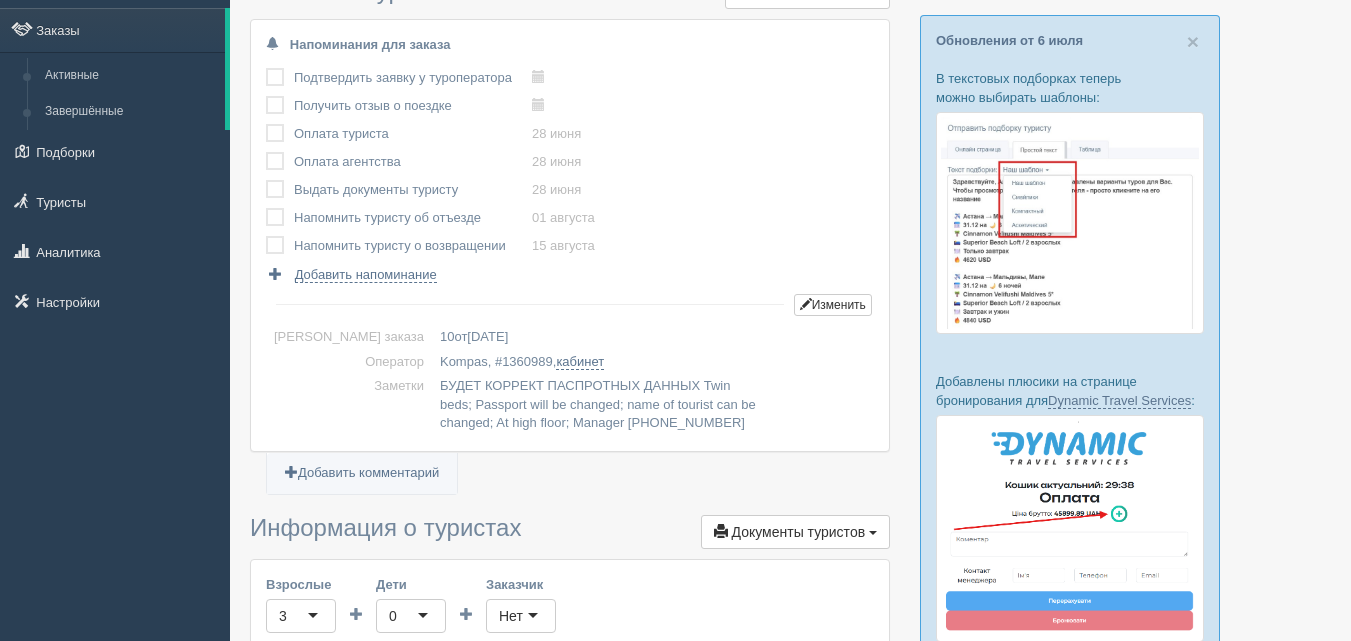 scroll, scrollTop: 0, scrollLeft: 0, axis: both 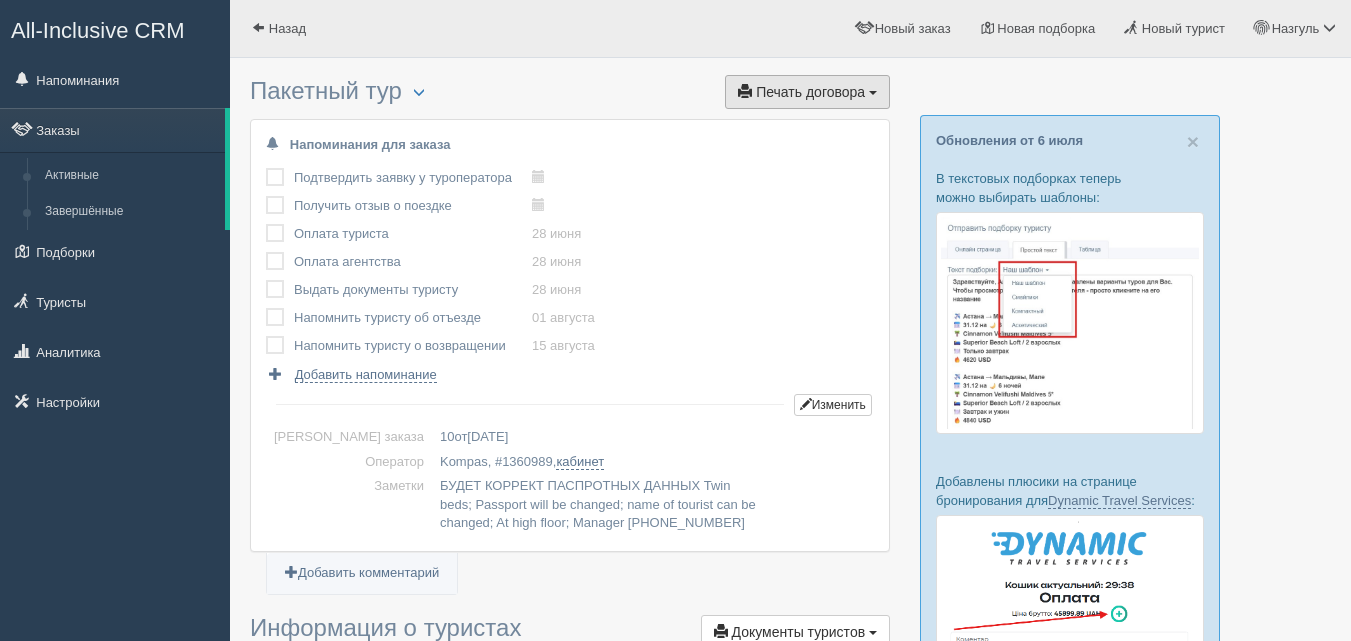 click on "Печать договора" at bounding box center (810, 92) 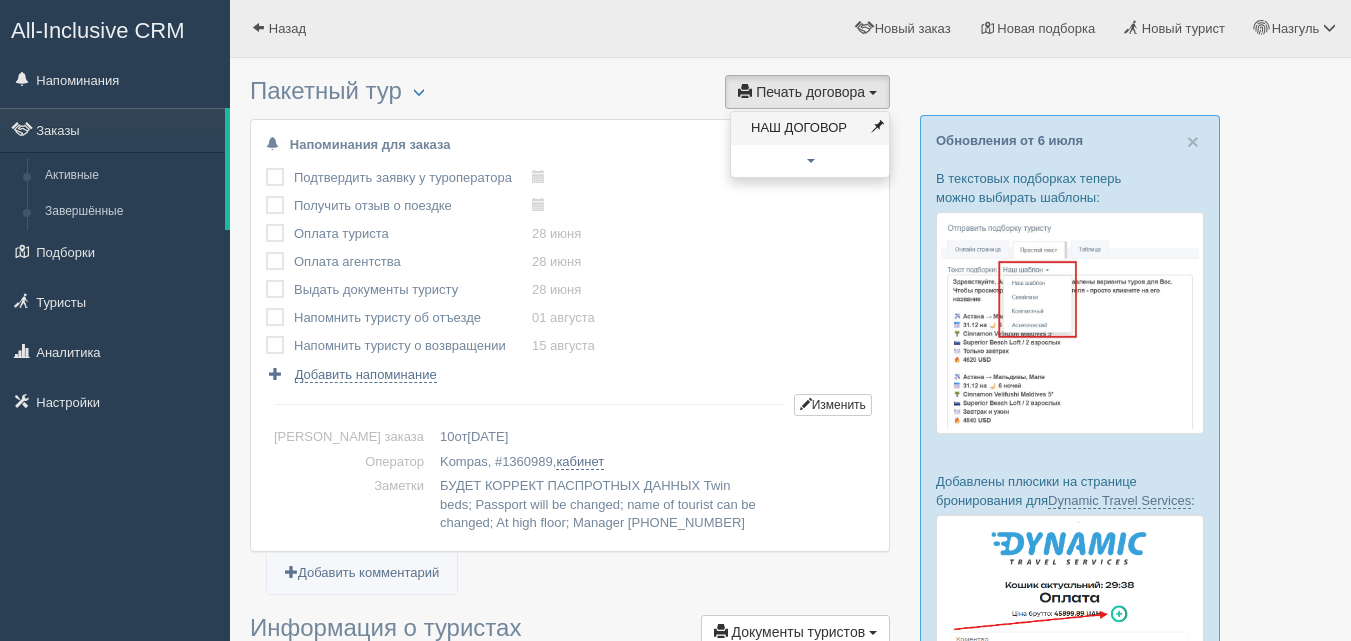click on "НАШ ДОГОВОР" at bounding box center (810, 128) 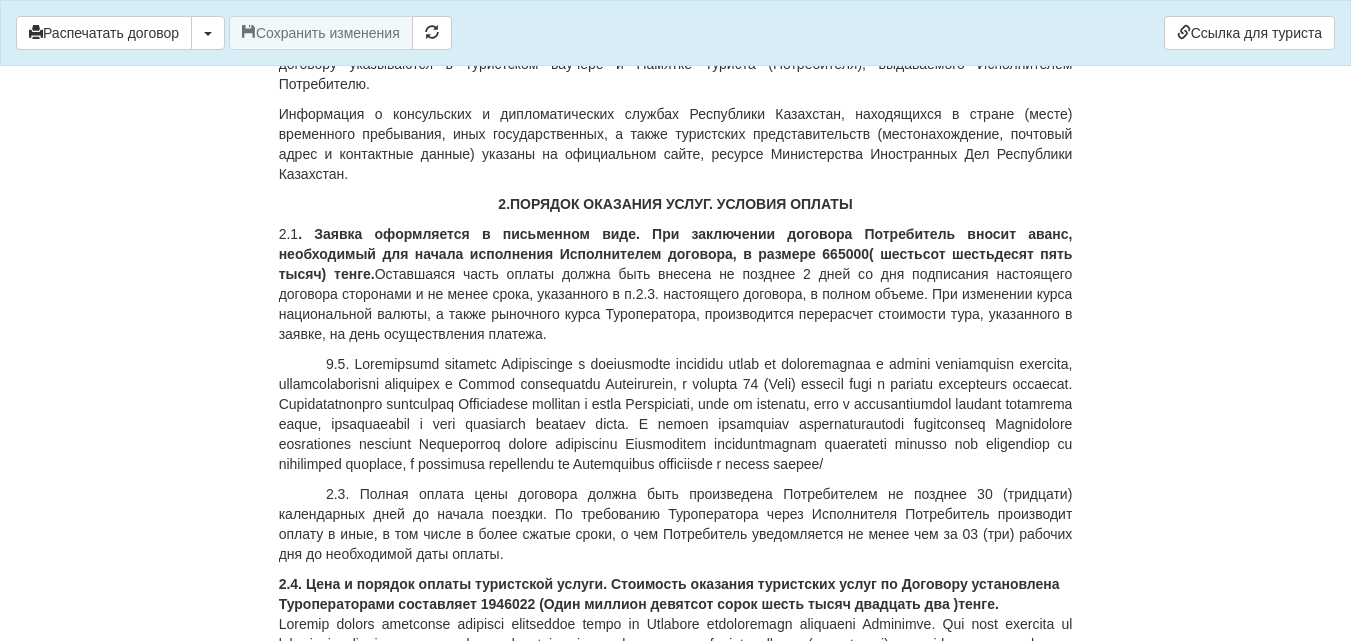 scroll, scrollTop: 1500, scrollLeft: 0, axis: vertical 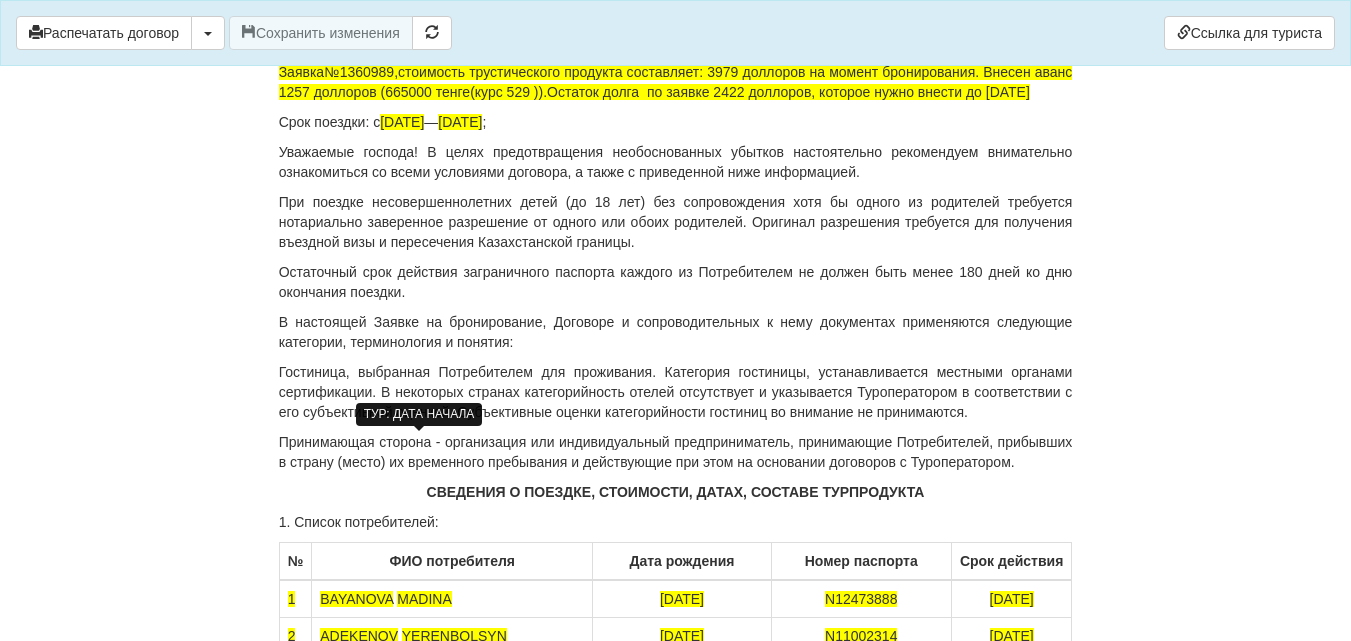 drag, startPoint x: 276, startPoint y: 386, endPoint x: 443, endPoint y: 445, distance: 177.11578 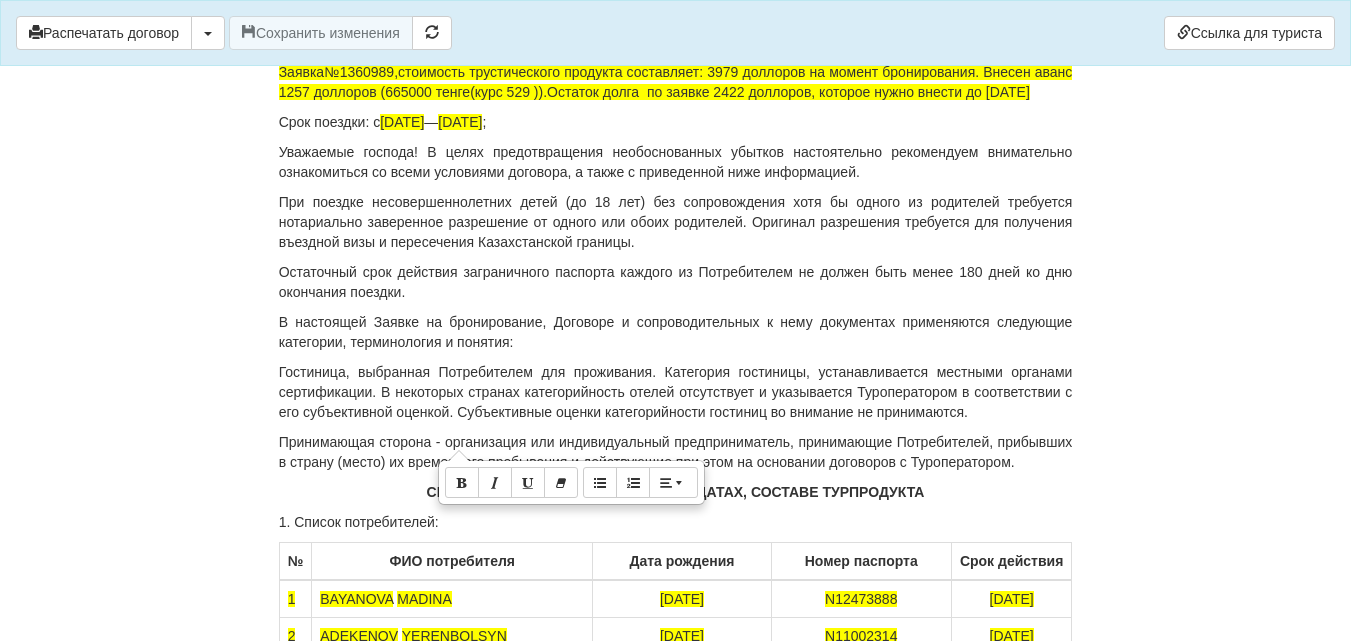 drag, startPoint x: 281, startPoint y: 393, endPoint x: 1067, endPoint y: 413, distance: 786.2544 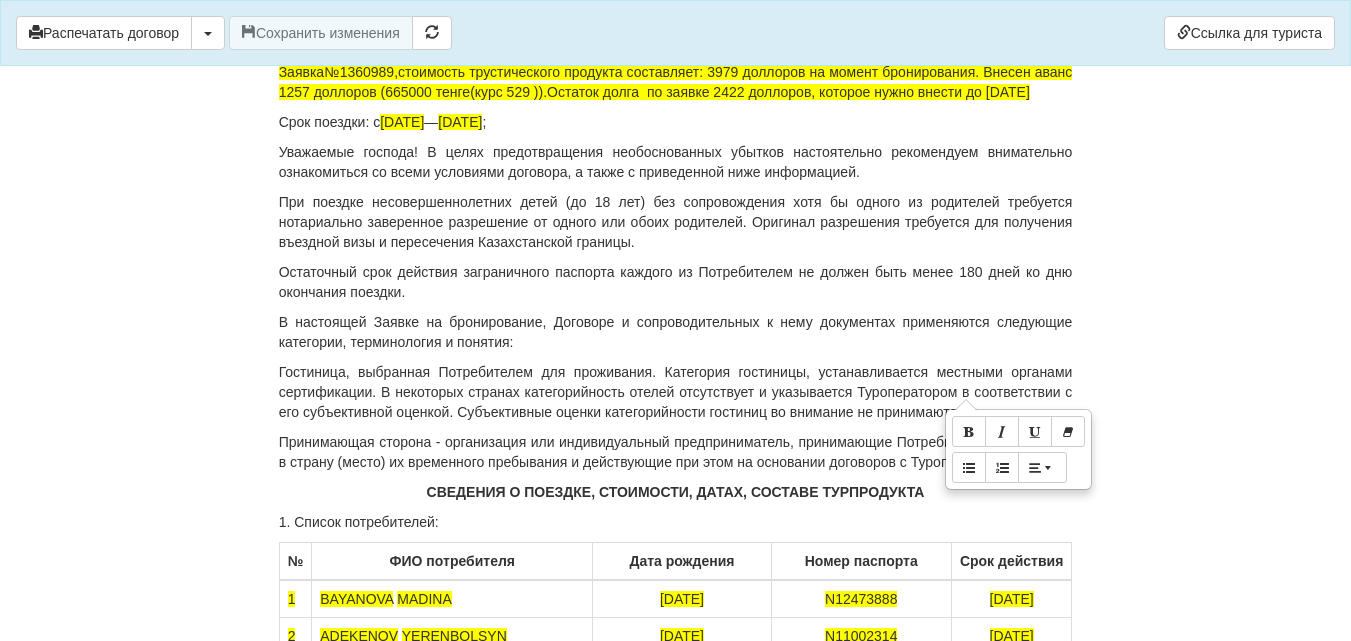 copy on "Заявка№1360989,стоимость трустического продукта составляет: 3979 доллоров на момент бронирования. Внесен аванс 1257 доллоров (665000 тенге(курс 529 )).Остаток долга  по заявке 2422 доллоров, которое нужно внести до [DATE]" 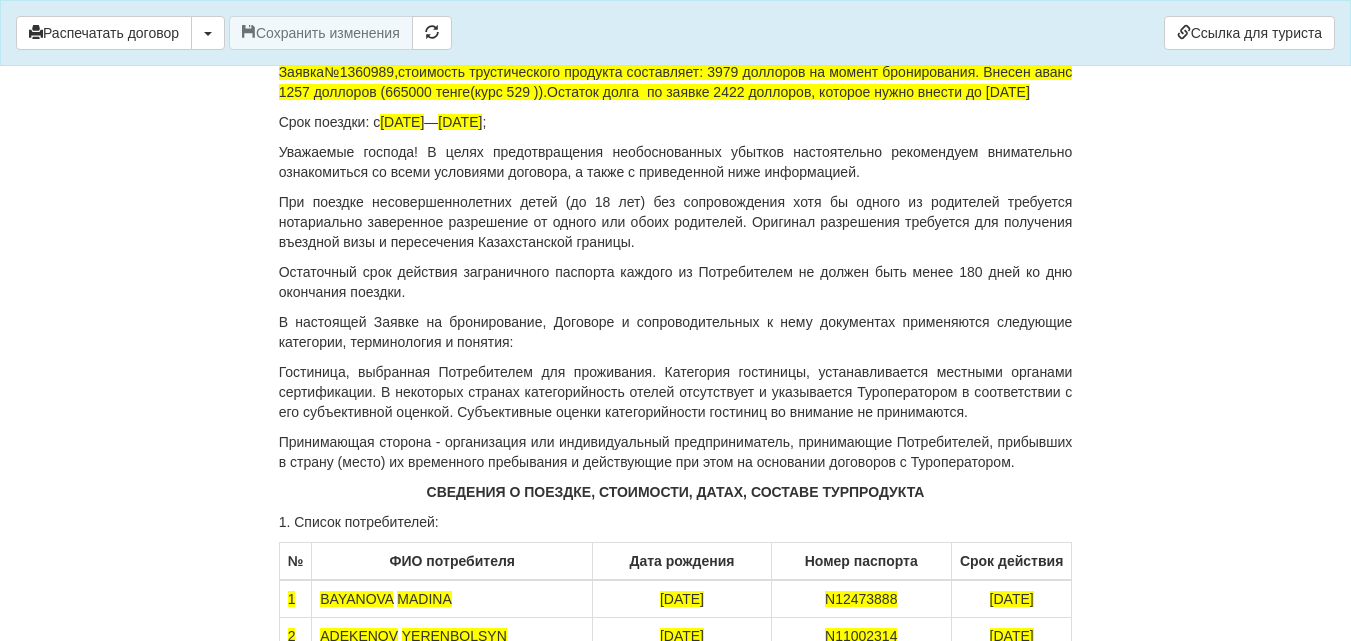 click on "ДОГОВОР ОКАЗАНИЯ ТУРИСТСКИХ УСЛУГ  1360989-KS
От  [DATE]
ИП «World-Tour», ИИН/БИН 740729401205, зарегистрированное в соответствии с законодательством Республики Казахстан, в лице
[PERSON_NAME], действующего на основании талона-уведомления о регистрации индивидуального предпринимателя KZ55UWQ00899845 [DATE] от выданного  3020 УГД по району им Казыбек би г.[PERSON_NAME] ,
в дальнейшем именуемое  «Исполнитель» , с одной стороны, и
BAYANOVA MADINA , дата рождения  [DEMOGRAPHIC_DATA], ИИН  960523451142 , паспорт серии KAZ,номер [PASSPORT] [PHONE_NUMBER]  в дальнейшем именуемый
Kompas" at bounding box center [676, -4537] 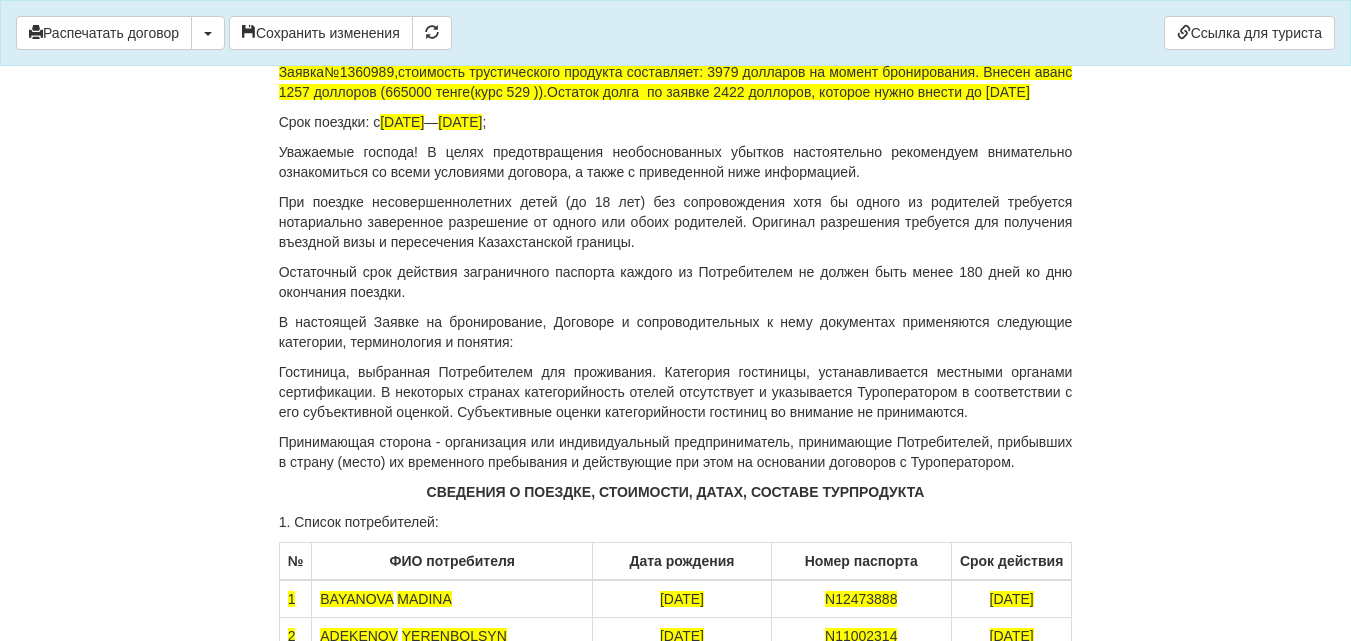 click on "Заявка№1360989,стоимость трустического продукта составляет: 3979 долларов на момент бронирования. Внесен аванс 1257 доллоров (665000 тенге(курс 529 )).Остаток долга  по заявке 2422 доллоров, которое нужно внести до [DATE]" at bounding box center [676, 82] 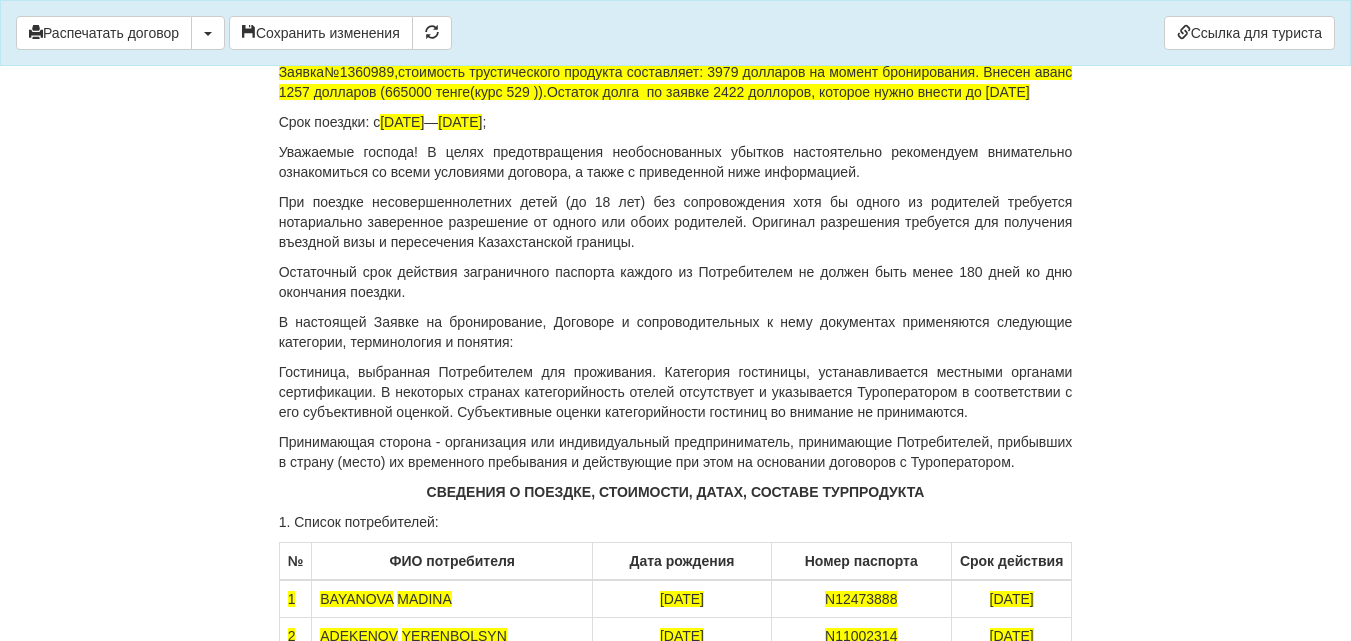 click on "Срок поездки: с  [DATE]  —  [DATE] ;" at bounding box center (676, 122) 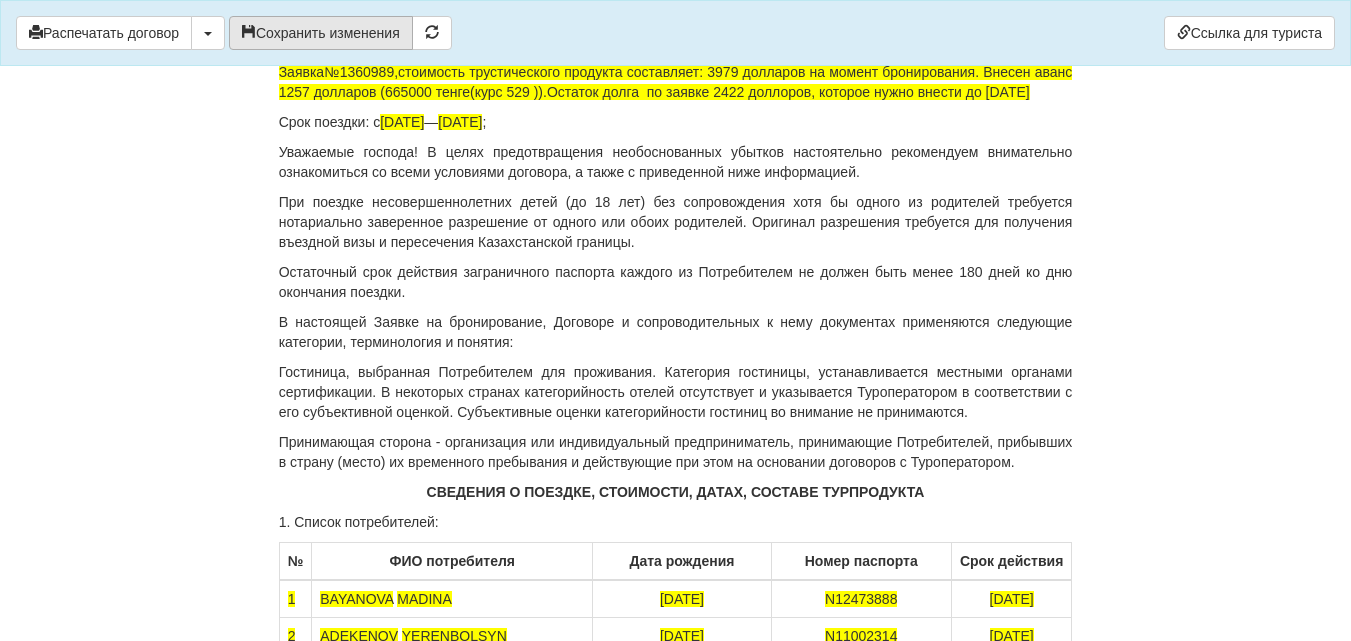 click on "Сохранить изменения" at bounding box center [321, 33] 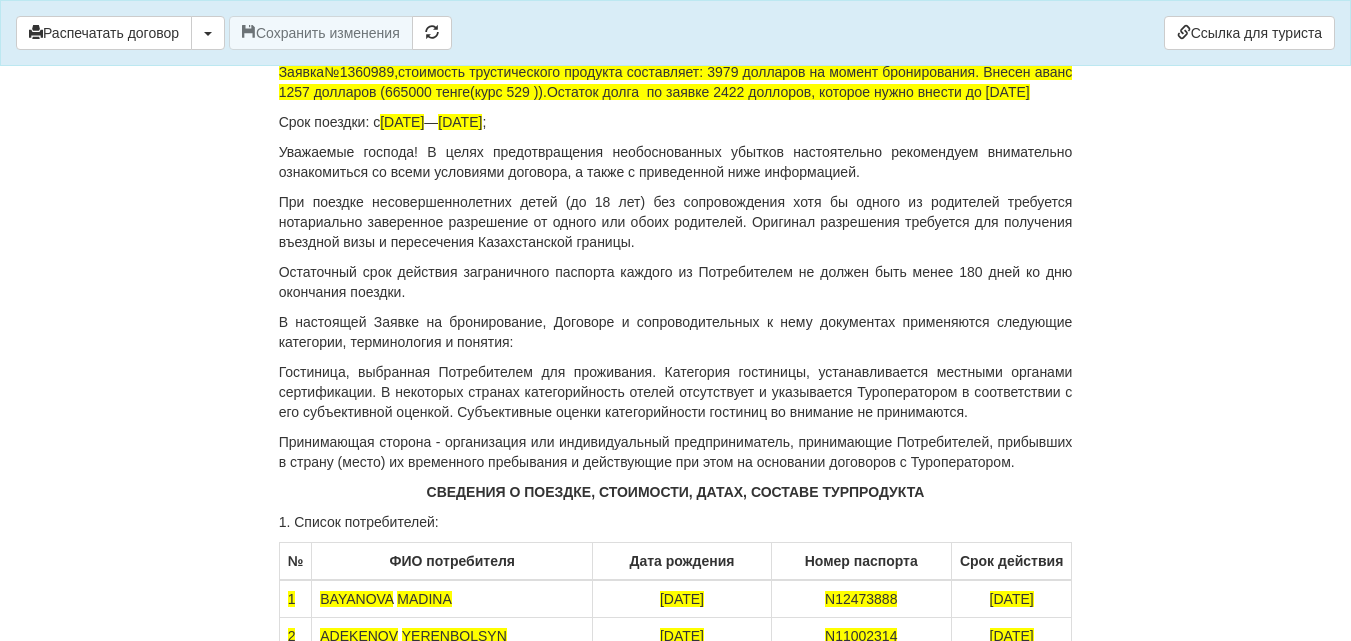 click at bounding box center (874, -172) 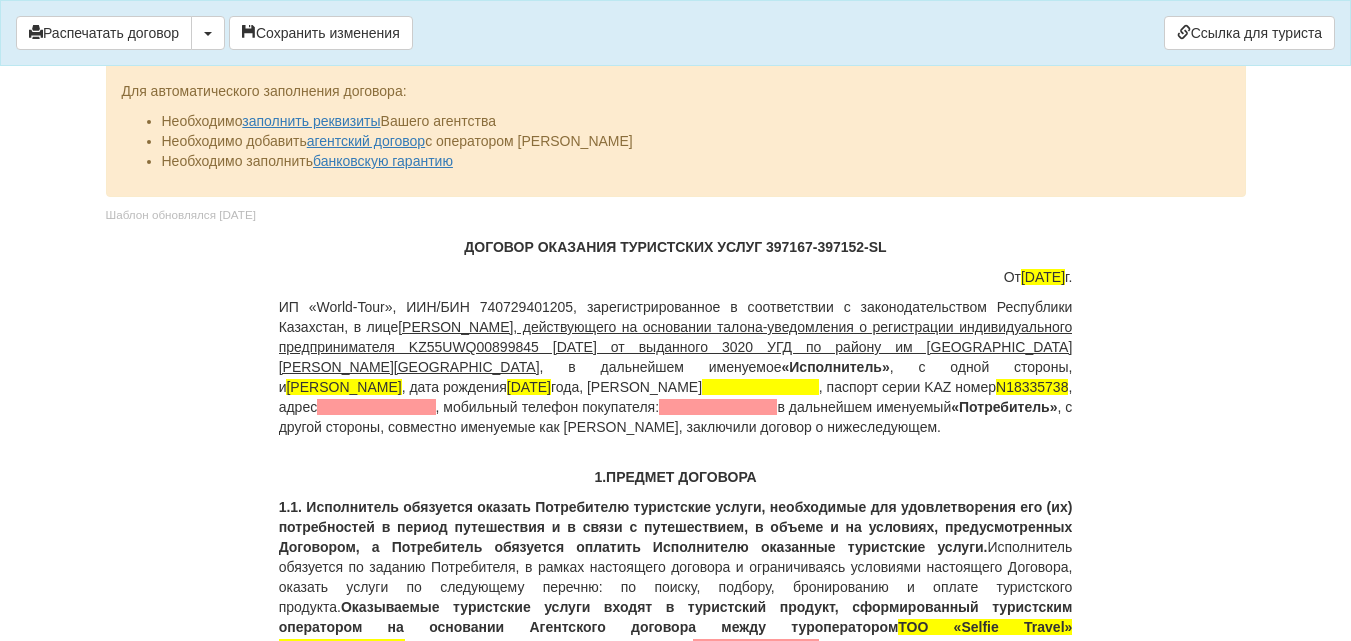 scroll, scrollTop: 12700, scrollLeft: 0, axis: vertical 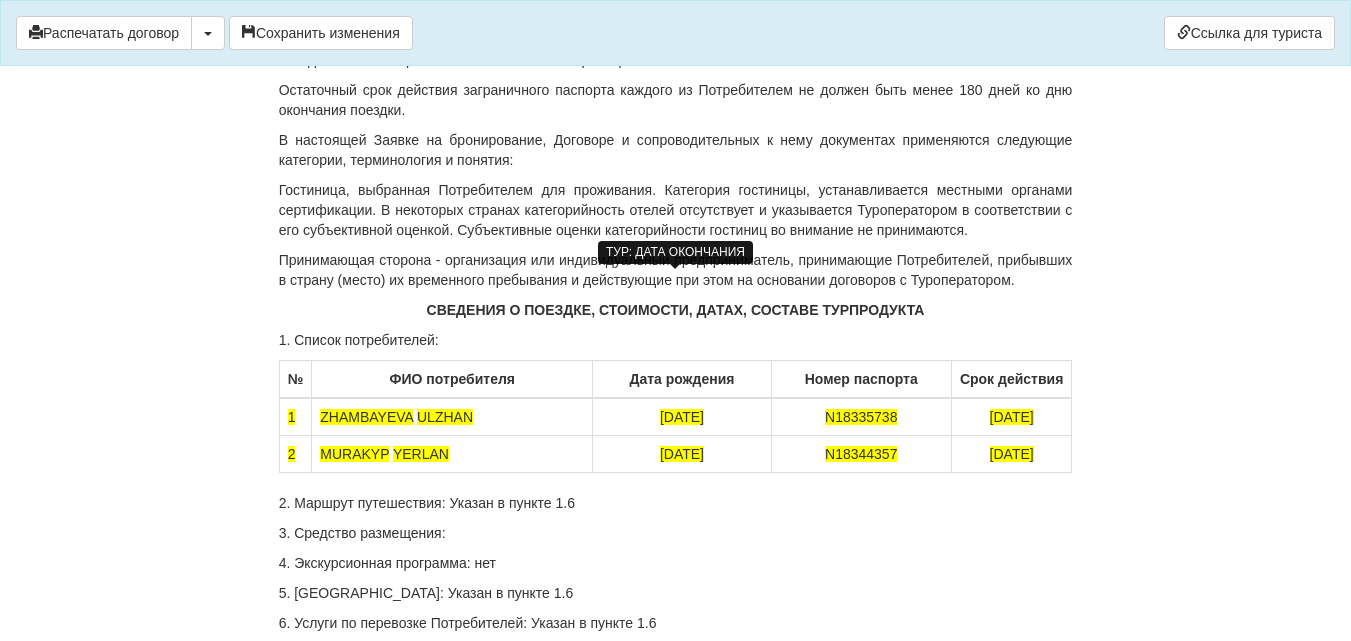 type 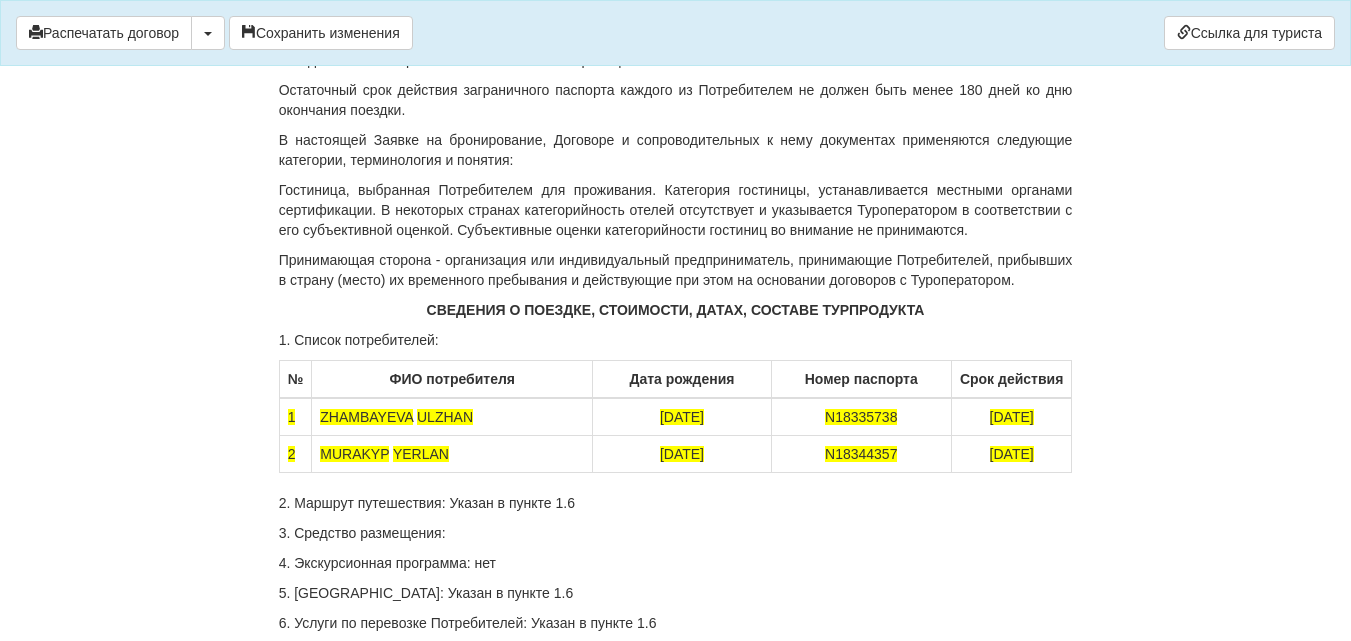 click on "[DATE]     Заявка№1360989,стоимость туристического продукта составляет: 3979 долларов на момент бронирования. Внесен аванс 1257 долларов (665000 тенге(курс 529 )).Остаток долга  по заявке 2422 долларов, которое нужно внести до [DATE]" at bounding box center [676, -80] 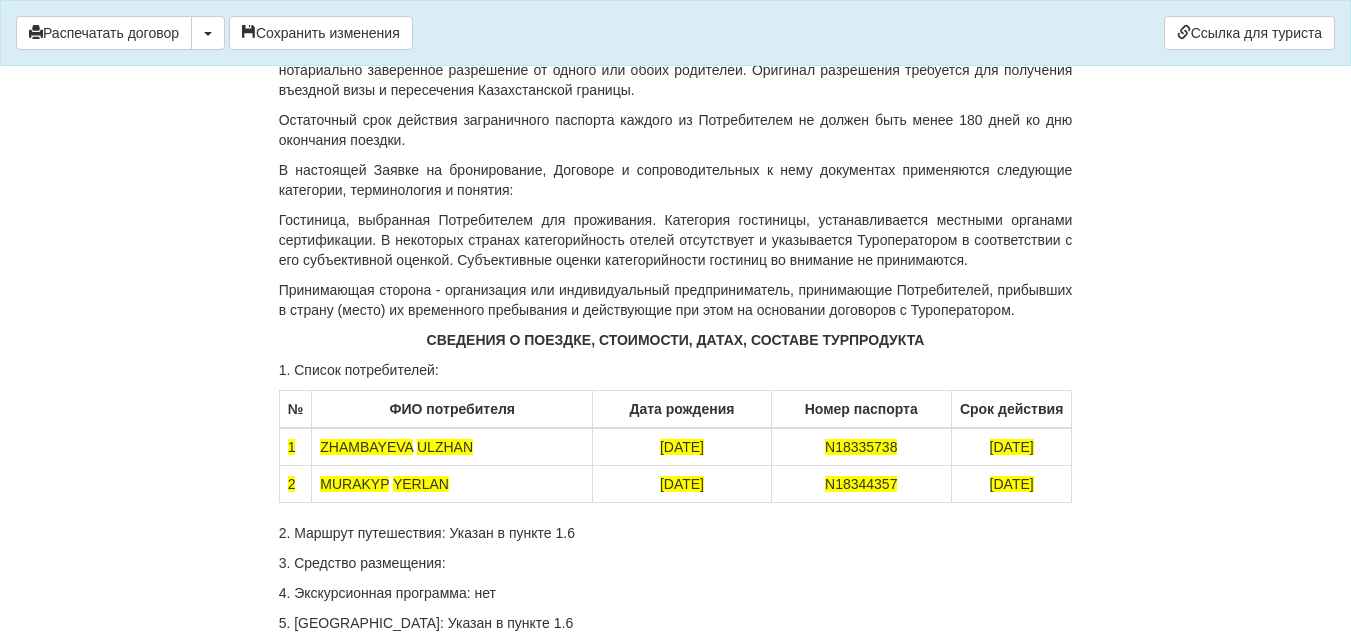 click on "Заявка№1360989,стоимость туристического продукта составляет: 3979 долларов на момент бронирования. Внесен аванс 1257 долларов (665000 тенге(курс 529 )).Остаток долга  по заявке 2422 долларов, которое нужно внести до [DATE]     ;" at bounding box center (676, -50) 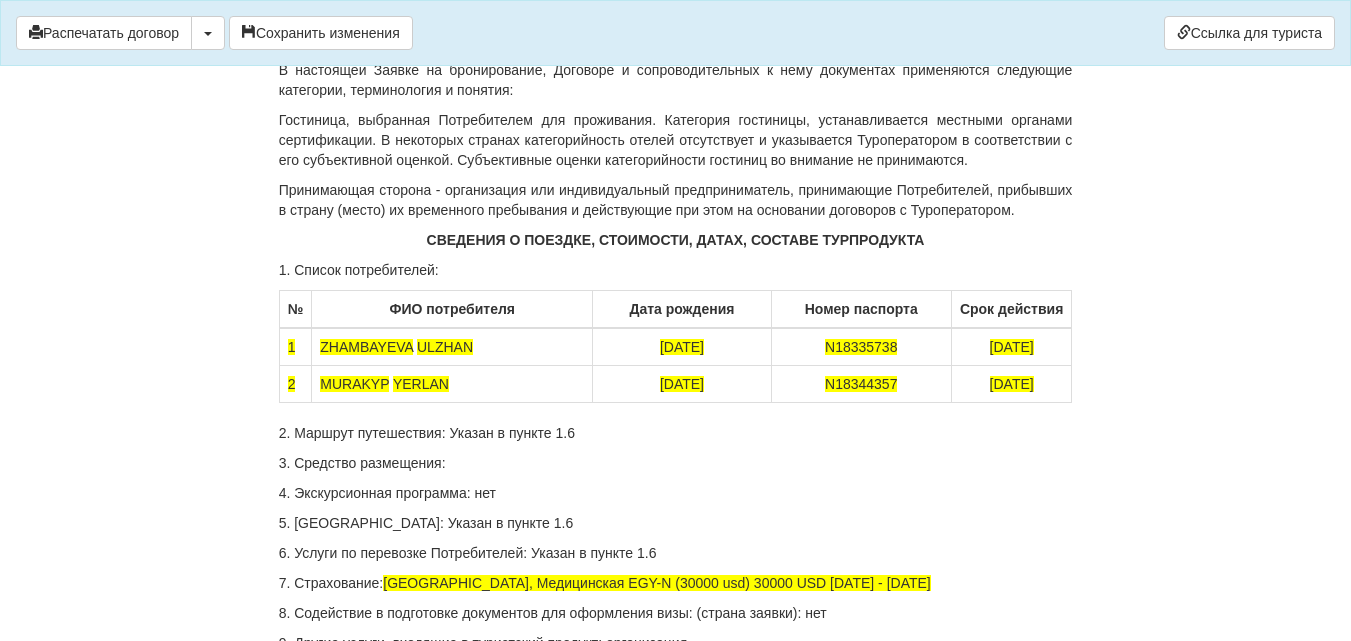 scroll, scrollTop: 12700, scrollLeft: 0, axis: vertical 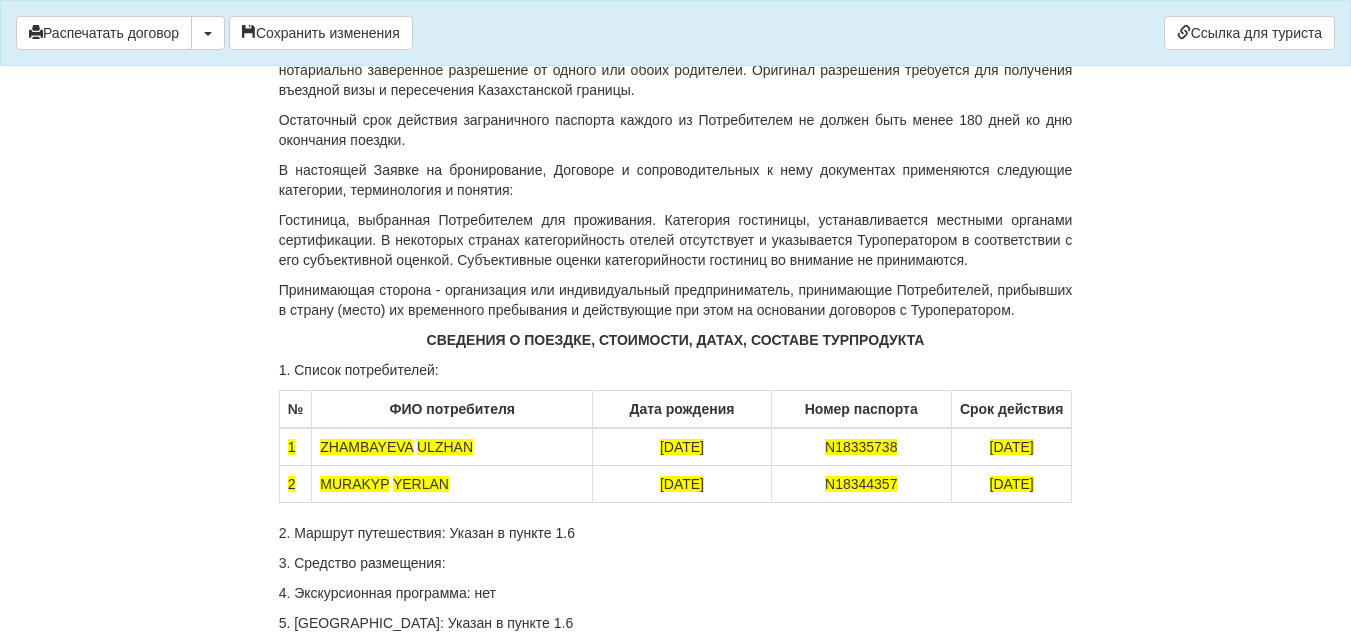 click on "Заявка№1360989,стоимость туристического продукта составляет: 3979 долларов на момент бронирования. Внесен аванс 1257 долларов (665000 тенге(курс 529 )).Остаток долга  по заявке 2422 долларов, которое нужно внести до [DATE]" at bounding box center (676, -50) 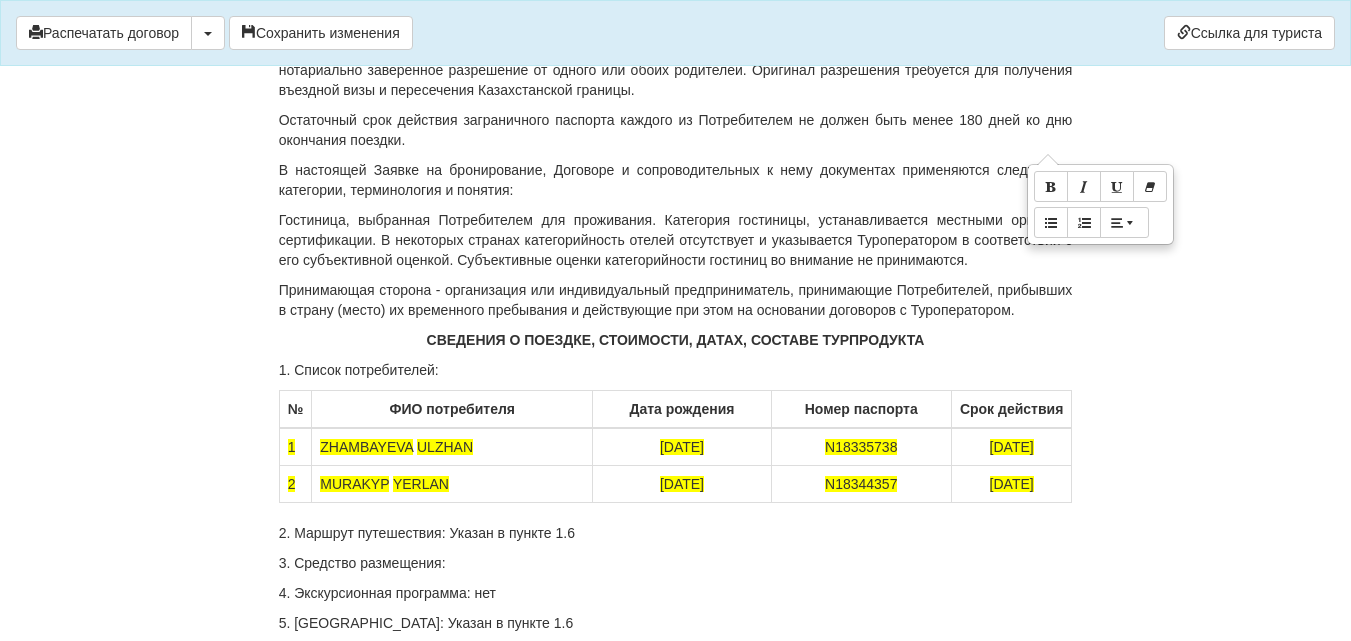 copy on "397167-397152" 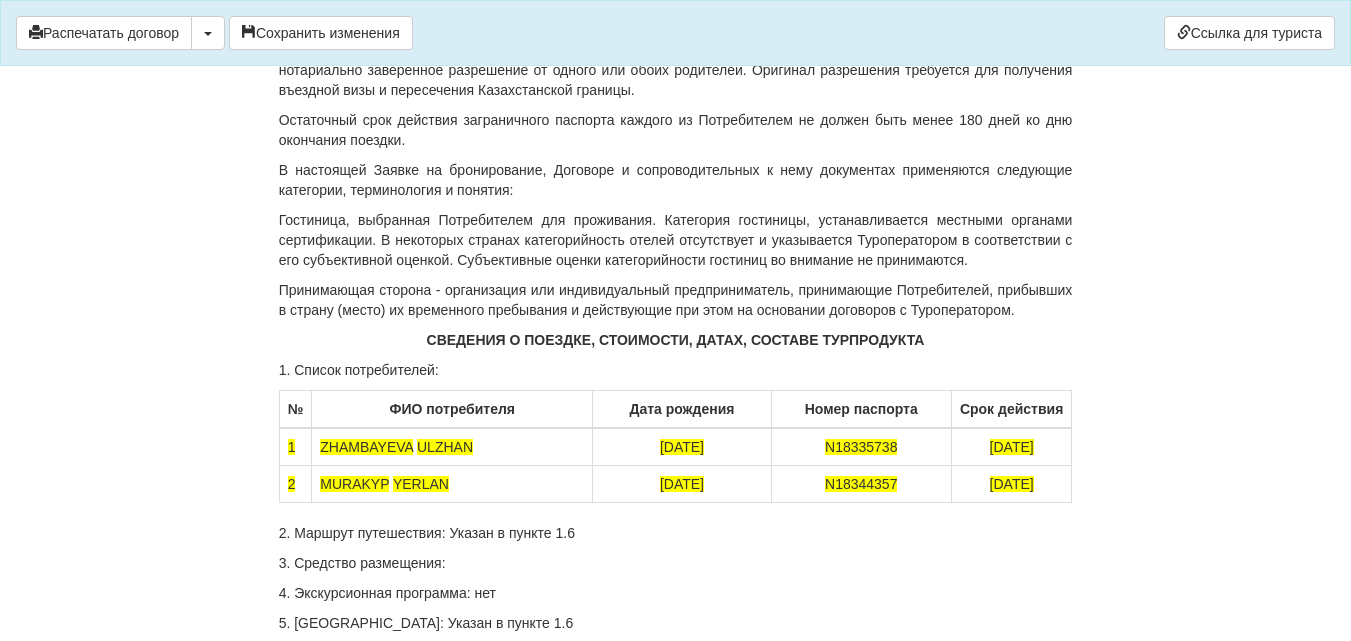 click on "Заявки№    397167-397152    ,стоимость туристического продукта составляет: 3979 долларов на момент бронирования. Внесен аванс 1257 долларов (665000 тенге(курс 529 )).Остаток долга  по заявке 2422 долларов, которое нужно внести до 25.07.2025г" at bounding box center [676, -50] 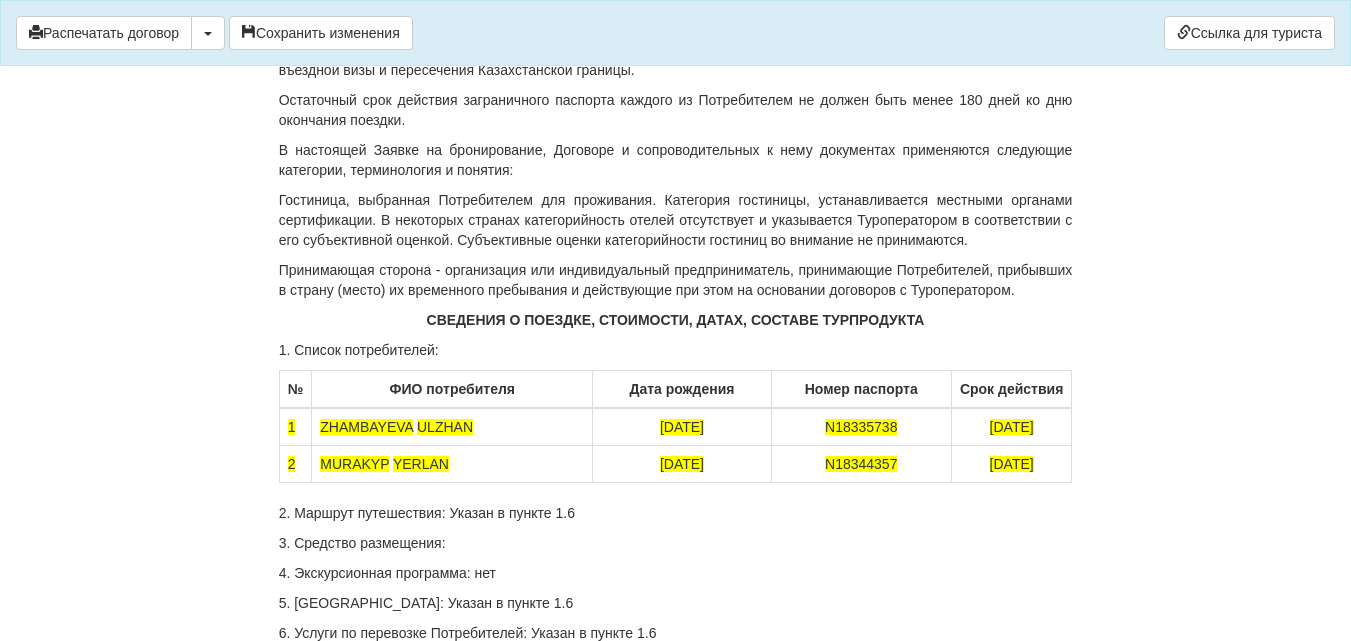 click on "Заявки№397167,397152    ,стоимость туристического продукта составляет: 3364 долларов на момент бронирования. Внесен аванс 1154 долларов (600000 тенге).Остаток долга  по заявке 2422 долларов, которое нужно внести до 25.07.2025г" at bounding box center (676, -60) 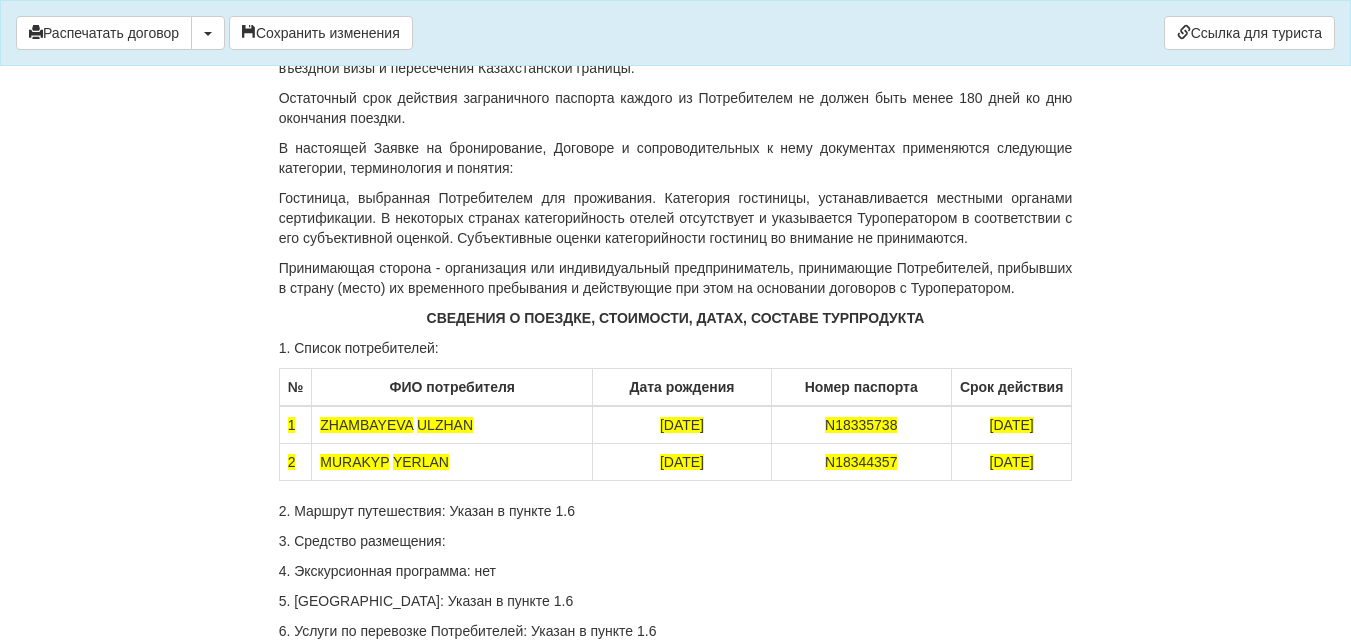 scroll, scrollTop: 12700, scrollLeft: 0, axis: vertical 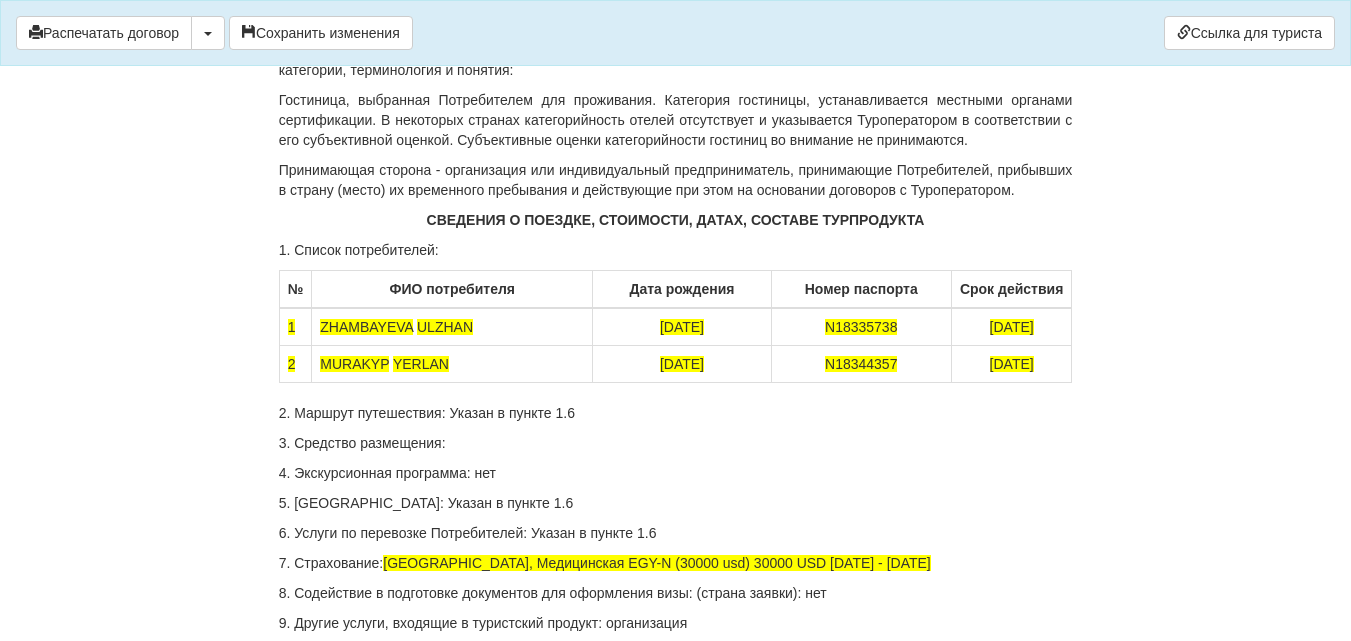 click on "Заявки№397167,397152    ,стоимость туристического продукта составляет: 3364 долларов на момент бронирования. Внесен аванс 1154 долларов (600000 тенге).Остаток долга  по заявке 2210 долларов, которое нужно внести до 01.09.2025г     ;" at bounding box center [676, -160] 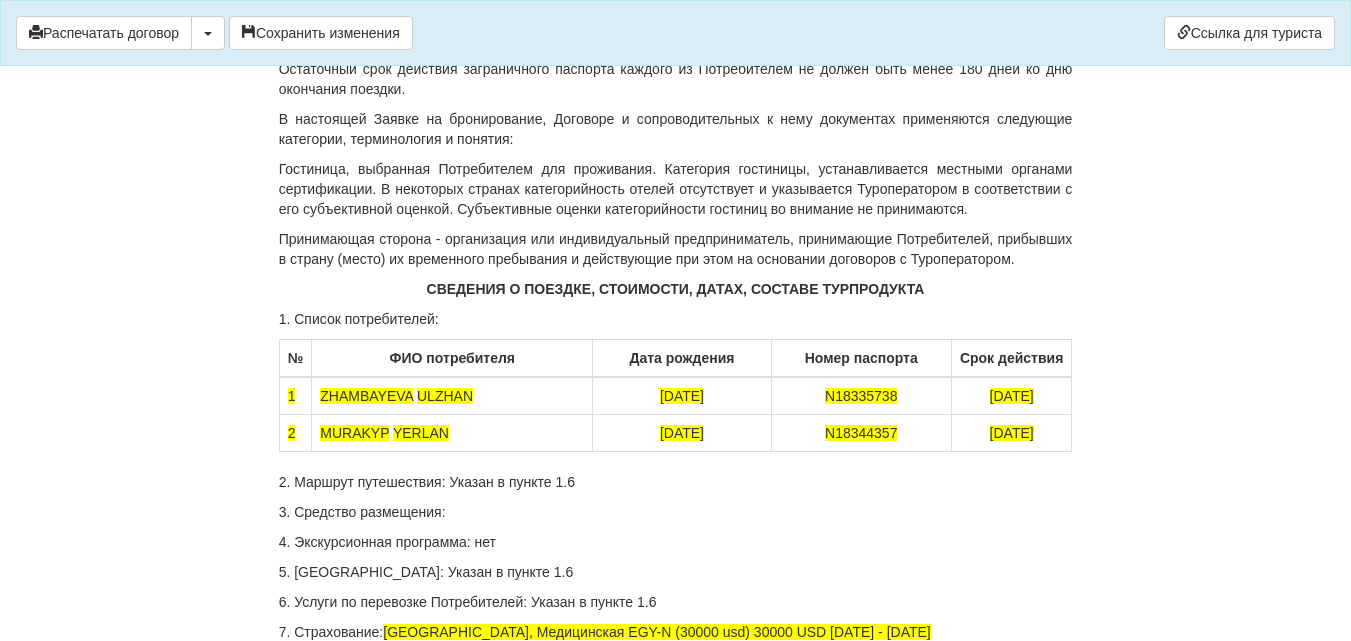 scroll, scrollTop: 12600, scrollLeft: 0, axis: vertical 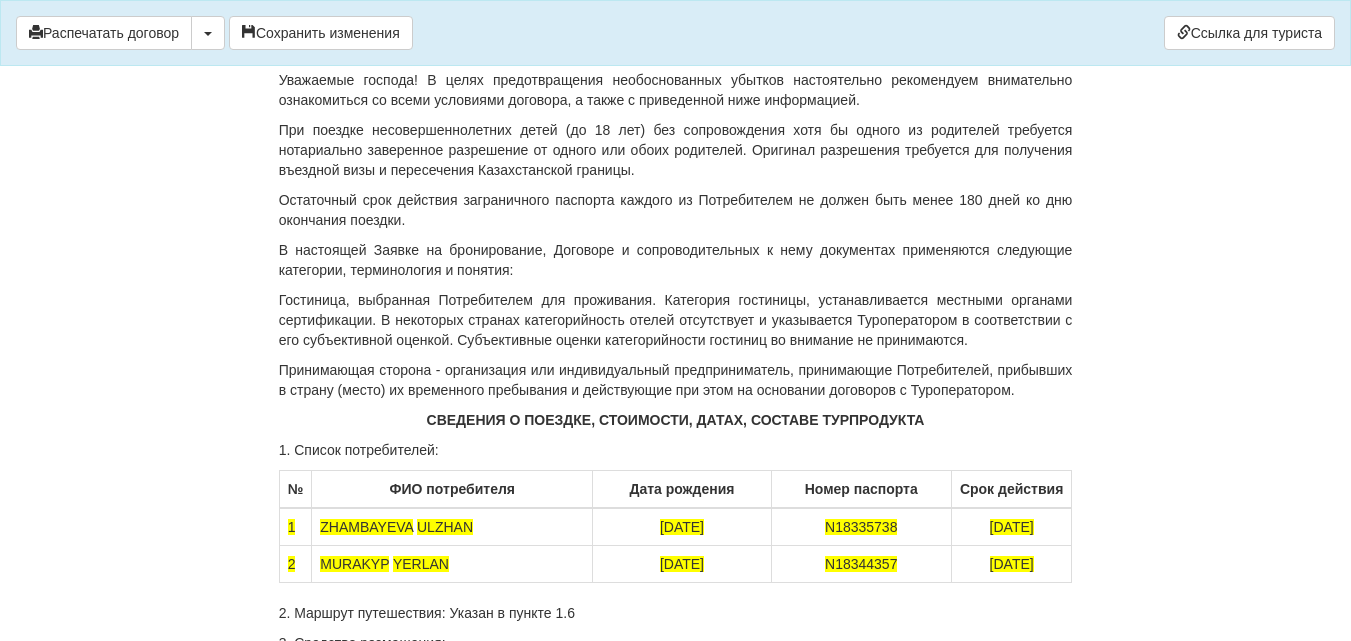 click on "Срок поездки: с  24.09.2025г- 02.10.2025г" at bounding box center [676, 0] 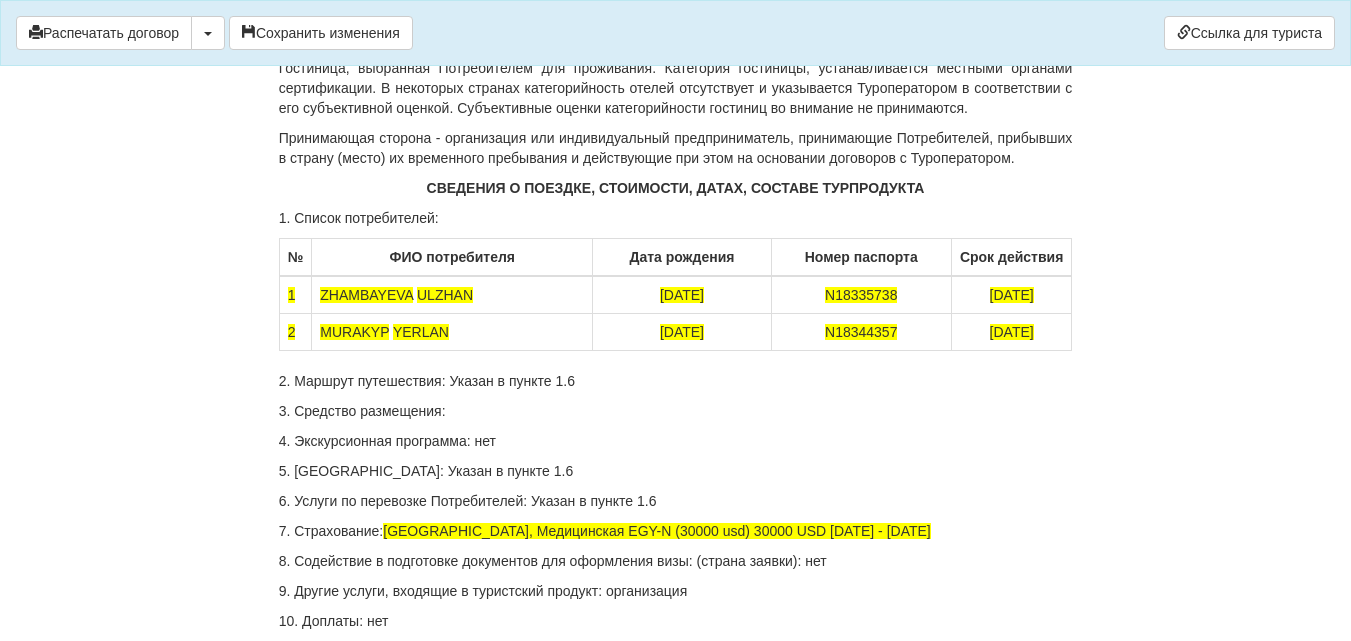 scroll, scrollTop: 12800, scrollLeft: 0, axis: vertical 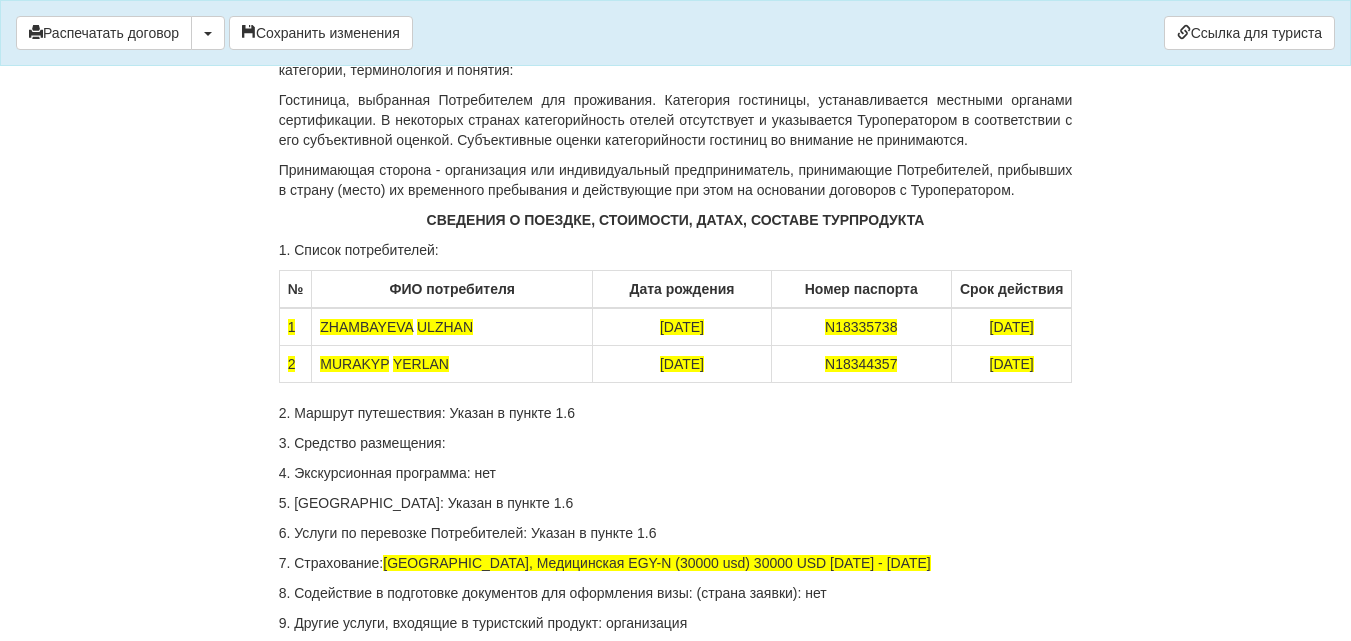 click on "Заявки№397167,397152    ,стоимость туристического продукта составляет: 3364 долларов на момент бронирования. Внесен аванс 1154 долларов (600000 тенге).Остаток долга  по заявке 2210 долларов, которое нужно внести до 01.09.2025г" at bounding box center [676, -160] 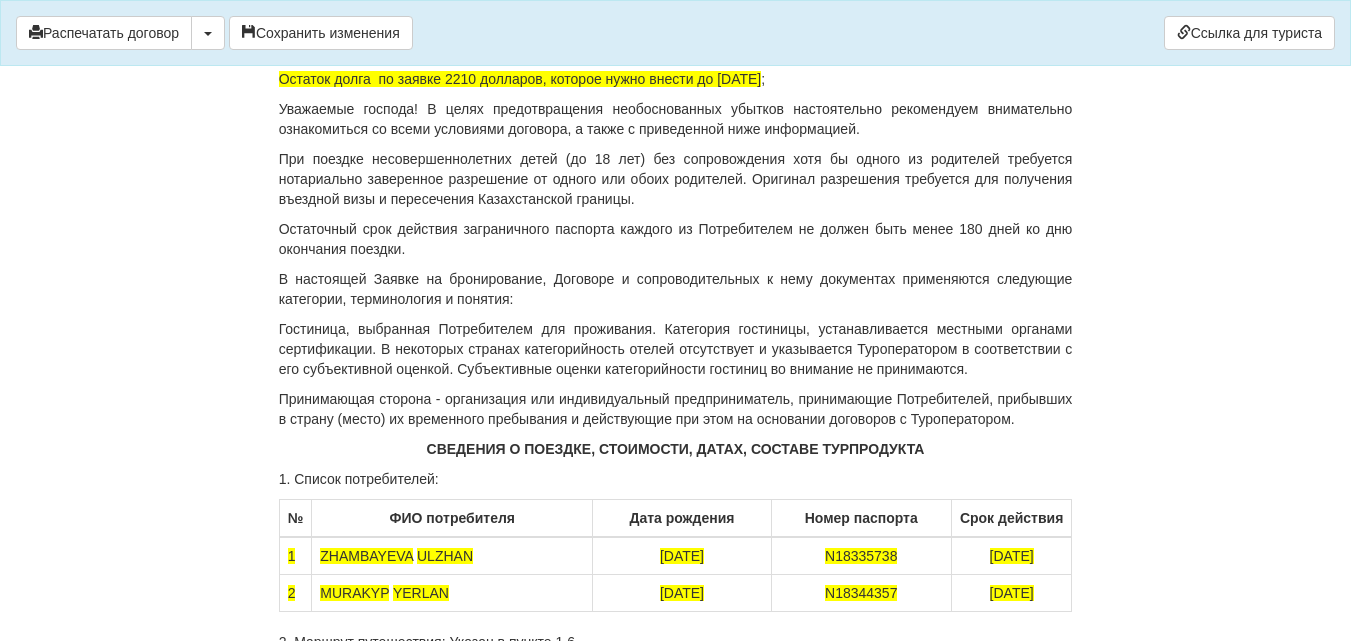 scroll, scrollTop: 12600, scrollLeft: 0, axis: vertical 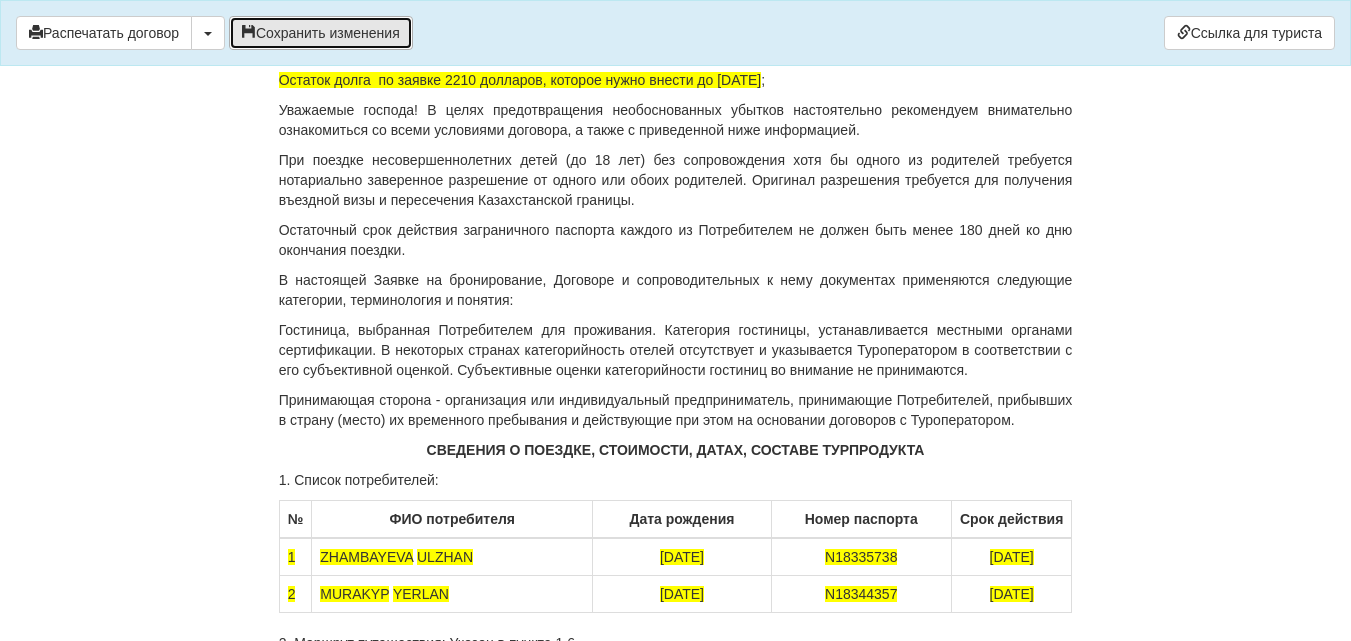 click on "Сохранить изменения" at bounding box center [321, 33] 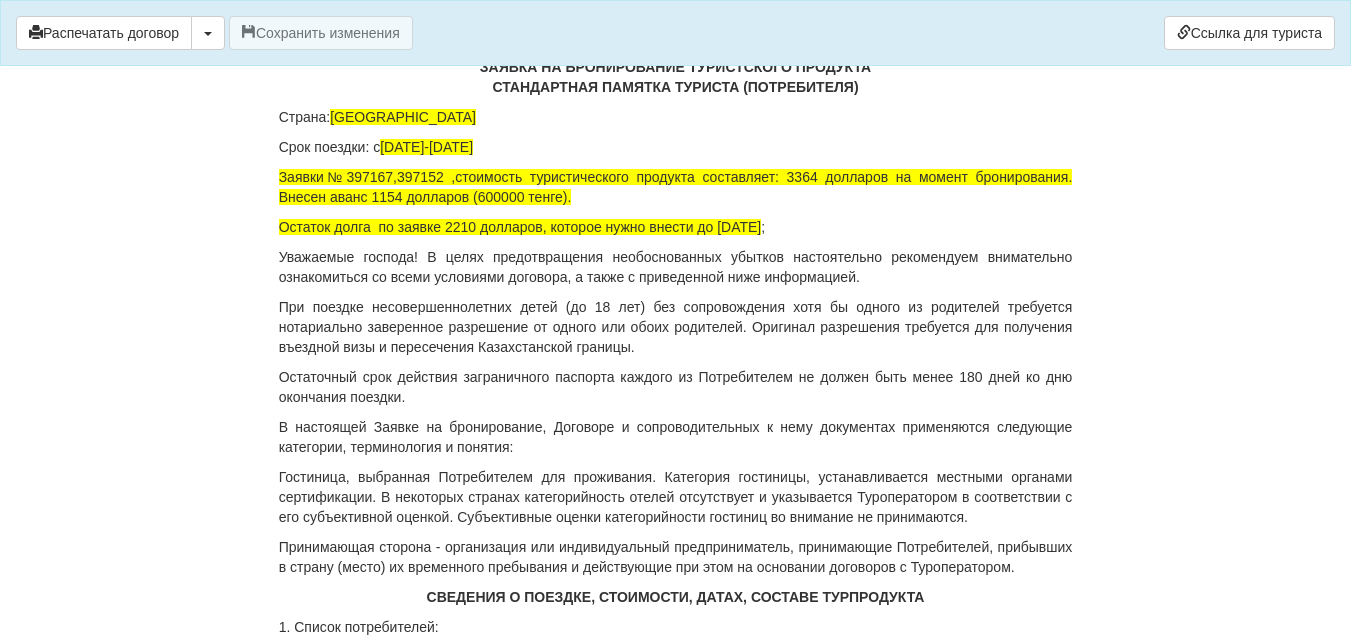 scroll, scrollTop: 12224, scrollLeft: 0, axis: vertical 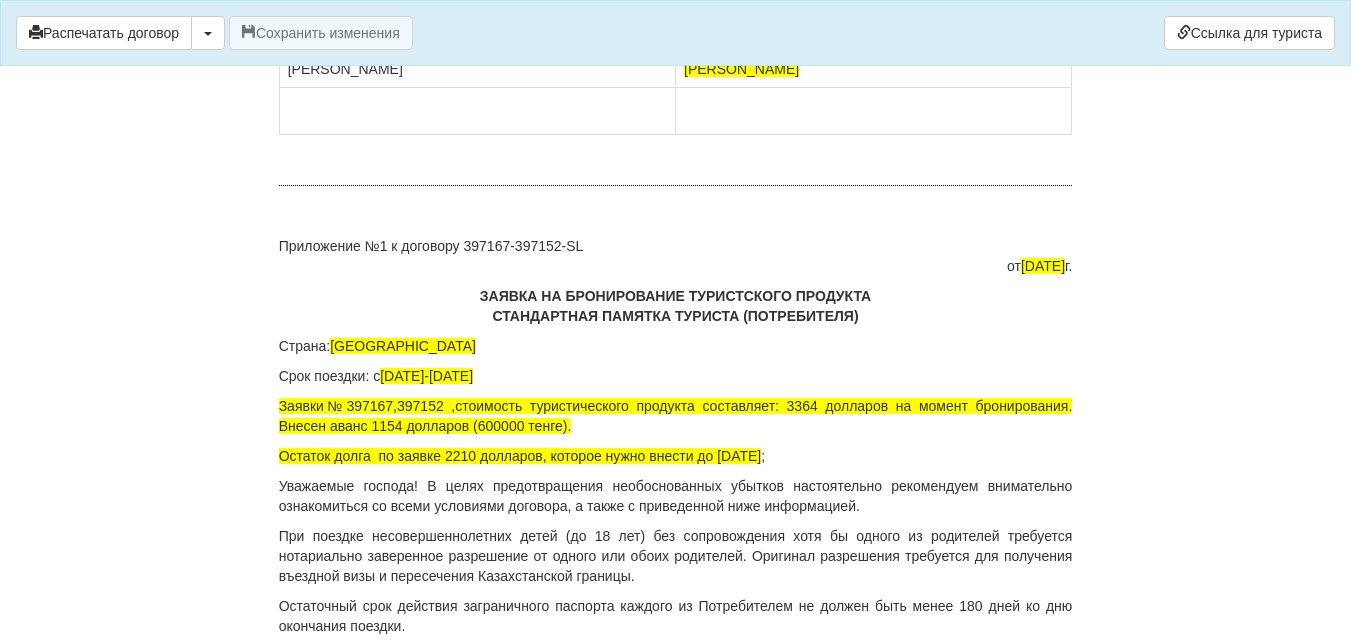 click on "выдан 02.05.2025г Адрес:.  г.Караганда,Букетова 3/5 кв.105 Тел.  +77786820944" at bounding box center [873, -148] 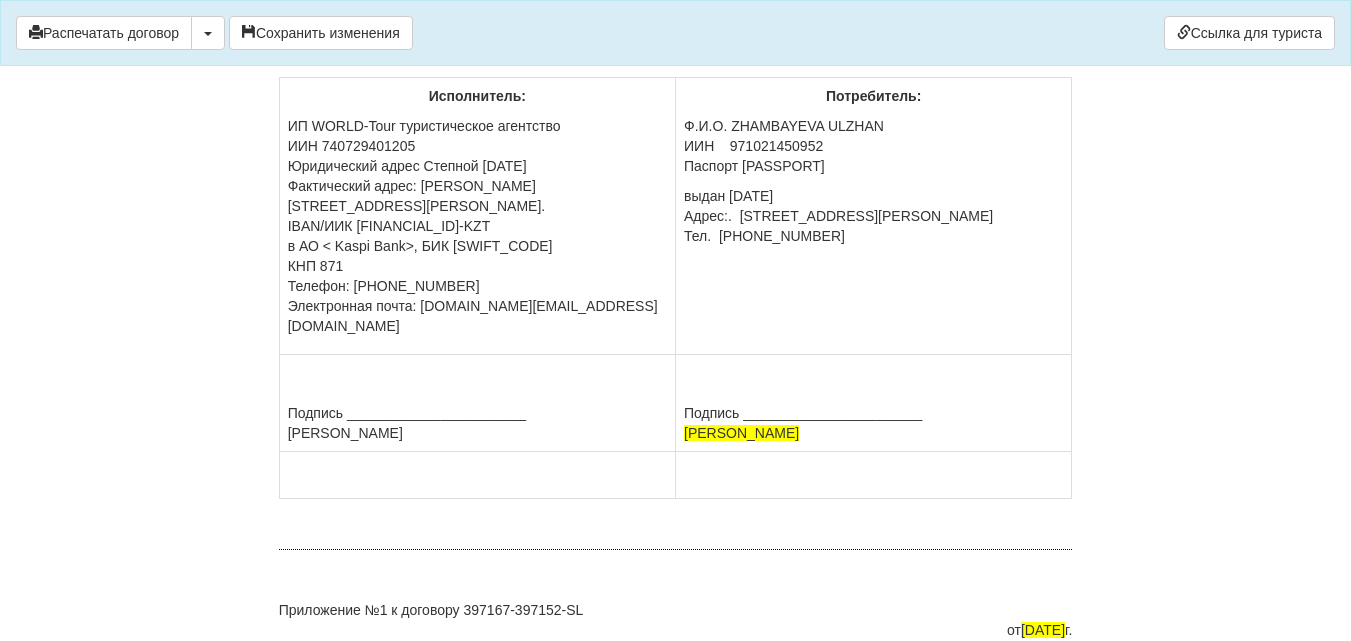 scroll, scrollTop: 11824, scrollLeft: 0, axis: vertical 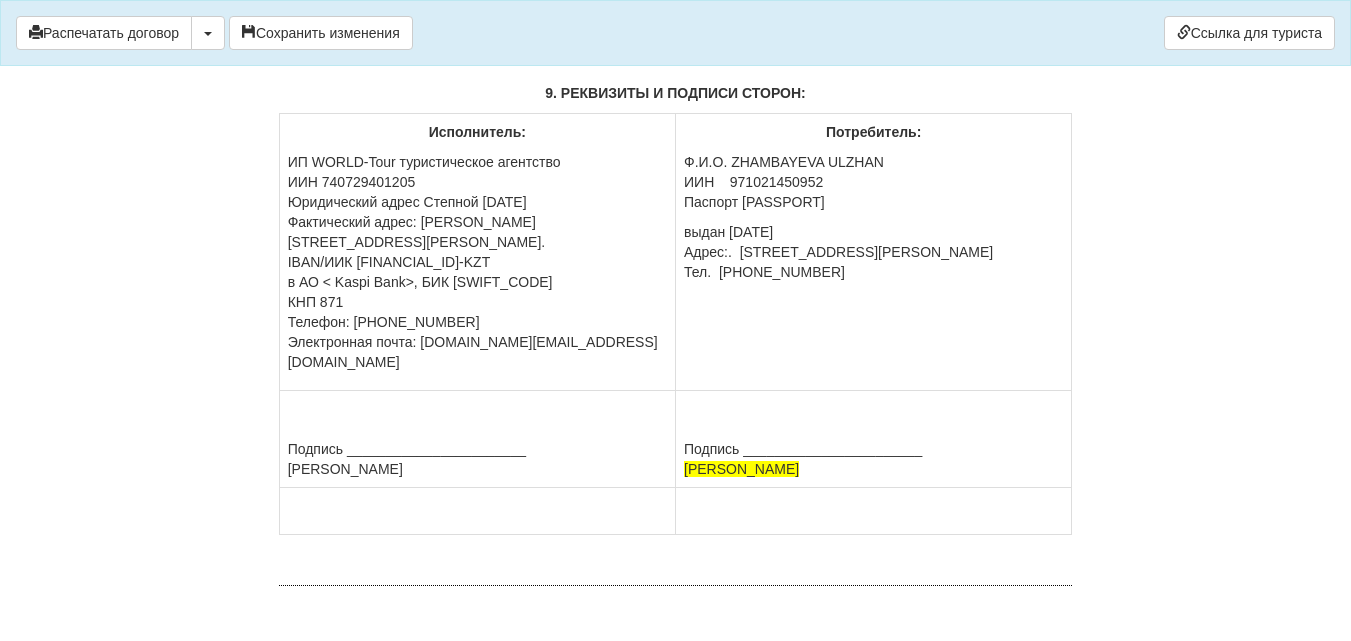 drag, startPoint x: 416, startPoint y: 331, endPoint x: 460, endPoint y: 337, distance: 44.407207 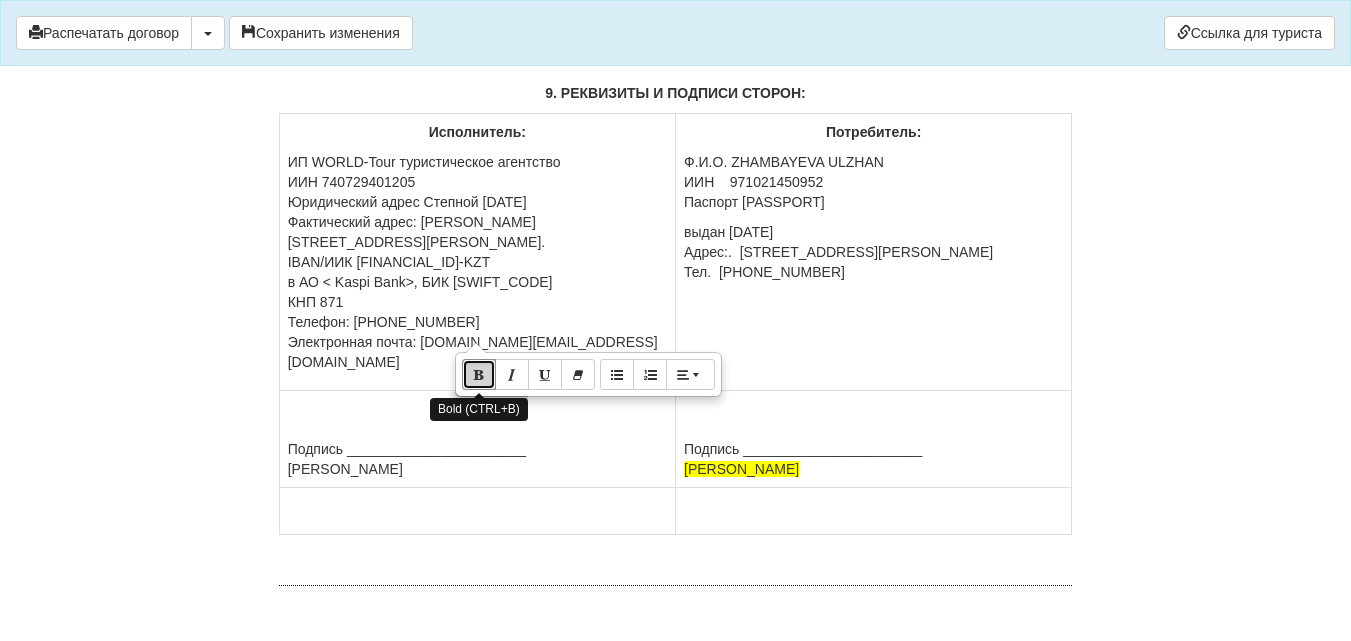 click at bounding box center (479, 374) 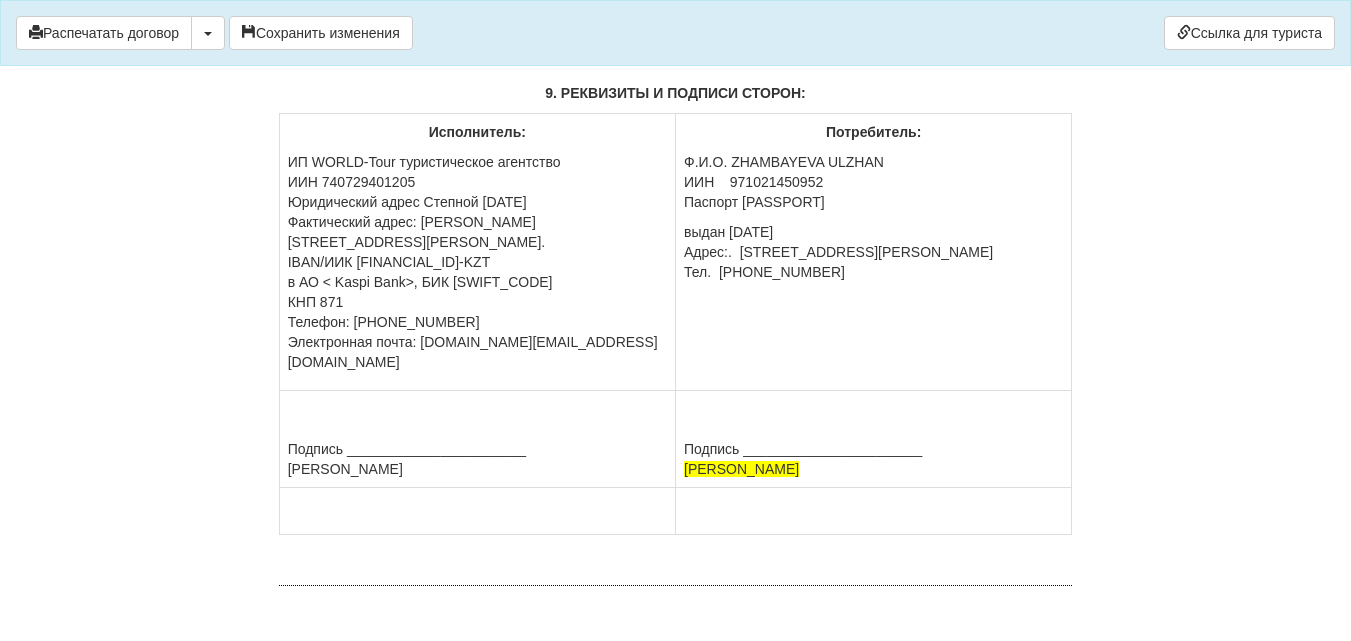 drag, startPoint x: 424, startPoint y: 331, endPoint x: 900, endPoint y: 342, distance: 476.12708 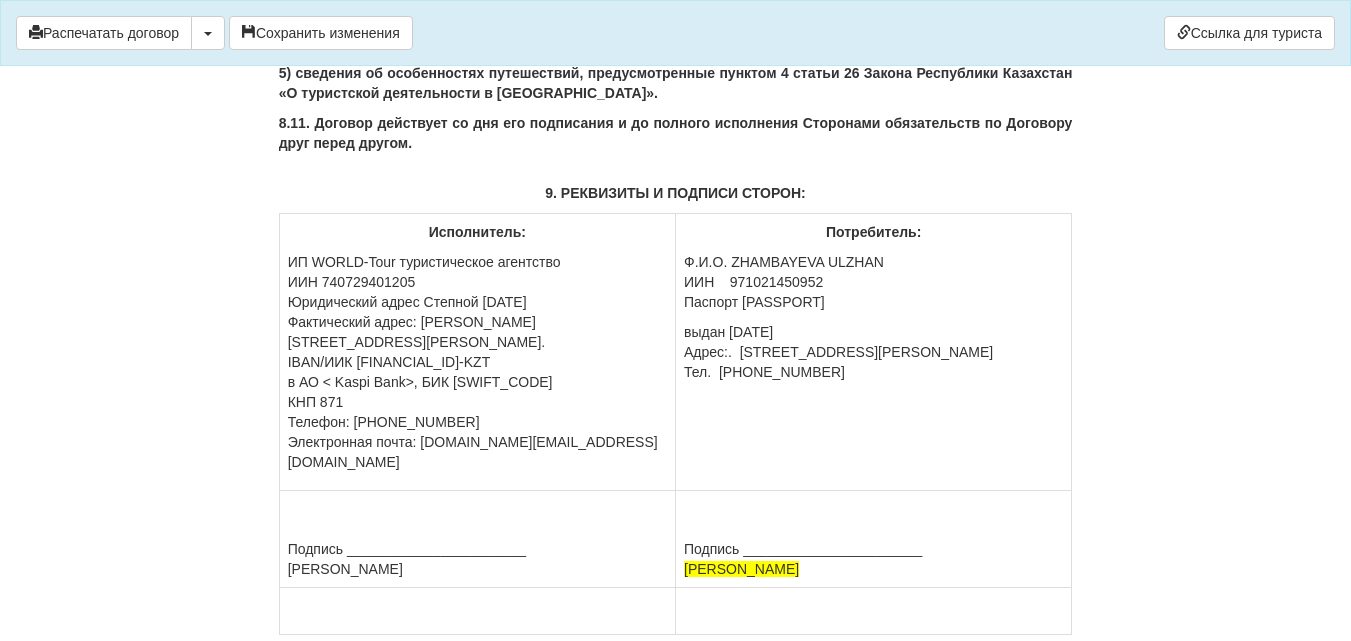 scroll, scrollTop: 11824, scrollLeft: 0, axis: vertical 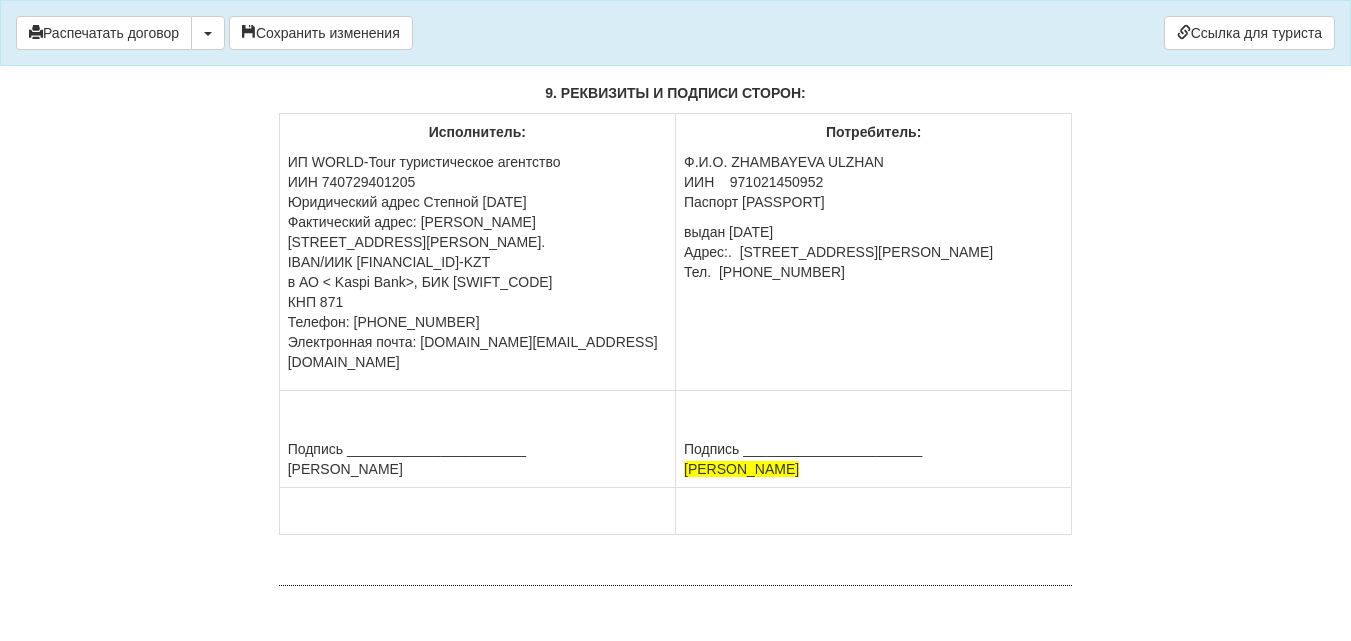 drag, startPoint x: 278, startPoint y: 239, endPoint x: 417, endPoint y: 481, distance: 279.07883 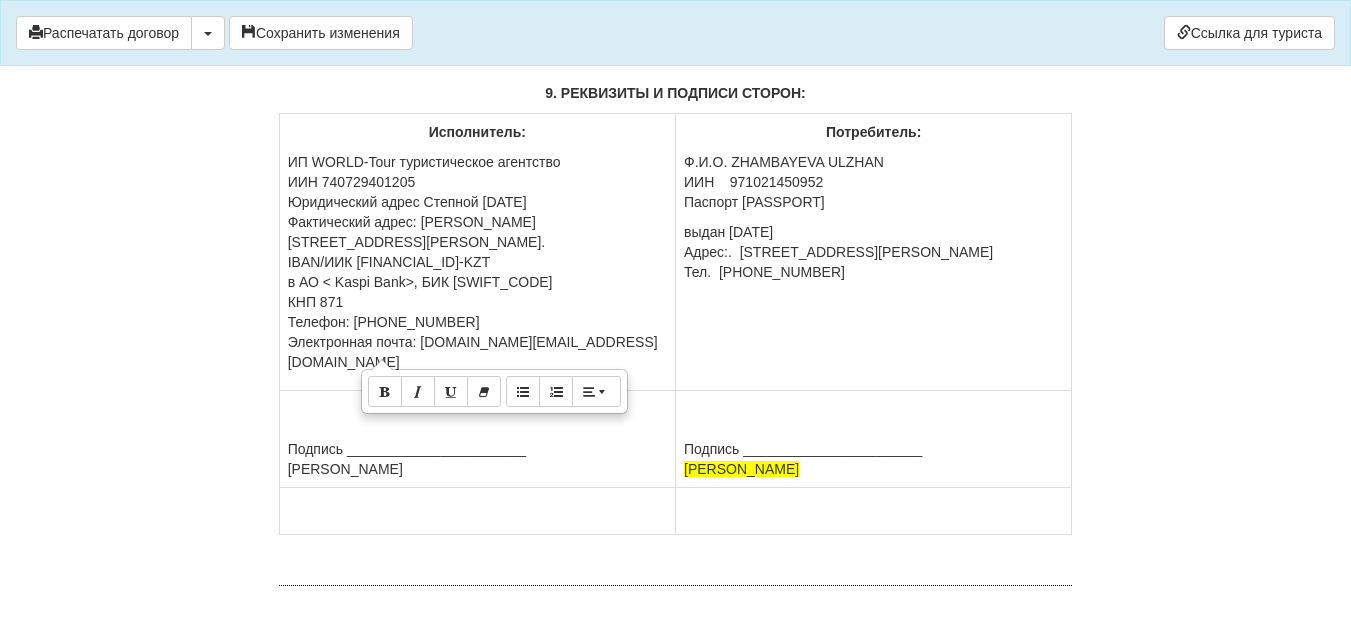 drag, startPoint x: 366, startPoint y: 354, endPoint x: 337, endPoint y: 345, distance: 30.364452 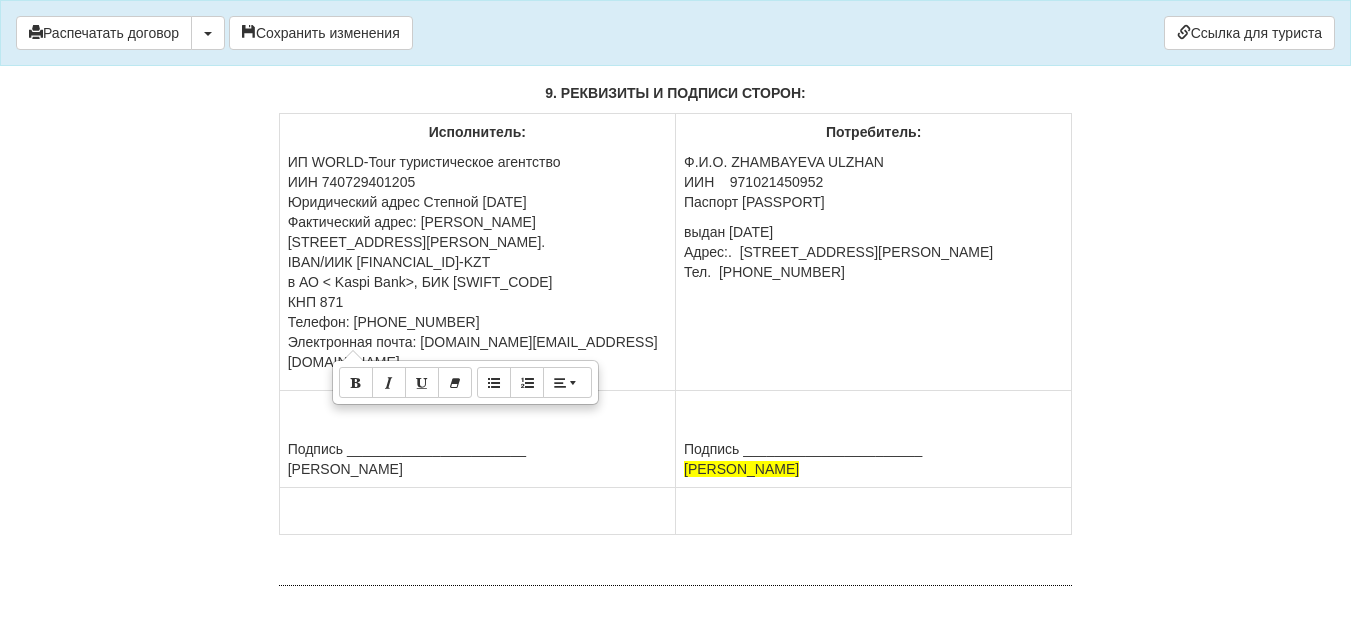 drag, startPoint x: 279, startPoint y: 243, endPoint x: 406, endPoint y: 464, distance: 254.89214 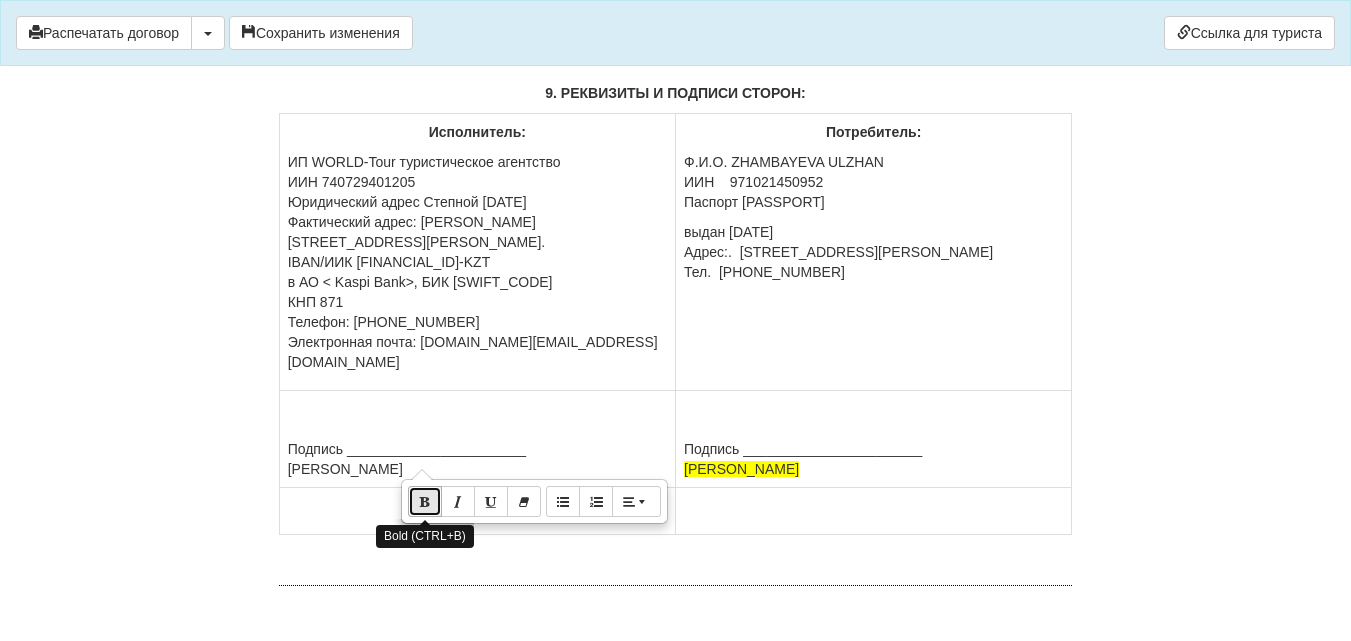 click at bounding box center [425, 501] 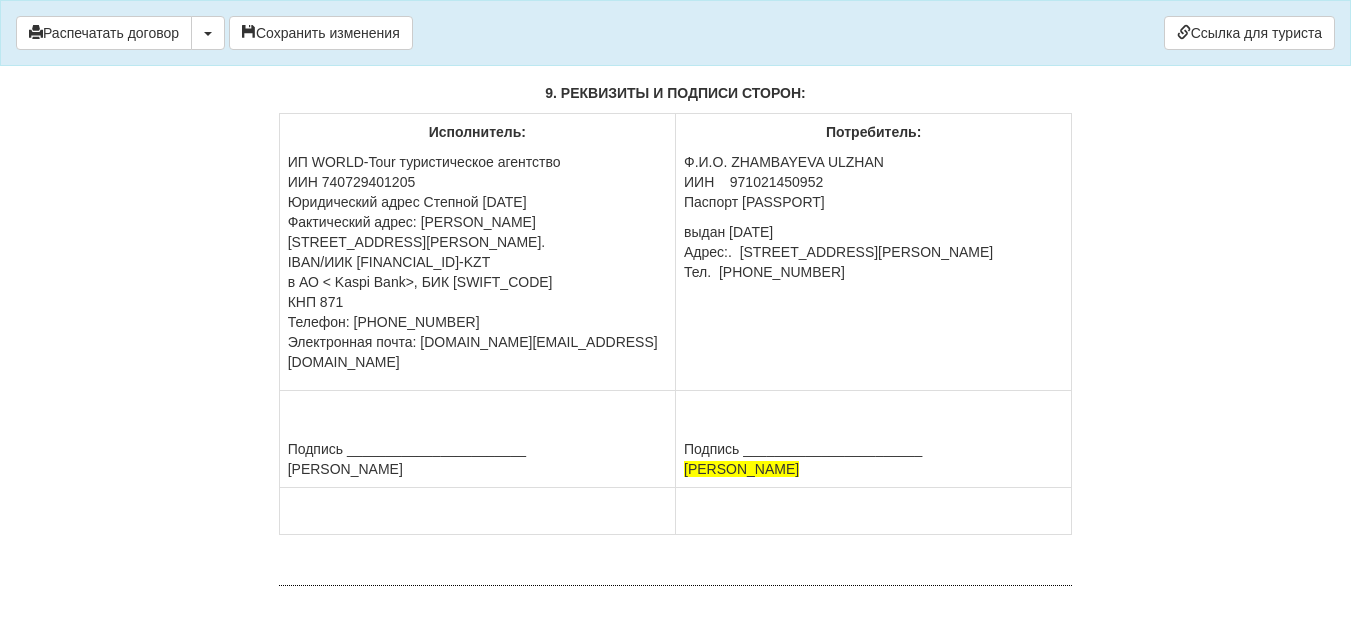 click on "ДОГОВОР ОКАЗАНИЯ ТУРИСТСКИХ УСЛУГ 397167-397152-SL
От  [DATE]
ИП «World-Tour», ИИН/БИН 740729401205, зарегистрированное в соответствии с законодательством Республики Казахстан, в лице
[PERSON_NAME], действующего на основании талона-уведомления о регистрации индивидуального предпринимателя KZ55UWQ00899845 [DATE] от выданного  3020 УГД по району им Казыбек би г.[PERSON_NAME] ,
в дальнейшем именуемое  «Исполнитель» , с одной стороны, и
[PERSON_NAME] ULZHAN , дата рождения  [DEMOGRAPHIC_DATA], ИИН                                 , паспорт серии KAZ номер  [PASSPORT] , адрес" at bounding box center (676, -4007) 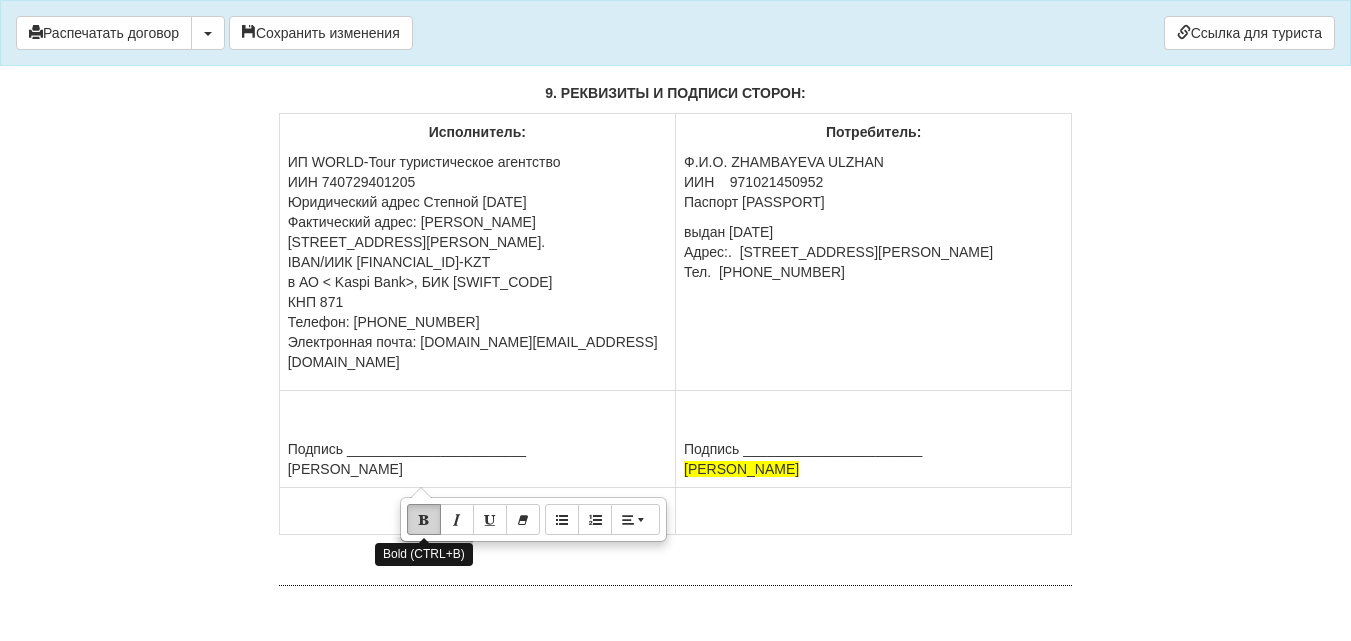 click at bounding box center (424, 519) 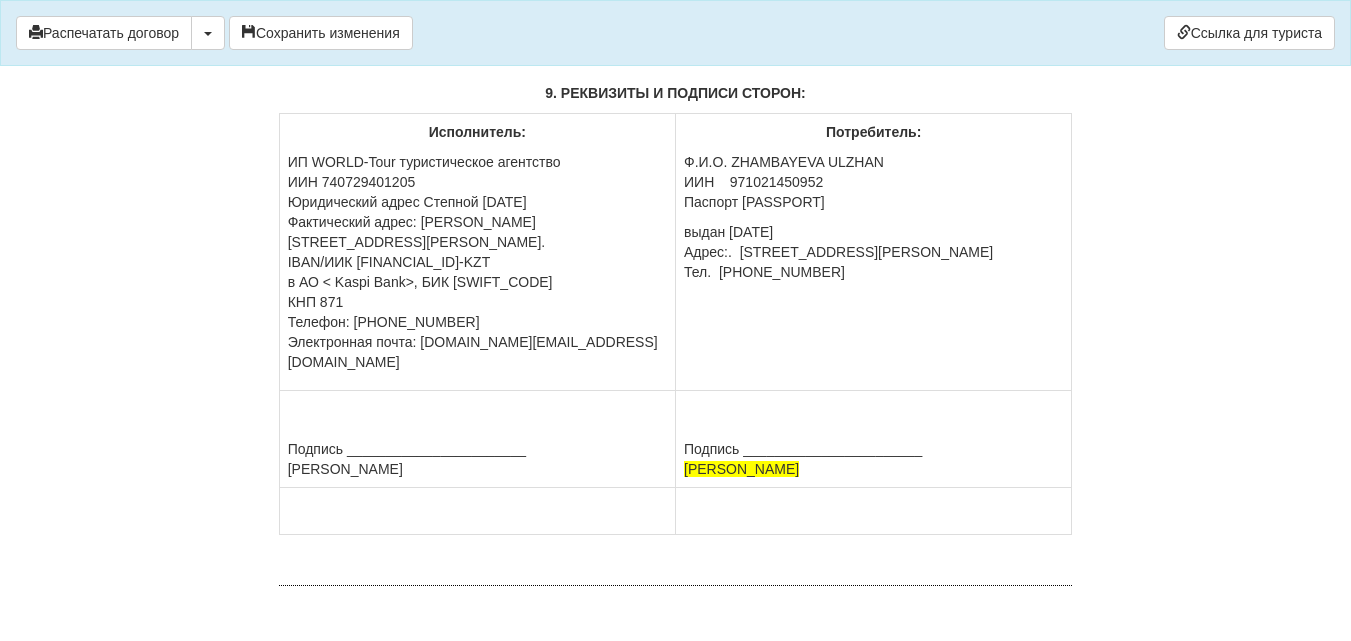 click on "9. РЕКВИЗИТЫ И ПОДПИСИ СТОРОН:" at bounding box center [676, 93] 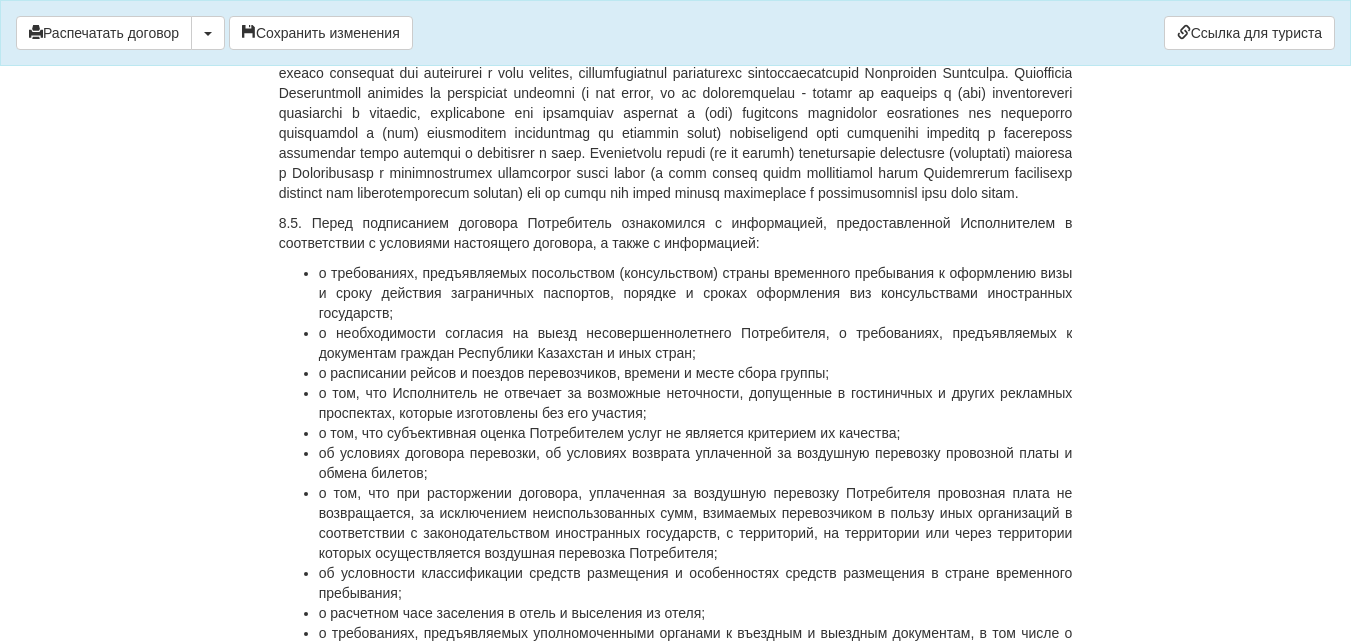 scroll, scrollTop: 10224, scrollLeft: 0, axis: vertical 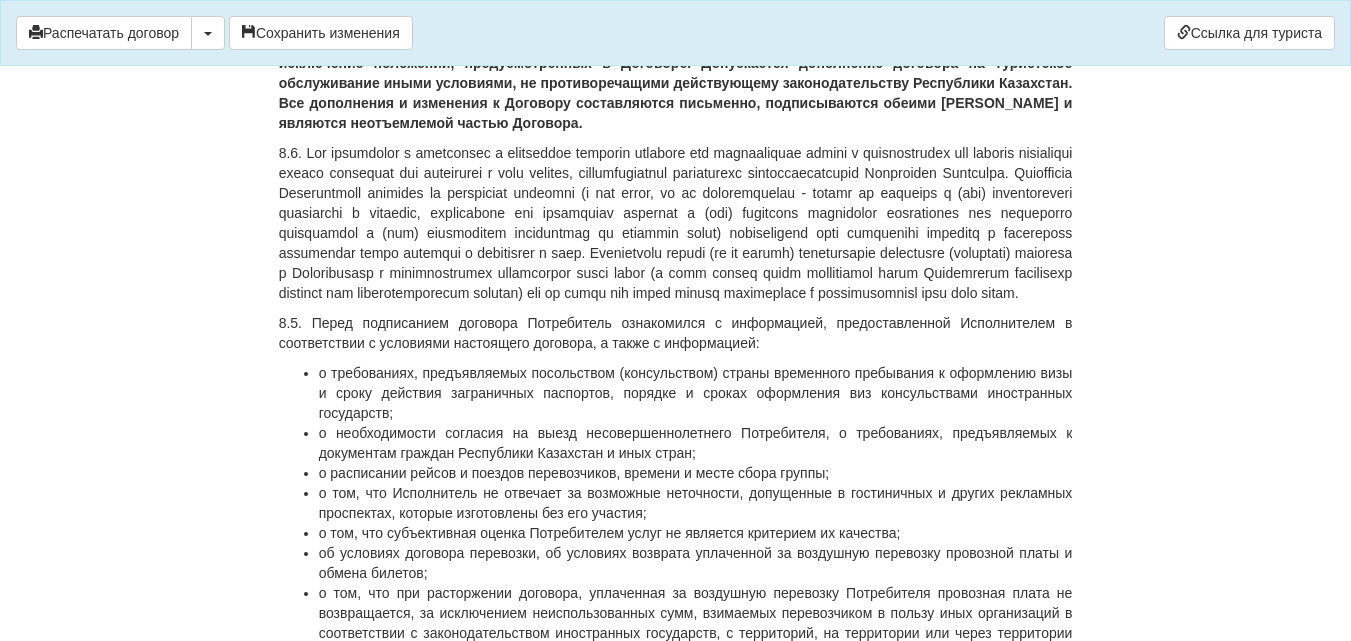 click on "8. ПРОЧИЕ УСЛОВИЯ ДОГОВОРА" at bounding box center (676, -107) 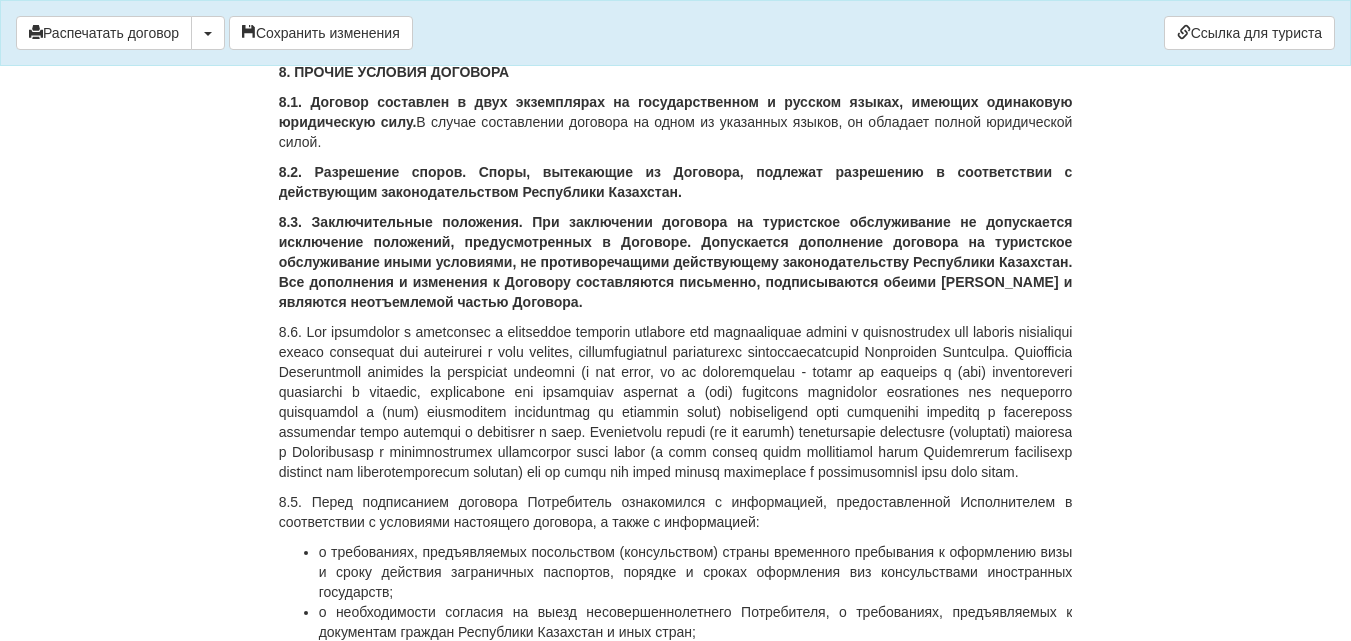 scroll, scrollTop: 10024, scrollLeft: 0, axis: vertical 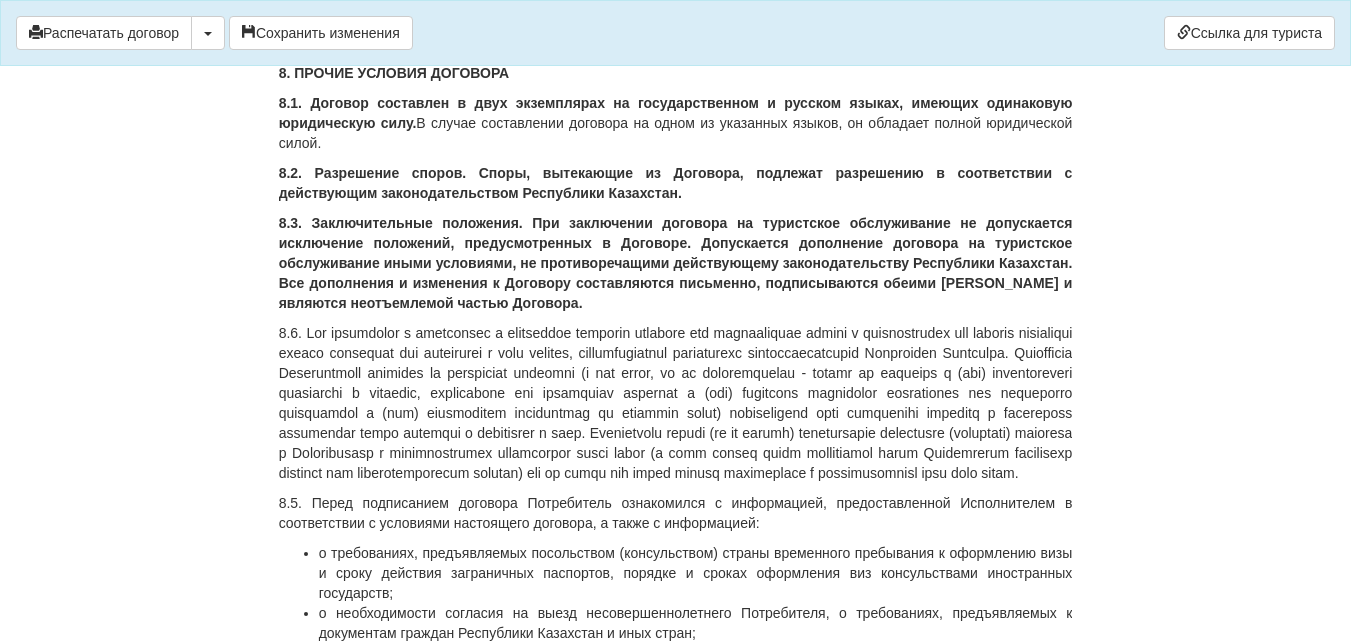click on "7. ОБСТОЯТЕЛЬСТВА НЕПРЕОДОЛИМОЙ СИЛЫ" at bounding box center [676, -87] 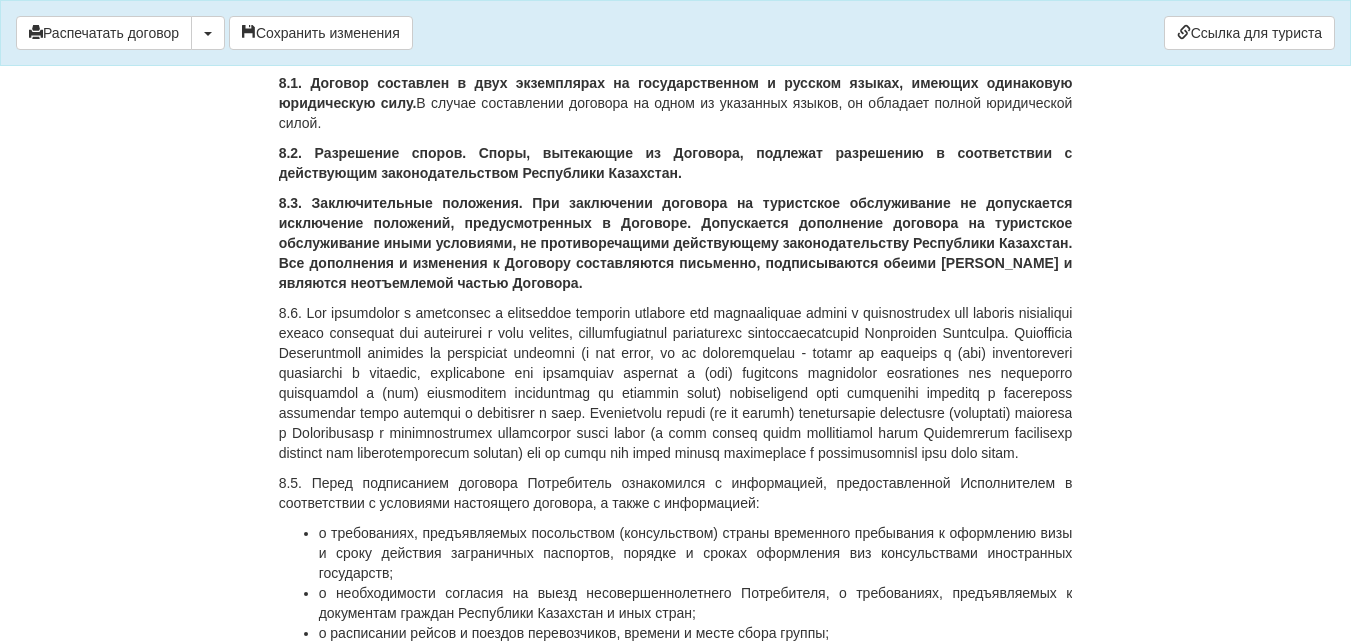 scroll, scrollTop: 9924, scrollLeft: 0, axis: vertical 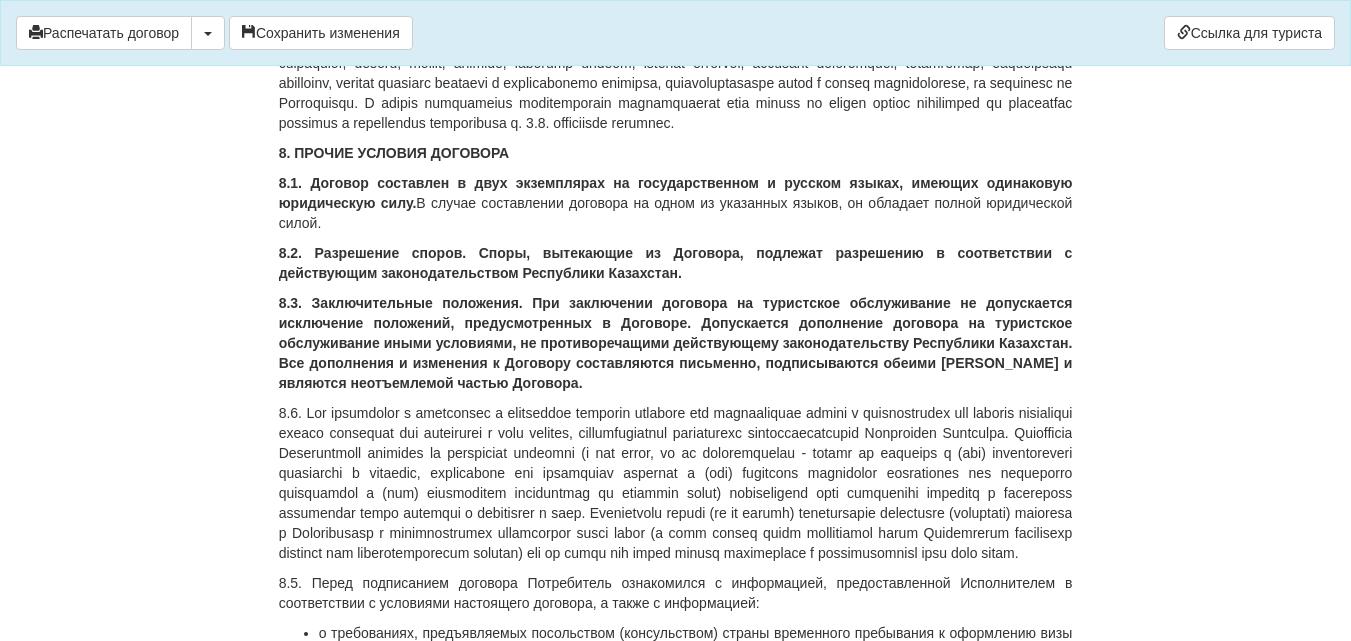 drag, startPoint x: 280, startPoint y: 278, endPoint x: 893, endPoint y: 311, distance: 613.88763 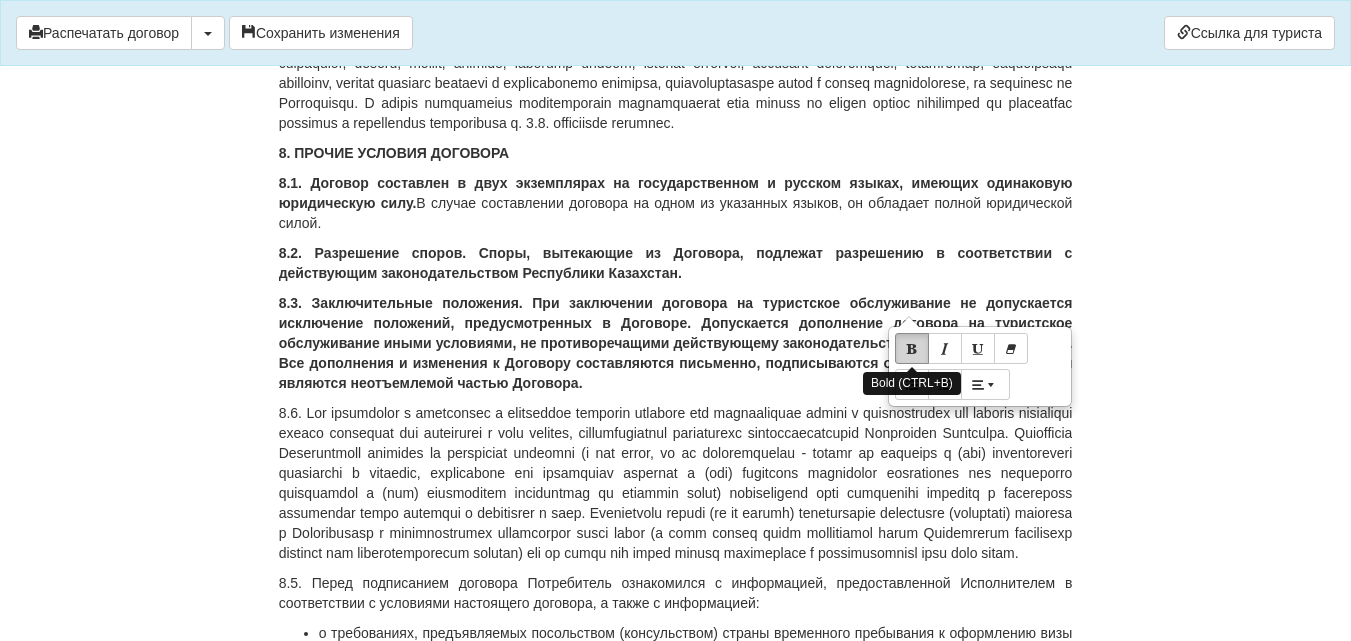 click at bounding box center (912, 348) 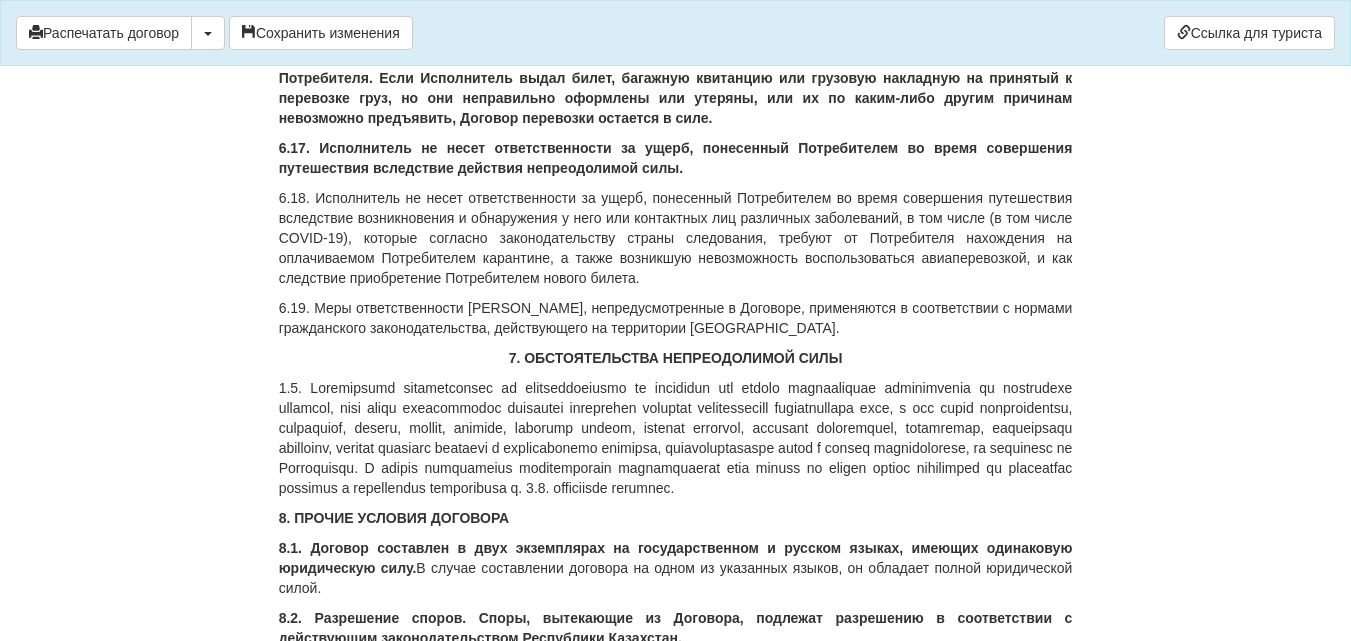 scroll, scrollTop: 9524, scrollLeft: 0, axis: vertical 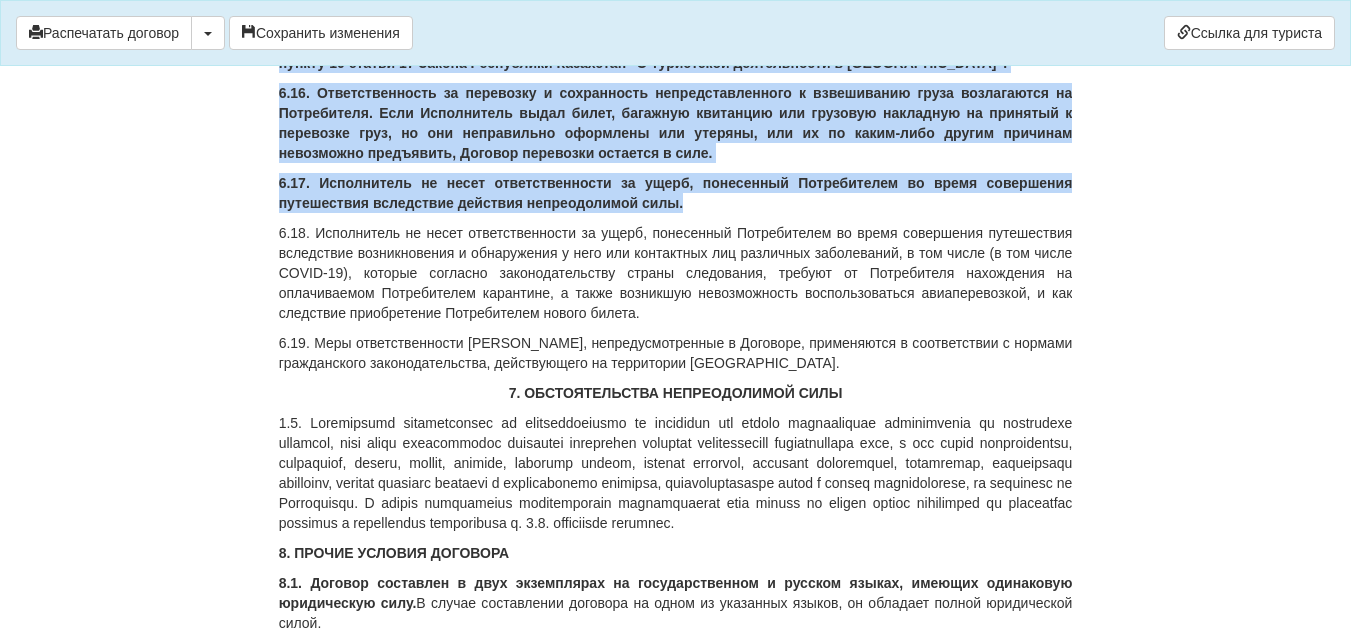 drag, startPoint x: 279, startPoint y: 268, endPoint x: 696, endPoint y: 550, distance: 503.40143 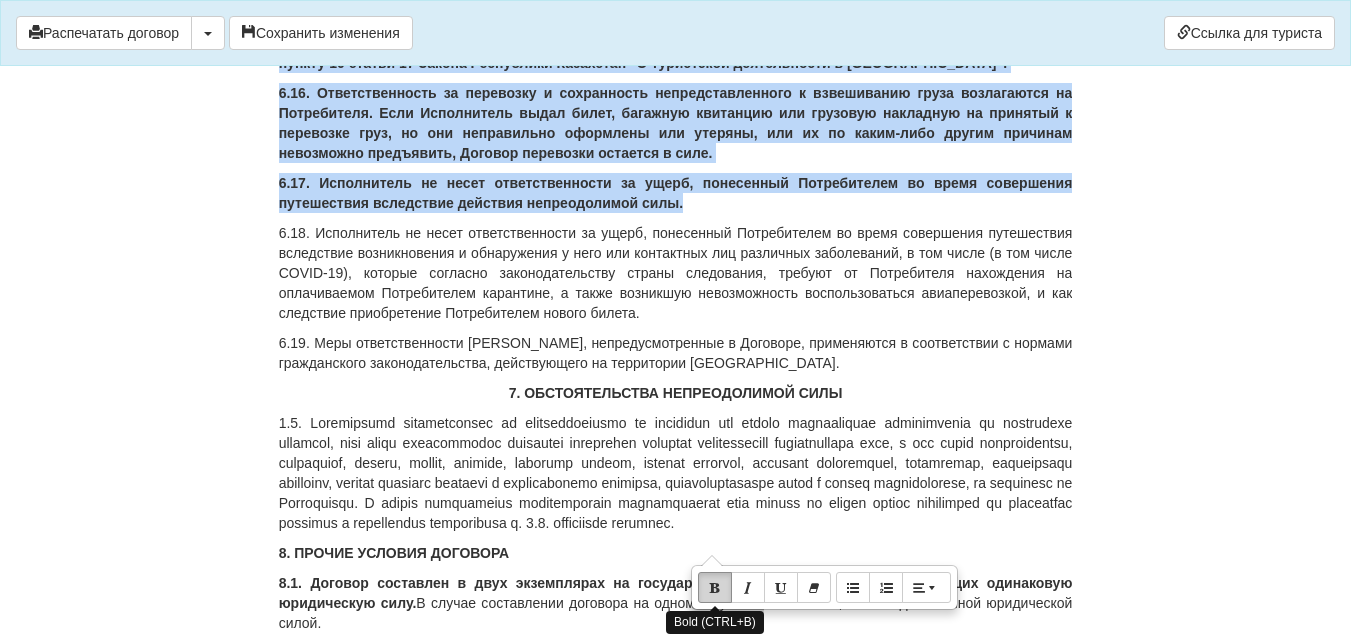 click at bounding box center (715, 587) 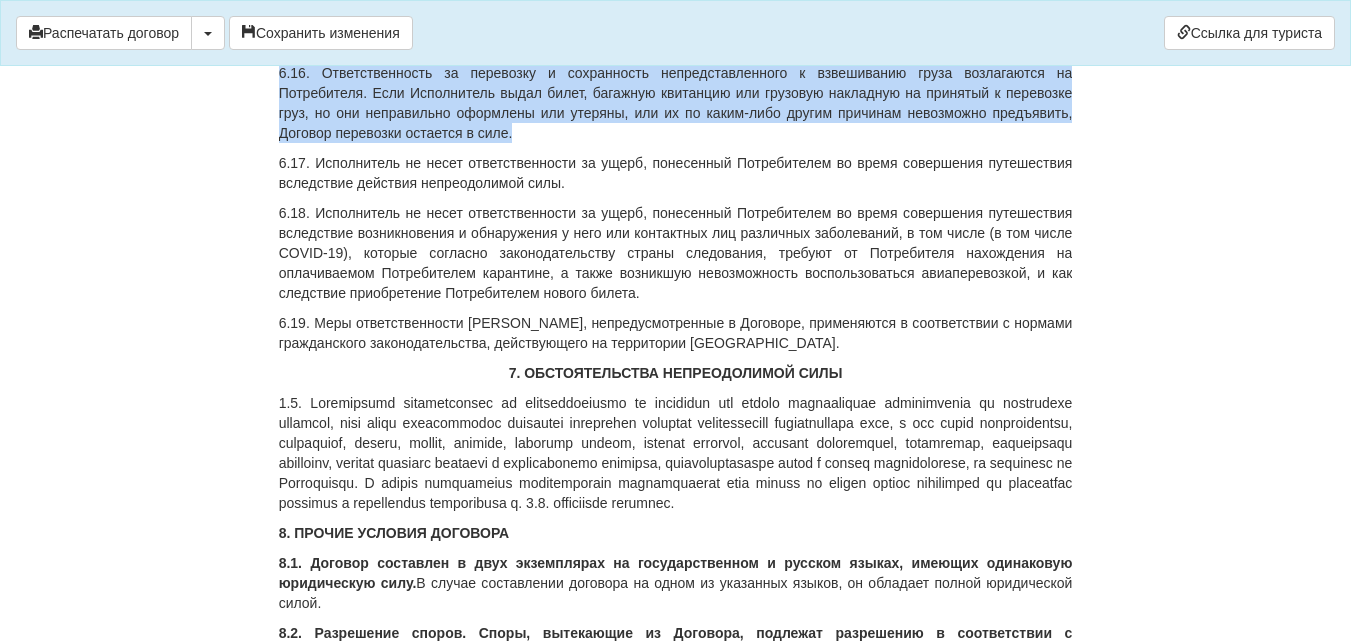 click on "6.17. Исполнитель не несет ответственности за ущерб, понесенный Потребителем во время совершения путешествия вследствие действия непреодолимой силы." at bounding box center [676, 173] 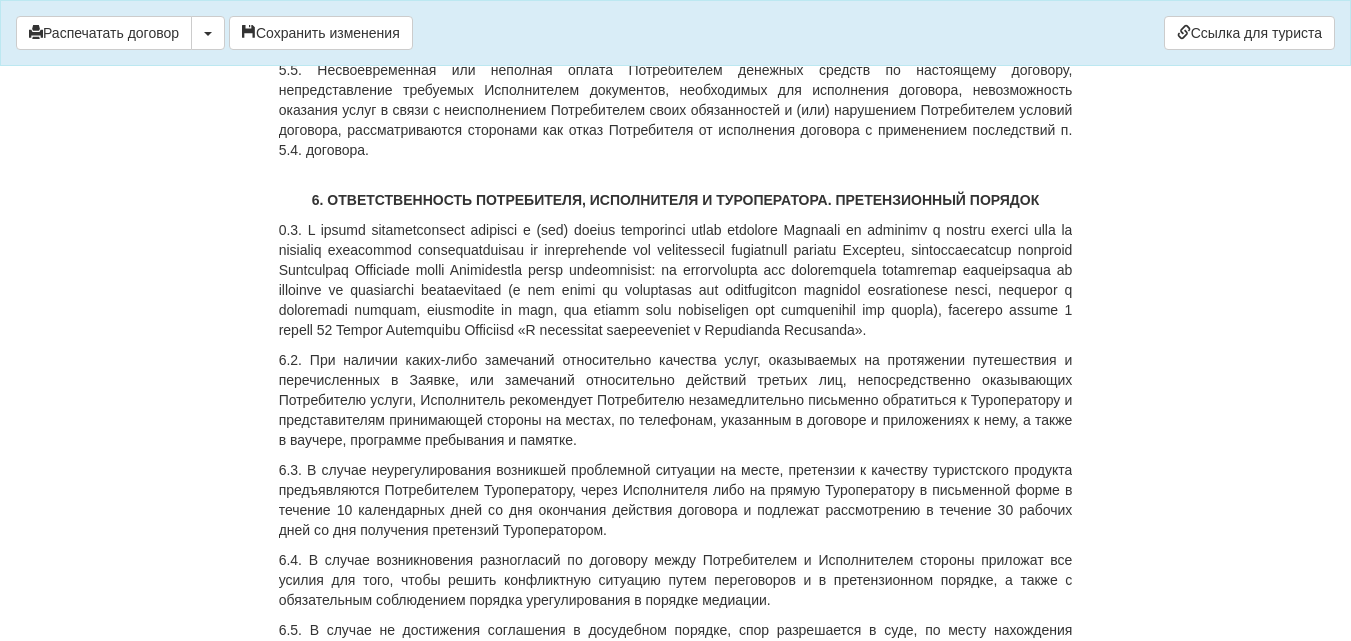 scroll, scrollTop: 7524, scrollLeft: 0, axis: vertical 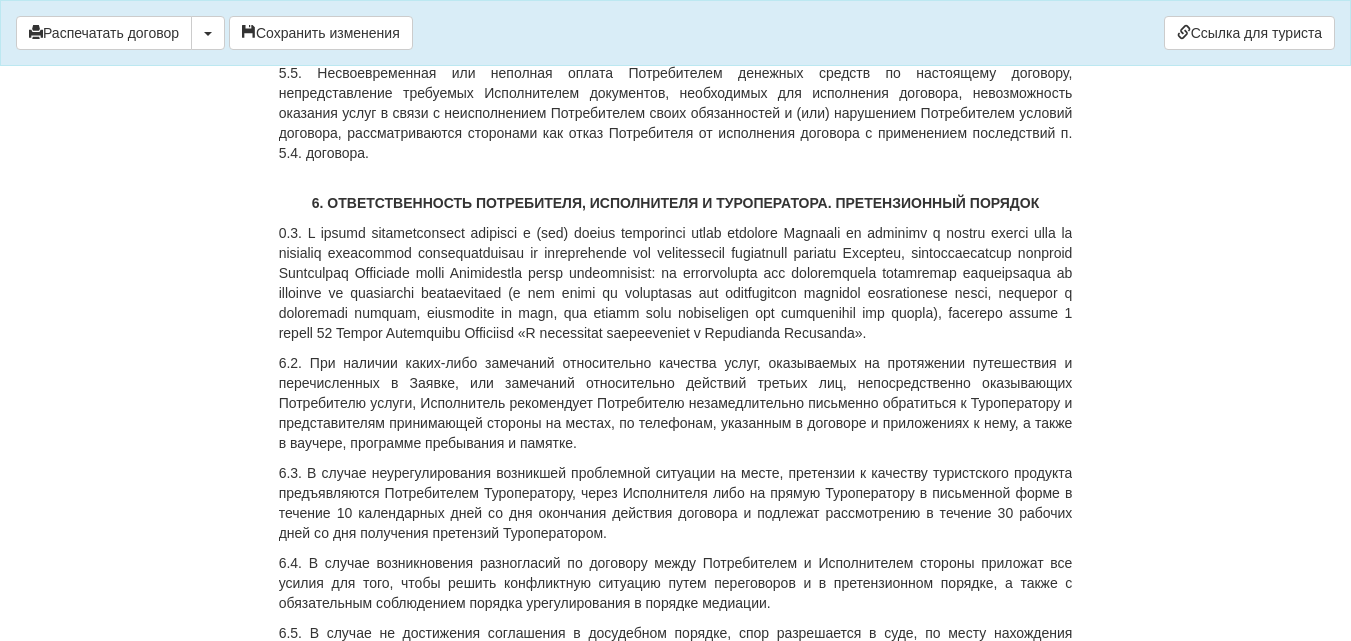 click on "6. ОТВЕТСТВЕННОСТЬ ПОТРЕБИТЕЛЯ, ИСПОЛНИТЕЛЯ И ТУРОПЕРАТОРА. ПРЕТЕНЗИОННЫЙ ПОРЯДОК" at bounding box center (676, 203) 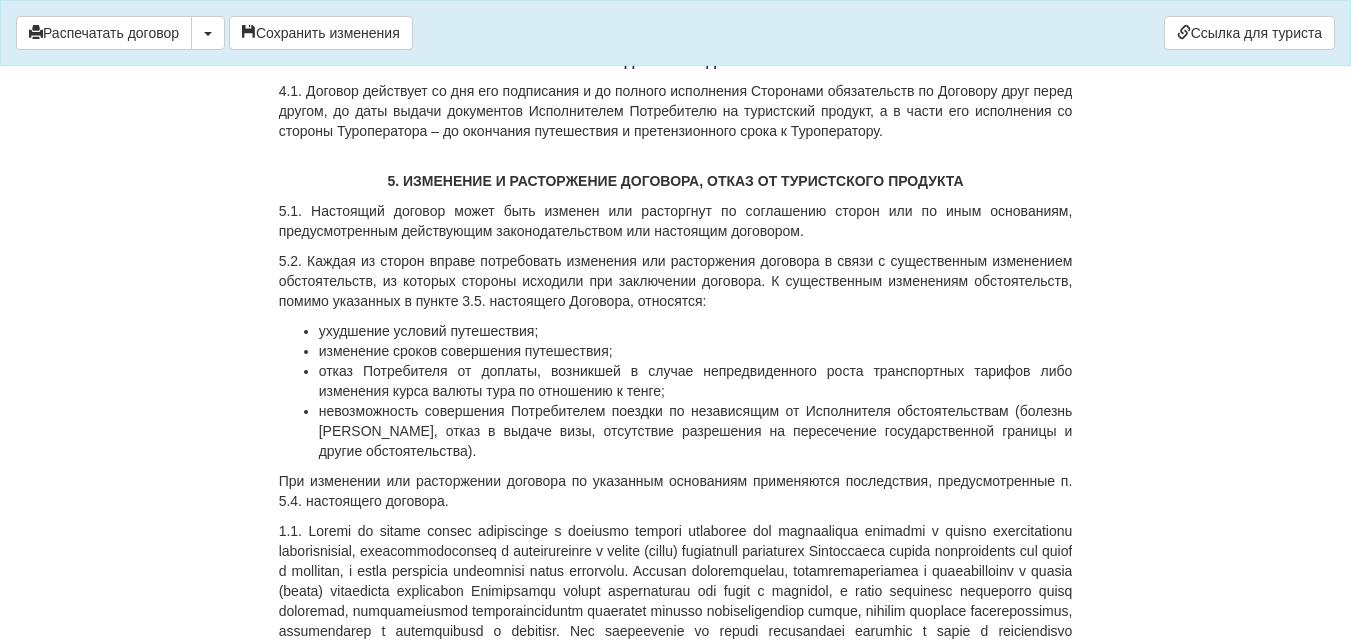 scroll, scrollTop: 6724, scrollLeft: 0, axis: vertical 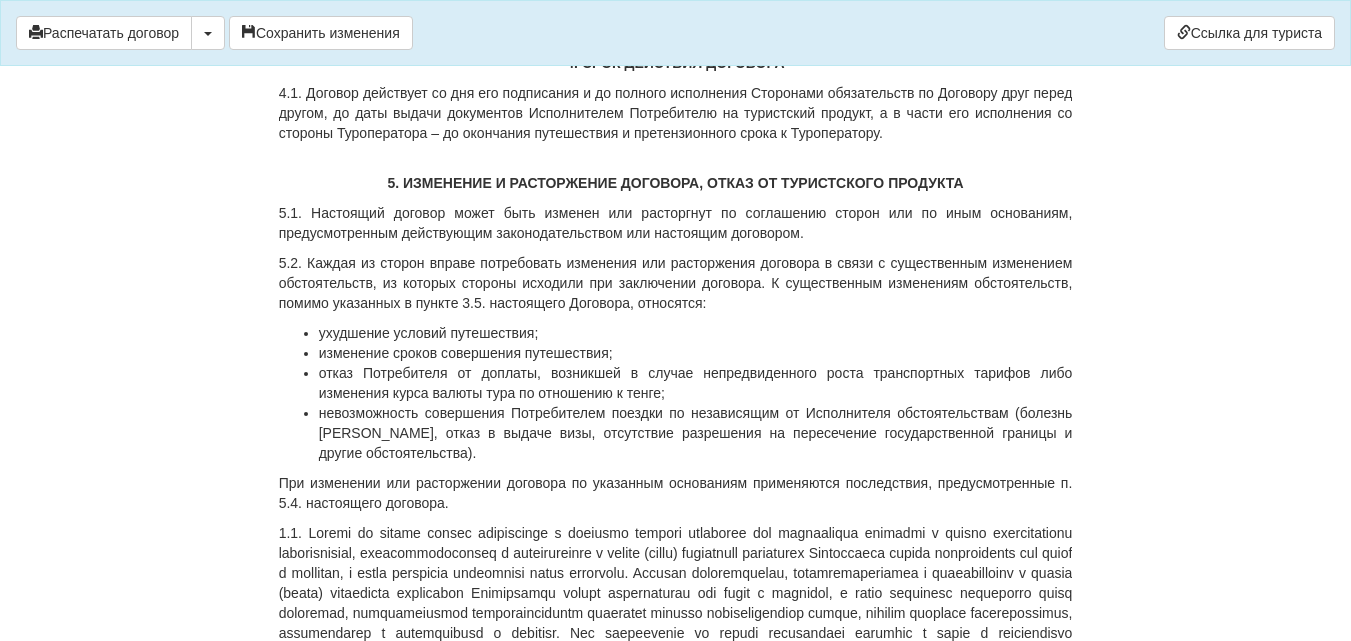 click on "5. ИЗМЕНЕНИЕ И РАСТОРЖЕНИЕ ДОГОВОРА, ОТКАЗ ОТ ТУРИСТСКОГО ПРОДУКТА" at bounding box center (676, 183) 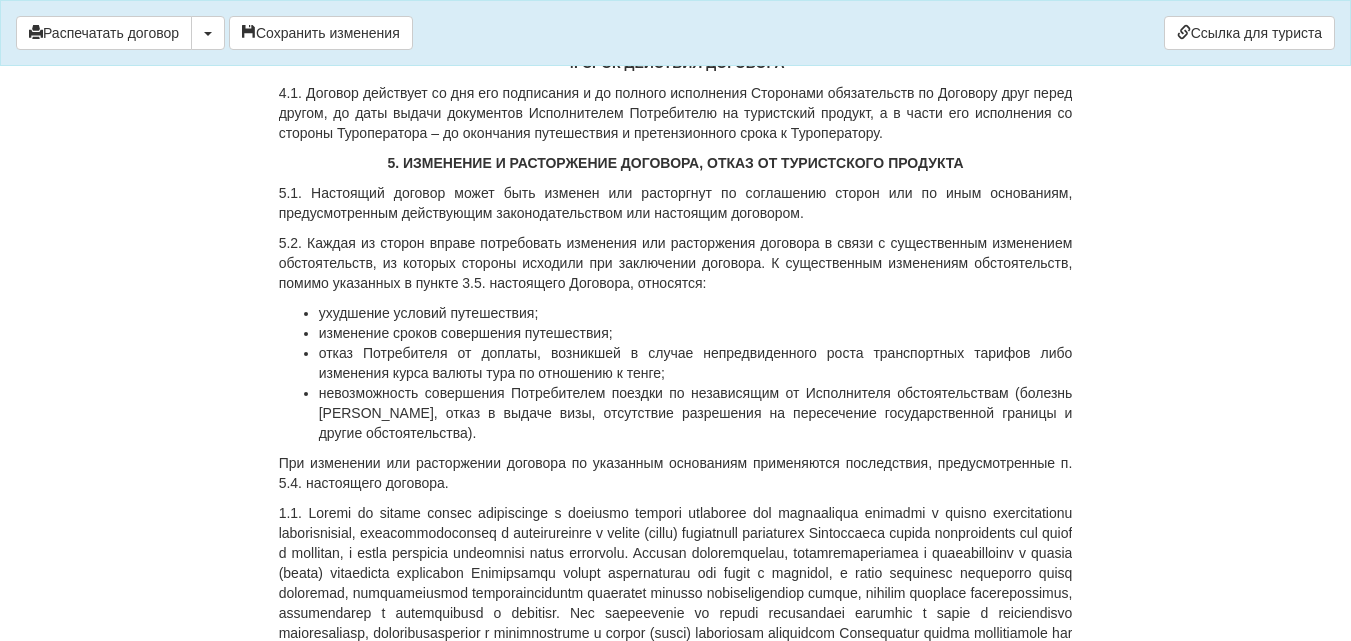 click on "4. СРОК ДЕЙСТВИЯ ДОГОВОРА" at bounding box center [676, 63] 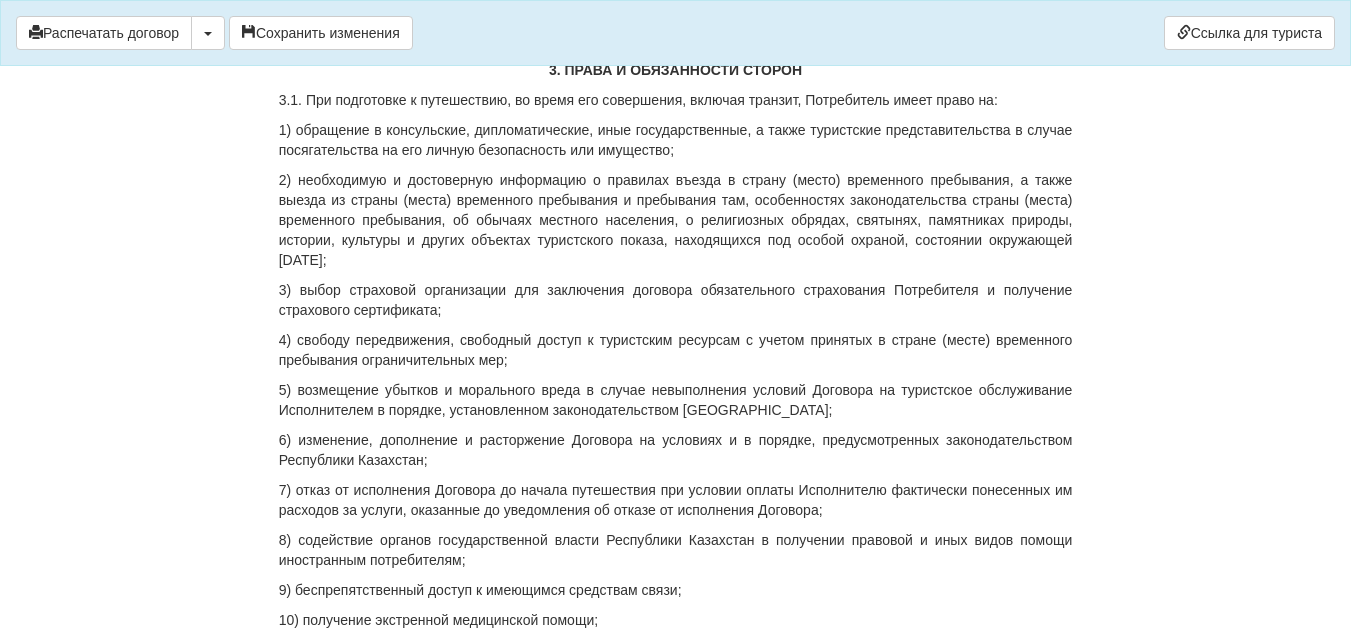 scroll, scrollTop: 2824, scrollLeft: 0, axis: vertical 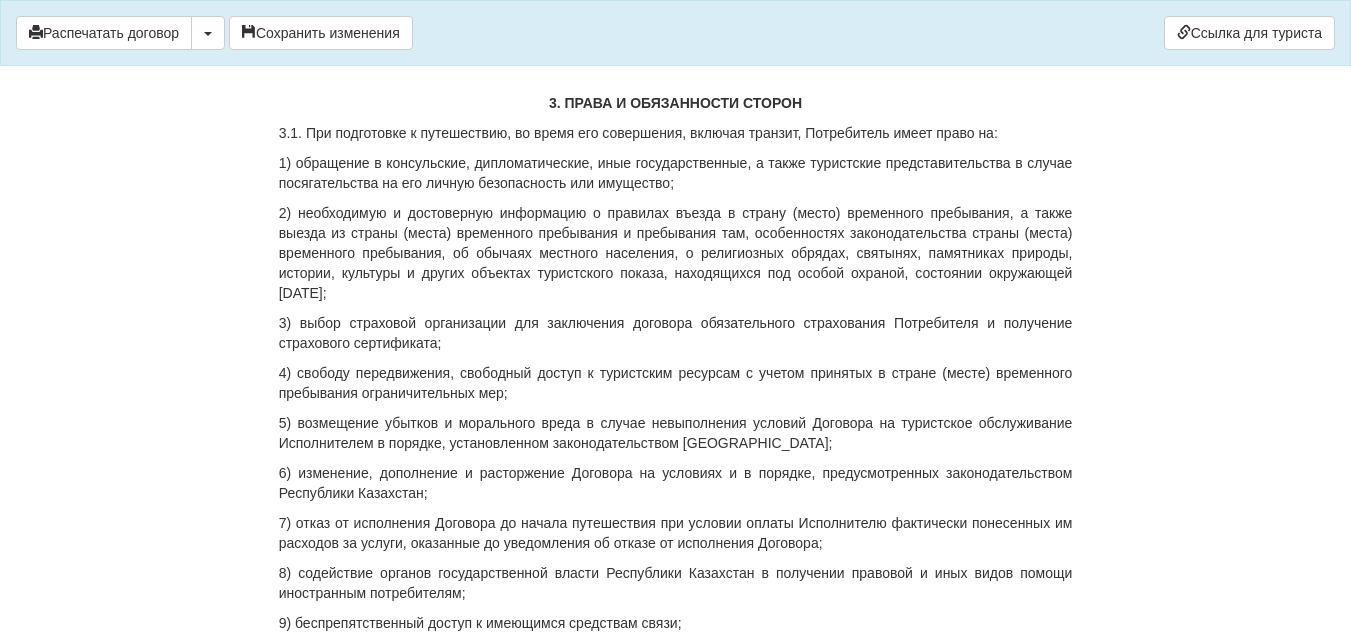 click on "3. ПРАВА И ОБЯЗАННОСТИ СТОРОН" at bounding box center [676, 103] 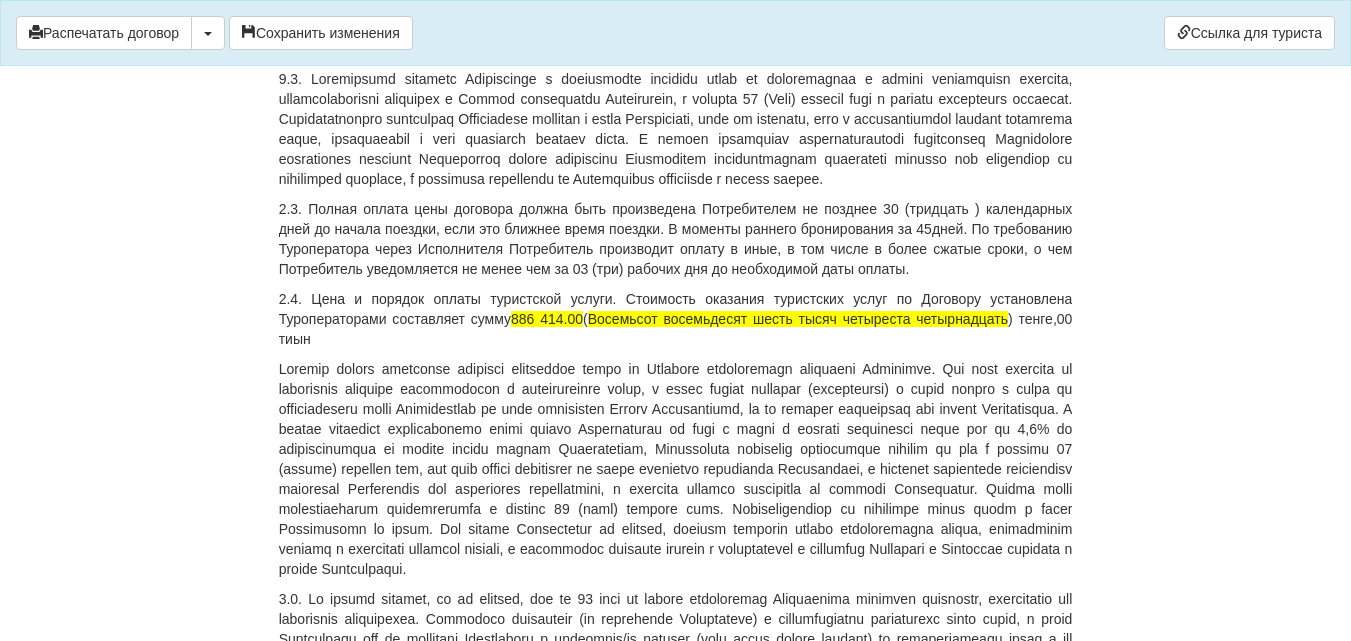 scroll, scrollTop: 1824, scrollLeft: 0, axis: vertical 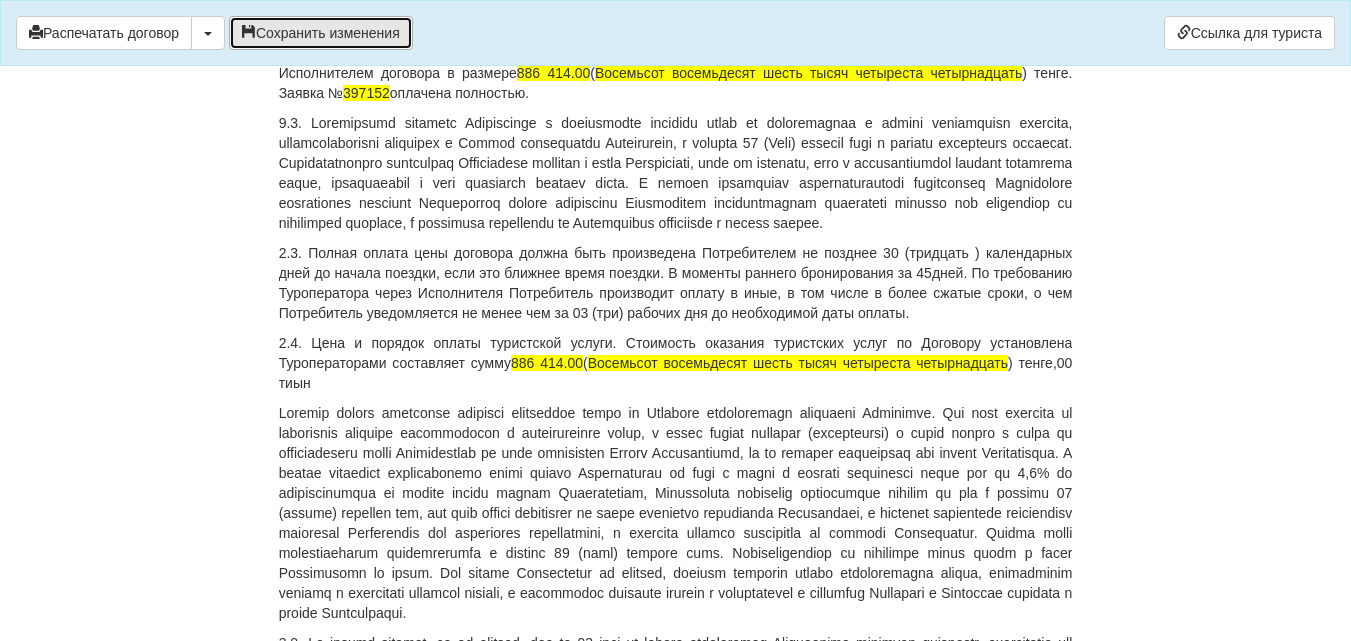 click on "Сохранить изменения" at bounding box center (321, 33) 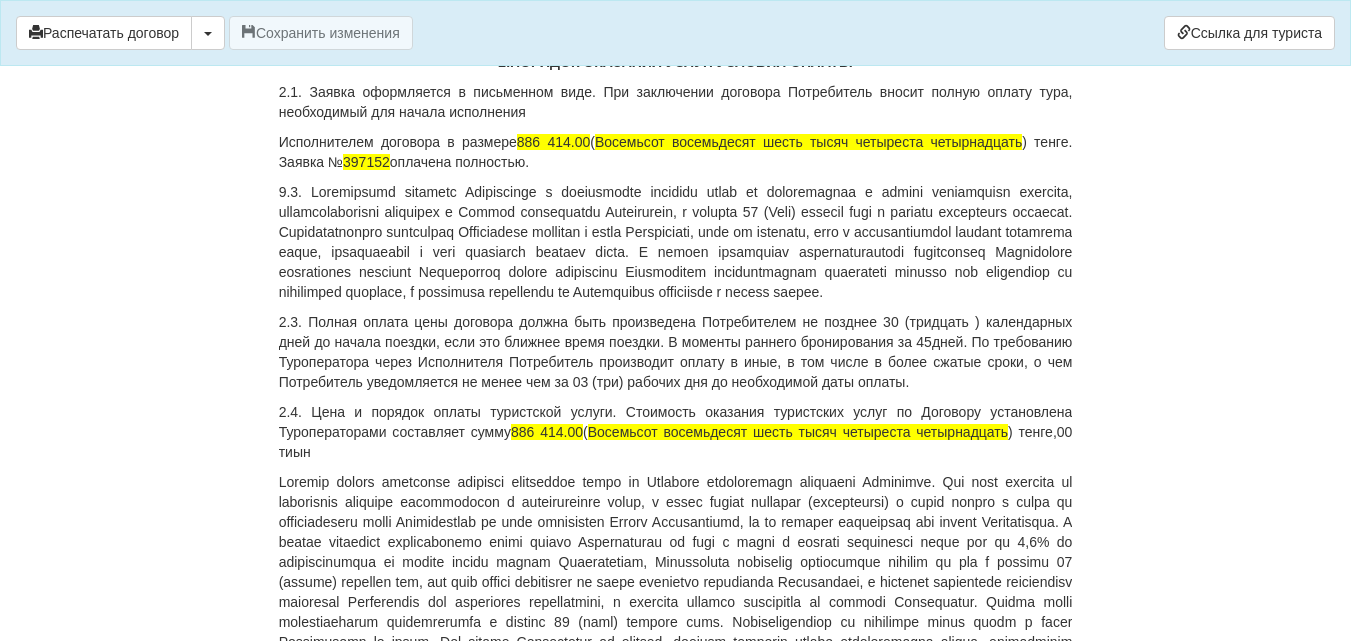 scroll, scrollTop: 1724, scrollLeft: 0, axis: vertical 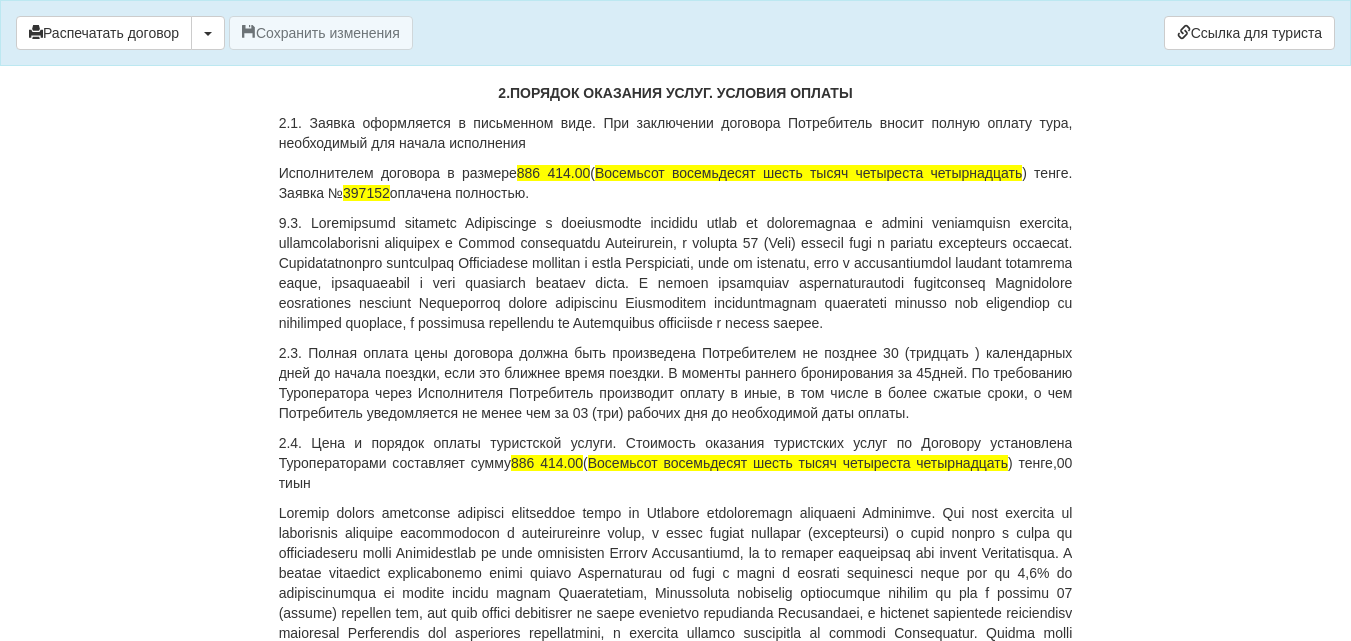 click on "2.1. Заявка оформляется в письменном виде. При заключении договора Потребитель вносит  полную оплату тура, необходимый для начала исполнения" at bounding box center (676, 133) 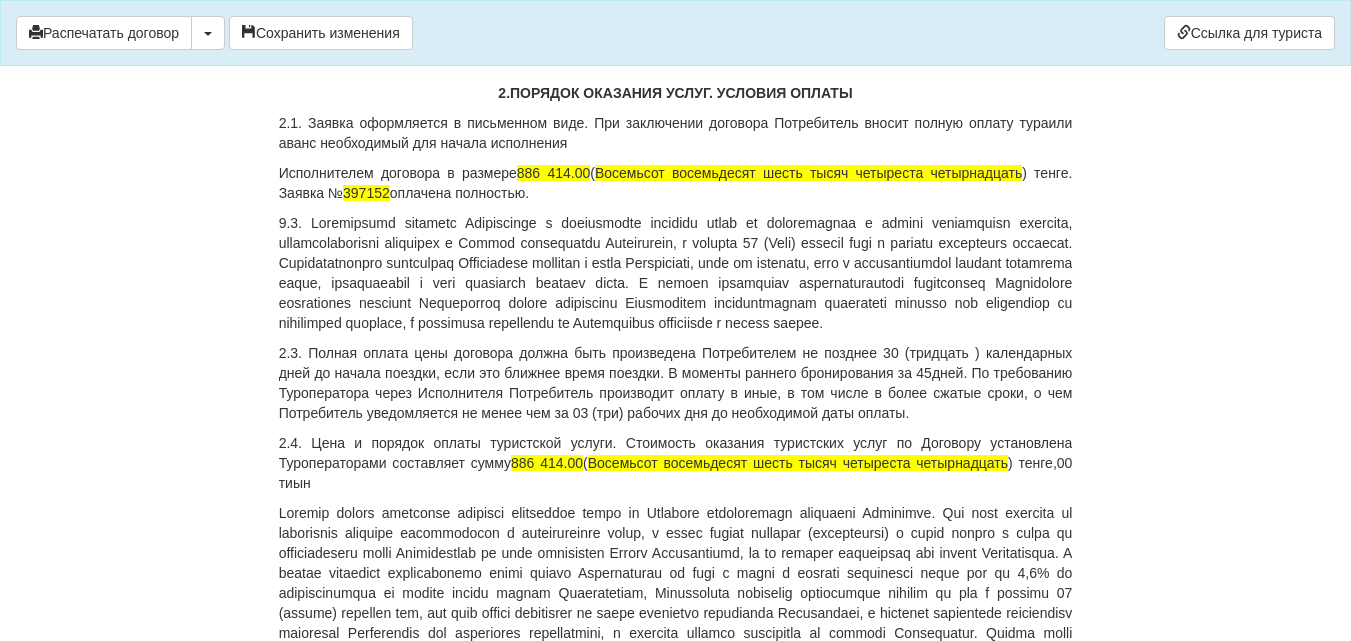 click on "Исполнителем договора в размере  886 414.00  ( Восемьсот восемьдесят шесть тысяч четыреста четырнадцать ) тенге. Заявка № 397152  оплачена полностью." at bounding box center (676, 183) 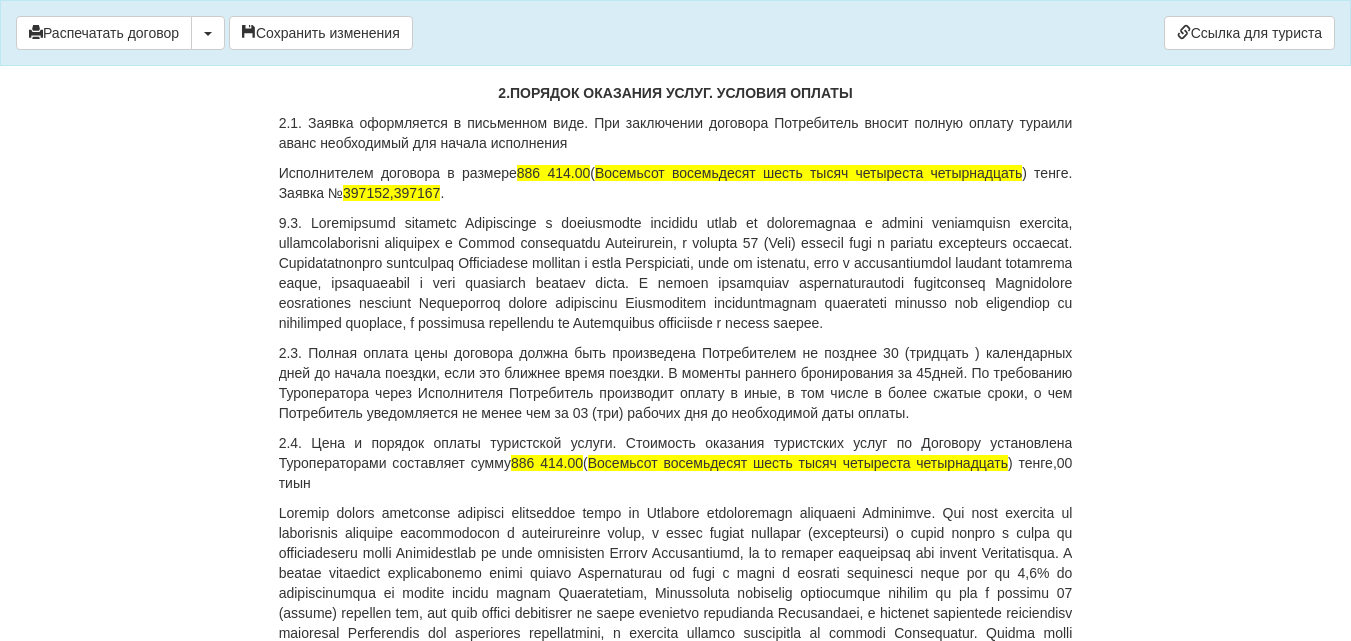 click on "Исполнителем договора в размере  886 414.00  ( Восемьсот восемьдесят шесть тысяч четыреста четырнадцать ) тенге. Заявка № 397152,397167 ." at bounding box center (676, 183) 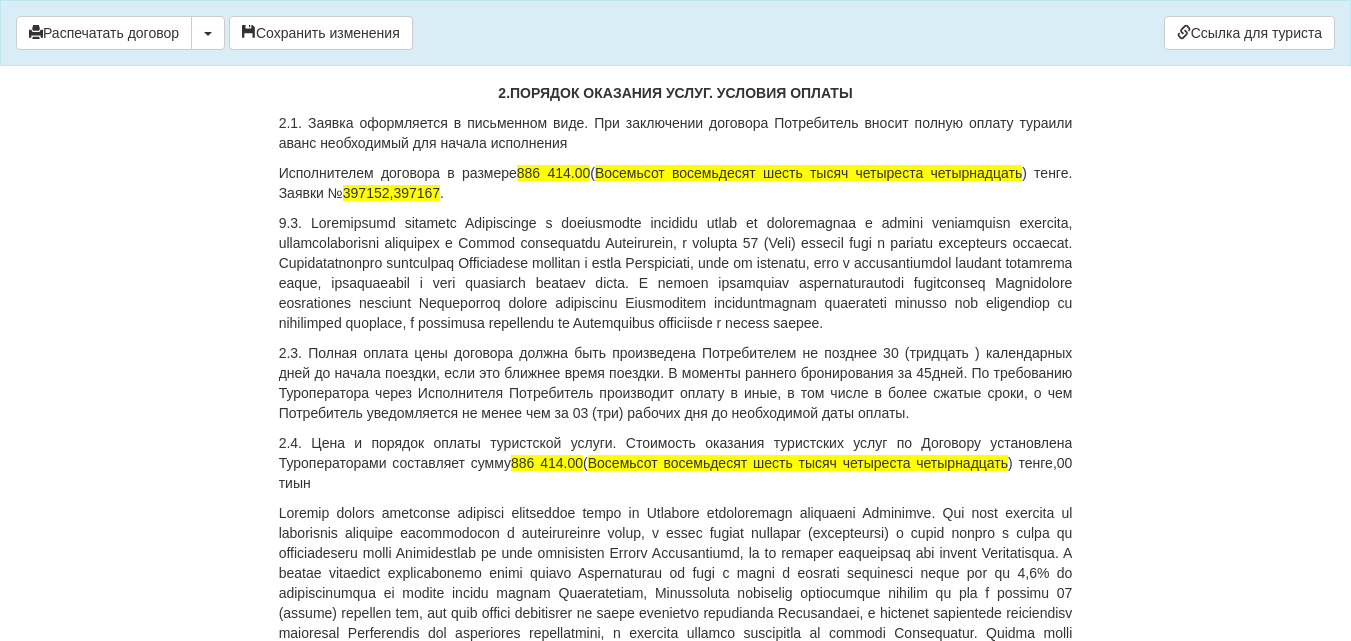 click on "Исполнителем договора в размере  886 414.00  ( Восемьсот восемьдесят шесть тысяч четыреста четырнадцать ) тенге. Заявки № 397152,397167 ." at bounding box center [676, 183] 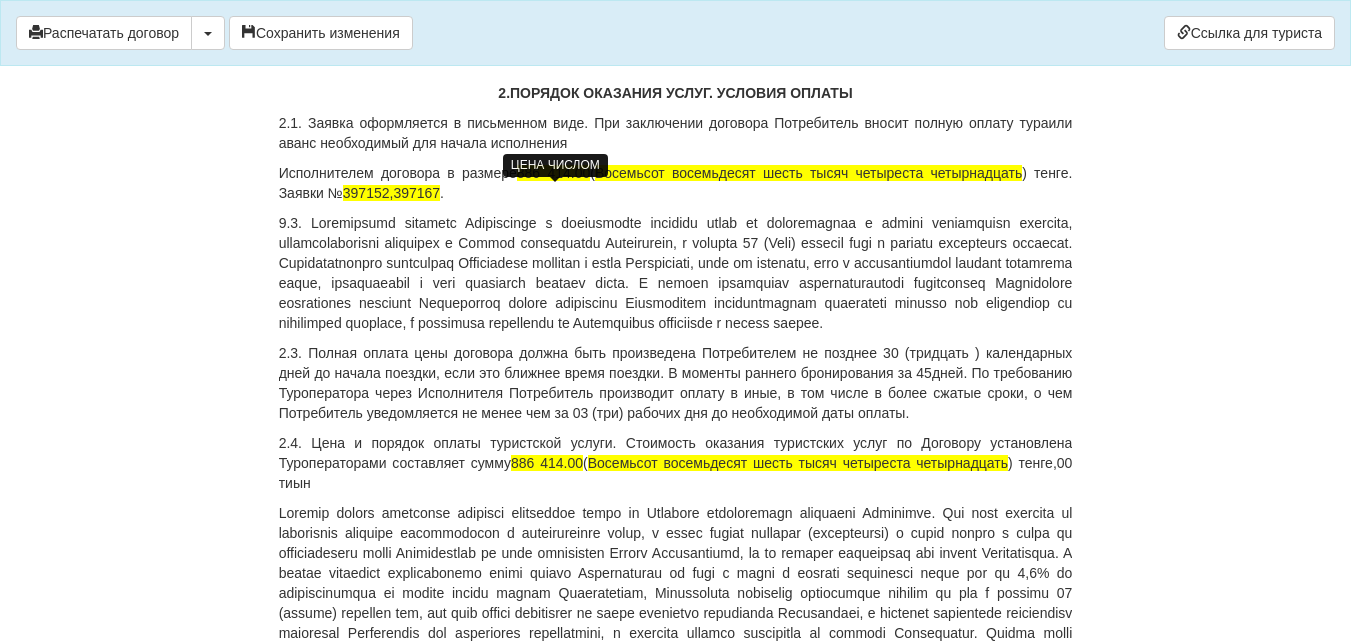 click on "886 414.00" at bounding box center [553, 173] 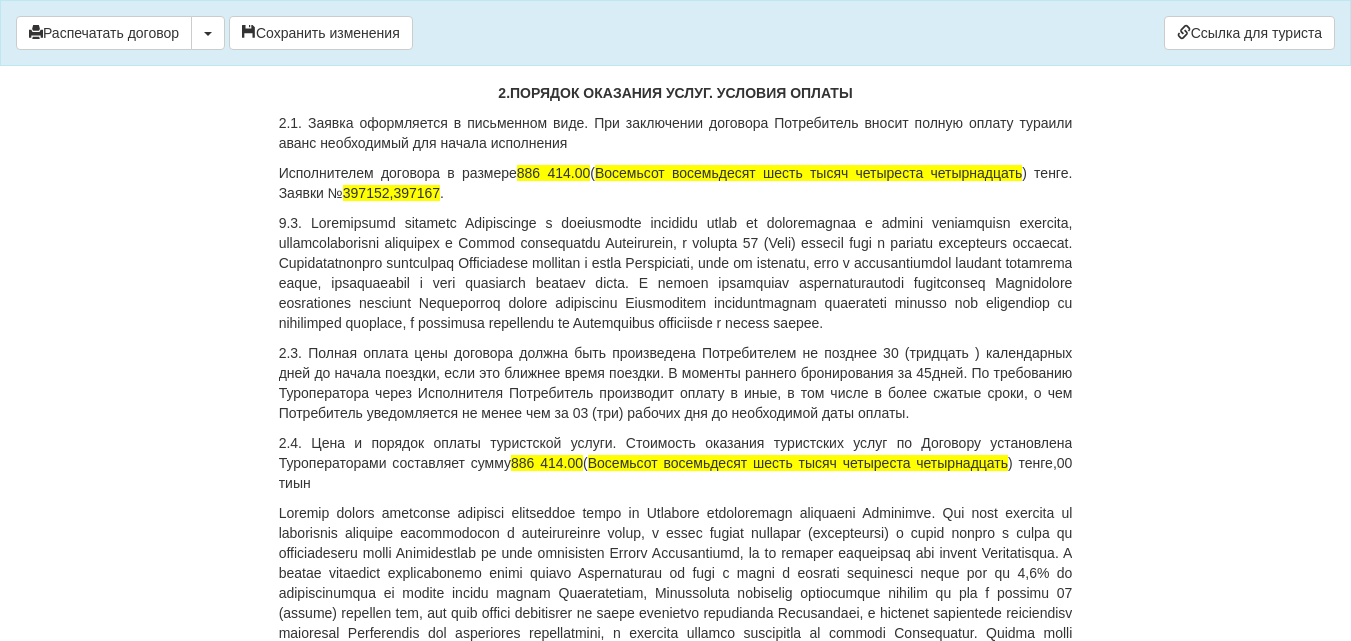 click on "2.1. Заявка оформляется в письменном виде. При заключении договора Потребитель вносит  полную оплату тураили аванс необходимый для начала исполнения" at bounding box center (676, 133) 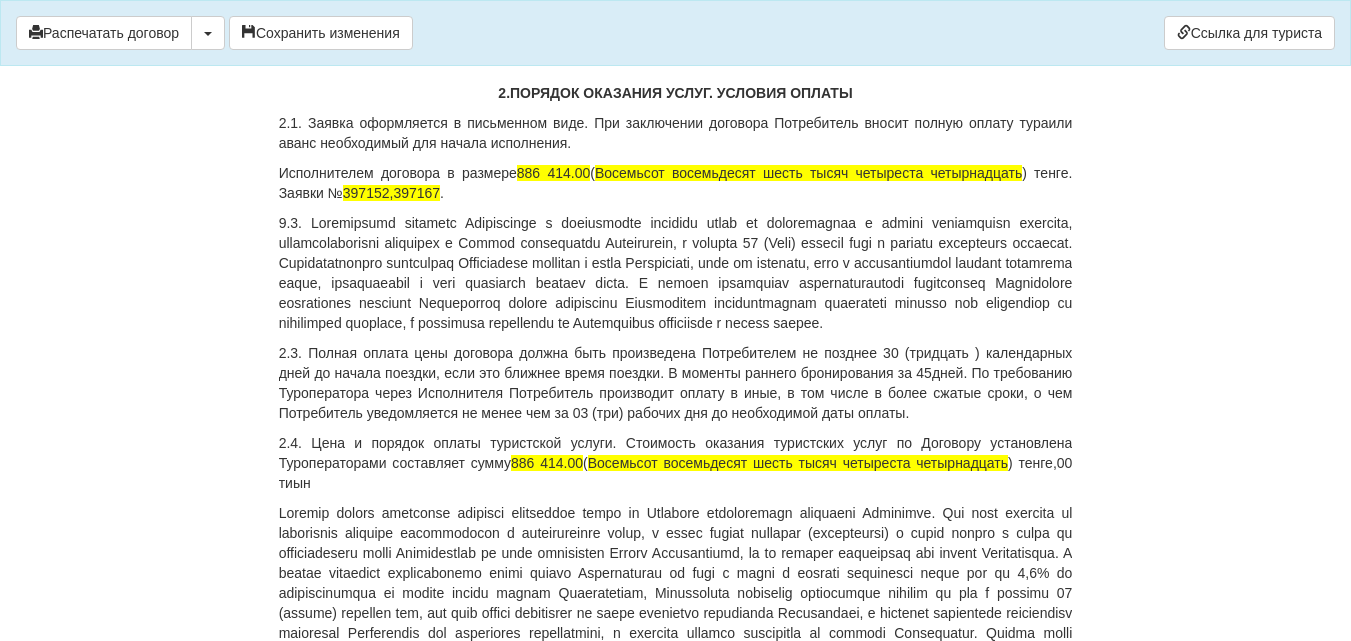 click on "2.1. Заявка оформляется в письменном виде. При заключении договора Потребитель вносит  полную оплату тураили аванс необходимый для начала исполнения." at bounding box center (676, 133) 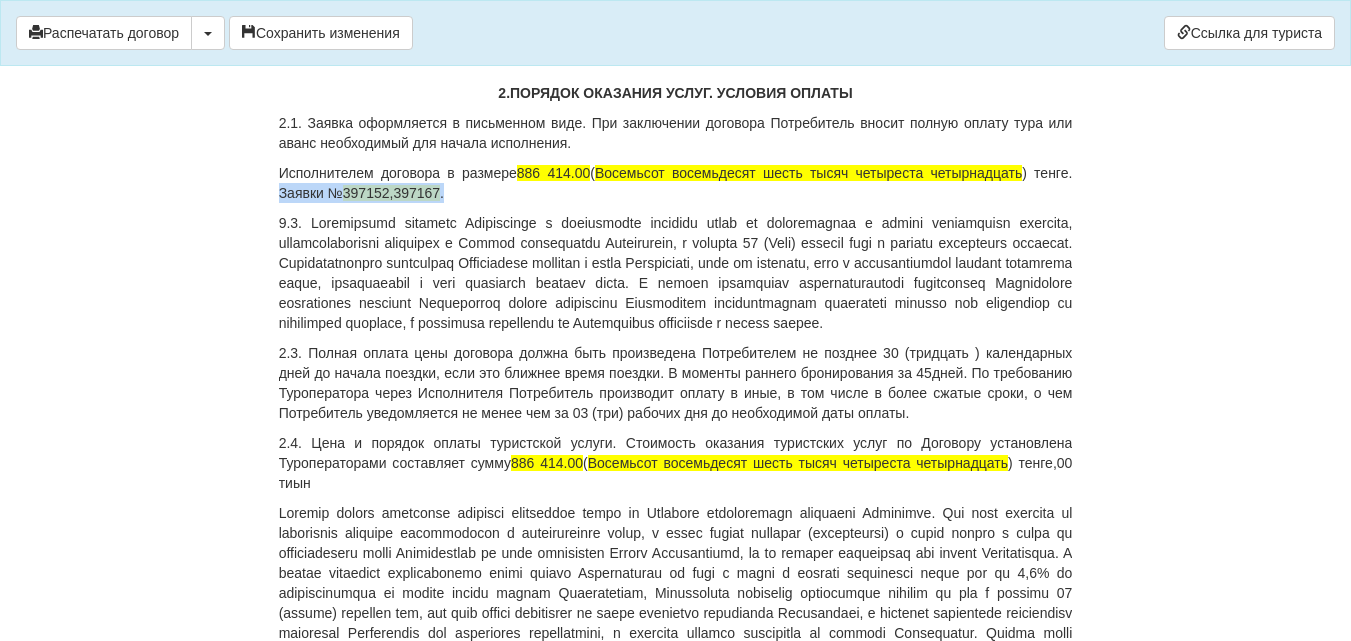 drag, startPoint x: 278, startPoint y: 216, endPoint x: 443, endPoint y: 213, distance: 165.02727 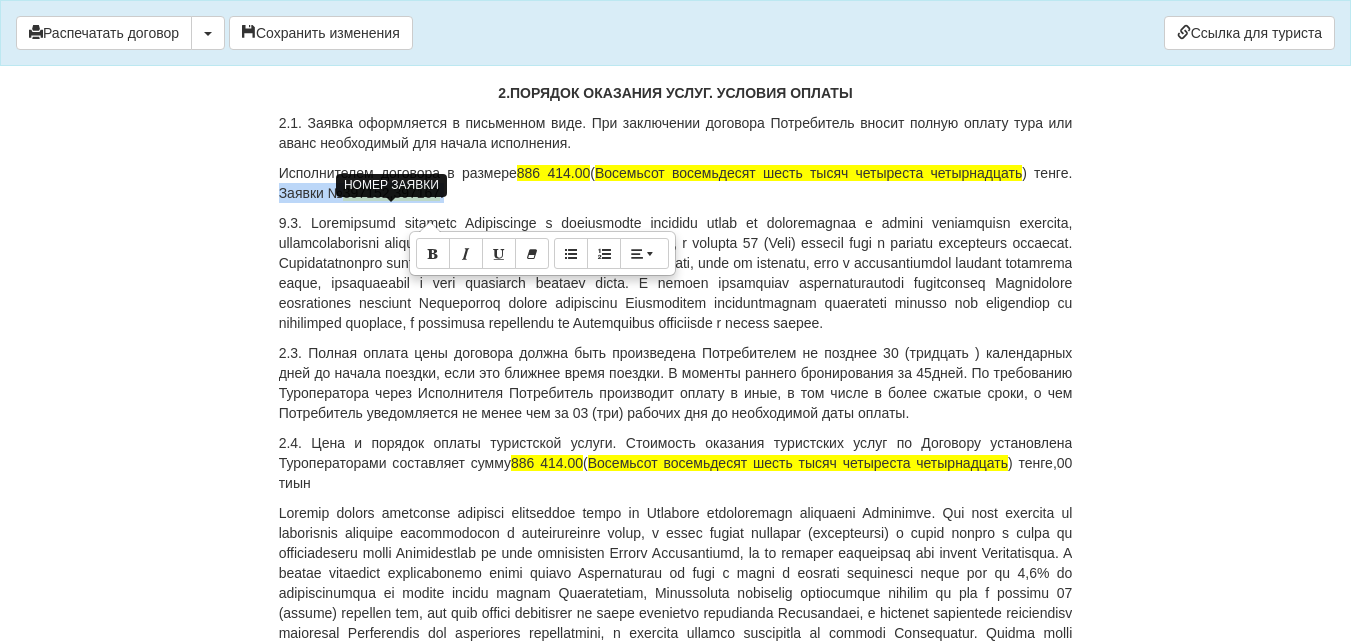 drag, startPoint x: 414, startPoint y: 216, endPoint x: 384, endPoint y: 220, distance: 30.265491 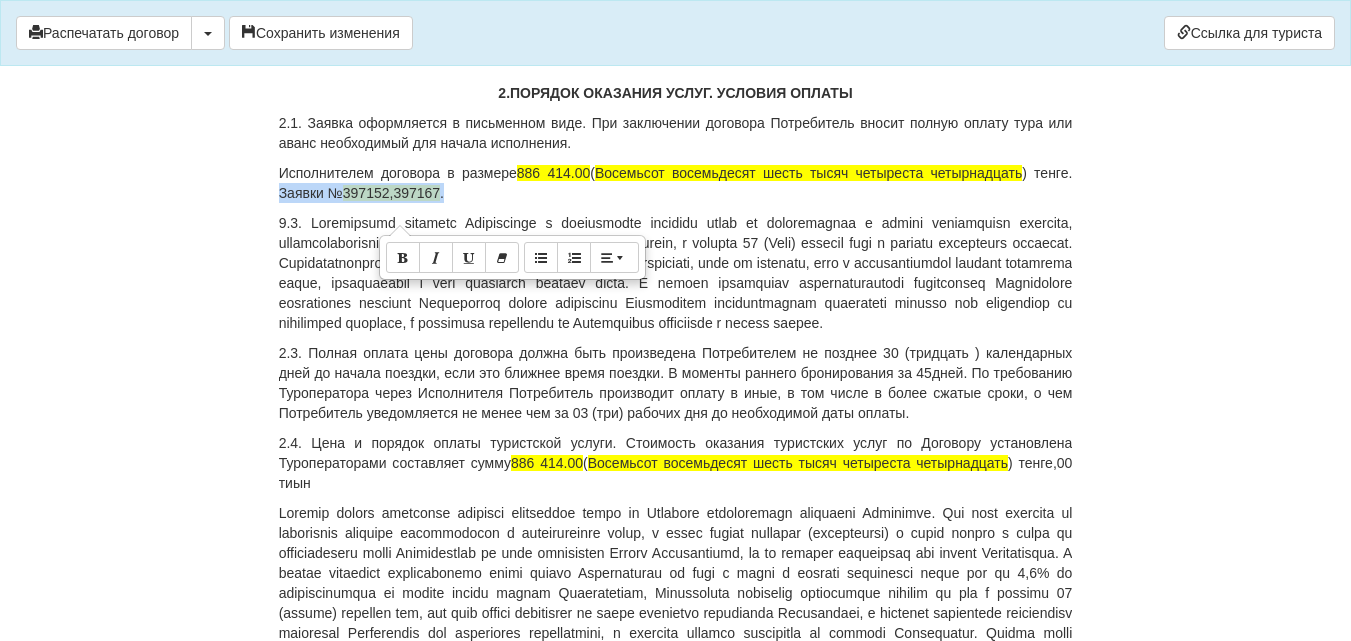 click on "Исполнителем договора в размере  886 414.00  ( Восемьсот восемьдесят шесть тысяч четыреста четырнадцать ) тенге. Заявки № 397152,397167 ." at bounding box center (676, 183) 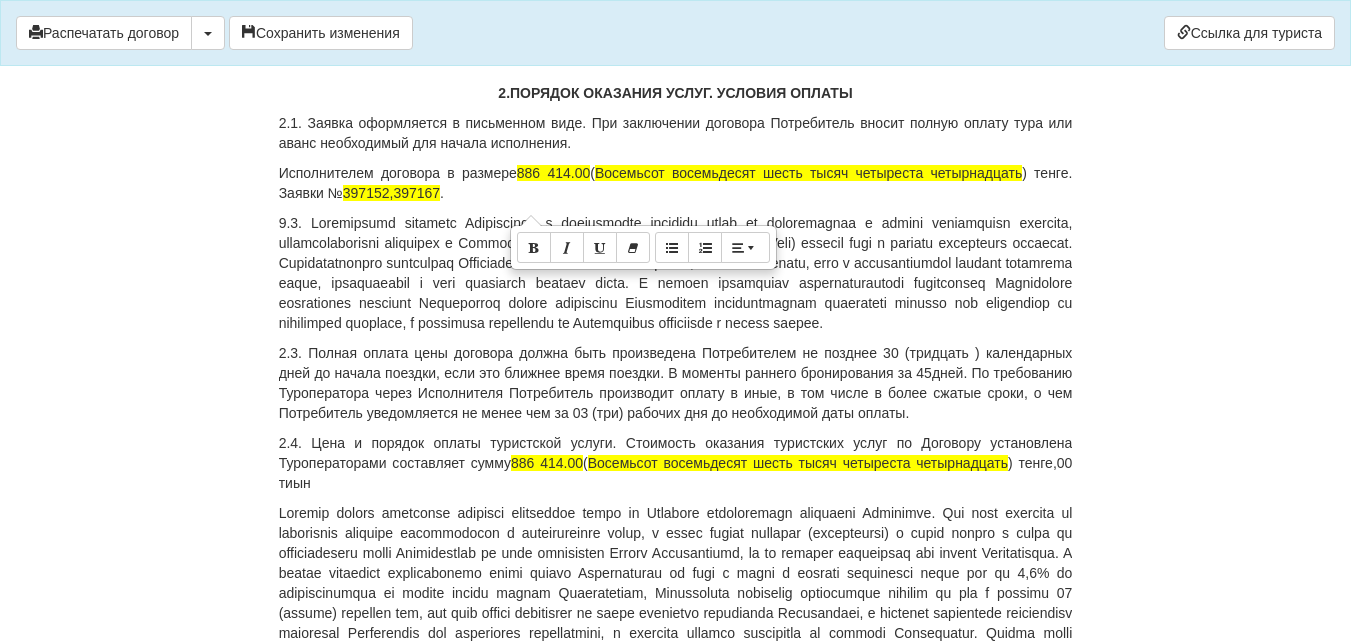 click on "Исполнителем договора в размере  886 414.00  ( Восемьсот восемьдесят шесть тысяч четыреста четырнадцать ) тенге. Заявки № 397152,397167 ." at bounding box center (676, 183) 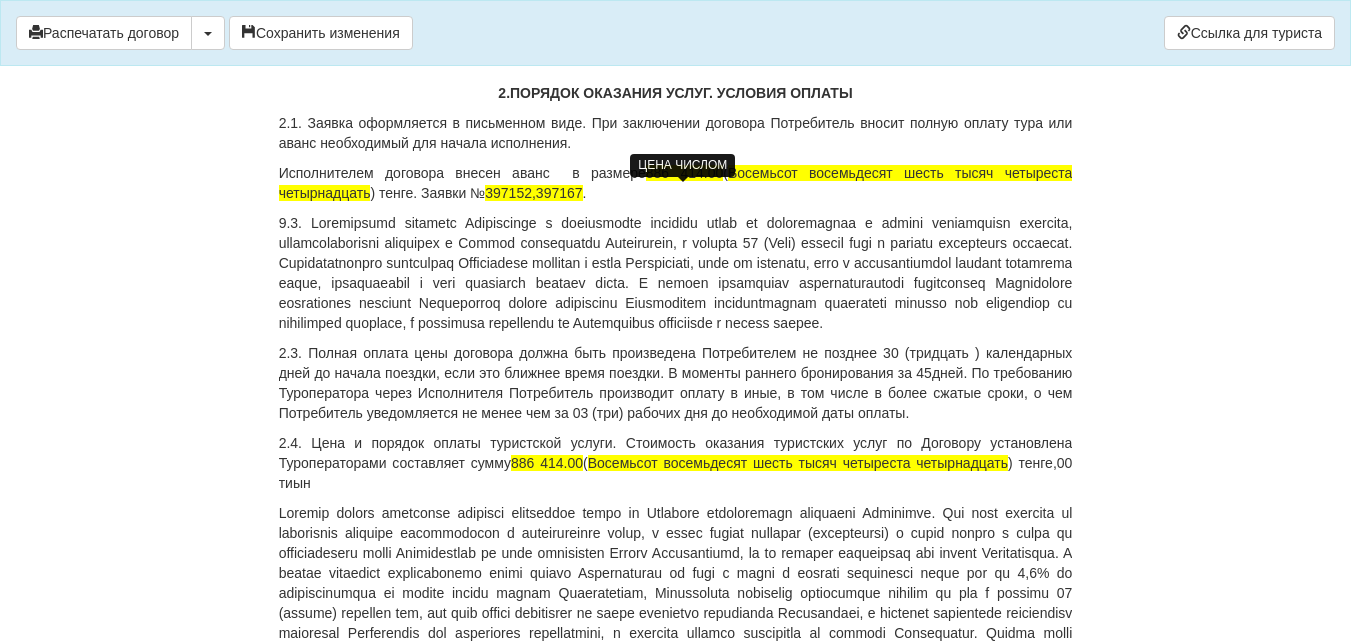 click on "886 414.00" at bounding box center (684, 173) 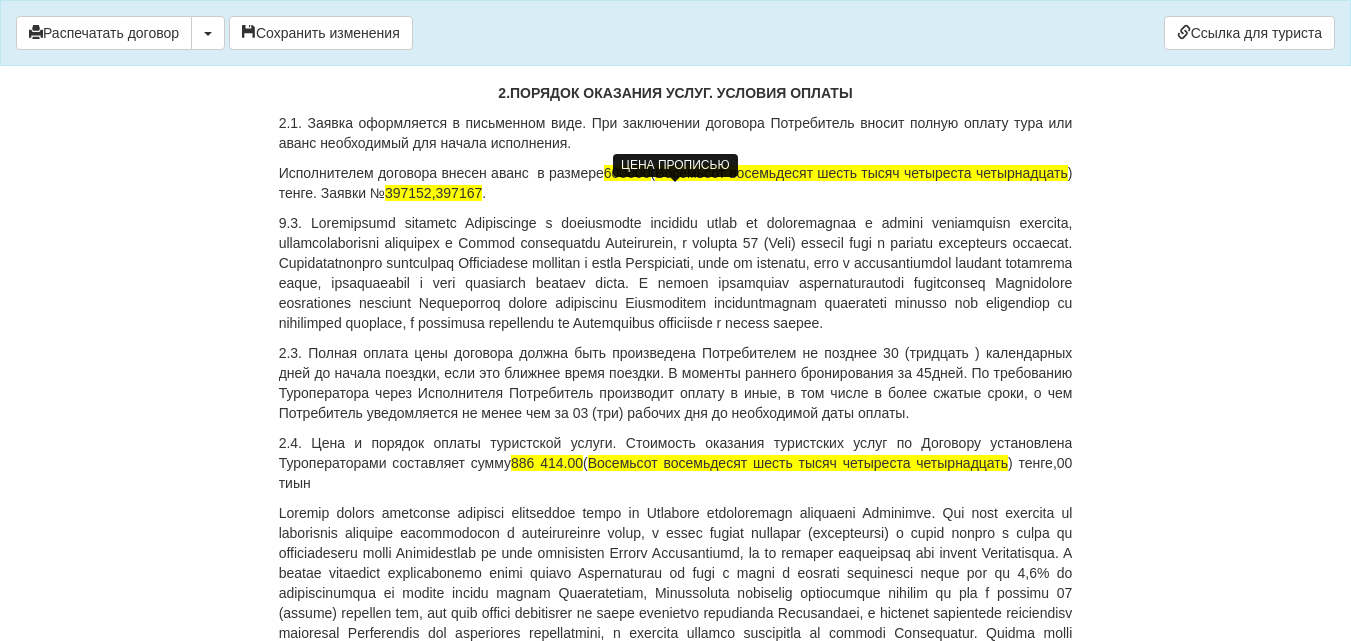 click on "Восемьсот восемьдесят шесть тысяч четыреста четырнадцать" at bounding box center (861, 173) 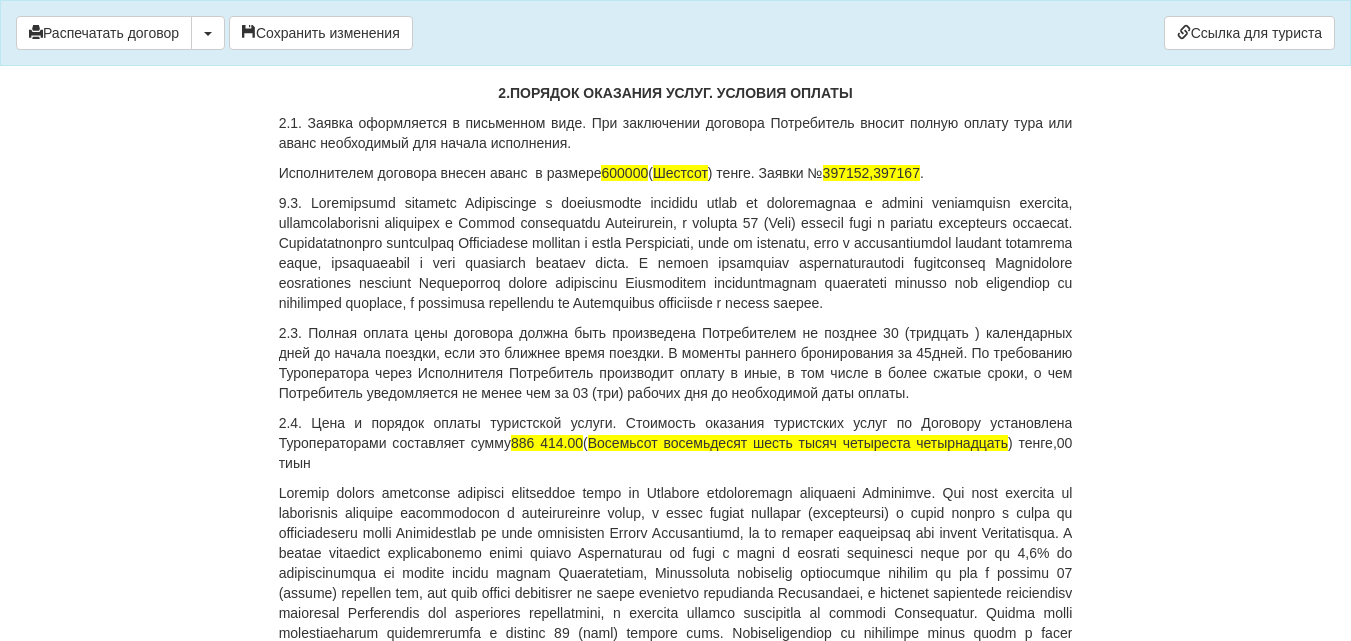 click on "Шестсот" at bounding box center (680, 173) 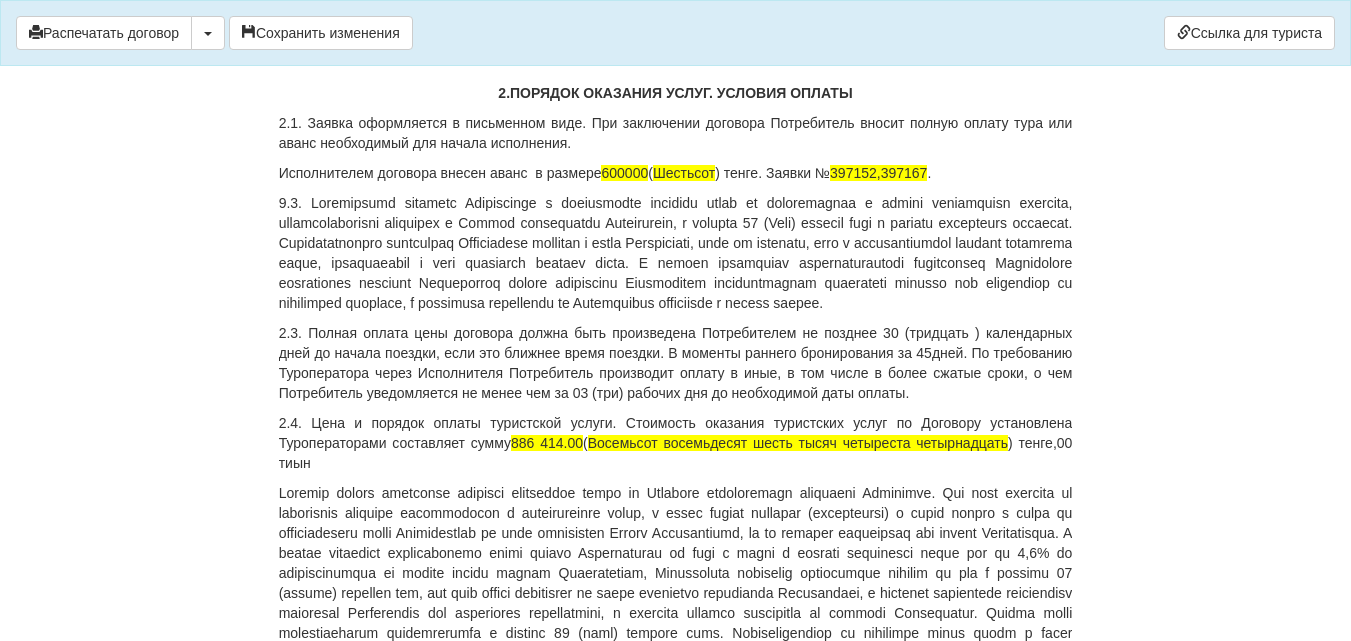 click on "Шестьсот" at bounding box center (684, 173) 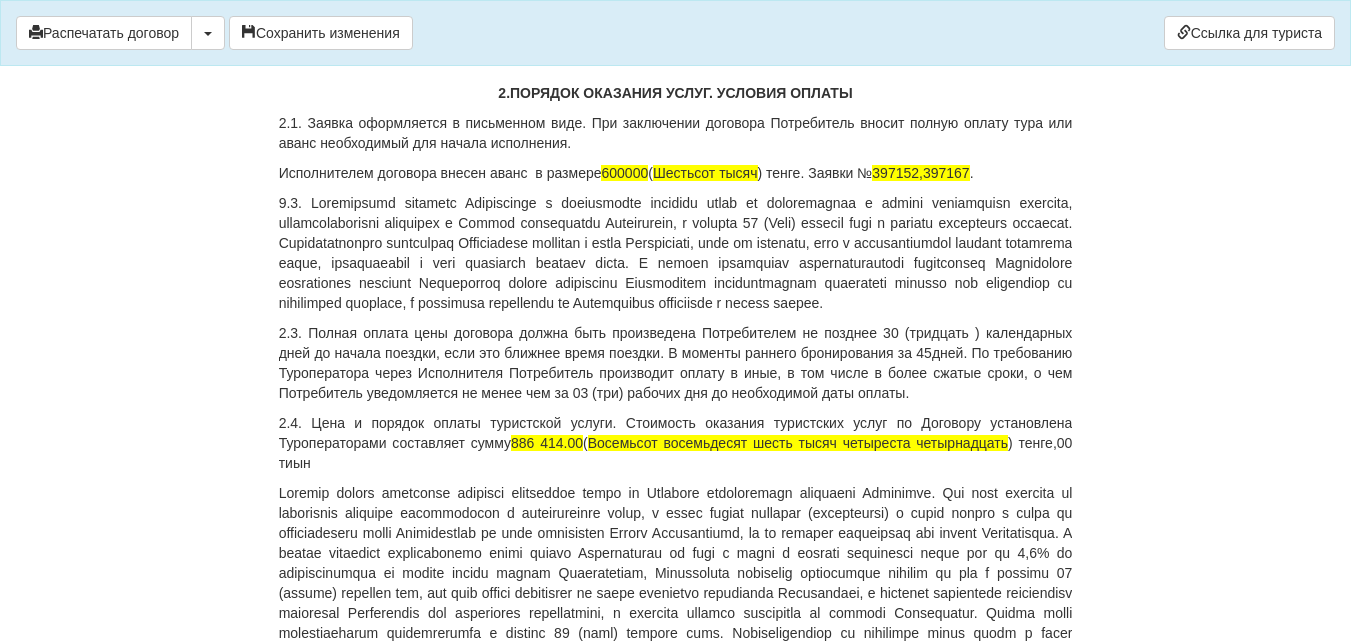 click at bounding box center (676, 253) 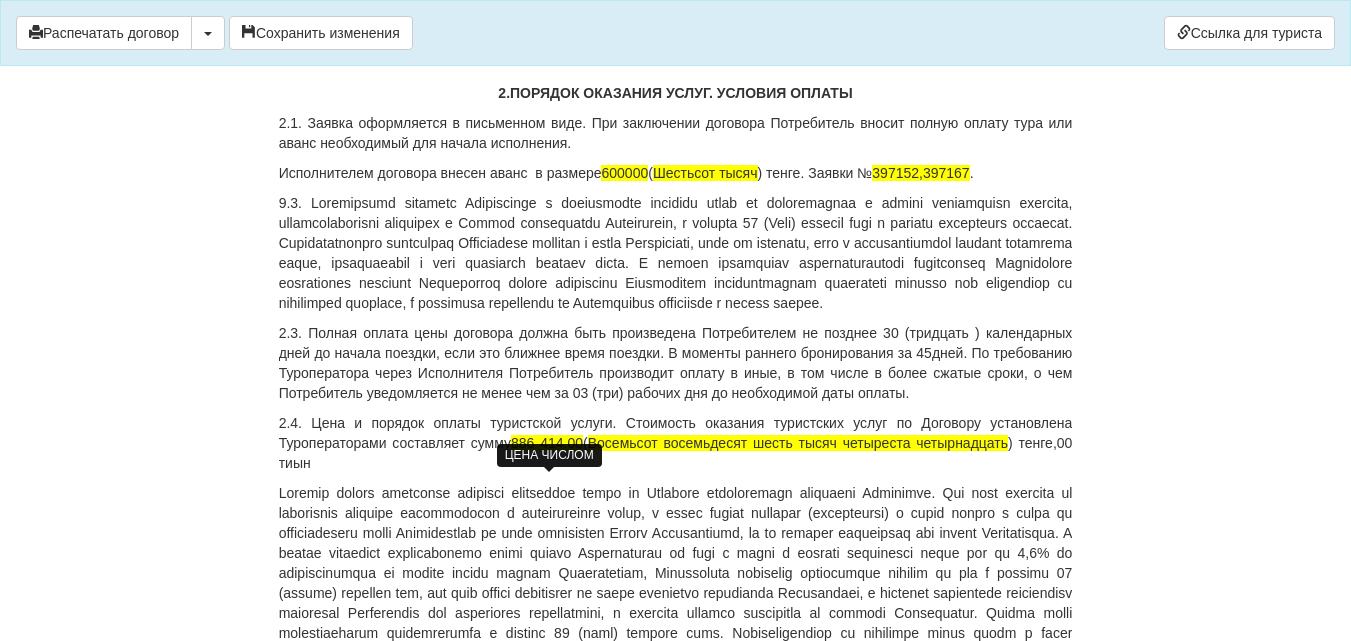 click on "886 414.00" at bounding box center (547, 443) 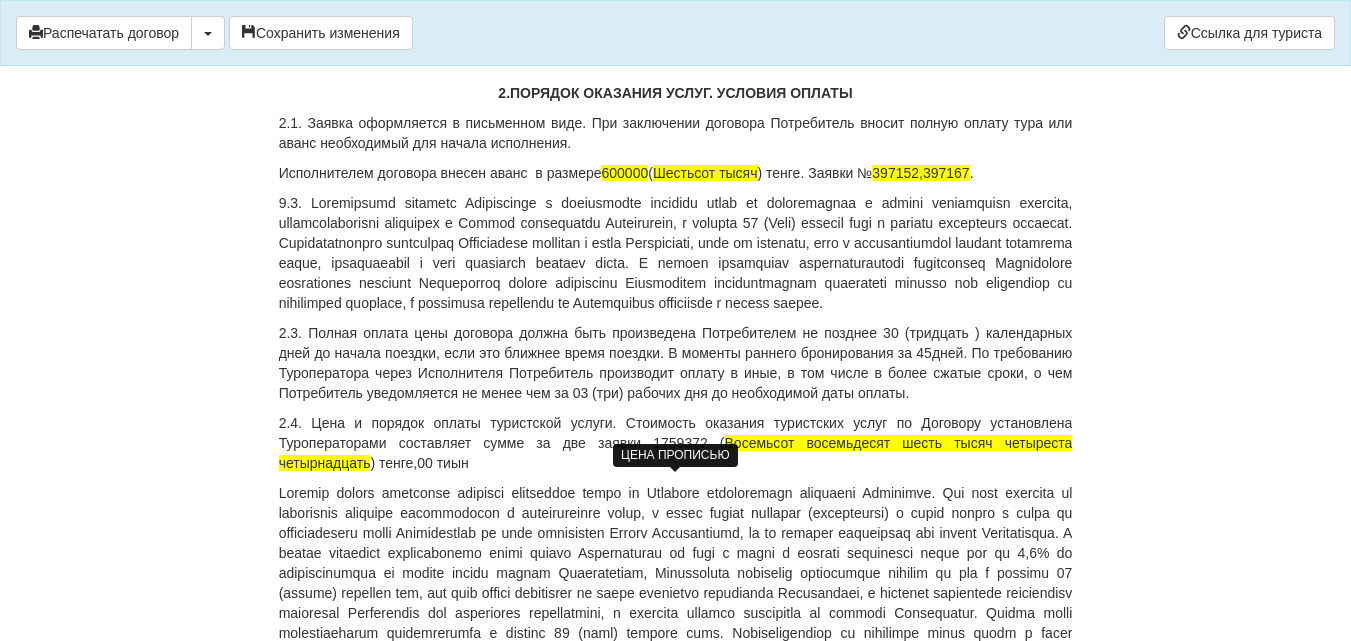 click on "Восемьсот восемьдесят шесть тысяч четыреста четырнадцать" at bounding box center [676, 453] 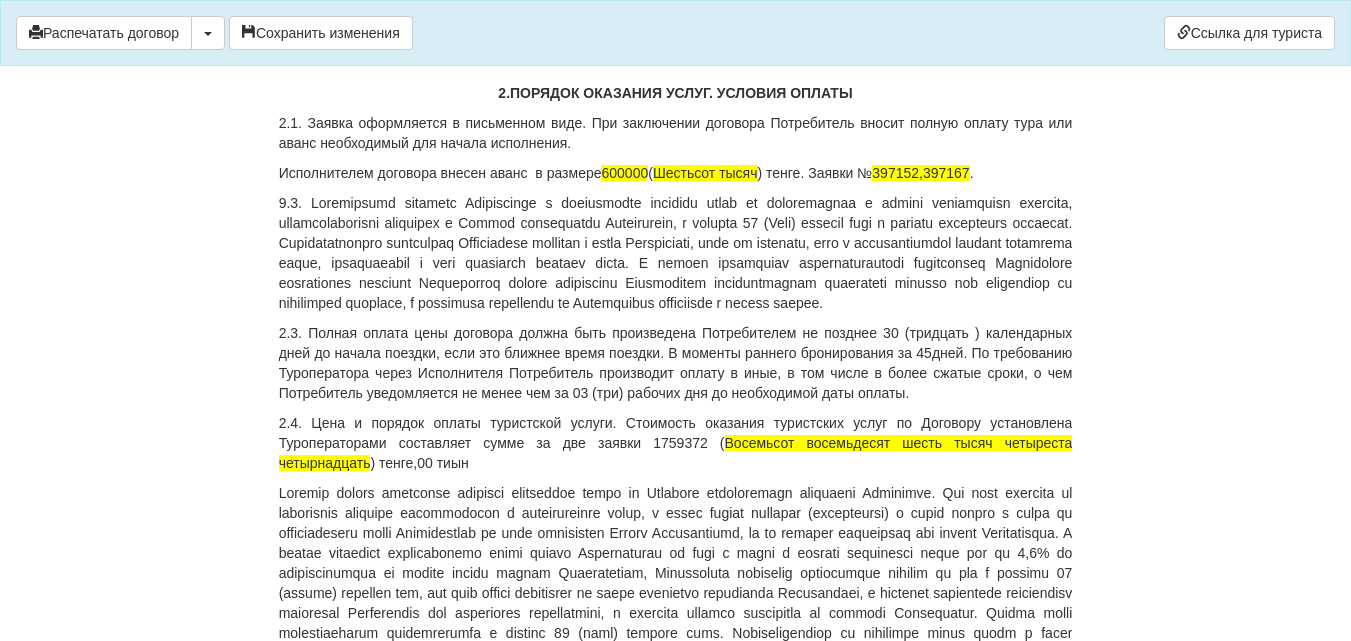 click on "2.4. Цена и порядок оплаты туристской услуги. Стоимость оказания туристских услуг по Договору установлена Туроператорами составляет сумме за две заявки 1759372 ( Восемьсот восемьдесят шесть тысяч четыреста четырнадцать ) тенге,00 тиын" at bounding box center (676, 443) 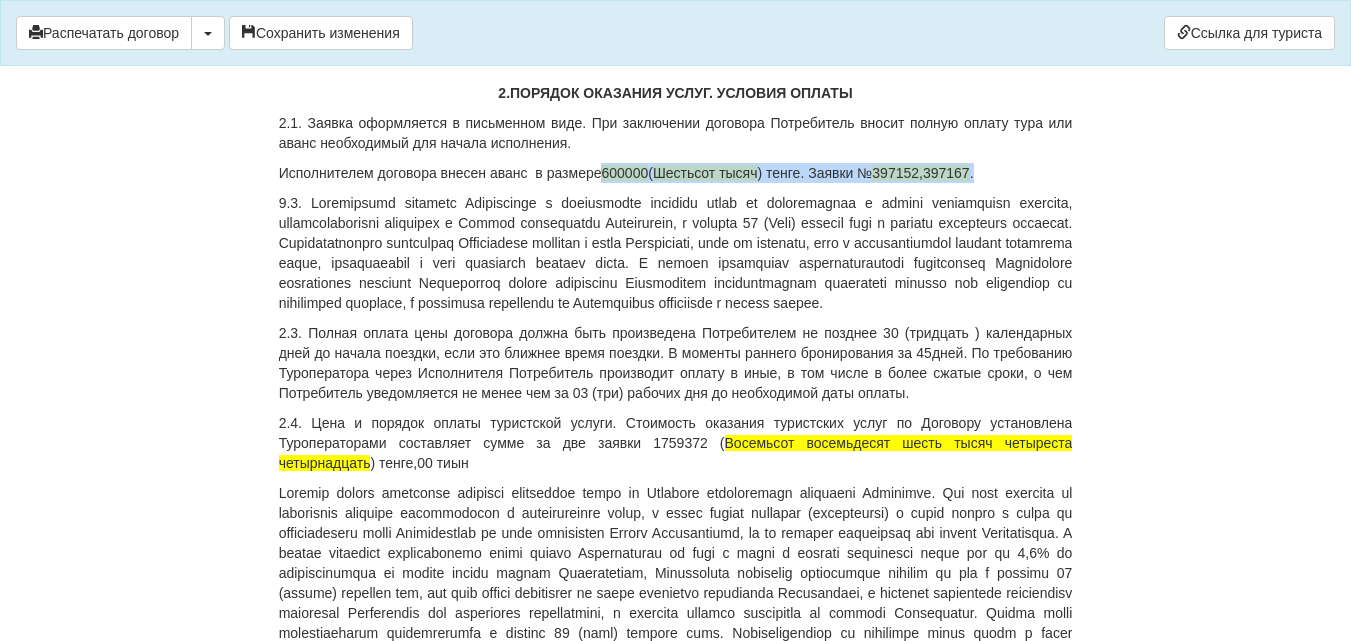 drag, startPoint x: 604, startPoint y: 186, endPoint x: 995, endPoint y: 184, distance: 391.00513 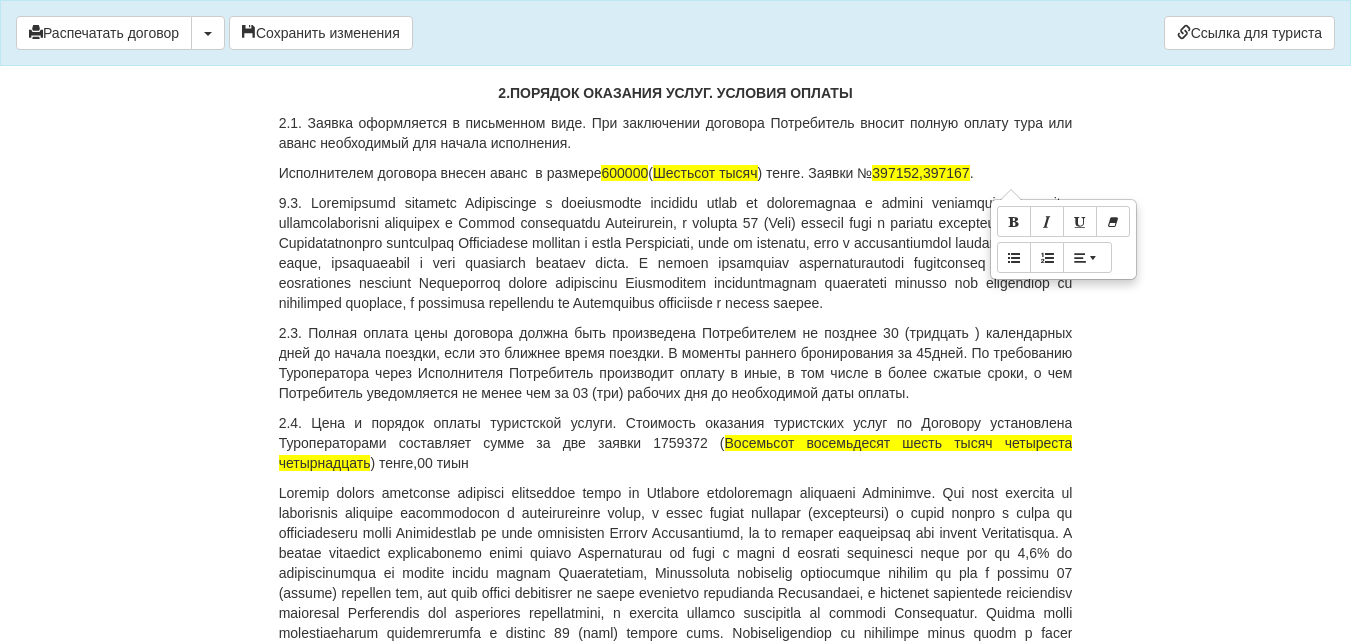 click on "Исполнителем договора внесен аванс  в размере  600000  ( Шестьсот тысяч   ) тенге. Заявки № 397152,397167 ." at bounding box center (676, 173) 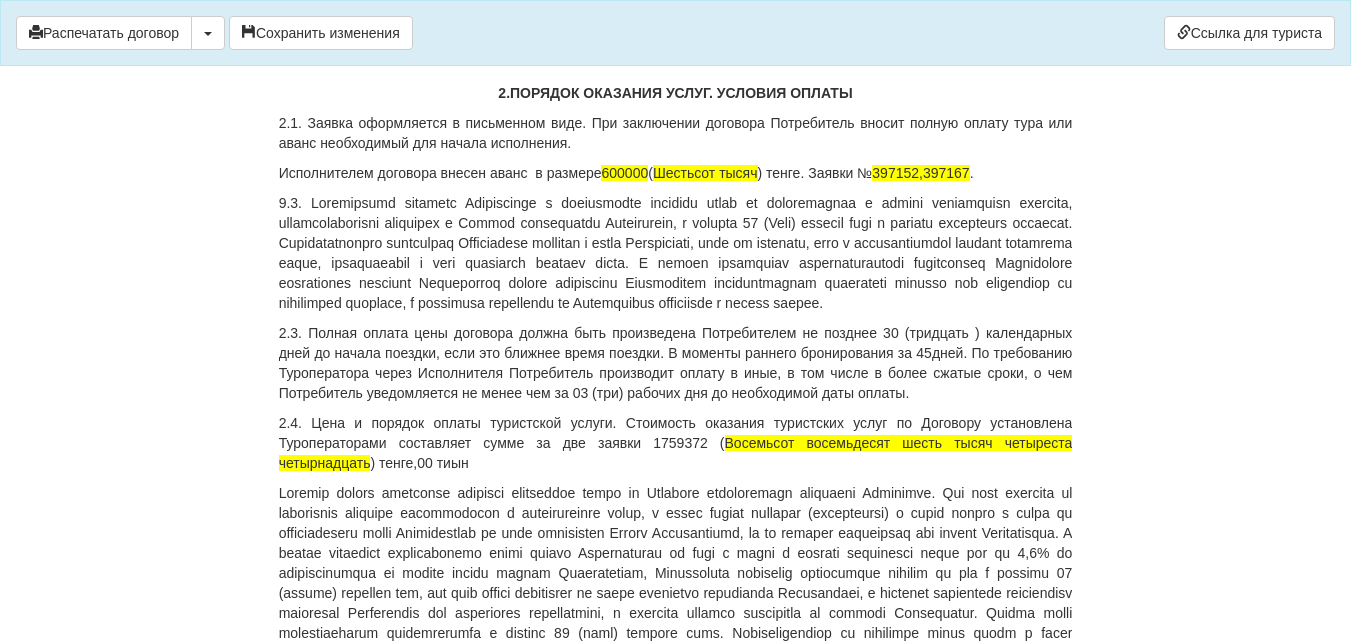 drag, startPoint x: 270, startPoint y: 189, endPoint x: 513, endPoint y: 188, distance: 243.00206 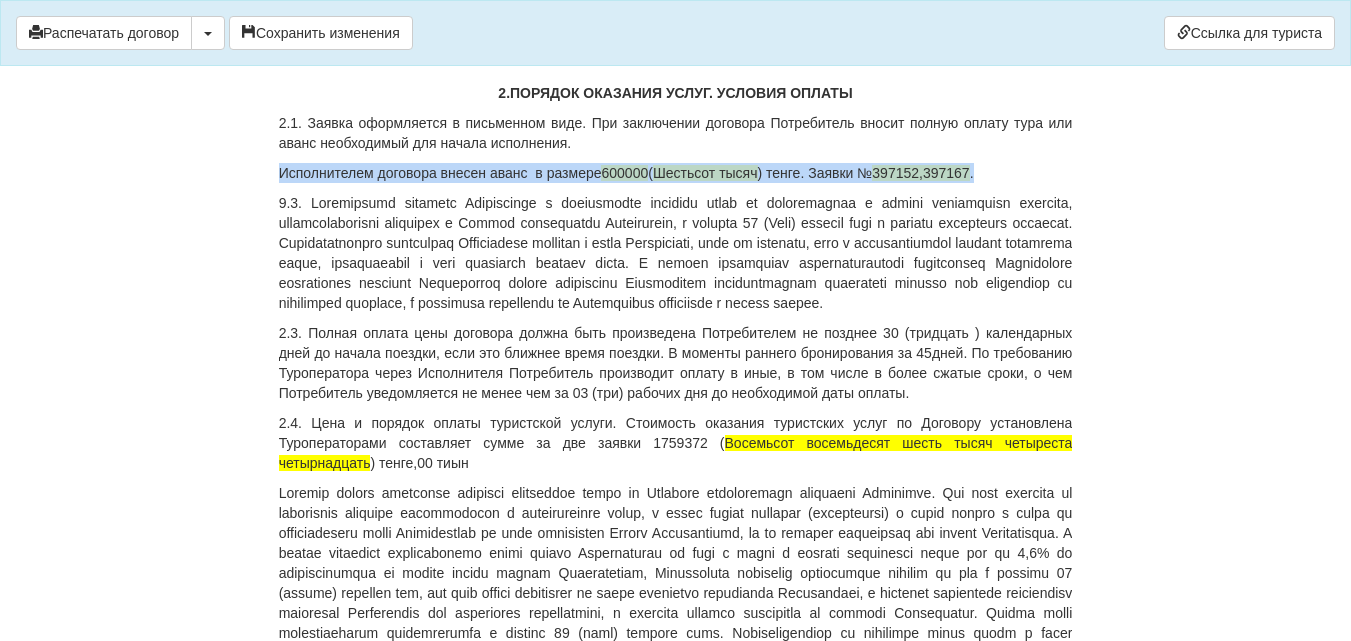 drag, startPoint x: 293, startPoint y: 190, endPoint x: 993, endPoint y: 191, distance: 700.00073 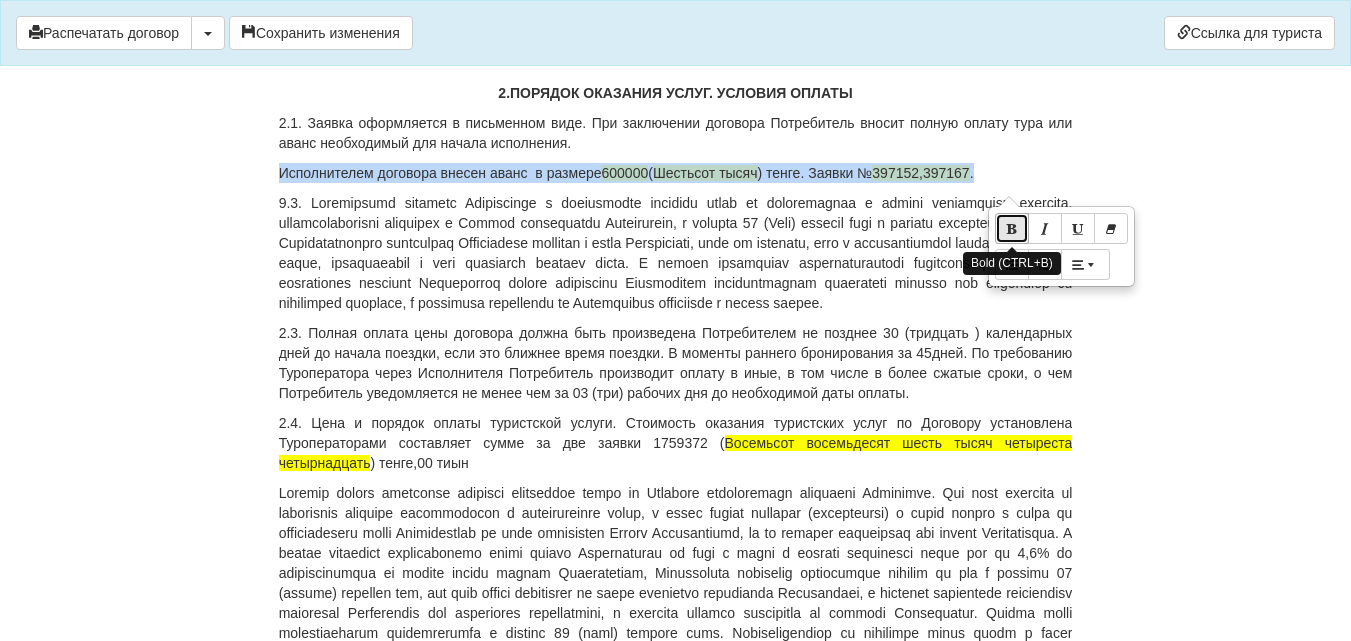 click at bounding box center [1012, 228] 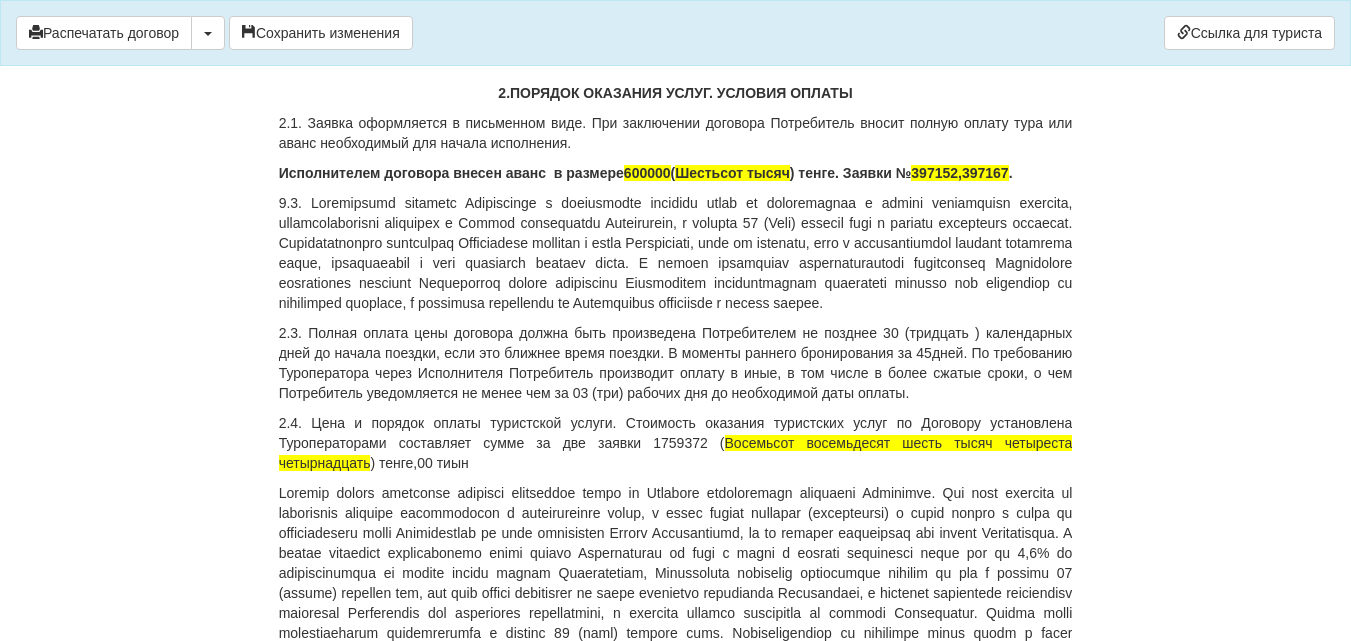 click on "2.4. Цена и порядок оплаты туристской услуги. Стоимость оказания туристских услуг по Договору установлена Туроператорами составляет сумме за две заявки 1759372 ( Восемьсот восемьдесят шесть тысяч четыреста четырнадцать ) тенге,00 тиын" at bounding box center (676, 443) 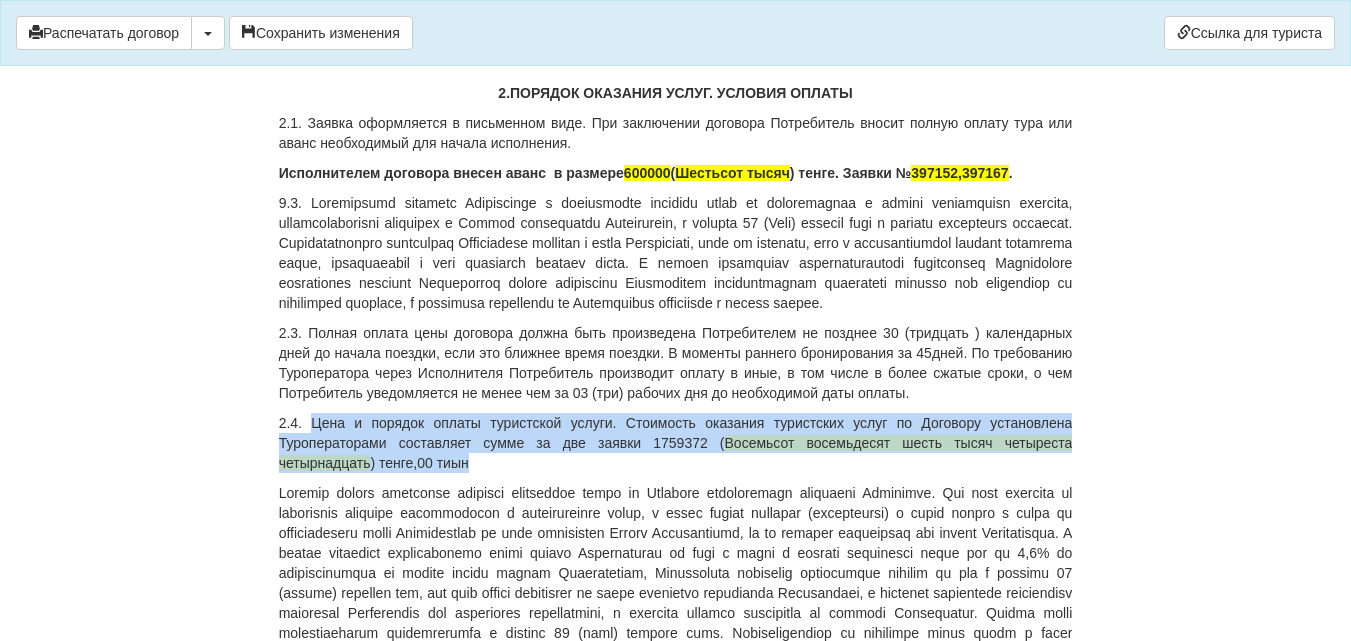 drag, startPoint x: 315, startPoint y: 461, endPoint x: 506, endPoint y: 501, distance: 195.14354 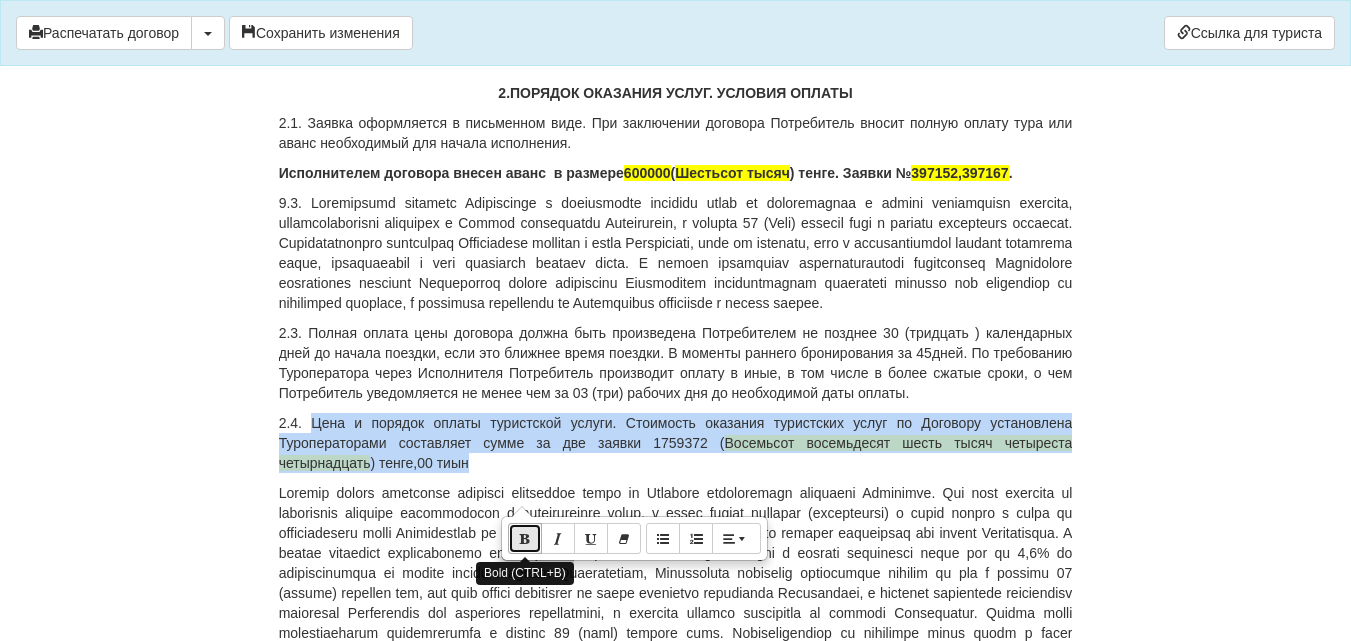 click at bounding box center [525, 538] 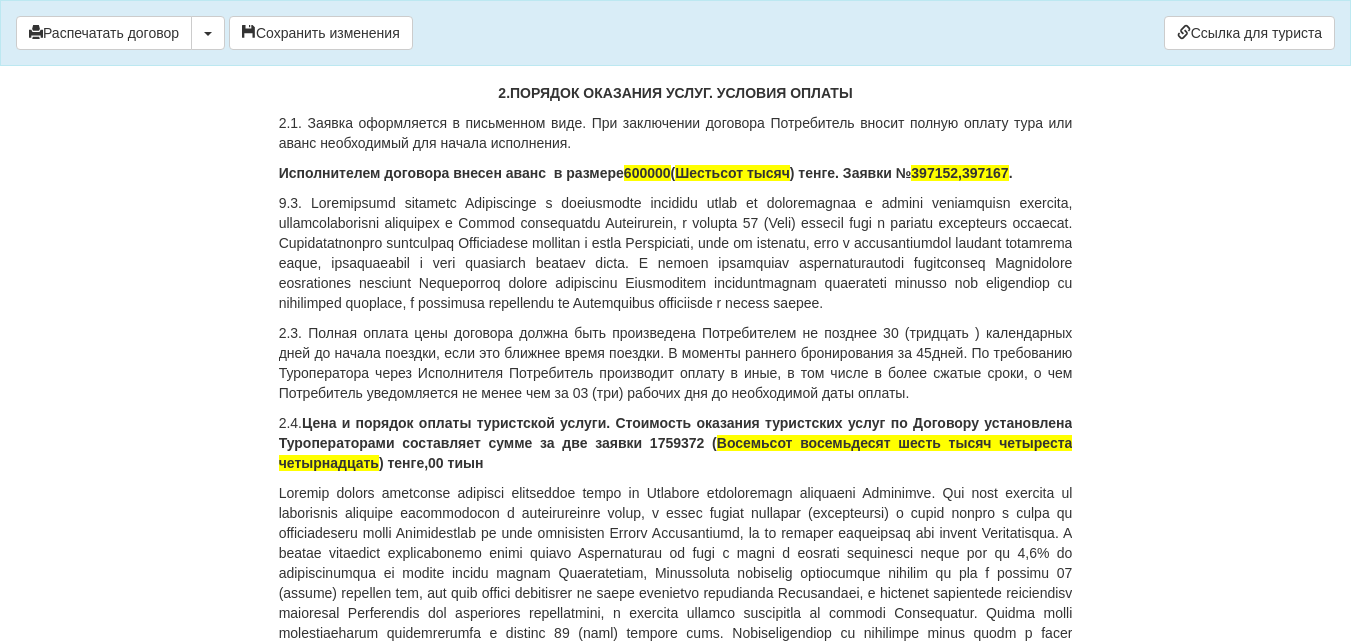 click on "2.4.  Цена и порядок оплаты туристской услуги. Стоимость оказания туристских услуг по Договору установлена Туроператорами составляет сумме за две заявки 1759372 ( Восемьсот восемьдесят шесть тысяч четыреста четырнадцать ) тенге,00 тиын" at bounding box center [676, 443] 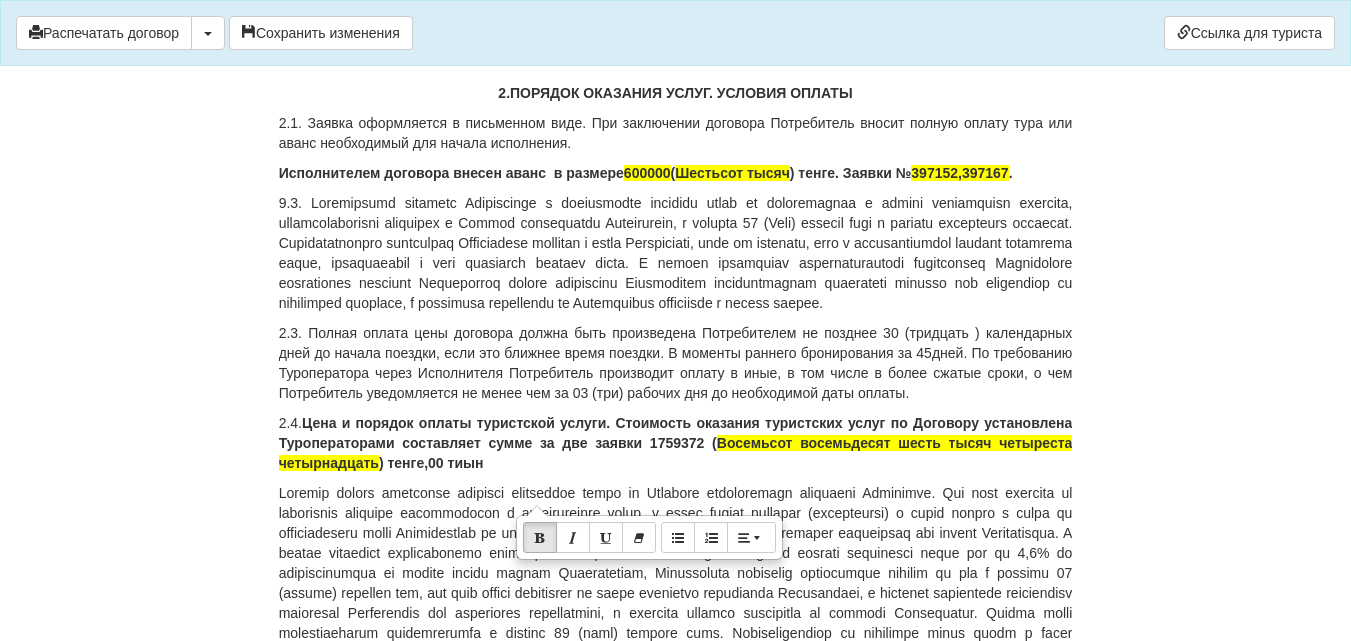 click on "2.4.  Цена и порядок оплаты туристской услуги. Стоимость оказания туристских услуг по Договору установлена Туроператорами составляет сумме за две заявки 1759372 ( Восемьсот восемьдесят шесть тысяч четыреста четырнадцать ) тенге,00 тиын" at bounding box center (676, 443) 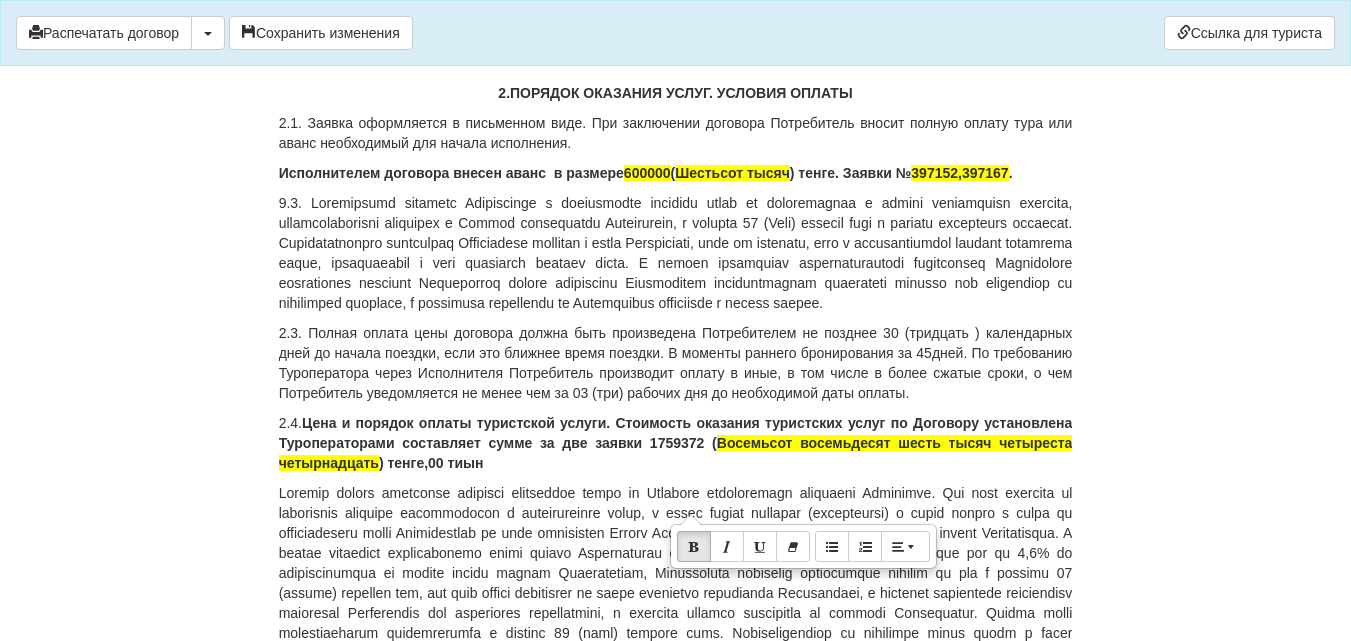click on "2.4.  Цена и порядок оплаты туристской услуги. Стоимость оказания туристских услуг по Договору установлена Туроператорами составляет сумме за две заявки 1759372 ( Восемьсот восемьдесят шесть тысяч четыреста четырнадцать ) тенге,00 тиын" at bounding box center [676, 443] 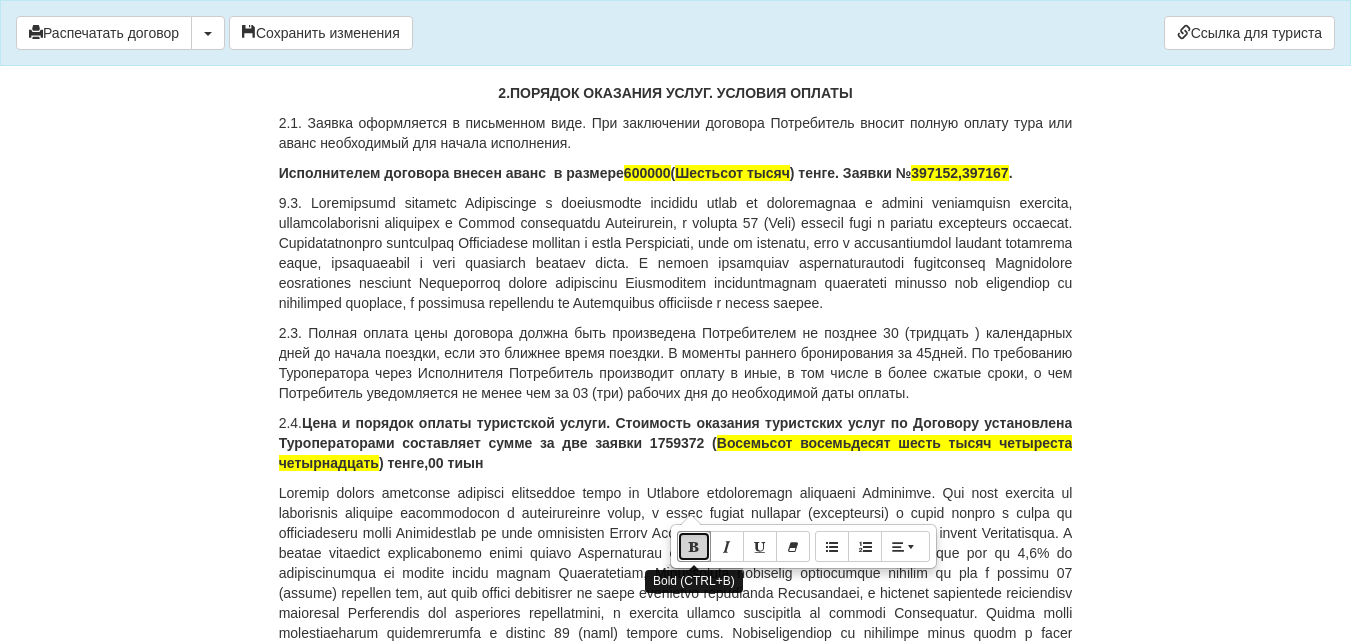 click at bounding box center [694, 546] 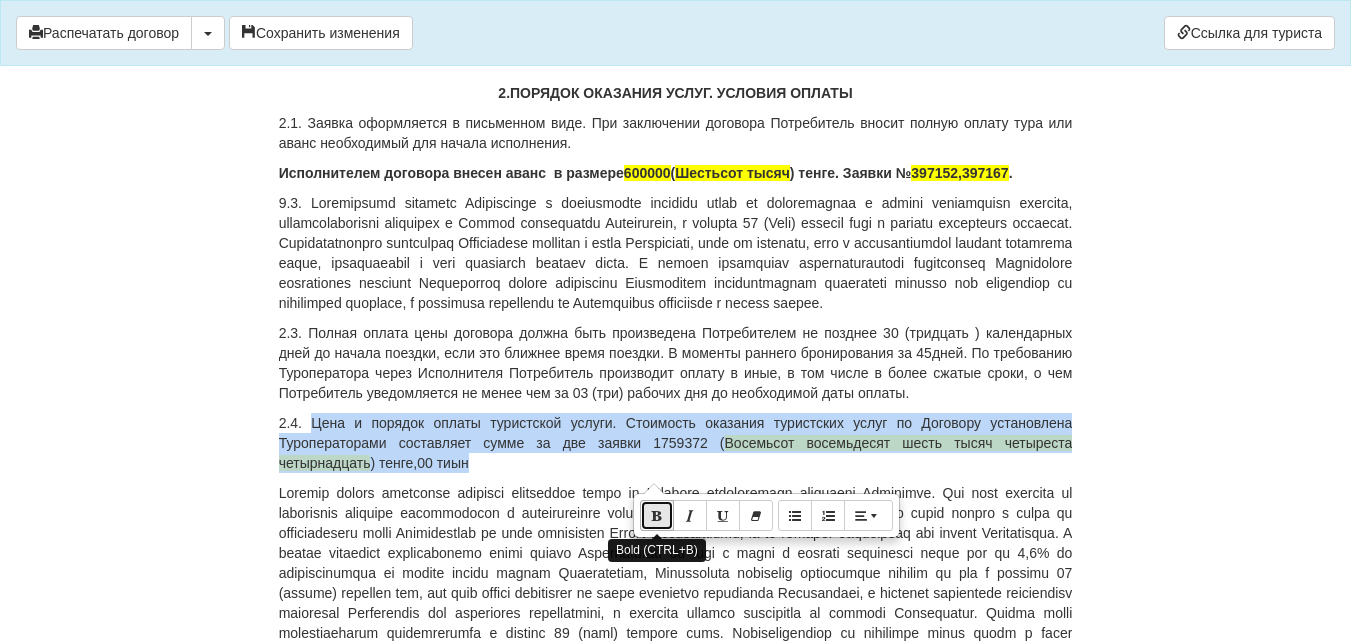 drag, startPoint x: 638, startPoint y: 478, endPoint x: 654, endPoint y: 508, distance: 34 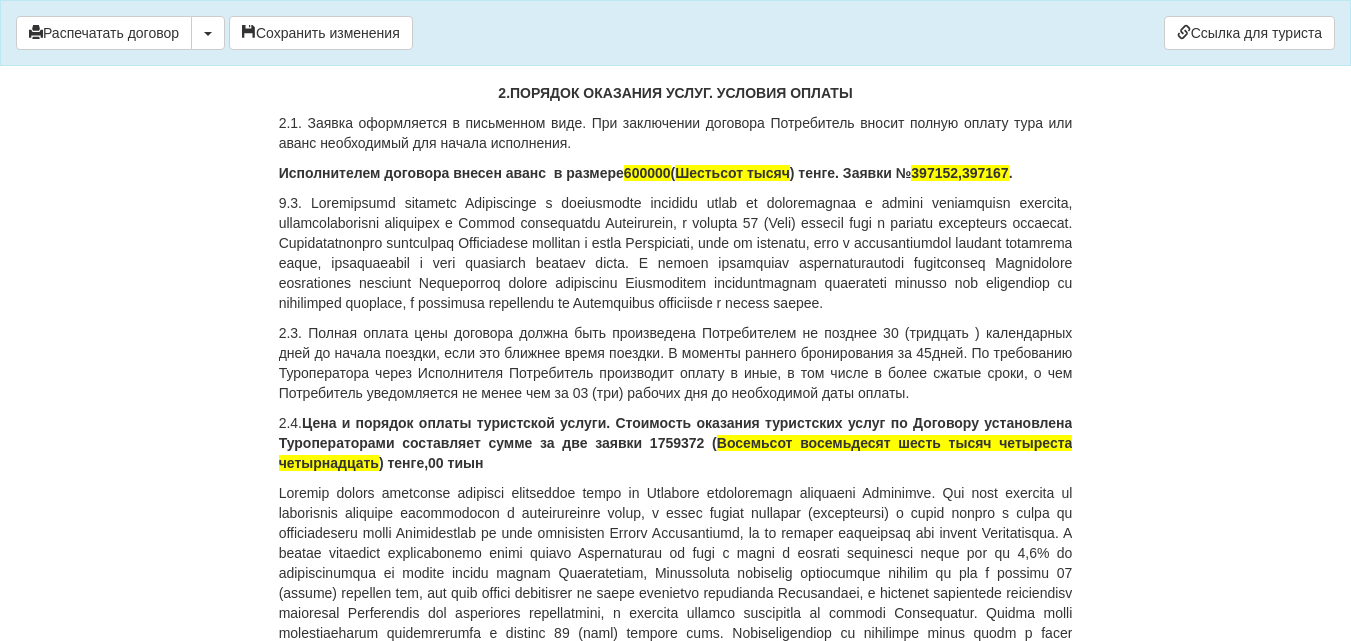 click on "ДОГОВОР ОКАЗАНИЯ ТУРИСТСКИХ УСЛУГ 397167-397152-SL
От  28.04.2025  г.
ИП «World-Tour», ИИН/БИН 740729401205, зарегистрированное в соответствии с законодательством Республики Казахстан, в лице
Кусаинова Назгуль Бакытовна, действующего на основании талона-уведомления о регистрации индивидуального предпринимателя KZ55UWQ00899845 13.08.2018г от выданного  3020 УГД по району им Казыбек би г.Караганды ,
в дальнейшем именуемое  «Исполнитель» , с одной стороны, и
ZHAMBAYEVA ULZHAN , дата рождения  21.10.1997  года, ИИН                                 , паспорт серии KAZ номер  N18335738 , адрес" at bounding box center (676, 6013) 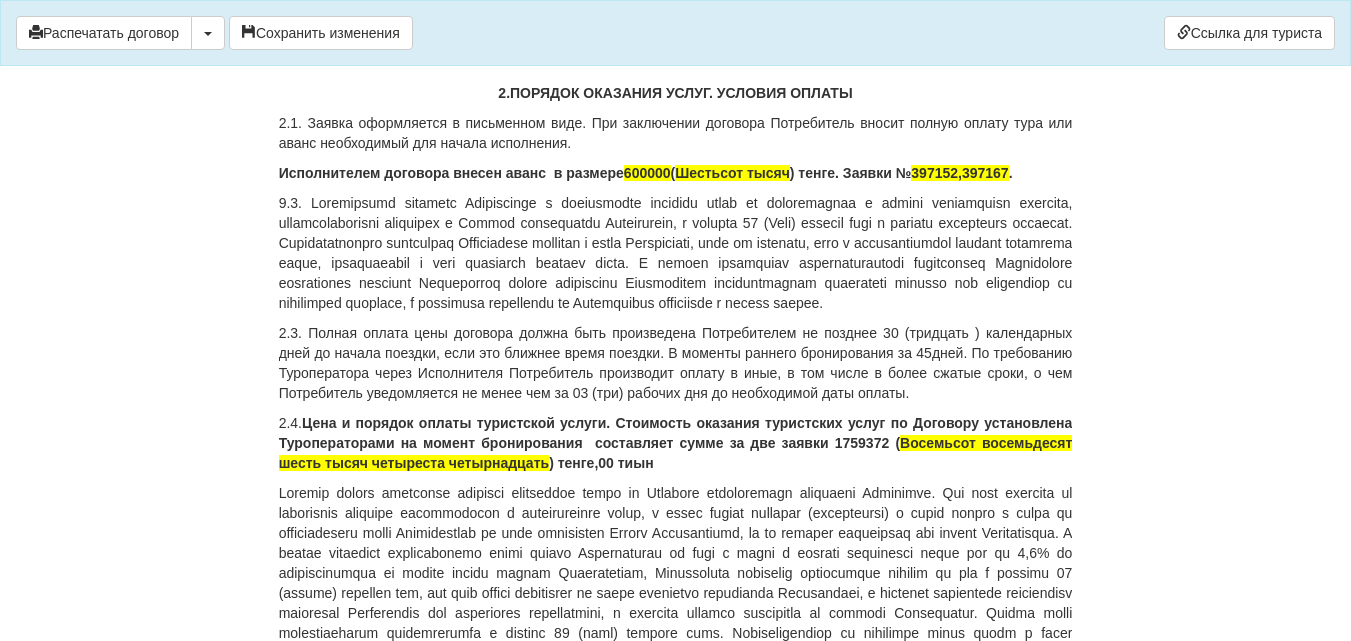 click on "Цена и порядок оплаты туристской услуги. Стоимость оказания туристских услуг по Договору установлена Туроператорами на момент бронирования  составляет сумме за две заявки 1759372 ( Восемьсот восемьдесят шесть тысяч четыреста четырнадцать ) тенге,00 тиын" at bounding box center (676, 443) 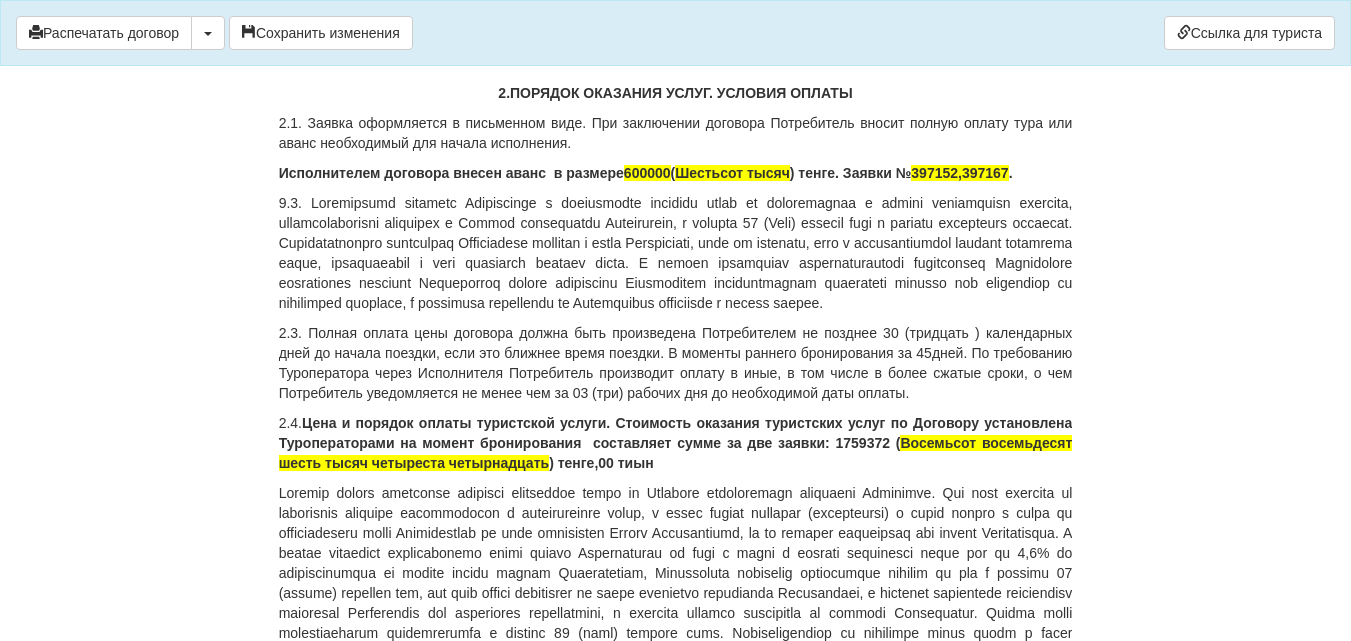 click on "2.4.  Цена и порядок оплаты туристской услуги. Стоимость оказания туристских услуг по Договору установлена Туроператорами на момент бронирования  составляет сумме за две заявки: 1759372 ( Восемьсот восемьдесят шесть тысяч четыреста четырнадцать ) тенге,00 тиын" at bounding box center [676, 443] 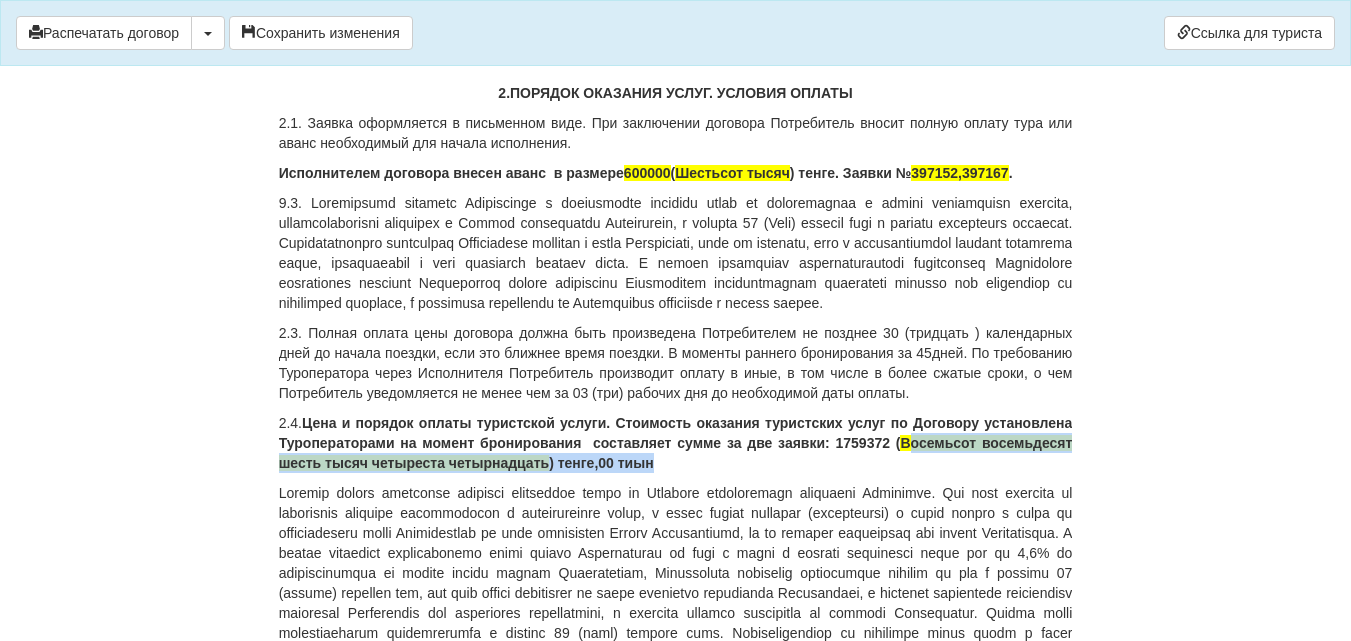 drag, startPoint x: 908, startPoint y: 481, endPoint x: 1035, endPoint y: 495, distance: 127.769325 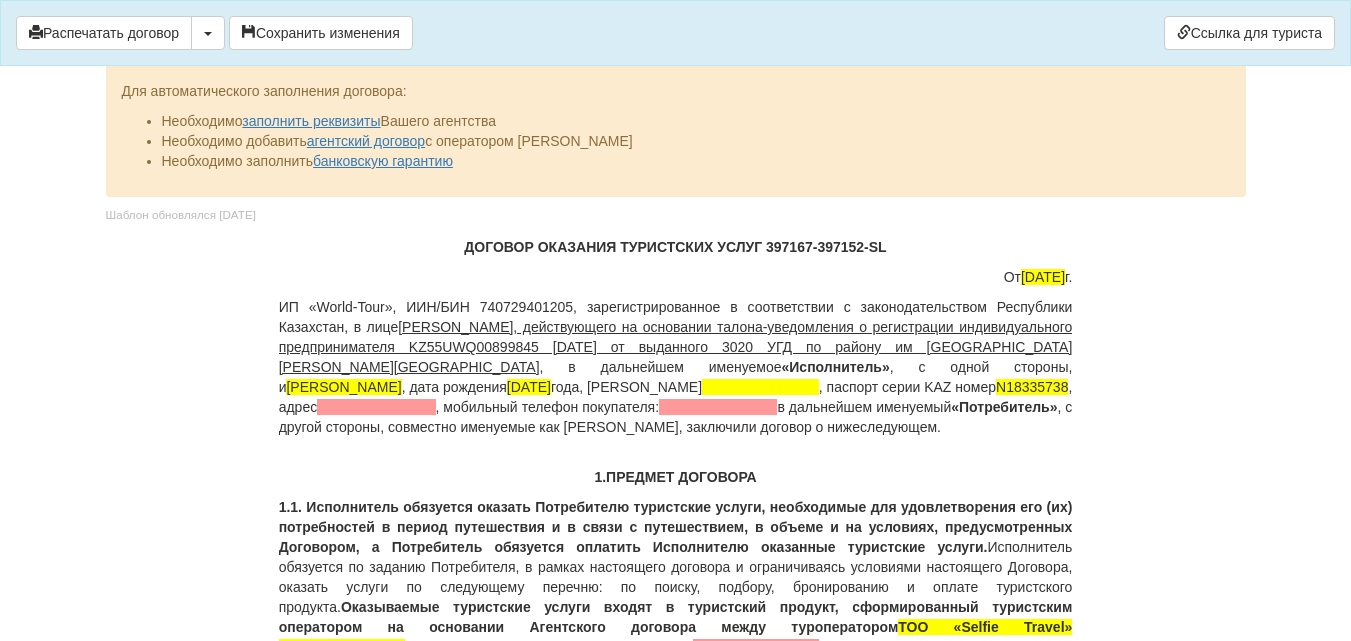 scroll, scrollTop: 1724, scrollLeft: 0, axis: vertical 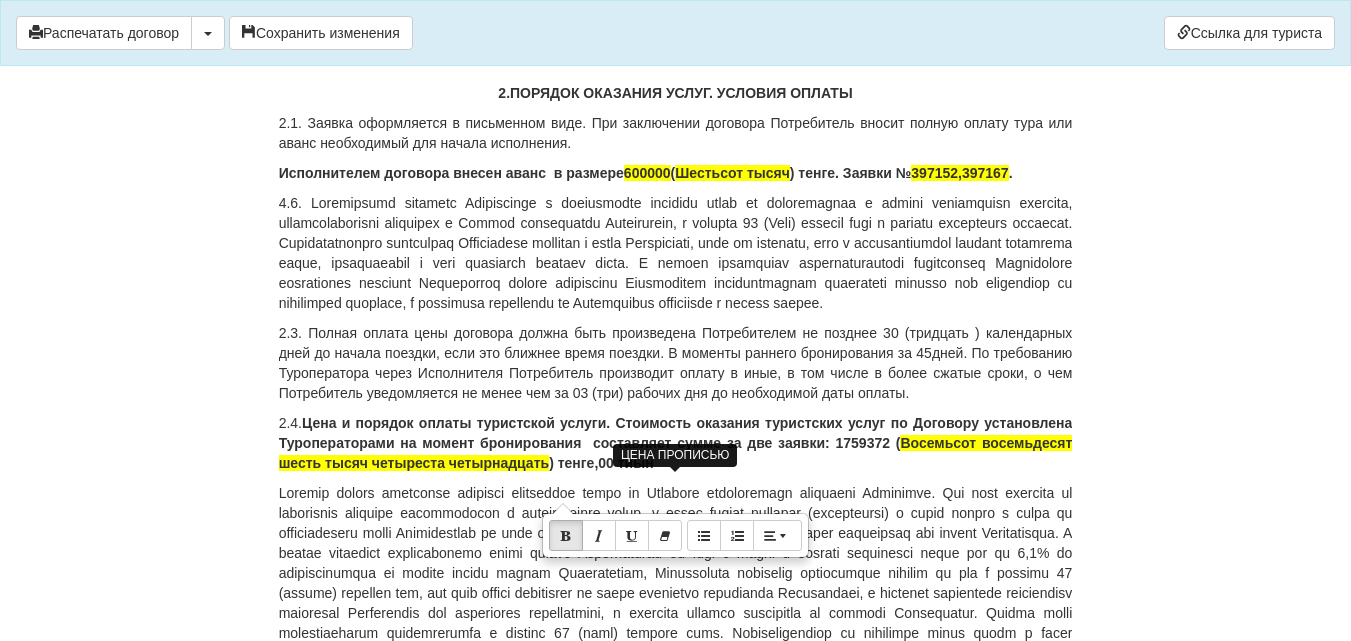 click on "Восемьсот восемьдесят шесть тысяч четыреста четырнадцать" at bounding box center (676, 453) 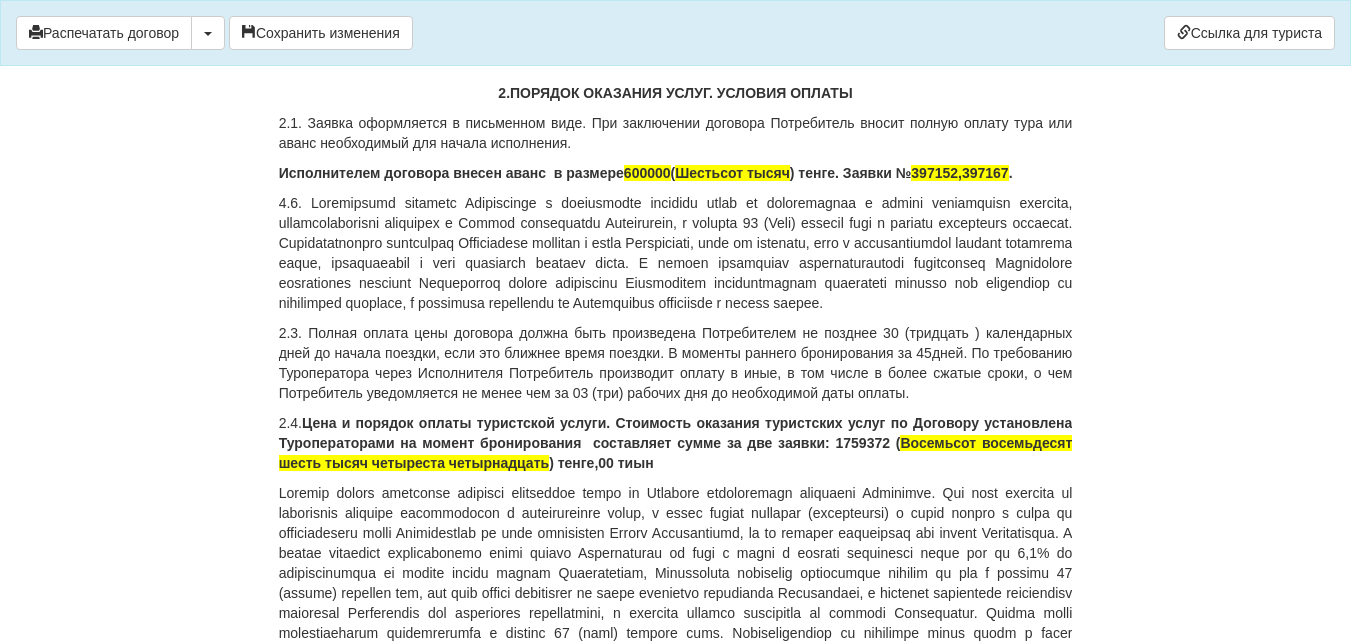 type 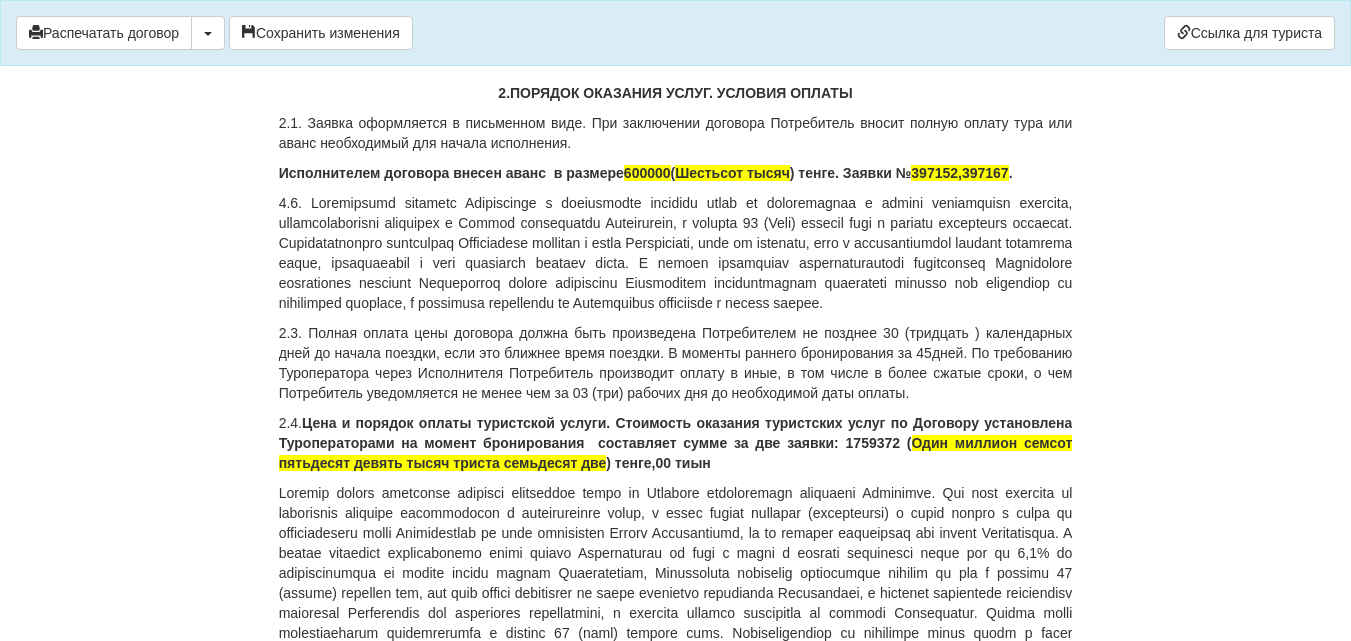 drag, startPoint x: 411, startPoint y: 524, endPoint x: 433, endPoint y: 531, distance: 23.086792 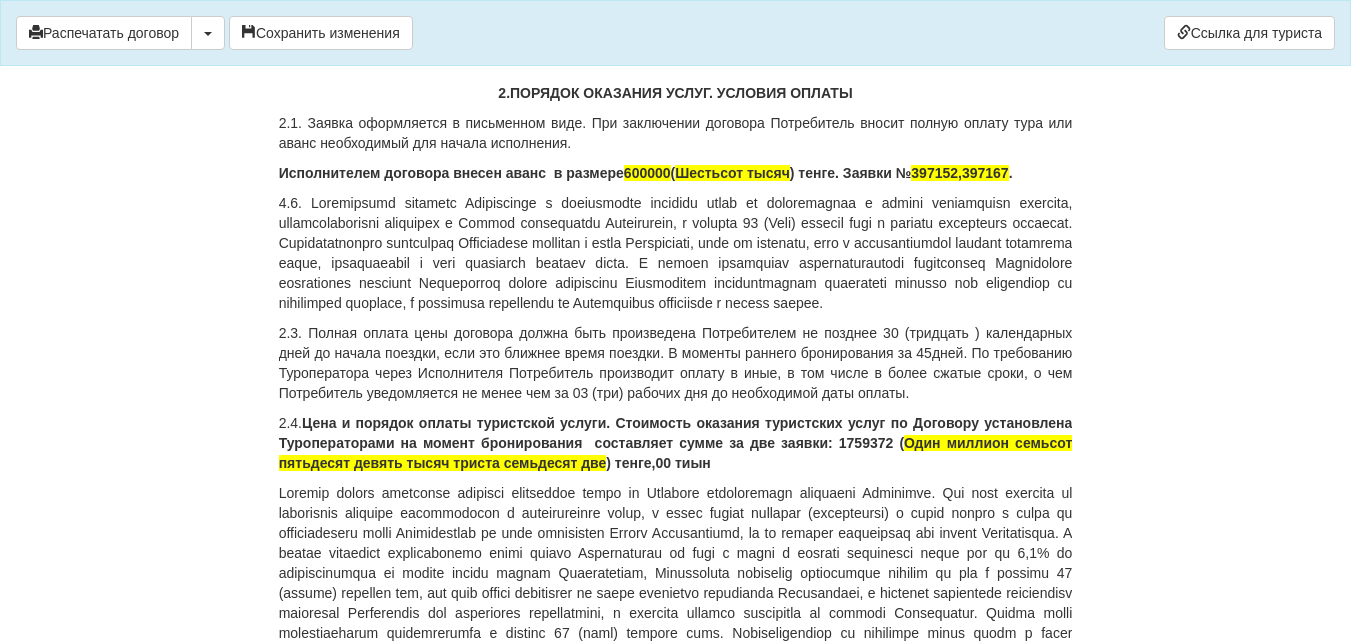 click on "2.4.  Цена и порядок оплаты туристской услуги. Стоимость оказания туристских услуг по Договору установлена Туроператорами на момент бронирования  составляет сумме за две заявки: 1759372 ( Один миллион семьсот пятьдесят девять тысяч триста семьдесят две  ) тенге,00 тиын" at bounding box center (676, 443) 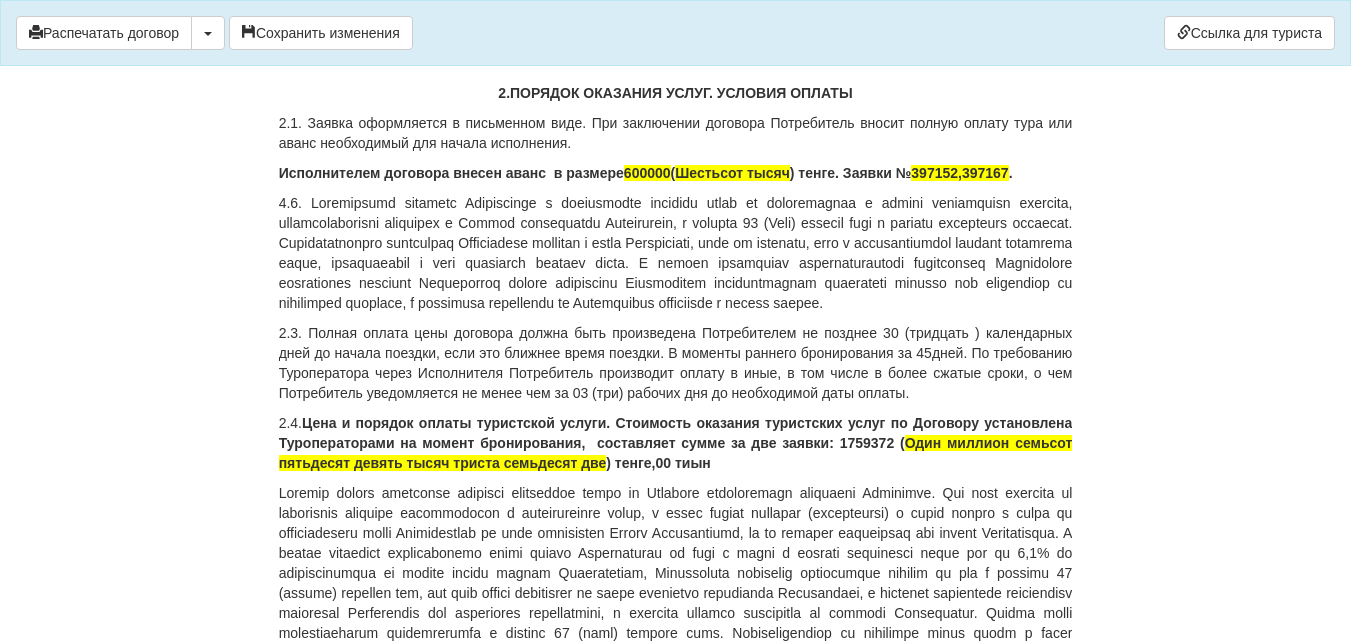 click on "Цена и порядок оплаты туристской услуги. Стоимость оказания туристских услуг по Договору установлена Туроператорами на момент бронирования,  составляет сумме за две заявки: 1759372 ( Один миллион семьсот пятьдесят девять тысяч триста семьдесят две  ) тенге,00 тиын" at bounding box center (676, 443) 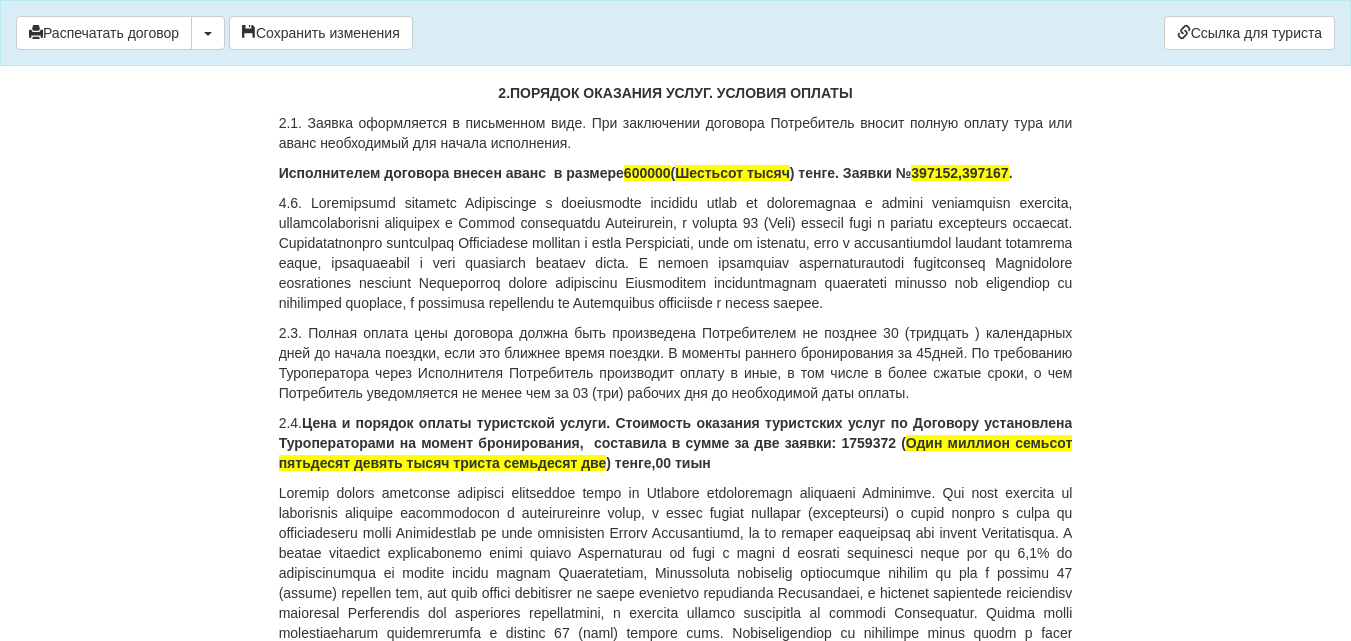 click on "2.4.  Цена и порядок оплаты туристской услуги. Стоимость оказания туристских услуг по Договору установлена Туроператорами на момент бронирования,  составила в сумме за две заявки: 1759372 ( Один миллион семьсот пятьдесят девять тысяч триста семьдесят две  ) тенге,00 тиын" at bounding box center [676, 443] 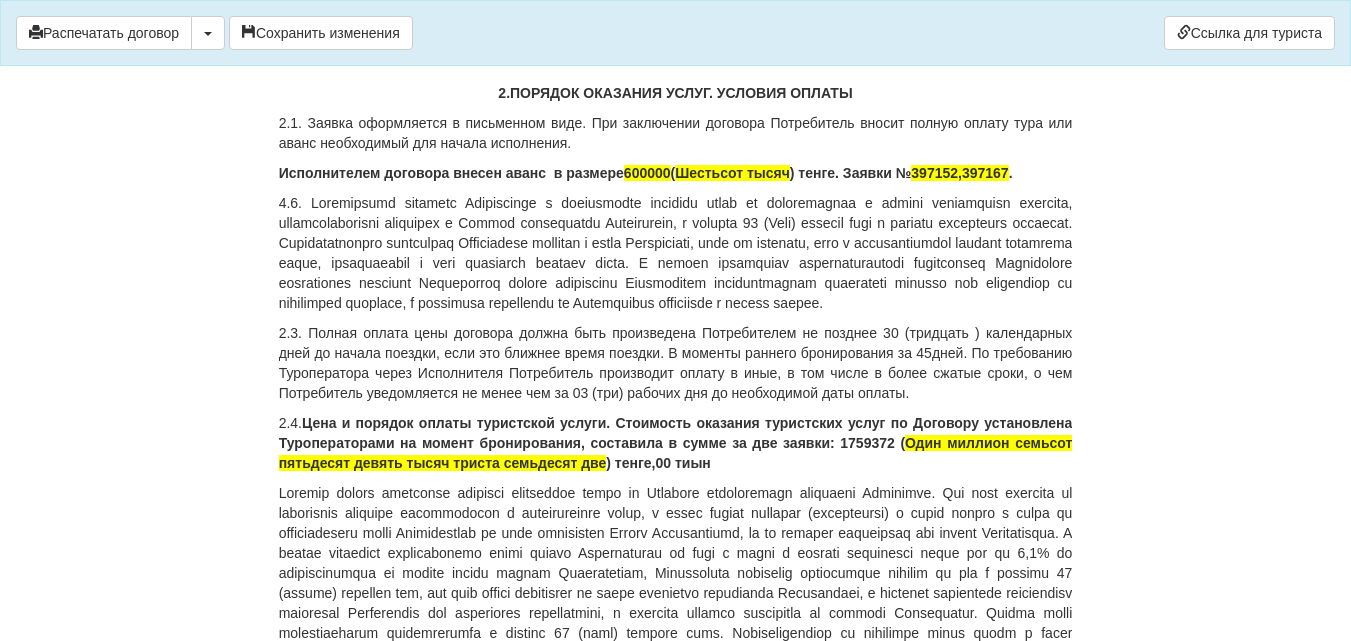 click on "2.4.  Цена и порядок оплаты туристской услуги. Стоимость оказания туристских услуг по Договору установлена Туроператорами на момент бронирования, составила в сумме за две заявки: 1759372 ( Один миллион семьсот пятьдесят девять тысяч триста семьдесят две  ) тенге,00 тиын" at bounding box center (676, 443) 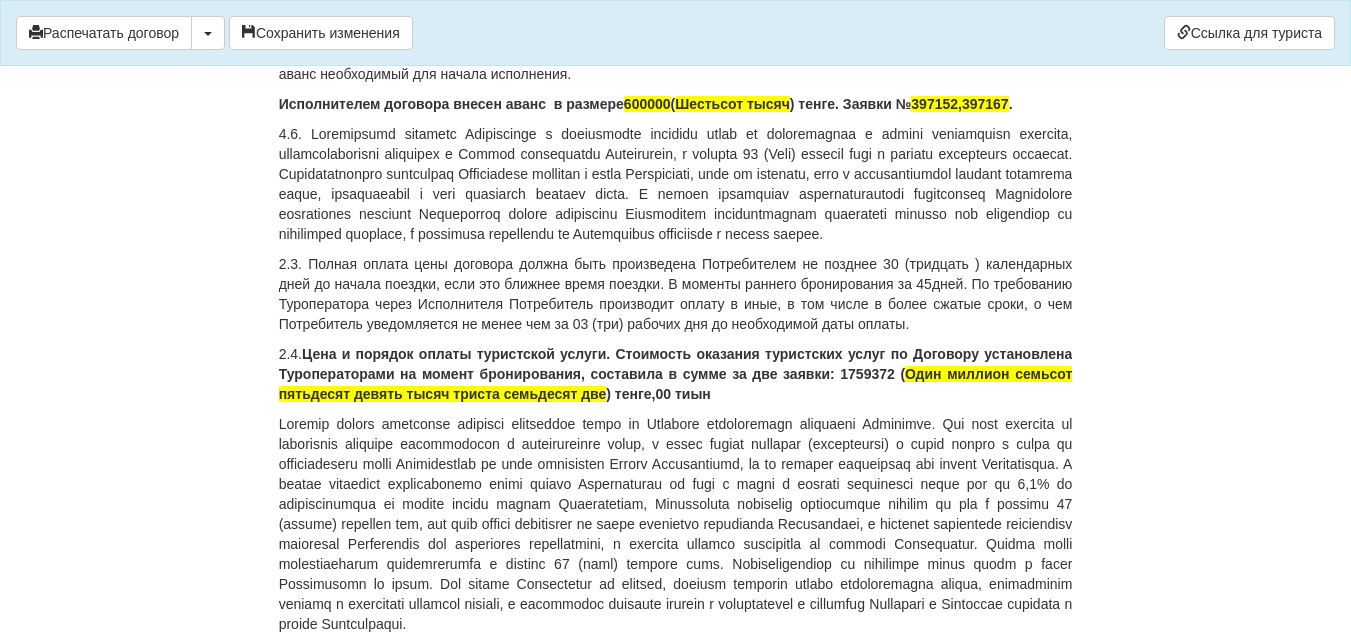 scroll, scrollTop: 1824, scrollLeft: 0, axis: vertical 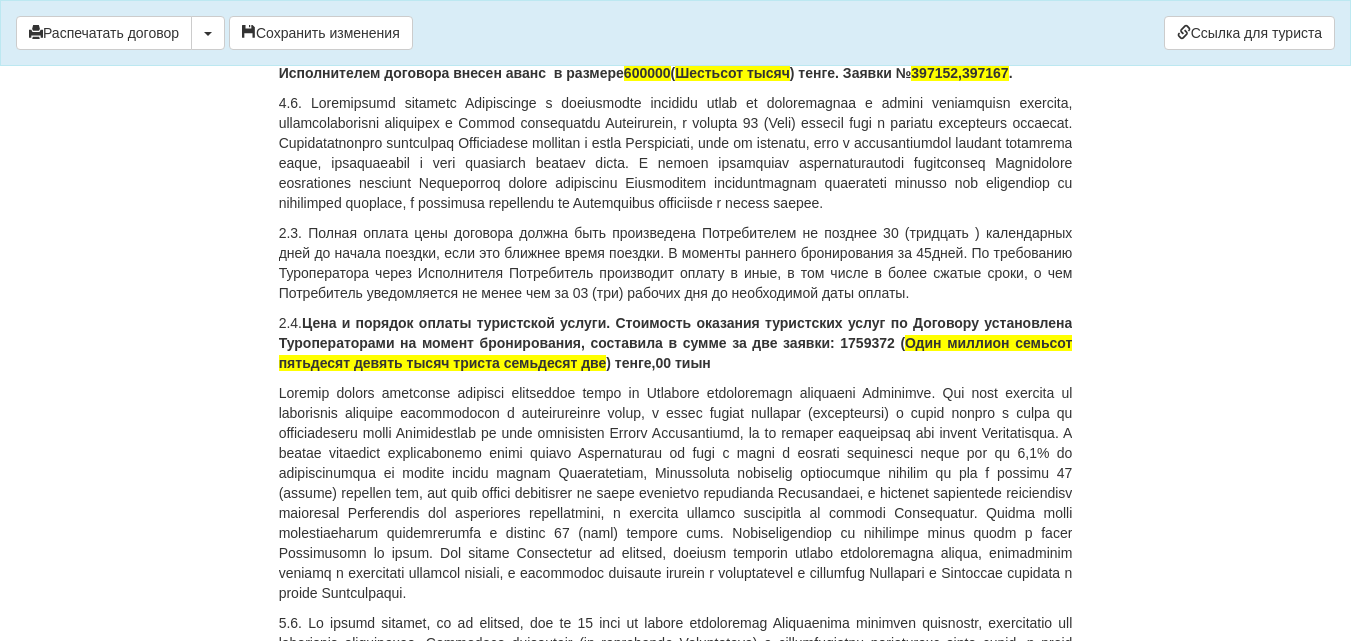 click at bounding box center (676, 493) 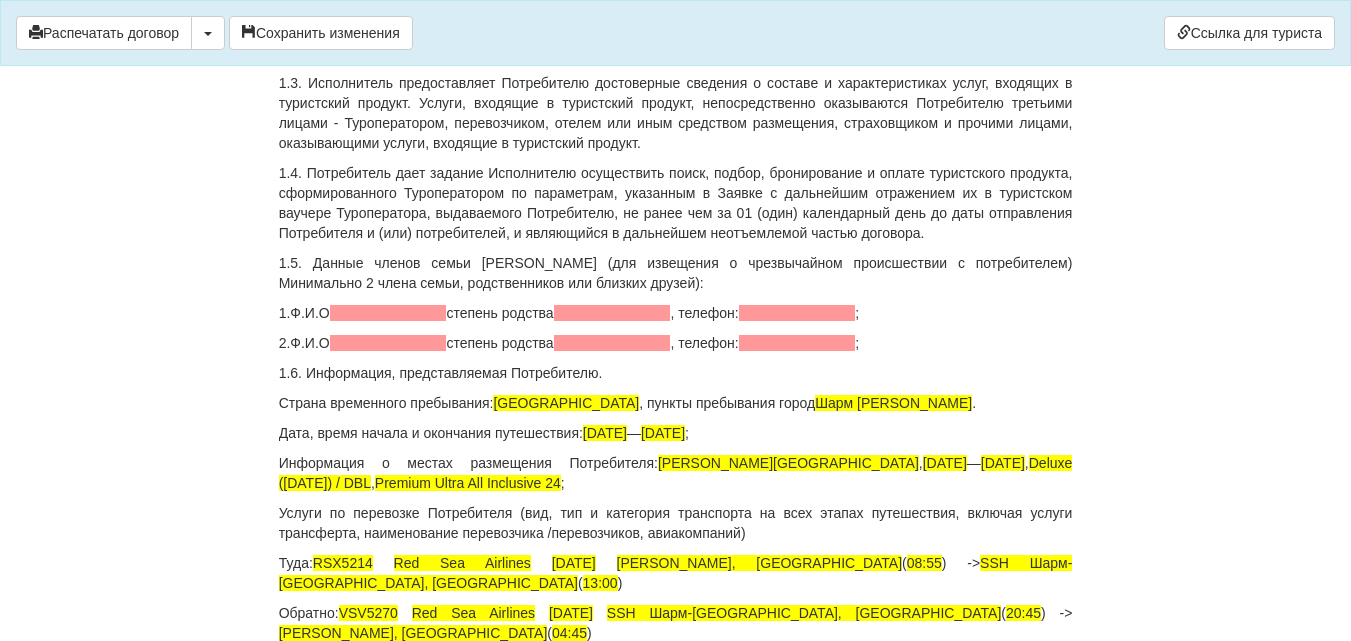scroll, scrollTop: 724, scrollLeft: 0, axis: vertical 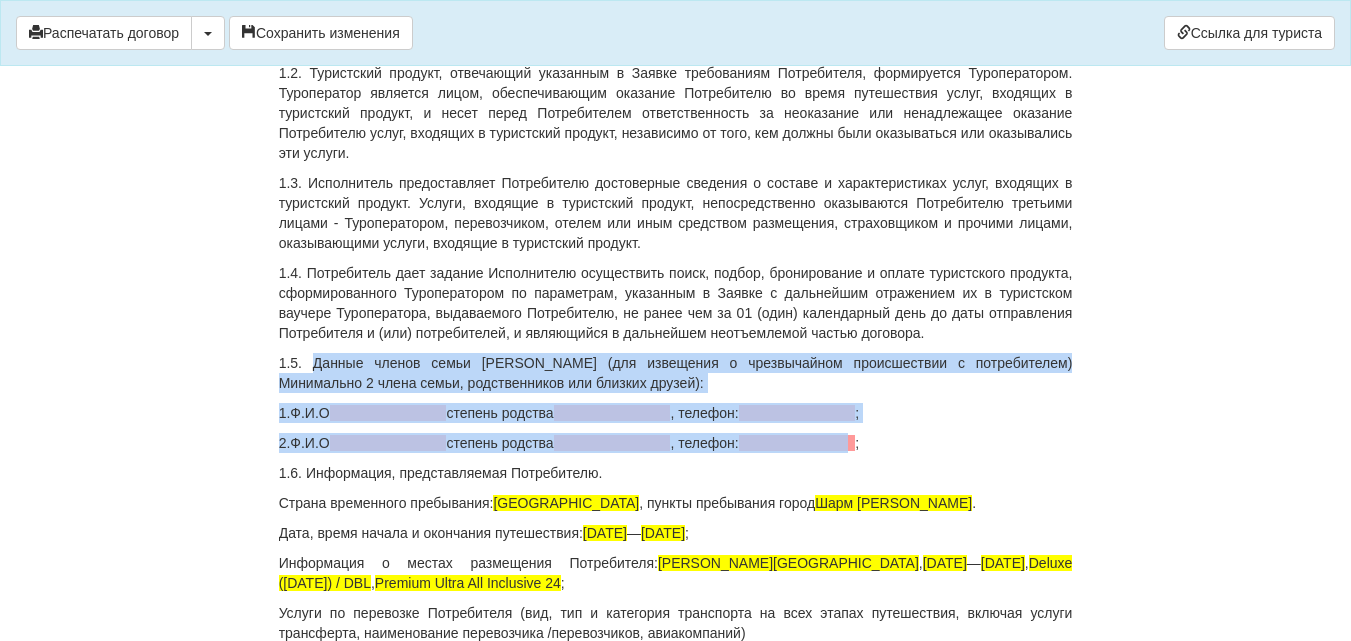 drag, startPoint x: 307, startPoint y: 382, endPoint x: 862, endPoint y: 443, distance: 558.34216 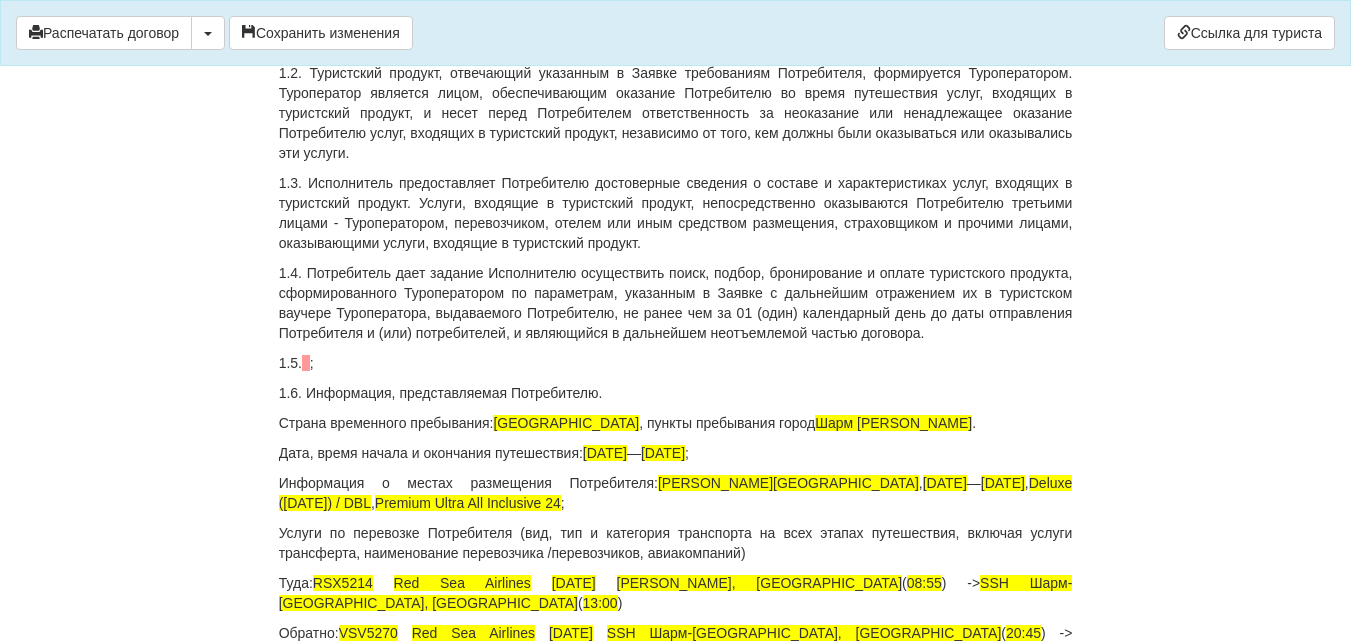 click at bounding box center [306, 363] 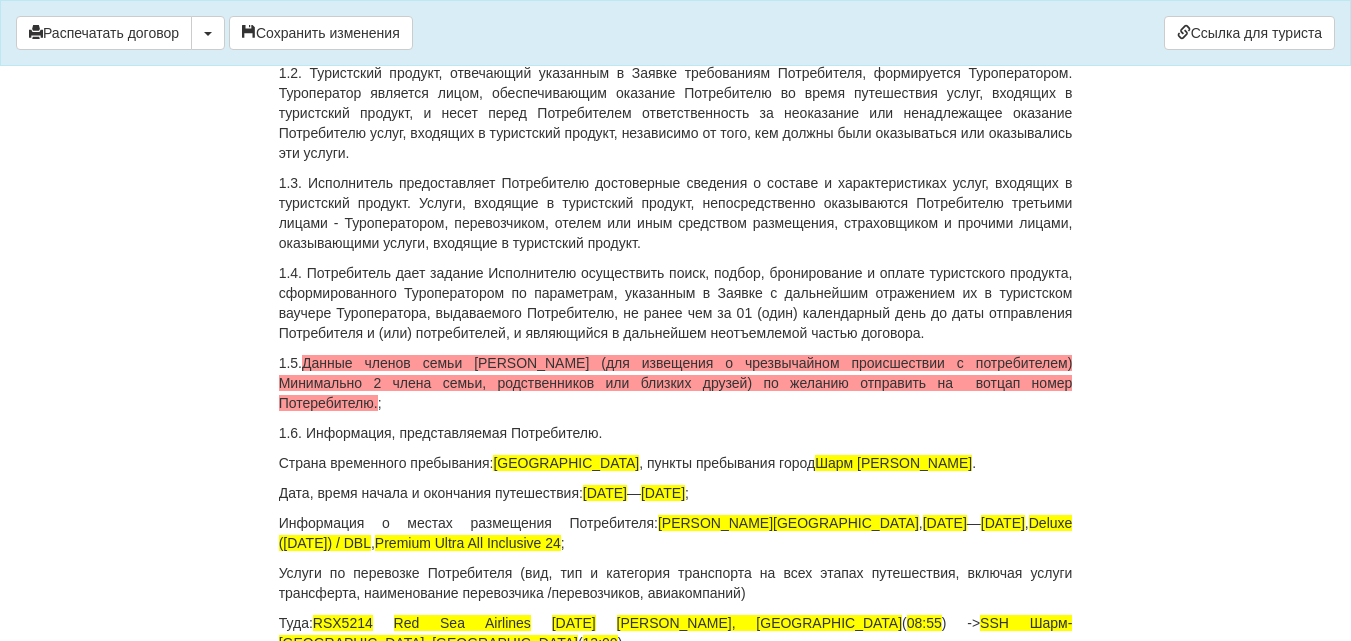 click on "1.6. Информация, представляемая Потребителю." at bounding box center (676, 433) 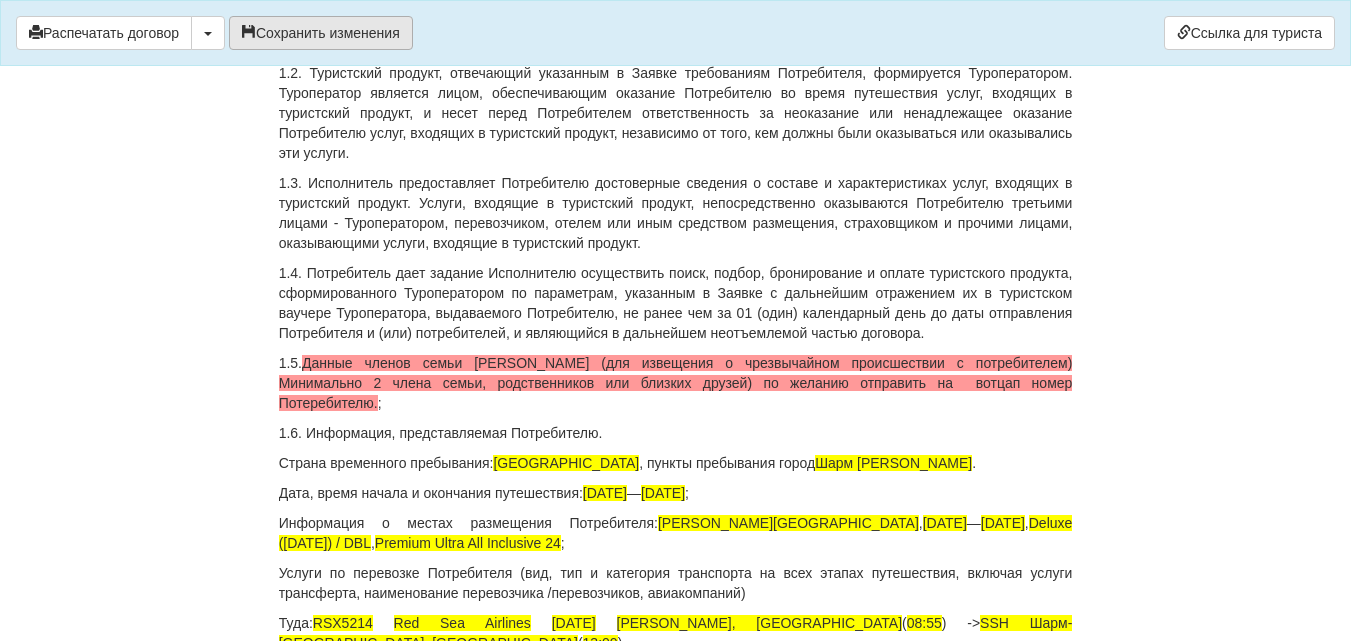 click on "Сохранить изменения" at bounding box center [321, 33] 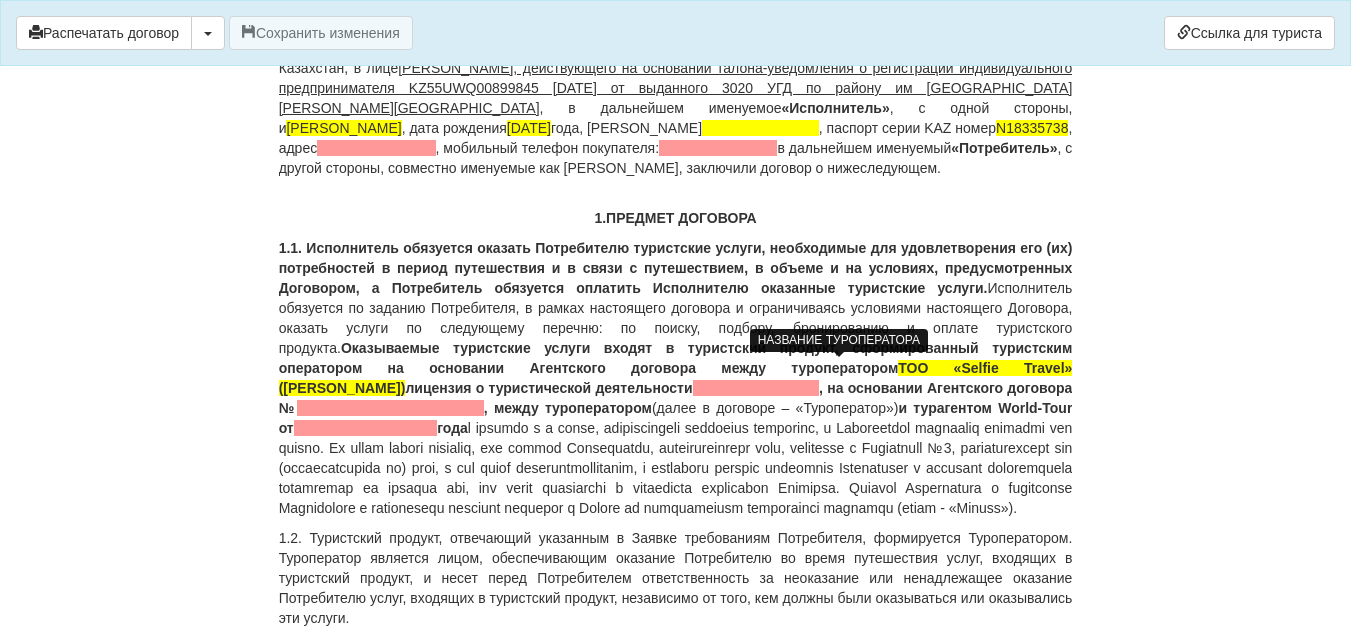 scroll, scrollTop: 224, scrollLeft: 0, axis: vertical 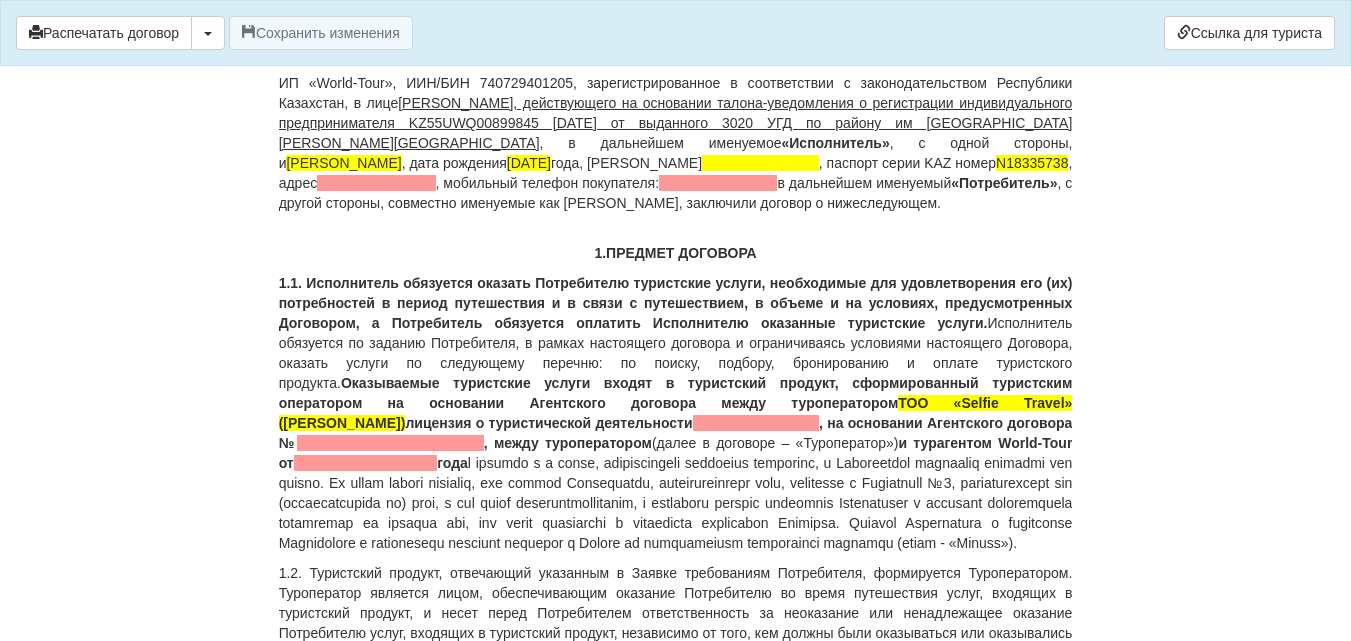 click on "1.ПРЕДМЕТ ДОГОВОРА" at bounding box center [676, 253] 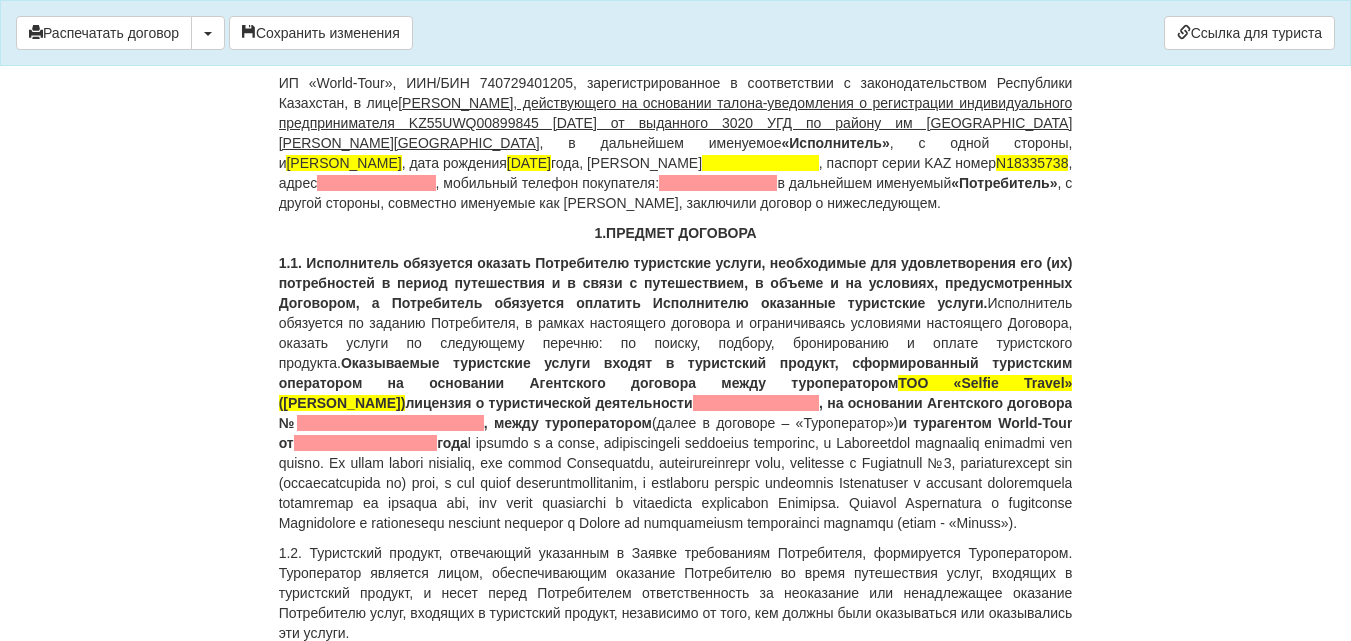 scroll, scrollTop: 124, scrollLeft: 0, axis: vertical 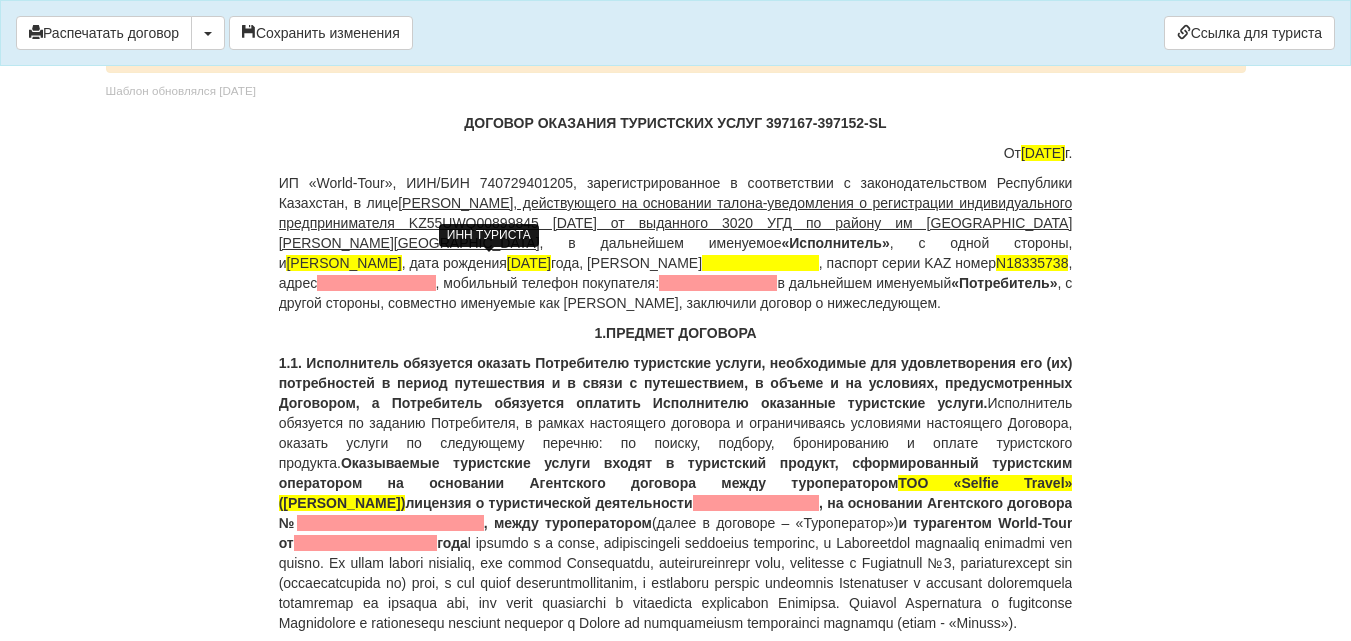 click at bounding box center (760, 263) 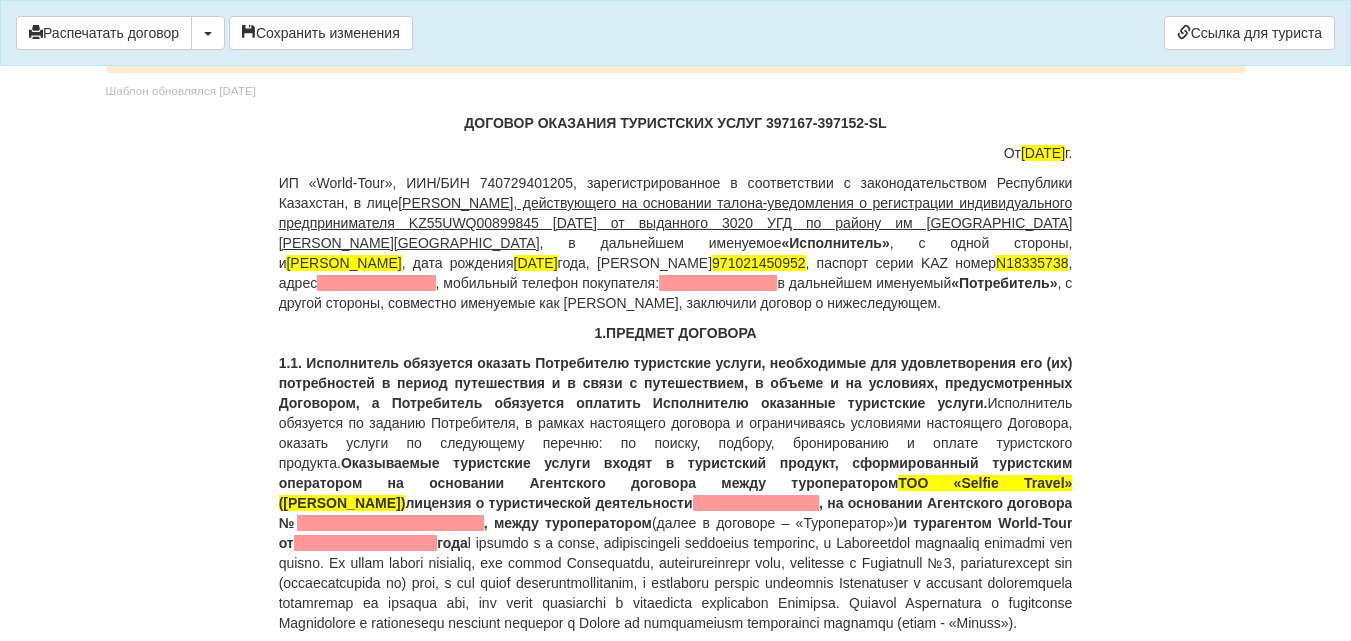 click on "ИП «World-Tour», ИИН/БИН 740729401205, зарегистрированное в соответствии с законодательством [GEOGRAPHIC_DATA], в лице
[PERSON_NAME], действующего на основании талона-уведомления о регистрации индивидуального предпринимателя KZ55UWQ00899845 [DATE] от выданного  3020 УГД по району им Казыбек би г.[PERSON_NAME] ,
в дальнейшем именуемое  «Исполнитель» , с одной стороны, и
[PERSON_NAME] ULZHAN , дата рождения  [DEMOGRAPHIC_DATA], ИИН  971021450952 , паспорт серии KAZ номер  [PASSPORT] , адрес                                 , мобильный телефон покупателя:" at bounding box center [676, 243] 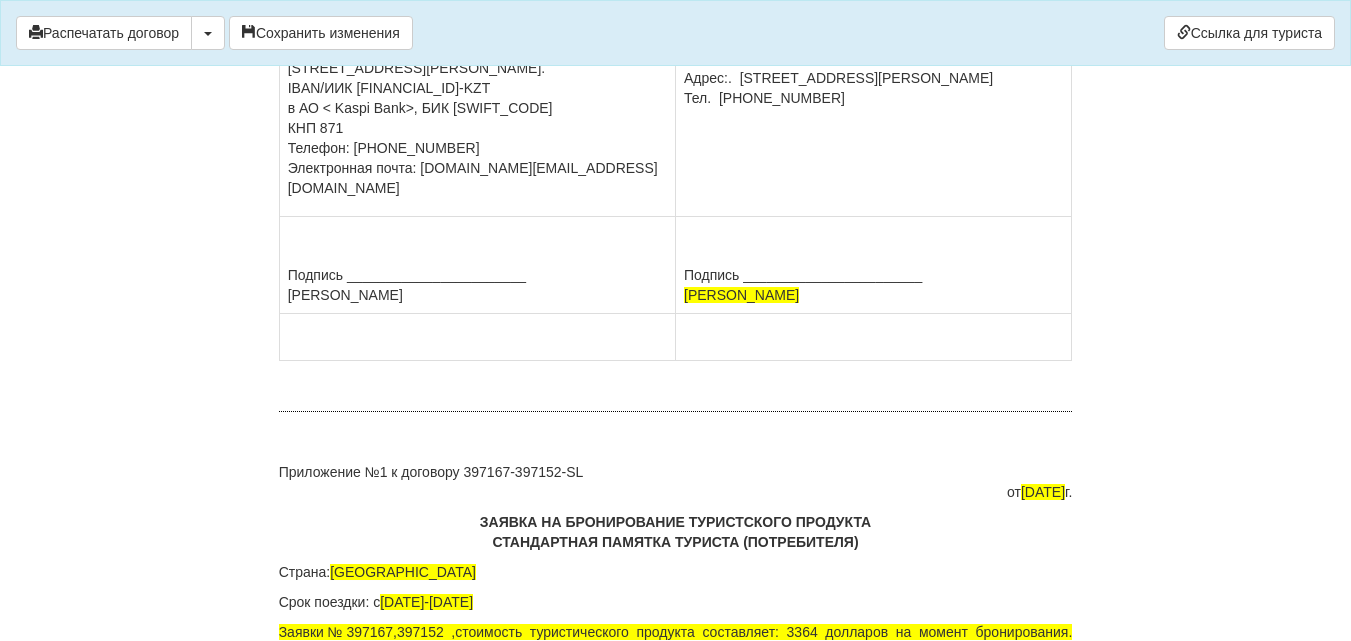 scroll, scrollTop: 11804, scrollLeft: 0, axis: vertical 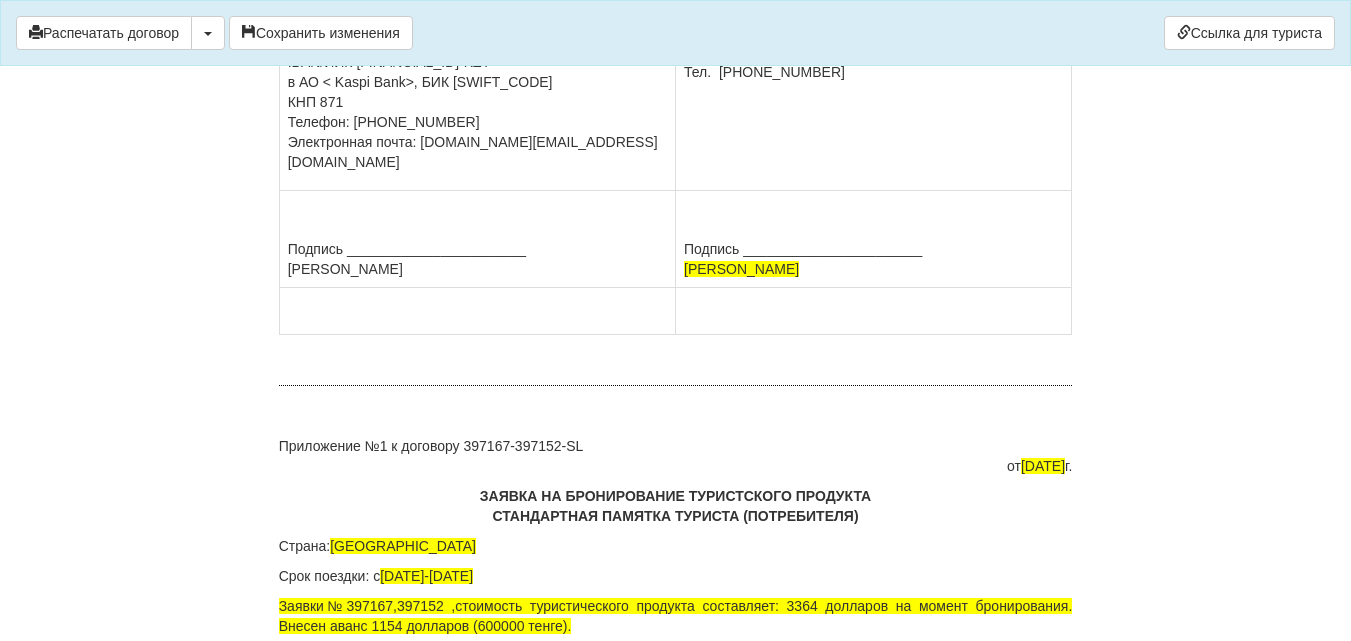 drag, startPoint x: 742, startPoint y: 451, endPoint x: 949, endPoint y: 457, distance: 207.08694 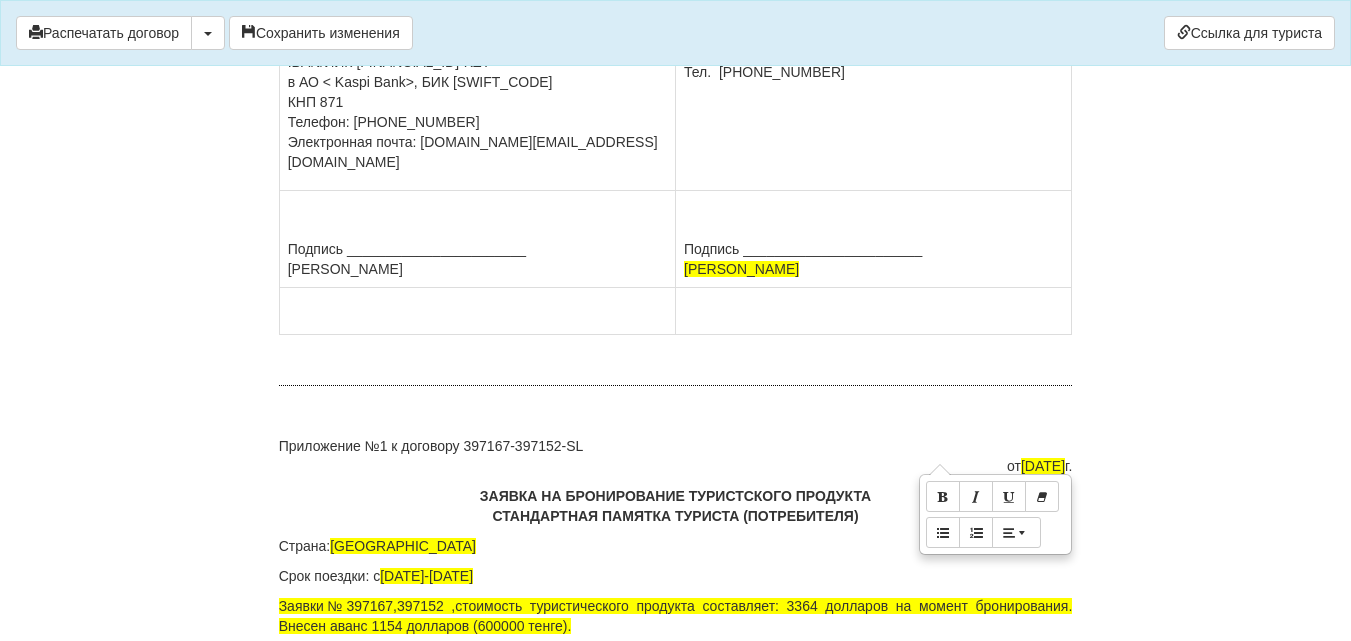 copy on "[STREET_ADDRESS][PERSON_NAME]" 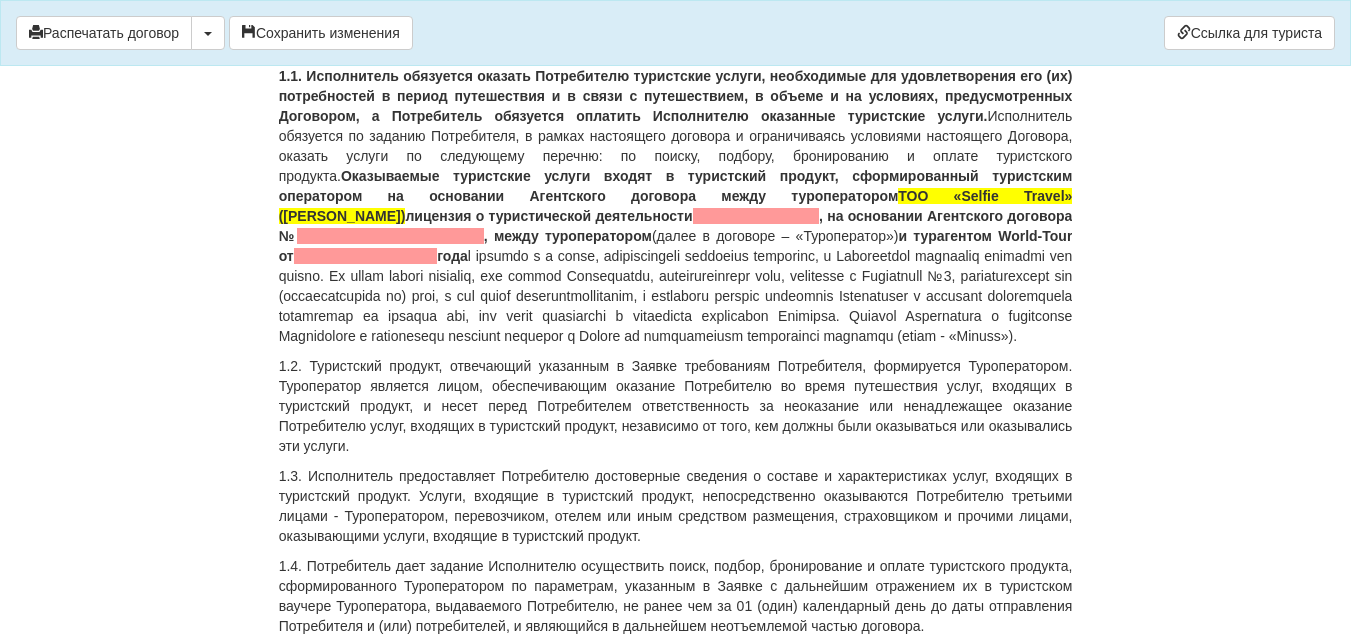 scroll, scrollTop: 0, scrollLeft: 0, axis: both 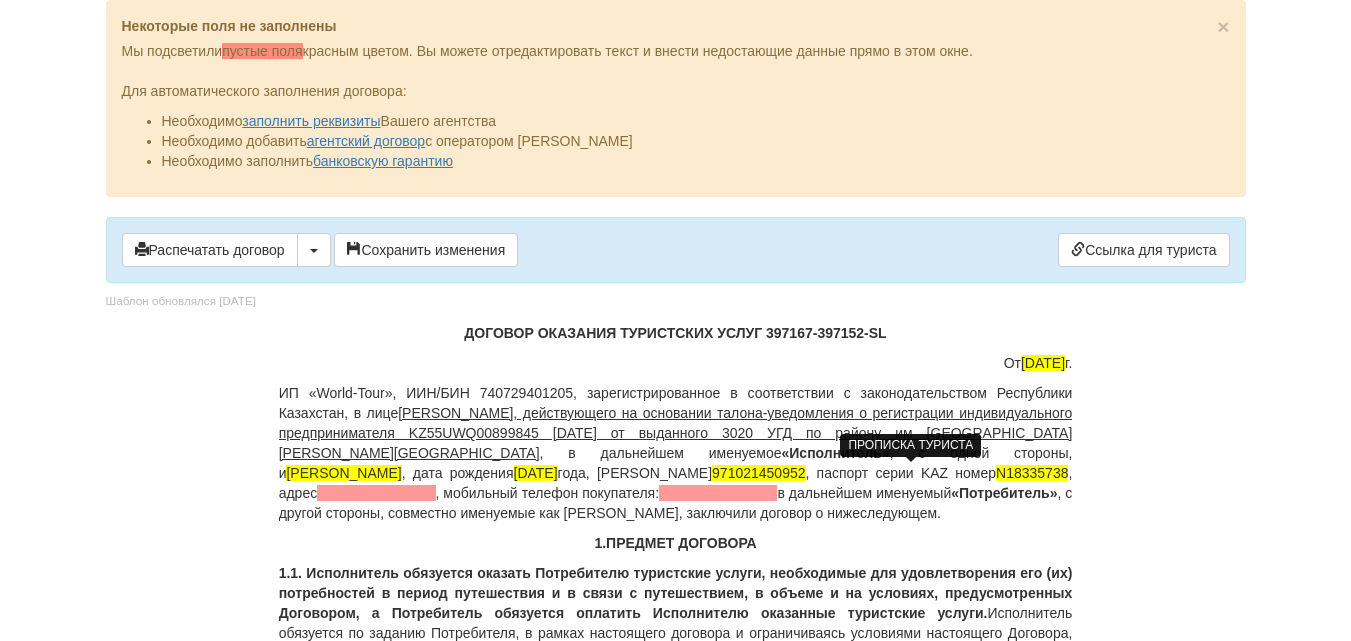 click at bounding box center (376, 493) 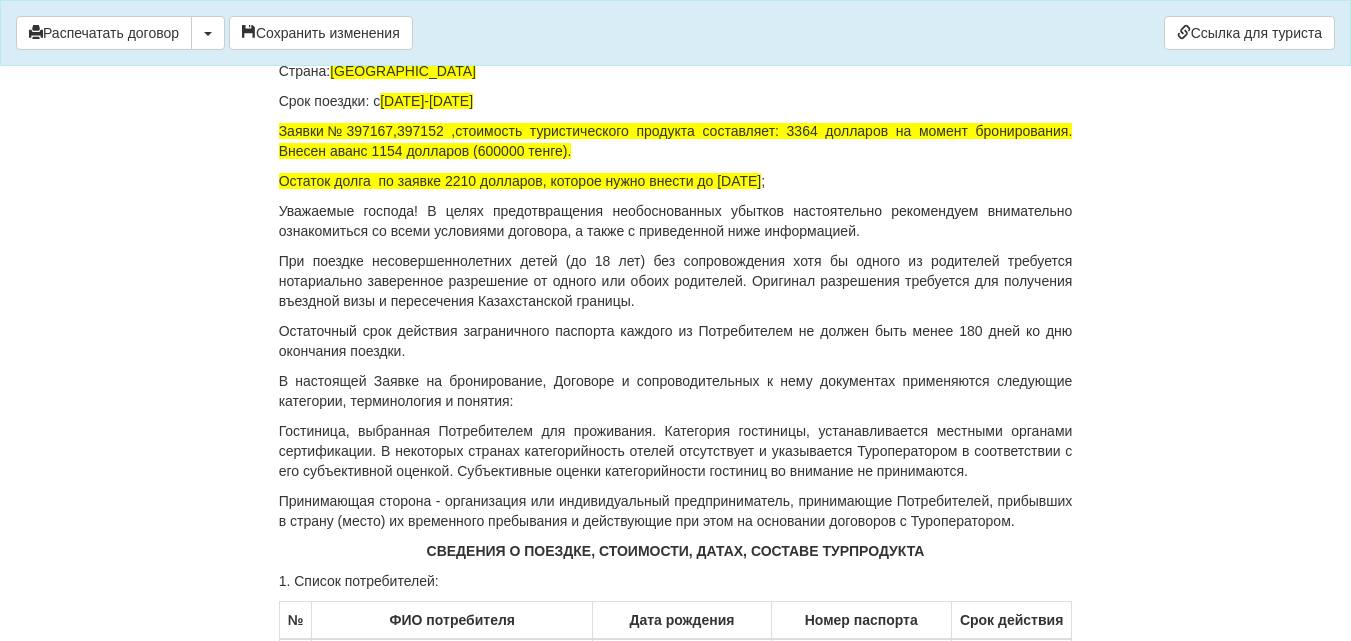scroll, scrollTop: 11808, scrollLeft: 0, axis: vertical 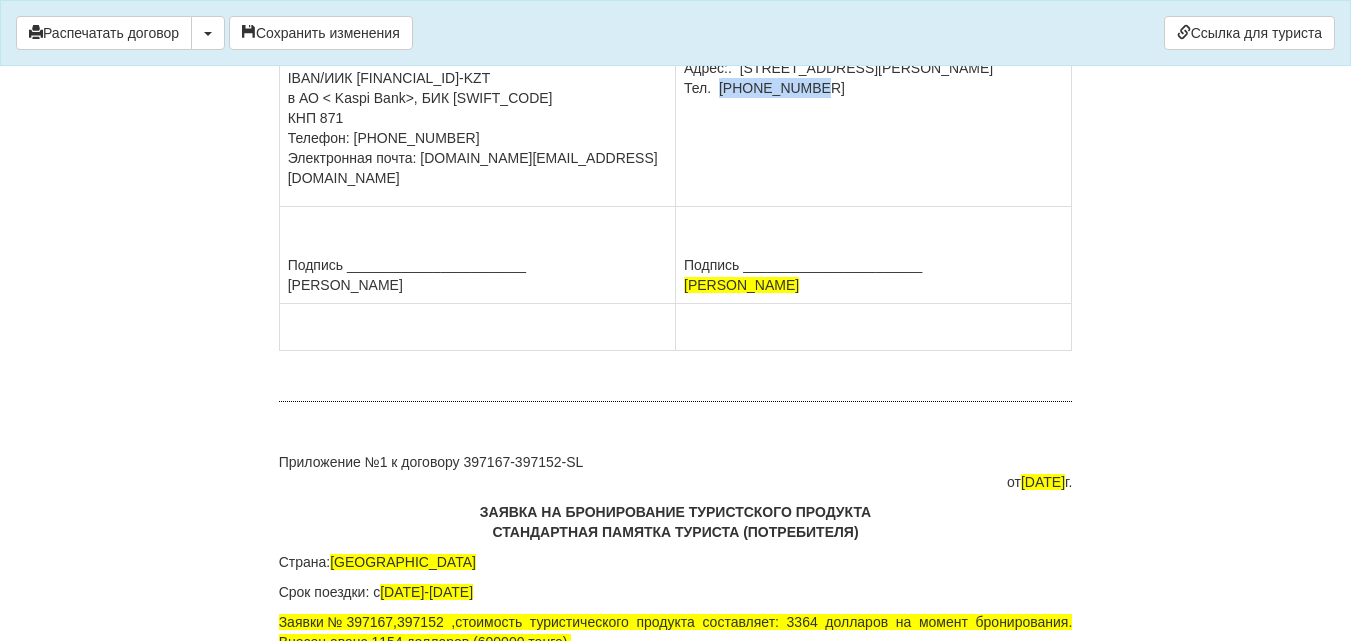 drag, startPoint x: 719, startPoint y: 468, endPoint x: 823, endPoint y: 467, distance: 104.00481 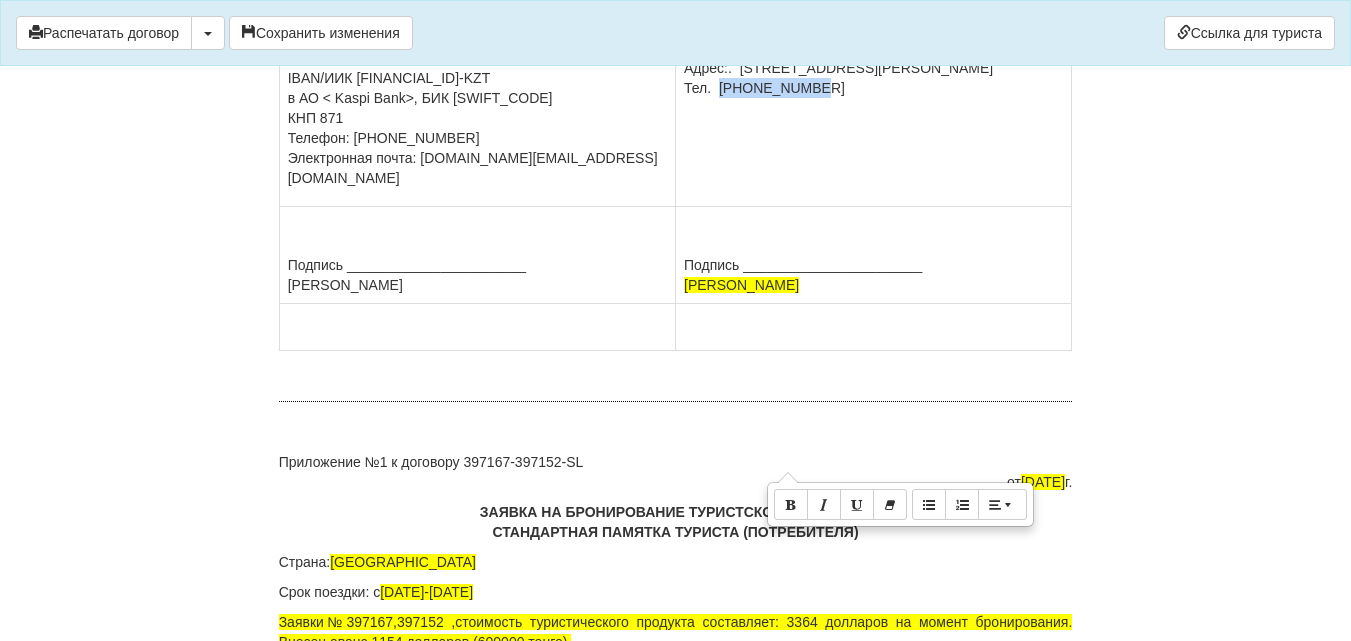 copy on "[PHONE_NUMBER]" 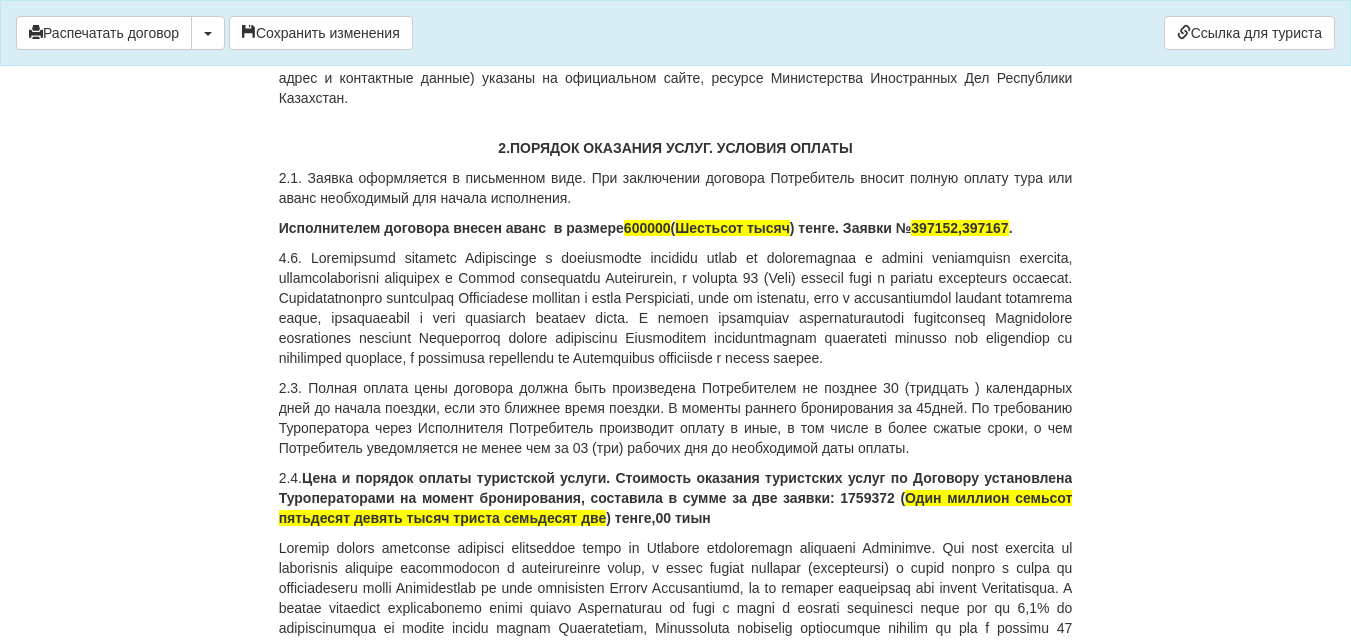 scroll, scrollTop: 0, scrollLeft: 0, axis: both 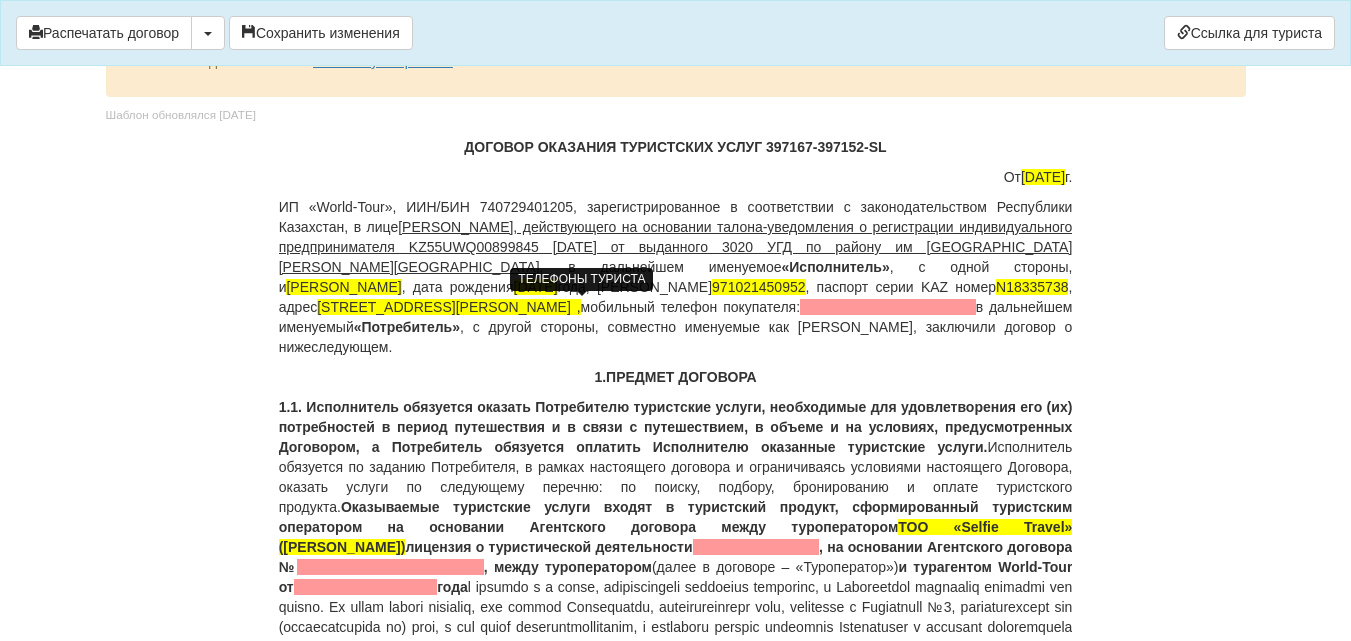 click at bounding box center (888, 307) 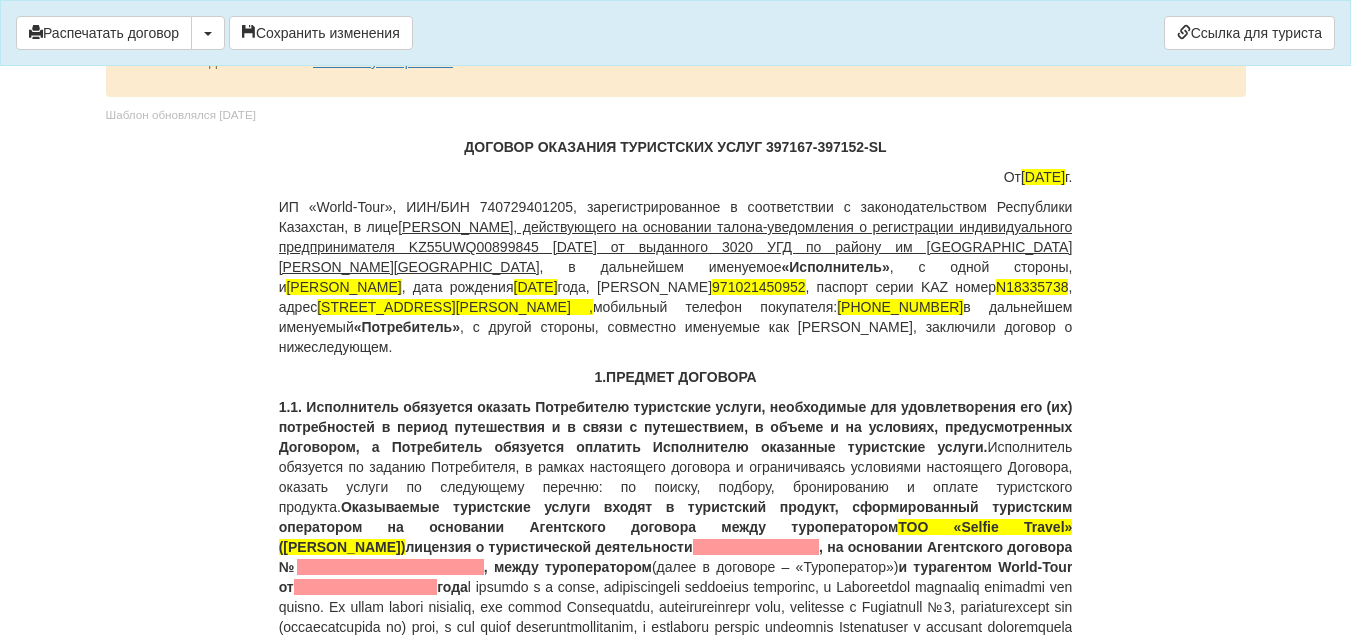 click on "1.ПРЕДМЕТ ДОГОВОРА" at bounding box center (676, 377) 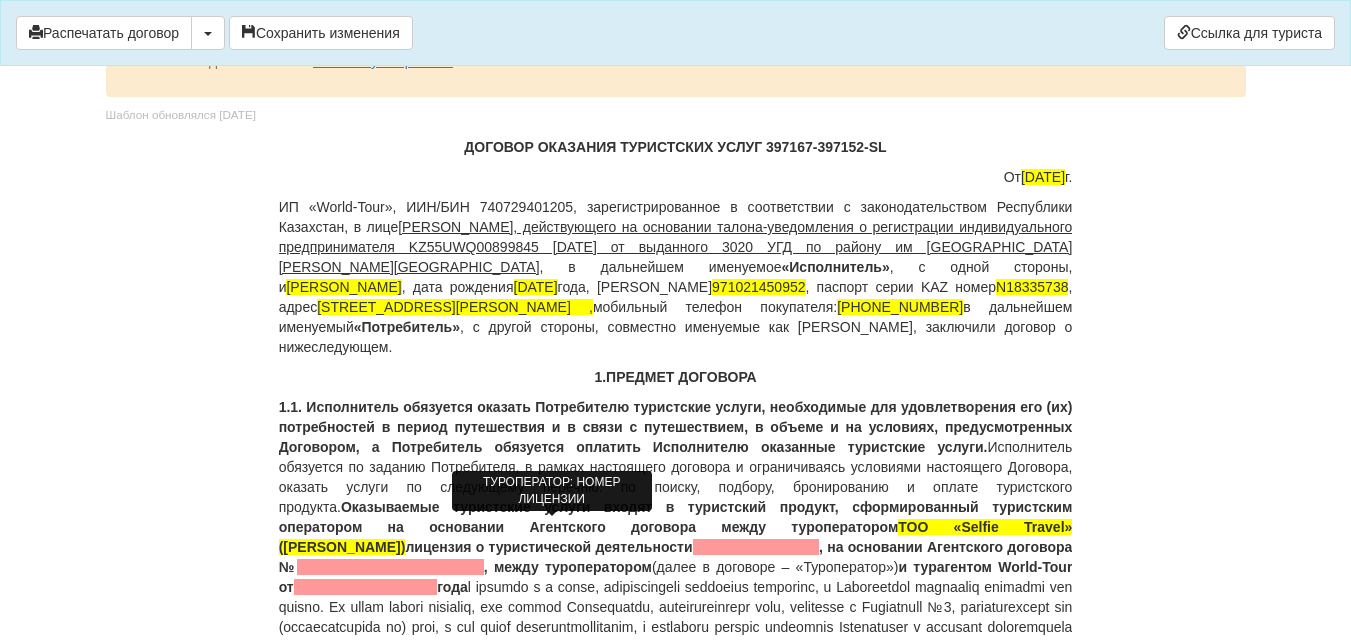 click at bounding box center (756, 547) 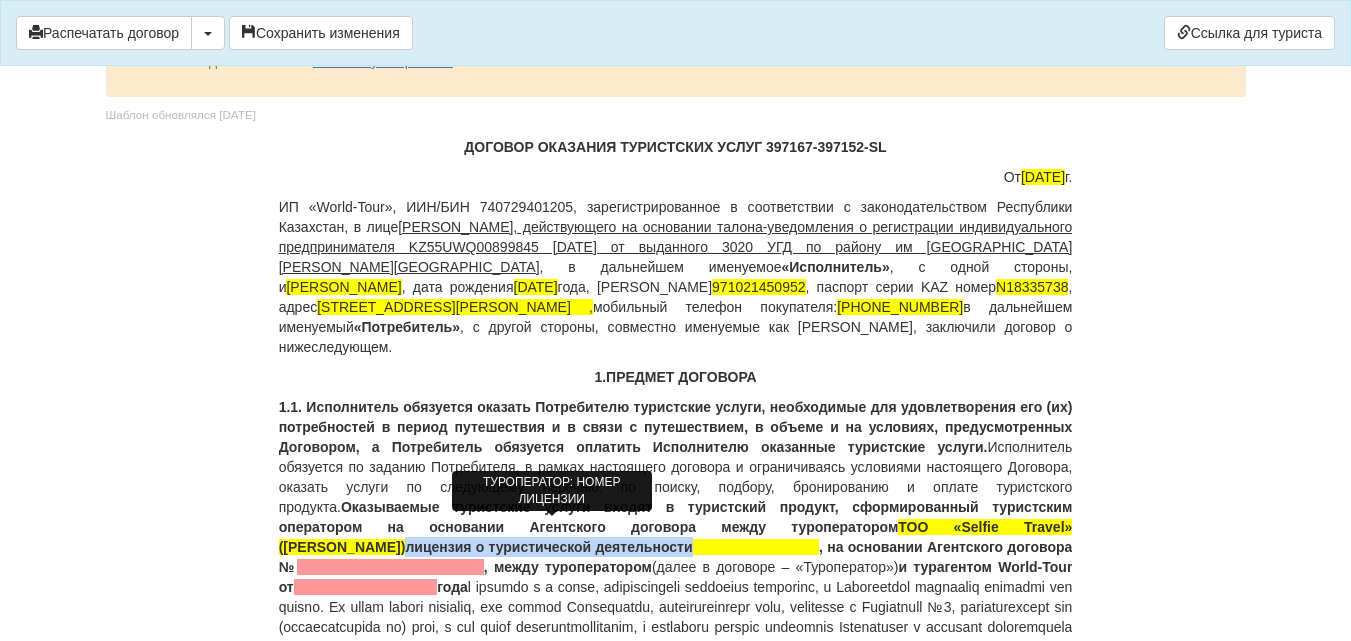 click at bounding box center [756, 547] 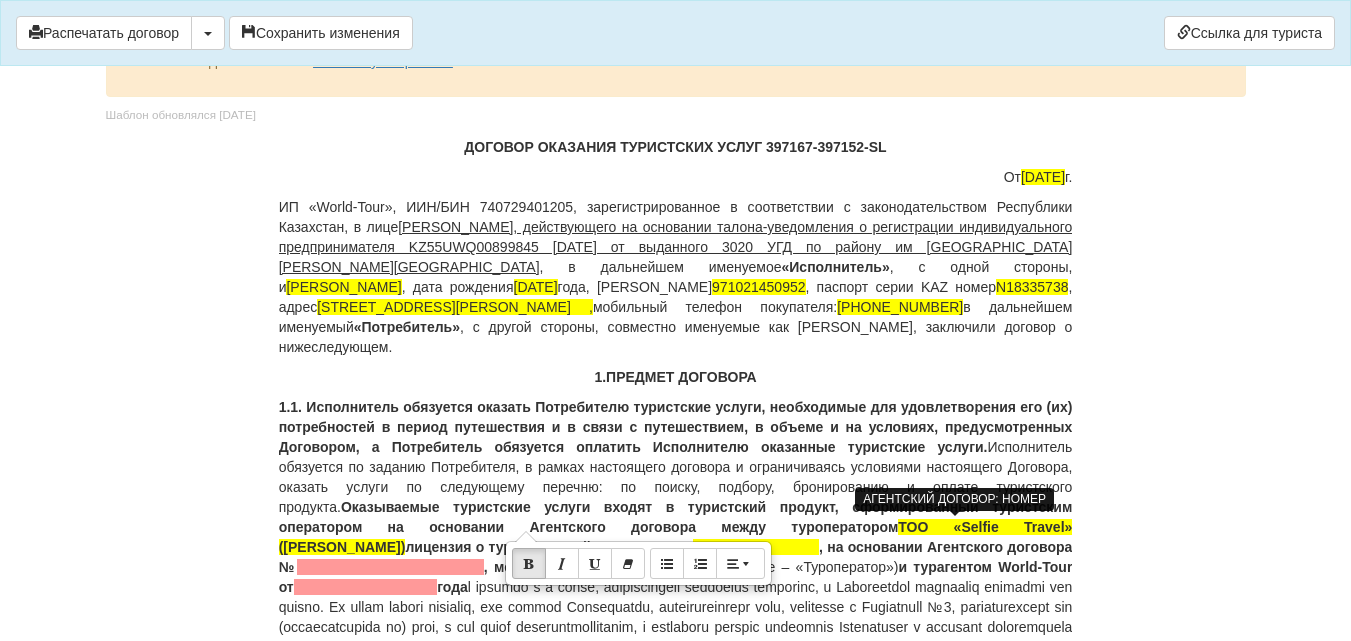 click at bounding box center (390, 567) 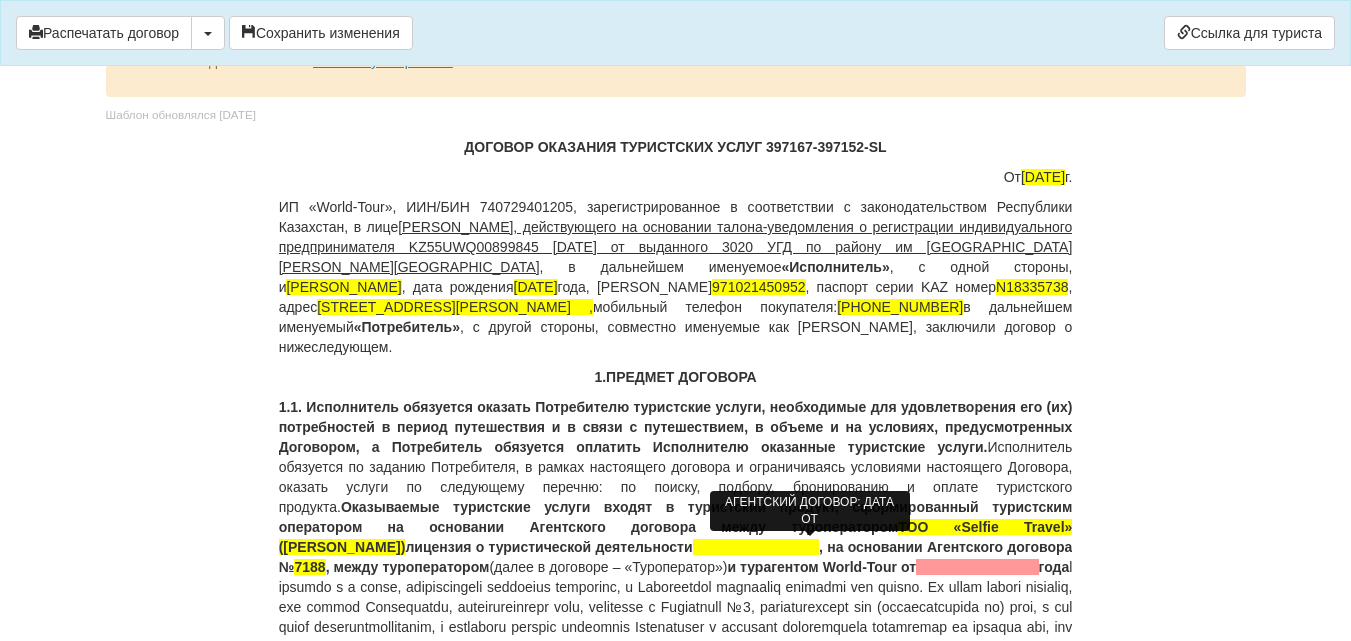 click at bounding box center (977, 567) 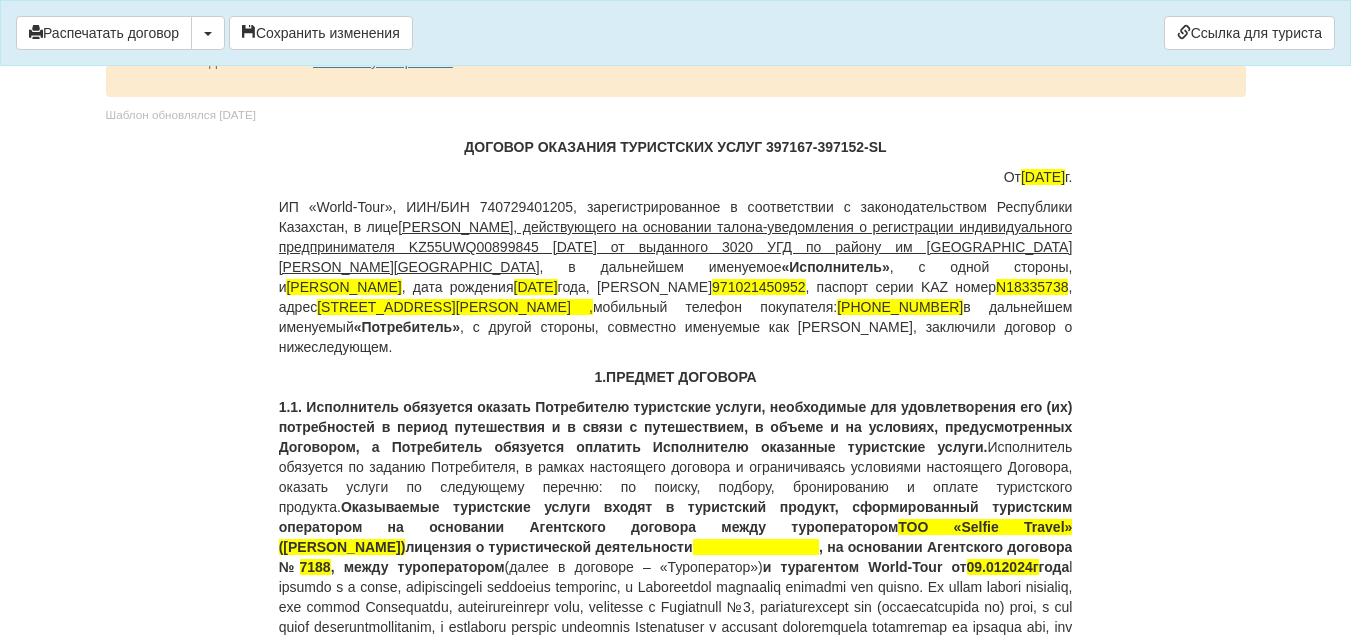 click on "1.1. Исполнитель обязуется оказать Потребителю туристские услуги, необходимые для удовлетворения его (их) потребностей в период путешествия и в связи с путешествием, в объеме и на условиях, предусмотренных Договором, а Потребитель обязуется оплатить Исполнителю оказанные туристские услуги.  Исполнитель обязуется по заданию Потребителя, в рамках настоящего договора и ограничиваясь условиями настоящего Договора, оказать услуги по следующему перечню: по поиску, подбору, бронированию и оплате туристского продукта.  ТОО «Selfie Travel» (Селфи Тревел) 7188 09.012024г" at bounding box center (676, 537) 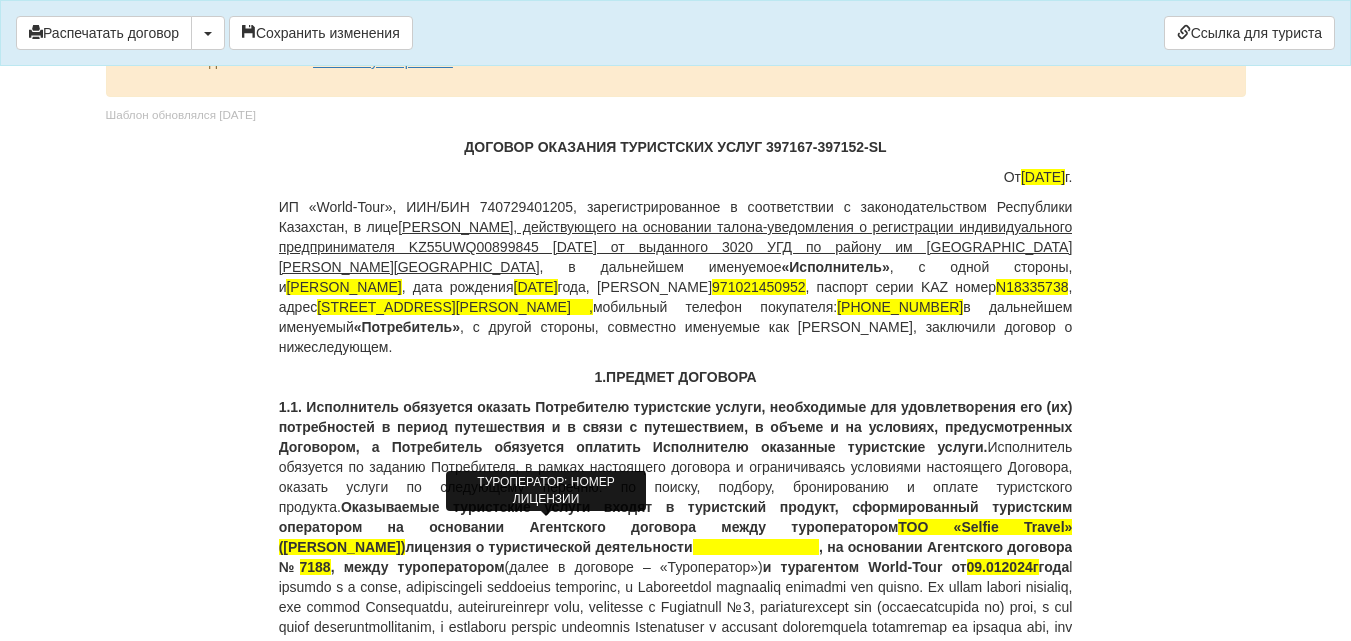 click at bounding box center [756, 547] 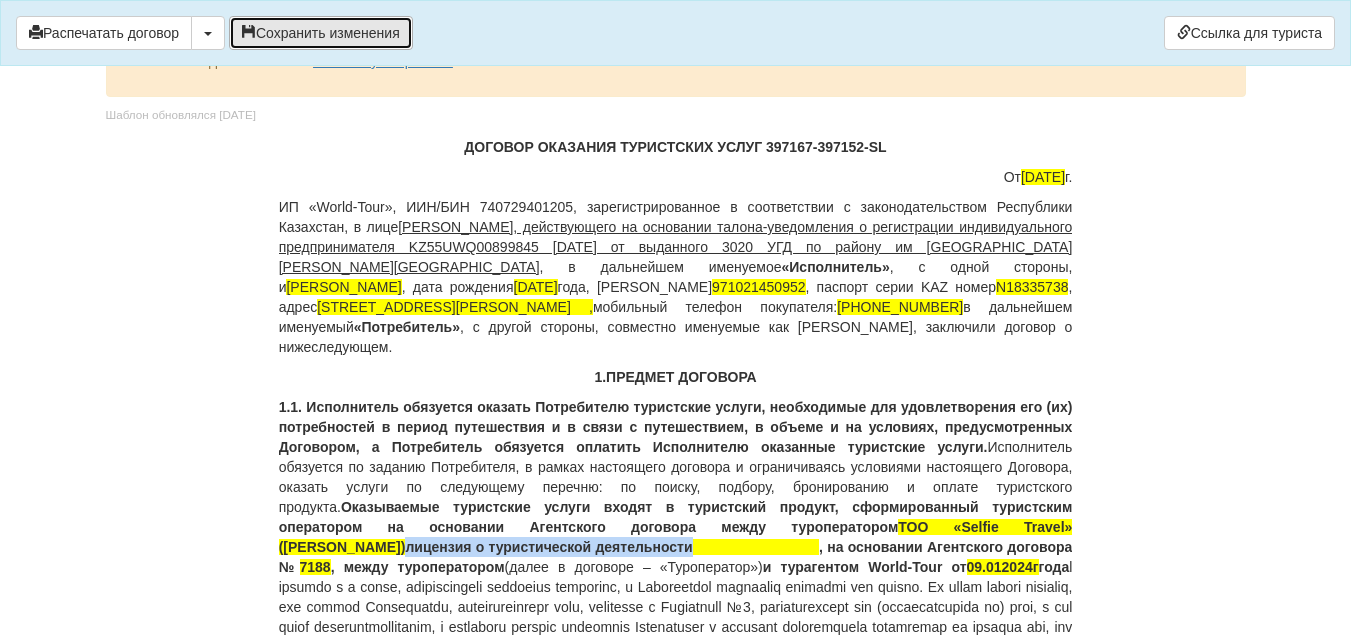 click on "Сохранить изменения" at bounding box center (321, 33) 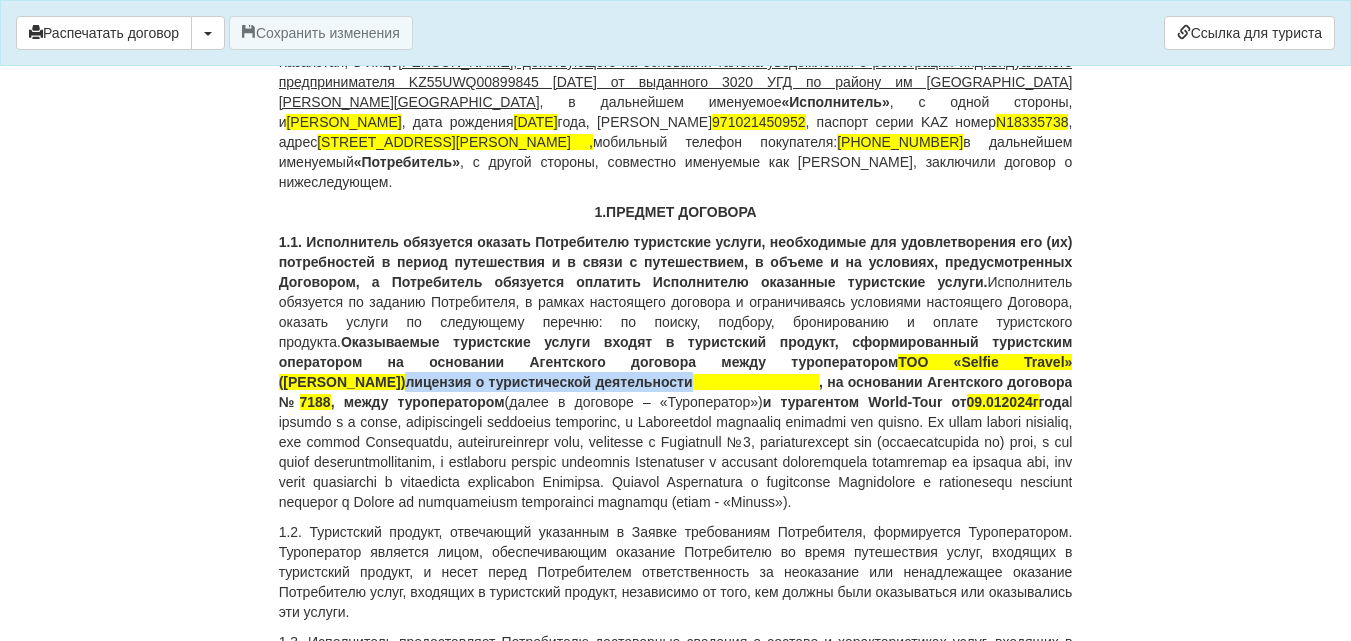 scroll, scrollTop: 300, scrollLeft: 0, axis: vertical 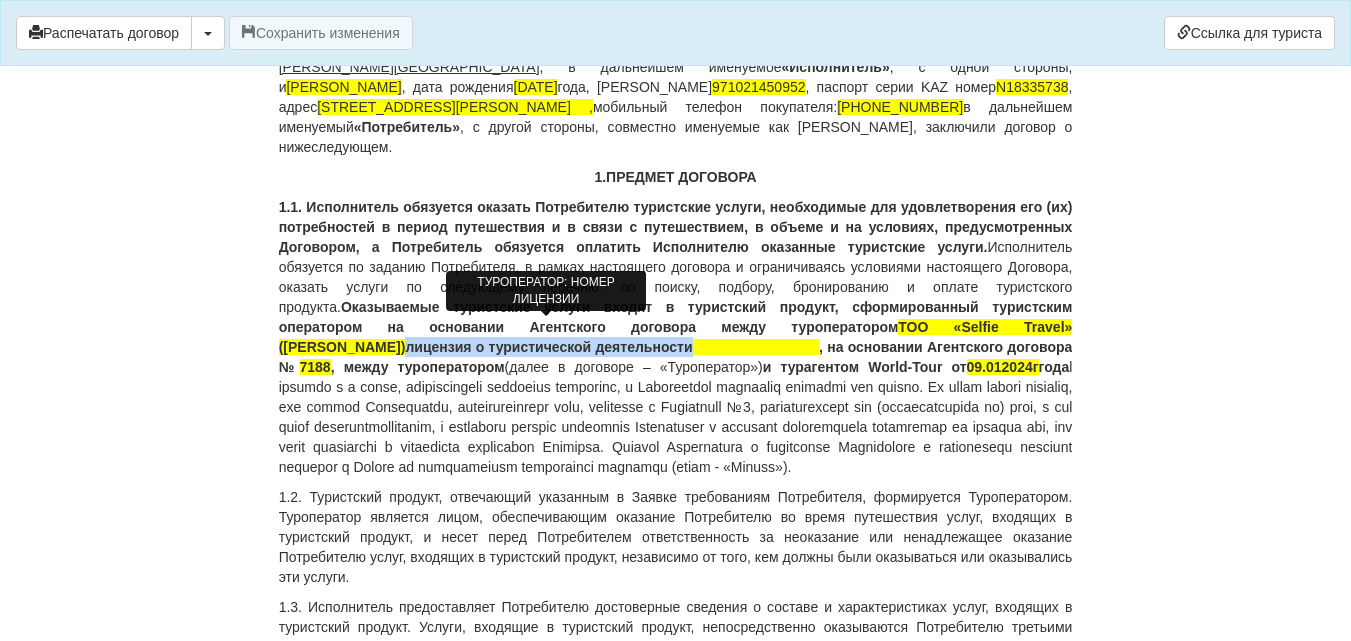 click at bounding box center [756, 347] 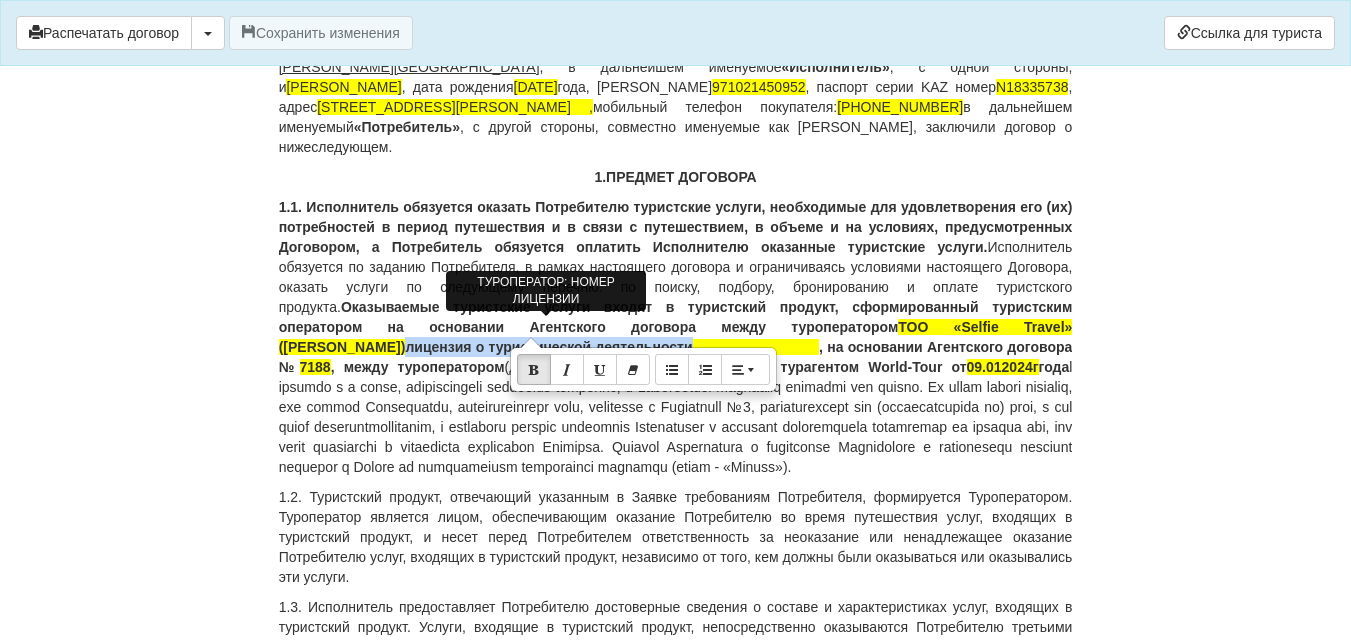 click at bounding box center (756, 347) 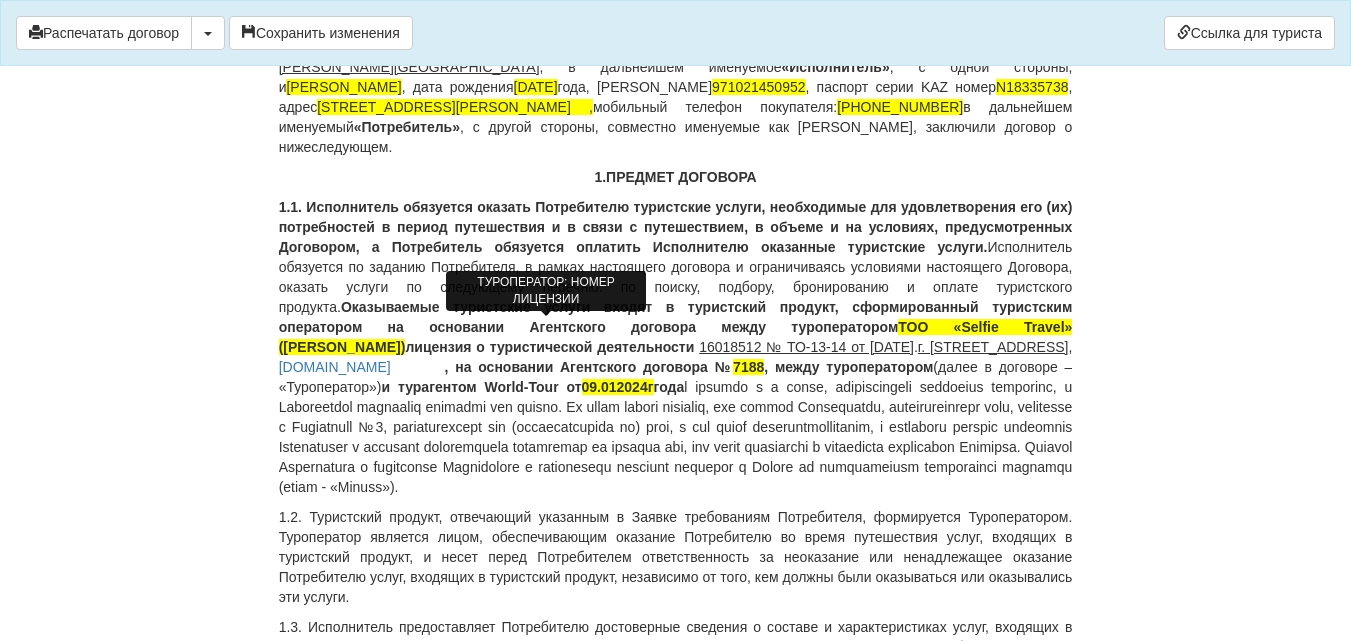 click on "1.1. Исполнитель обязуется оказать Потребителю туристские услуги, необходимые для удовлетворения его (их) потребностей в период путешествия и в связи с путешествием, в объеме и на условиях, предусмотренных Договором, а Потребитель обязуется оплатить Исполнителю оказанные туристские услуги.  Исполнитель обязуется по заданию Потребителя, в рамках настоящего договора и ограничиваясь условиями настоящего Договора, оказать услуги по следующему перечню: по поиску, подбору, бронированию и оплате туристского продукта.  ТОО «Selfie Travel» (Селфи Тревел) .           7188" at bounding box center (676, 347) 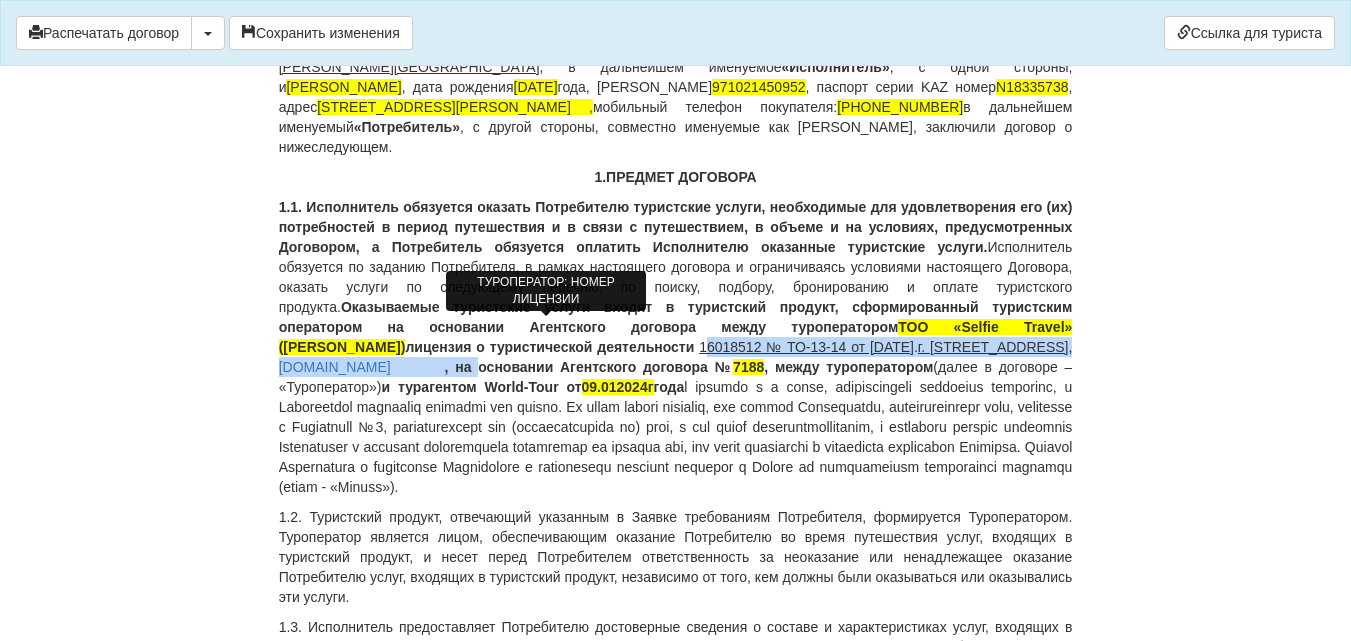 drag, startPoint x: 497, startPoint y: 322, endPoint x: 478, endPoint y: 344, distance: 29.068884 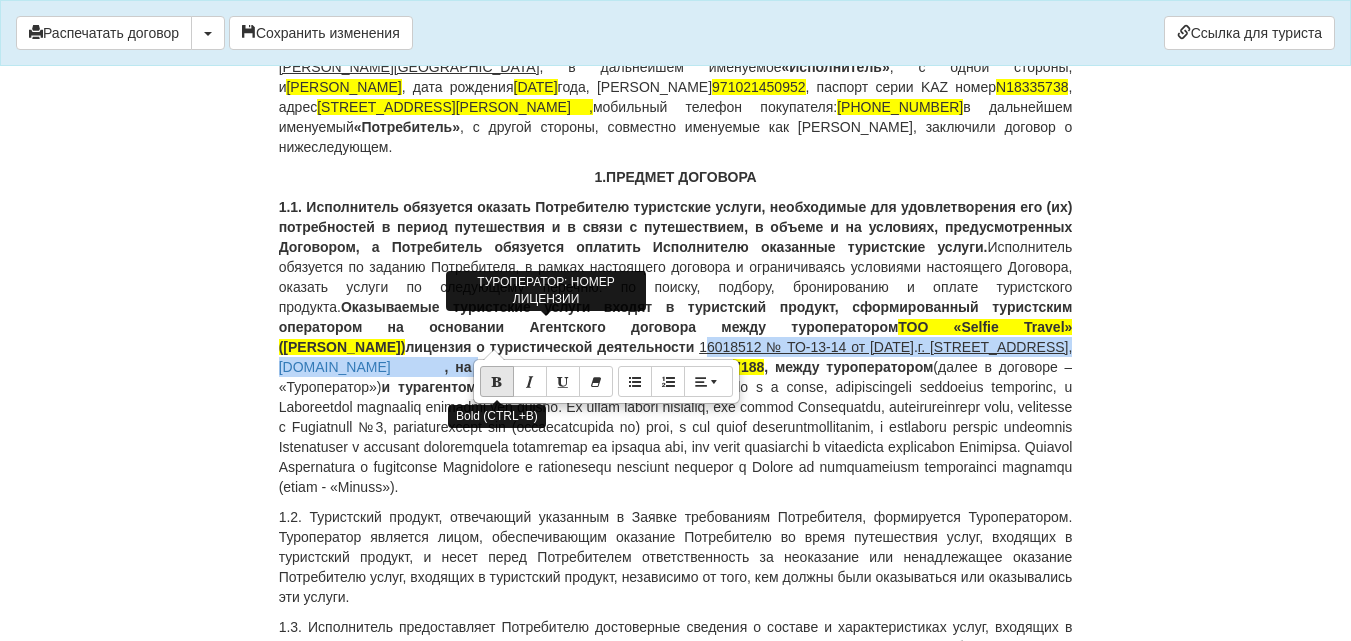 click at bounding box center [497, 381] 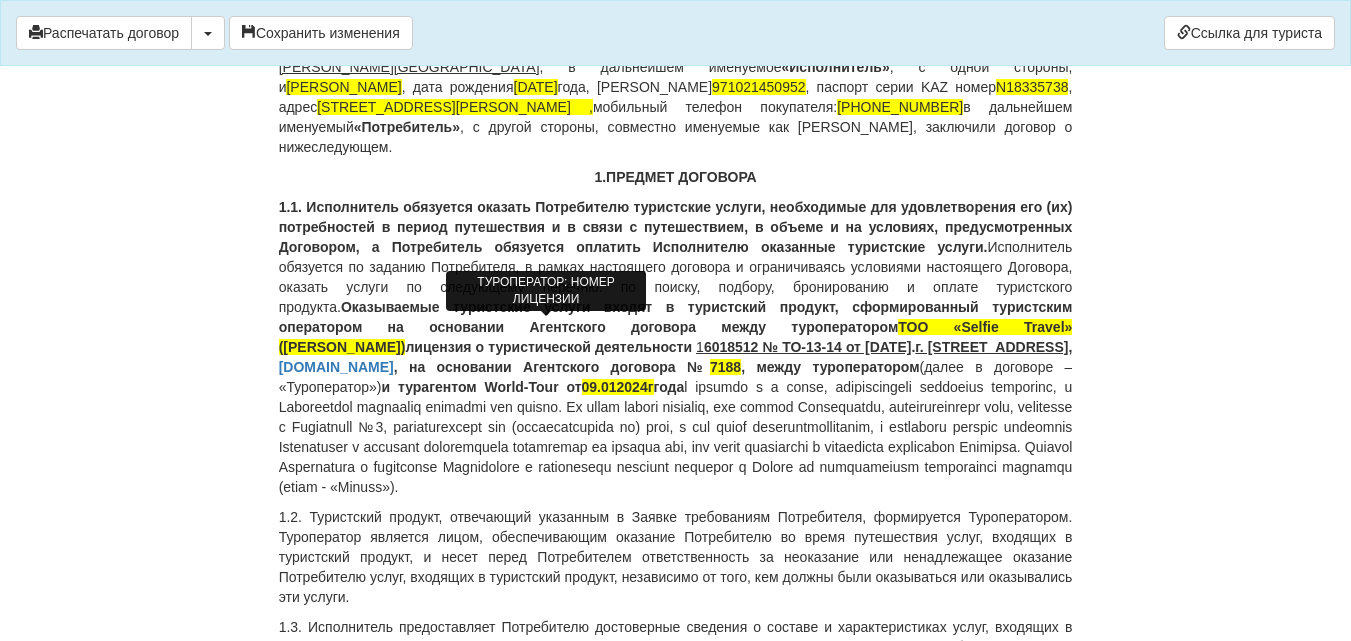 click on "1.1. Исполнитель обязуется оказать Потребителю туристские услуги, необходимые для удовлетворения его (их) потребностей в период путешествия и в связи с путешествием, в объеме и на условиях, предусмотренных Договором, а Потребитель обязуется оплатить Исполнителю оказанные туристские услуги.  Исполнитель обязуется по заданию Потребителя, в рамках настоящего договора и ограничиваясь условиями настоящего Договора, оказать услуги по следующему перечню: по поиску, подбору, бронированию и оплате туристского продукта.  ТОО «Selfie Travel» (Селфи Тревел) 1 .  7188 09.012024г" at bounding box center (676, 347) 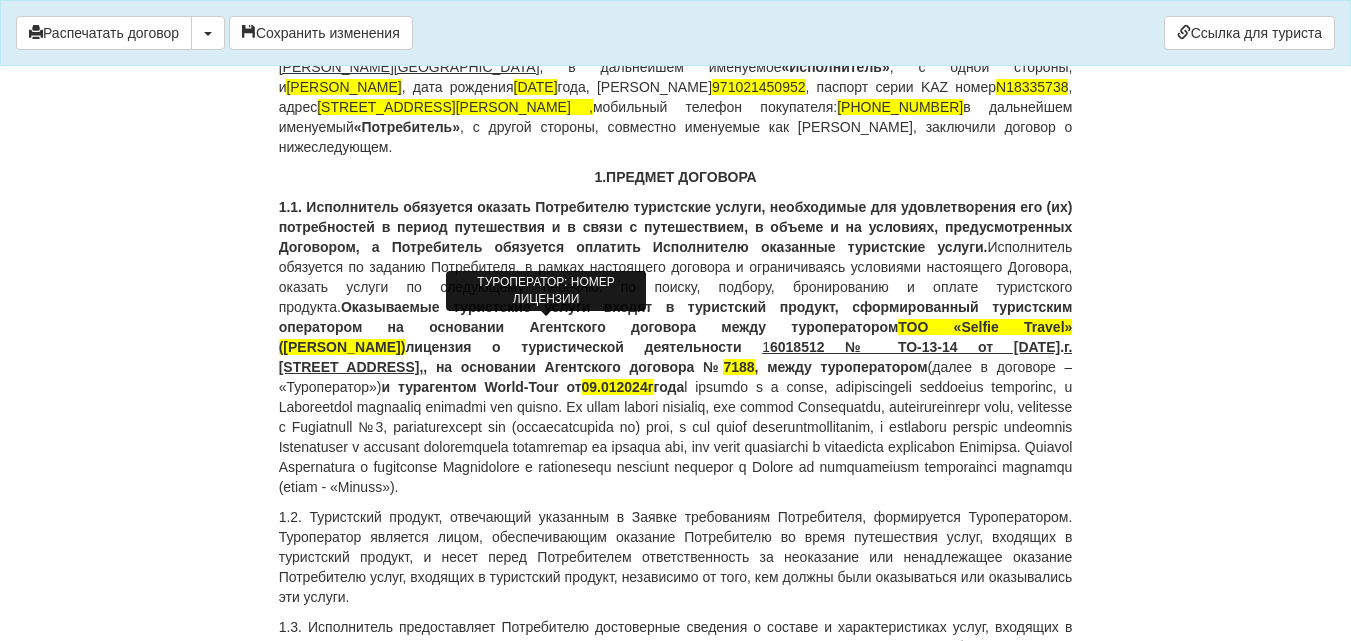 click on ".  г.  Шымкент, 160012, проспект Кунаева 39, офис 1,          ,  на основании Агентского договора № 7188 ,  между туроператором" at bounding box center (676, 357) 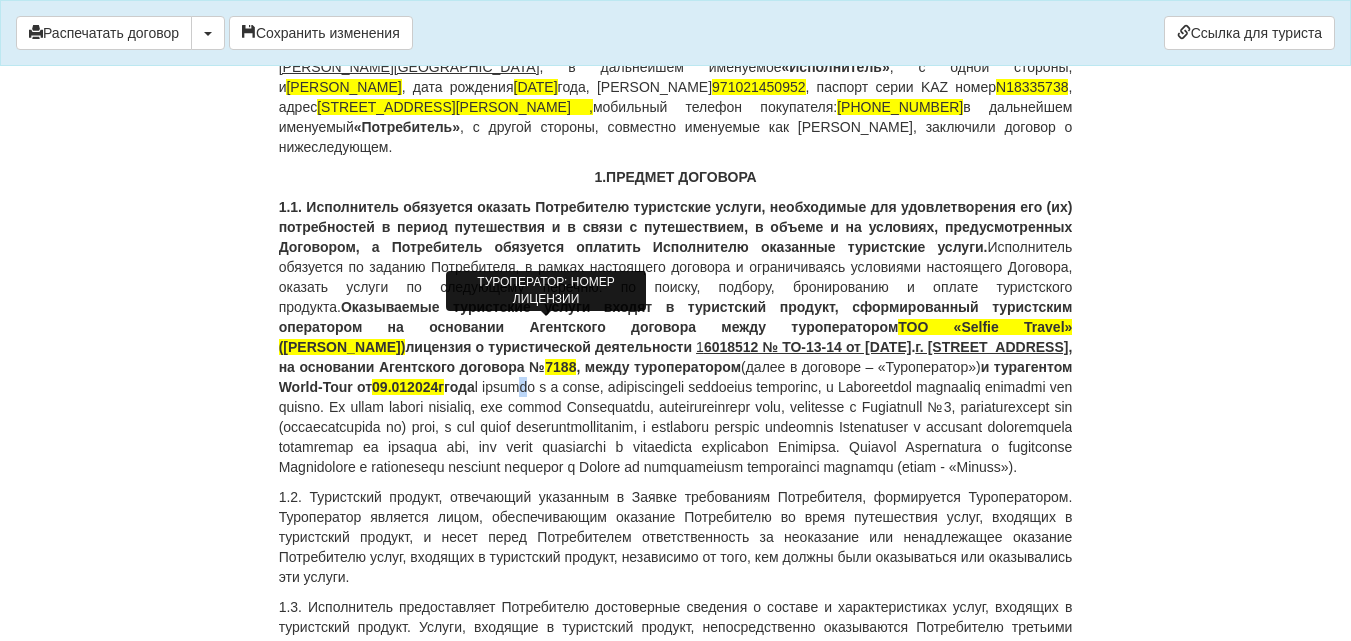 click on "1.1. Исполнитель обязуется оказать Потребителю туристские услуги, необходимые для удовлетворения его (их) потребностей в период путешествия и в связи с путешествием, в объеме и на условиях, предусмотренных Договором, а Потребитель обязуется оплатить Исполнителю оказанные туристские услуги.  Исполнитель обязуется по заданию Потребителя, в рамках настоящего договора и ограничиваясь условиями настоящего Договора, оказать услуги по следующему перечню: по поиску, подбору, бронированию и оплате туристского продукта.  ТОО «Selfie Travel» (Селфи Тревел) 1 .  7188 09.012024г" at bounding box center [676, 337] 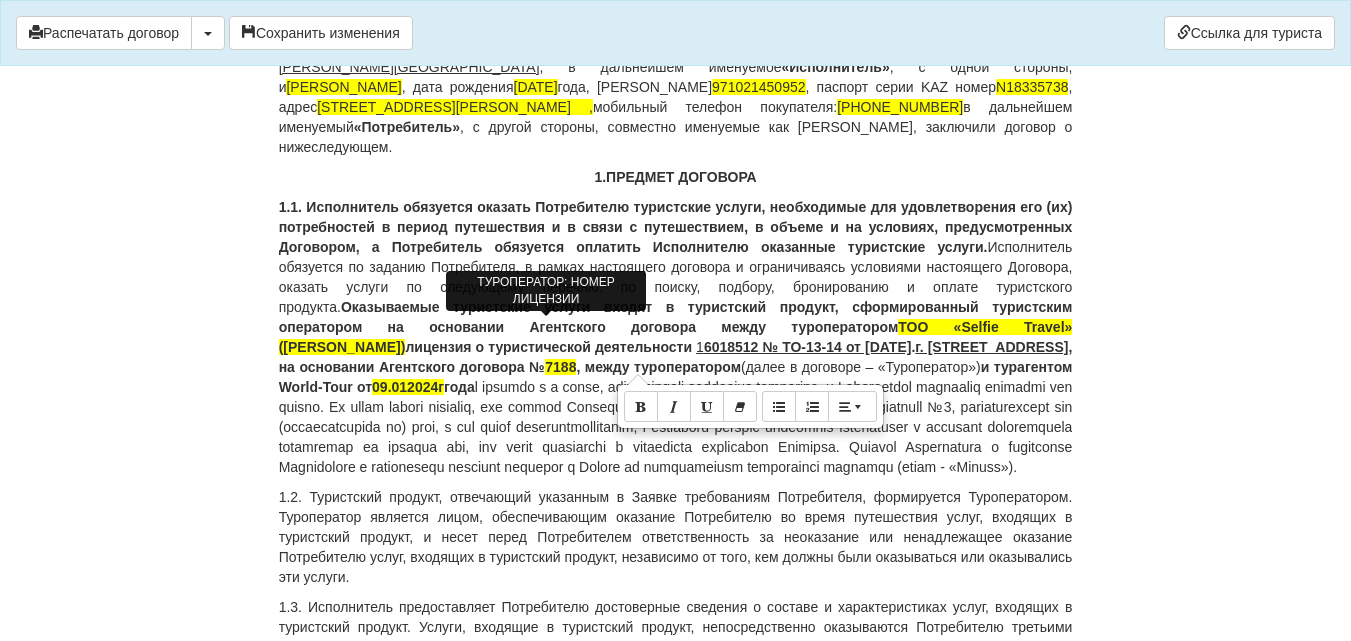 click on "1 6018512 № ТО-13-14 от  03.12.2016 г" at bounding box center (803, 347) 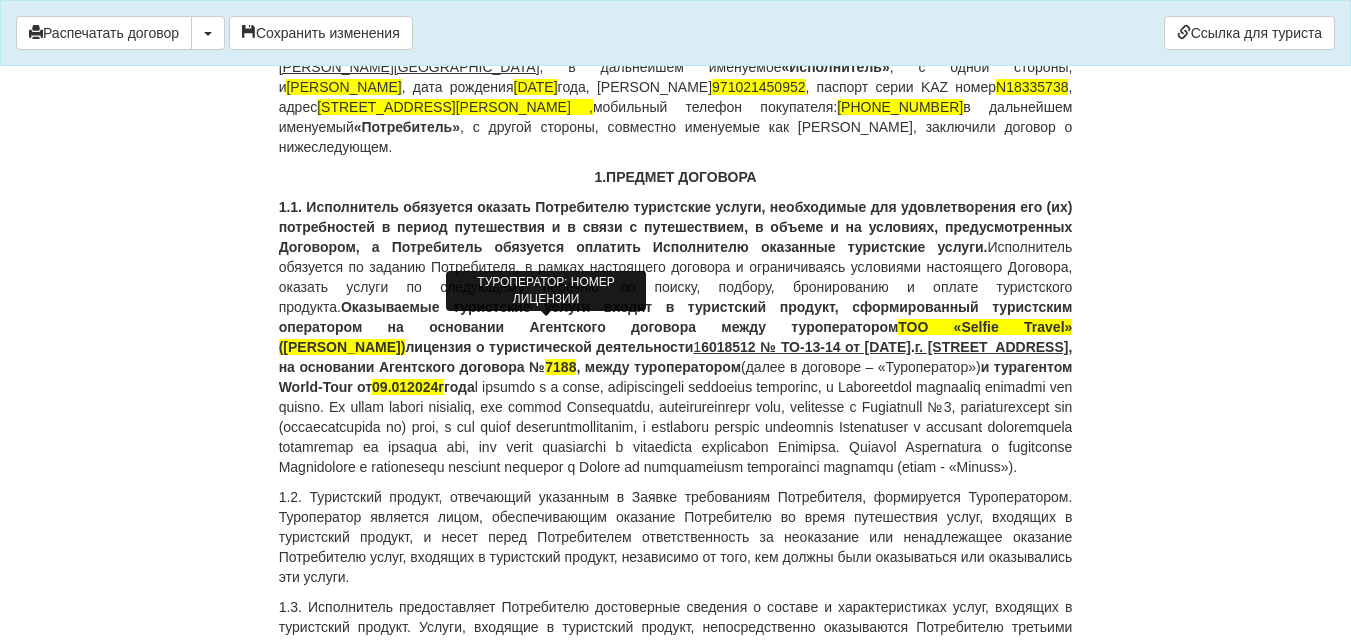 click on "1.1. Исполнитель обязуется оказать Потребителю туристские услуги, необходимые для удовлетворения его (их) потребностей в период путешествия и в связи с путешествием, в объеме и на условиях, предусмотренных Договором, а Потребитель обязуется оплатить Исполнителю оказанные туристские услуги.  Исполнитель обязуется по заданию Потребителя, в рамках настоящего договора и ограничиваясь условиями настоящего Договора, оказать услуги по следующему перечню: по поиску, подбору, бронированию и оплате туристского продукта.  ТОО «Selfie Travel» (Селфи Тревел) 1 .  7188 09.012024г" at bounding box center (676, 337) 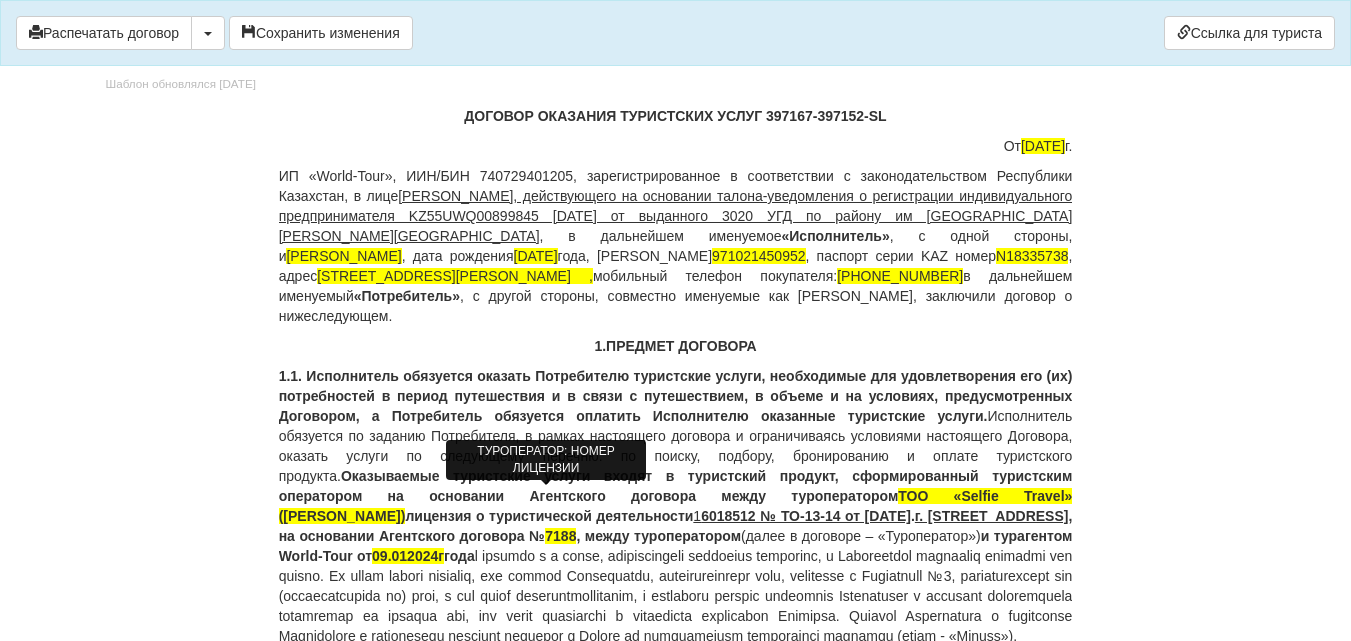 scroll, scrollTop: 100, scrollLeft: 0, axis: vertical 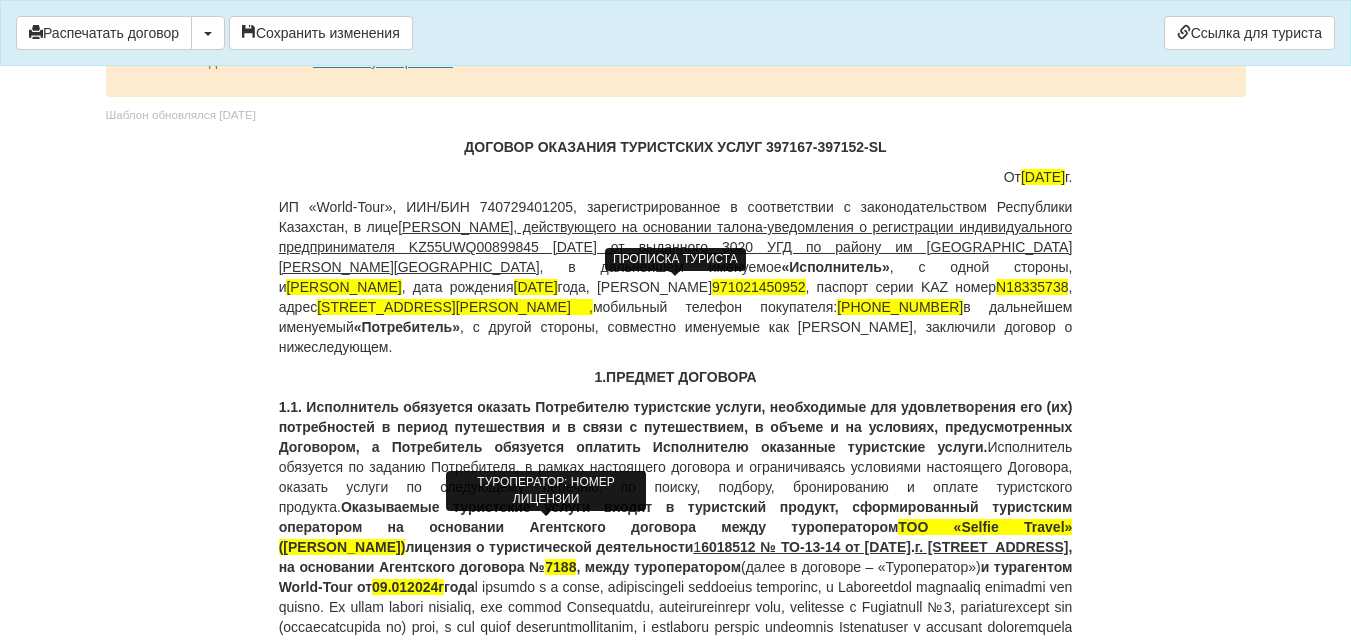 click on "г.Караганда, Букетова 3/5 кв.105 ," at bounding box center [455, 307] 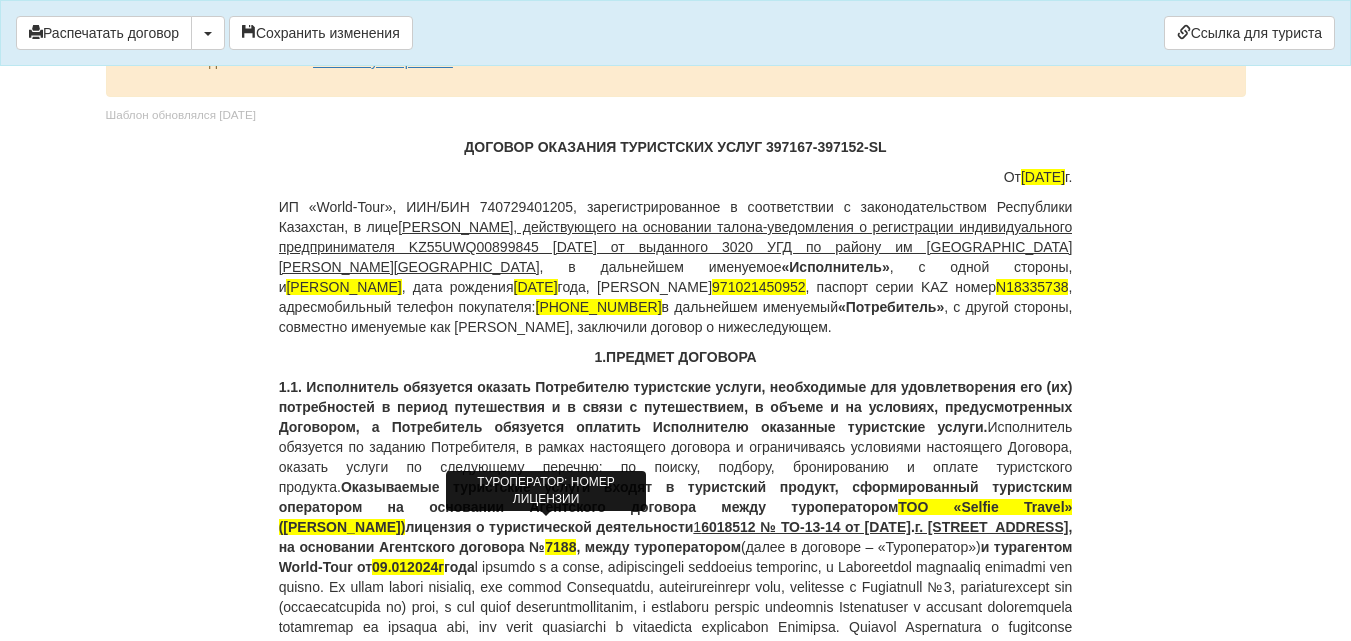 click on "1.ПРЕДМЕТ ДОГОВОРА" at bounding box center [676, 357] 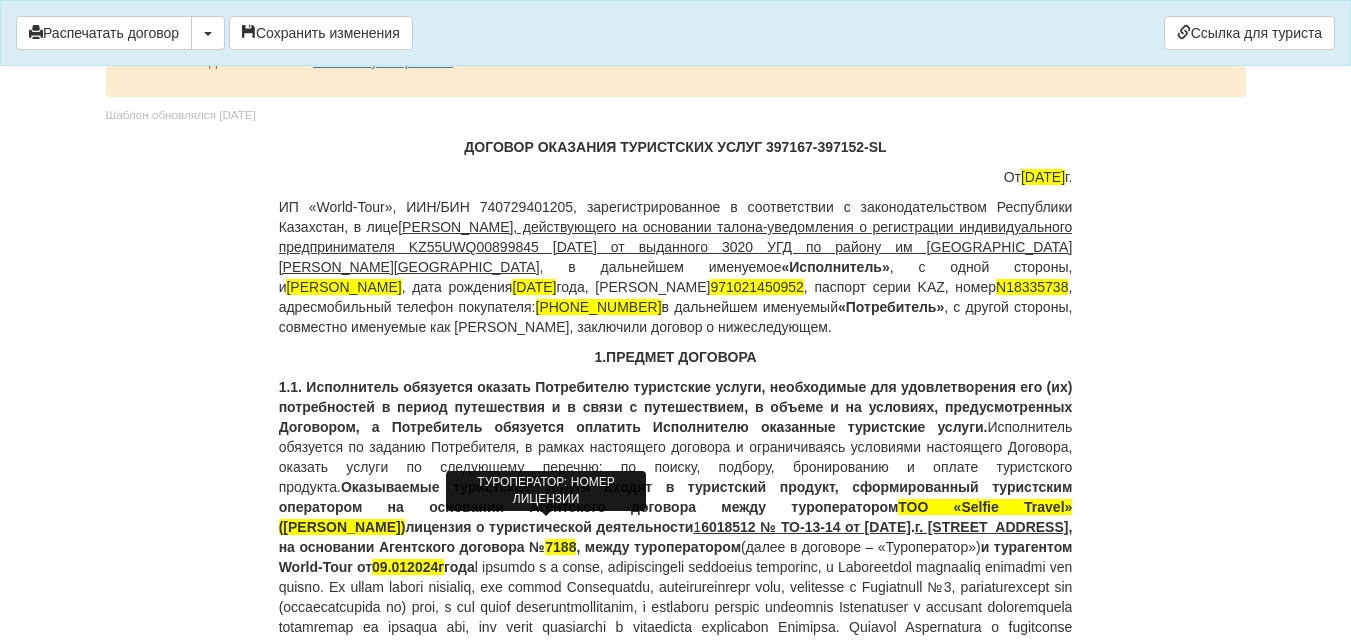 click on "ИП «World-Tour», ИИН/БИН 740729401205, зарегистрированное в соответствии с законодательством Республики Казахстан, в лице
Кусаинова Назгуль Бакытовна, действующего на основании талона-уведомления о регистрации индивидуального предпринимателя KZ55UWQ00899845 13.08.2018г от выданного  3020 УГД по району им Казыбек би г.Караганды ,
в дальнейшем именуемое  «Исполнитель» , с одной стороны, и
ZHAMBAYEVA ULZHAN , дата рождения  21.10.1997  года, ИИН  971021450952 , паспорт серии KAZ, номер  N18335738 , адрес   мобильный телефон покупателя:      +77786820944
в дальнейшем именуемый  «Потребитель»" at bounding box center [676, 267] 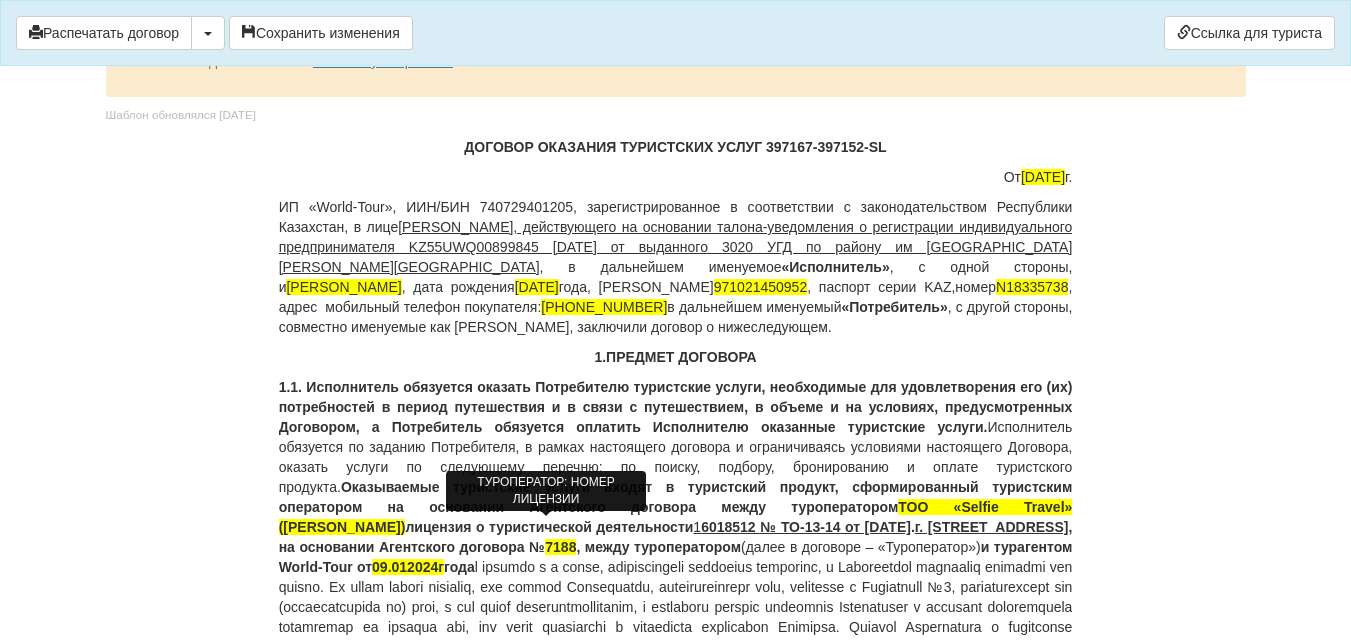 click on "ИП «World-Tour», ИИН/БИН 740729401205, зарегистрированное в соответствии с законодательством Республики Казахстан, в лице
Кусаинова Назгуль Бакытовна, действующего на основании талона-уведомления о регистрации индивидуального предпринимателя KZ55UWQ00899845 13.08.2018г от выданного  3020 УГД по району им Казыбек би г.Караганды ,
в дальнейшем именуемое  «Исполнитель» , с одной стороны, и
ZHAMBAYEVA ULZHAN , дата рождения  21.10.1997  года, ИИН  971021450952 , паспорт серии KAZ,номер  N18335738 , адрес  мобильный телефон покупателя:      +77786820944
в дальнейшем именуемый  «Потребитель»" at bounding box center (676, 267) 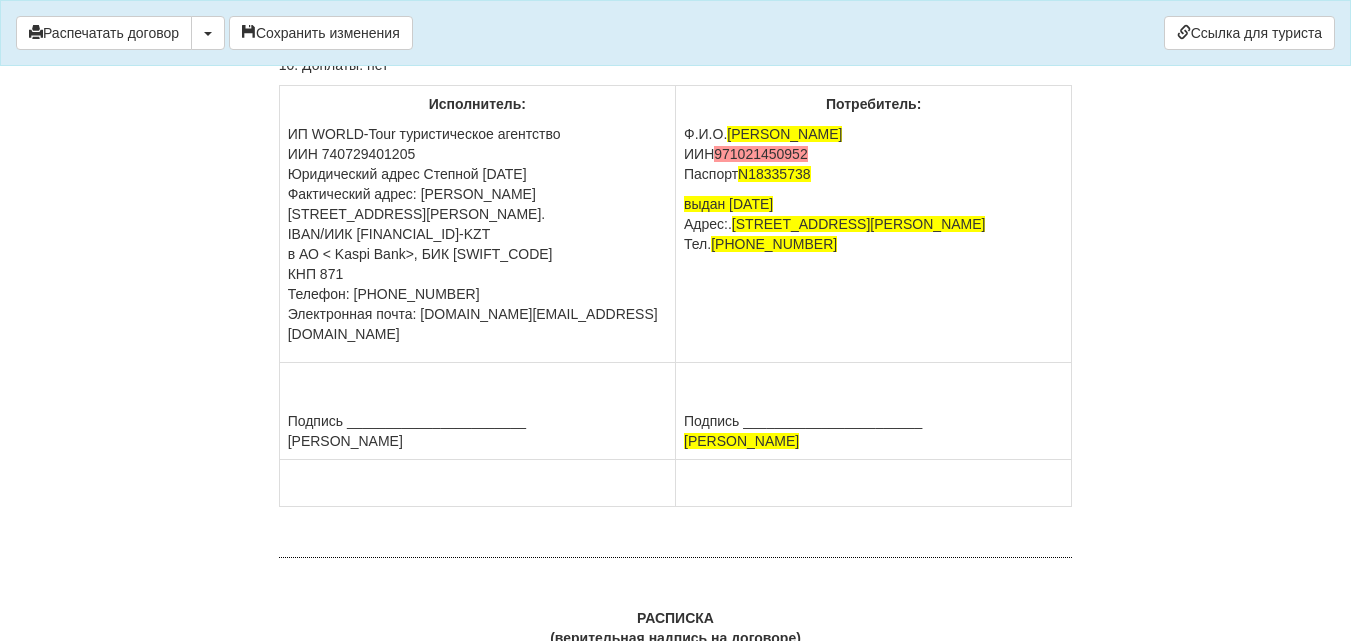 scroll, scrollTop: 13250, scrollLeft: 0, axis: vertical 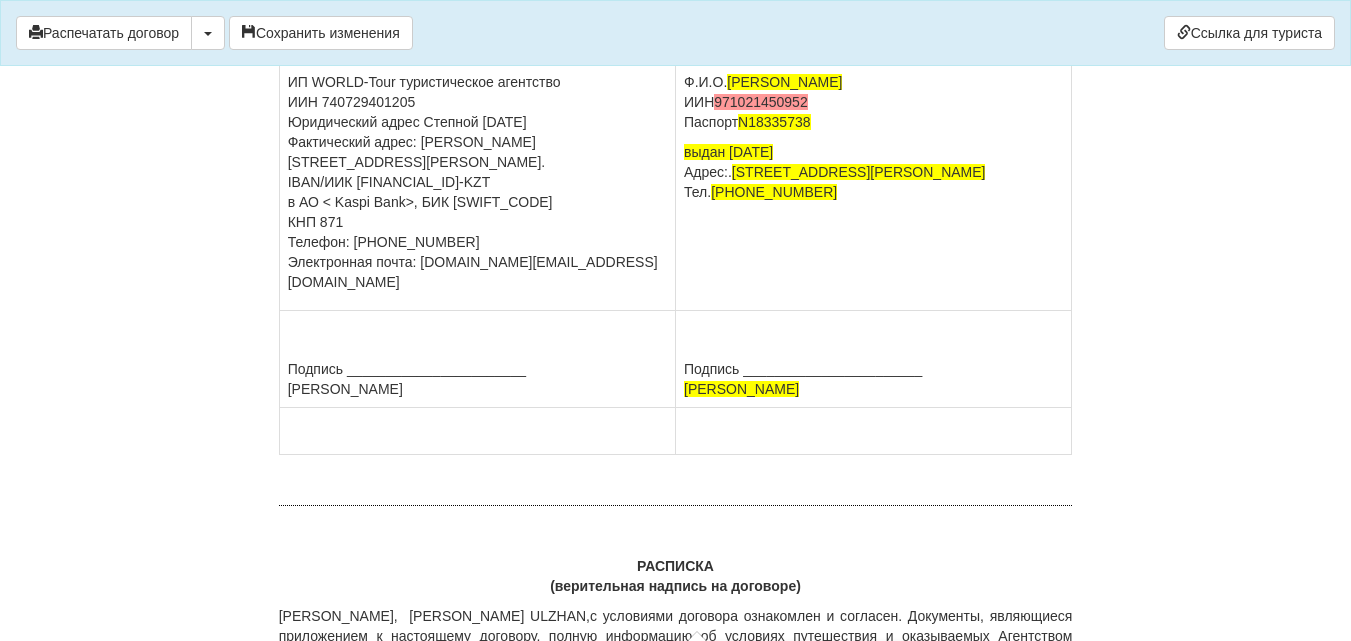 click on "Потребитель:
Ф.И.О.  ZHAMBAYEVA ULZHAN
ИИН     971021450952
Паспорт  N18335738    выдан 02.05.2025г
Адрес:.          г.Караганда,Букетова 3/5 кв.105
Тел.       +77786820944" at bounding box center [874, 172] 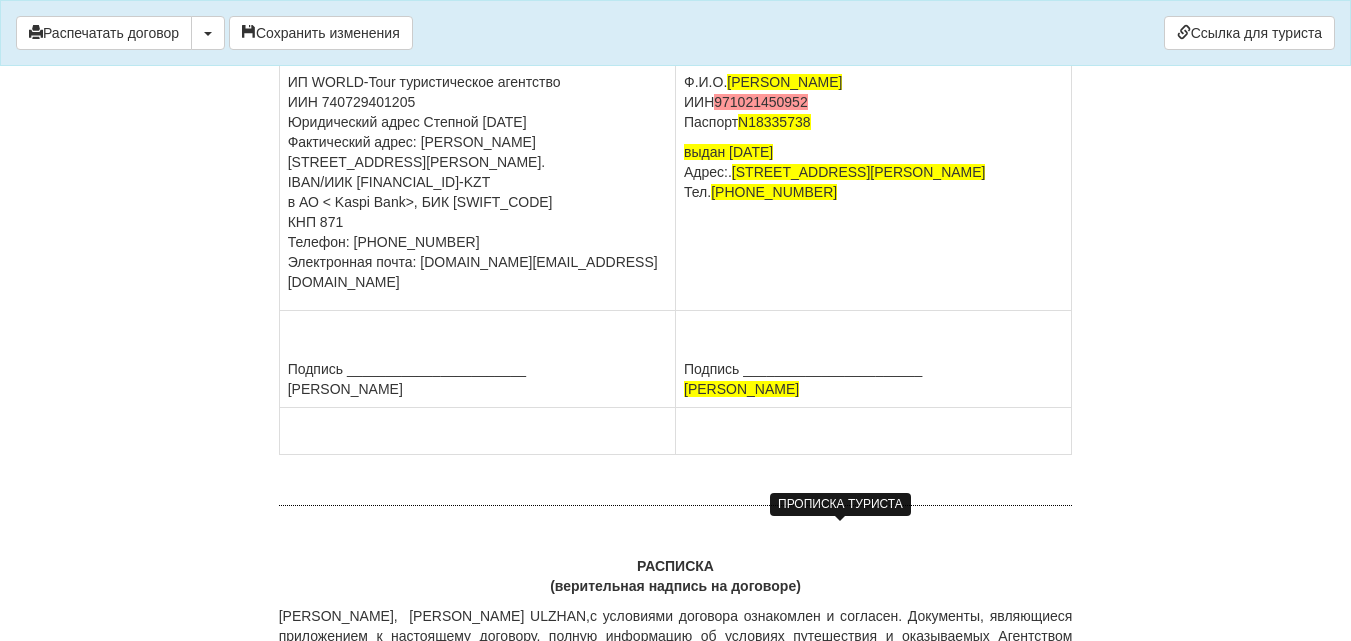 drag, startPoint x: 740, startPoint y: 531, endPoint x: 942, endPoint y: 535, distance: 202.0396 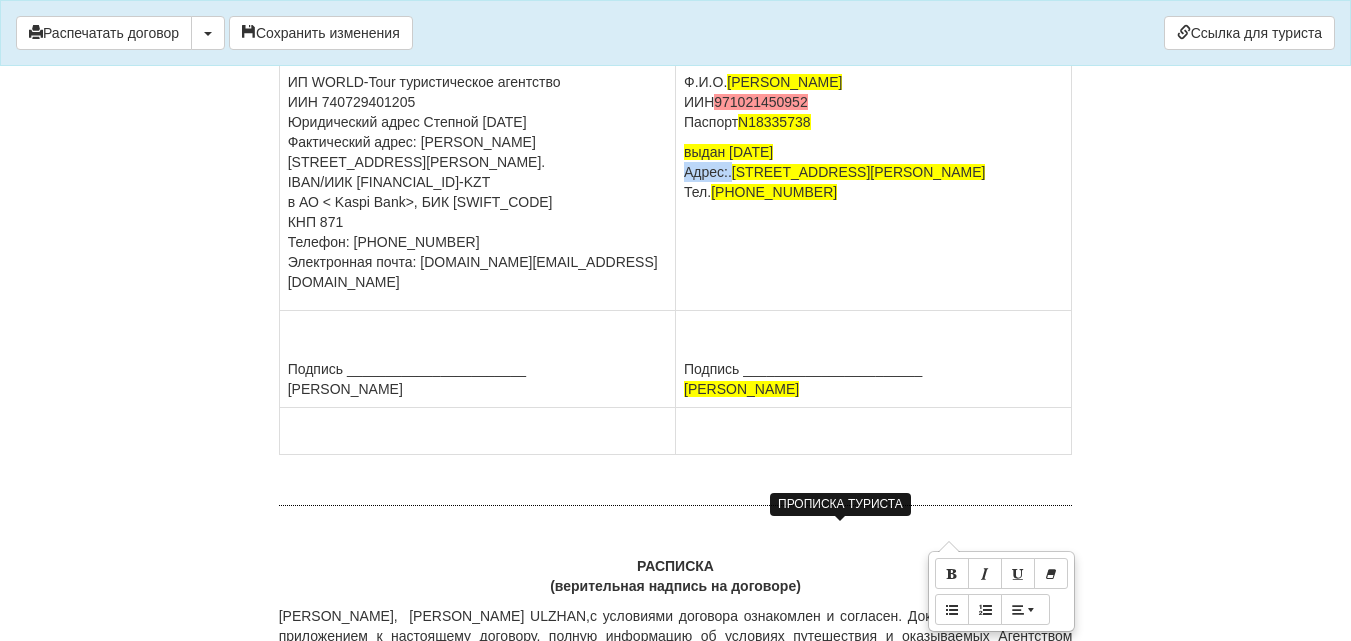 copy on "Адрес:." 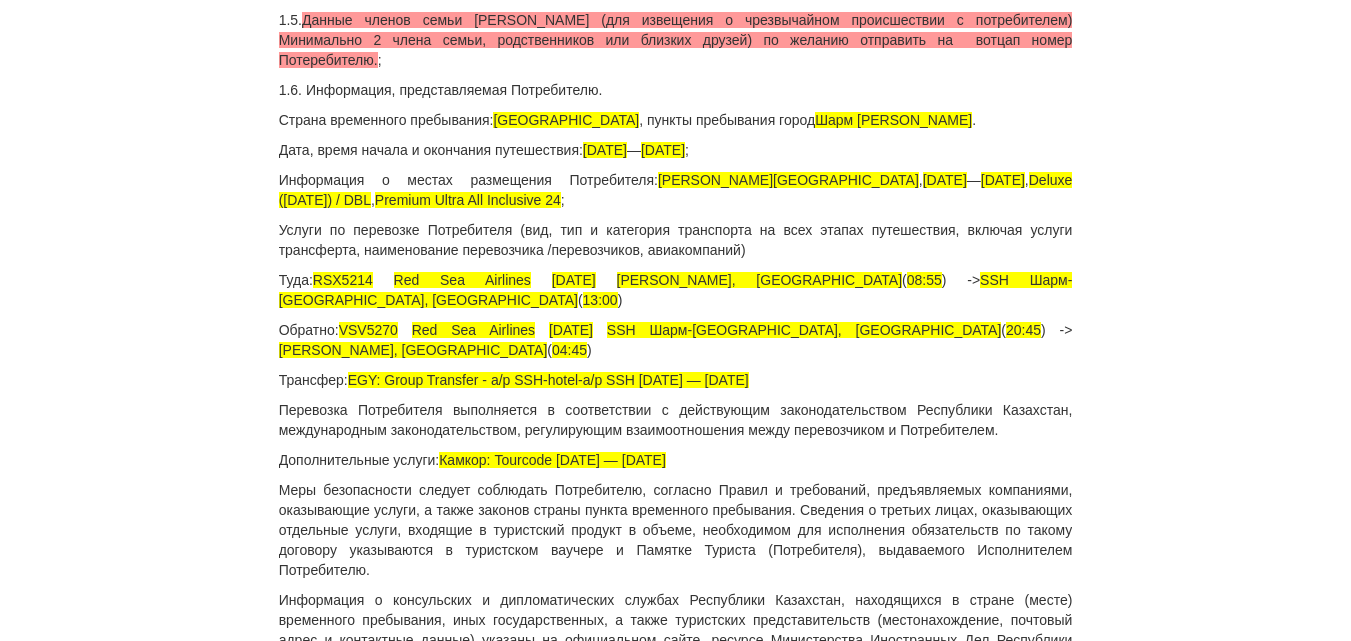 scroll, scrollTop: 0, scrollLeft: 0, axis: both 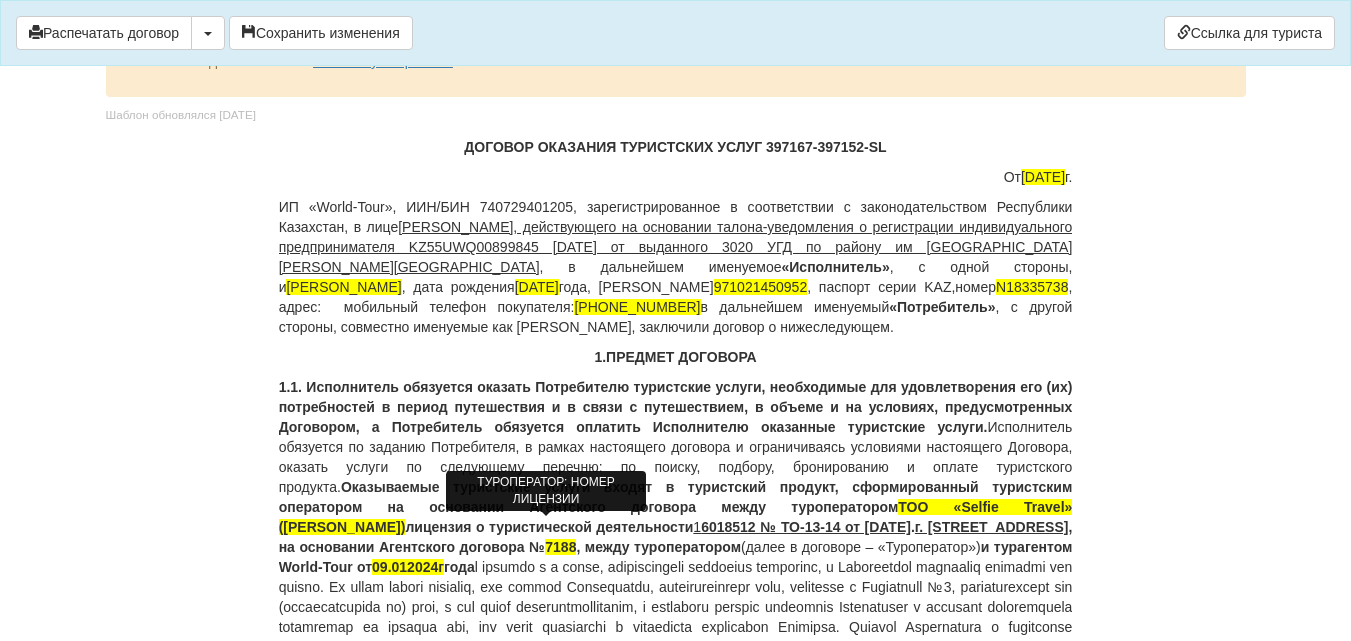 click on "ИП «World-Tour», ИИН/БИН 740729401205, зарегистрированное в соответствии с законодательством Республики Казахстан, в лице
Кусаинова Назгуль Бакытовна, действующего на основании талона-уведомления о регистрации индивидуального предпринимателя KZ55UWQ00899845 13.08.2018г от выданного  3020 УГД по району им Казыбек би г.Караганды ,
в дальнейшем именуемое  «Исполнитель» , с одной стороны, и
ZHAMBAYEVA ULZHAN , дата рождения  21.10.1997  года, ИИН  971021450952 , паспорт серии KAZ,номер  N18335738 , адрес:  мобильный телефон покупателя:      +77786820944
в дальнейшем именуемый  «Потребитель»" at bounding box center (676, 267) 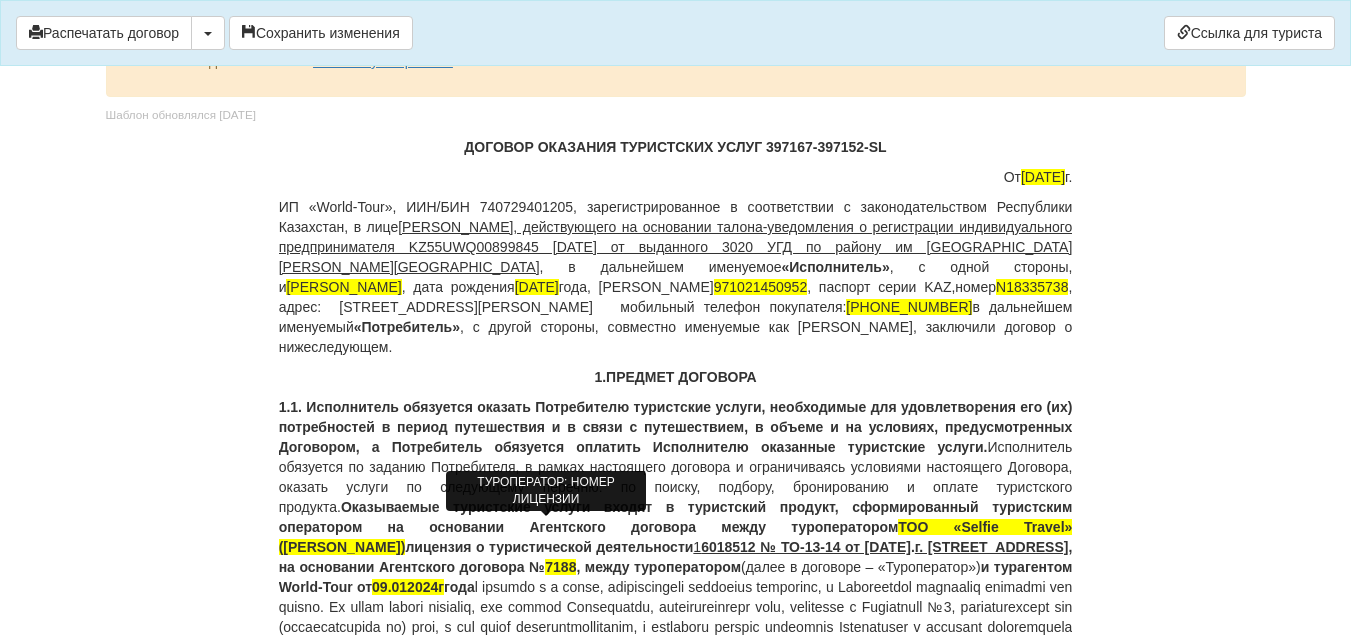 click on "ИП «World-Tour», ИИН/БИН 740729401205, зарегистрированное в соответствии с законодательством Республики Казахстан, в лице
Кусаинова Назгуль Бакытовна, действующего на основании талона-уведомления о регистрации индивидуального предпринимателя KZ55UWQ00899845 13.08.2018г от выданного  3020 УГД по району им Казыбек би г.Караганды ,
в дальнейшем именуемое  «Исполнитель» , с одной стороны, и
ZHAMBAYEVA ULZHAN , дата рождения  21.10.1997  года, ИИН  971021450952 , паспорт серии KAZ,номер  N18335738 , адрес:     г.Караганда,Букетова 3/5 кв.105      мобильный телефон покупателя:      +77786820944
в дальнейшем именуемый" at bounding box center (676, 277) 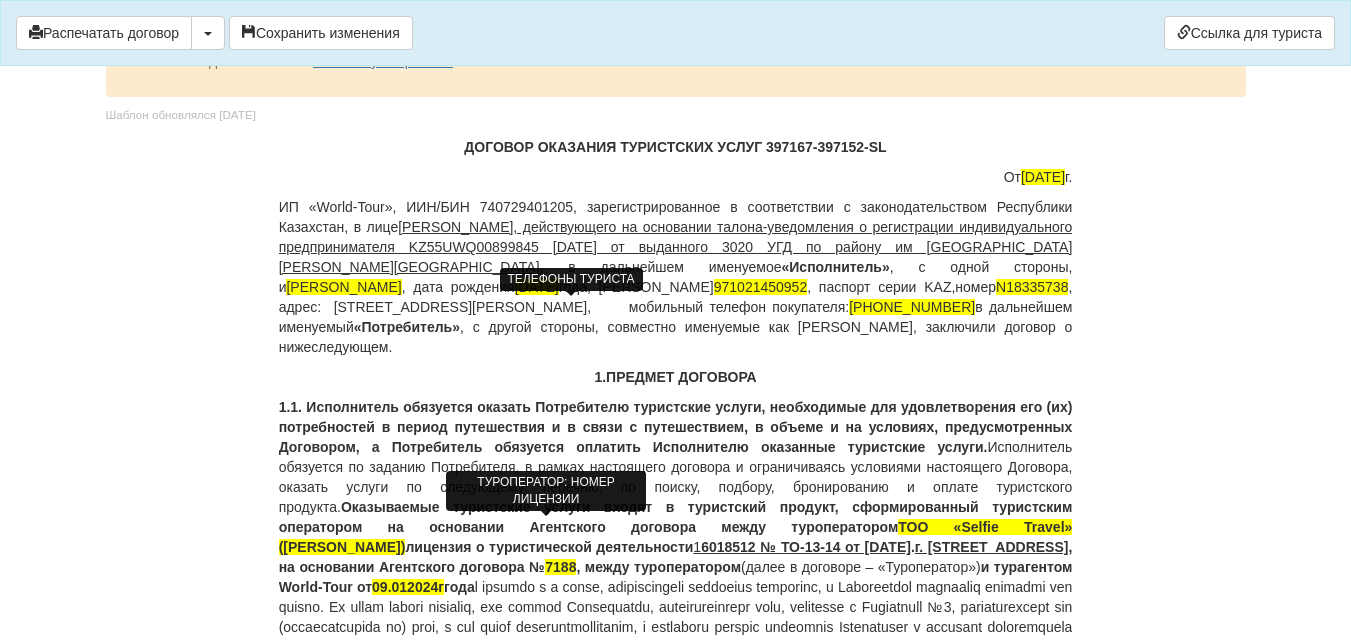 click on "+77786820944" at bounding box center [912, 307] 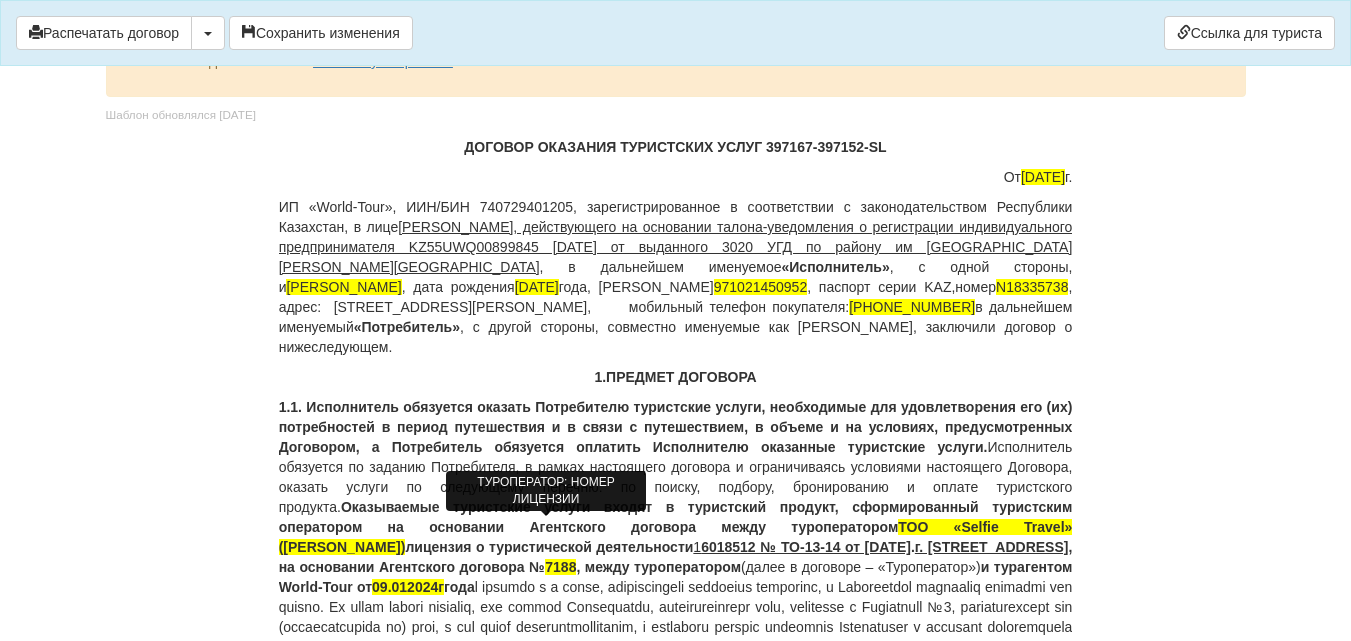 click on "ИП «World-Tour», ИИН/БИН 740729401205, зарегистрированное в соответствии с законодательством Республики Казахстан, в лице
Кусаинова Назгуль Бакытовна, действующего на основании талона-уведомления о регистрации индивидуального предпринимателя KZ55UWQ00899845 13.08.2018г от выданного  3020 УГД по району им Казыбек би г.Караганды ,
в дальнейшем именуемое  «Исполнитель» , с одной стороны, и
ZHAMBAYEVA ULZHAN , дата рождения  21.10.1997  года, ИИН  971021450952 , паспорт серии KAZ,номер  N18335738 , адрес:     г.Караганда, Букетова 3/5 кв.105,      мобильный телефон покупателя:      +77786820944     «Потребитель»" at bounding box center (676, 277) 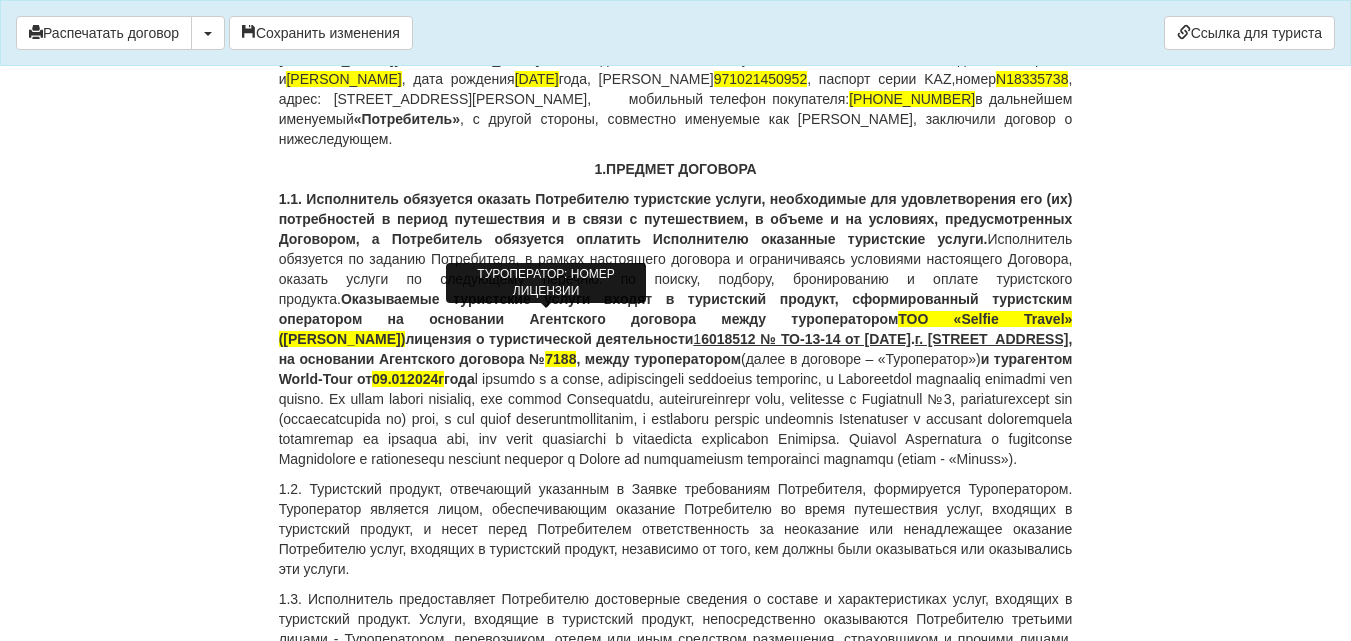 scroll, scrollTop: 400, scrollLeft: 0, axis: vertical 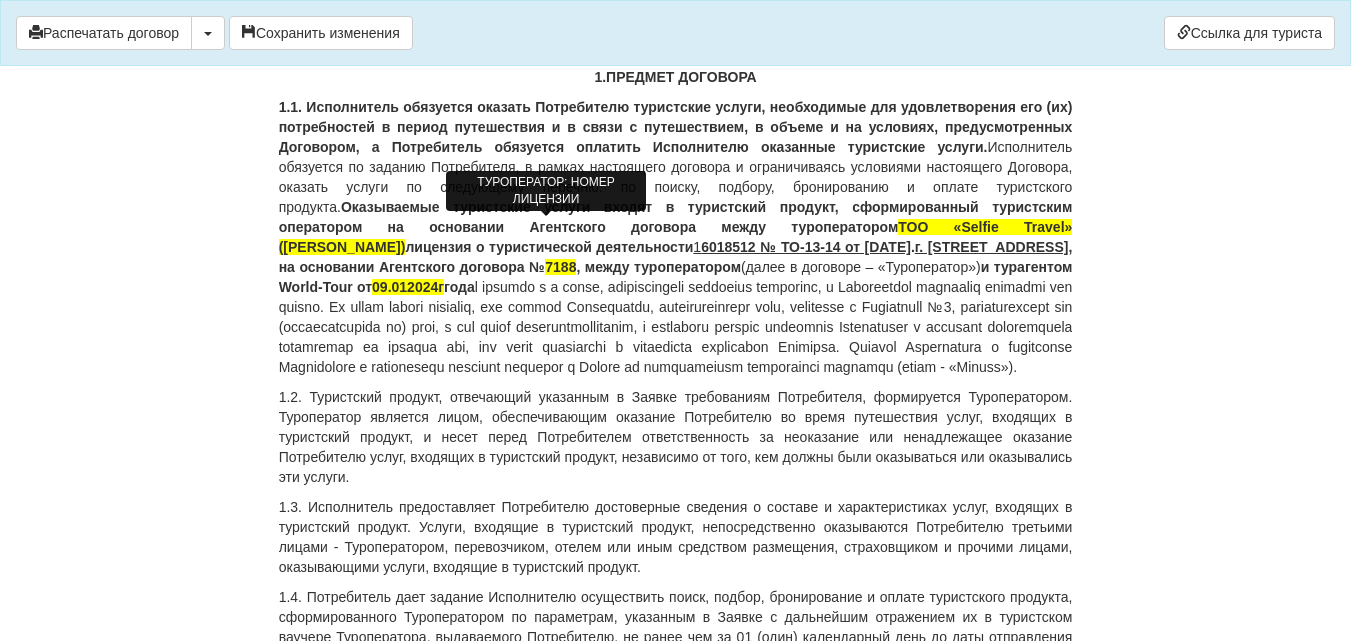 click on "1.1. Исполнитель обязуется оказать Потребителю туристские услуги, необходимые для удовлетворения его (их) потребностей в период путешествия и в связи с путешествием, в объеме и на условиях, предусмотренных Договором, а Потребитель обязуется оплатить Исполнителю оказанные туристские услуги.  Исполнитель обязуется по заданию Потребителя, в рамках настоящего договора и ограничиваясь условиями настоящего Договора, оказать услуги по следующему перечню: по поиску, подбору, бронированию и оплате туристского продукта.  ТОО «Selfie Travel» (Селфи Тревел) 1 .  7188 09.012024г" at bounding box center [676, 237] 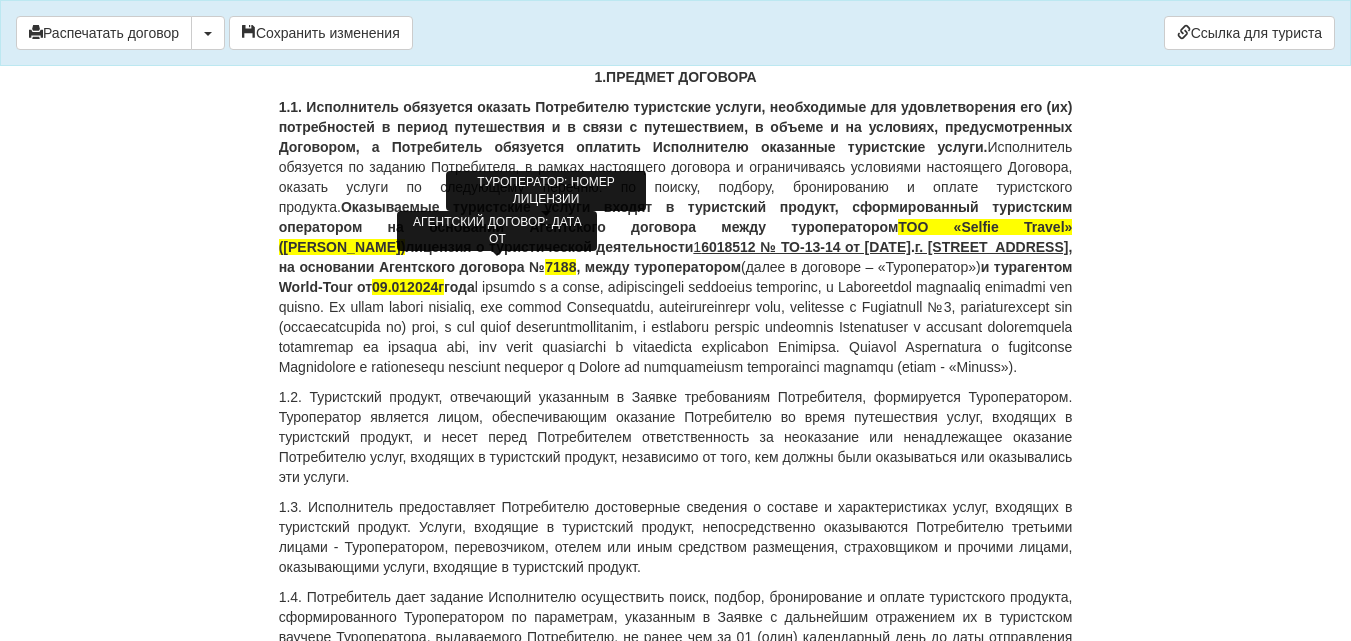 click on "09.012024г" at bounding box center [408, 287] 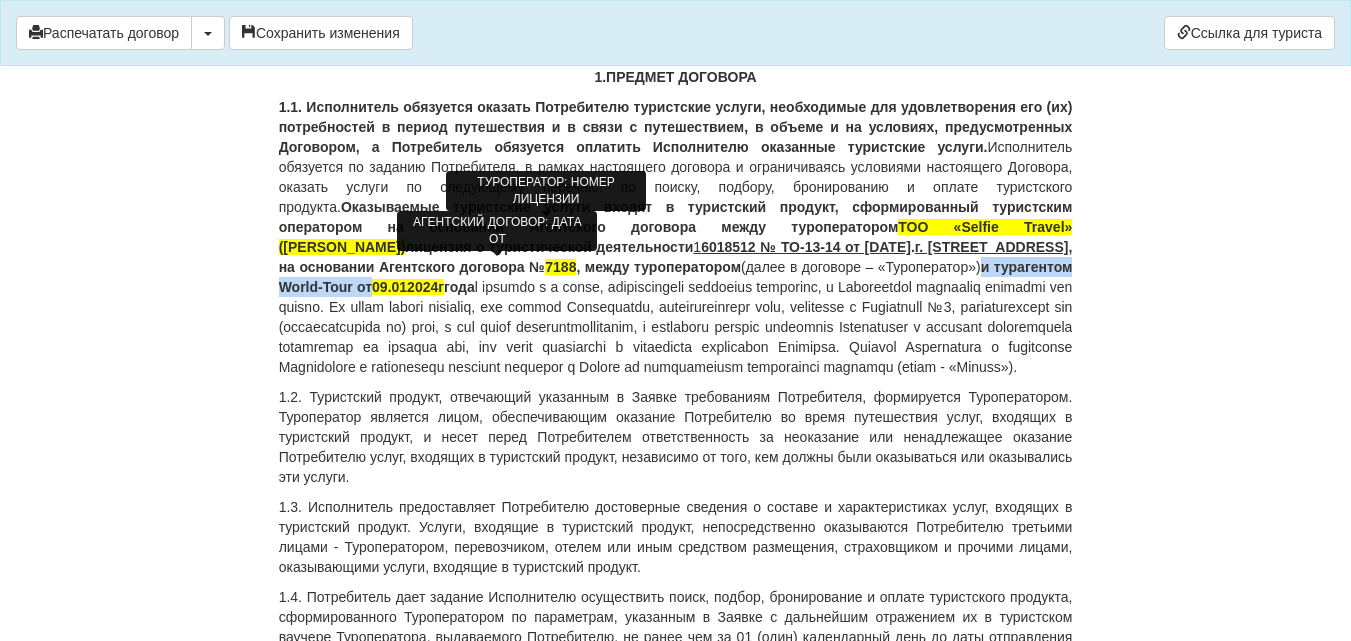 click on "09.012024г" at bounding box center (408, 287) 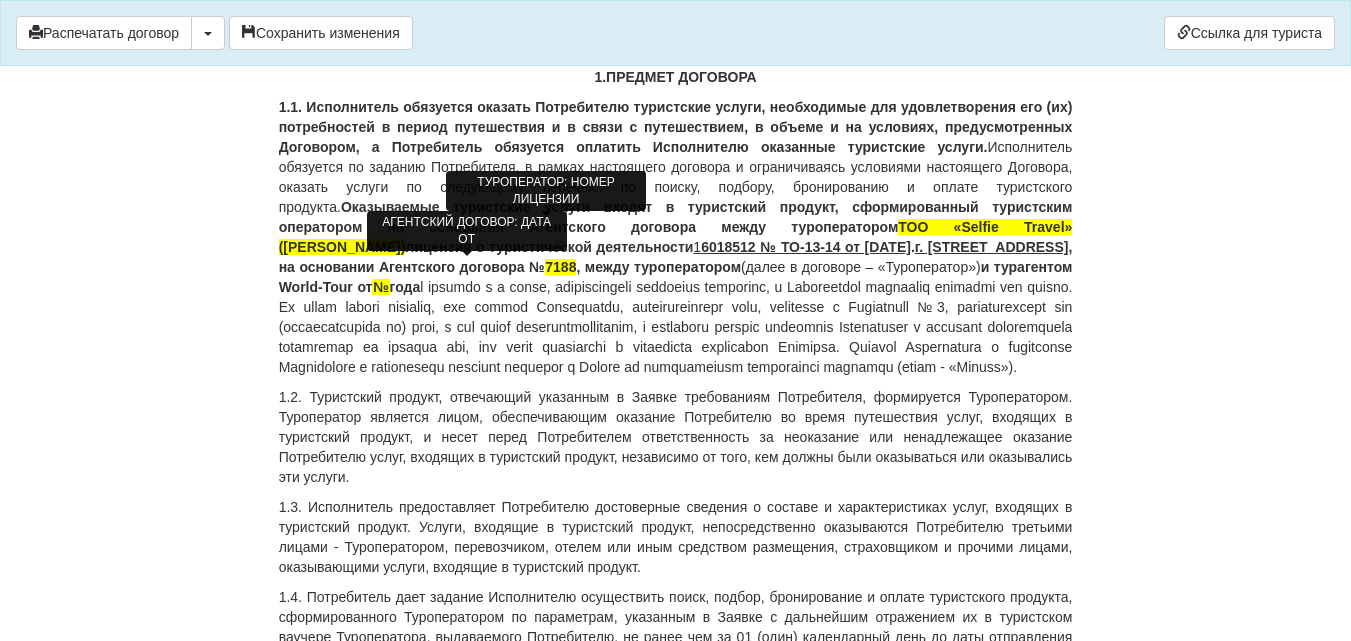 click on "№" at bounding box center [380, 287] 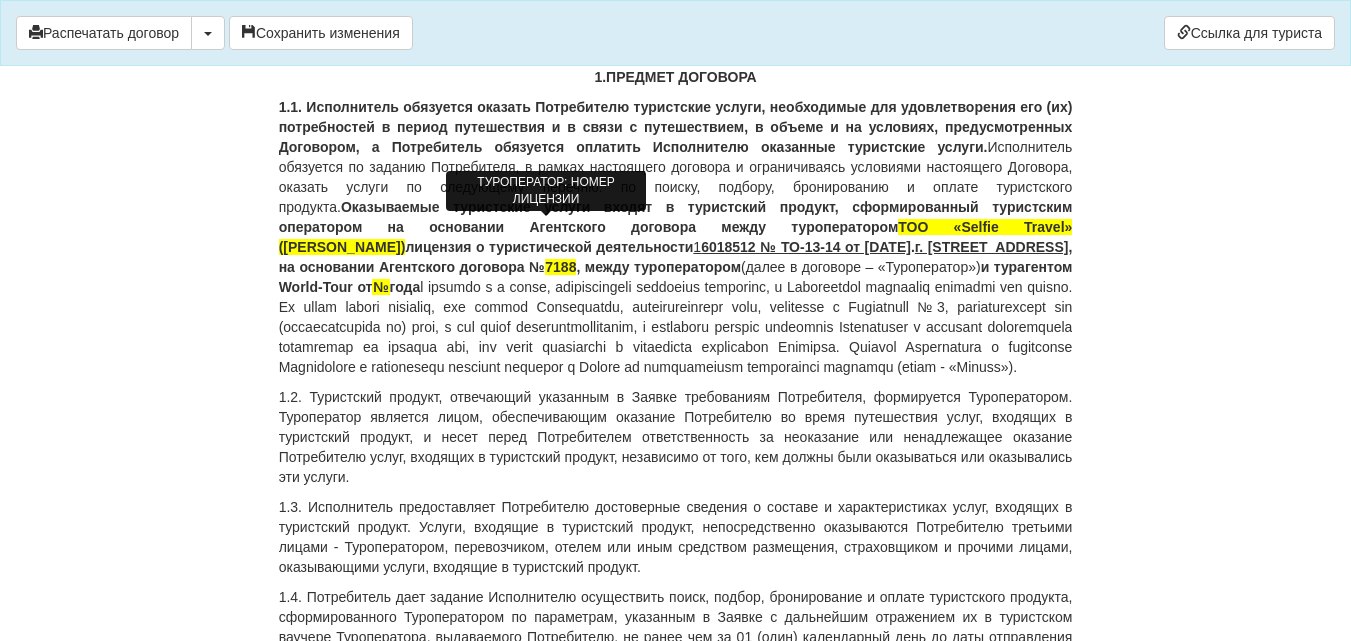 click on "и турагентом World-Tour от  №  года" at bounding box center [676, 277] 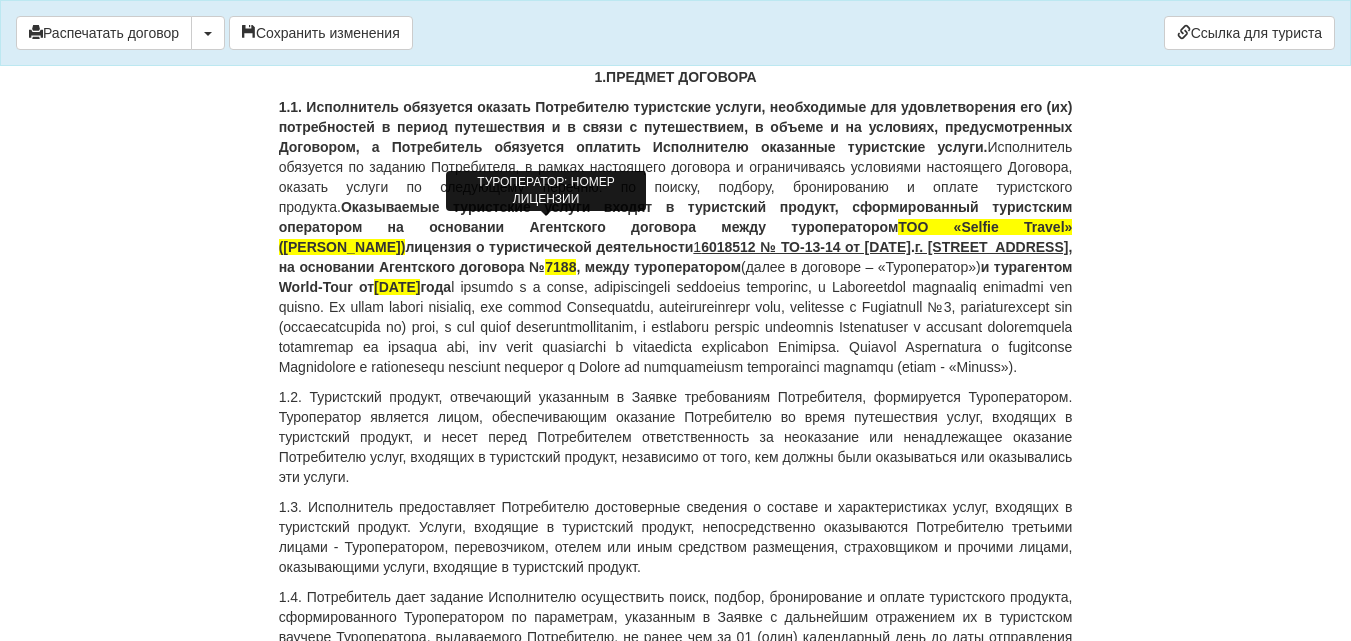 click on "1.1. Исполнитель обязуется оказать Потребителю туристские услуги, необходимые для удовлетворения его (их) потребностей в период путешествия и в связи с путешествием, в объеме и на условиях, предусмотренных Договором, а Потребитель обязуется оплатить Исполнителю оказанные туристские услуги.  Исполнитель обязуется по заданию Потребителя, в рамках настоящего договора и ограничиваясь условиями настоящего Договора, оказать услуги по следующему перечню: по поиску, подбору, бронированию и оплате туристского продукта.  ТОО «Selfie Travel» (Селфи Тревел) 1 .  7188 09.01.2024" at bounding box center [676, 237] 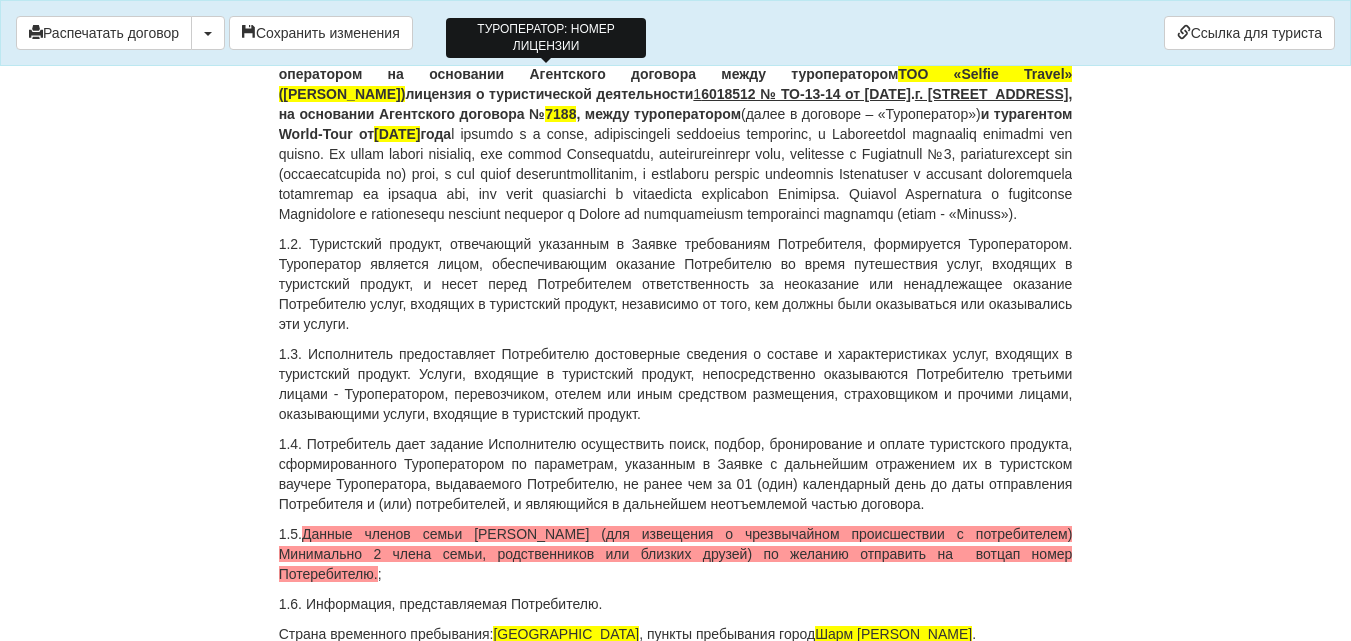 scroll, scrollTop: 600, scrollLeft: 0, axis: vertical 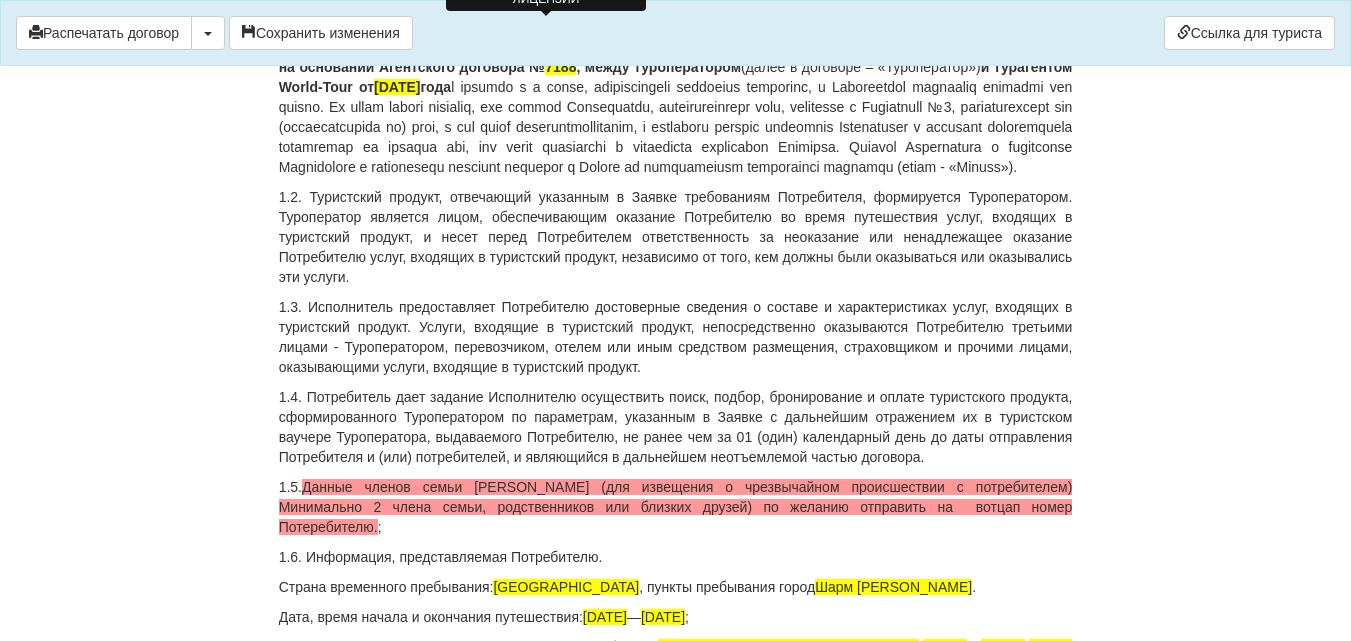 click on "1.6. Информация, представляемая Потребителю." at bounding box center (676, 557) 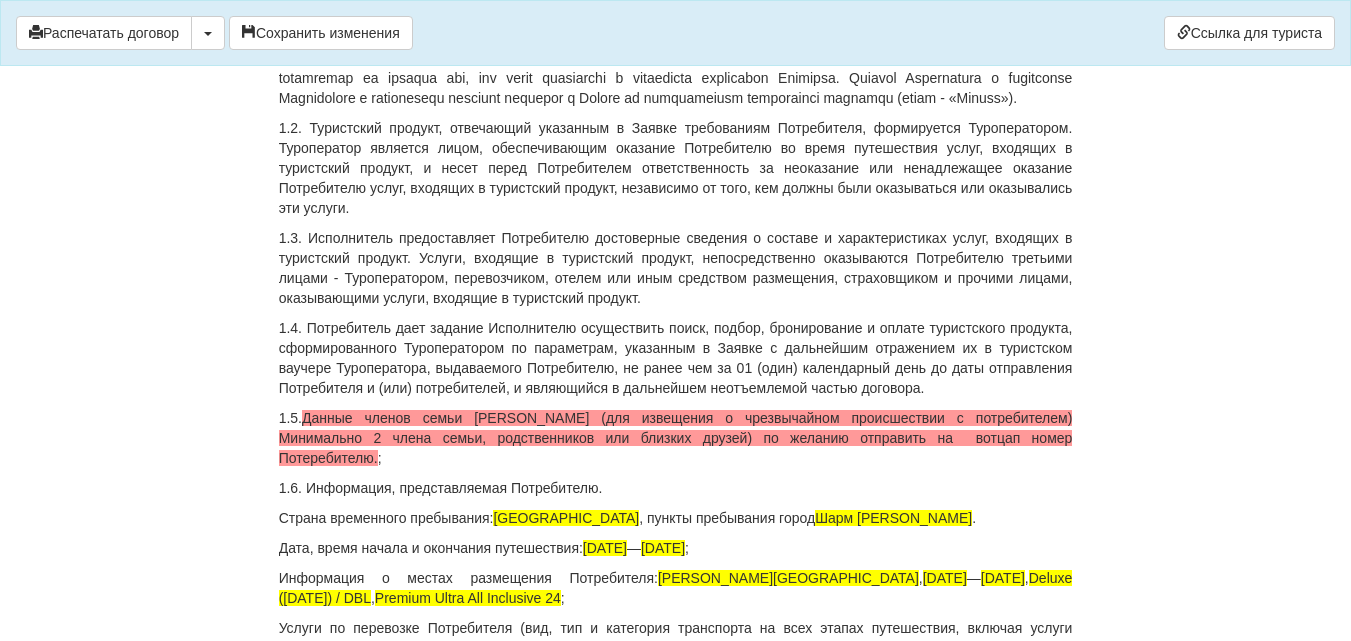 scroll, scrollTop: 700, scrollLeft: 0, axis: vertical 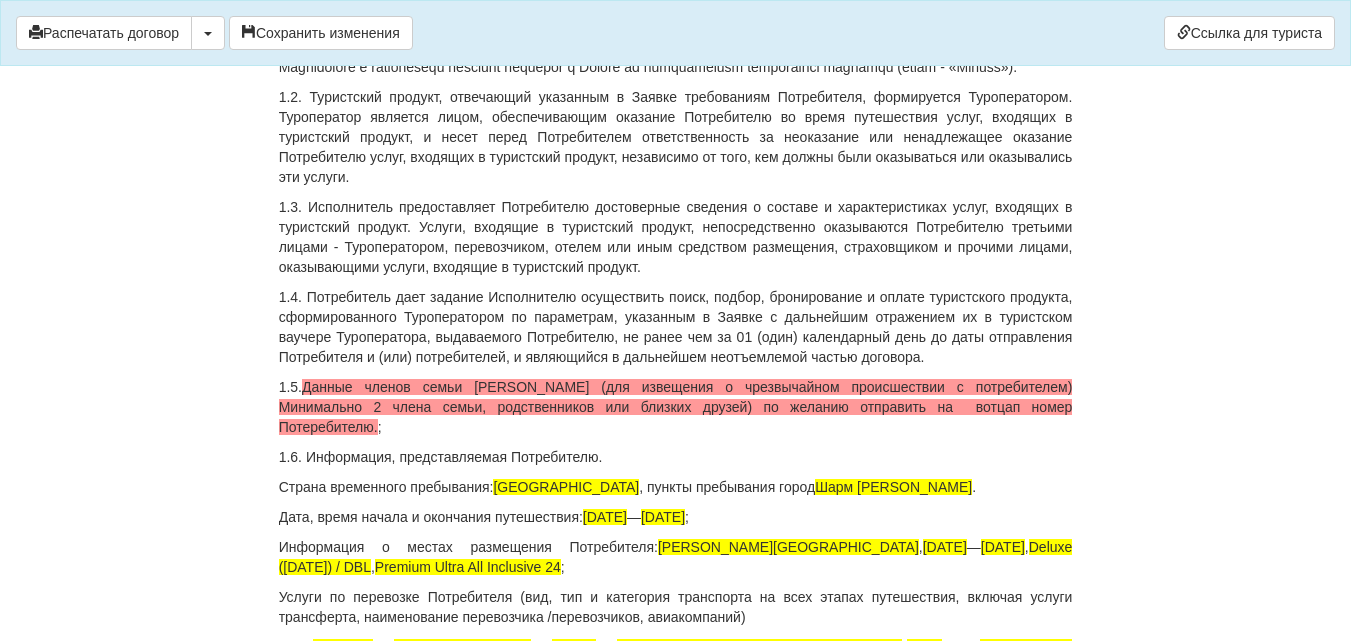 click on "1.6. Информация, представляемая Потребителю." at bounding box center [676, 457] 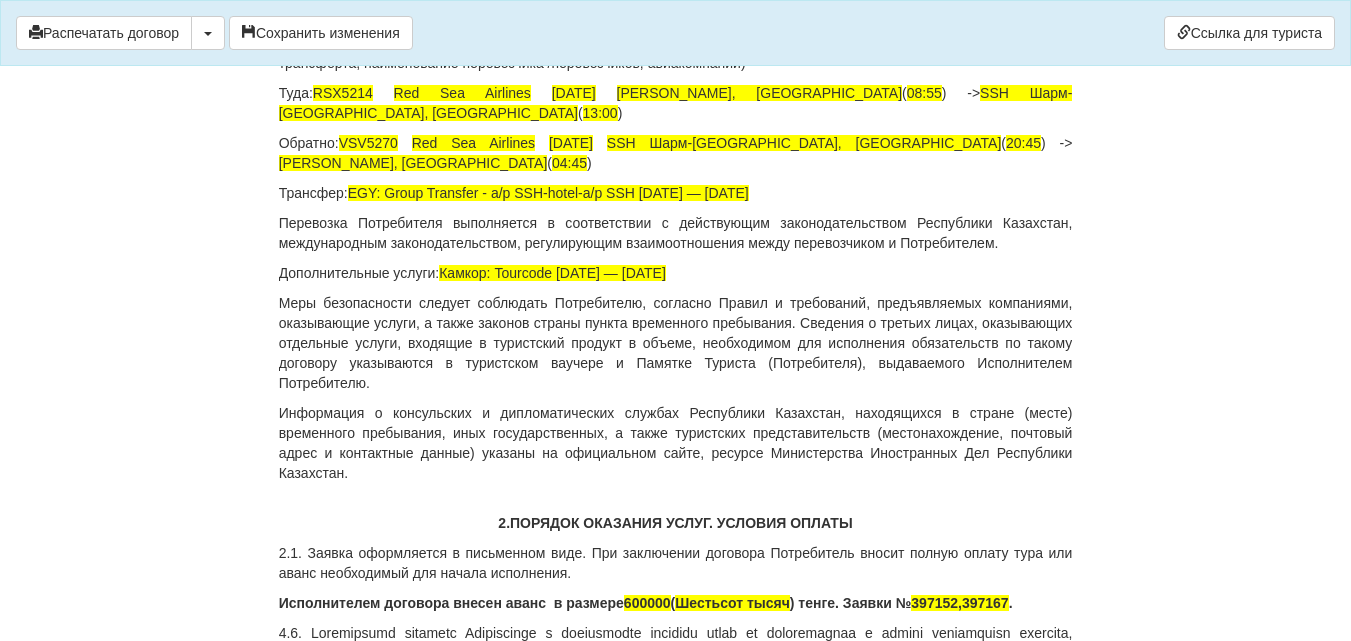 scroll, scrollTop: 1300, scrollLeft: 0, axis: vertical 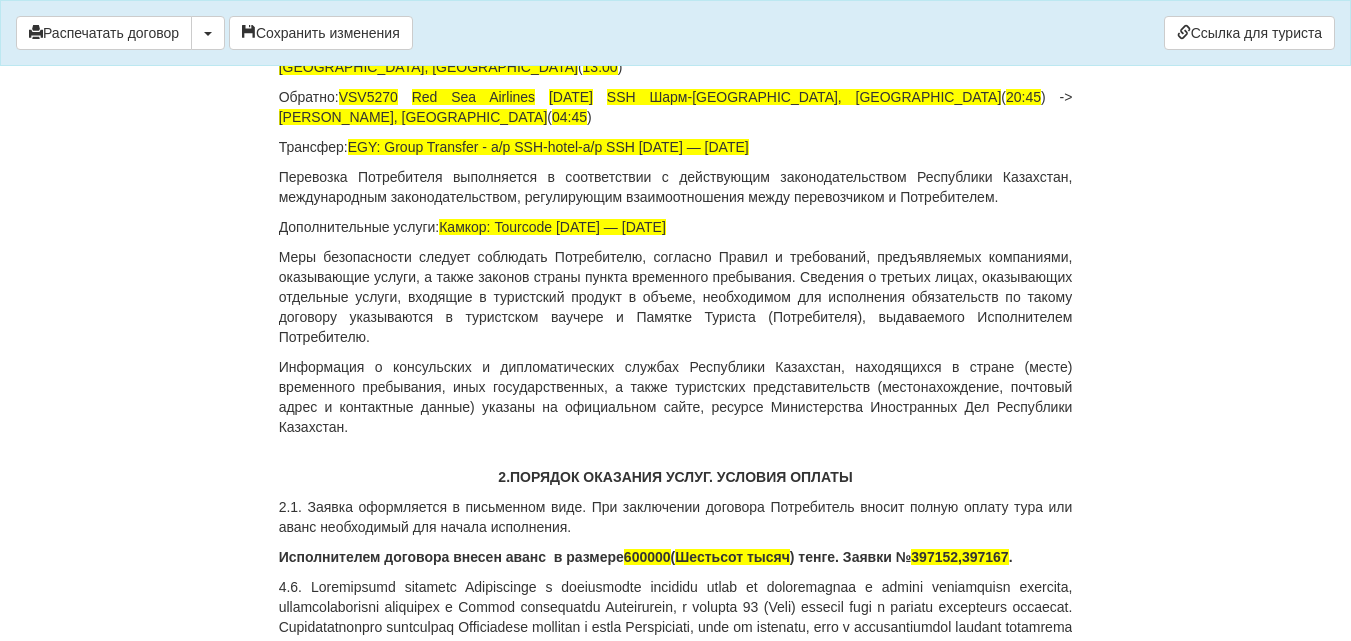 click on "Информация о консульских и дипломатических службах Республики Казахстан, находящихся в стране (месте) временного пребывания, иных государственных, а также туристских представительств (местонахождение, почтовый адрес и контактные данные) указаны на официальном сайте, ресурсе Министерства Иностранных Дел Республики Казахстан." at bounding box center (676, 397) 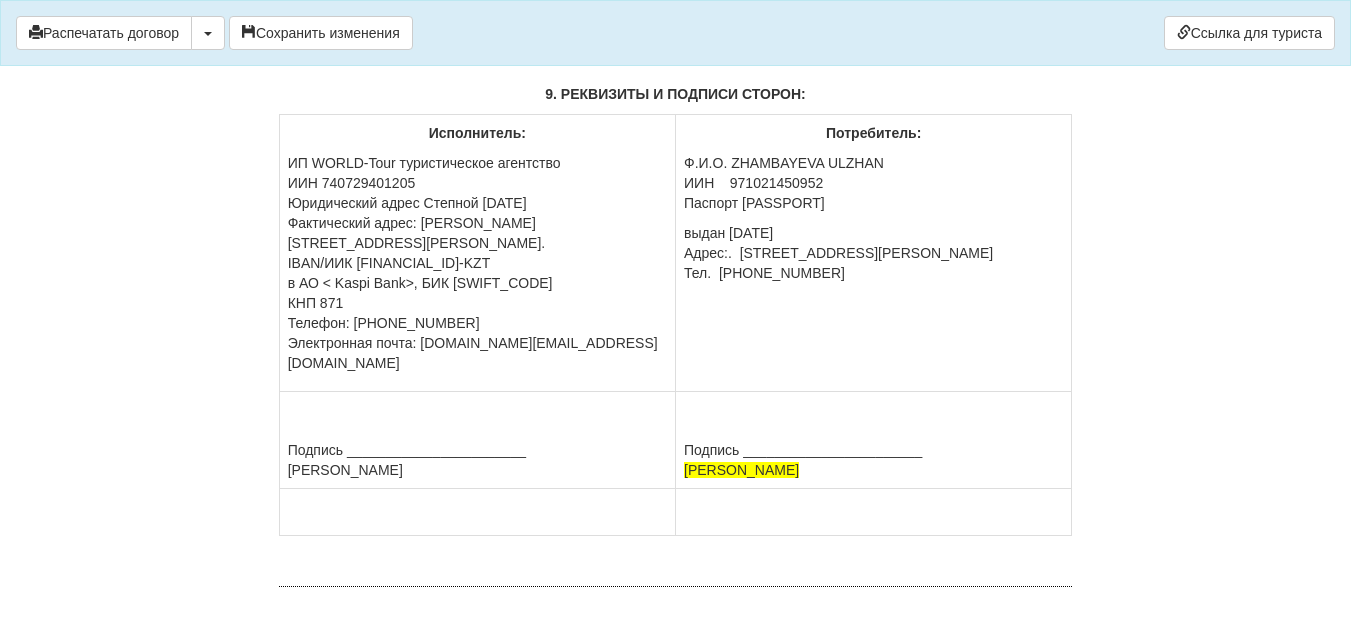 scroll, scrollTop: 11800, scrollLeft: 0, axis: vertical 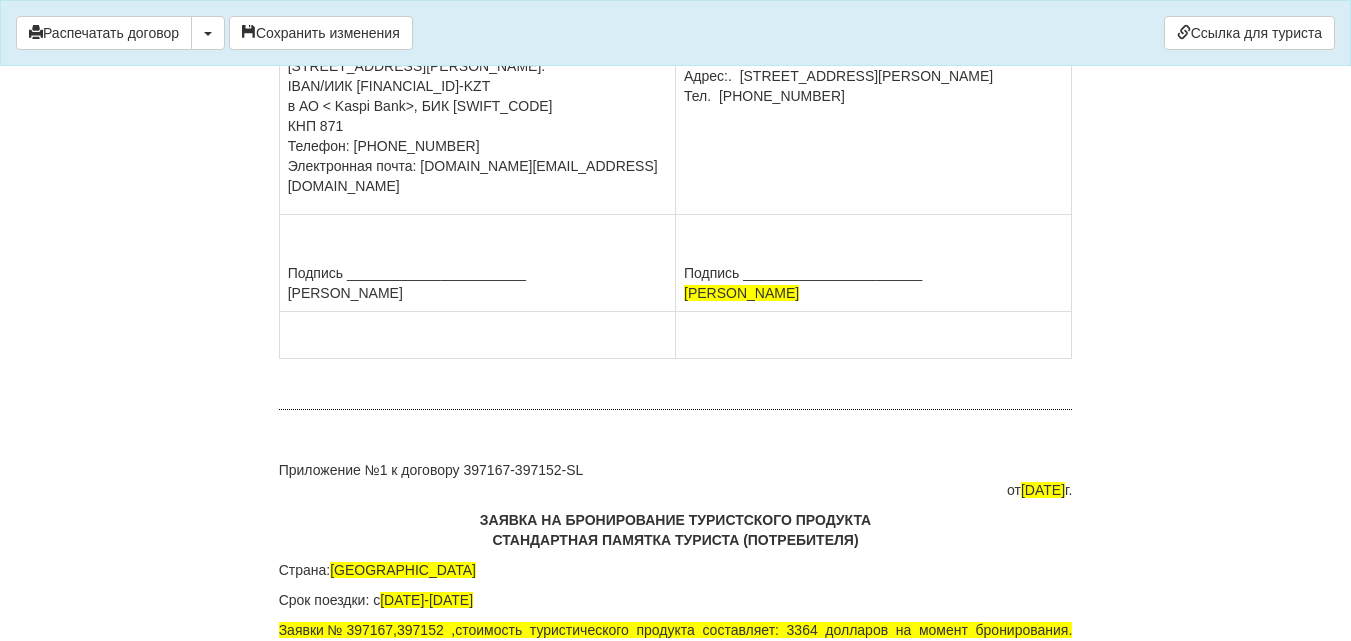click on "выдан 02.05.2025г Адрес:.  г.Караганда, Букетова 3/5 кв.105 Тел.  +77786820944" at bounding box center (873, 76) 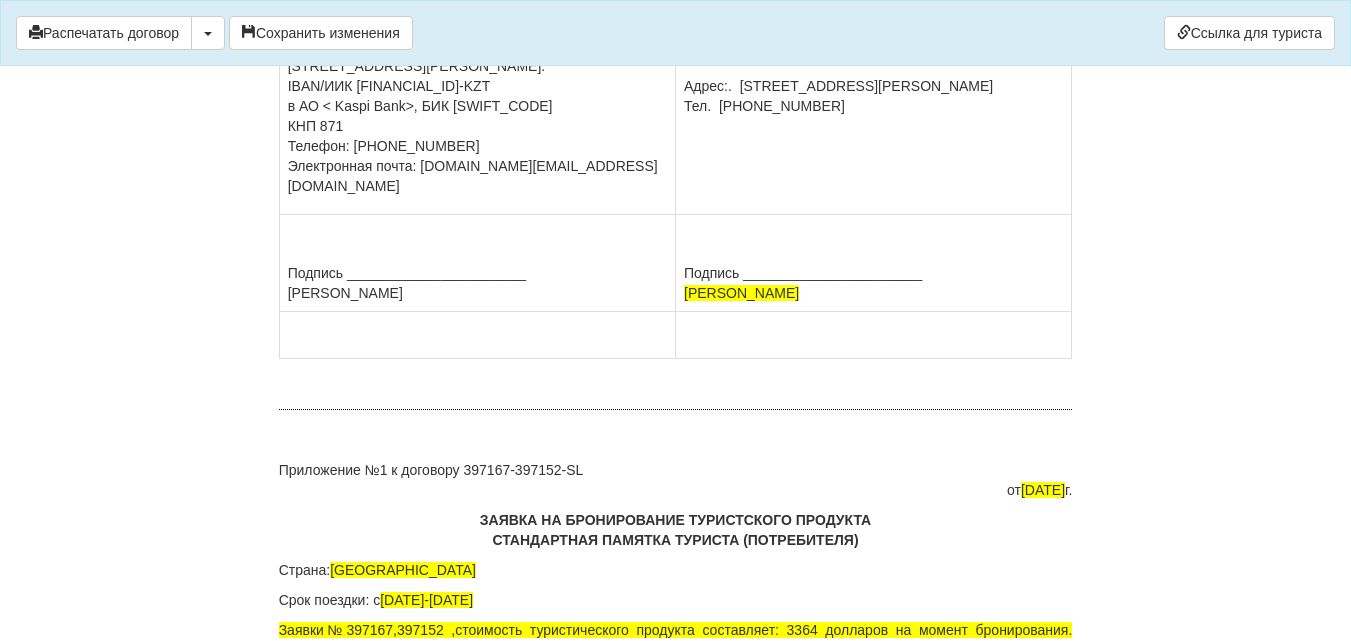 click on "выдан 02.05.2025г" at bounding box center [728, 56] 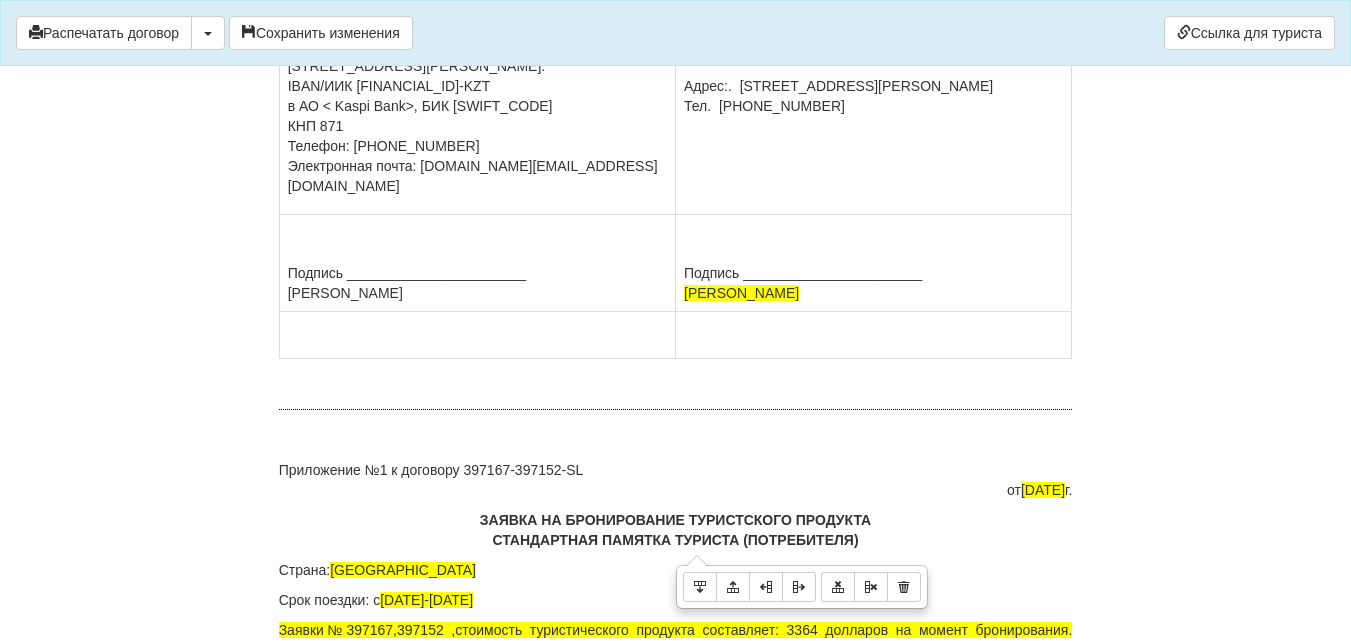 click on "Потребитель:
Ф.И.О. ZHAMBAYEVA ULZHAN ИИН    971021450952                            Паспорт N18335738  Выдан 02.05.2025г Адрес:.  г.Караганда, Букетова 3/5 кв.105 Тел.  +77786820944" at bounding box center (874, 76) 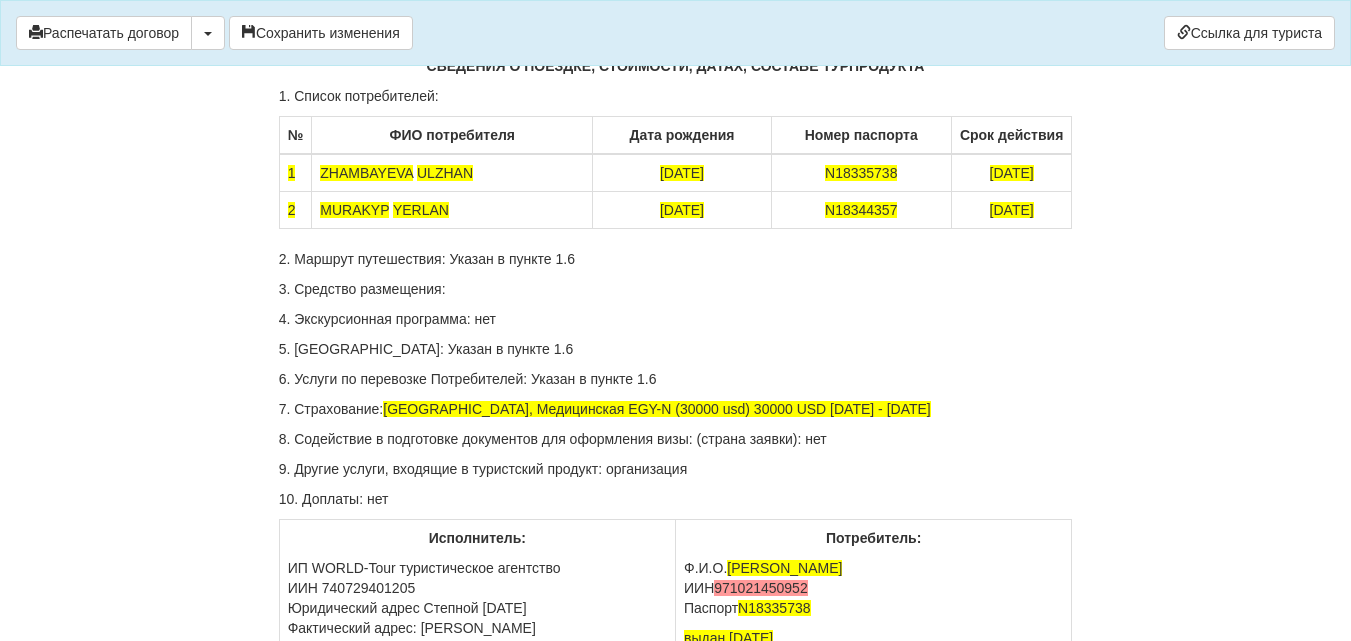 scroll, scrollTop: 12900, scrollLeft: 0, axis: vertical 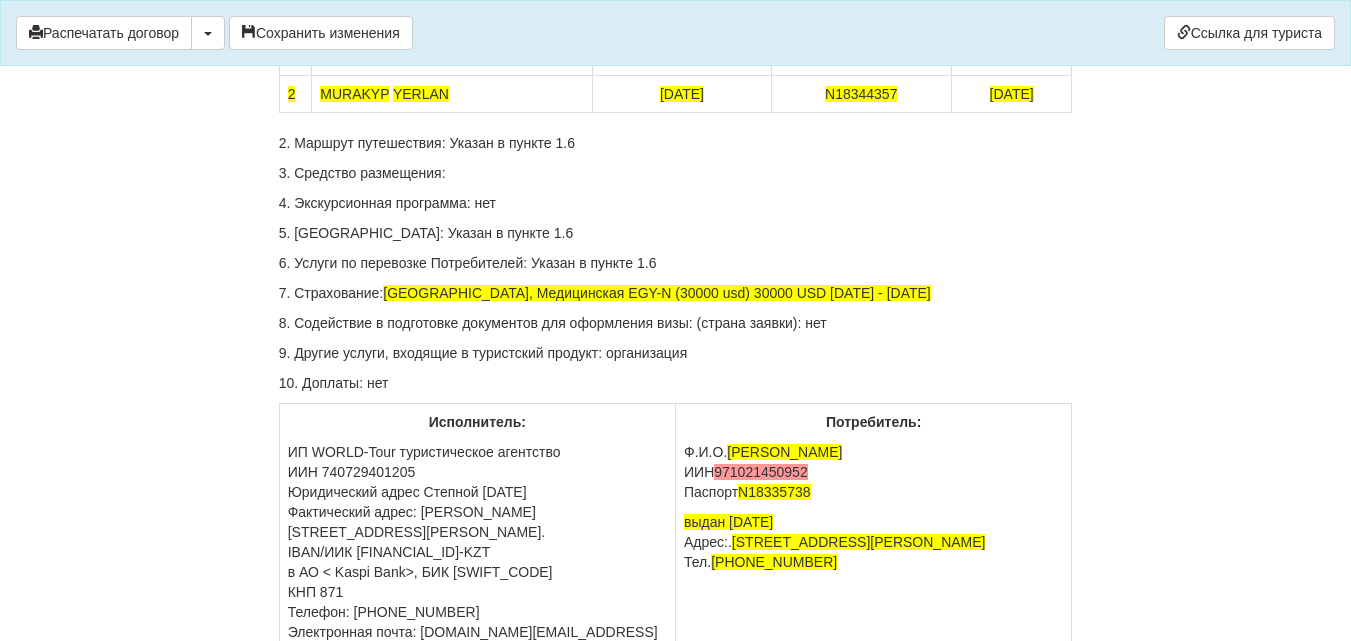 drag, startPoint x: 390, startPoint y: 452, endPoint x: 387, endPoint y: 468, distance: 16.27882 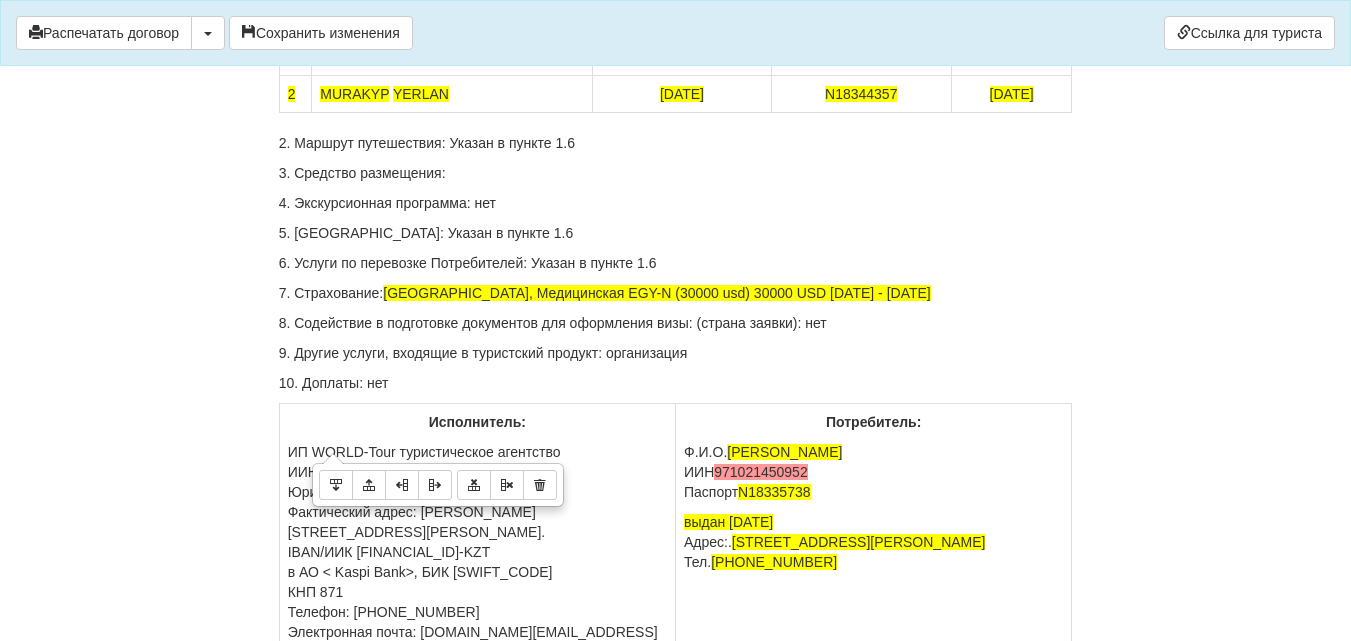 click on "MURAKYP   YERLAN" at bounding box center [452, 94] 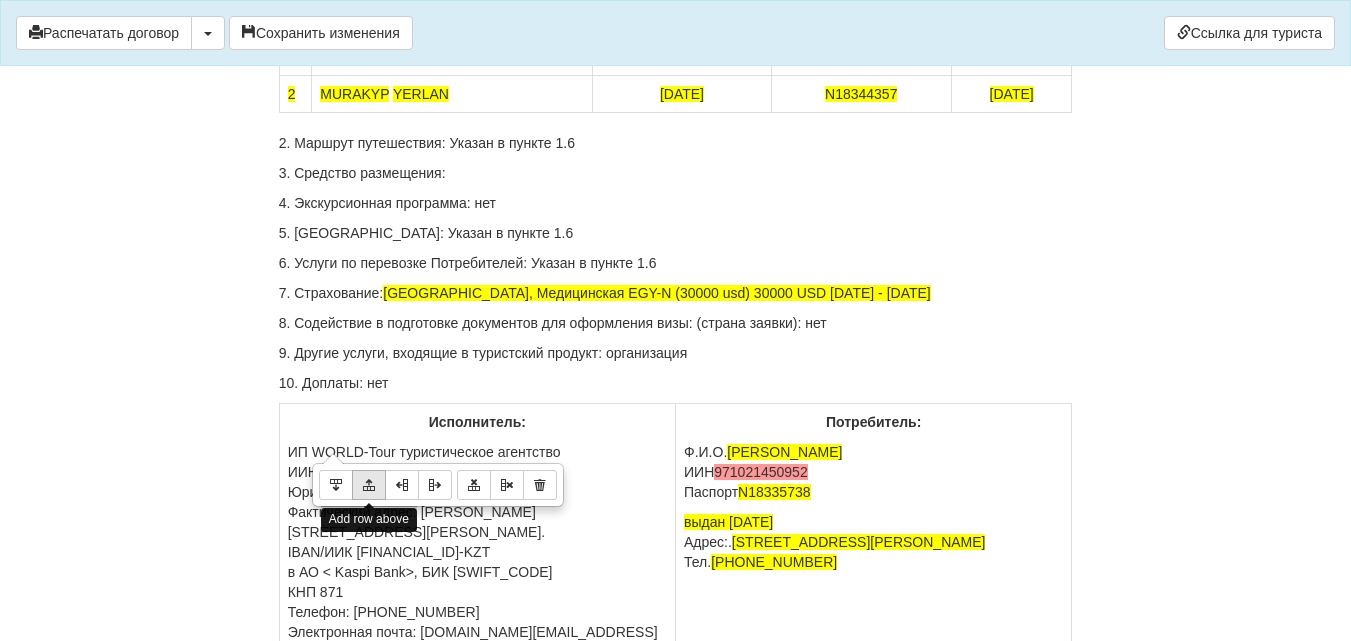 click at bounding box center [369, 485] 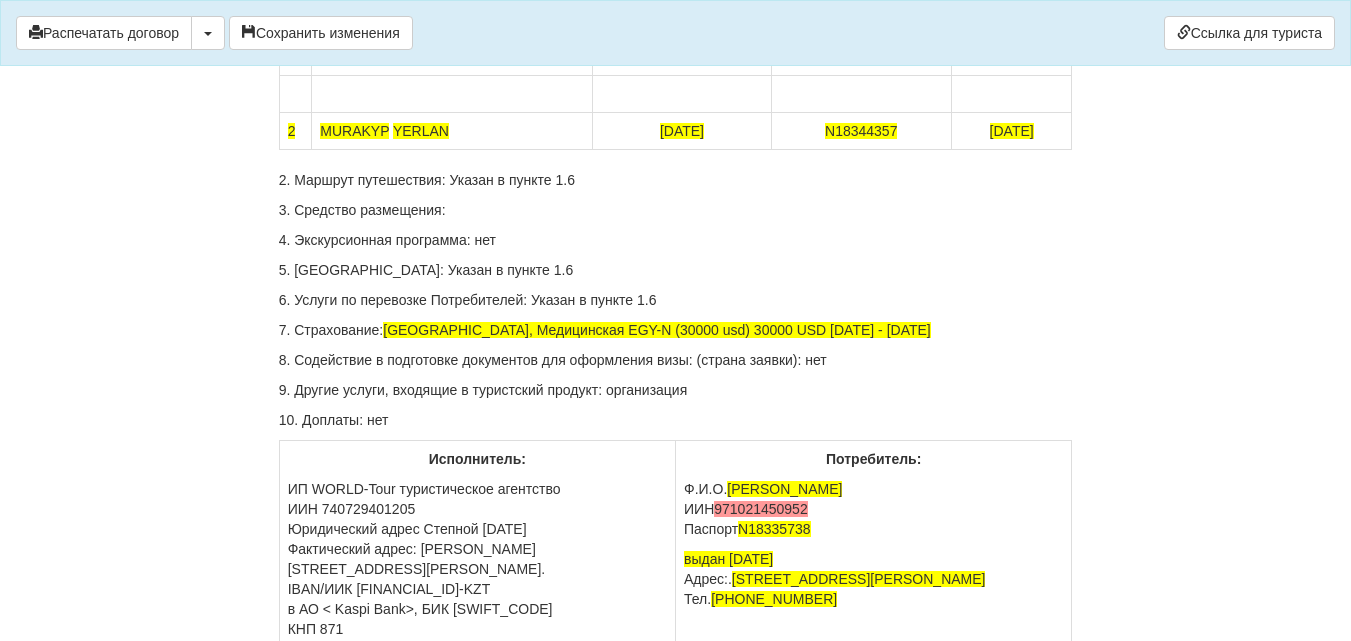 click on "MURAKYP   YERLAN" at bounding box center [452, 131] 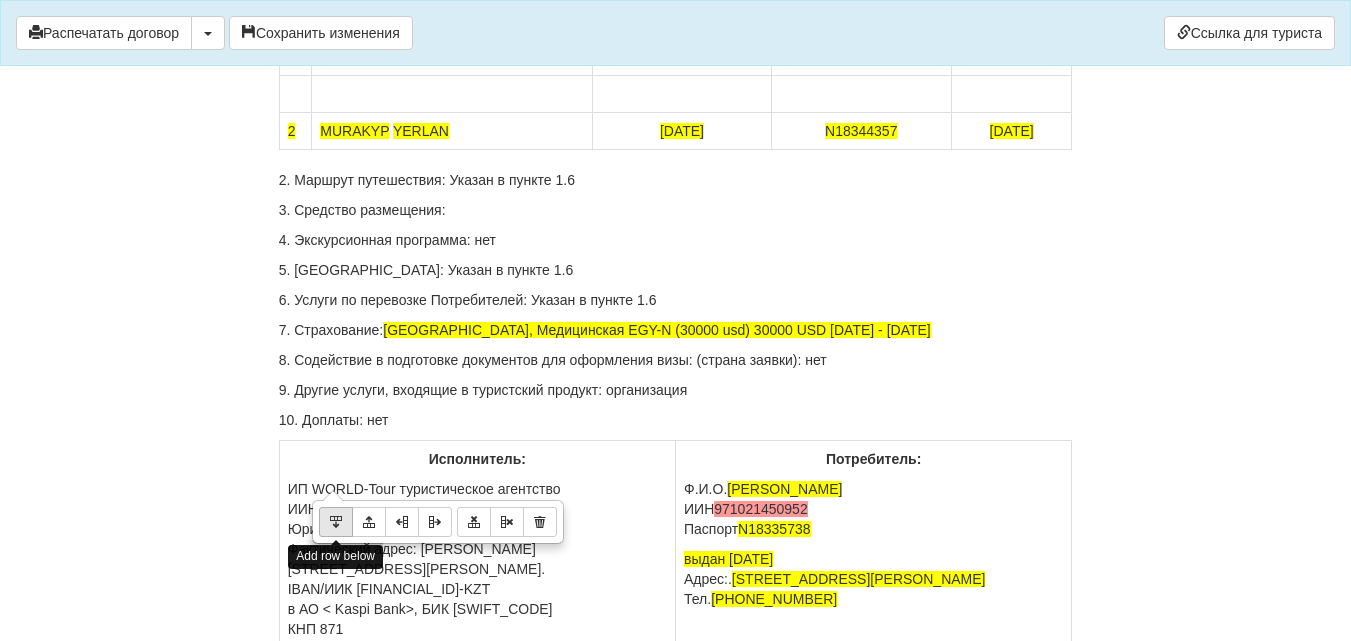 click at bounding box center (336, 522) 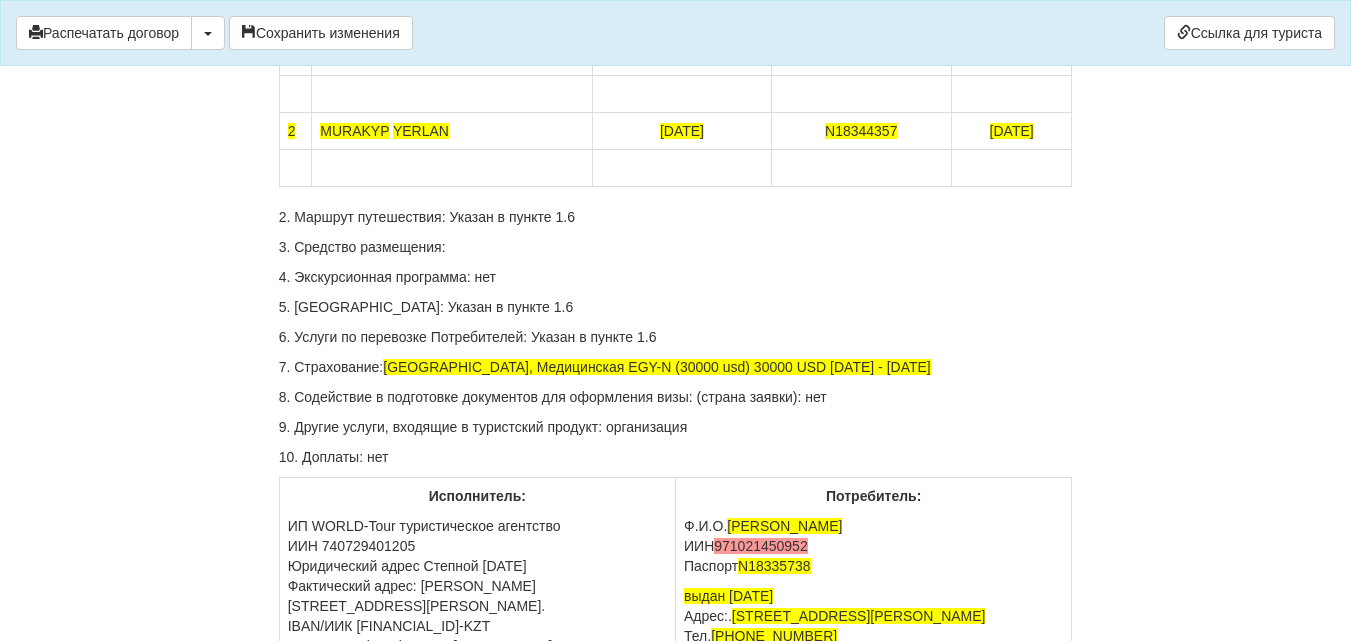click at bounding box center (452, 94) 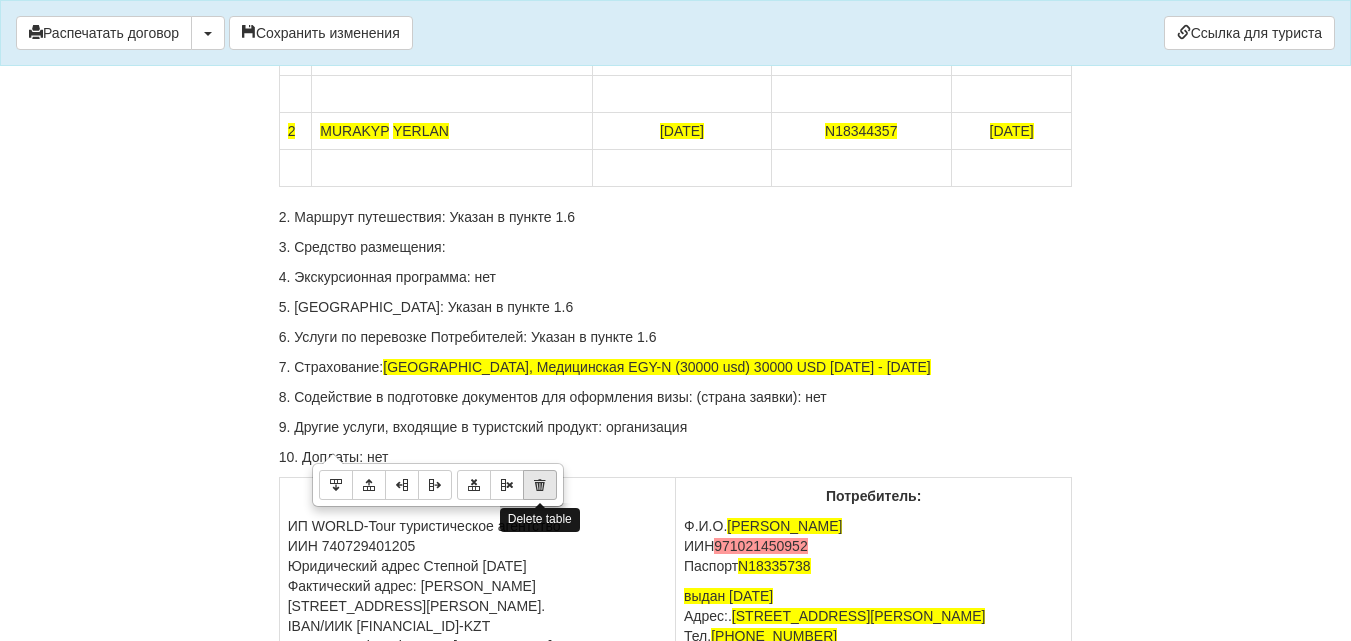 click at bounding box center (540, 485) 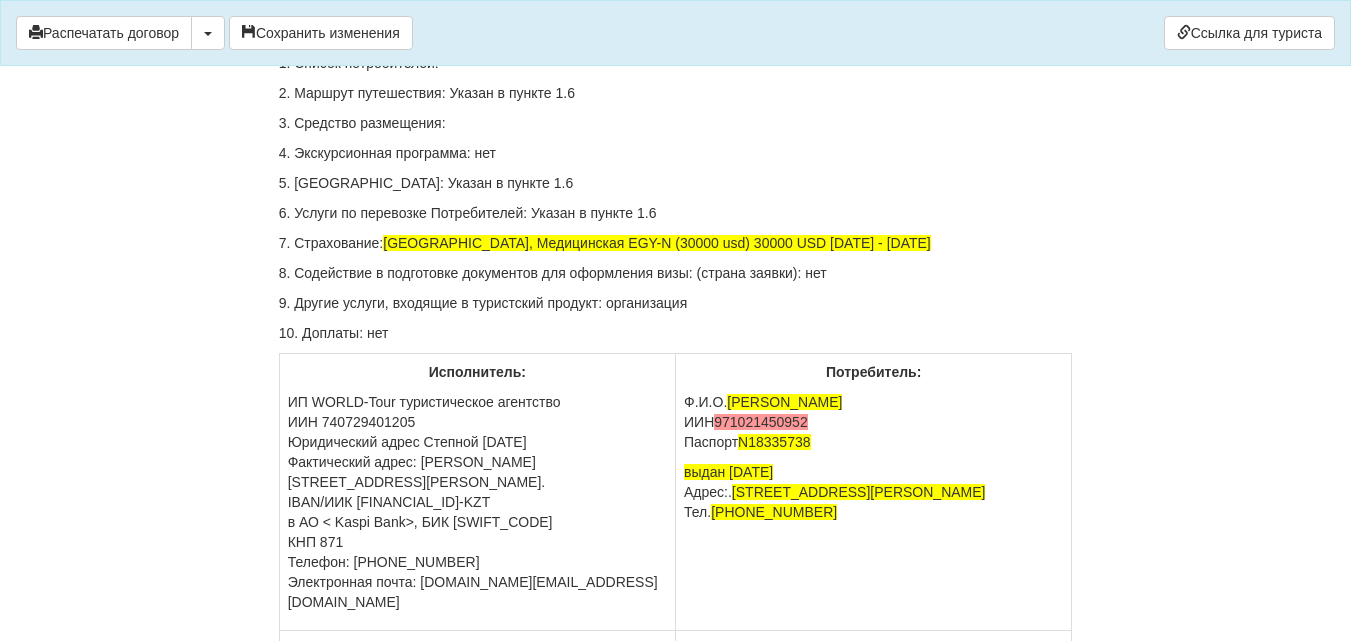 scroll, scrollTop: 12800, scrollLeft: 0, axis: vertical 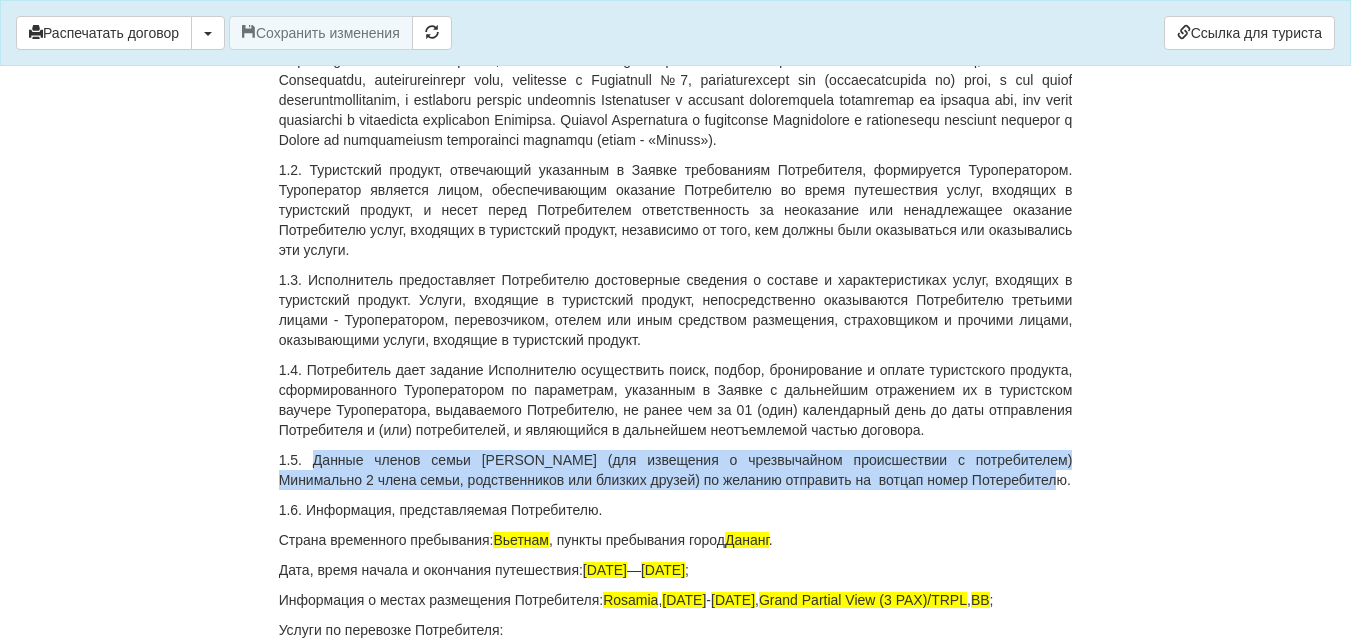 drag, startPoint x: 305, startPoint y: 459, endPoint x: 983, endPoint y: 479, distance: 678.2949 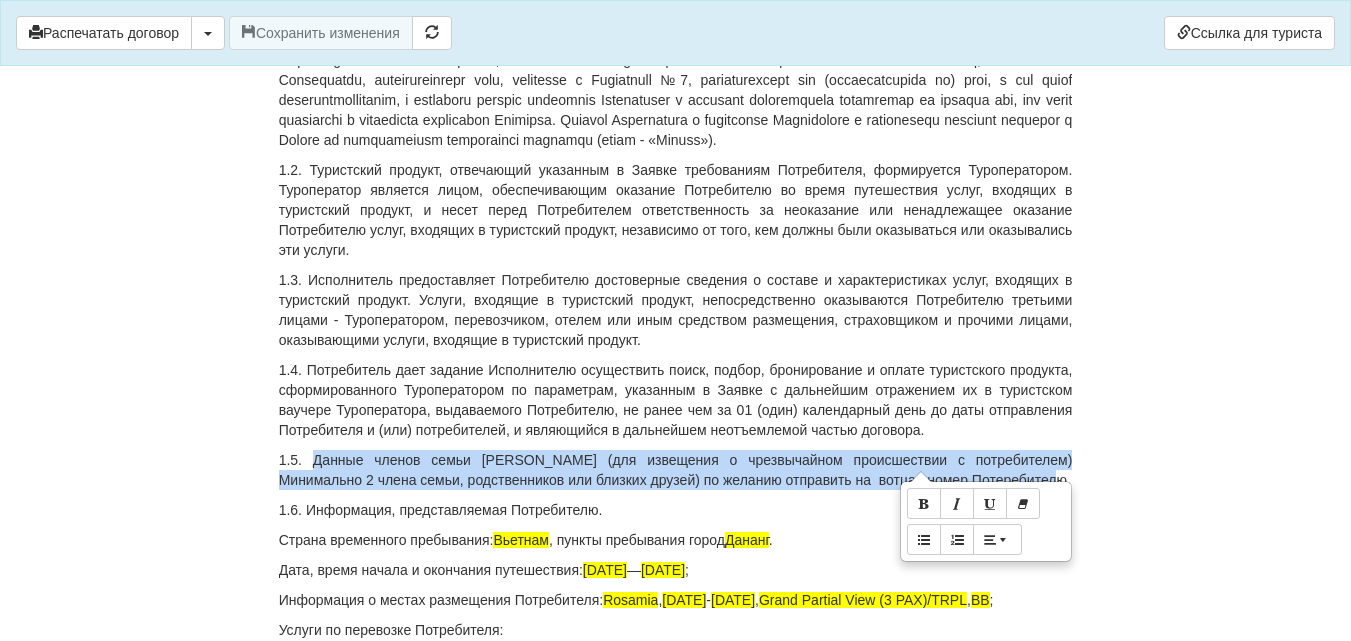 copy on "Данные членов семьи [PERSON_NAME] (для извещения о чрезвычайном происшествии с потребителем) Минимально 2 члена семьи, родственников или близких друзей) по желанию отправить на  вотцап номер Потеребителю." 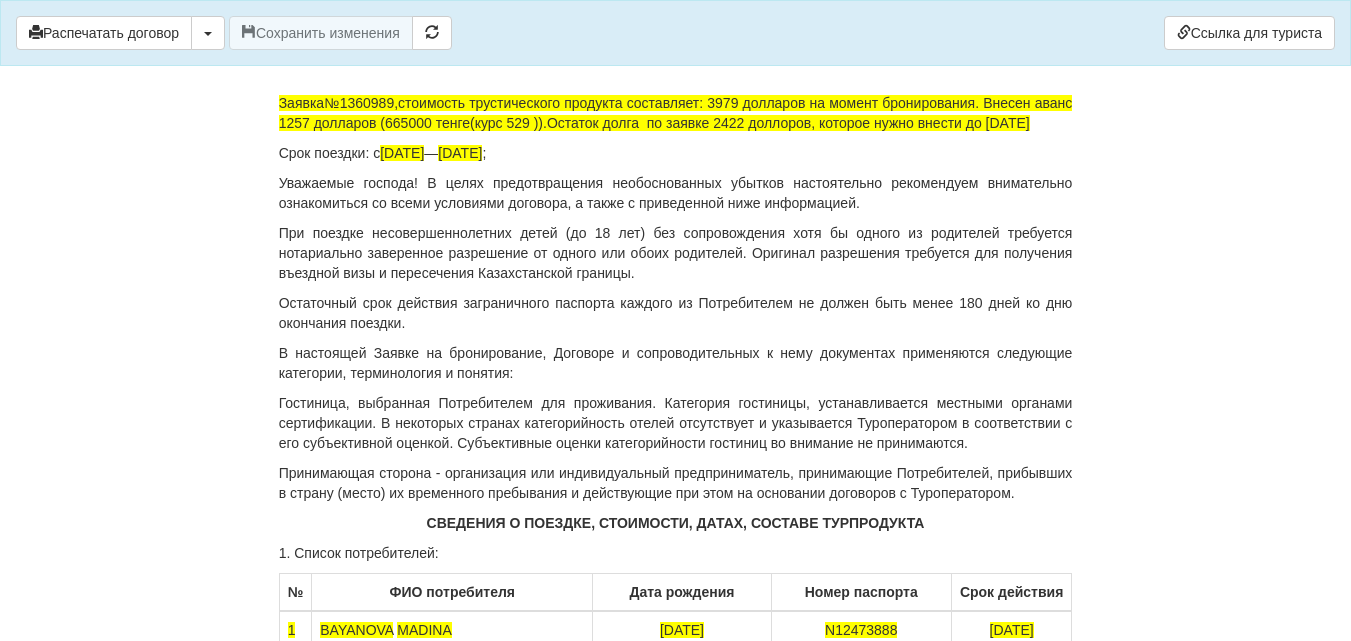 scroll, scrollTop: 12000, scrollLeft: 0, axis: vertical 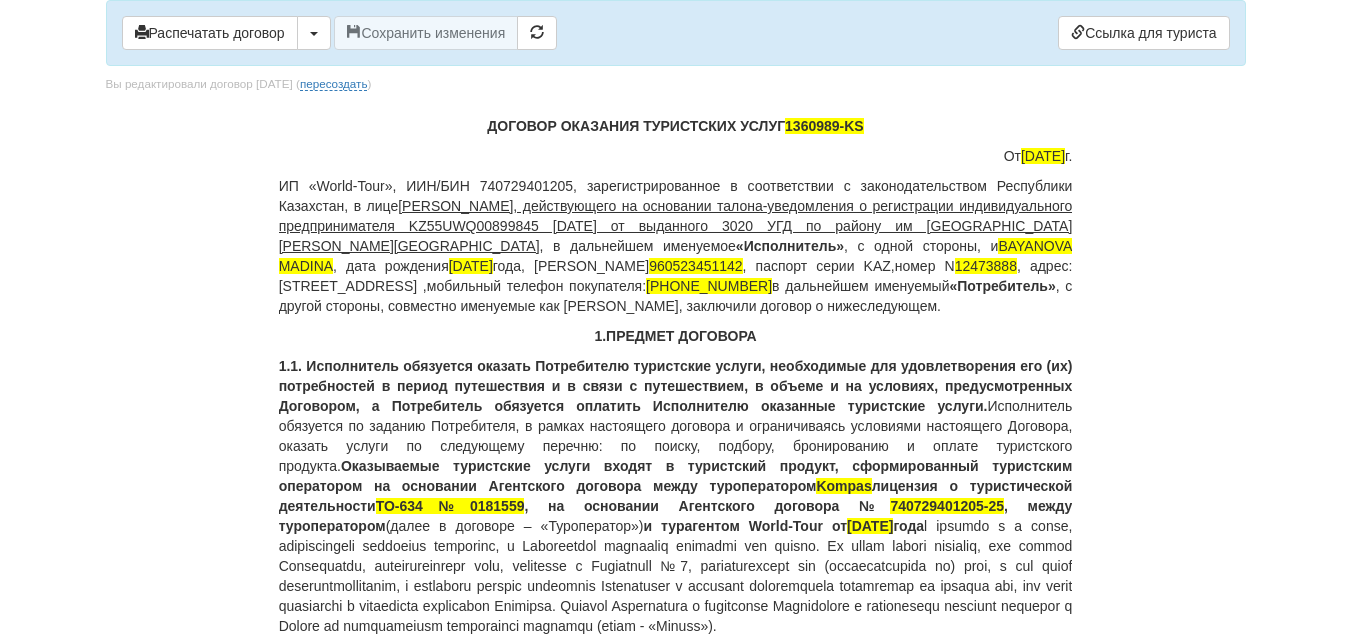 click on "ДОГОВОР ОКАЗАНИЯ ТУРИСТСКИХ УСЛУГ  1360989-KS
От  [DATE]
ИП «World-Tour», ИИН/БИН 740729401205, зарегистрированное в соответствии с законодательством Республики Казахстан, в лице
[PERSON_NAME], действующего на основании талона-уведомления о регистрации индивидуального предпринимателя KZ55UWQ00899845 [DATE] от выданного  3020 УГД по району им Казыбек би г.[PERSON_NAME] ,
в дальнейшем именуемое  «Исполнитель» , с одной стороны, и
BAYANOVA MADINA , дата рождения  [DEMOGRAPHIC_DATA], ИИН  960523451142 , паспорт серии KAZ,номер [PASSPORT] [PHONE_NUMBER]  в дальнейшем именуемый
Kompas" at bounding box center (676, 7589) 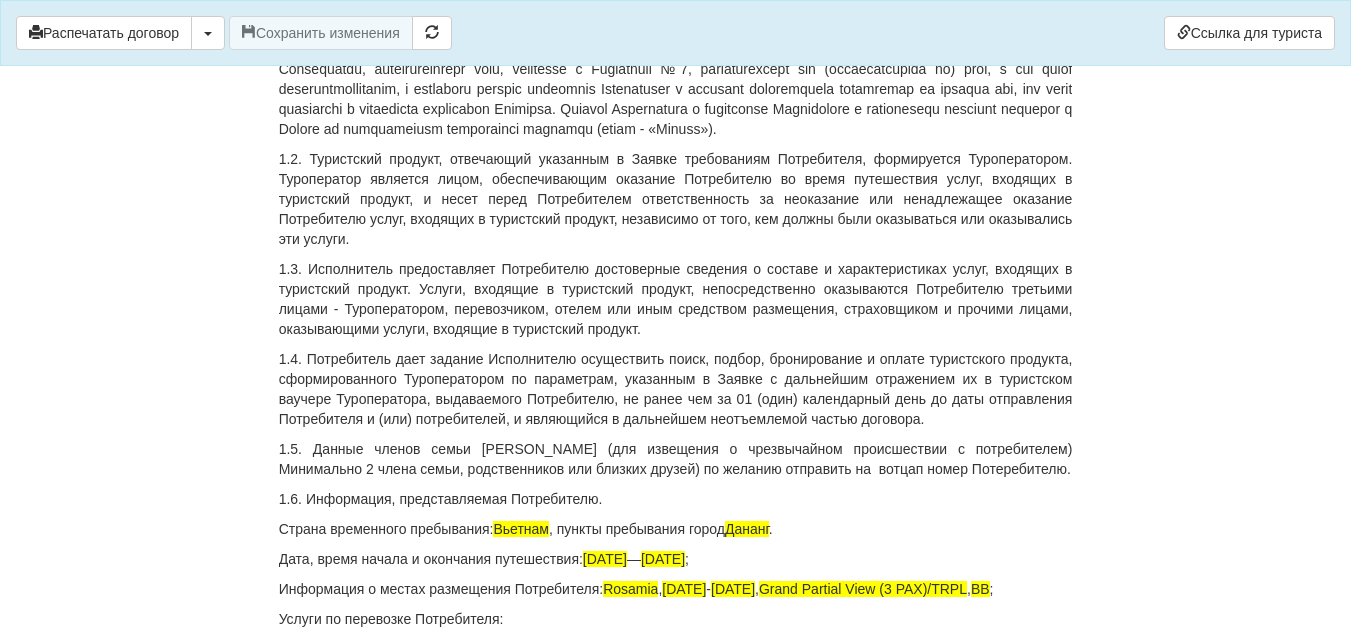 scroll, scrollTop: 400, scrollLeft: 0, axis: vertical 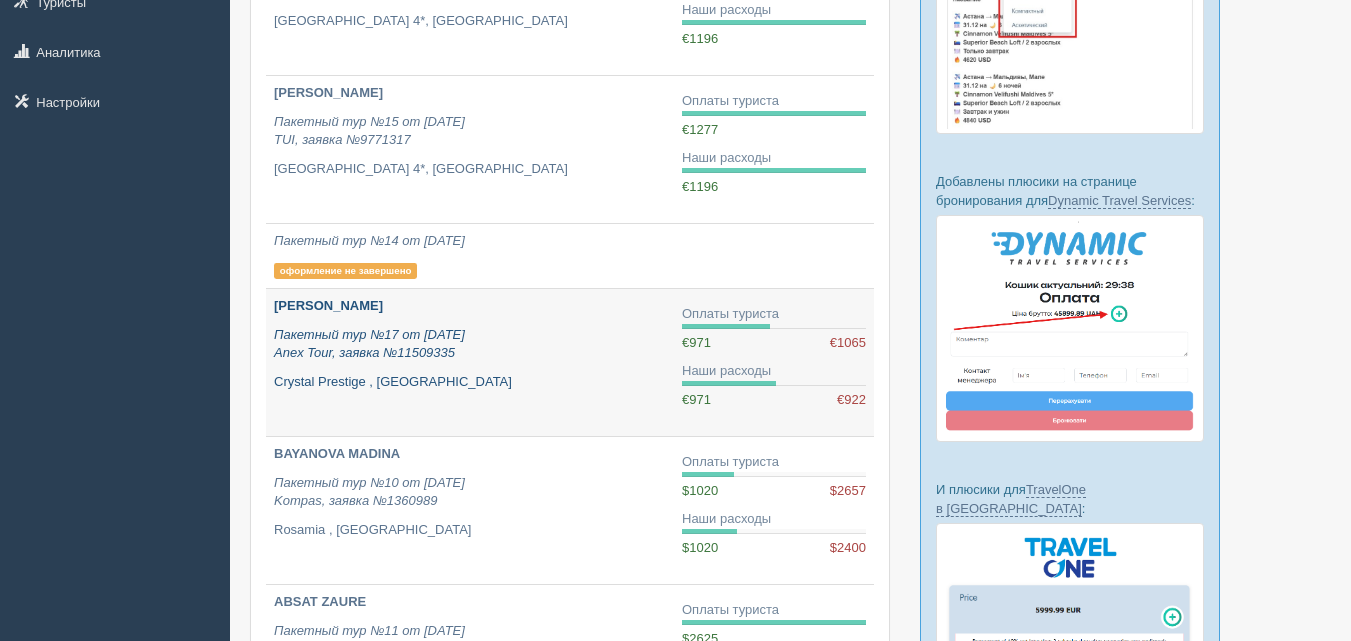 click on "[PERSON_NAME]" at bounding box center (470, 306) 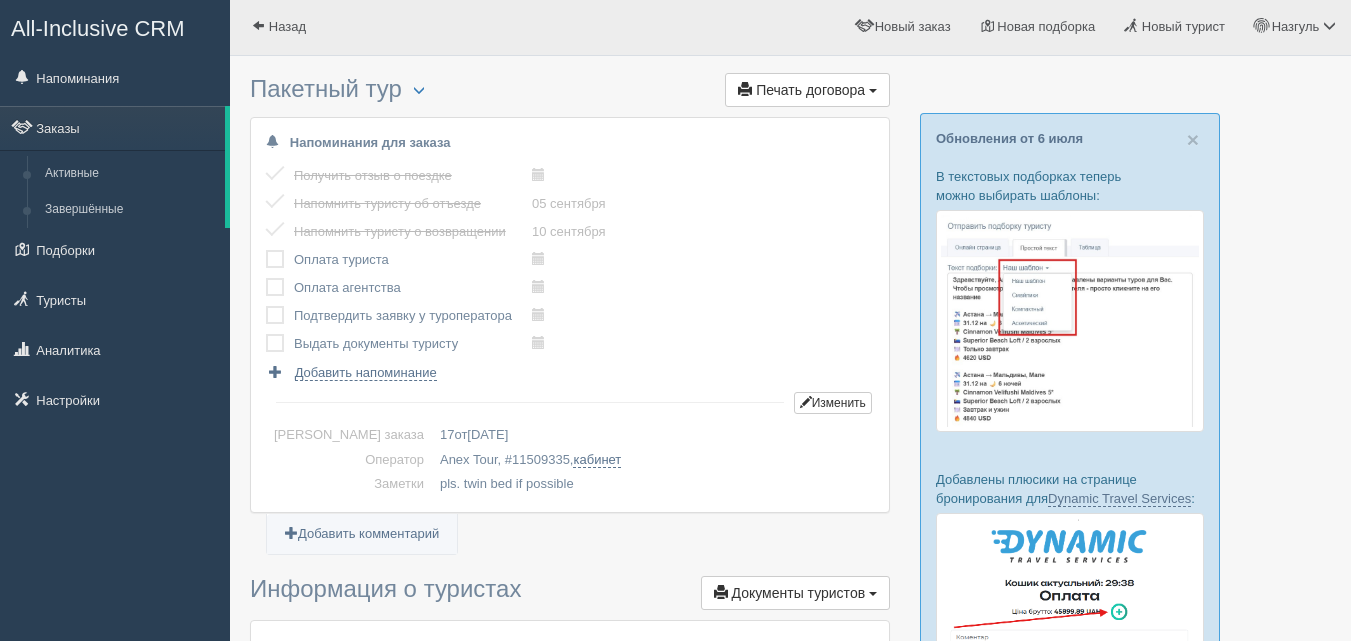 scroll, scrollTop: 0, scrollLeft: 0, axis: both 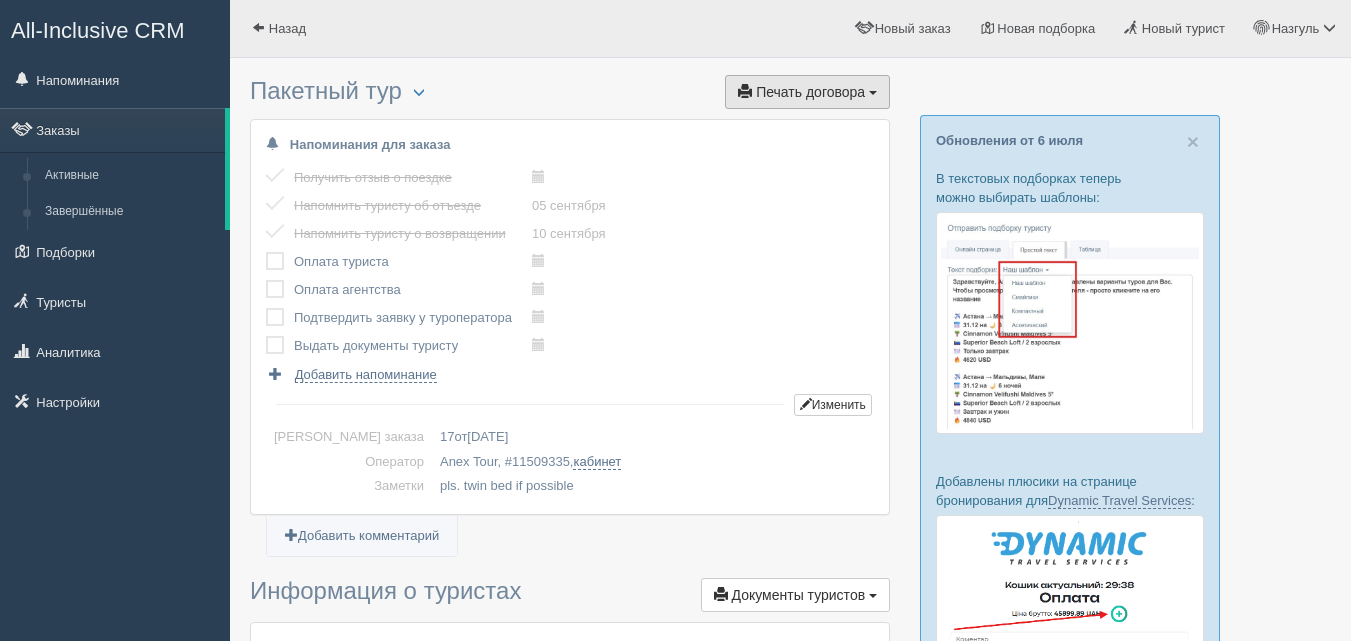 click on "Печать договора" at bounding box center (810, 92) 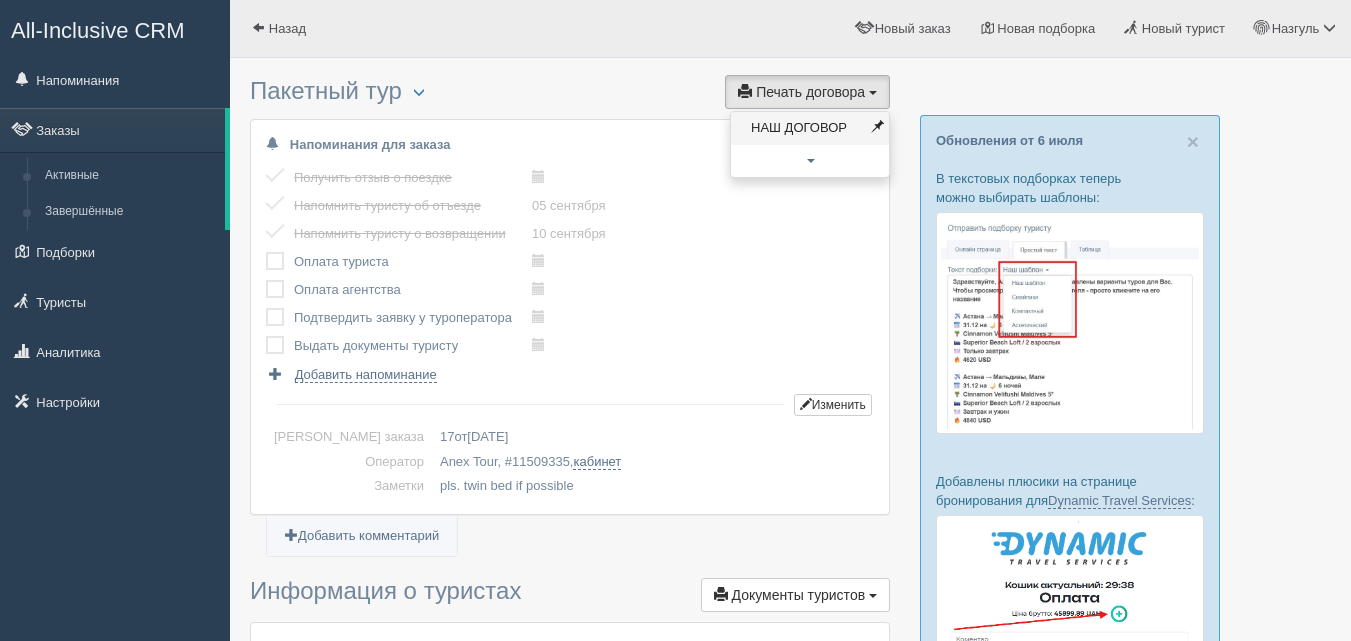 click on "НАШ ДОГОВОР" at bounding box center [810, 128] 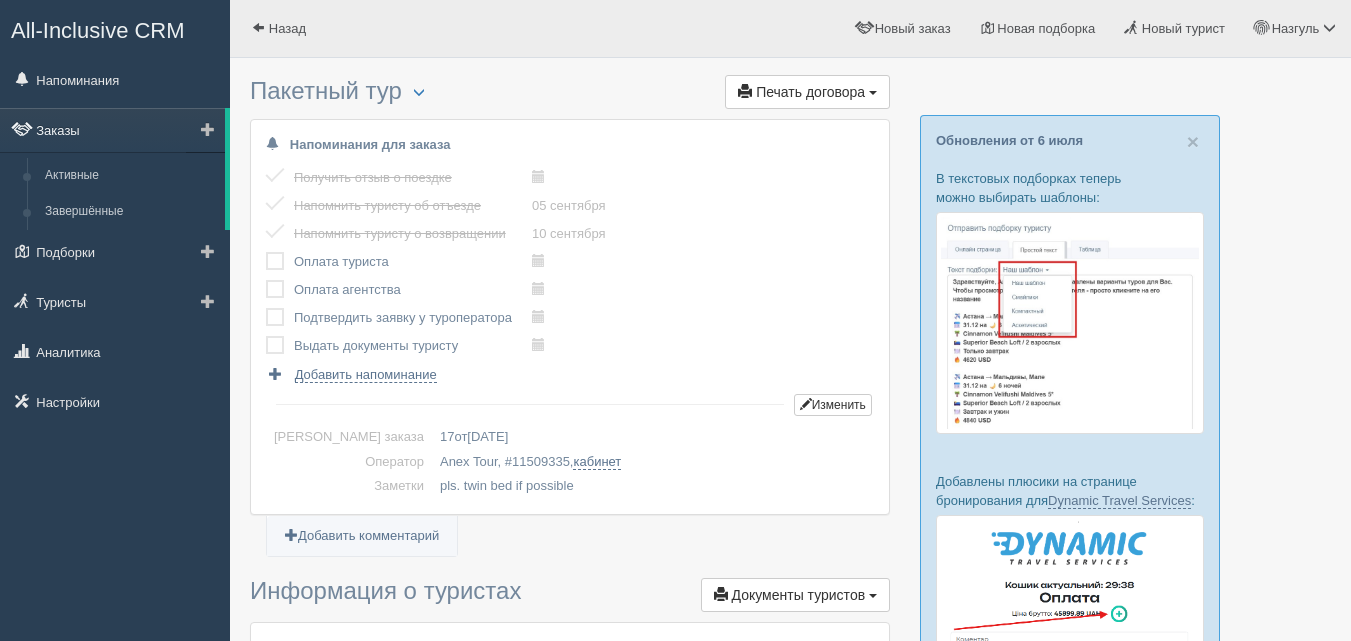 click on "Заказы" at bounding box center [112, 130] 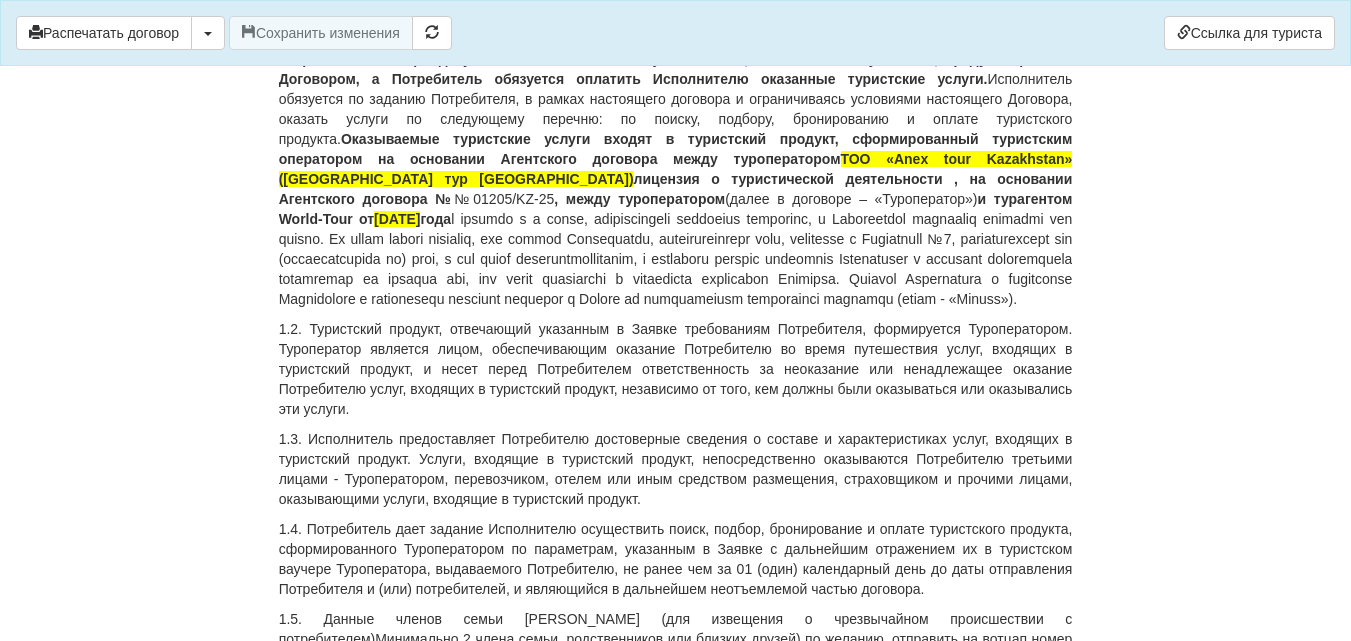 scroll, scrollTop: 400, scrollLeft: 0, axis: vertical 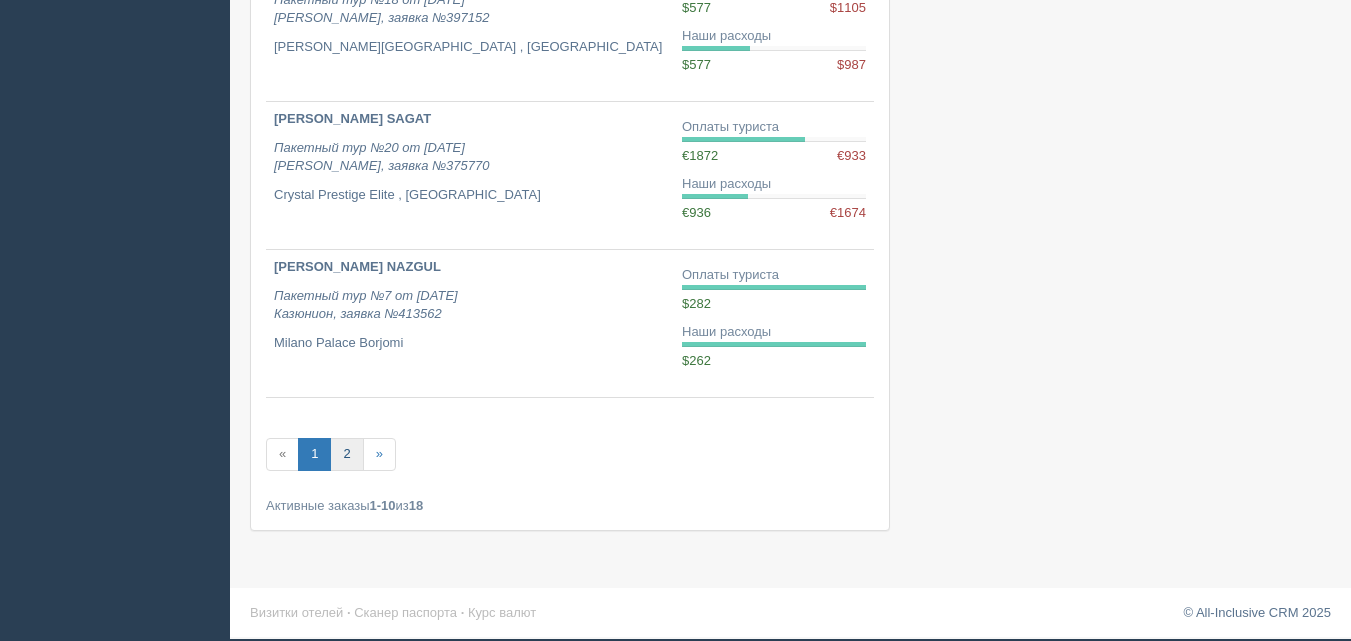 click on "2" at bounding box center (346, 454) 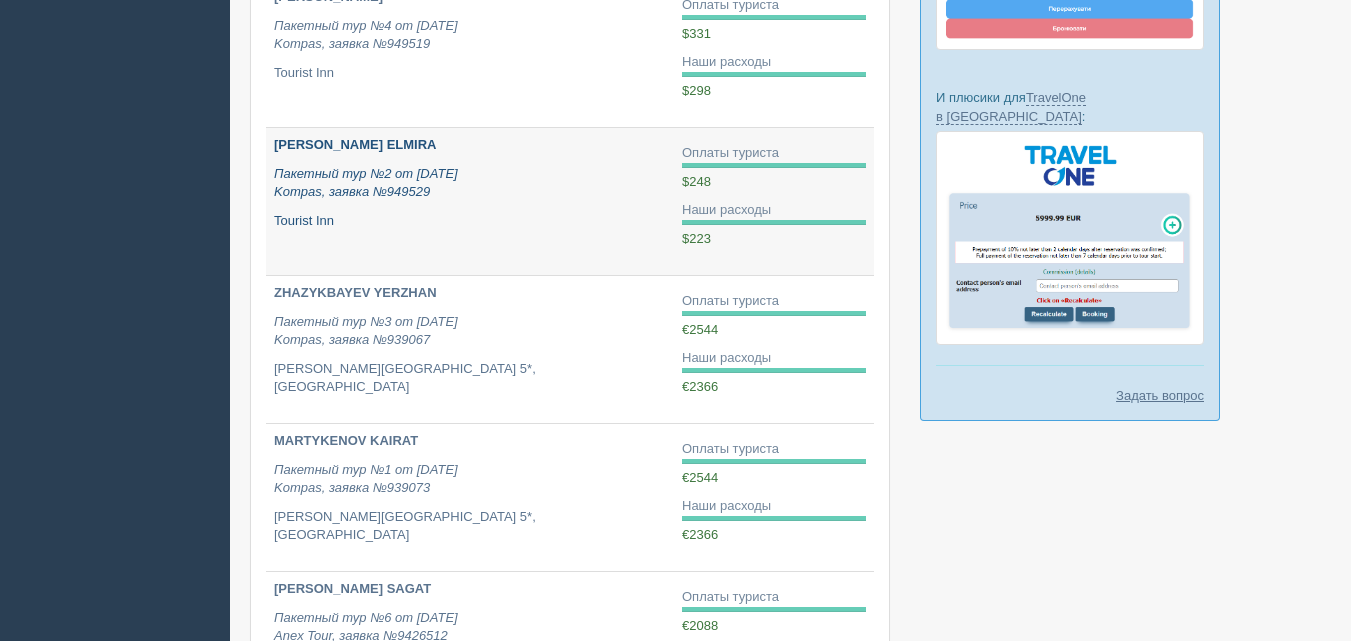 scroll, scrollTop: 900, scrollLeft: 0, axis: vertical 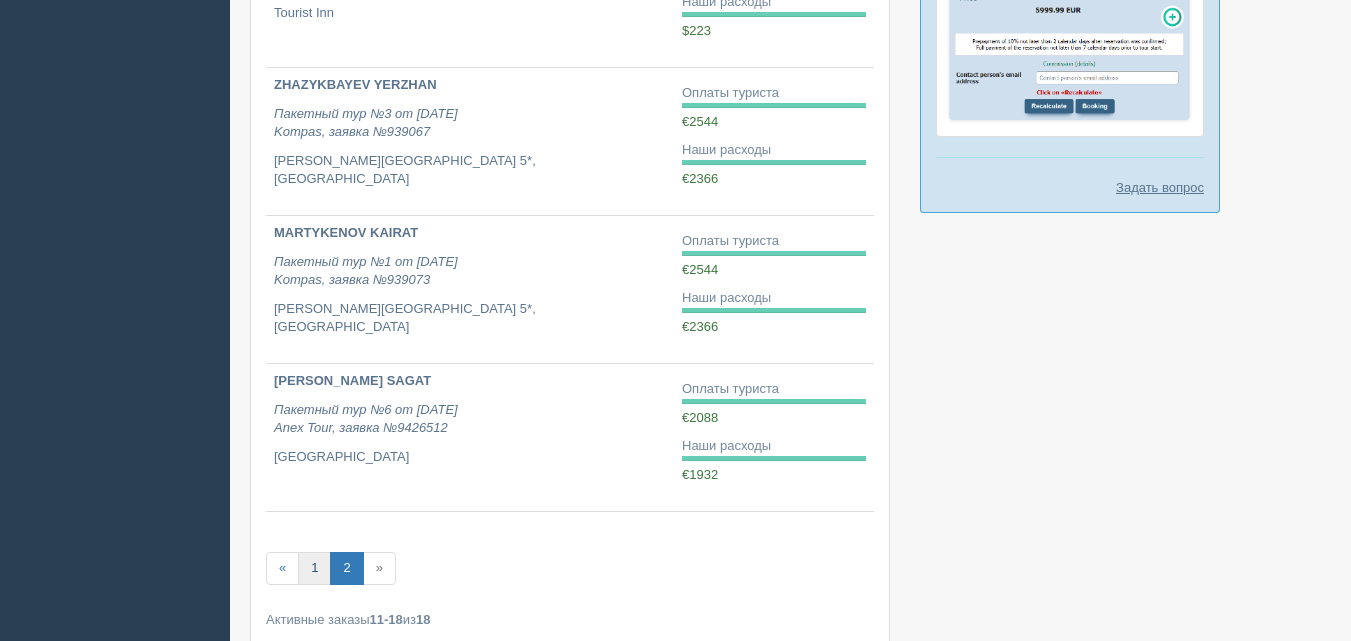click on "1" at bounding box center [314, 568] 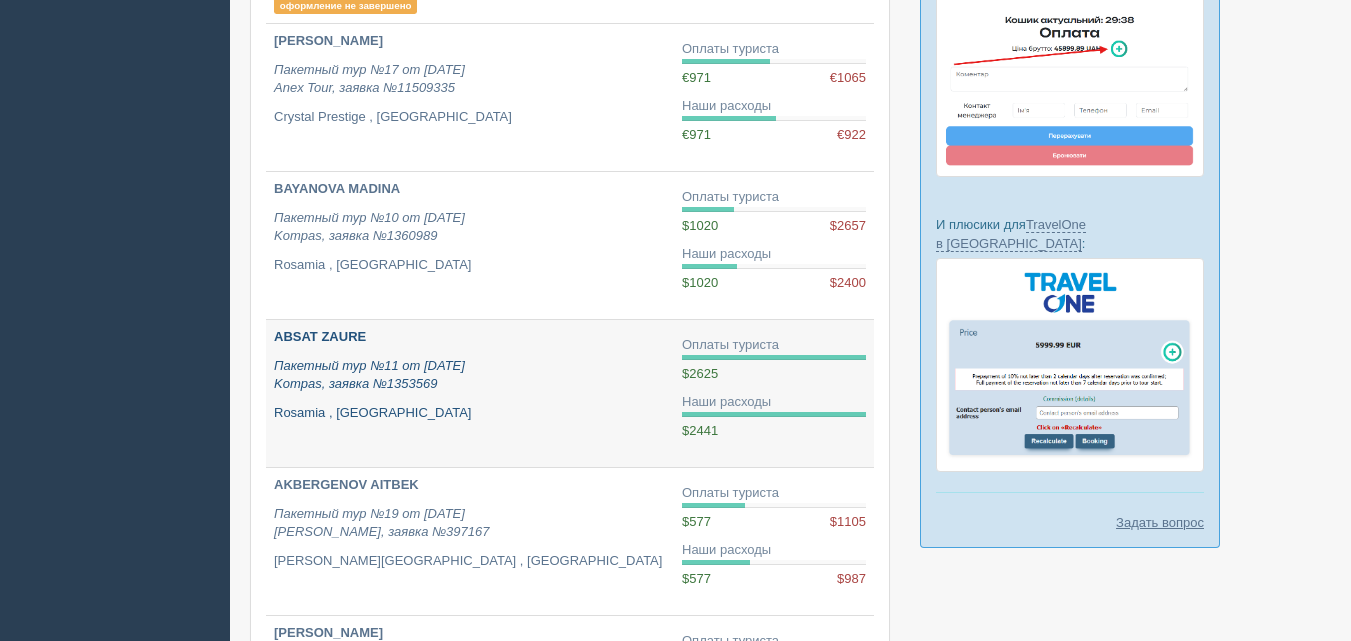 scroll, scrollTop: 600, scrollLeft: 0, axis: vertical 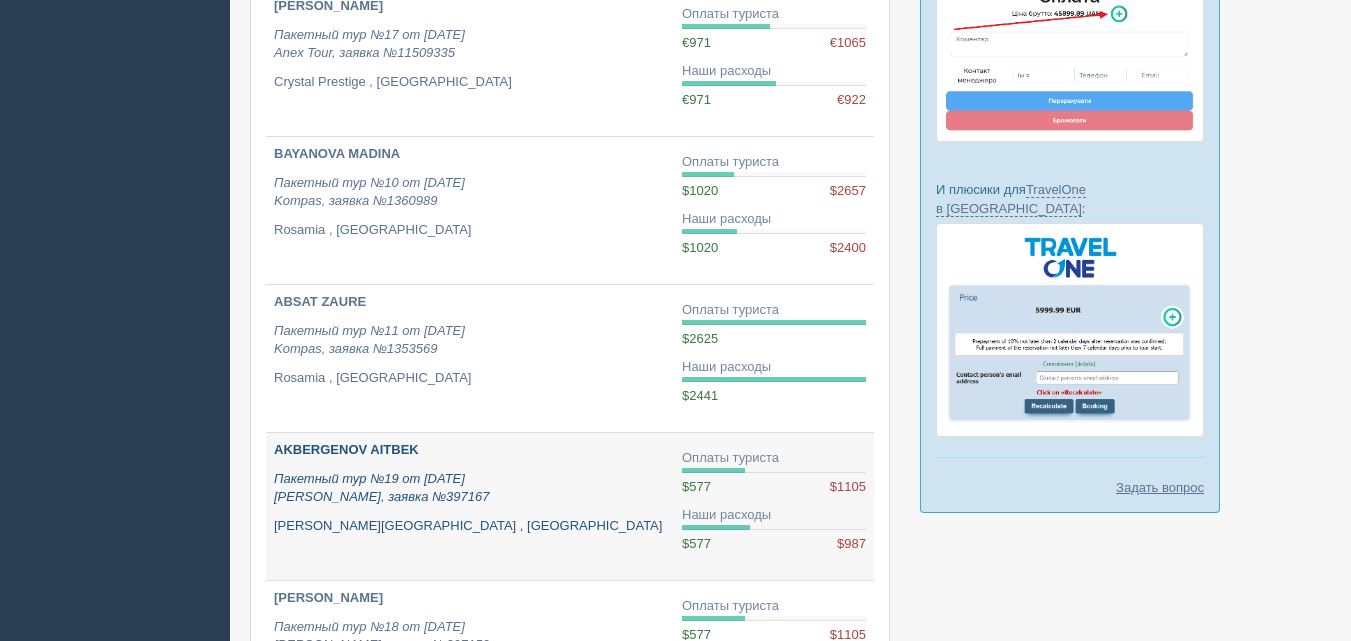 click on "Пакетный тур №19 от [DATE]
[PERSON_NAME], заявка №397167" at bounding box center [470, 488] 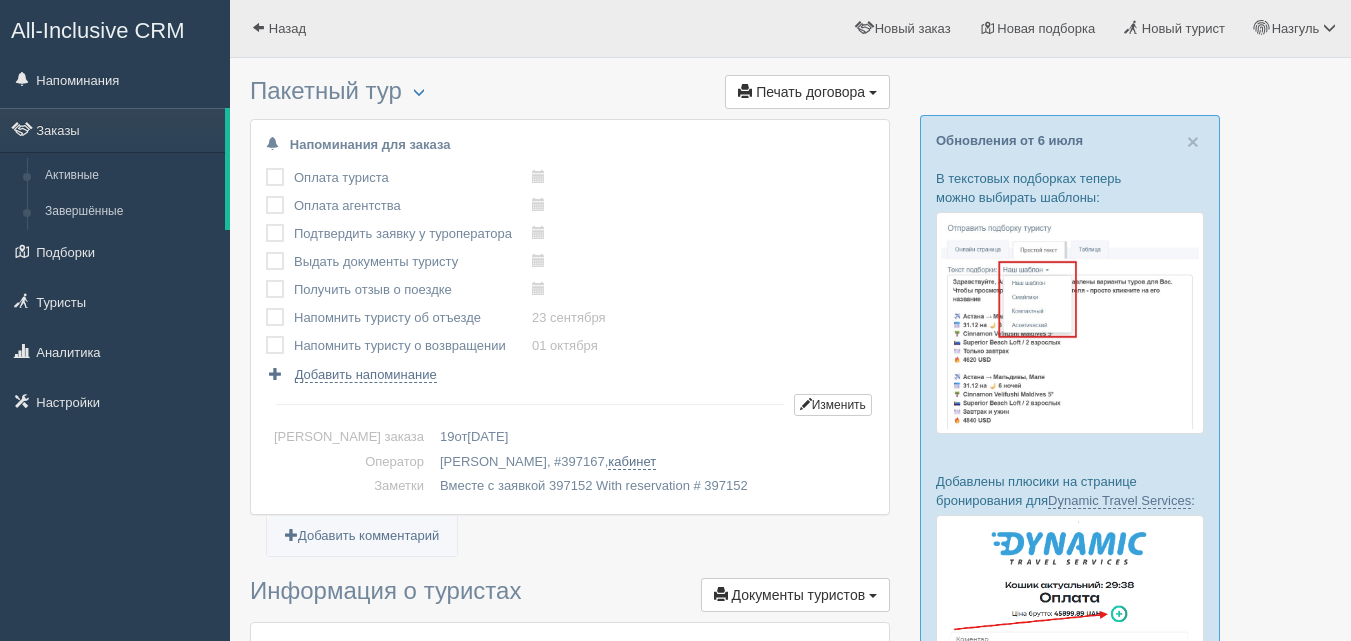 click on "Пакетный тур
Менеджер:
[PERSON_NAME]
Изменить тип
Создать копию
Объединить договора
Удалить заказ" at bounding box center (570, 1221) 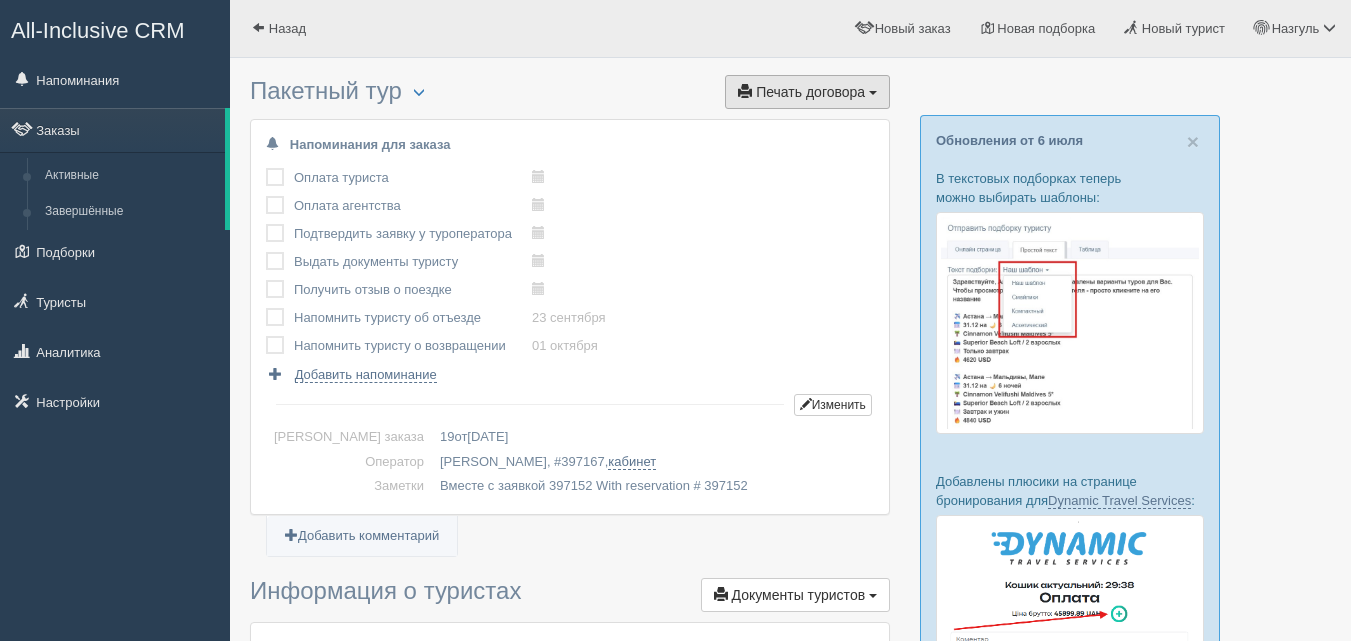 click on "Печать договора" at bounding box center [810, 92] 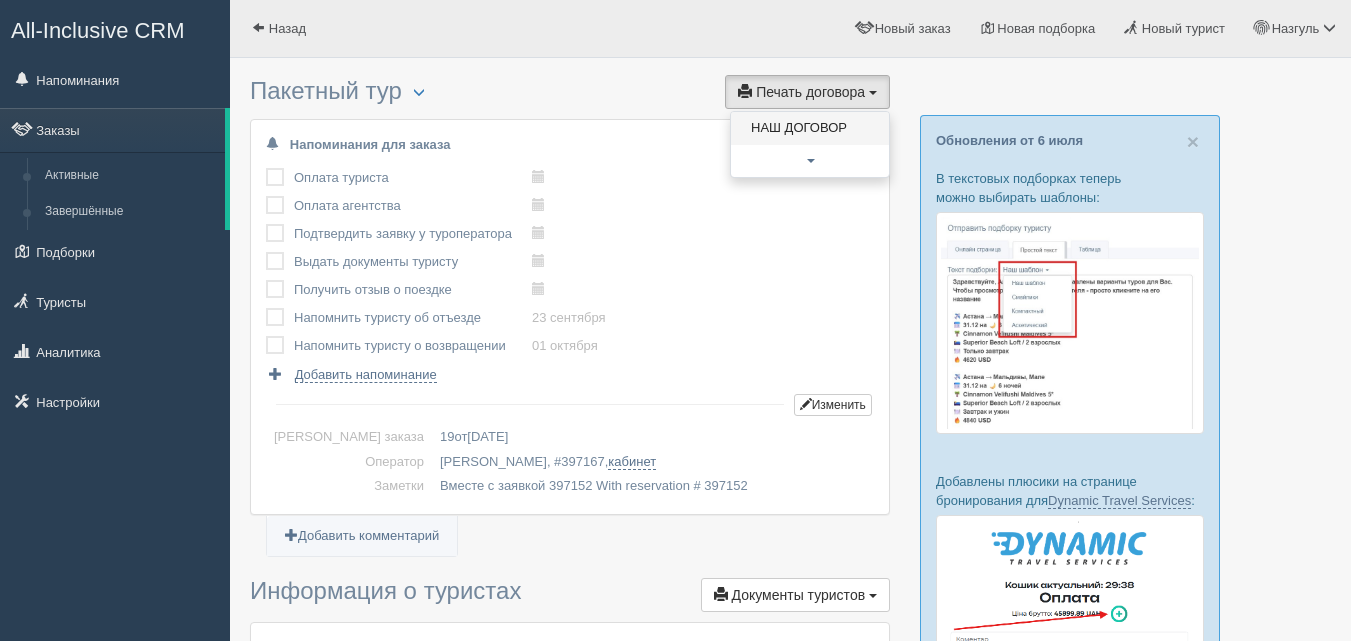 click on "НАШ ДОГОВОР" at bounding box center [810, 128] 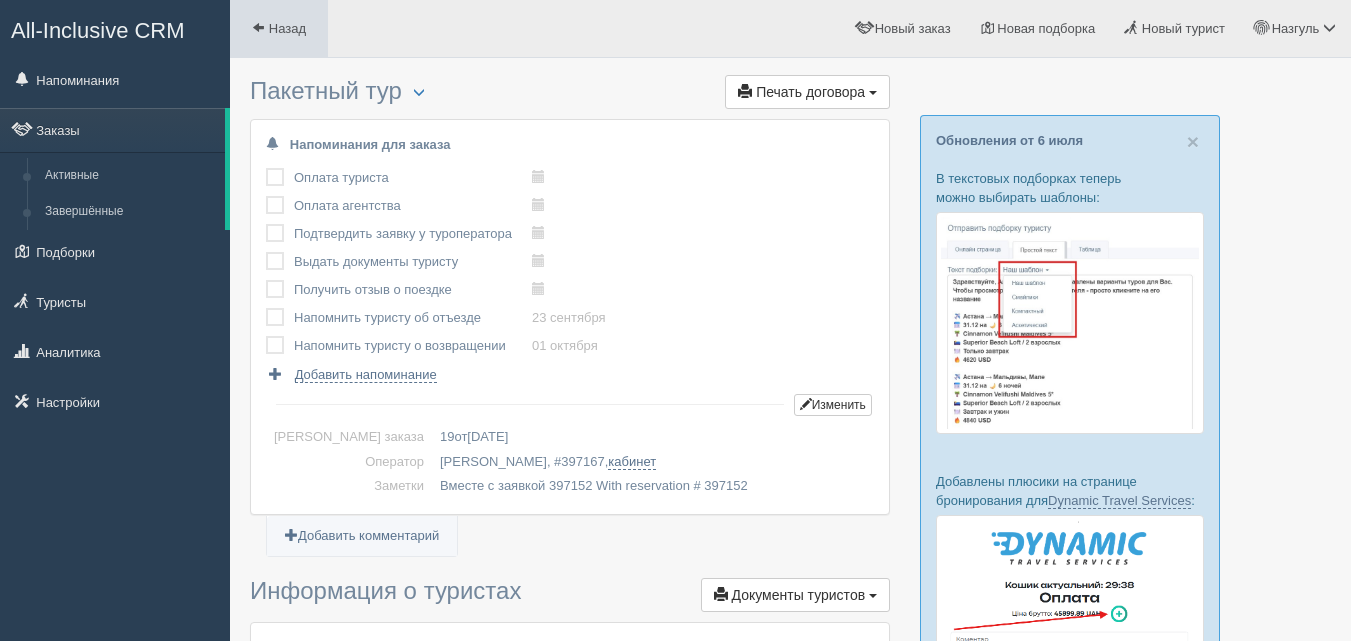 click on "Назад" at bounding box center [287, 28] 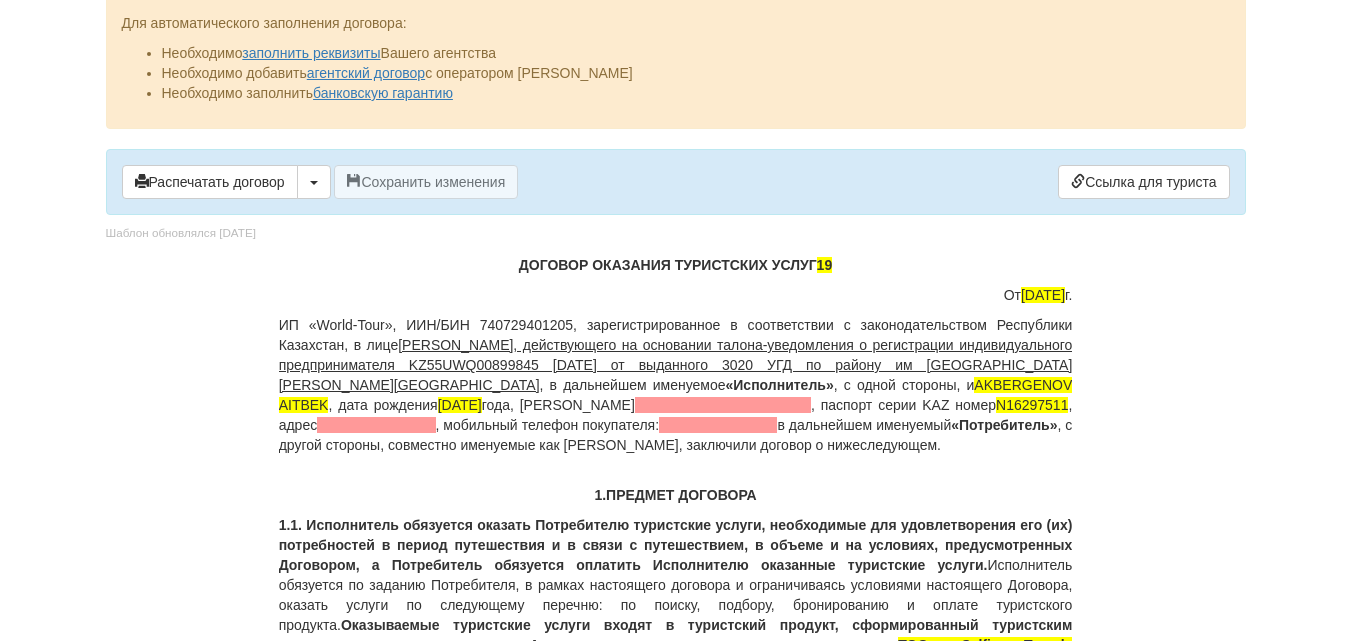 scroll, scrollTop: 100, scrollLeft: 0, axis: vertical 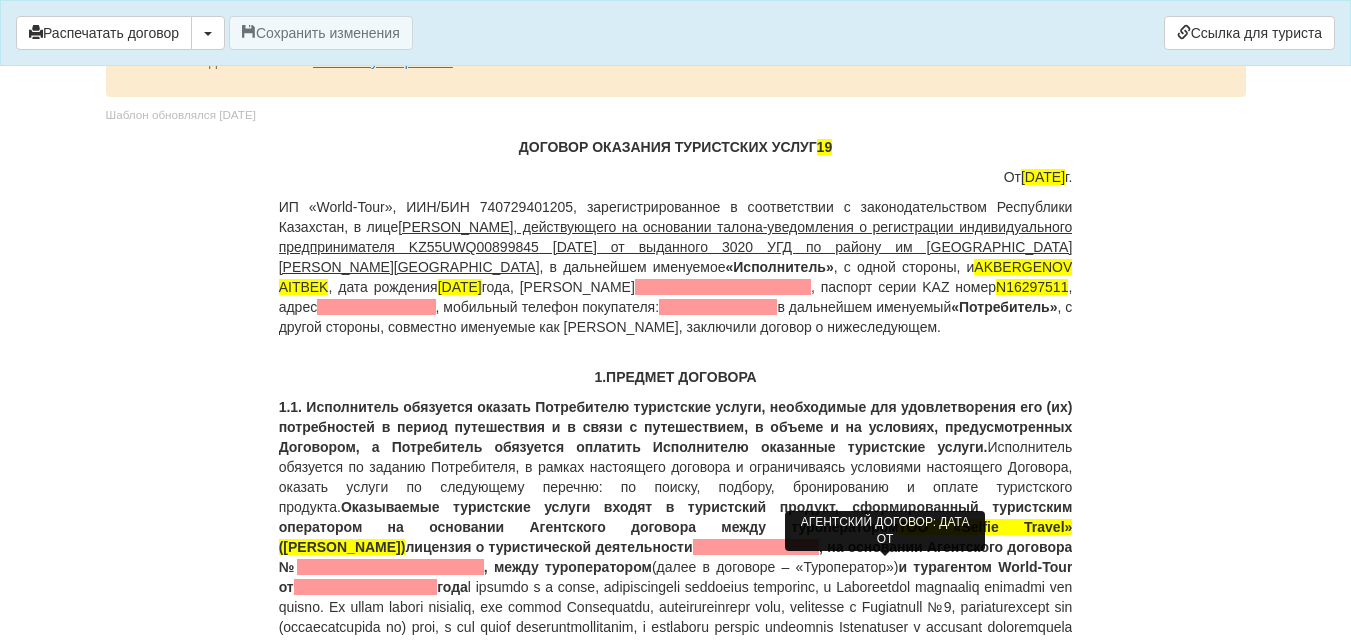 click at bounding box center [365, 587] 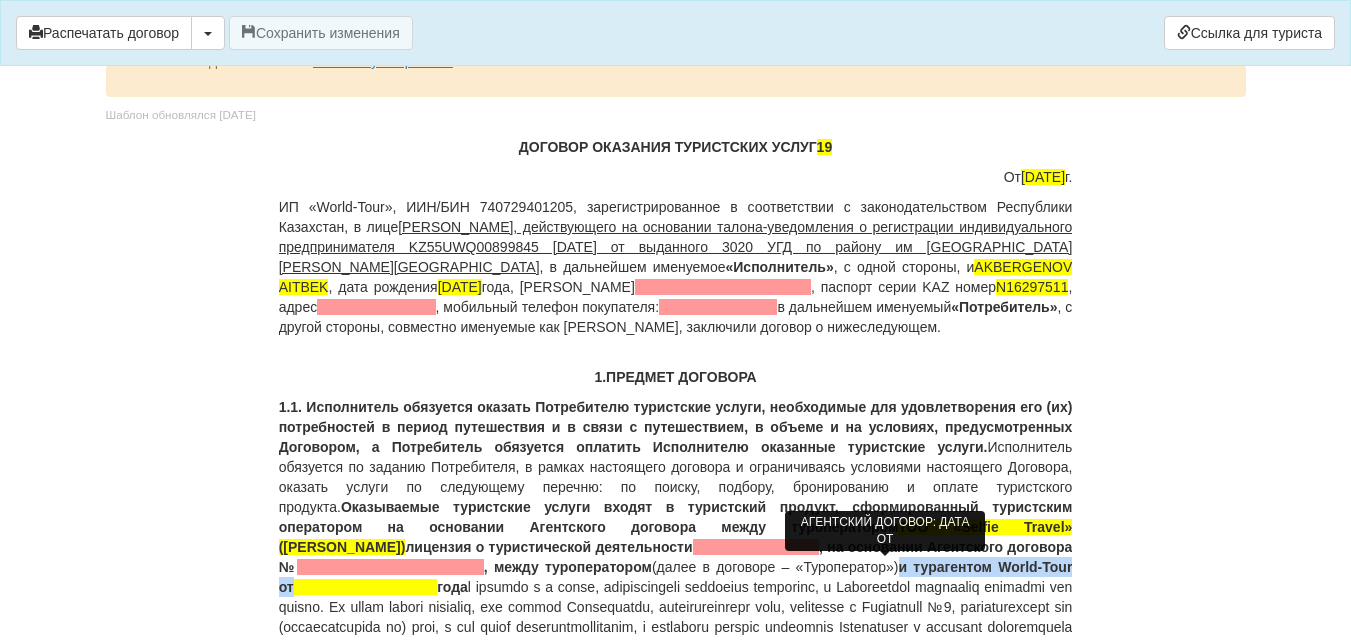 type 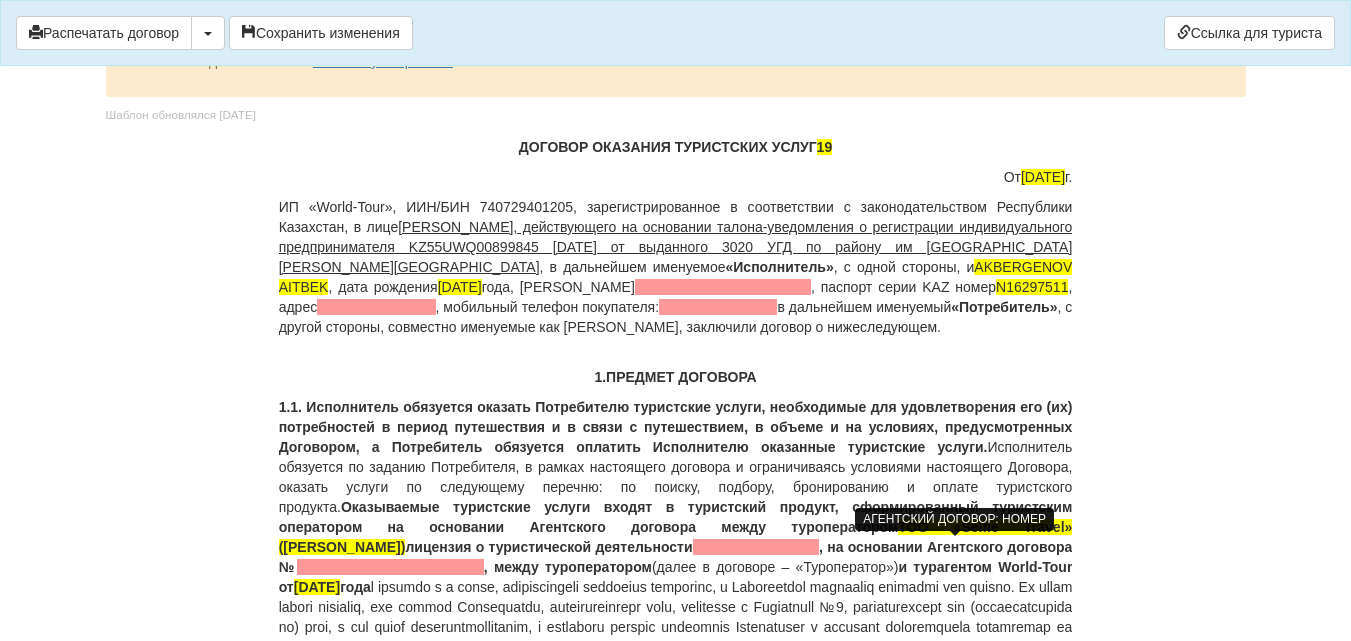 click at bounding box center (390, 567) 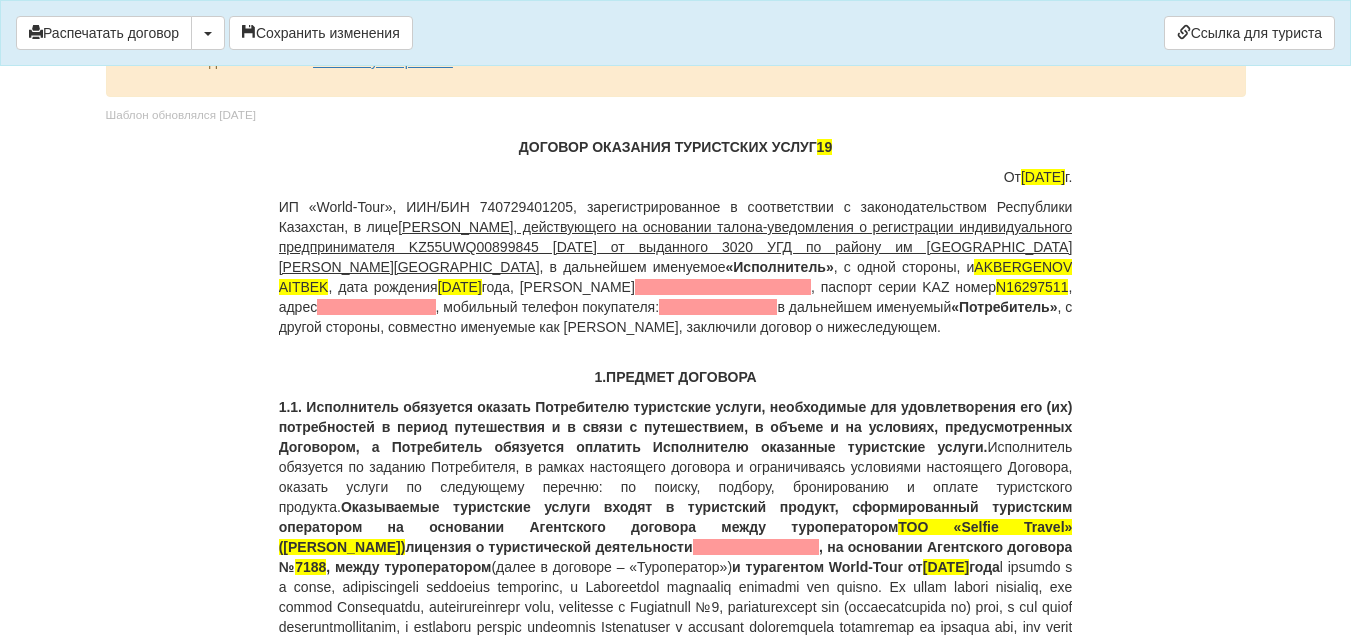 click on "1.1. Исполнитель обязуется оказать Потребителю туристские услуги, необходимые для удовлетворения его (их) потребностей в период путешествия и в связи с путешествием, в объеме и на условиях, предусмотренных Договором, а Потребитель обязуется оплатить Исполнителю оказанные туристские услуги.  Исполнитель обязуется по заданию Потребителя, в рамках настоящего договора и ограничиваясь условиями настоящего Договора, оказать услуги по следующему перечню: по поиску, подбору, бронированию и оплате туристского продукта.  ТОО «Selfie Travel» (Селфи Тревел) 7188 09.01.2024" at bounding box center [676, 537] 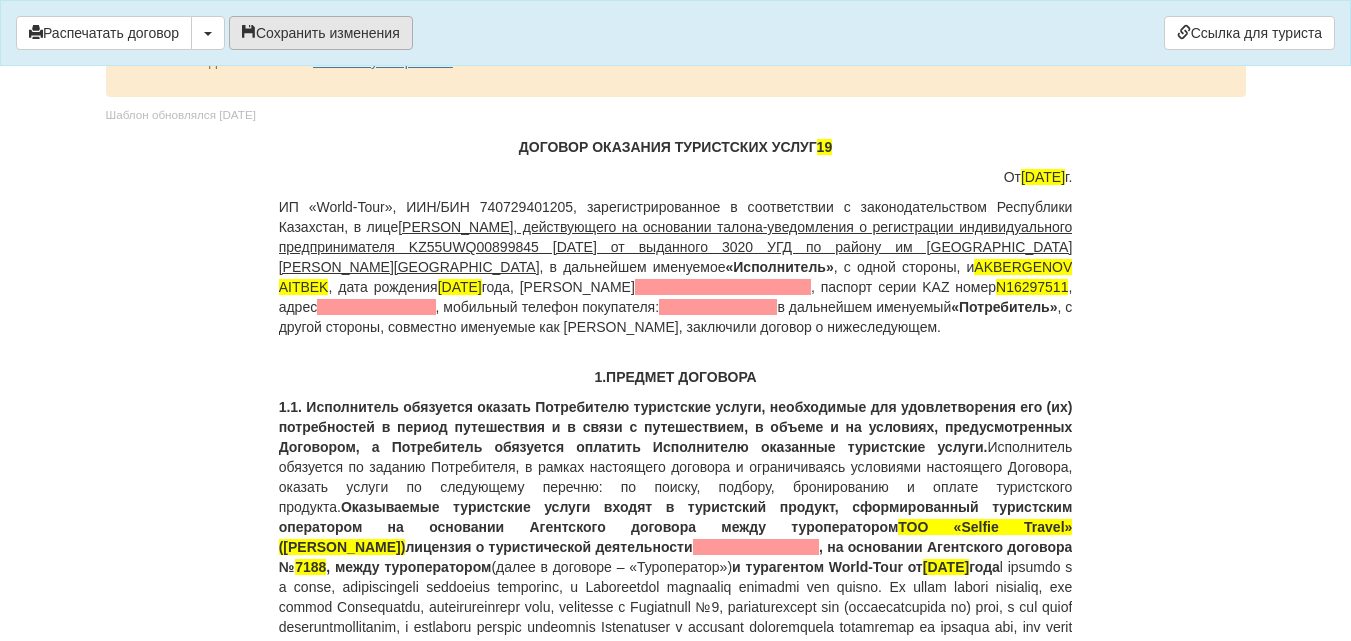 click on "Сохранить изменения" at bounding box center [321, 33] 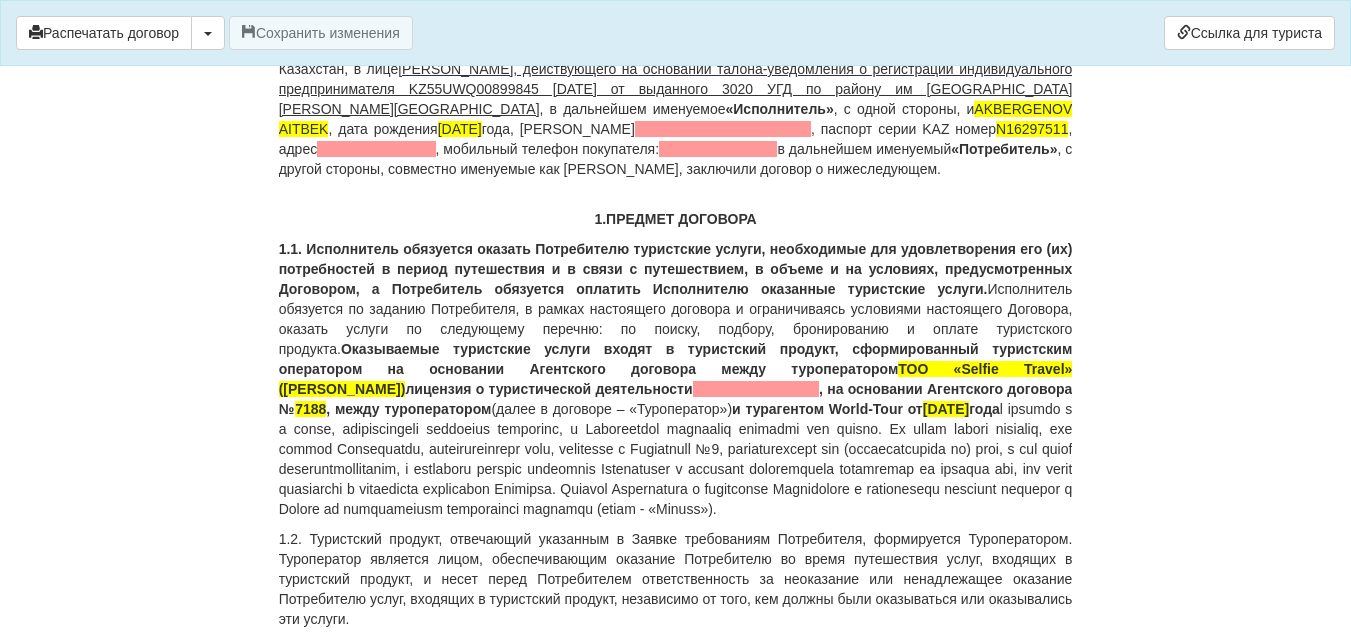 scroll, scrollTop: 200, scrollLeft: 0, axis: vertical 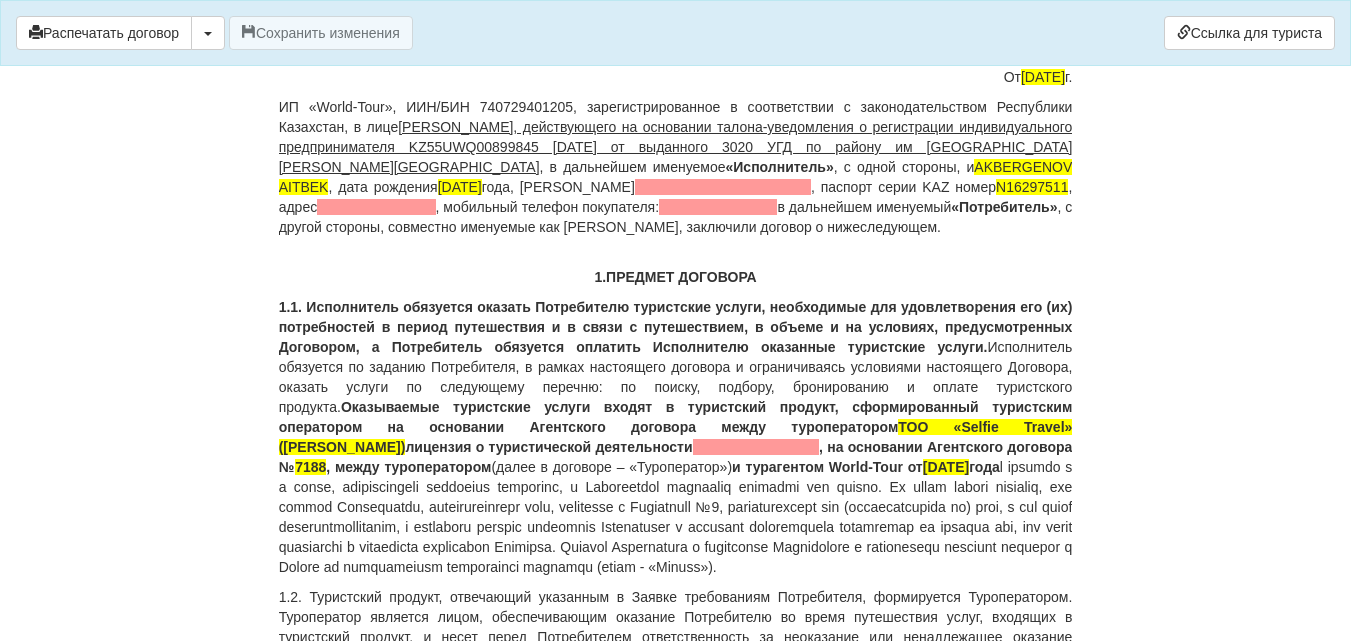 click on "ИП «World-Tour», ИИН/БИН 740729401205, зарегистрированное в соответствии с законодательством Республики Казахстан, в лице
Кусаинова Назгуль Бакытовна, действующего на основании талона-уведомления о регистрации индивидуального предпринимателя KZ55UWQ00899845 13.08.2018г от выданного  3020 УГД по району им Казыбек би г.Караганды ,
в дальнейшем именуемое  «Исполнитель» , с одной стороны, и
AKBERGENOV AITBEK , дата рождения  20.07.1955  года, ИИН                                 , паспорт серии KAZ номер  N16297511 , адрес                                 , мобильный телефон покупателя:" at bounding box center [676, 167] 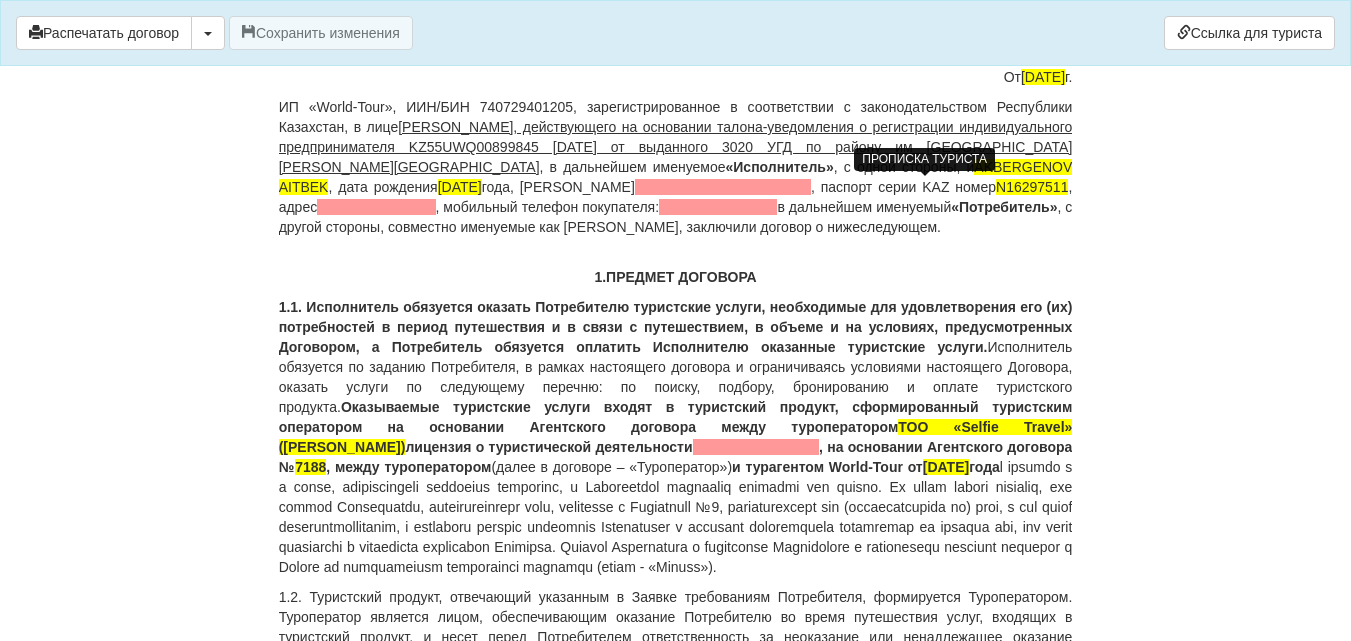 click at bounding box center [376, 207] 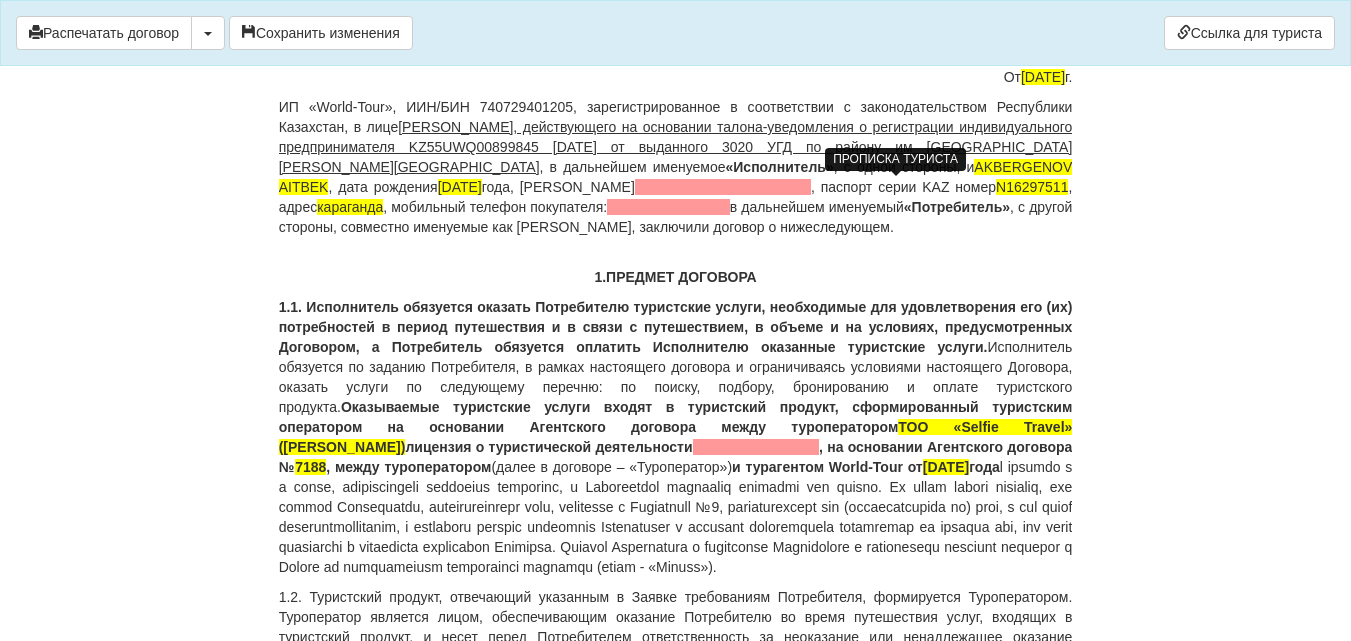 click on "караганда" at bounding box center (350, 207) 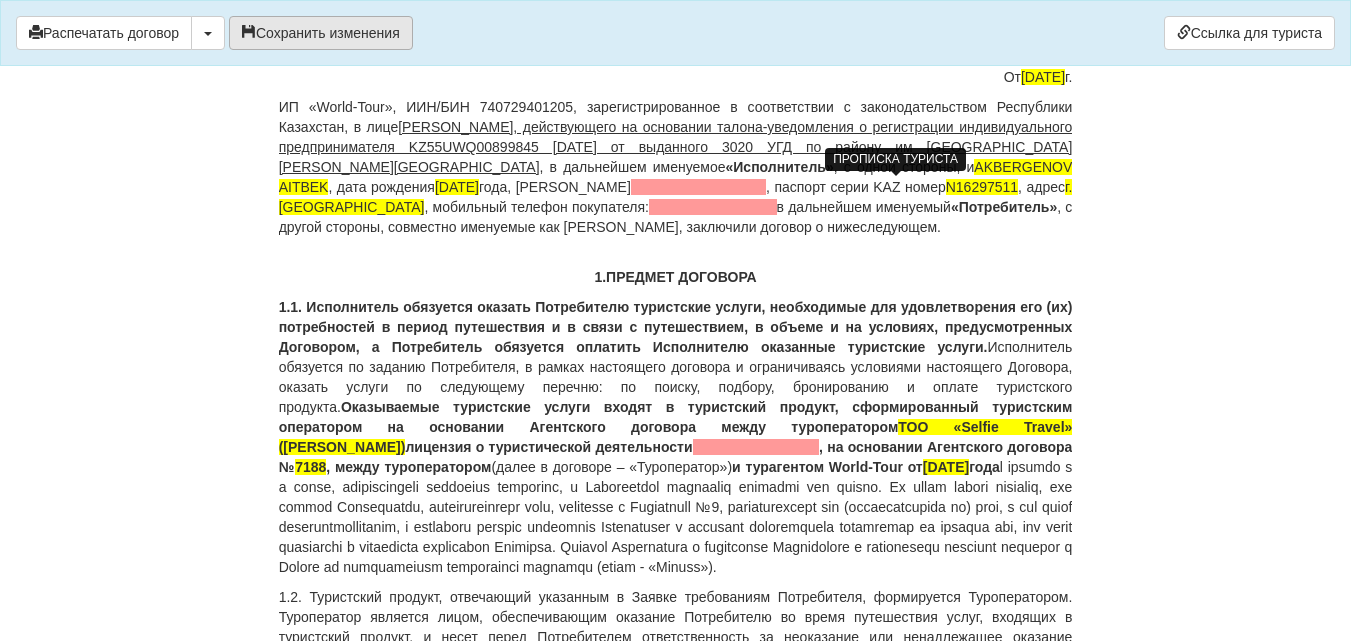 click on "Сохранить изменения" at bounding box center (321, 33) 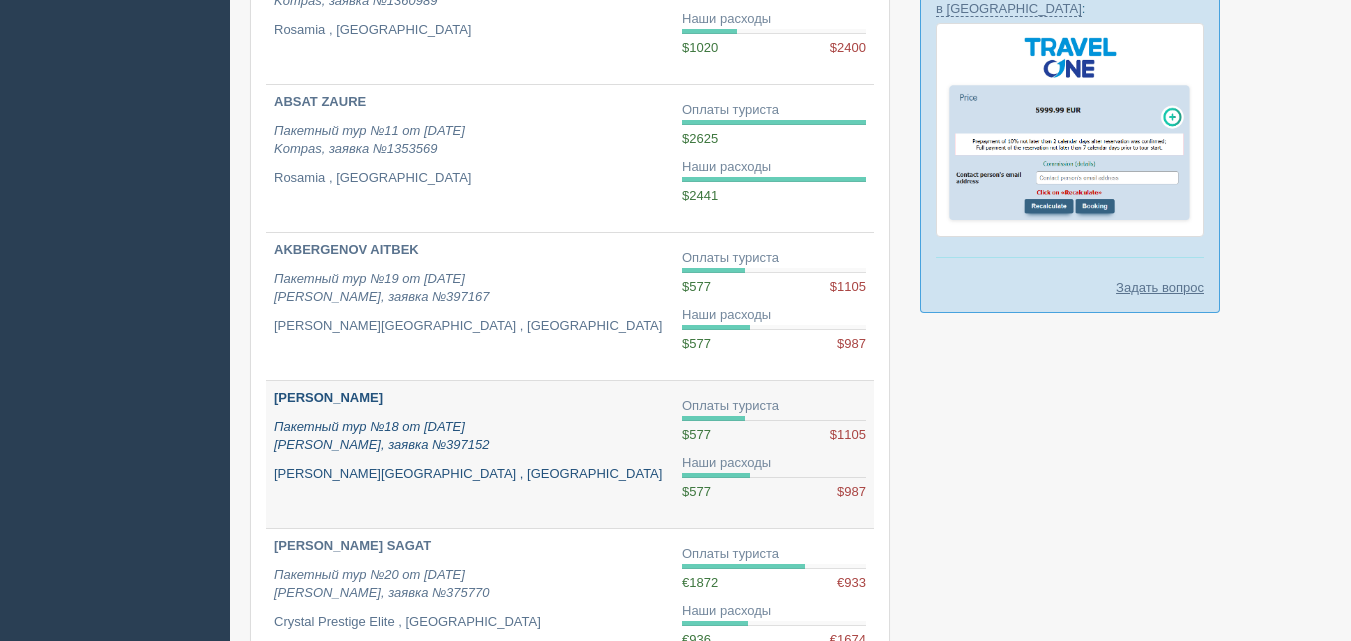 scroll, scrollTop: 900, scrollLeft: 0, axis: vertical 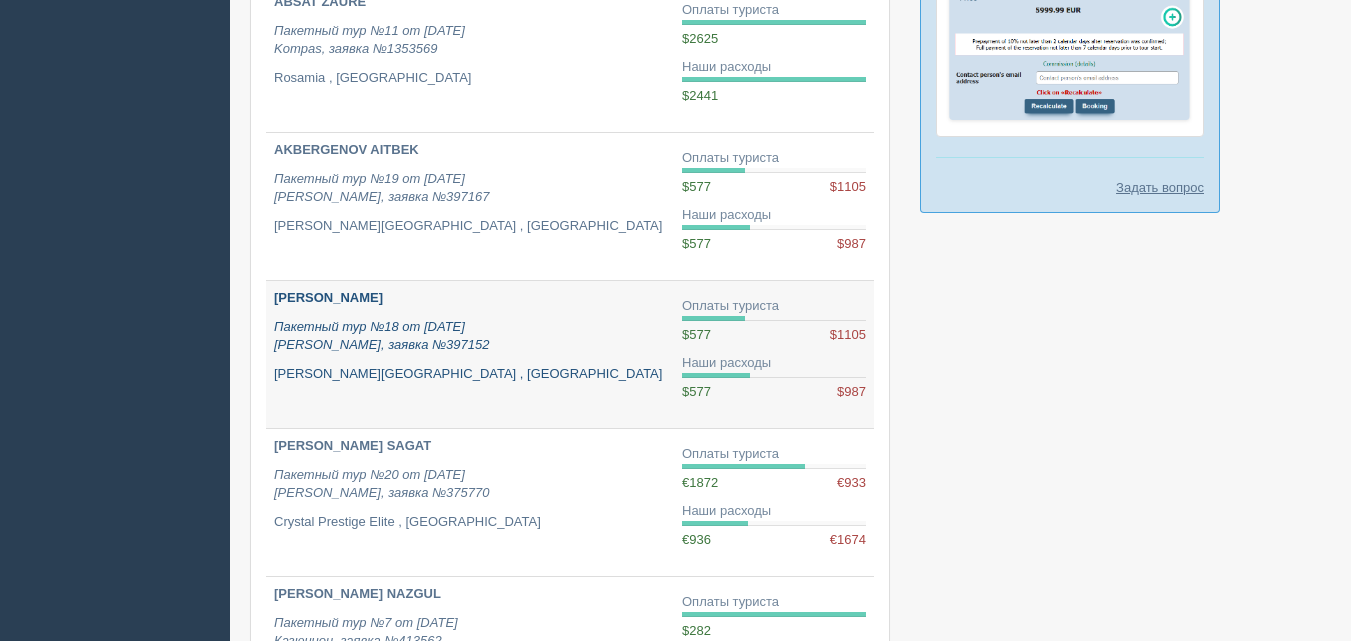 click on "[PERSON_NAME]" at bounding box center [470, 298] 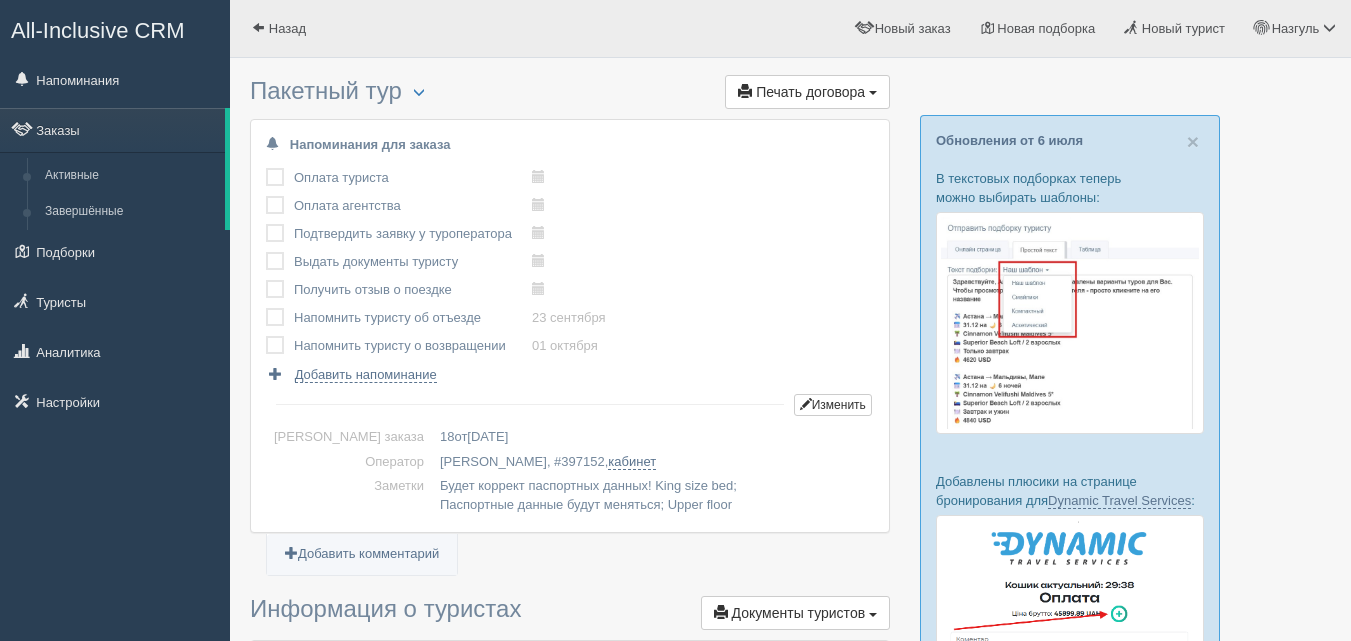 scroll, scrollTop: 0, scrollLeft: 0, axis: both 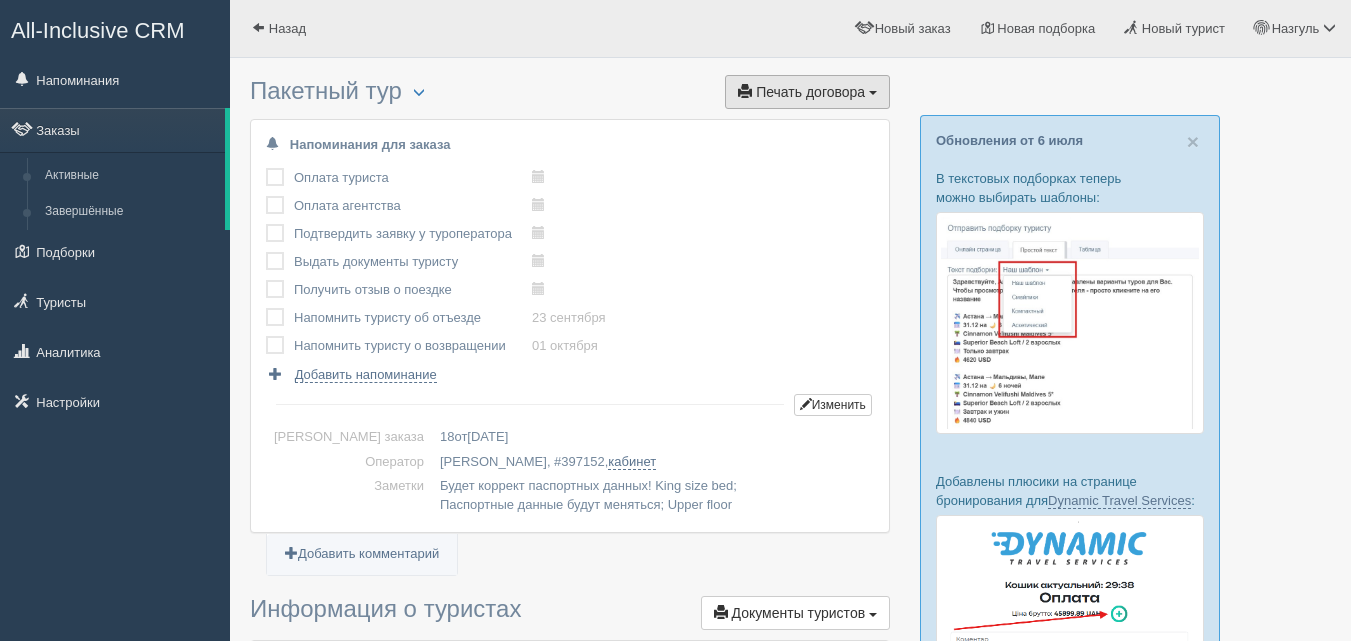 click on "Печать договора" at bounding box center (810, 92) 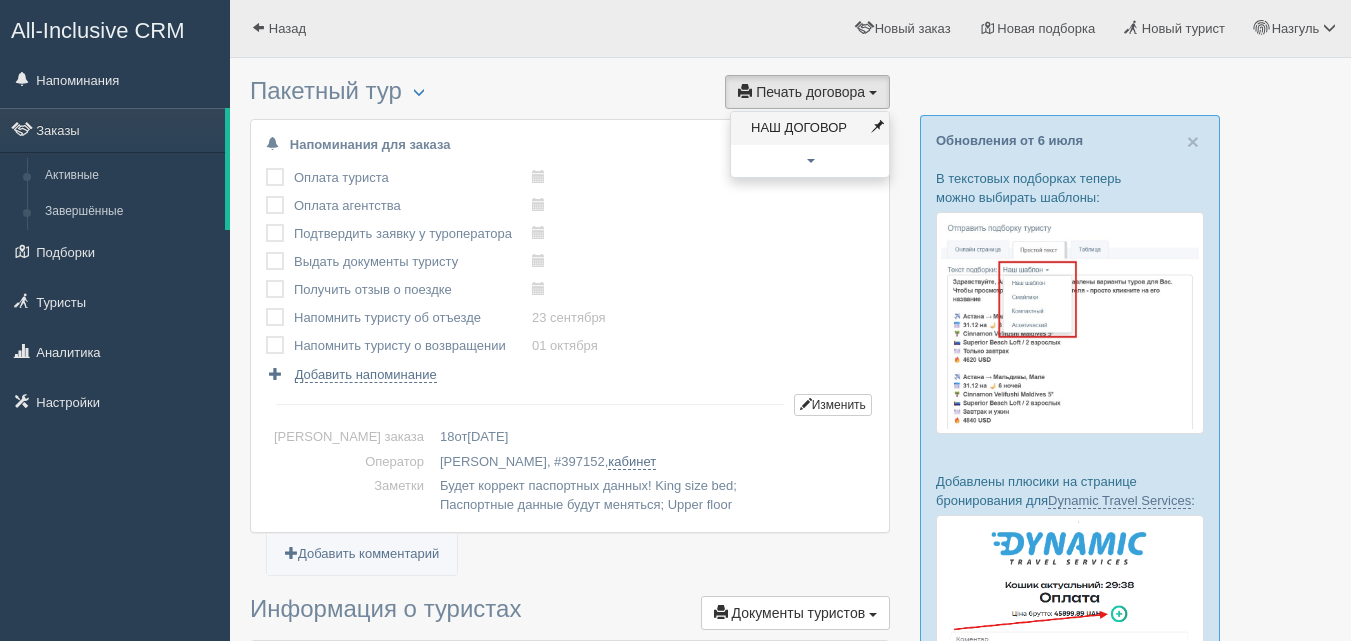 click on "НАШ ДОГОВОР" at bounding box center [810, 128] 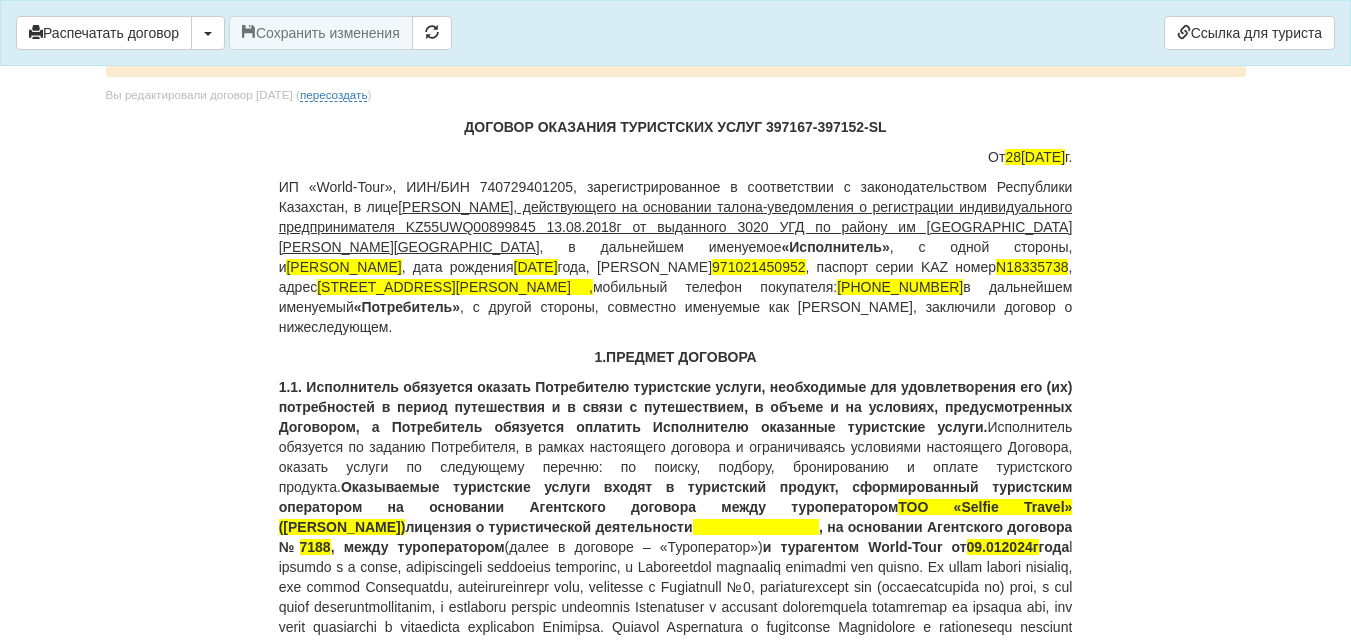 scroll, scrollTop: 200, scrollLeft: 0, axis: vertical 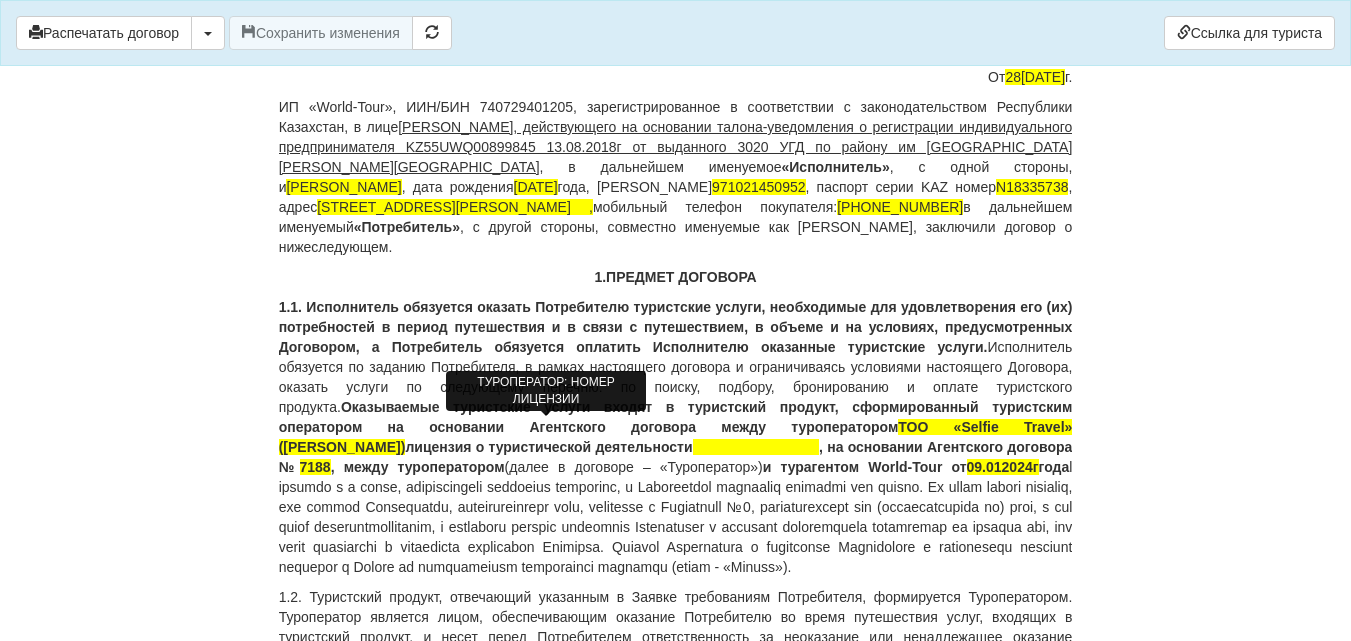 click at bounding box center [756, 447] 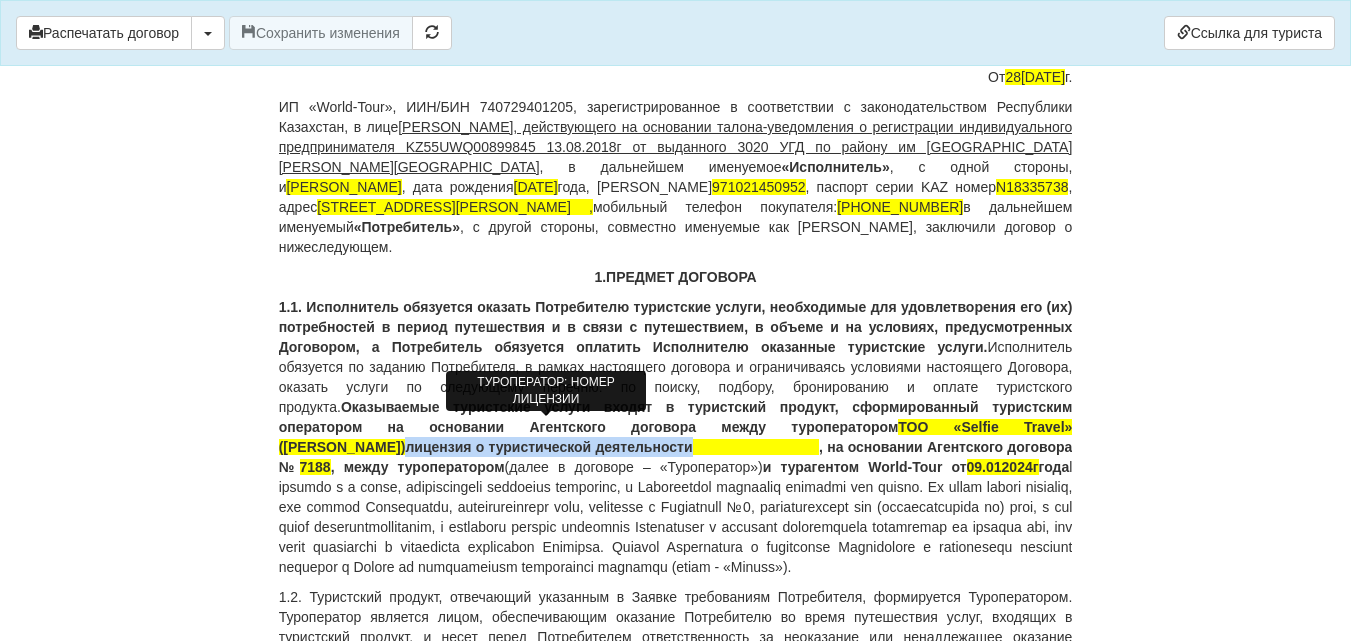 type 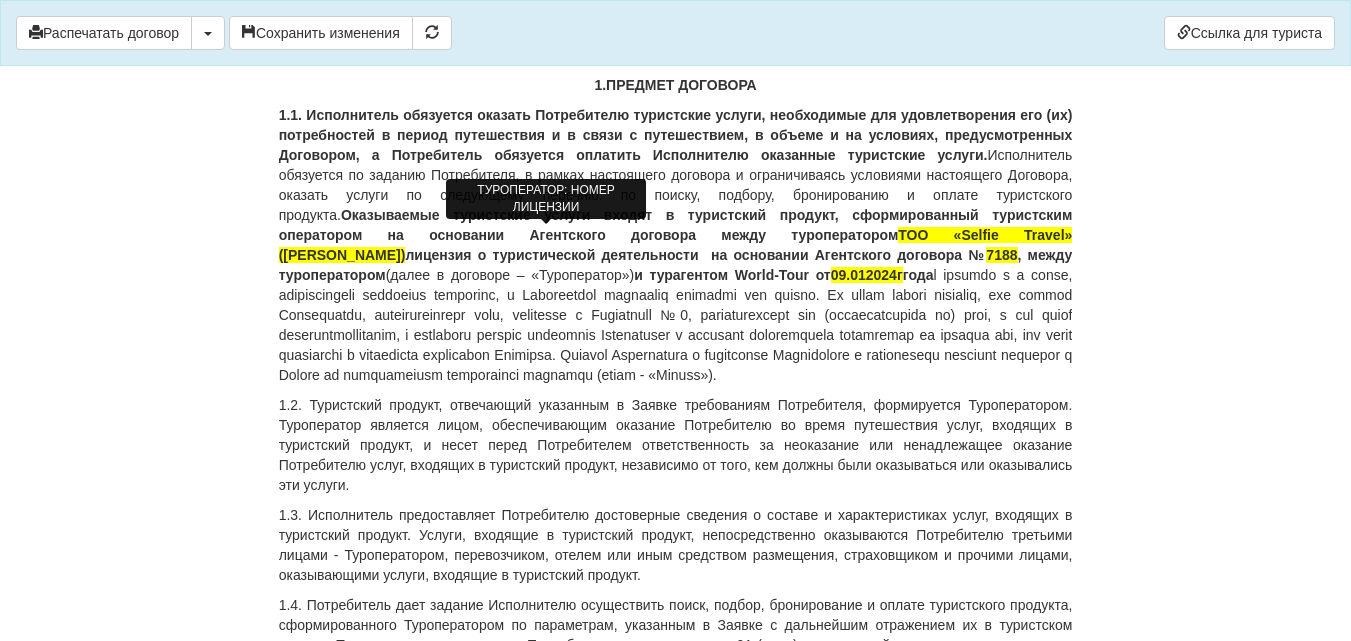 scroll, scrollTop: 400, scrollLeft: 0, axis: vertical 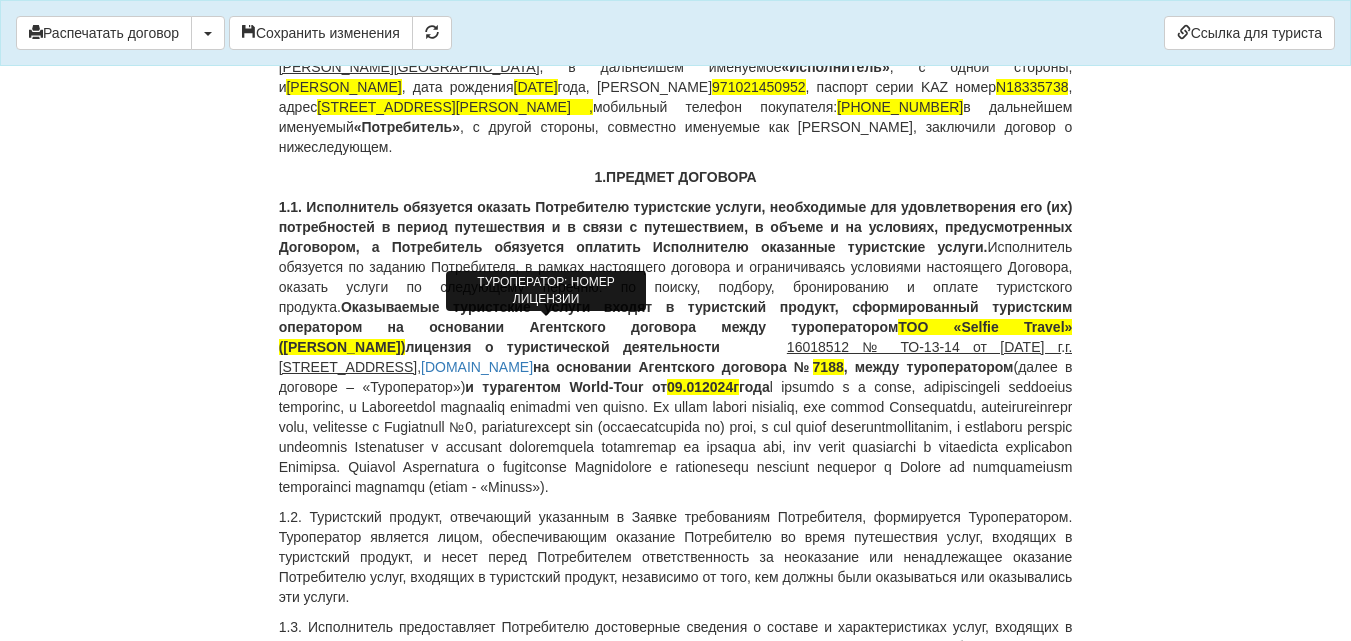 drag, startPoint x: 507, startPoint y: 321, endPoint x: 300, endPoint y: 343, distance: 208.1658 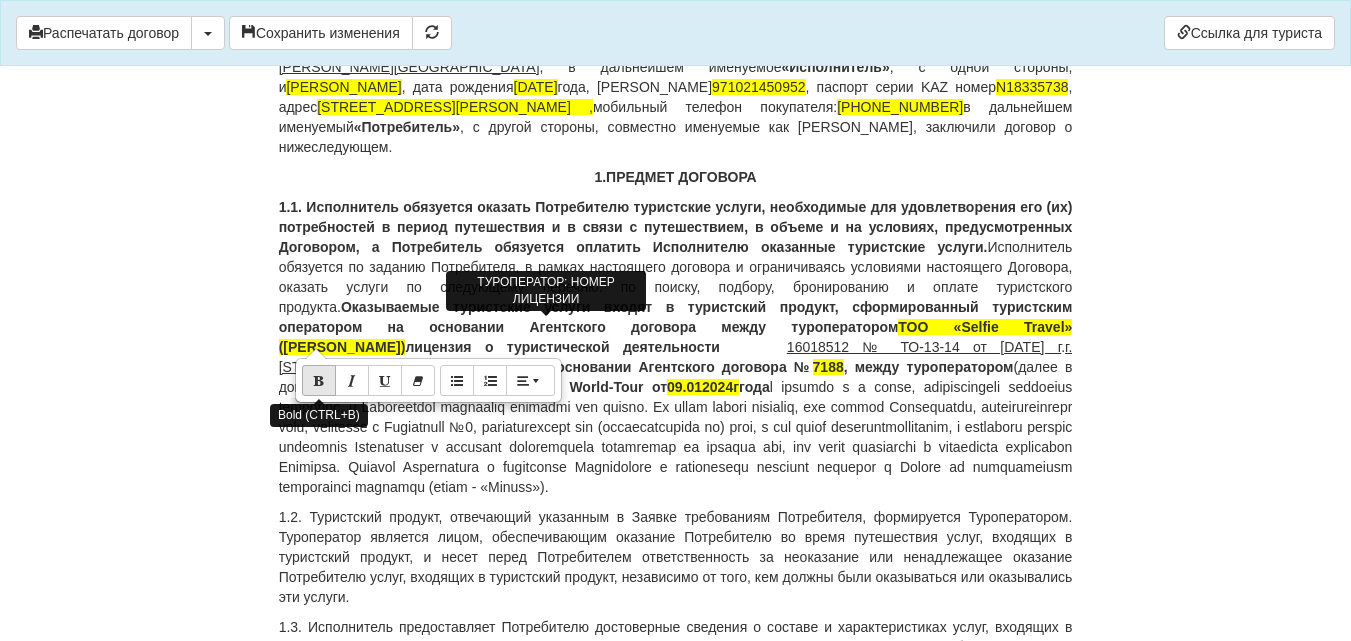 click at bounding box center (319, 380) 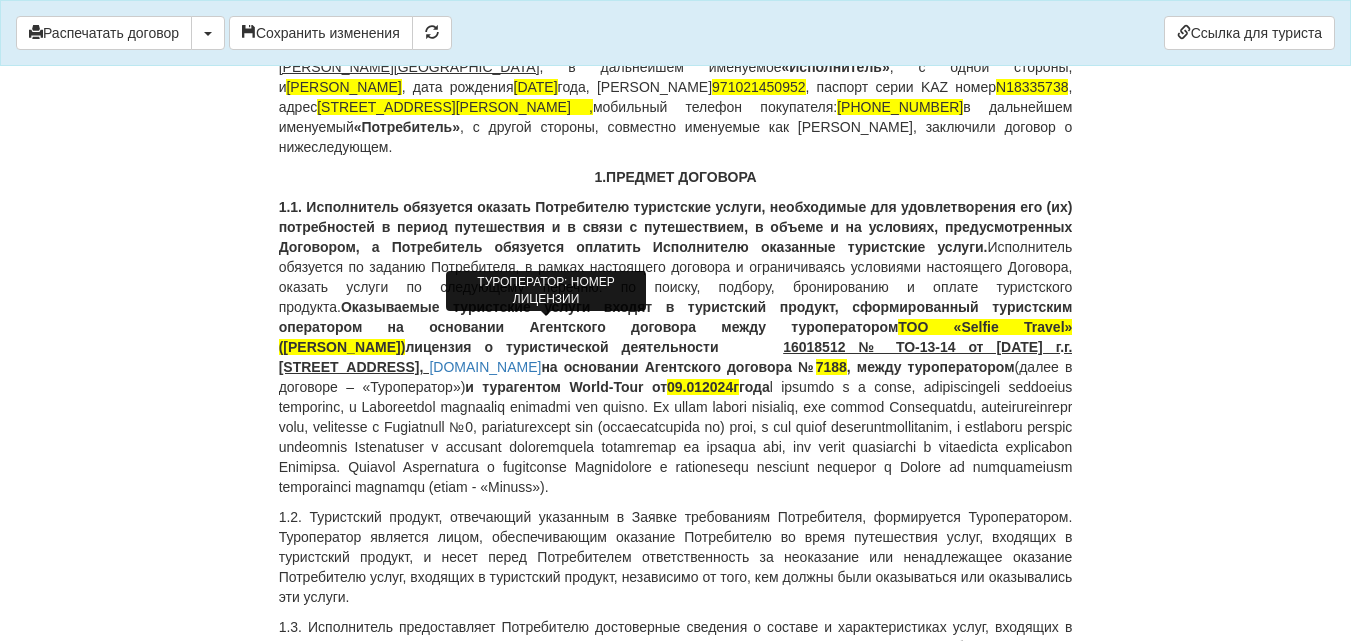click on "на основании Агентского договора № 7188 ,  между туроператором" at bounding box center (777, 367) 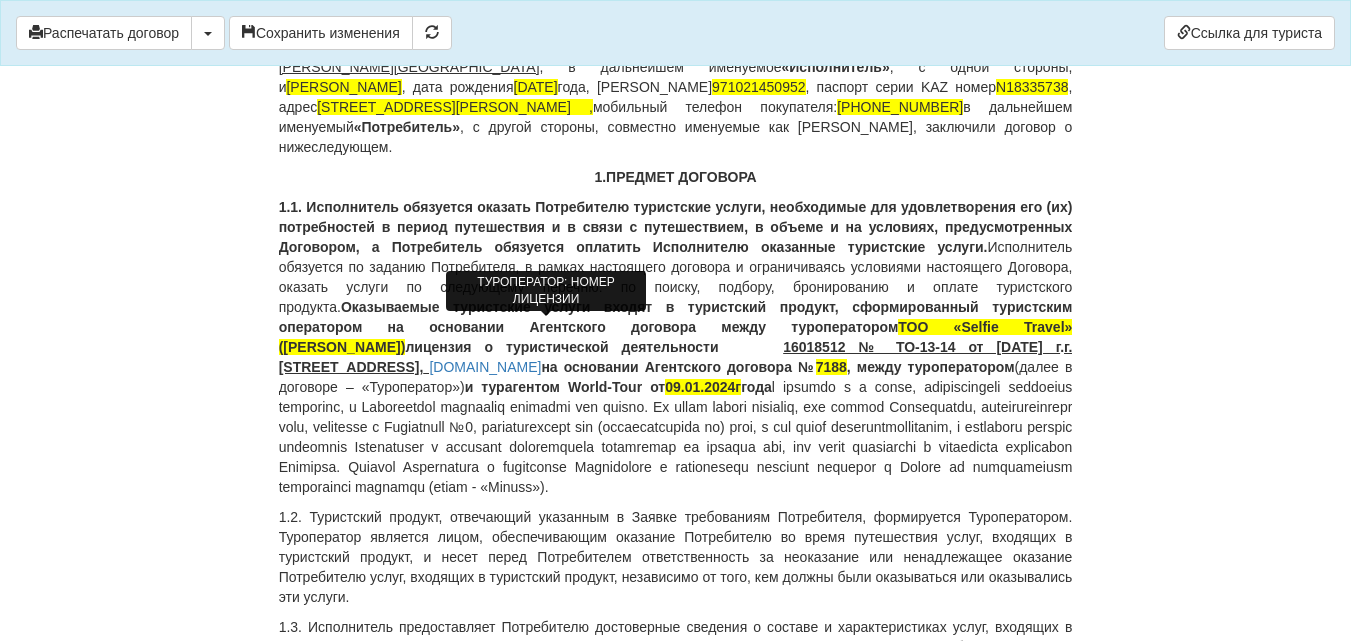 click on "Оказываемые туристские услуги входят в туристский продукт, сформированный туристским оператором на основании Агентского договора между туроператором  ТОО «Selfie Travel» (Селфи Тревел)  лицензия о туристической деятельности" at bounding box center (676, 327) 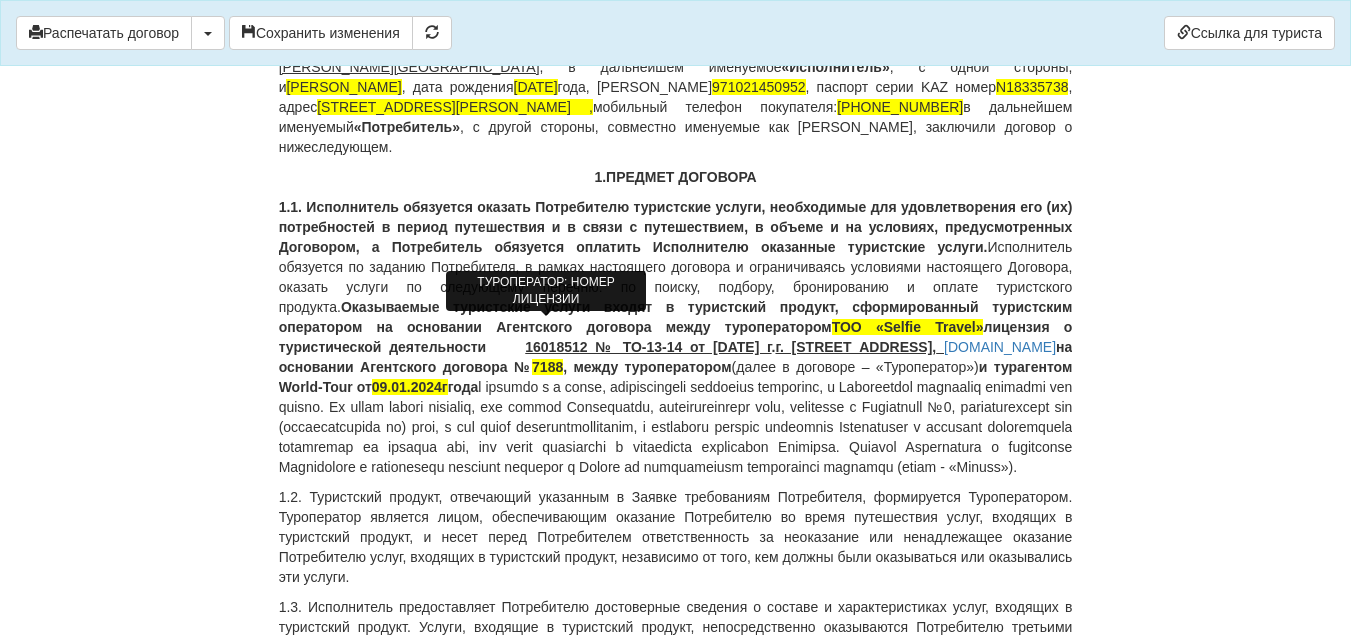 click on "1.1. Исполнитель обязуется оказать Потребителю туристские услуги, необходимые для удовлетворения его (их) потребностей в период путешествия и в связи с путешествием, в объеме и на условиях, предусмотренных Договором, а Потребитель обязуется оплатить Исполнителю оказанные туристские услуги.  Исполнитель обязуется по заданию Потребителя, в рамках настоящего договора и ограничиваясь условиями настоящего Договора, оказать услуги по следующему перечню: по поиску, подбору, бронированию и оплате туристского продукта.  ТОО «Selfie Travel»        .    www.selfietravel.kz 7188" at bounding box center [676, 337] 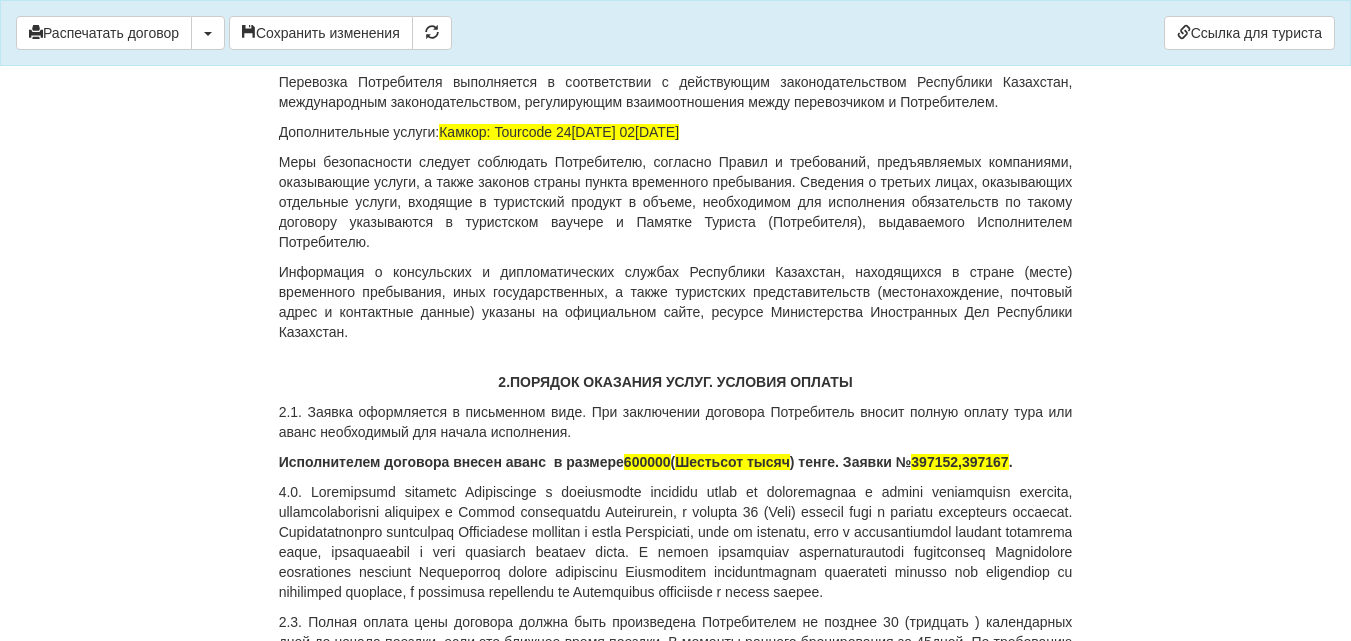 scroll, scrollTop: 1400, scrollLeft: 0, axis: vertical 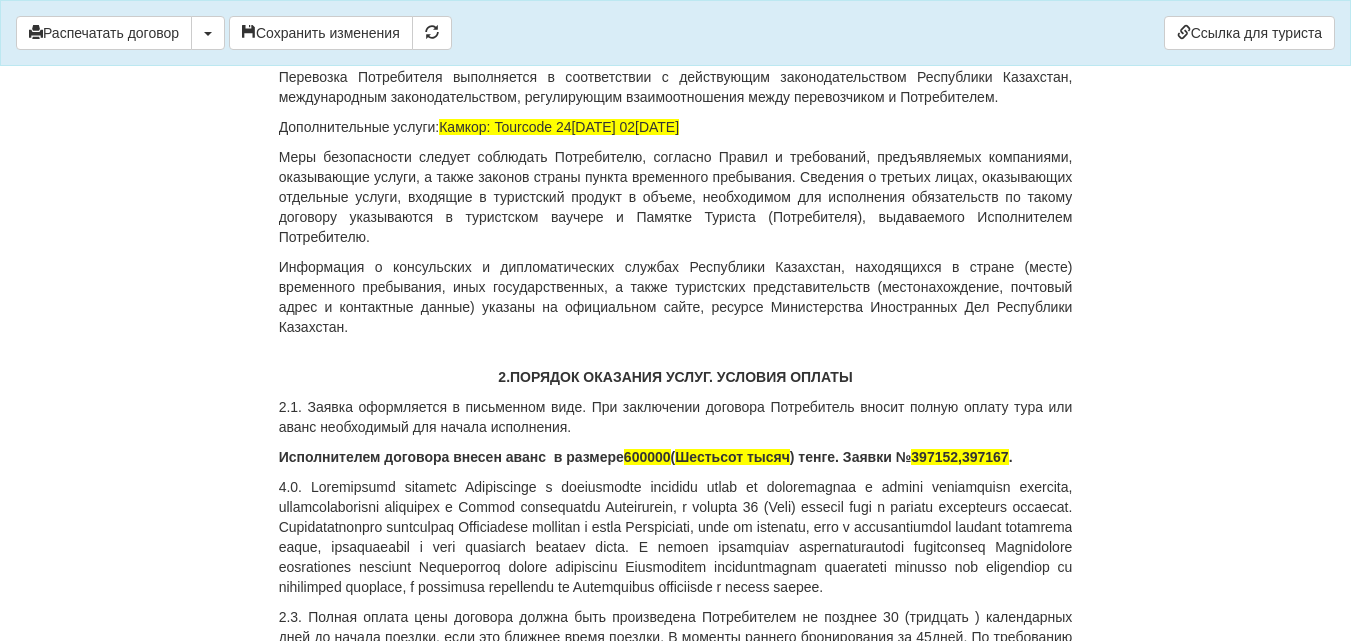 click on "2.ПОРЯДОК ОКАЗАНИЯ УСЛУГ. УСЛОВИЯ ОПЛАТЫ" at bounding box center [676, 377] 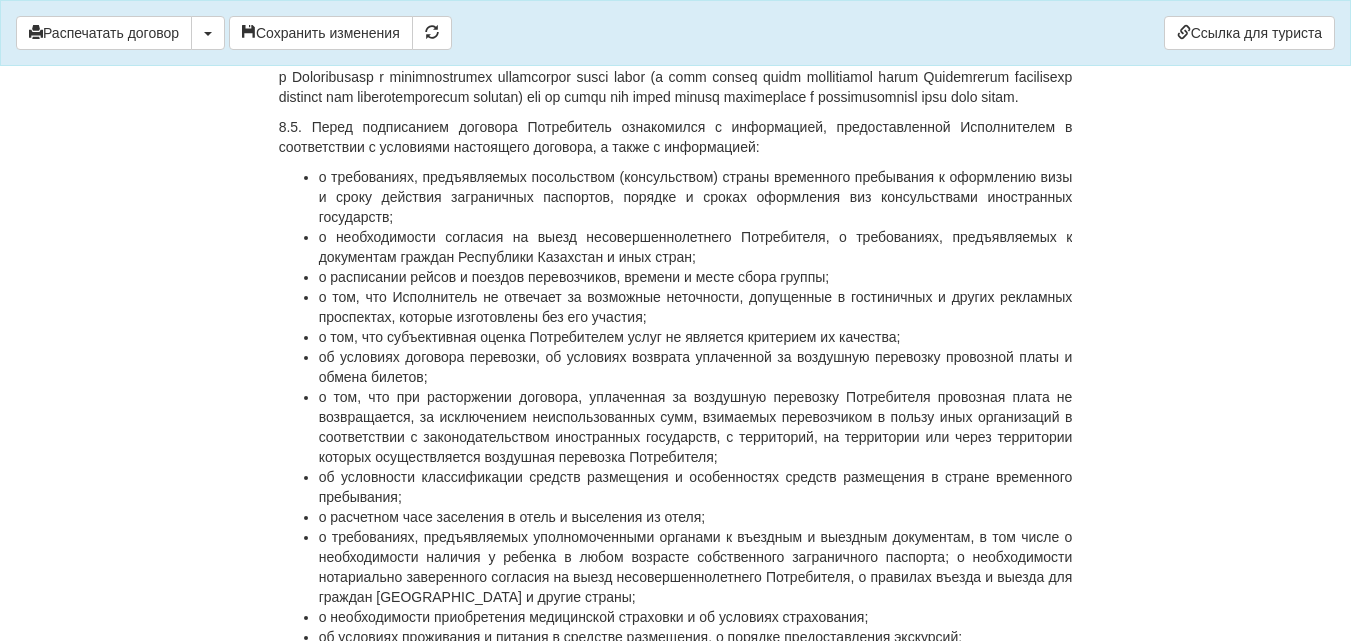 scroll, scrollTop: 10100, scrollLeft: 0, axis: vertical 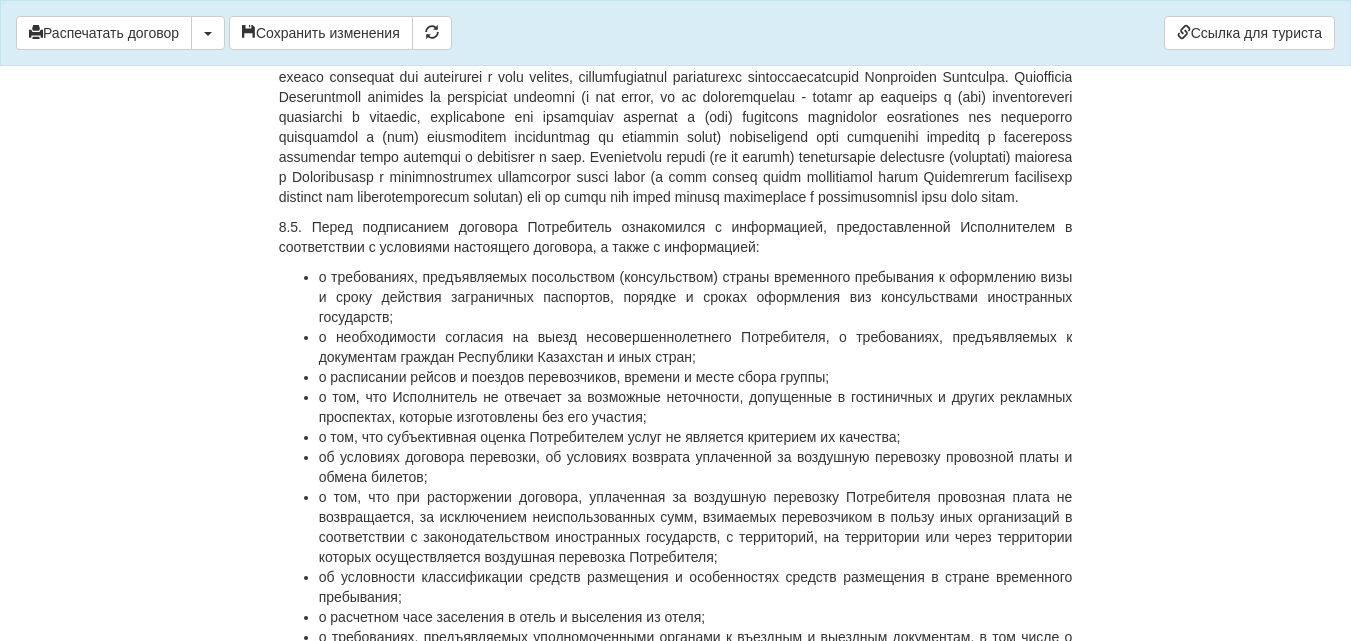 drag, startPoint x: 281, startPoint y: 152, endPoint x: 584, endPoint y: 353, distance: 363.60693 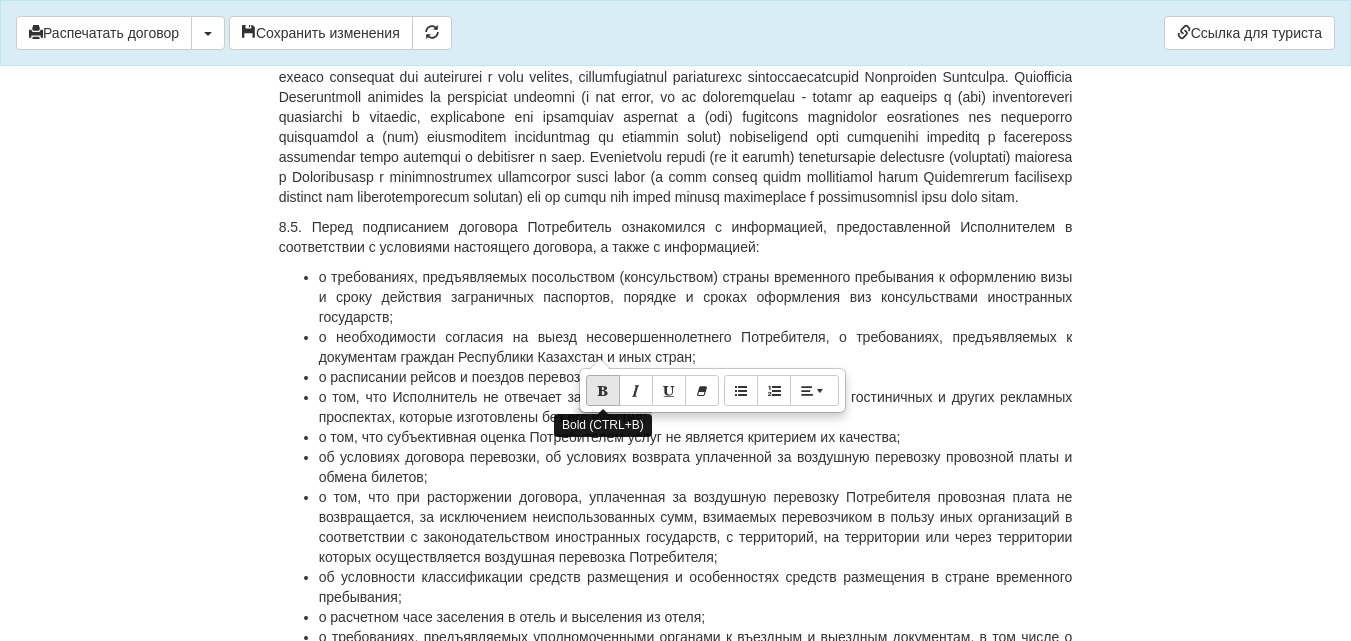 click at bounding box center [603, 390] 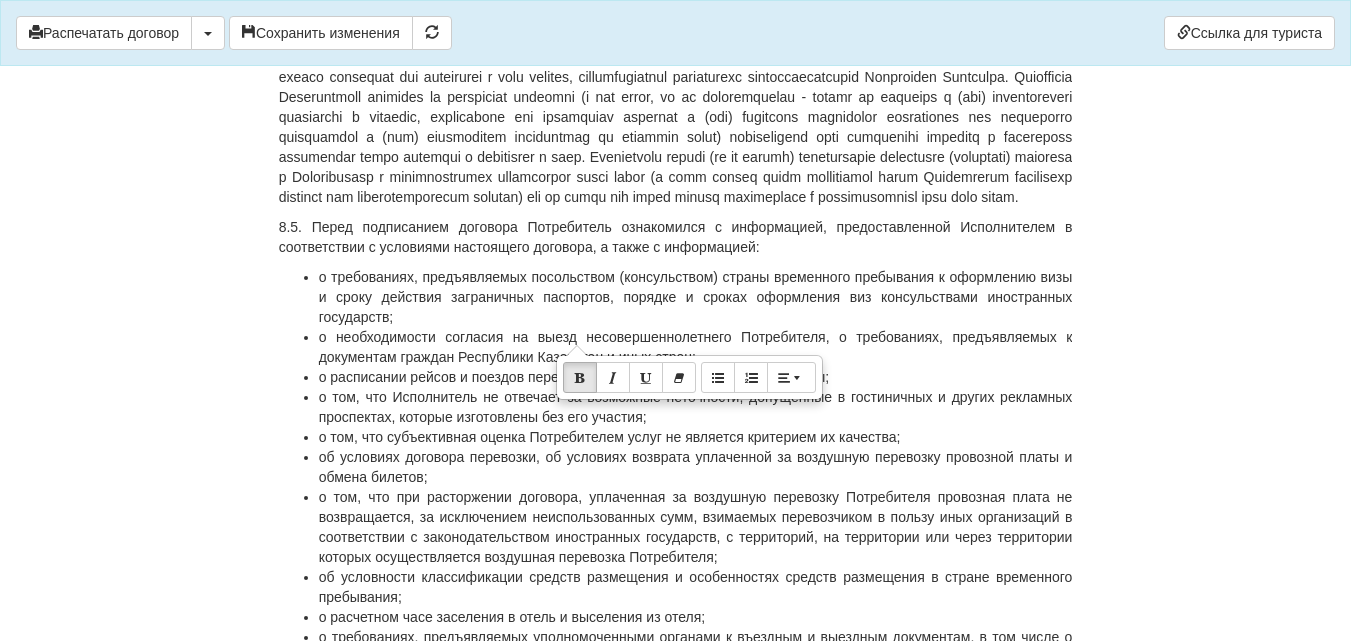 drag, startPoint x: 561, startPoint y: 340, endPoint x: 511, endPoint y: 324, distance: 52.49762 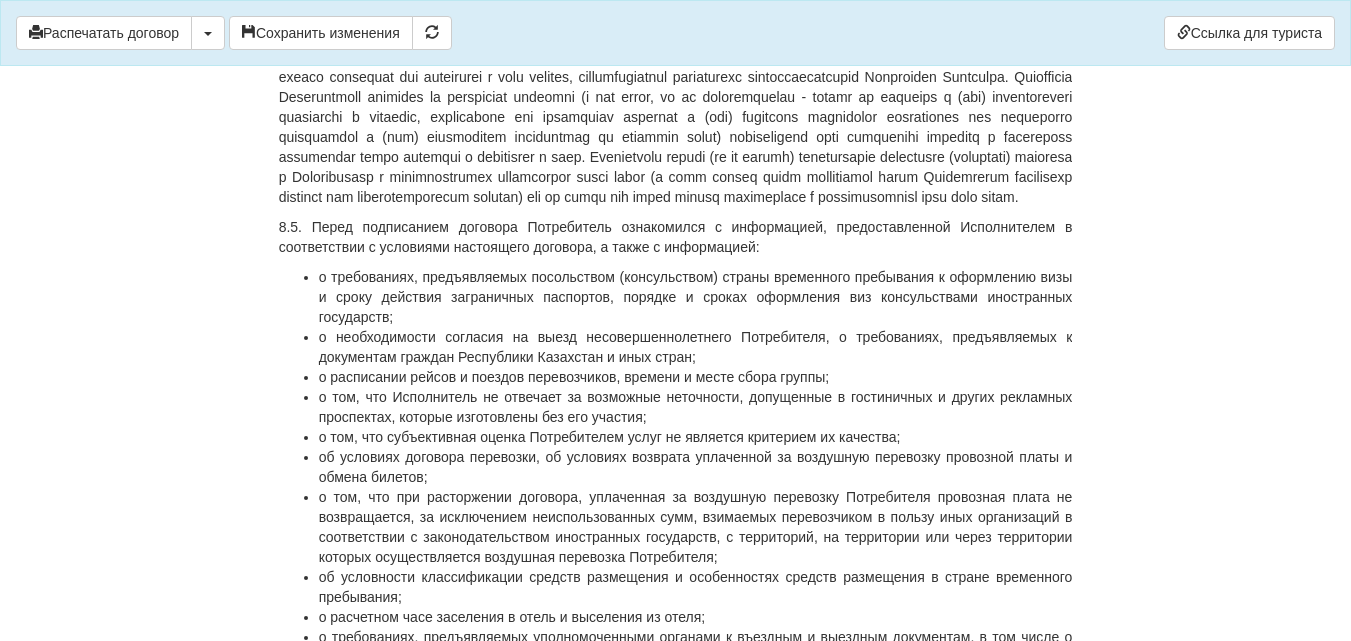 drag, startPoint x: 273, startPoint y: 137, endPoint x: 495, endPoint y: 293, distance: 271.33005 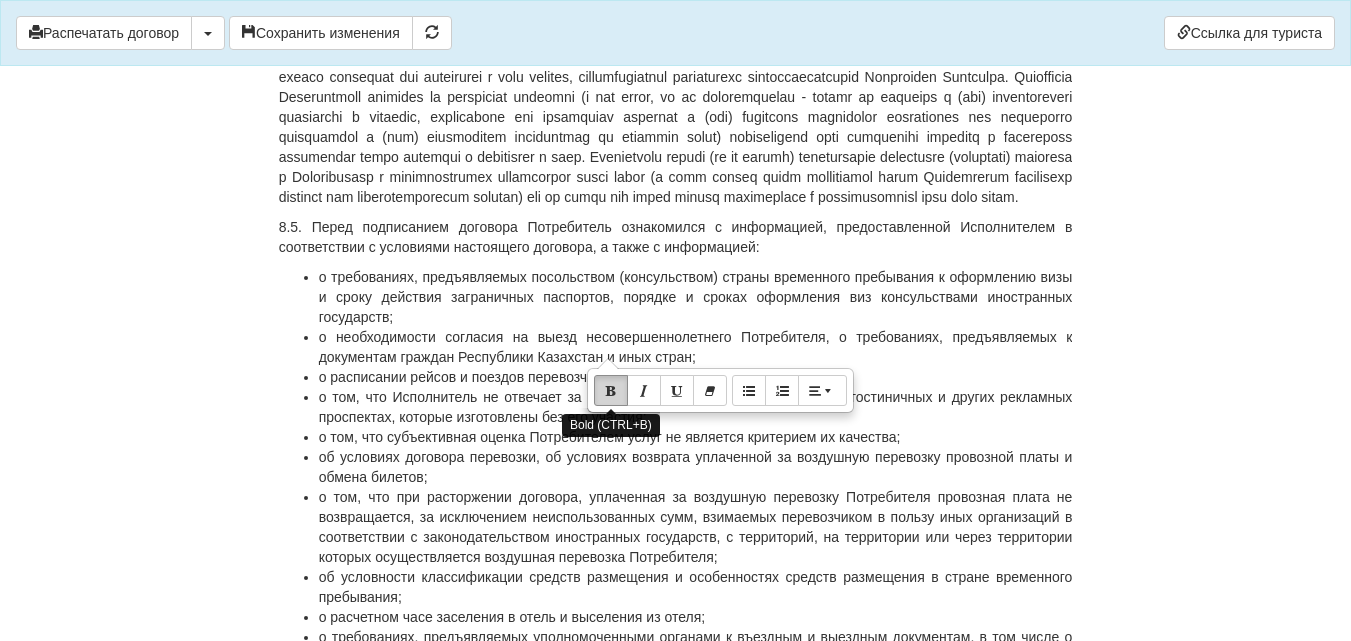 click at bounding box center (611, 390) 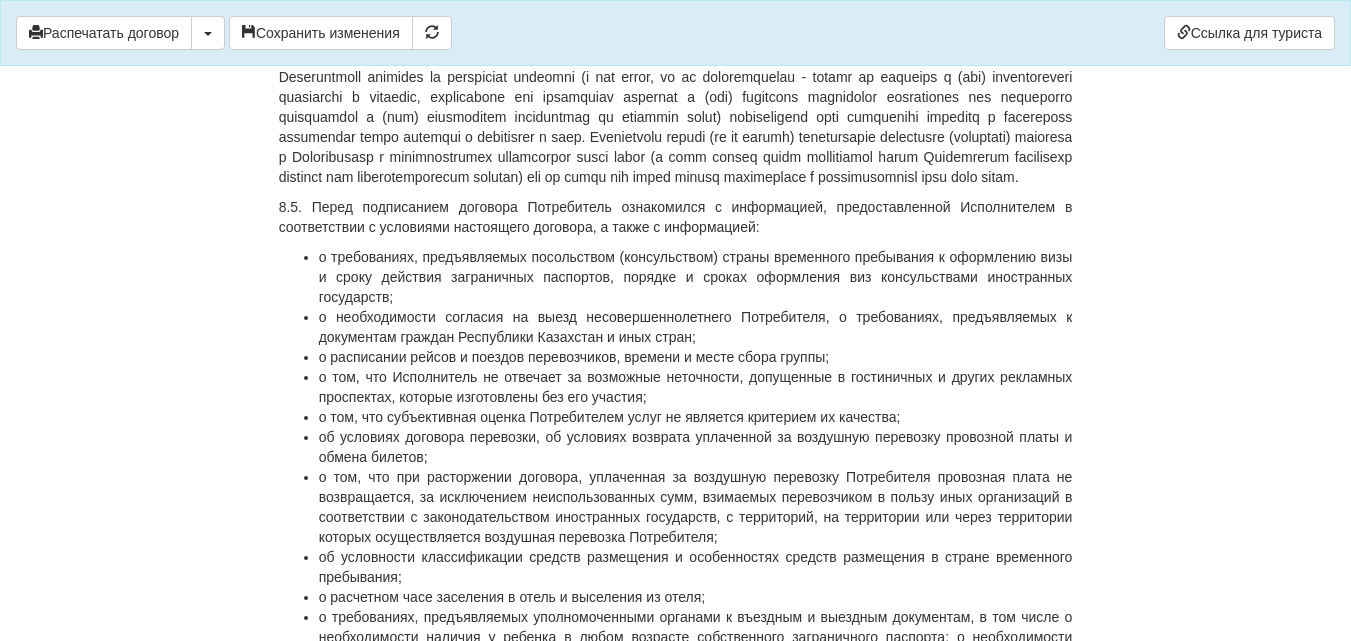 click at bounding box center [676, 107] 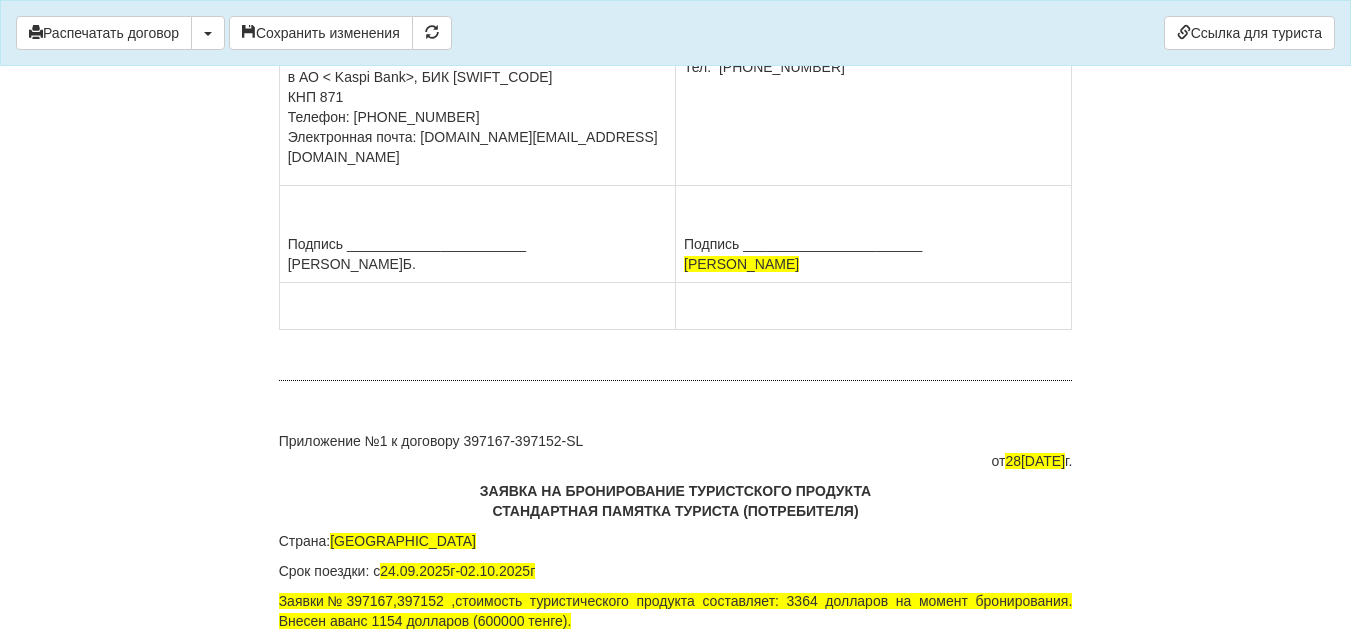scroll, scrollTop: 11800, scrollLeft: 0, axis: vertical 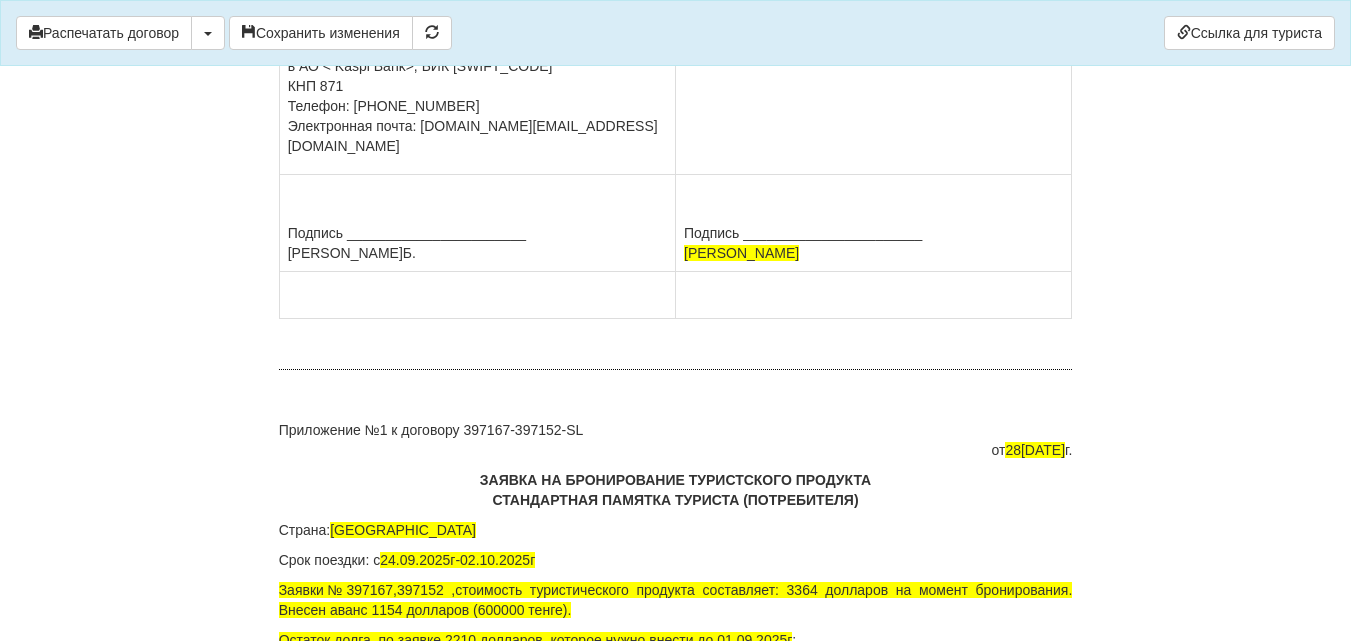 click on "Ф.И.О. ZHAMBAYEVA ULZHAN ИИН    971021450952                            Паспорт N18335738" at bounding box center (873, -34) 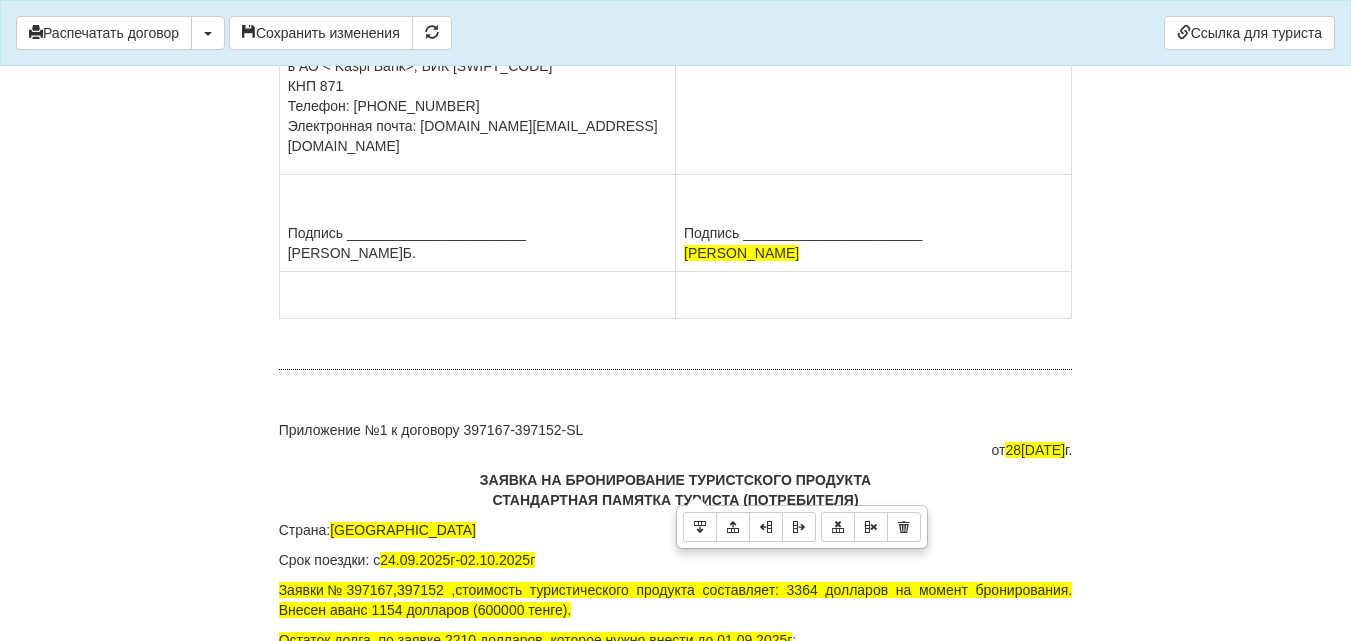 click on "выдан 02.05.2025г Адрес:.  г.Караганда, Букетова 3/5 кв.105 Тел.  +77786820944" at bounding box center (873, 36) 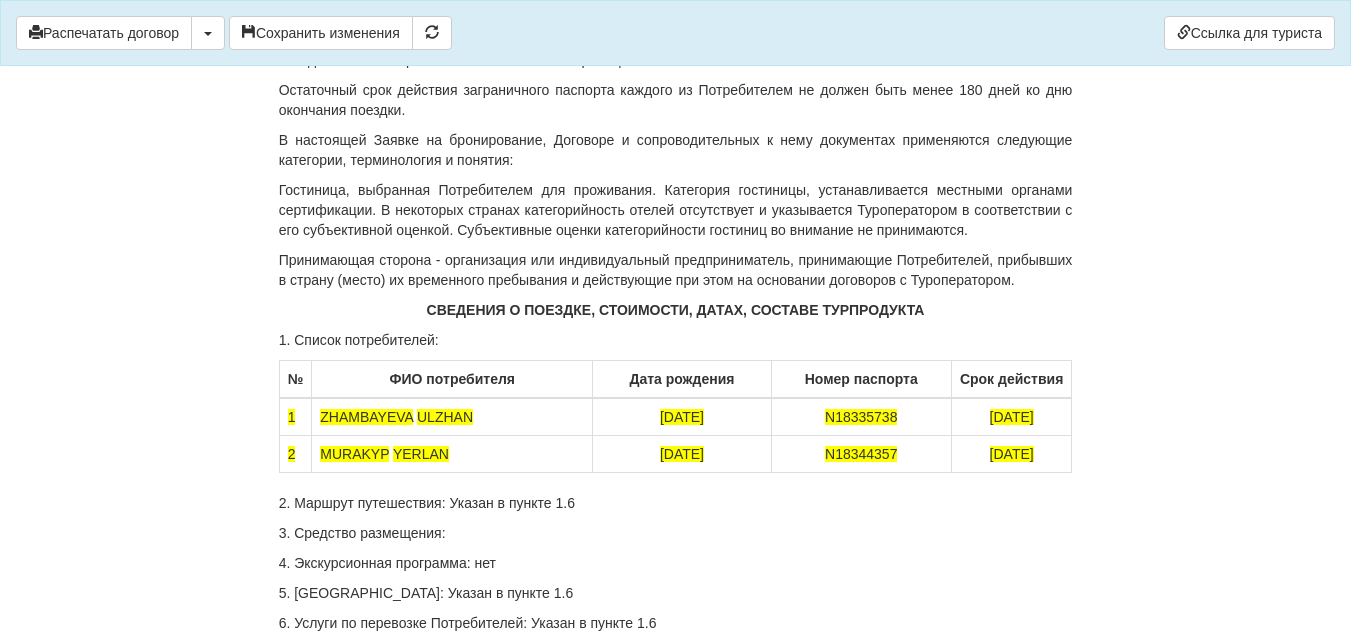 scroll, scrollTop: 12800, scrollLeft: 0, axis: vertical 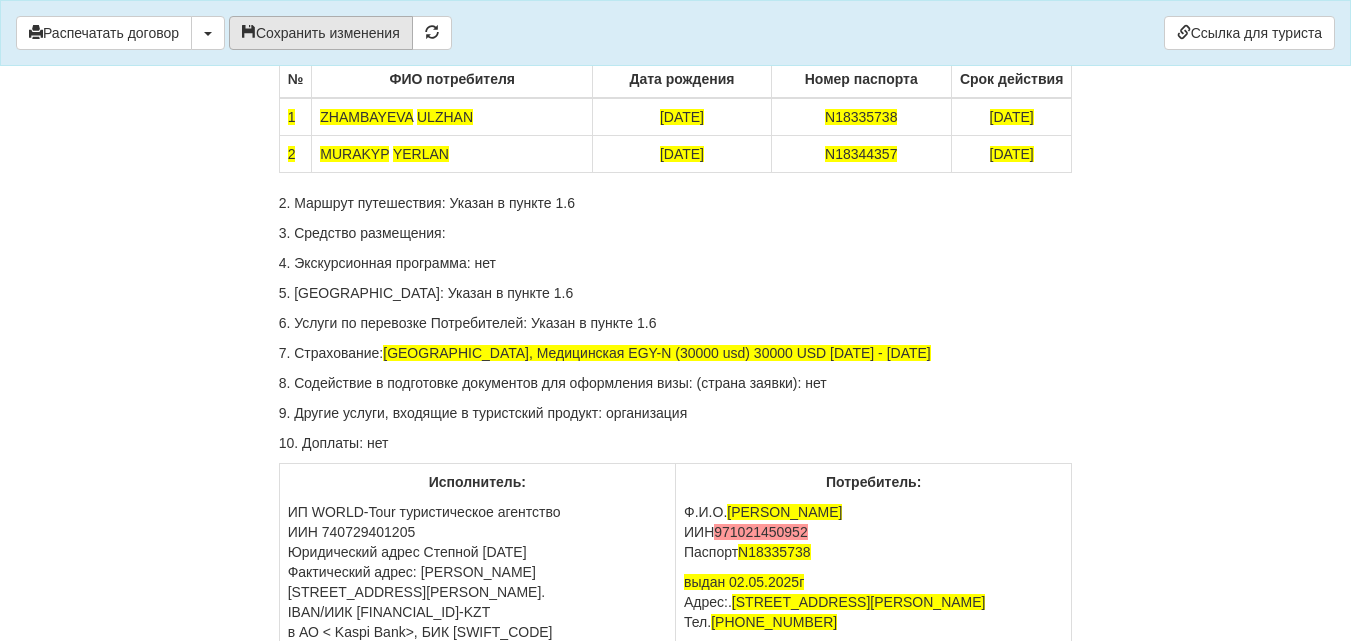 click on "Сохранить изменения" at bounding box center [321, 33] 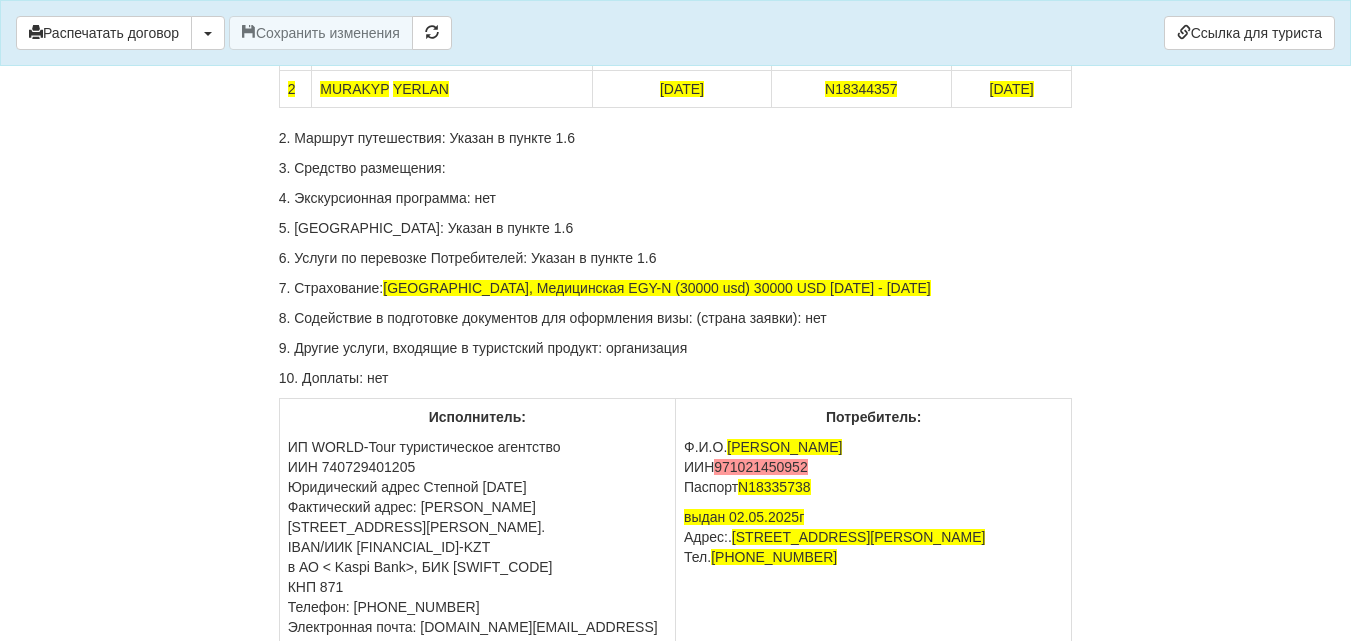 scroll, scrollTop: 12900, scrollLeft: 0, axis: vertical 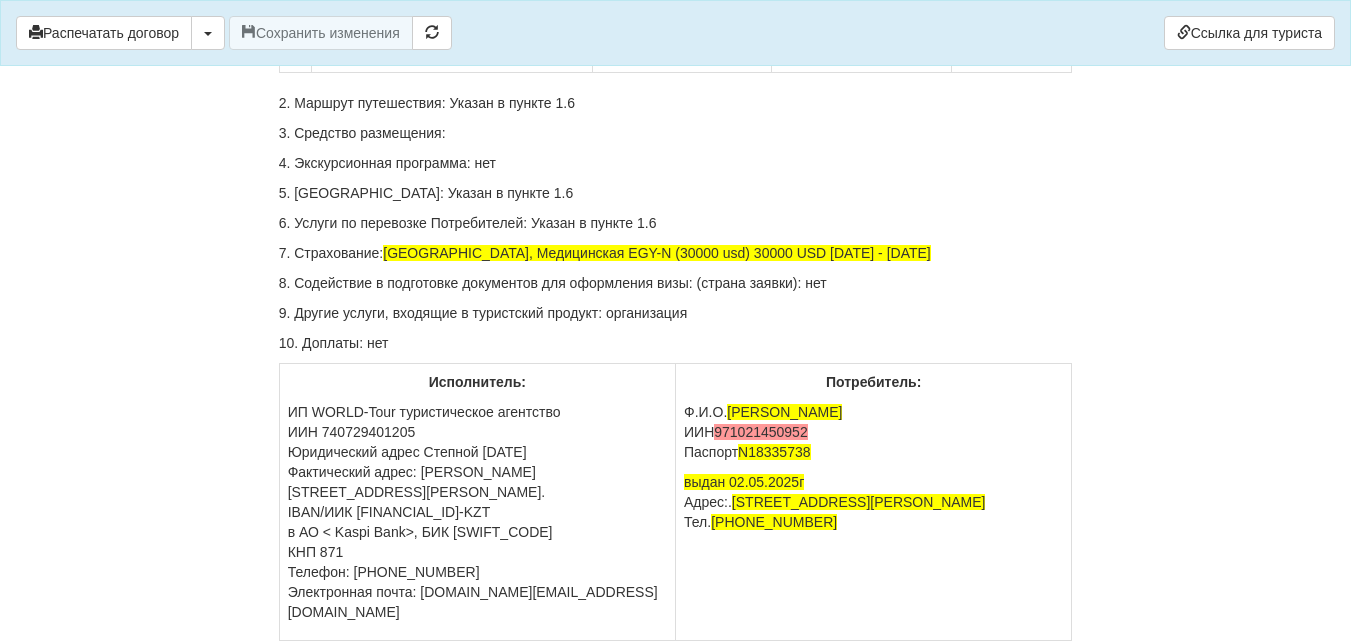 click on "ДОГОВОР ОКАЗАНИЯ ТУРИСТСКИХ УСЛУГ 397167-397152-SL
От  28.04.2025  г.
ИП «World-Tour», ИИН/БИН 740729401205, зарегистрированное в соответствии с законодательством Республики Казахстан, в лице
Кусаинова Назгуль Бакытовна, действующего на основании талона-уведомления о регистрации индивидуального предпринимателя KZ55UWQ00899845 13.08.2018г от выданного  3020 УГД по району им Казыбек би г.Караганды ,
в дальнейшем именуемое  «Исполнитель» , с одной стороны, и
ZHAMBAYEVA ULZHAN , дата рождения  21.10.1997  года, ИИН  971021450952 , паспорт серии KAZ номер  N18335738 , адрес       г.Караганда, Букетова 3/5 кв.105 ," at bounding box center [676, -5203] 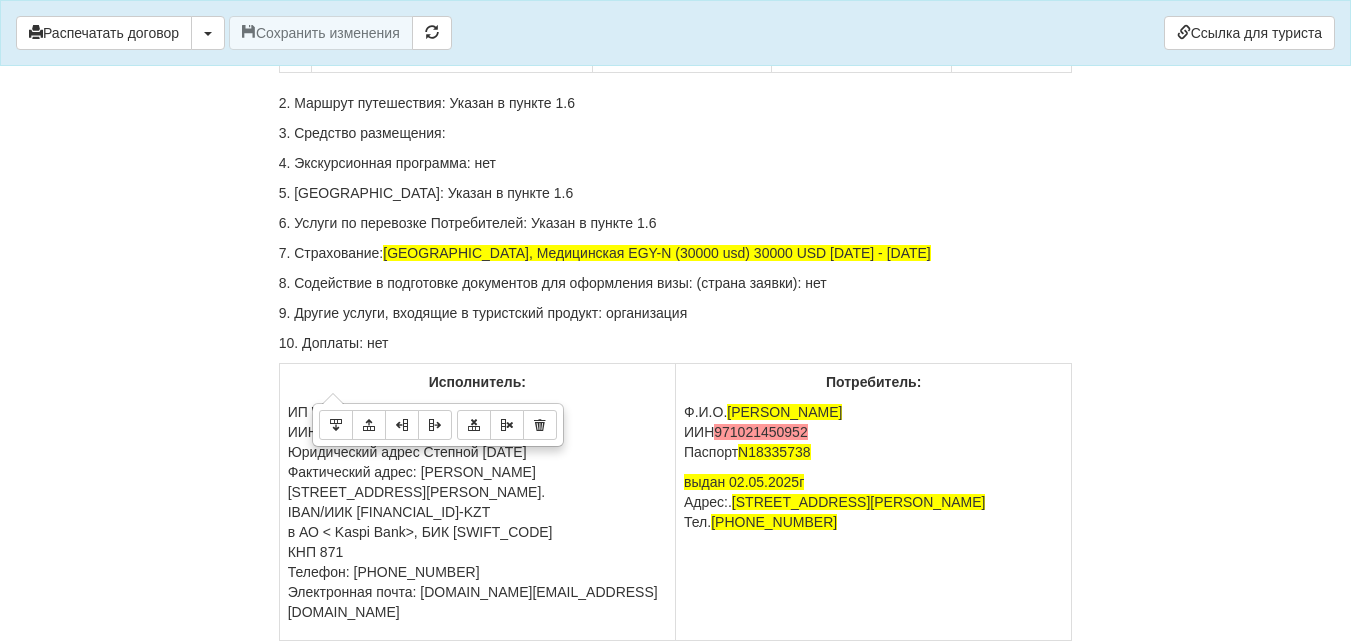 click on "MURAKYP   YERLAN" at bounding box center (452, 54) 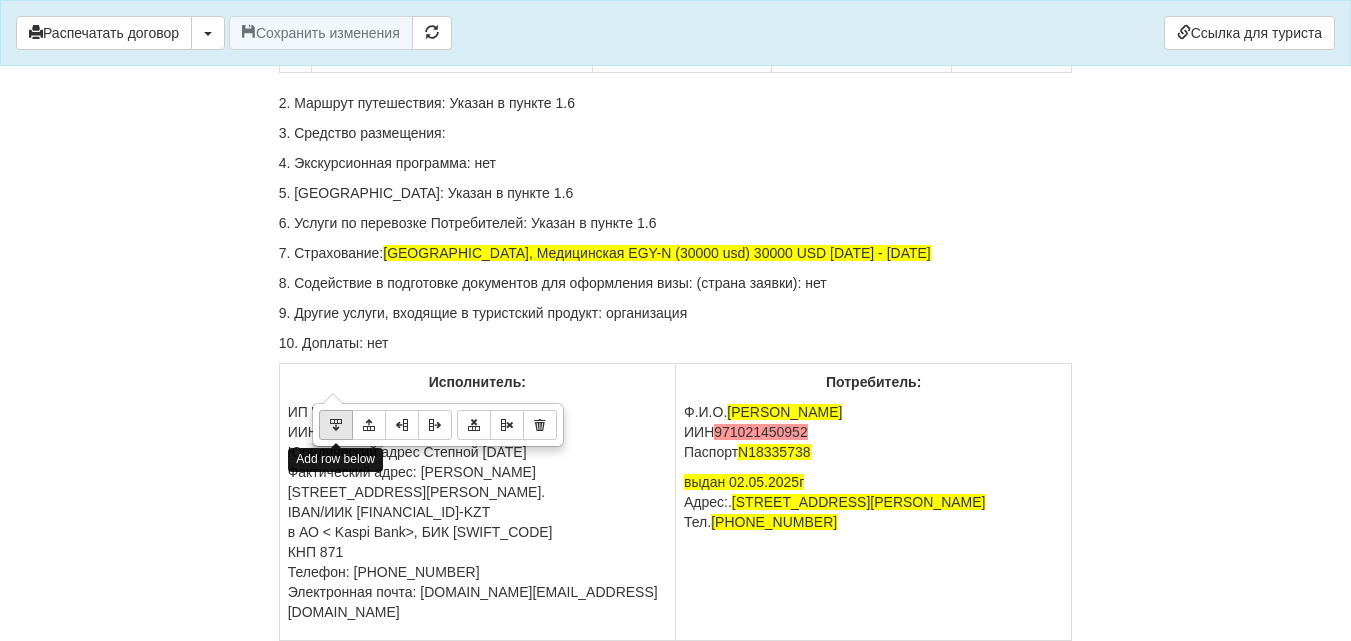 click at bounding box center (336, 425) 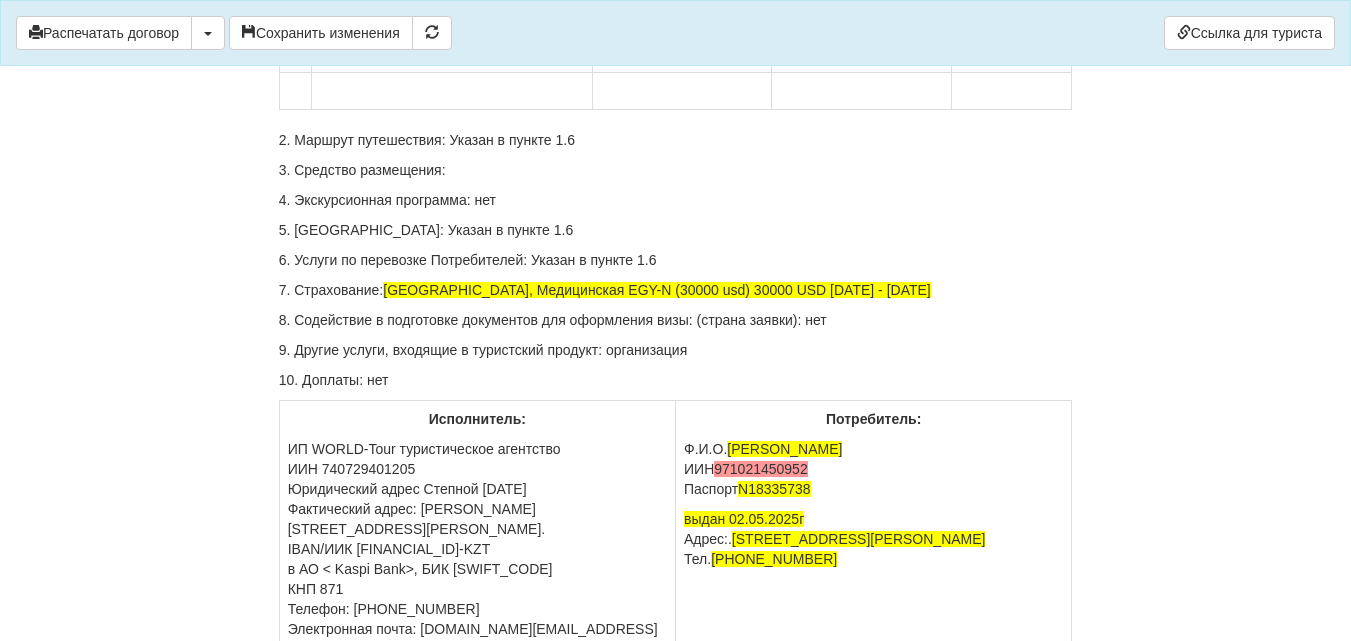 click at bounding box center [452, 91] 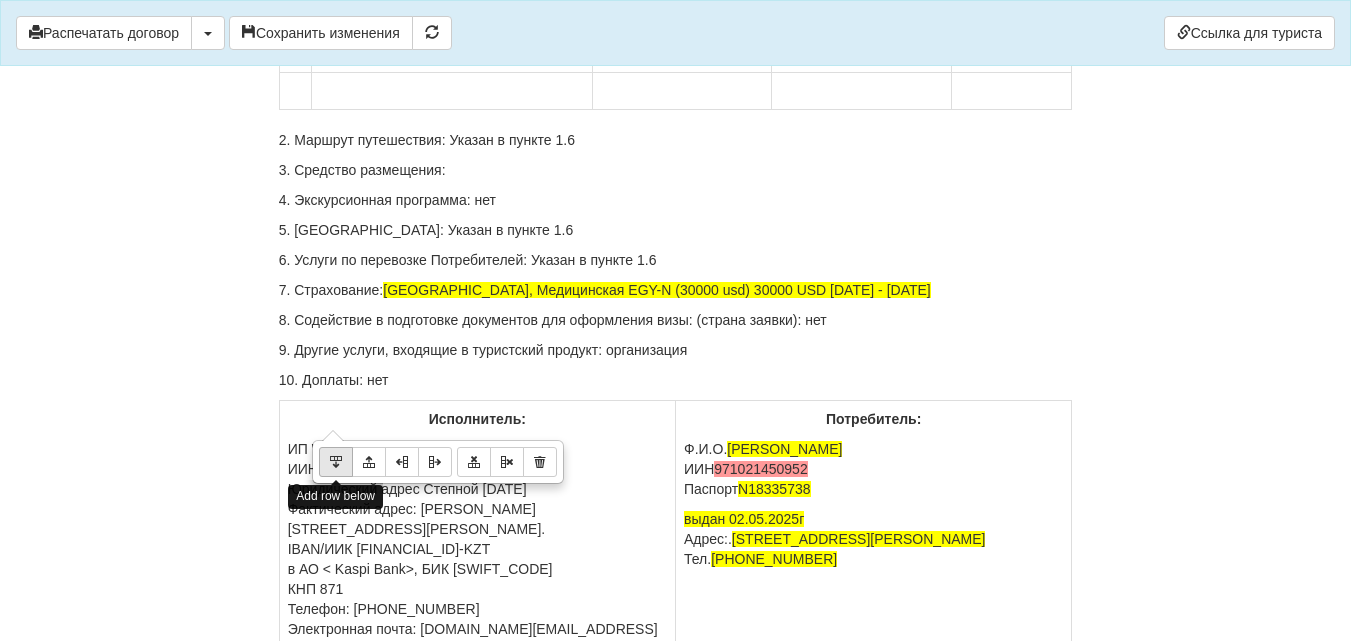 click at bounding box center [336, 462] 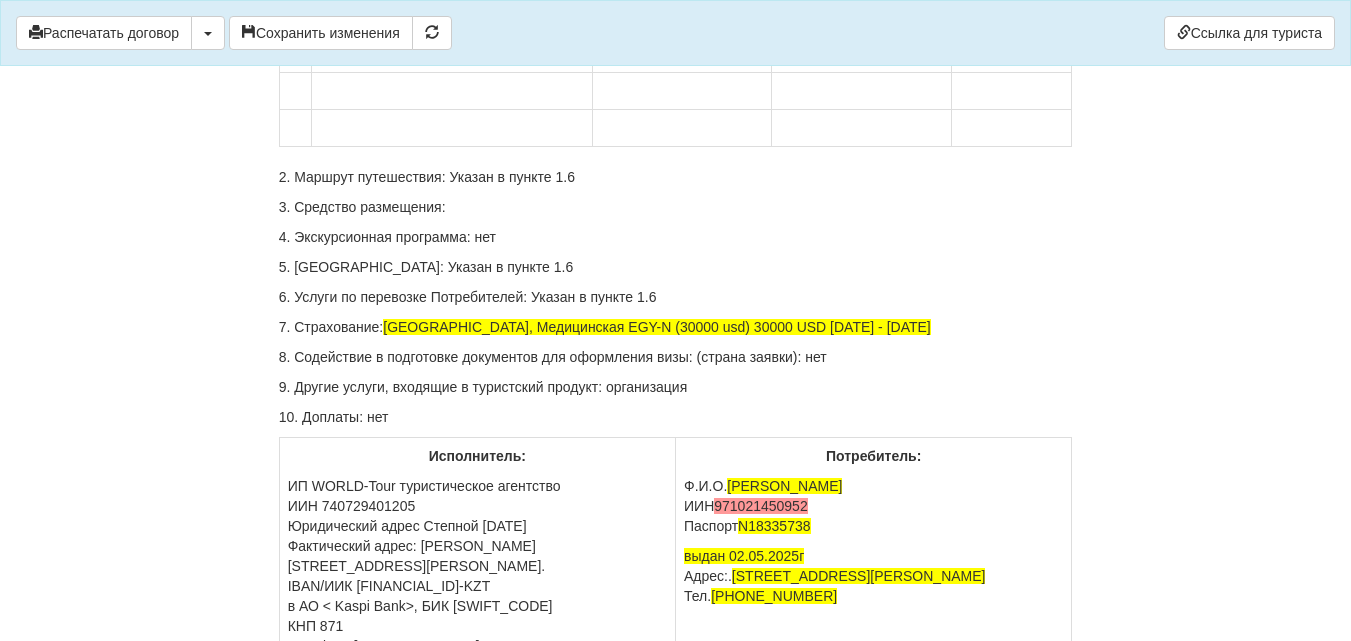 click at bounding box center [295, 91] 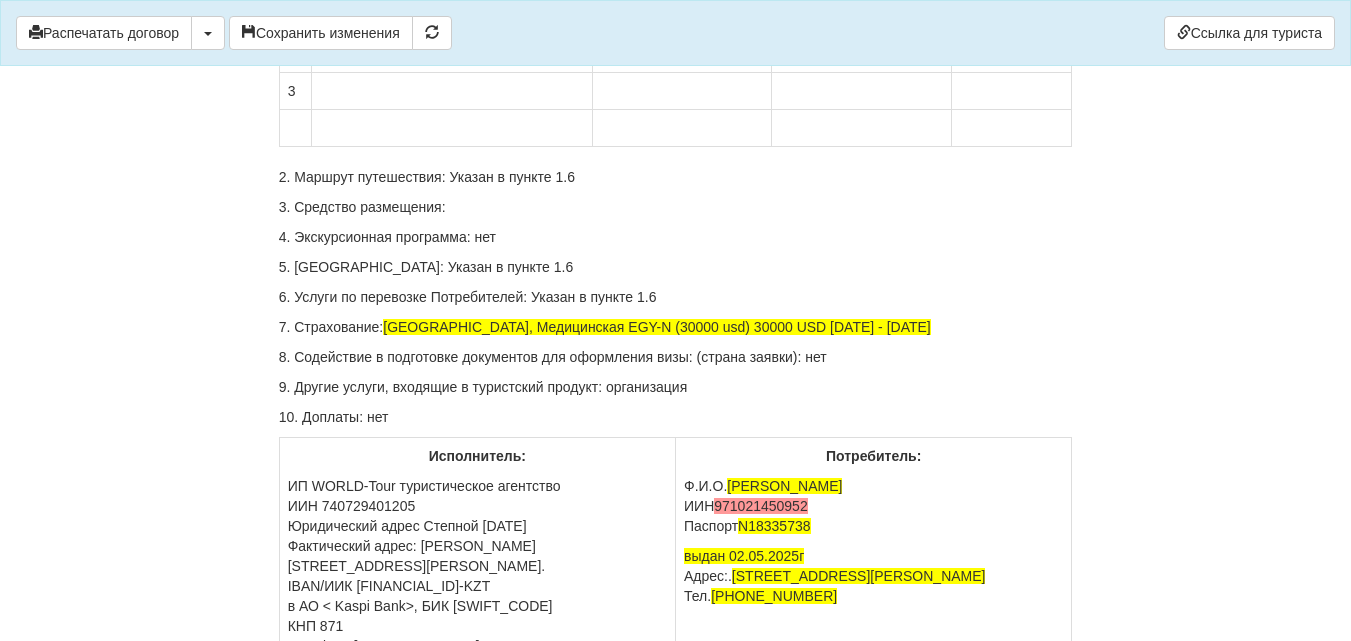 click at bounding box center (295, 128) 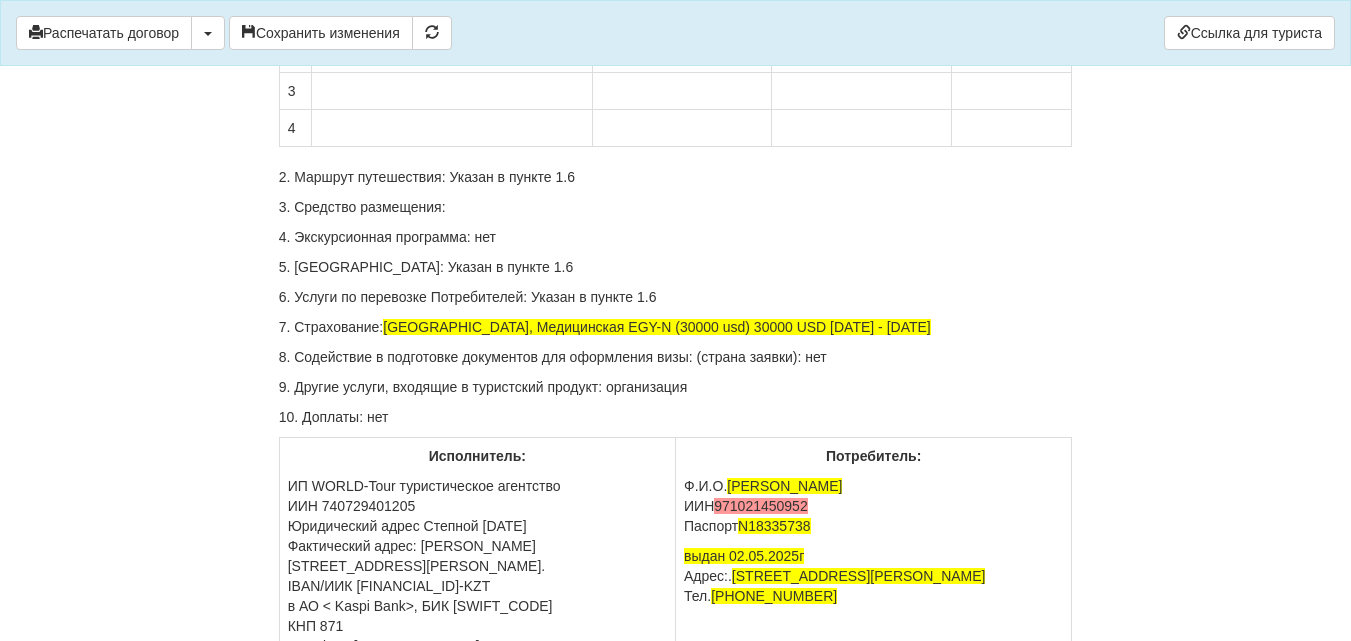 click at bounding box center [452, 128] 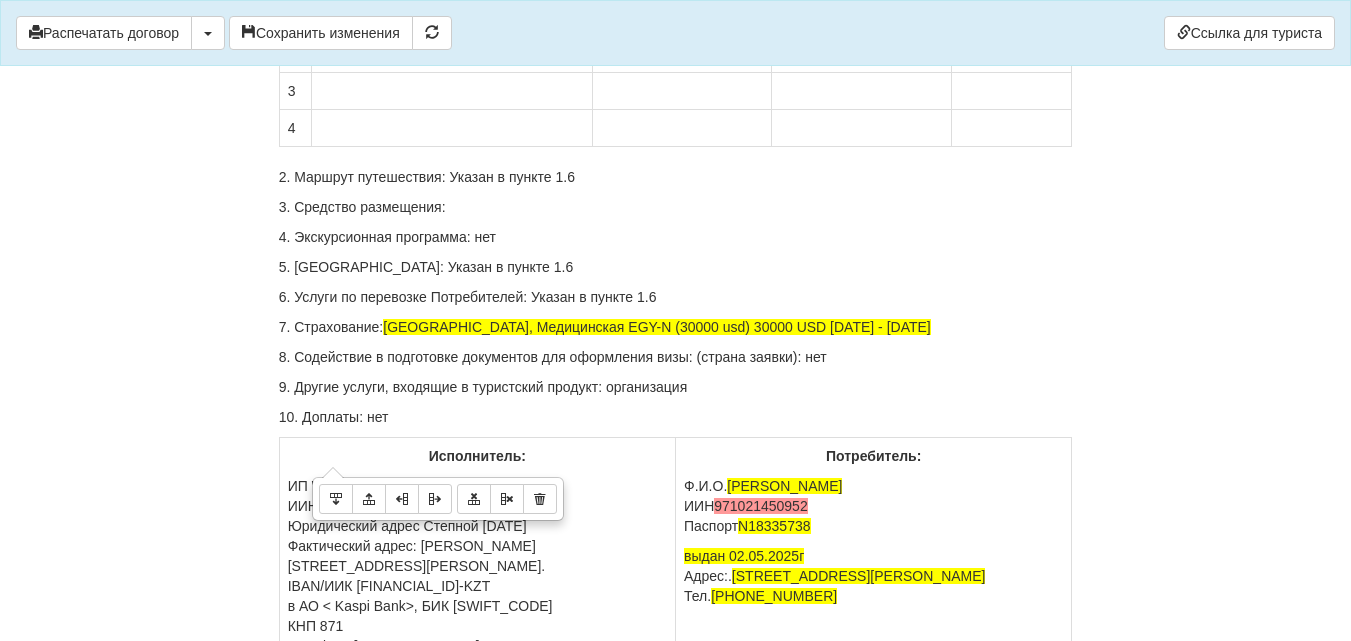 click at bounding box center [452, 91] 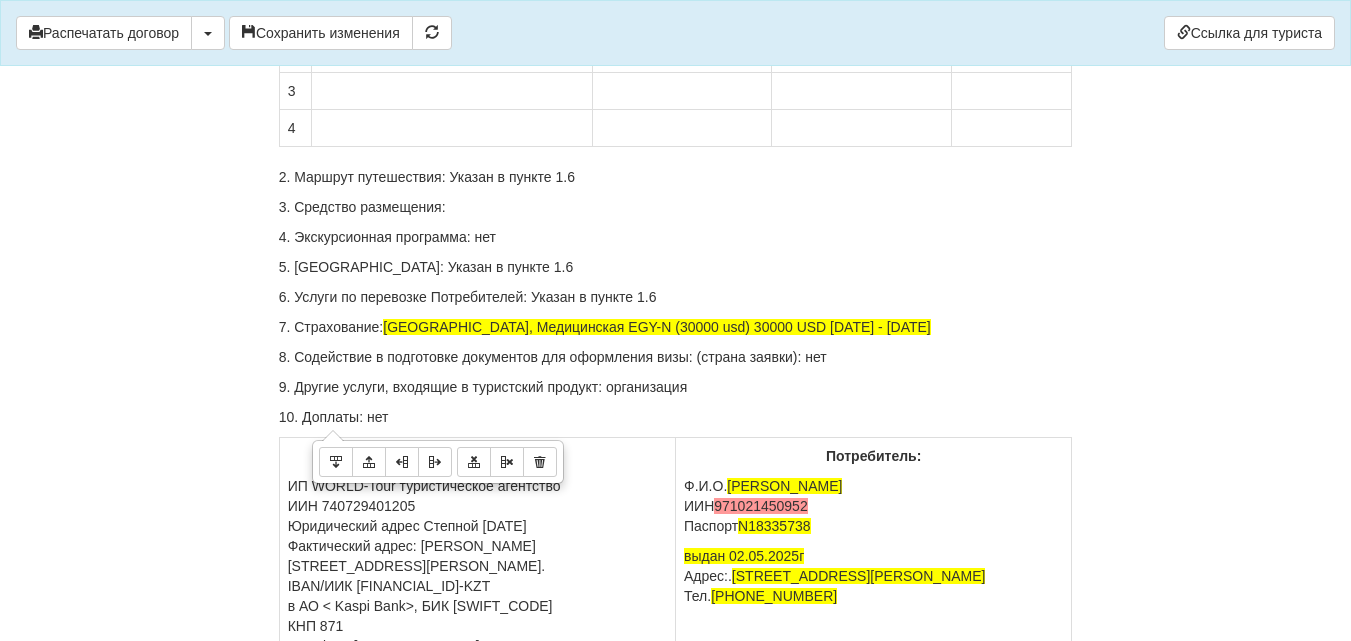 click on "2. Маршрут путешествия: Указан в пункте 1.6" at bounding box center (676, 177) 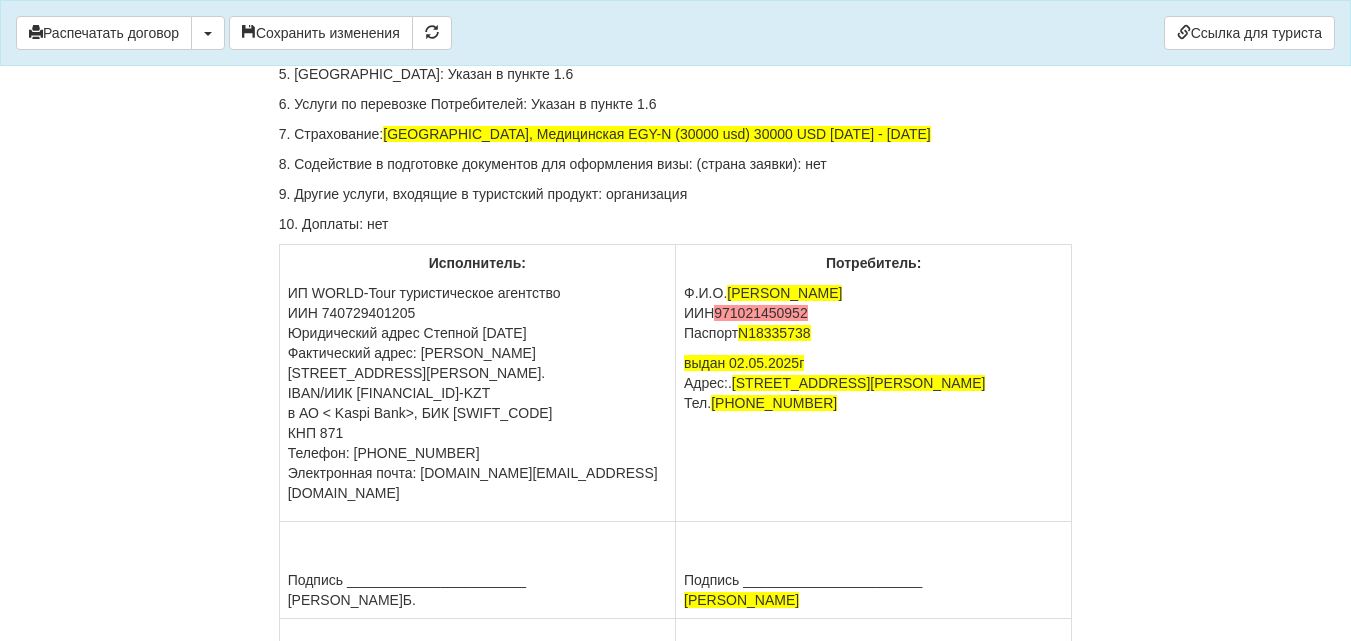 scroll, scrollTop: 13100, scrollLeft: 0, axis: vertical 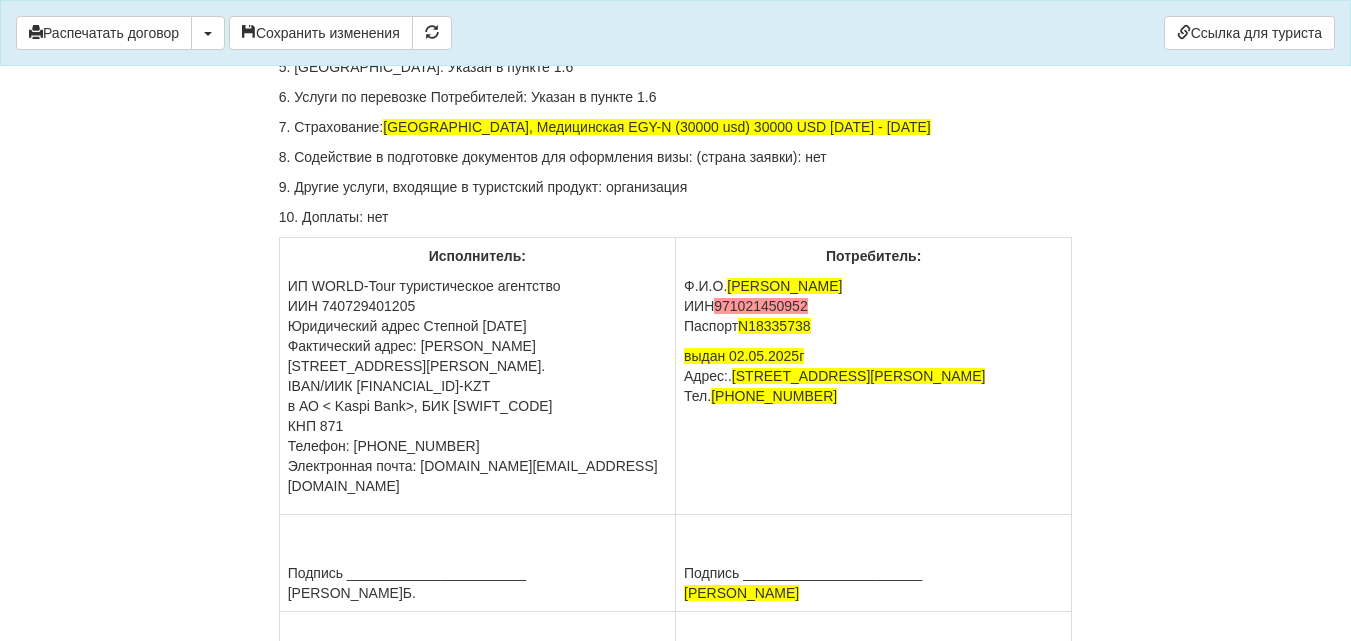 click on "10. Доплаты: нет" at bounding box center (676, 217) 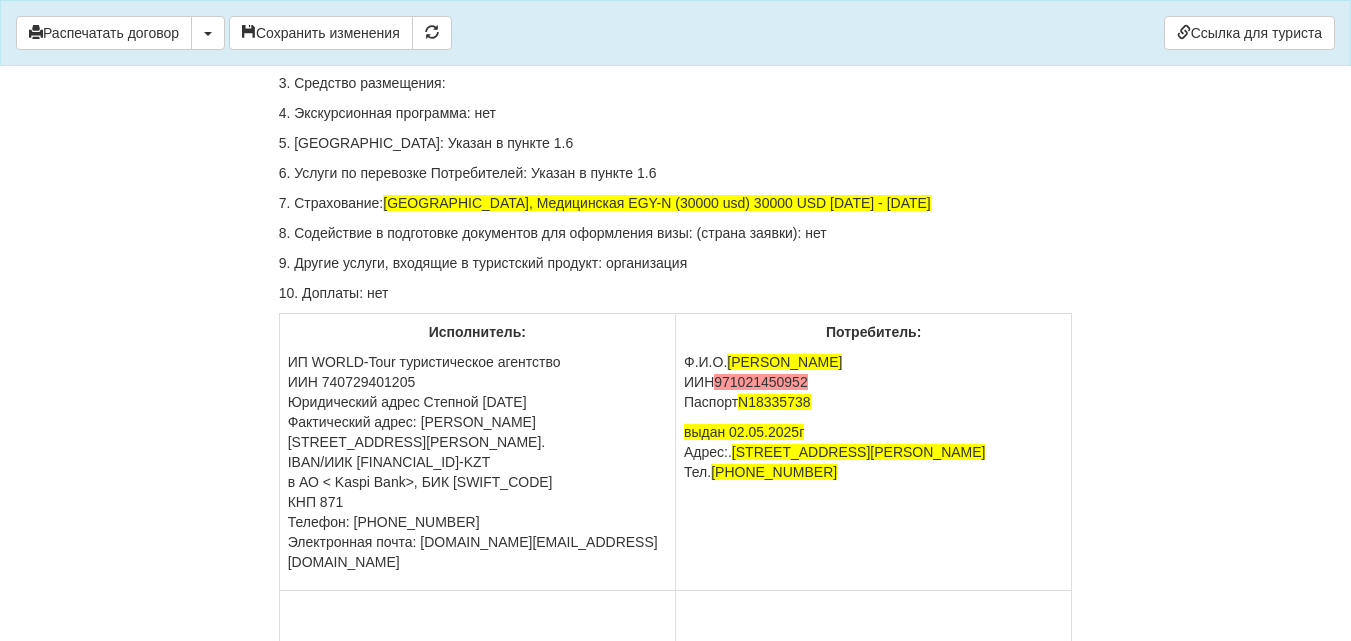 scroll, scrollTop: 13000, scrollLeft: 0, axis: vertical 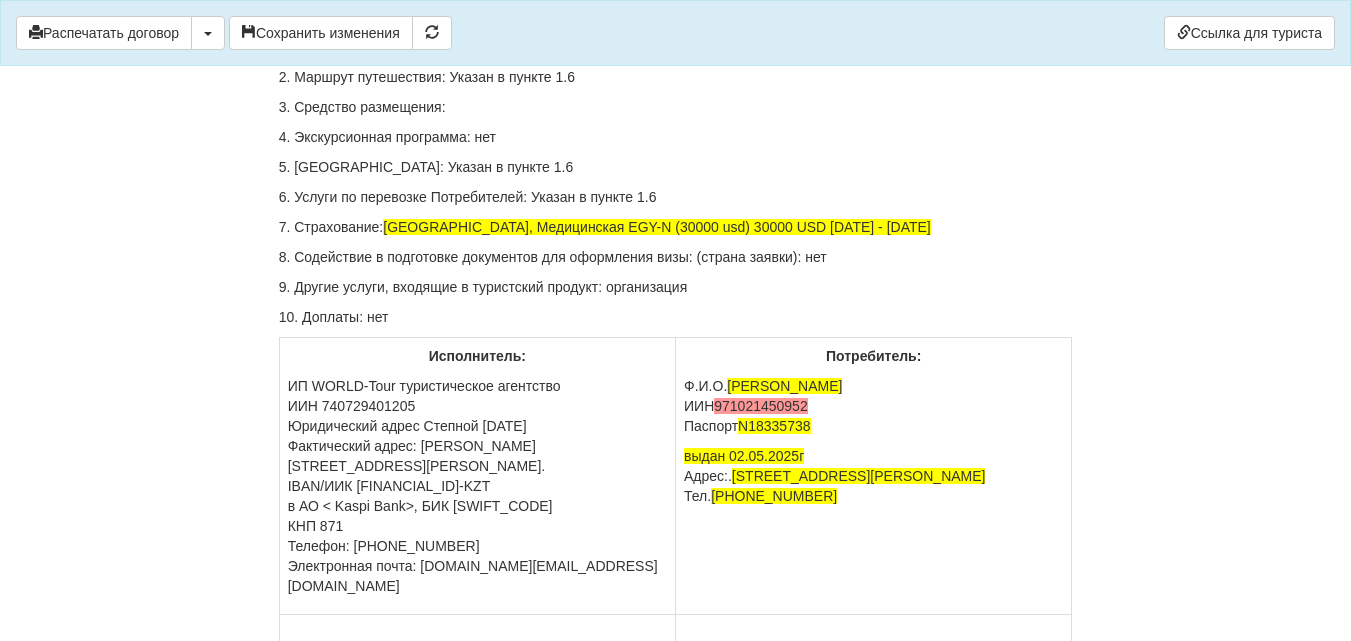 click on "3. Средство размещения:" at bounding box center (676, 107) 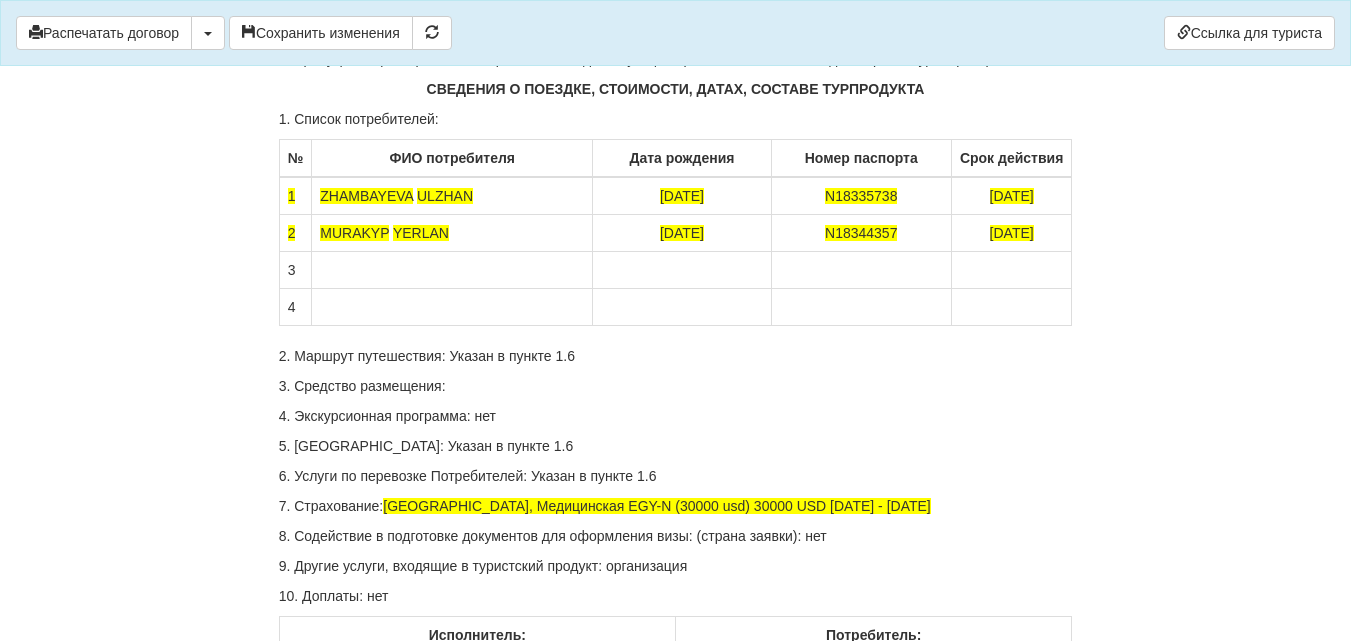 scroll, scrollTop: 12700, scrollLeft: 0, axis: vertical 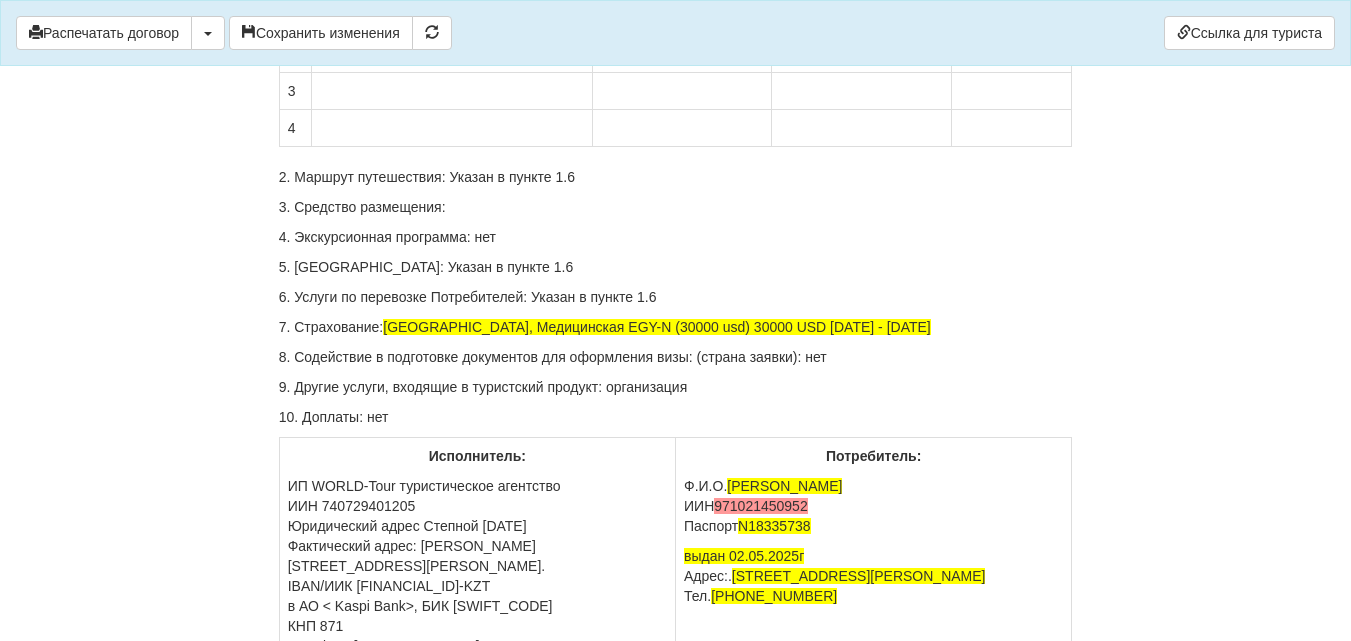 click at bounding box center [452, 91] 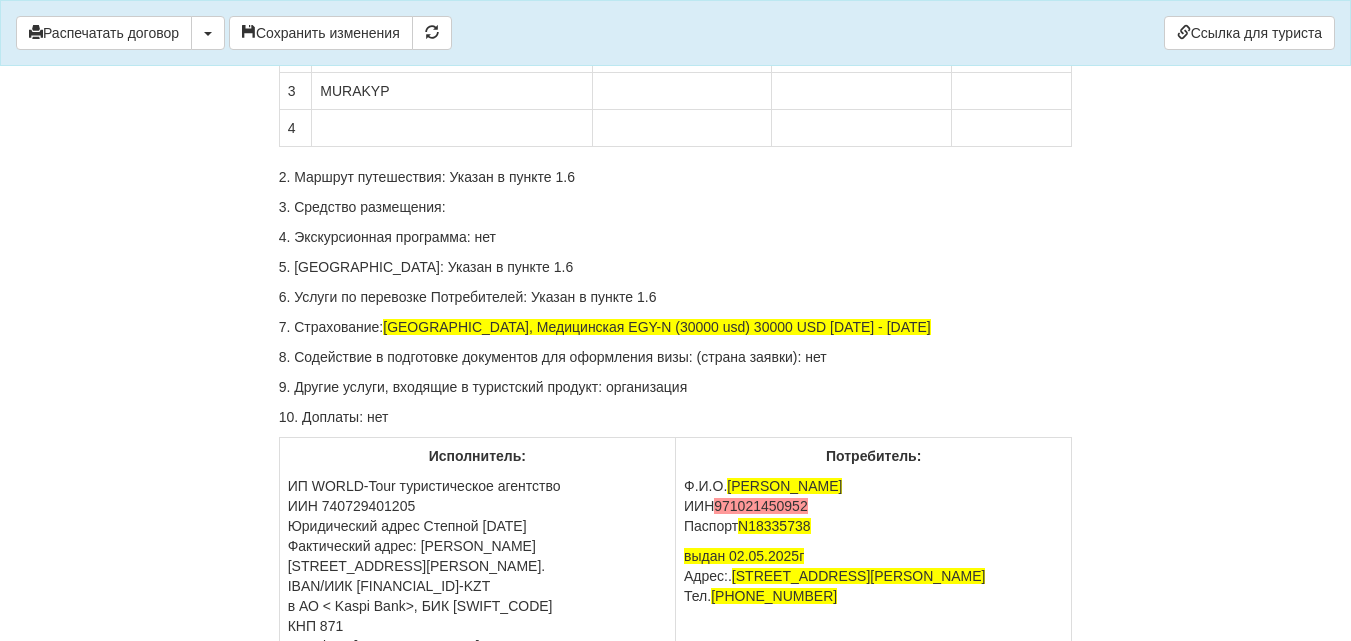 click at bounding box center (861, 91) 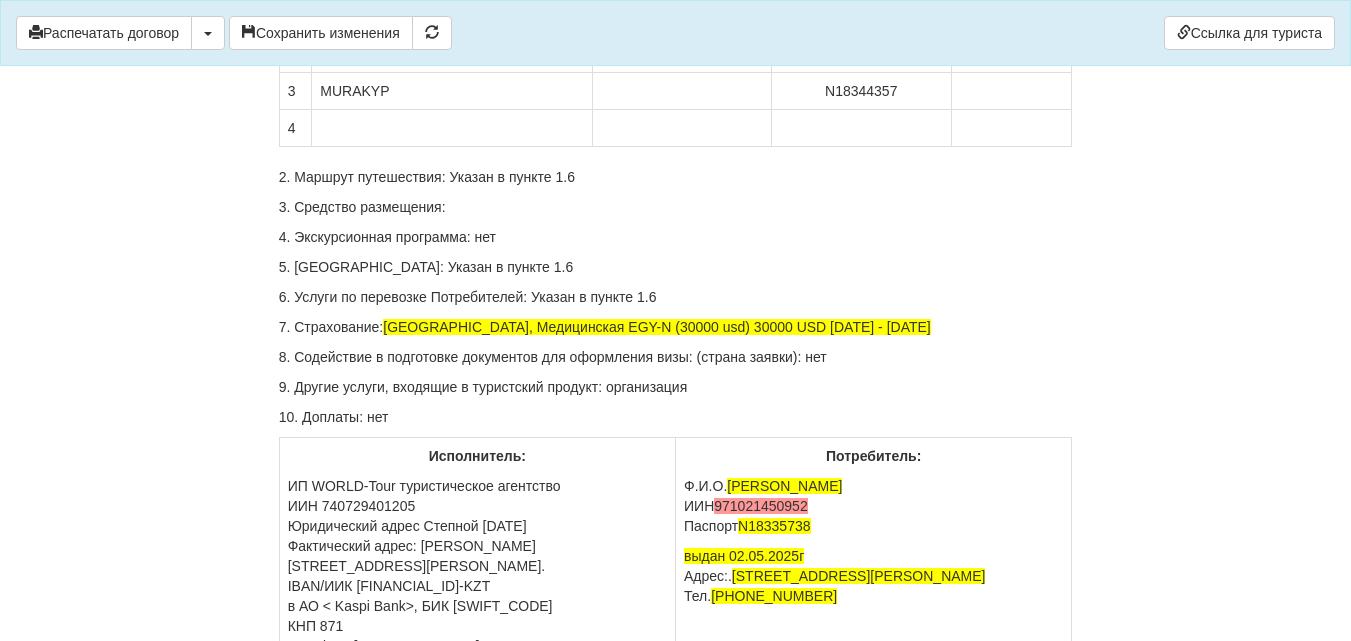 click on "MURAKYP" at bounding box center (452, 91) 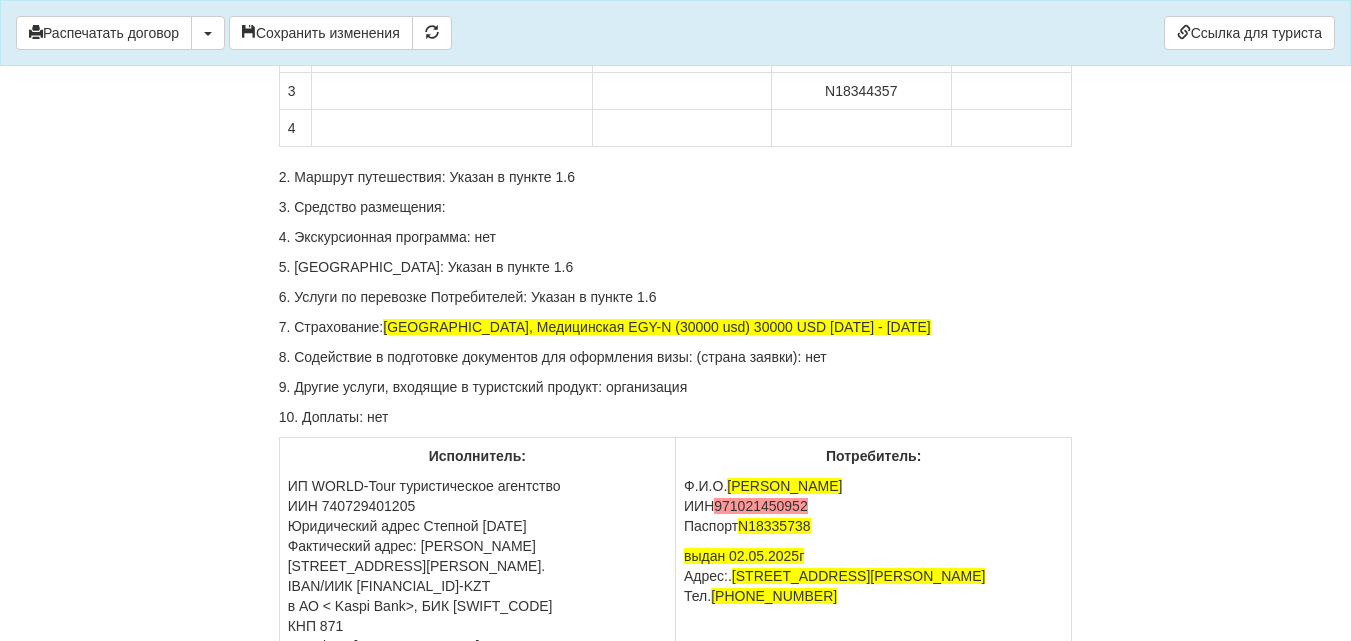 click on "N18344357" at bounding box center (861, 91) 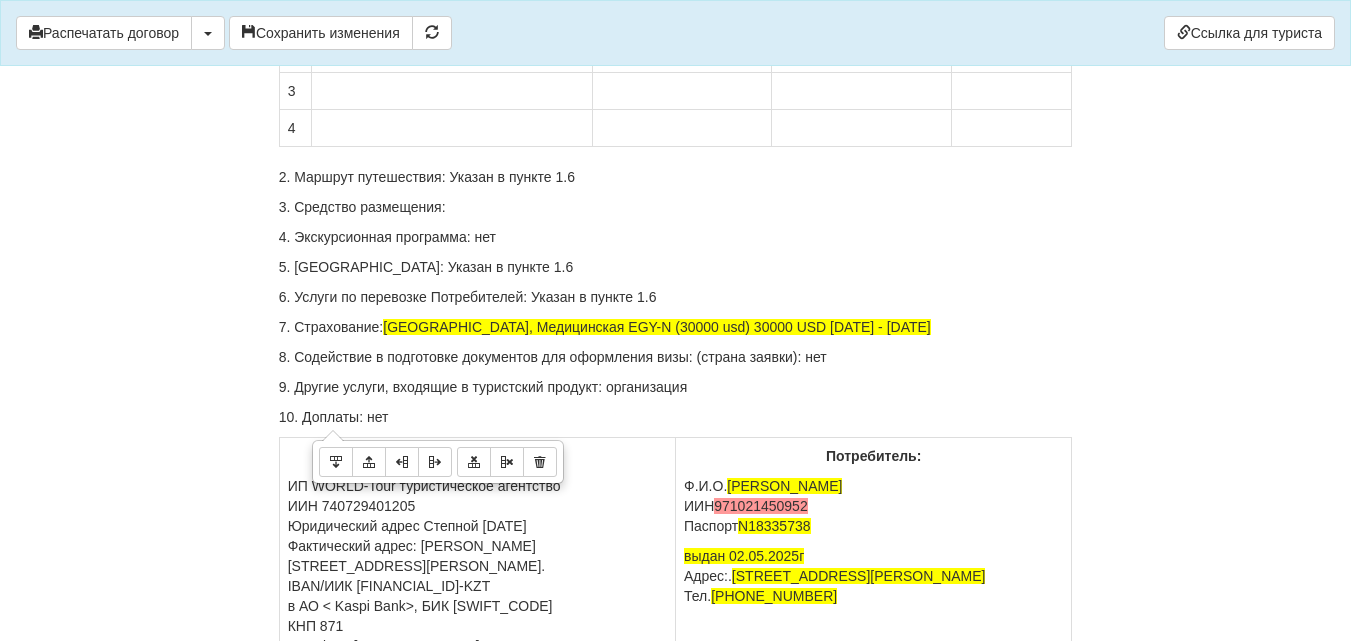 click at bounding box center [452, 91] 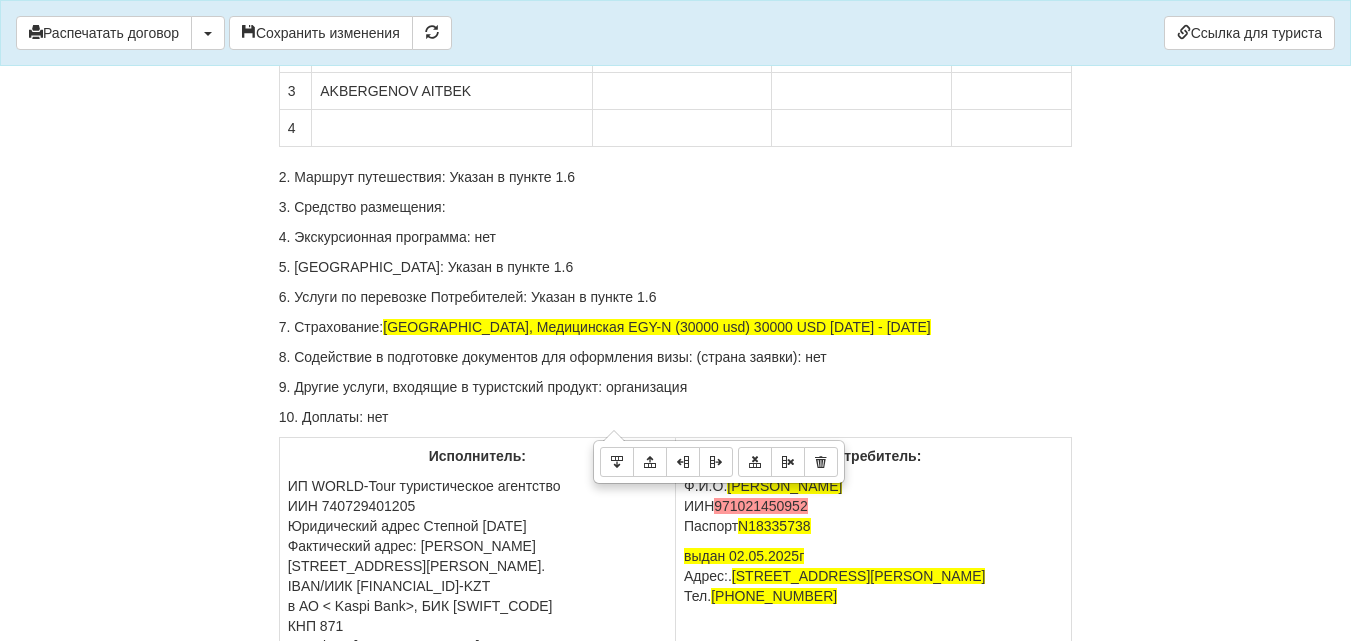 click at bounding box center (682, 91) 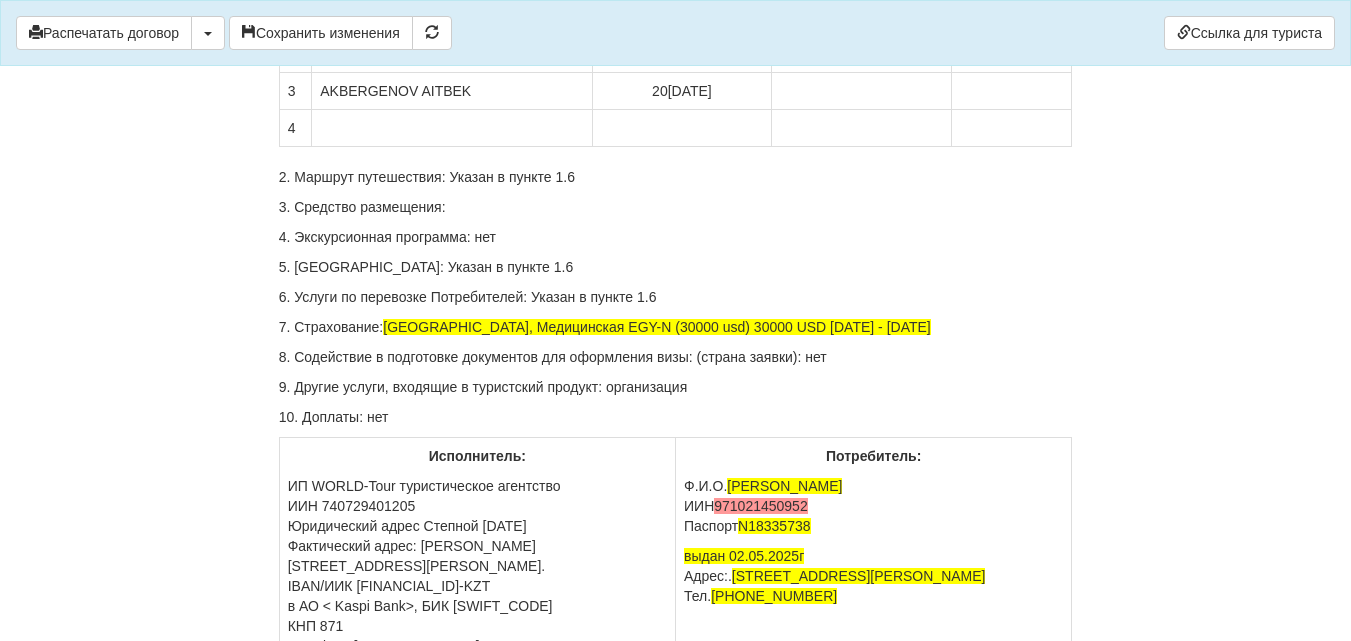 click at bounding box center [861, 91] 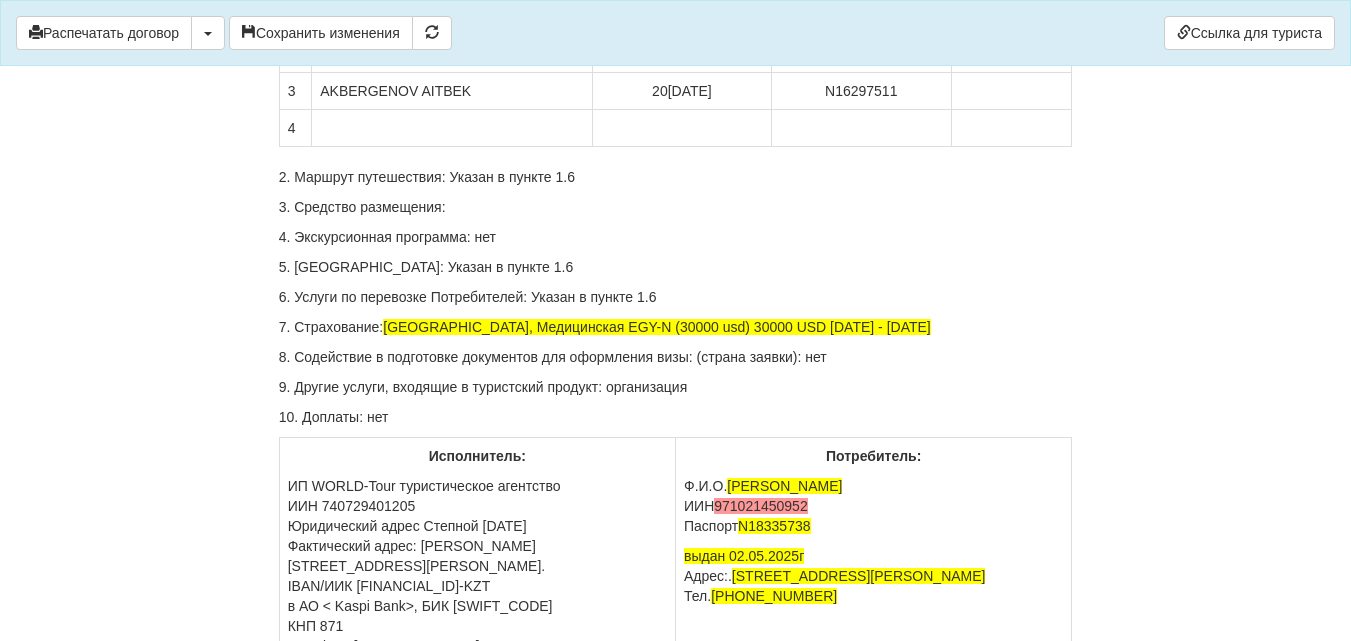 click at bounding box center [1011, 91] 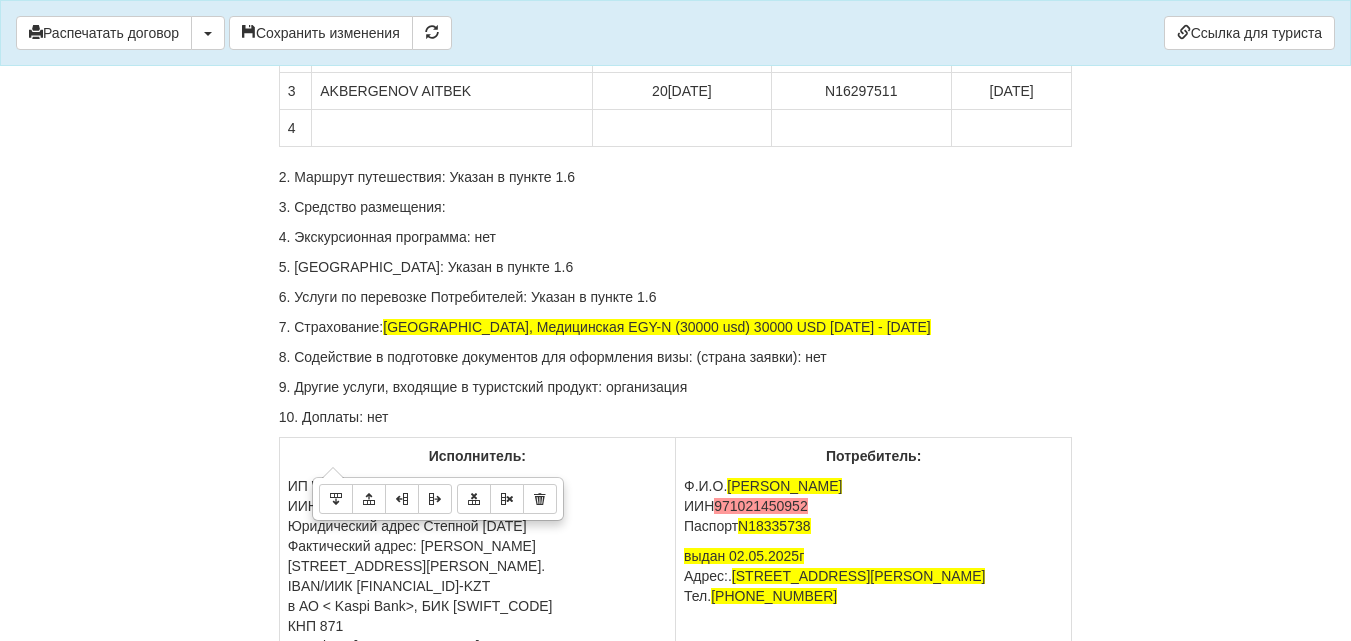 click at bounding box center [452, 128] 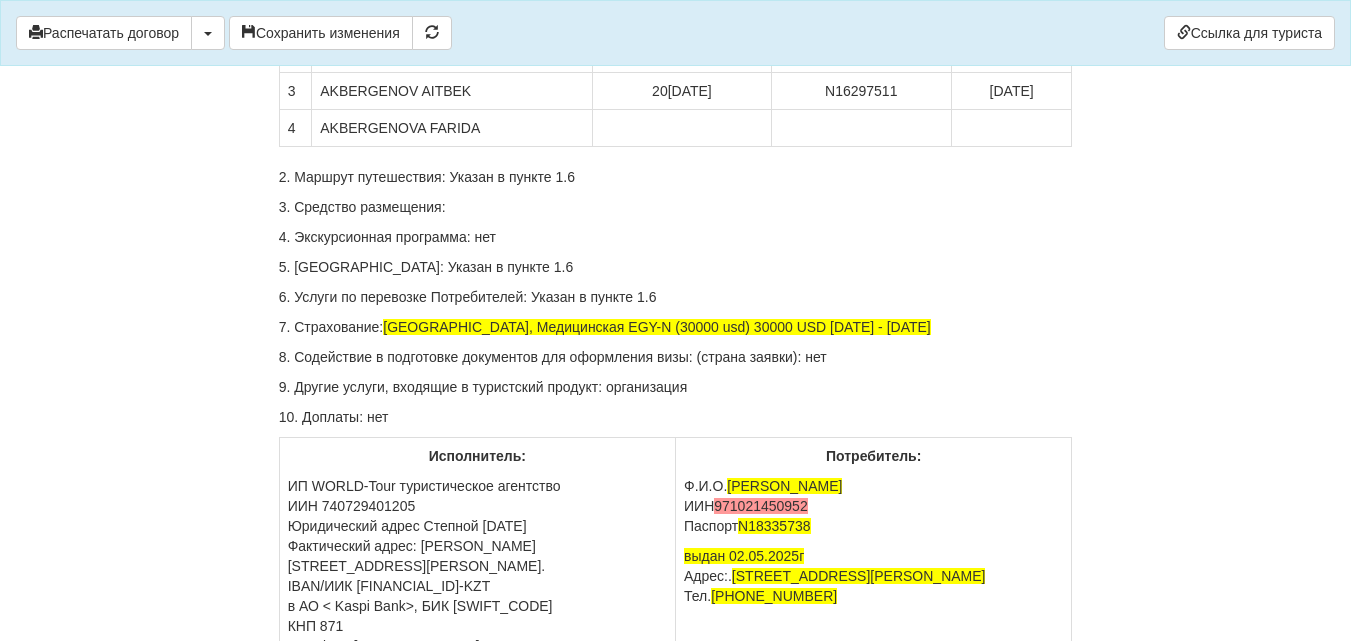 click at bounding box center (682, 128) 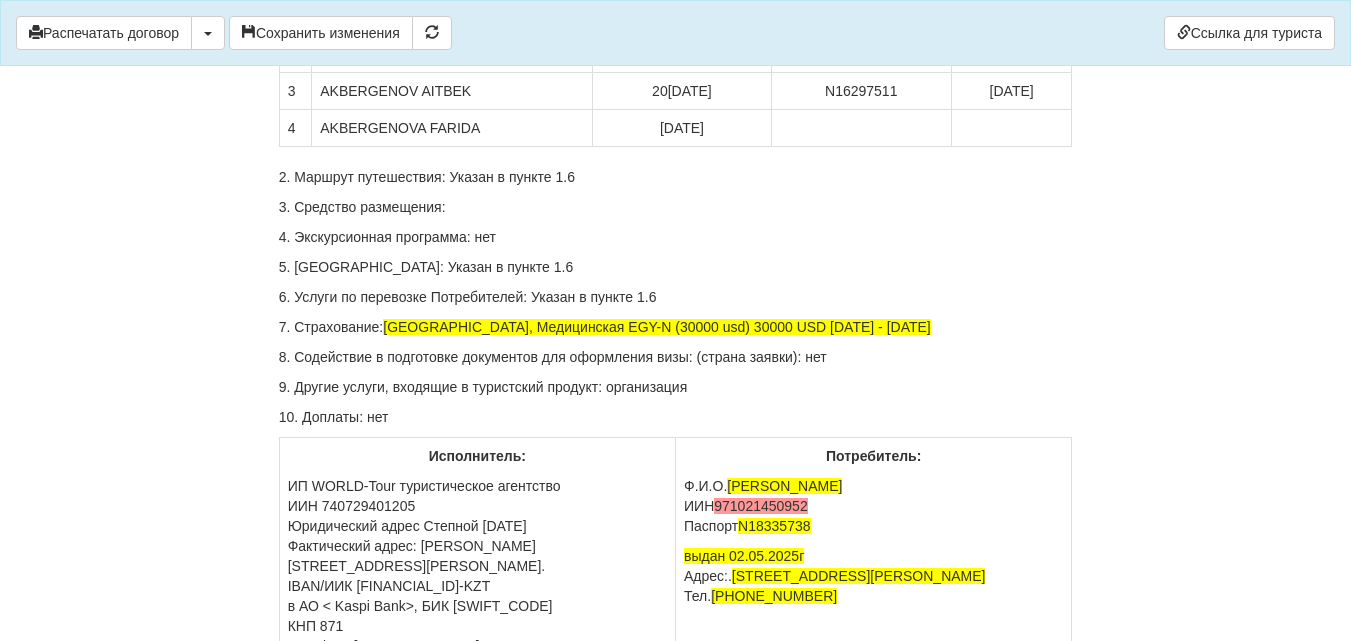 click at bounding box center [861, 128] 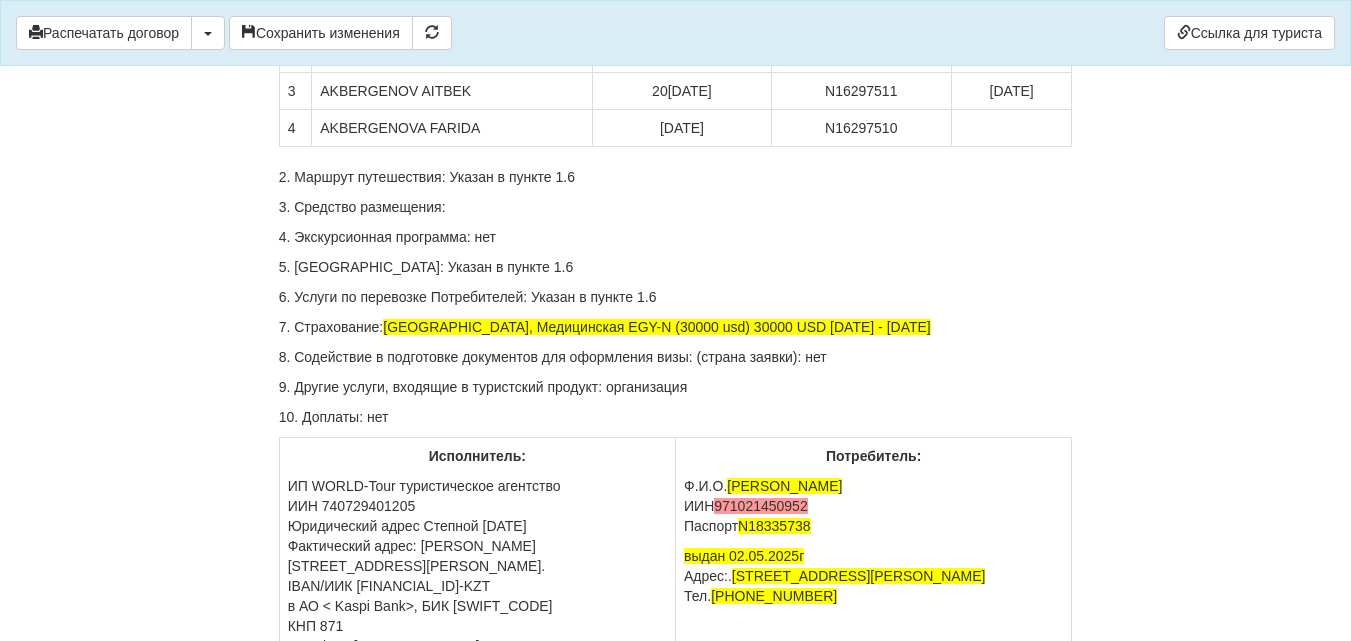 click at bounding box center [1011, 128] 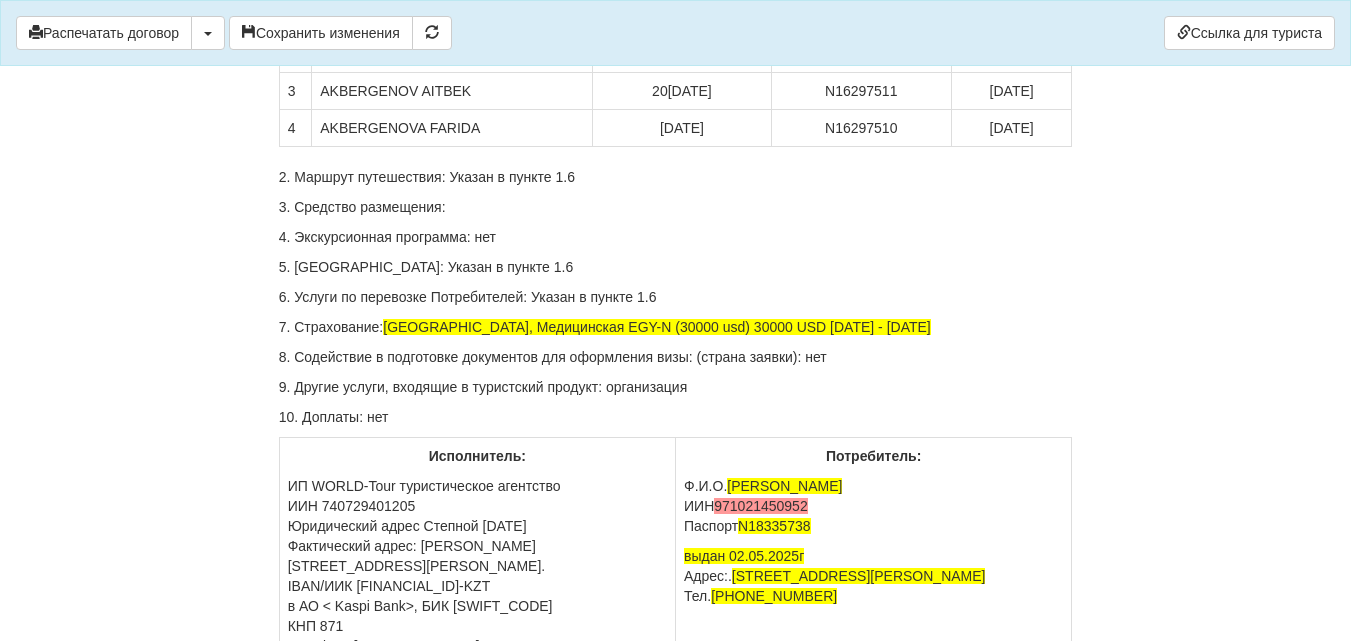 click on "ДОГОВОР ОКАЗАНИЯ ТУРИСТСКИХ УСЛУГ 397167-397152-SL
От  28.04.2025  г.
ИП «World-Tour», ИИН/БИН 740729401205, зарегистрированное в соответствии с законодательством Республики Казахстан, в лице
Кусаинова Назгуль Бакытовна, действующего на основании талона-уведомления о регистрации индивидуального предпринимателя KZ55UWQ00899845 13.08.2018г от выданного  3020 УГД по району им Казыбек би г.Караганды ,
в дальнейшем именуемое  «Исполнитель» , с одной стороны, и
ZHAMBAYEVA ULZHAN , дата рождения  21.10.1997  года, ИИН  971021450952 , паспорт серии KAZ номер  N18335738 , адрес       г.Караганда, Букетова 3/5 кв.105 ," at bounding box center (676, -5166) 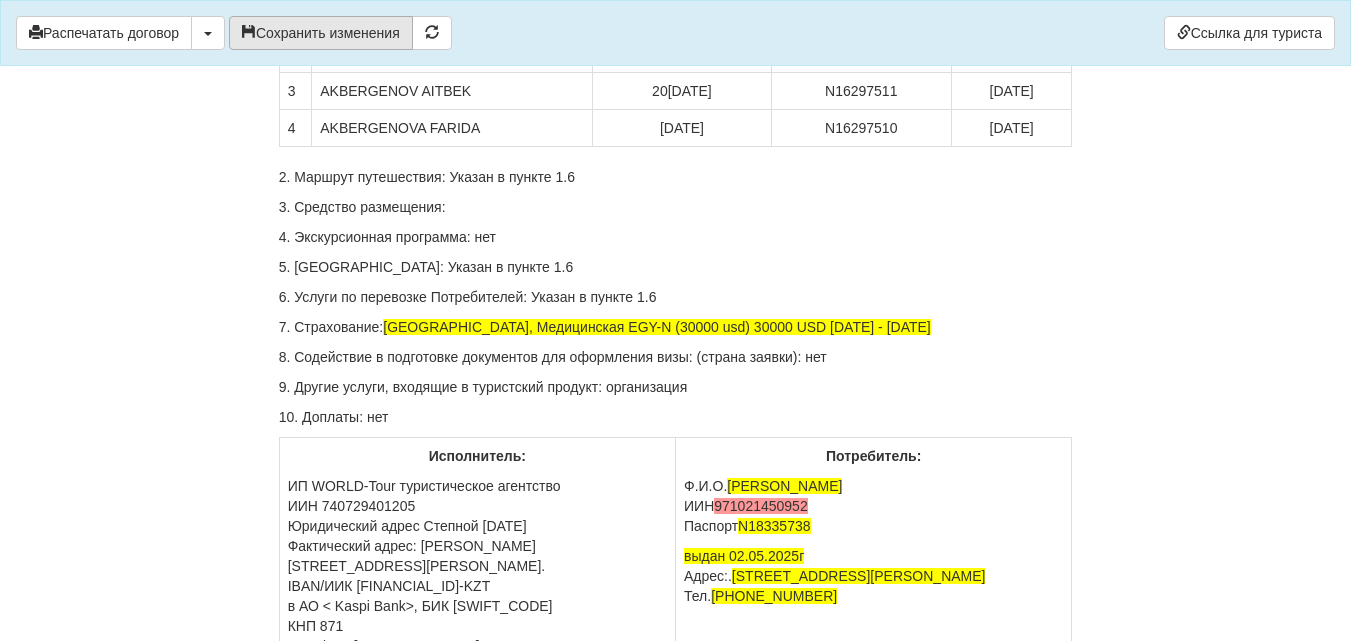 click on "Сохранить изменения" at bounding box center [321, 33] 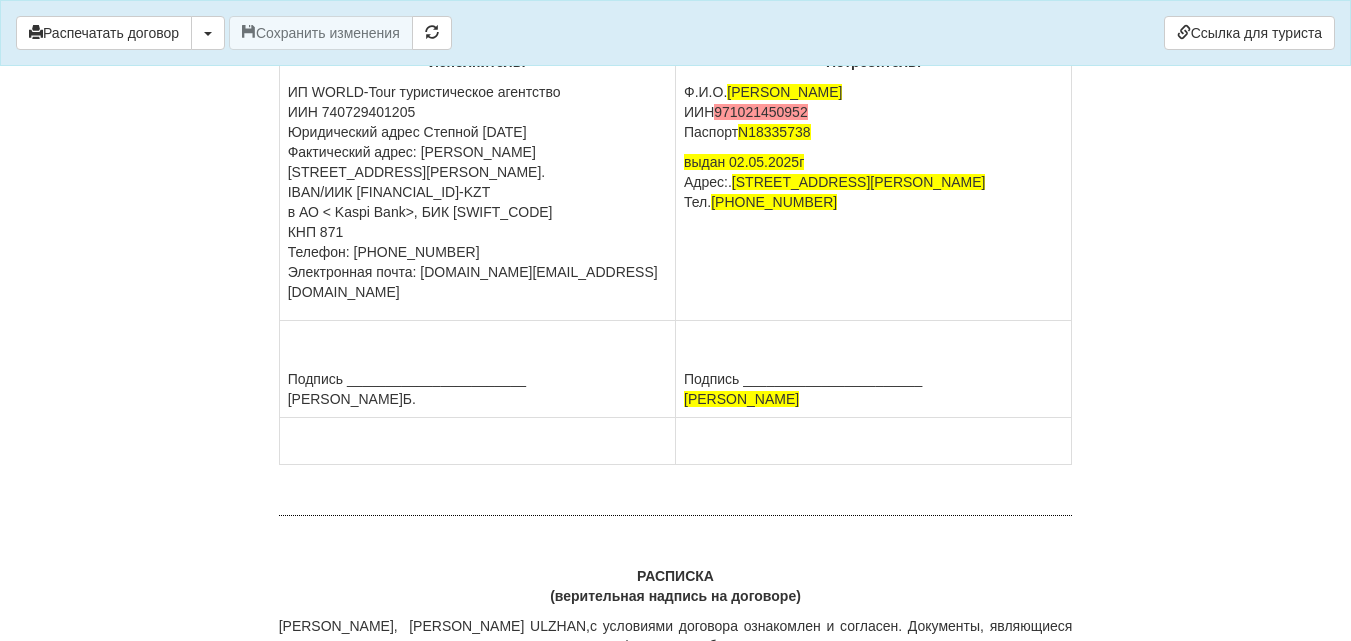 scroll, scrollTop: 13100, scrollLeft: 0, axis: vertical 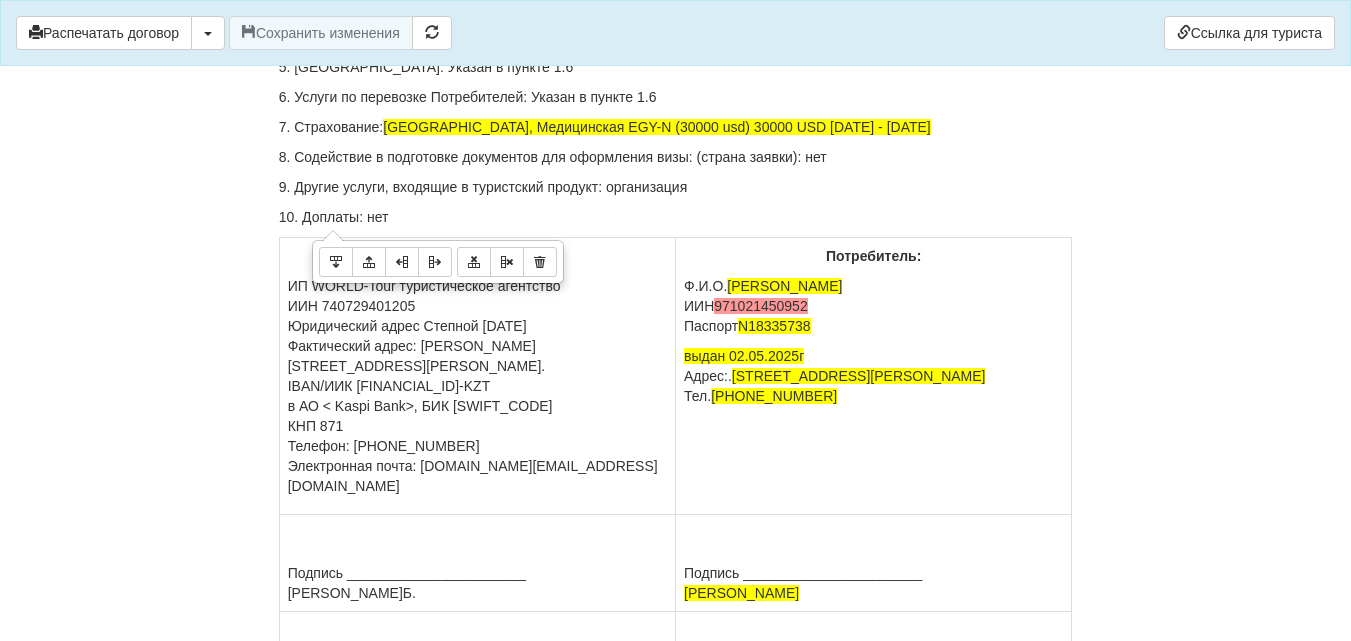 drag, startPoint x: 329, startPoint y: 201, endPoint x: 1057, endPoint y: 212, distance: 728.0831 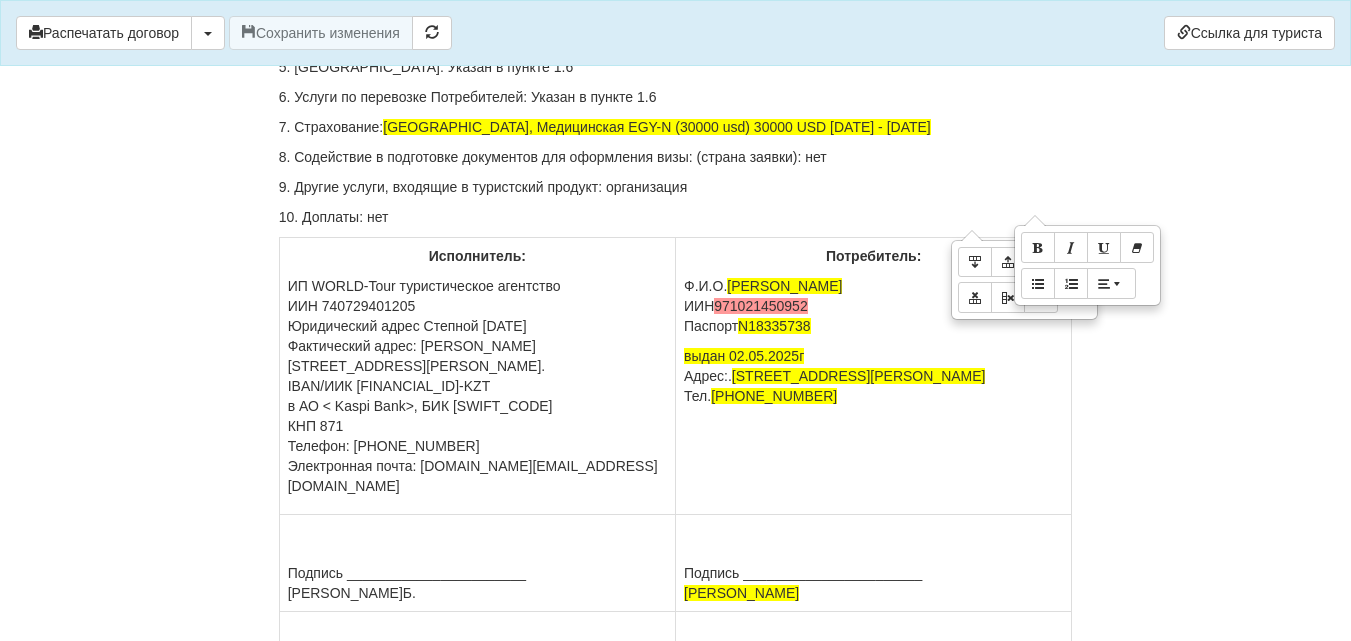 copy on "AKBERGENOV AITBEK         20.07.1955     N16297511 21.01.2034" 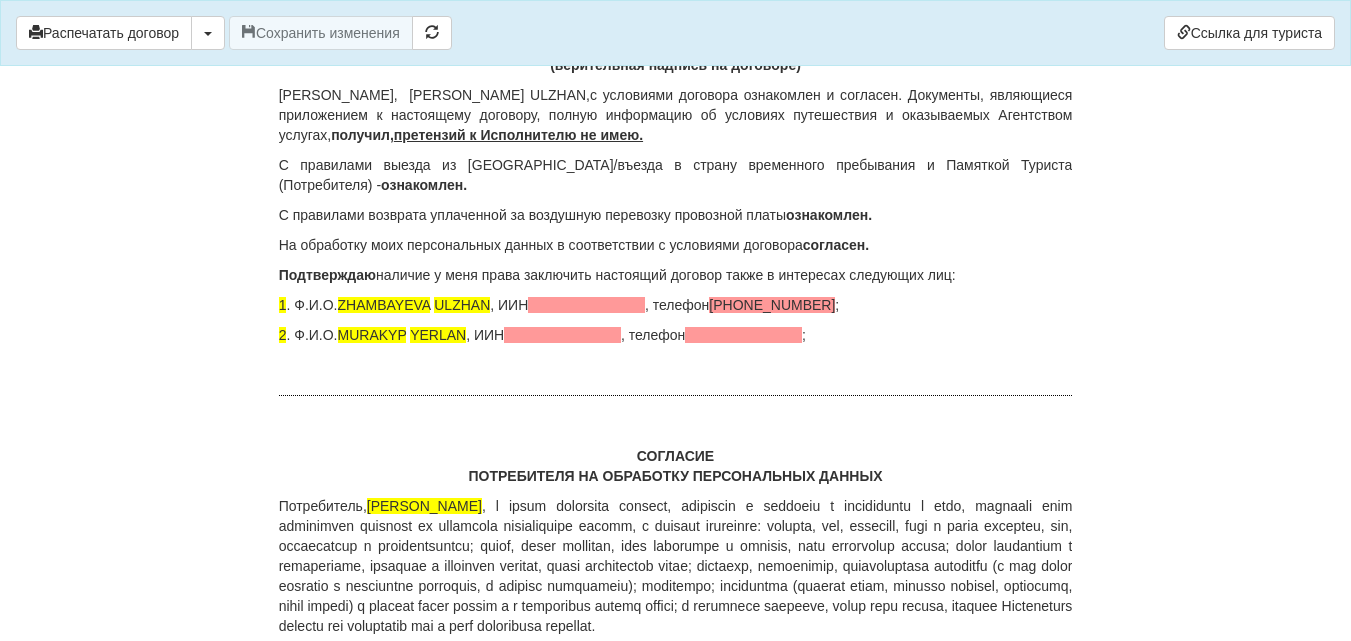 scroll, scrollTop: 14000, scrollLeft: 0, axis: vertical 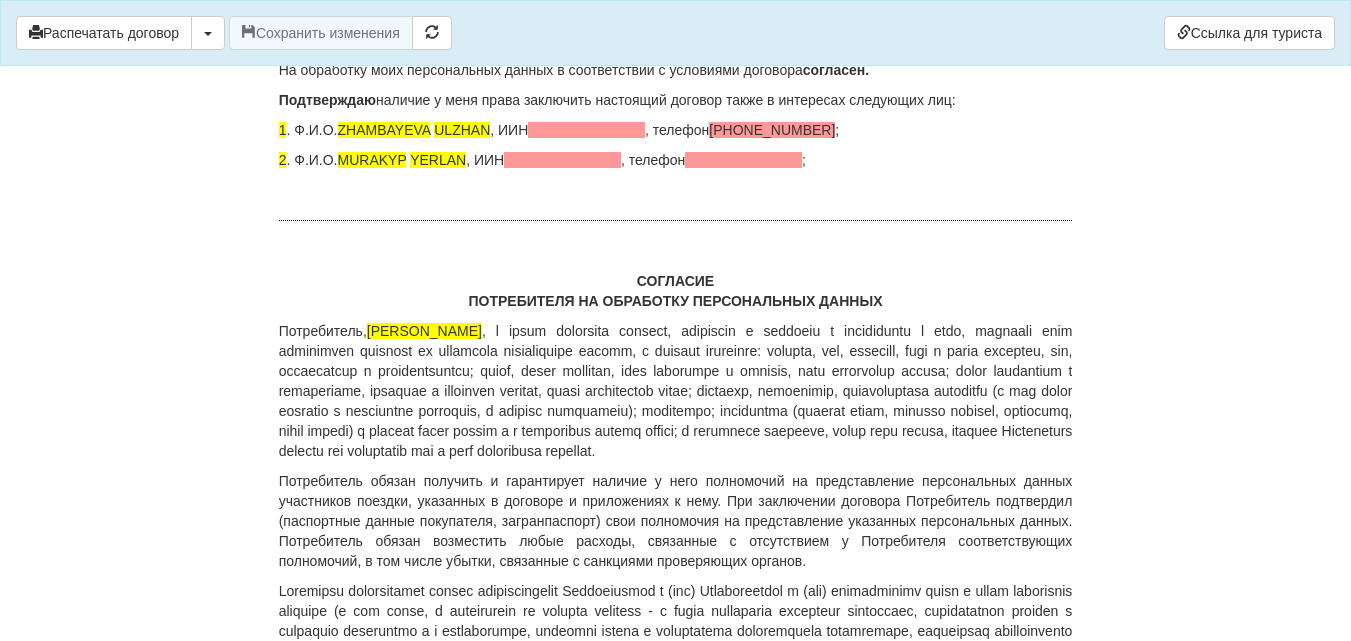 click on "ДОГОВОР ОКАЗАНИЯ ТУРИСТСКИХ УСЛУГ 397167-397152-SL
От  28.04.2025  г.
ИП «World-Tour», ИИН/БИН 740729401205, зарегистрированное в соответствии с законодательством Республики Казахстан, в лице
Кусаинова Назгуль Бакытовна, действующего на основании талона-уведомления о регистрации индивидуального предпринимателя KZ55UWQ00899845 13.08.2018г от выданного  3020 УГД по району им Казыбек би г.Караганды ,
в дальнейшем именуемое  «Исполнитель» , с одной стороны, и
ZHAMBAYEVA ULZHAN , дата рождения  21.10.1997  года, ИИН  971021450952 , паспорт серии KAZ номер  N18335738 , адрес       г.Караганда, Букетова 3/5 кв.105 ," at bounding box center [676, -6266] 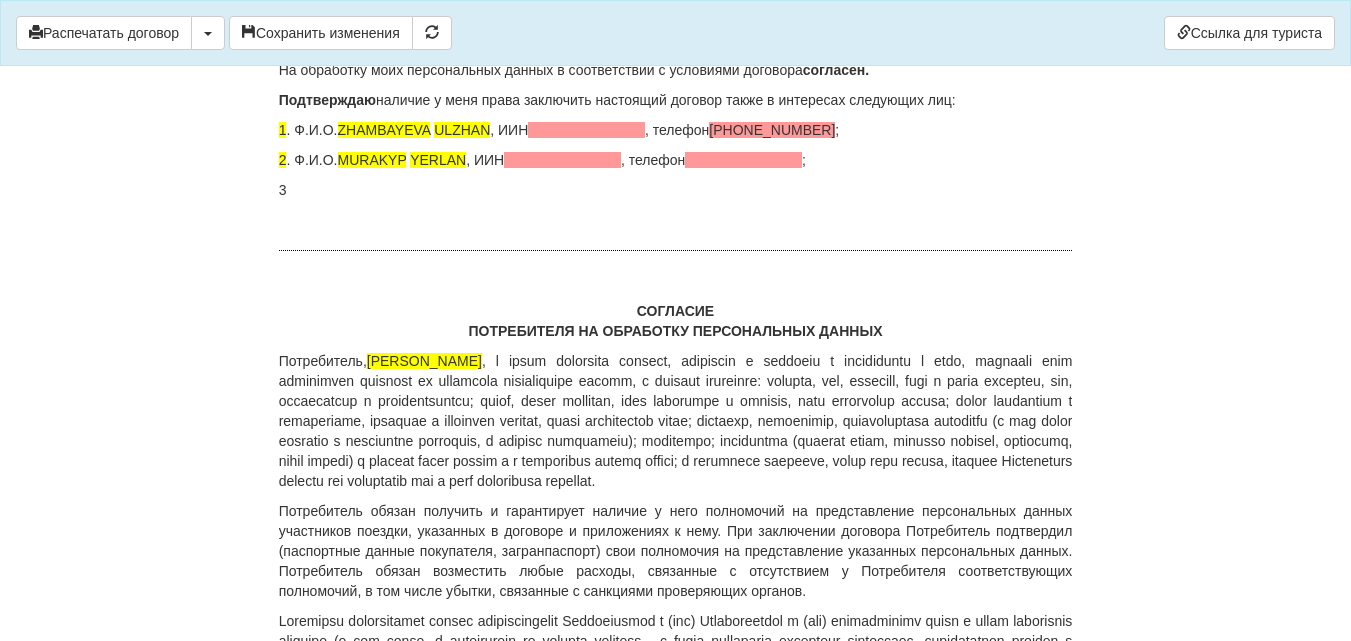 click on "3" at bounding box center (676, 190) 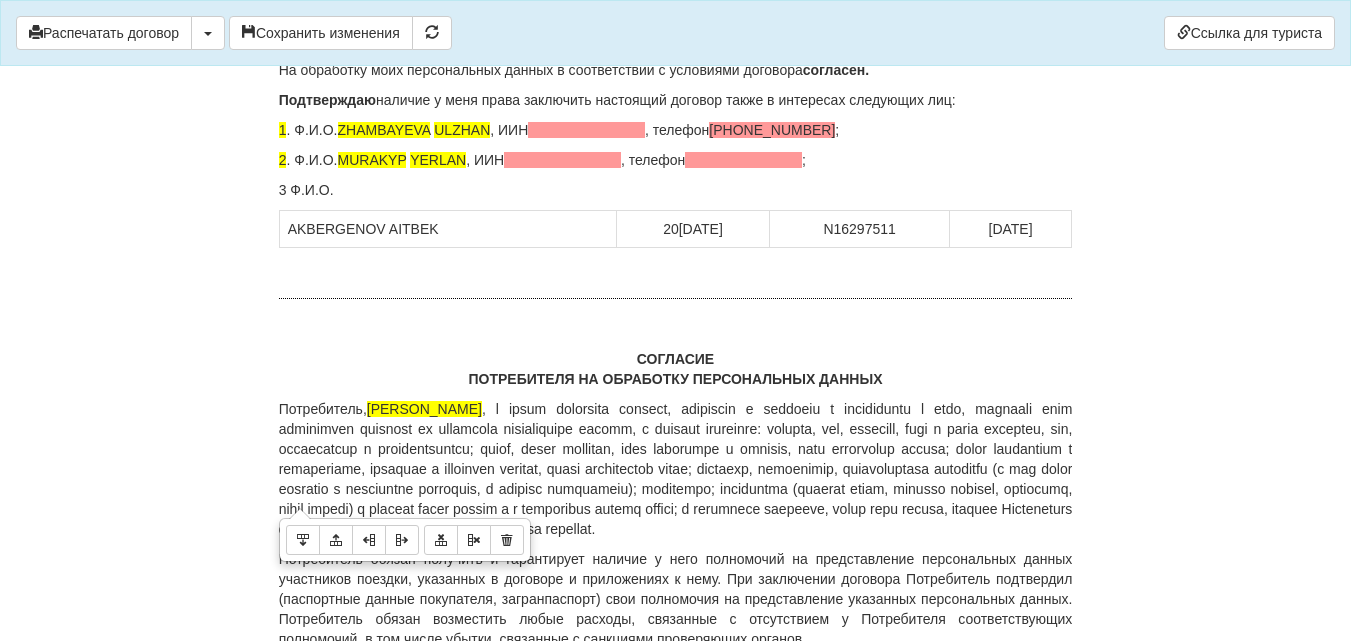 drag, startPoint x: 294, startPoint y: 484, endPoint x: 471, endPoint y: 484, distance: 177 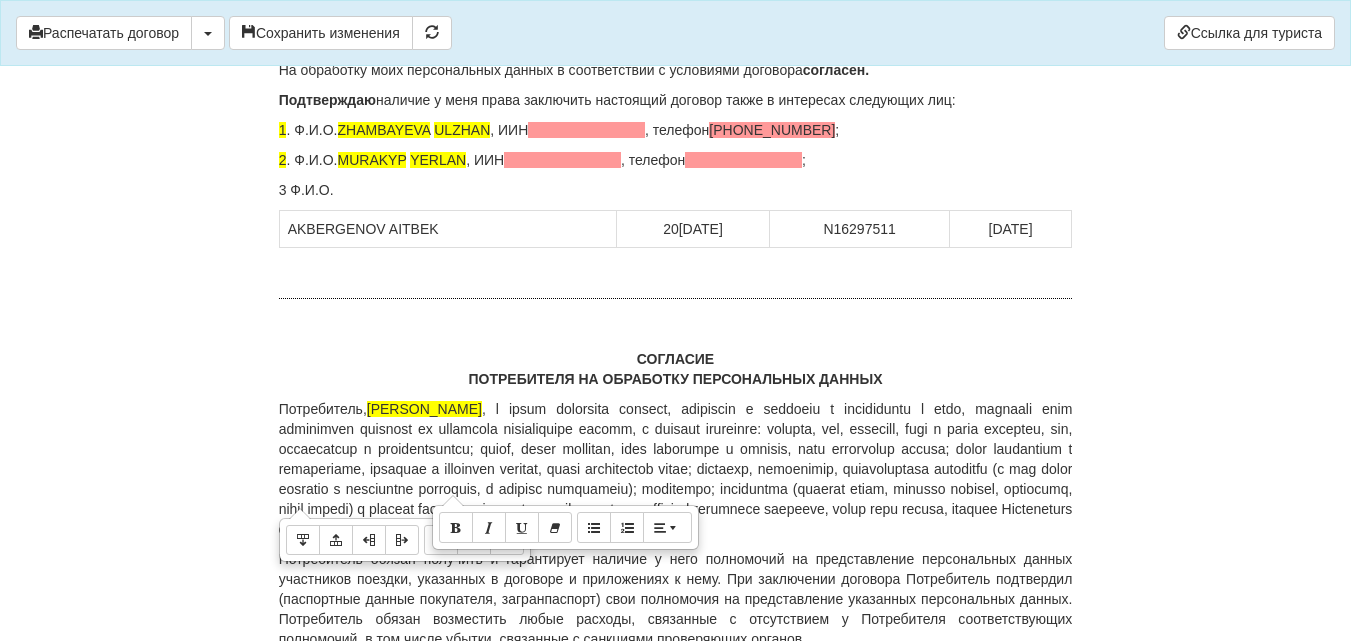 copy on "AKBERGENOV AITBEK" 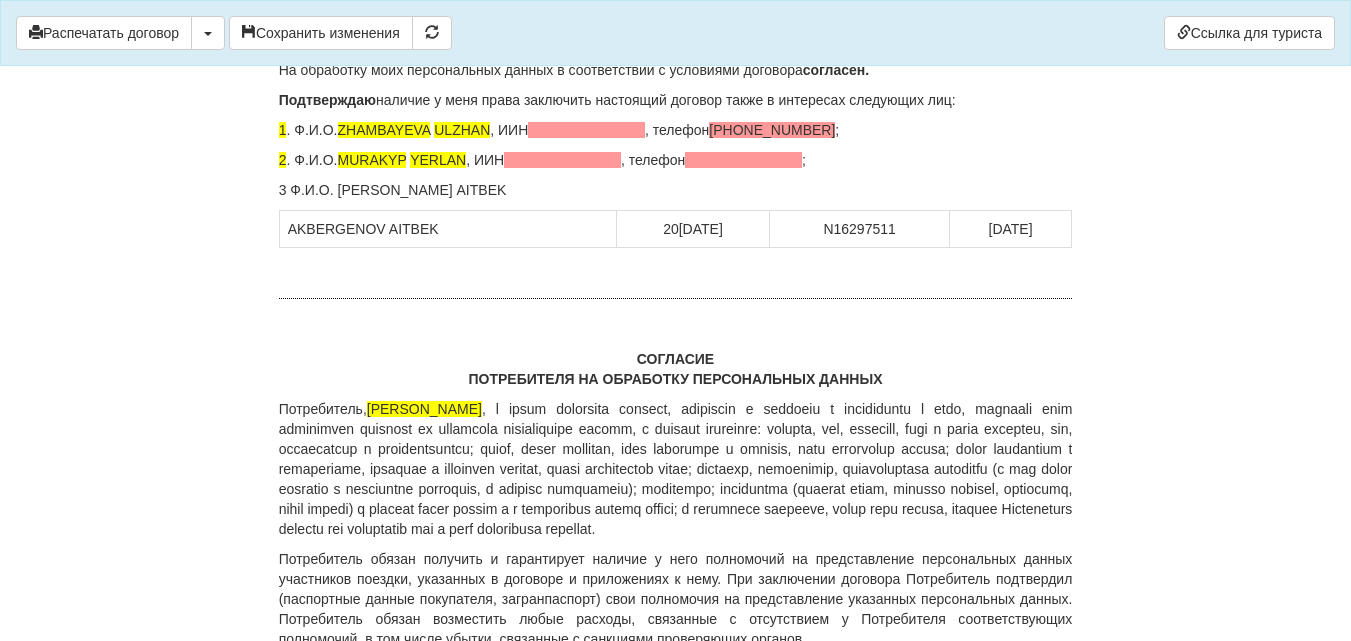 click on "3 Ф.И.О.    AKBERGENOV AITBEK" at bounding box center [676, 190] 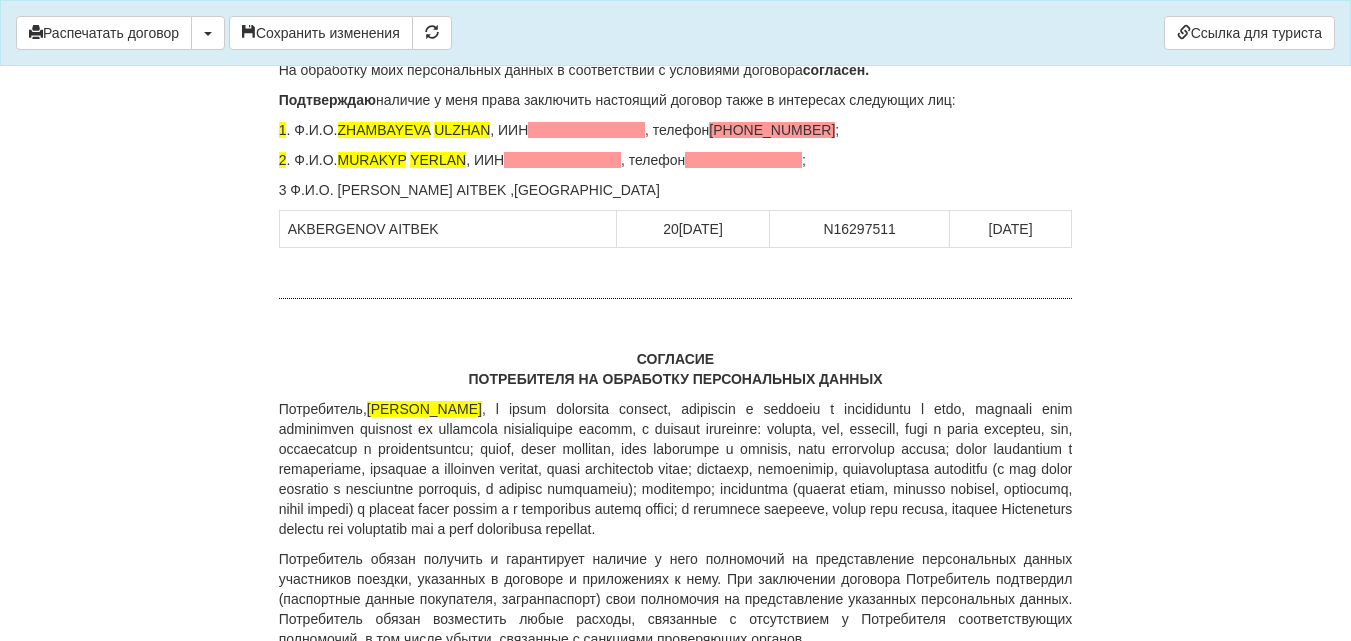 click on "3 Ф.И.О.    AKBERGENOV AITBEK ,ИИН" at bounding box center (676, 190) 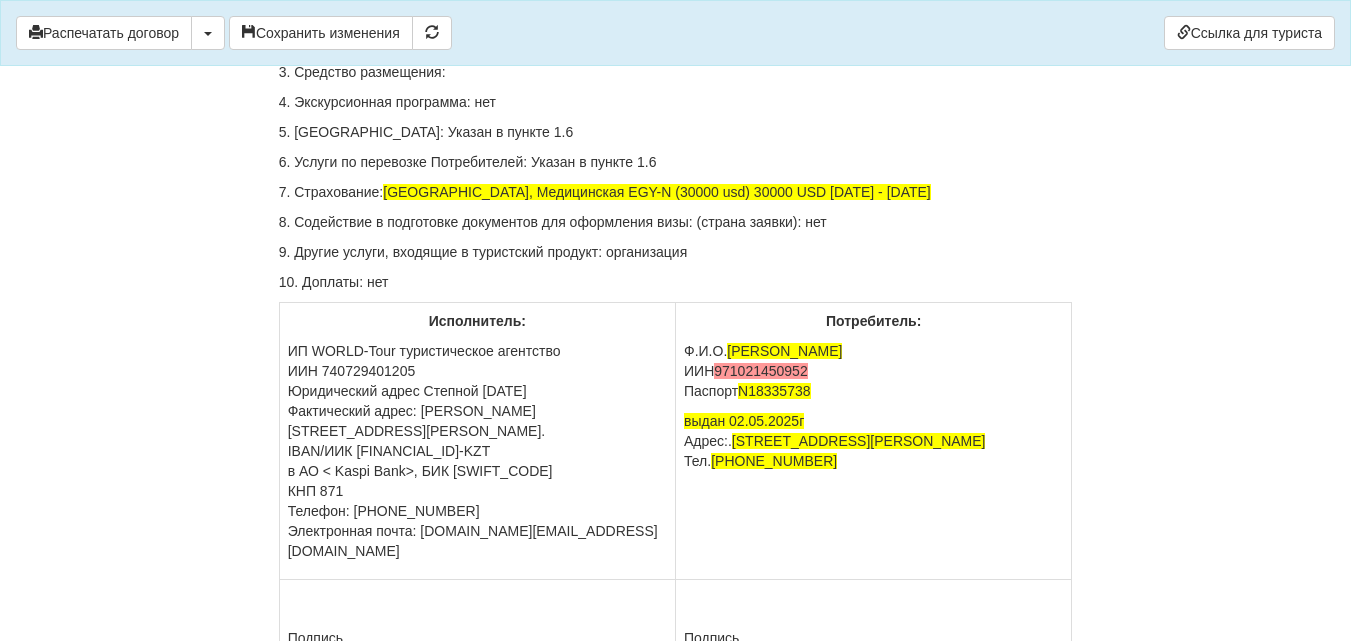 scroll, scrollTop: 13000, scrollLeft: 0, axis: vertical 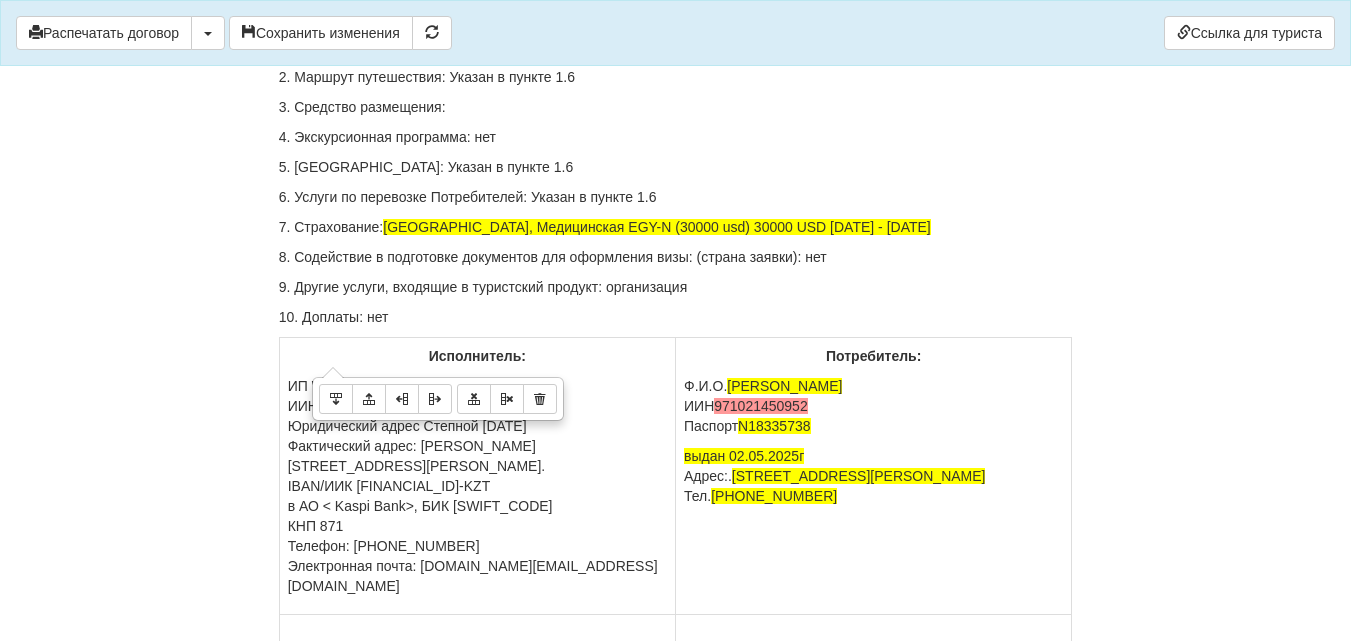 drag, startPoint x: 332, startPoint y: 342, endPoint x: 519, endPoint y: 346, distance: 187.04277 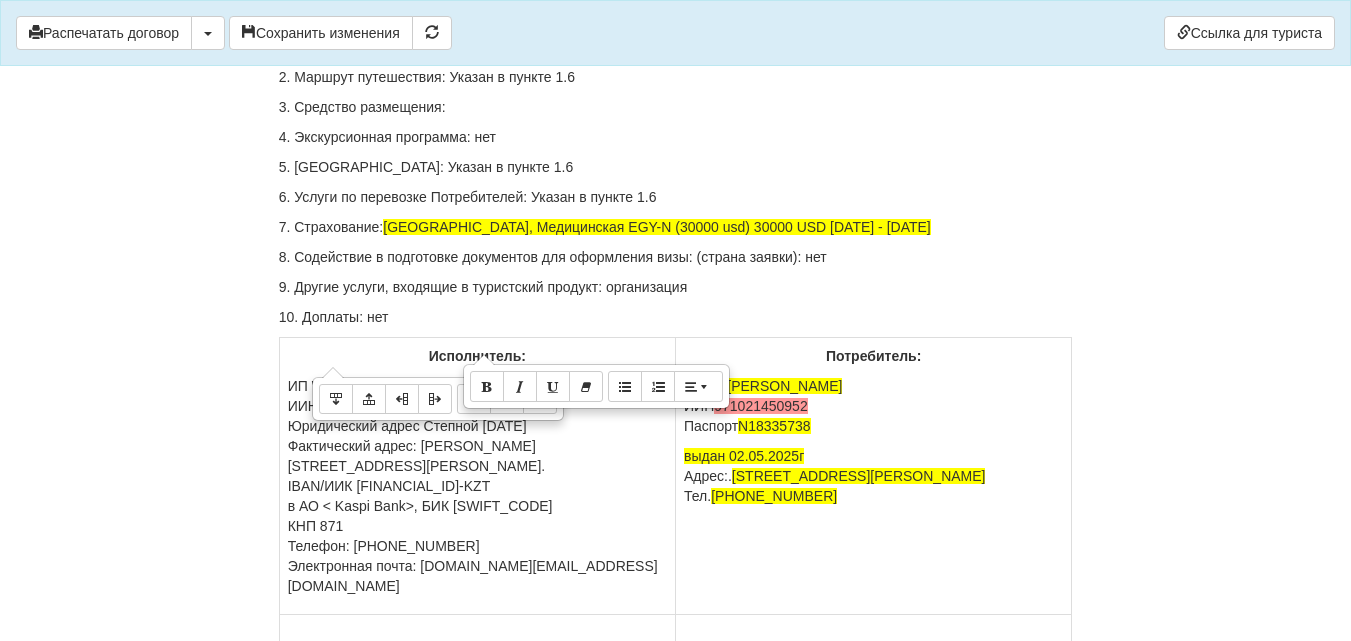 copy on "AKBERGENOVA FARIDA" 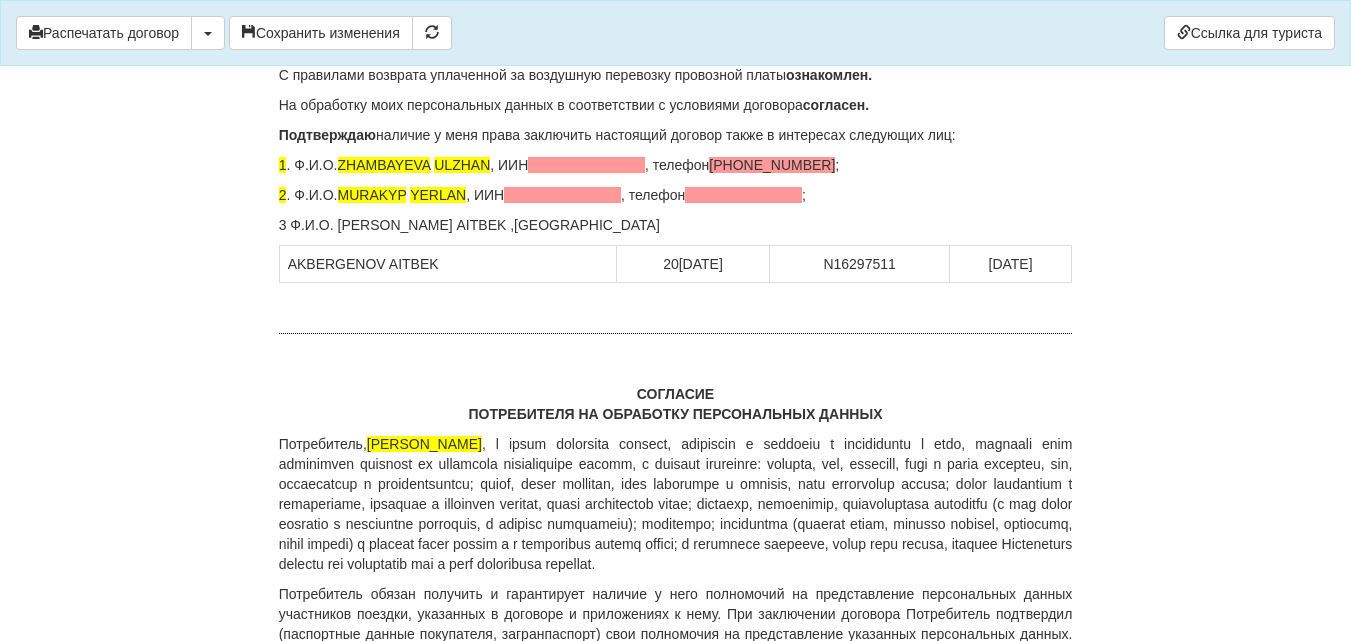 scroll, scrollTop: 14000, scrollLeft: 0, axis: vertical 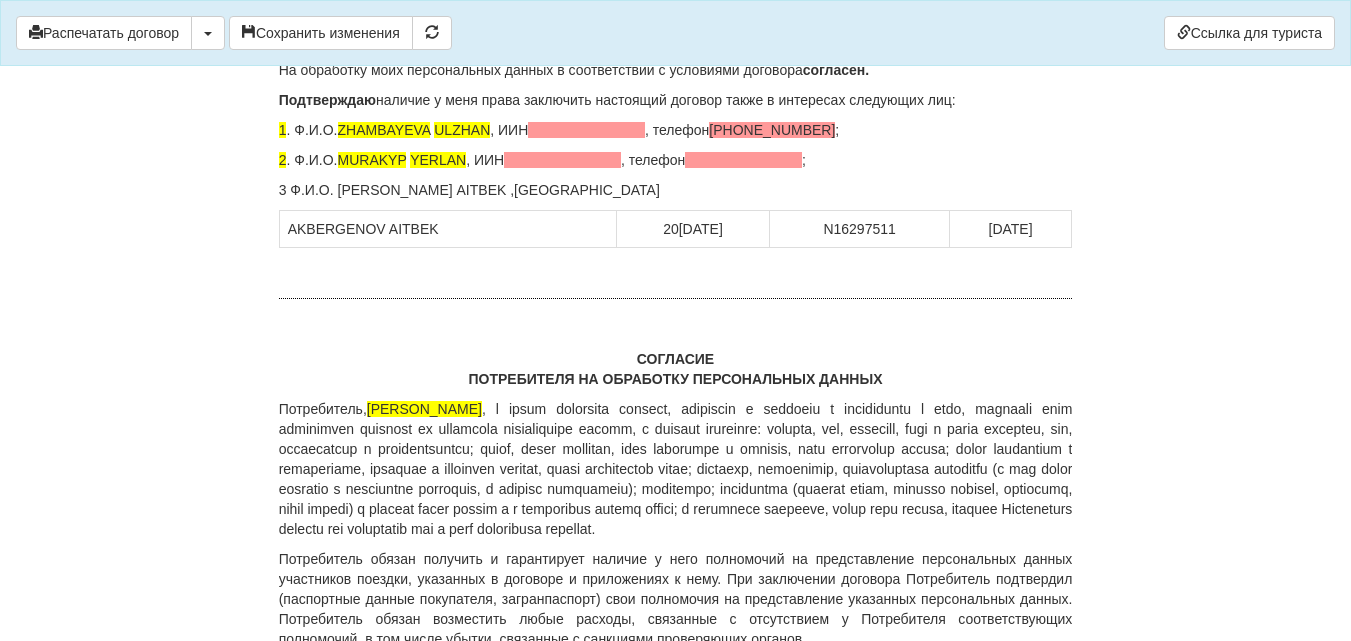 click on "3 Ф.И.О.    AKBERGENOV AITBEK ,ИИН" at bounding box center [676, 190] 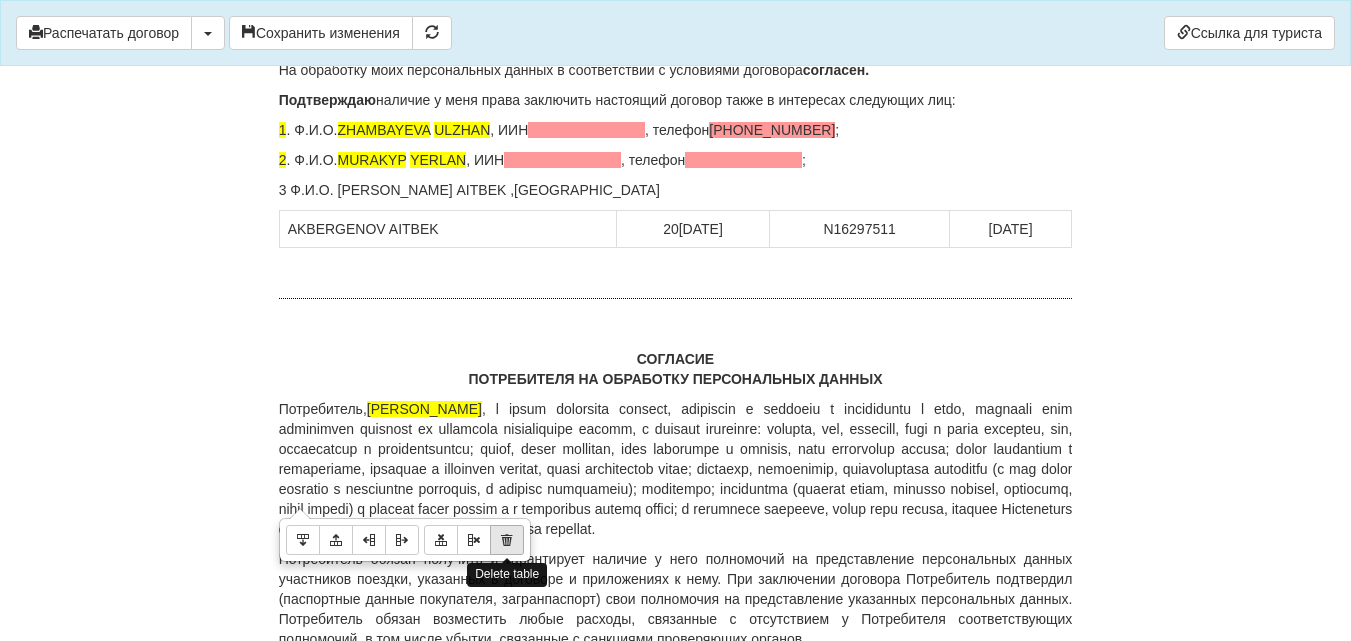 click at bounding box center (507, 540) 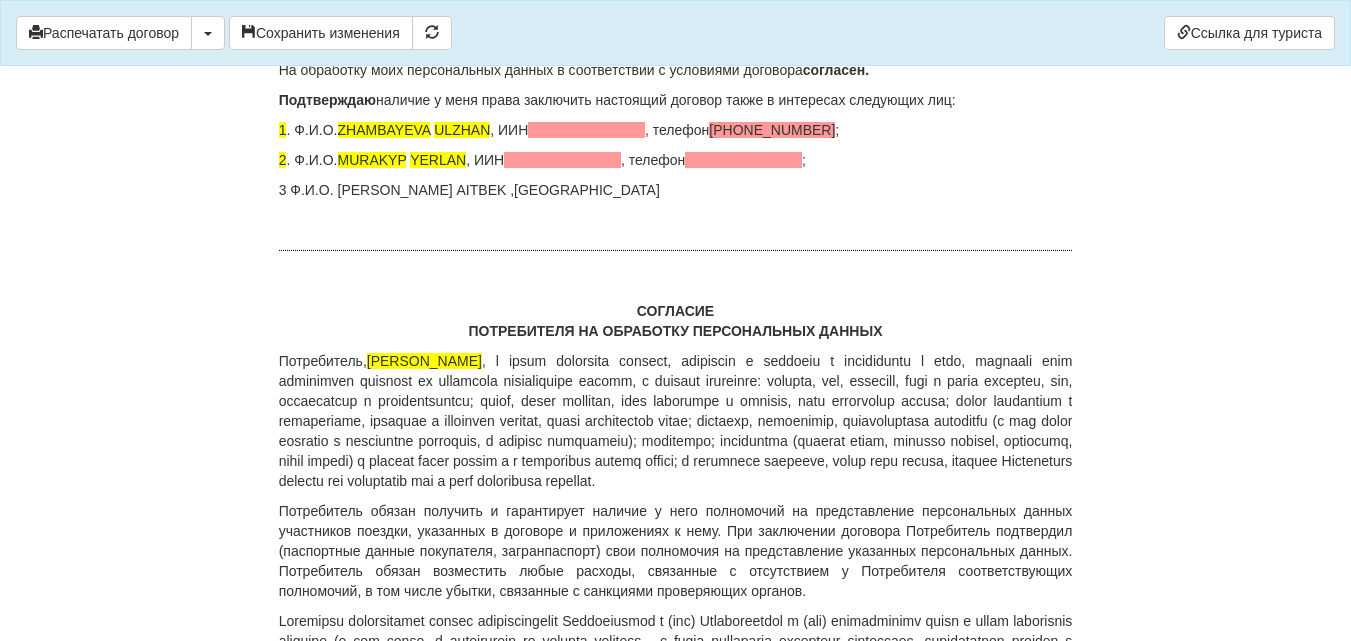 click on "3 Ф.И.О.    AKBERGENOV AITBEK ,ИИН" at bounding box center [676, 190] 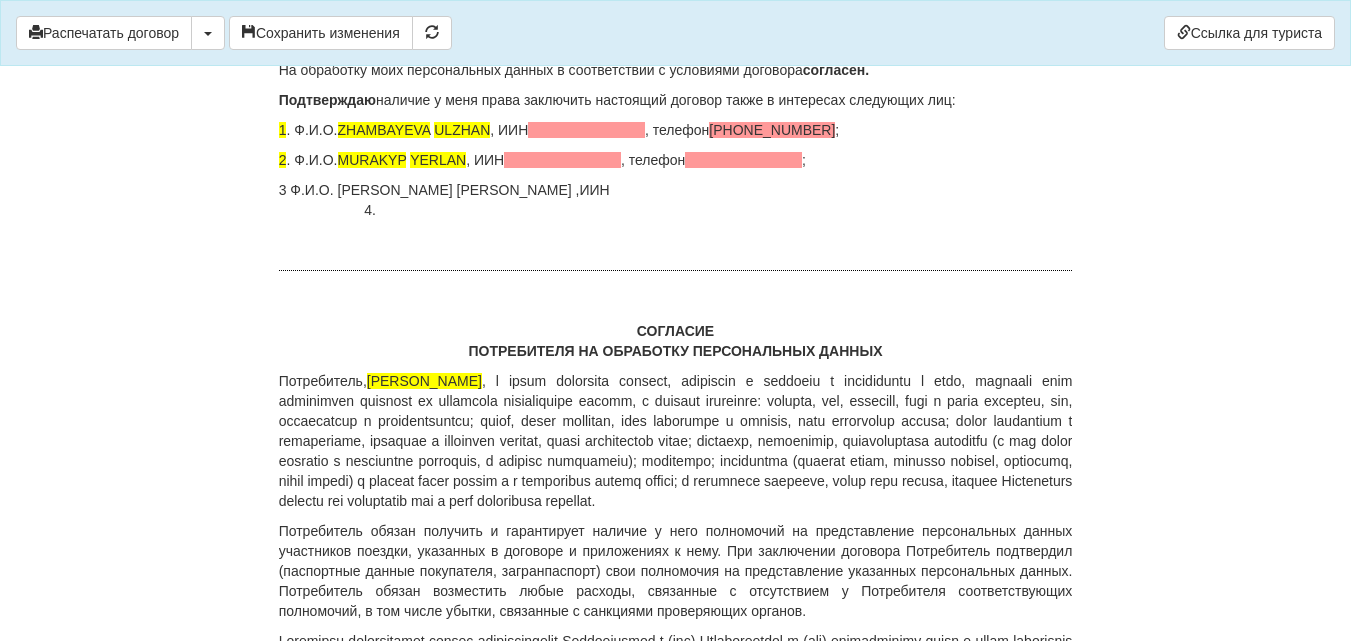click on "3 Ф.И.О.    AKBERGENOV AITBEK ,ИИН                                                                                                                                            4." at bounding box center (676, 200) 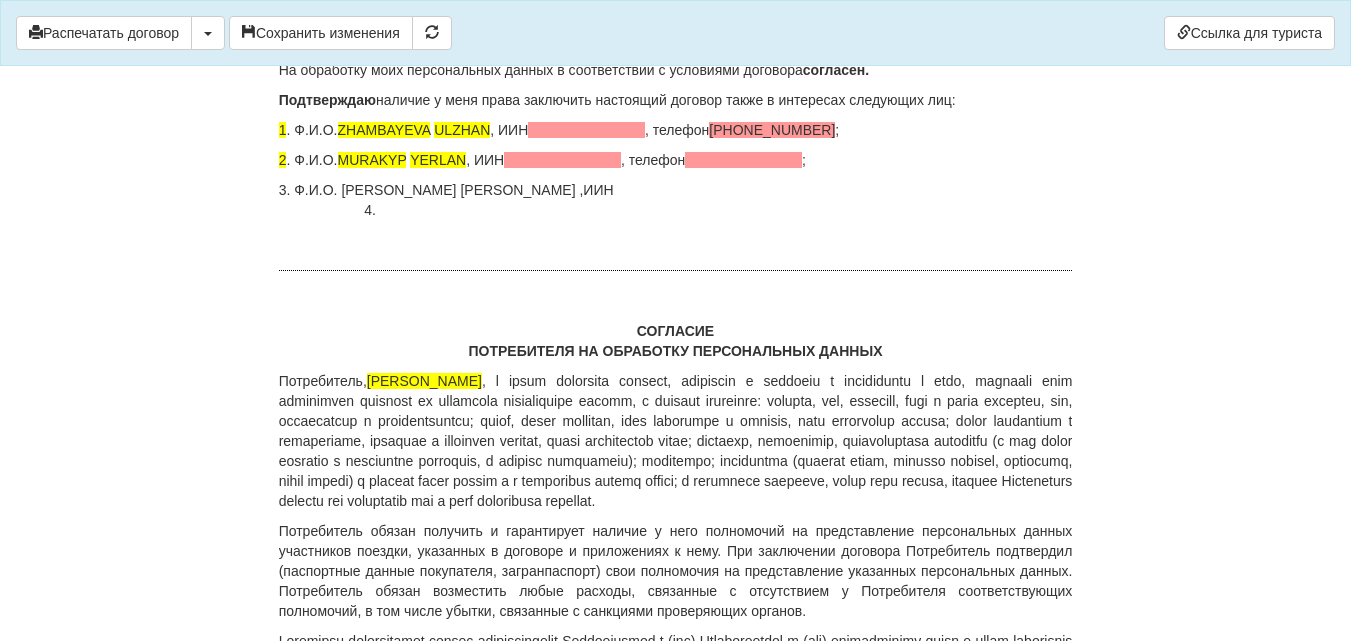 click on "3. Ф.И.О.    AKBERGENOV AITBEK ,ИИН                                                                                                                                            4." at bounding box center [676, 200] 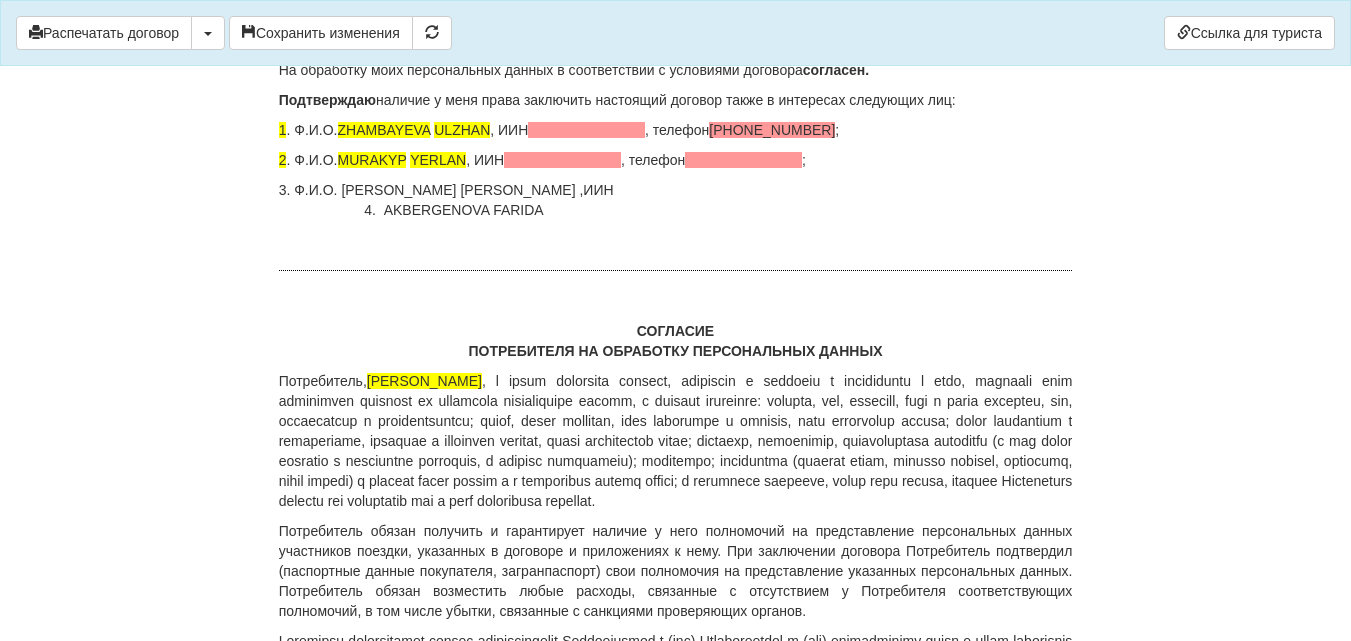 click on "3. Ф.И.О.    AKBERGENOV AITBEK ,ИИН                                                                                                                                            4.     AKBERGENOVA FARIDA" at bounding box center [676, 200] 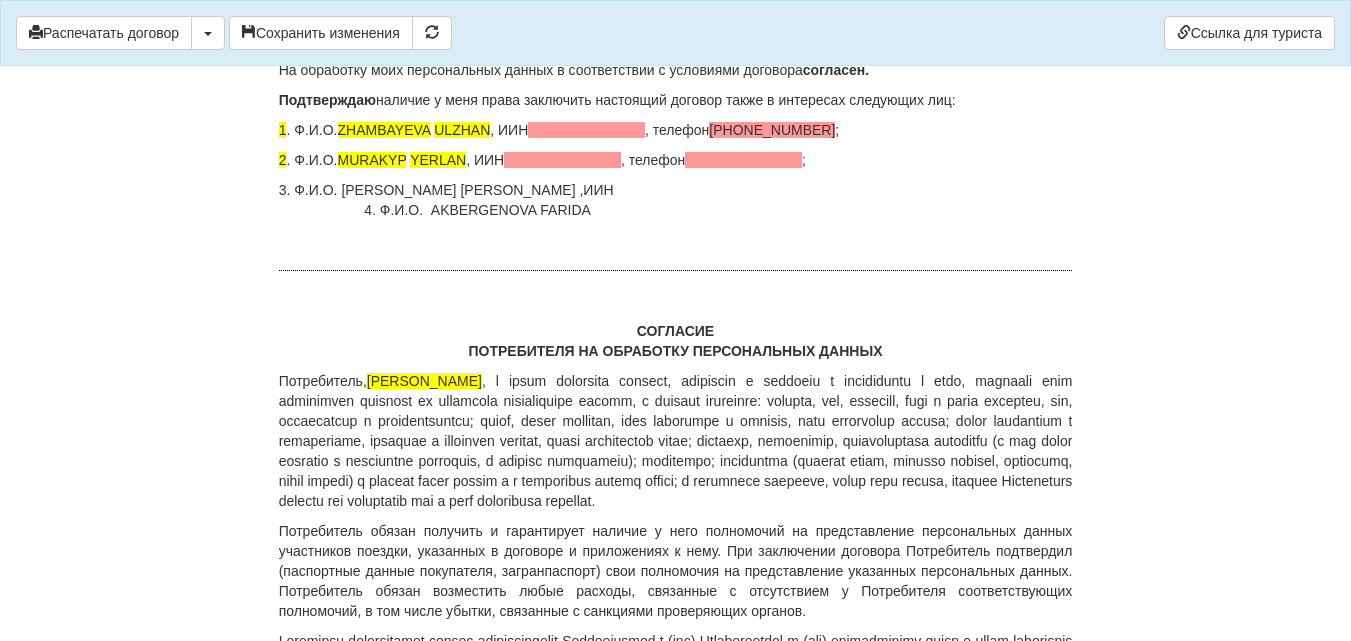 click on "3. Ф.И.О.    AKBERGENOV AITBEK ,ИИН                                                                                                                                            4. Ф.И.О.  AKBERGENOVA FARIDA" at bounding box center (676, 200) 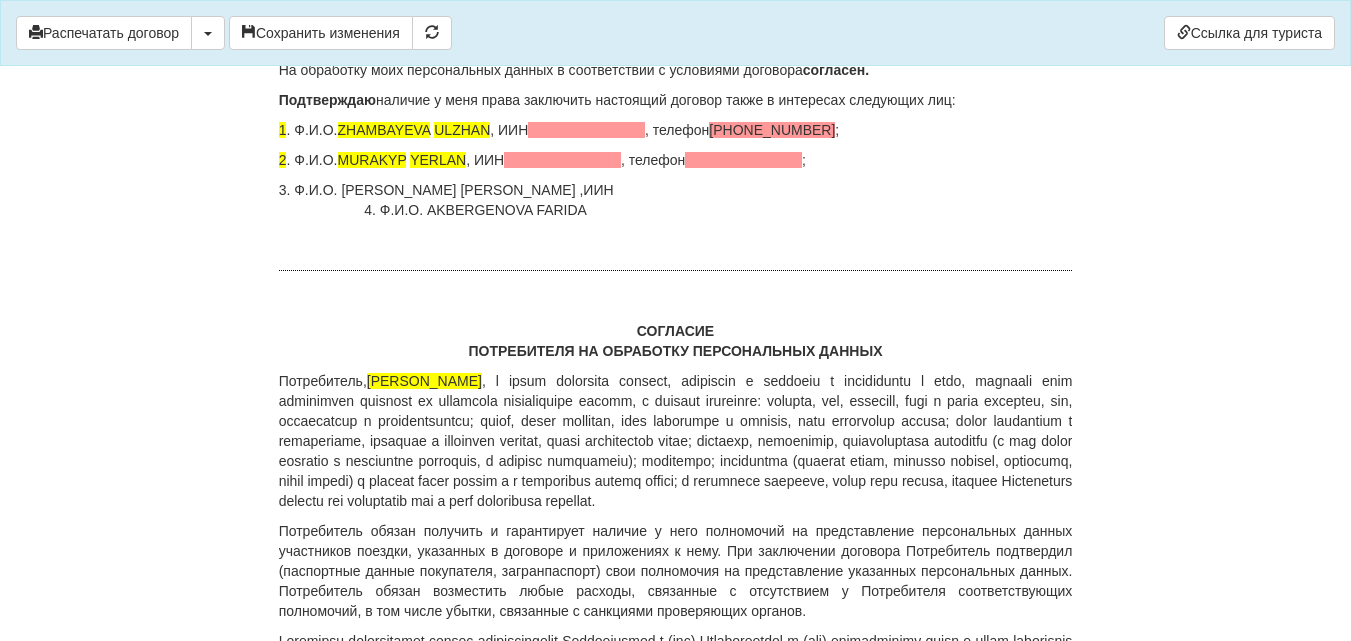 click on "3. Ф.И.О.    AKBERGENOV AITBEK ,ИИН                                                                                                                                            4. Ф.И.О. AKBERGENOVA FARIDA" at bounding box center [676, 200] 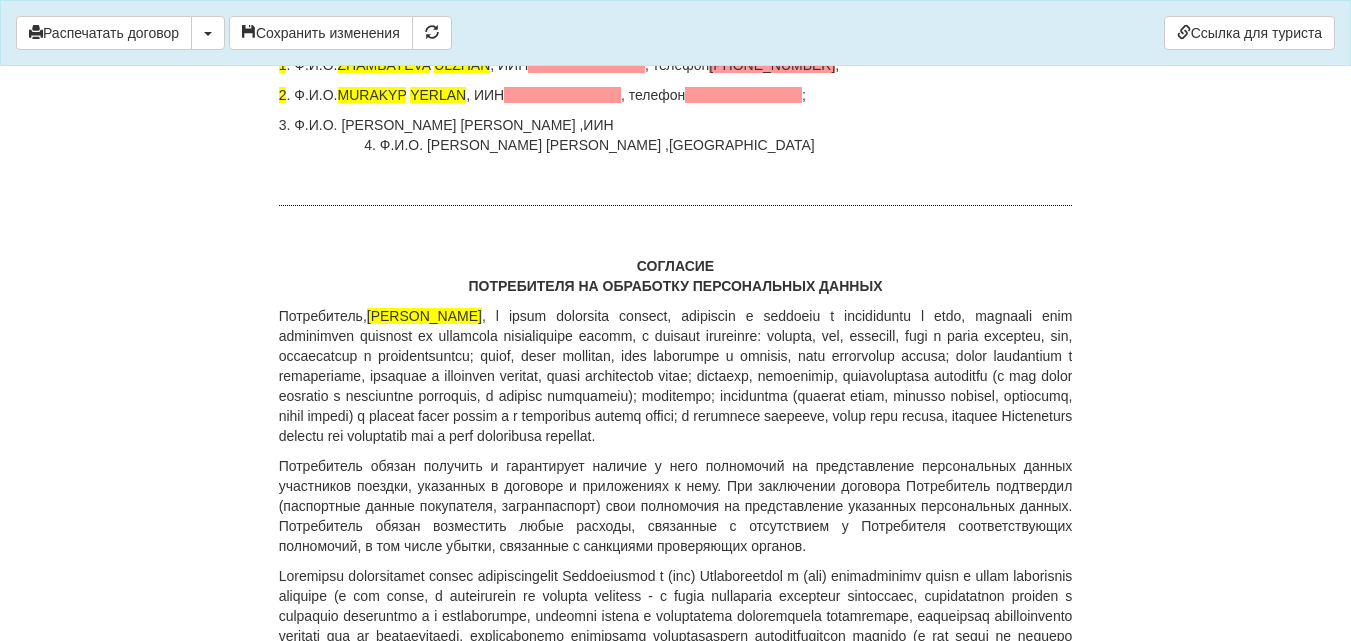 scroll, scrollTop: 14100, scrollLeft: 0, axis: vertical 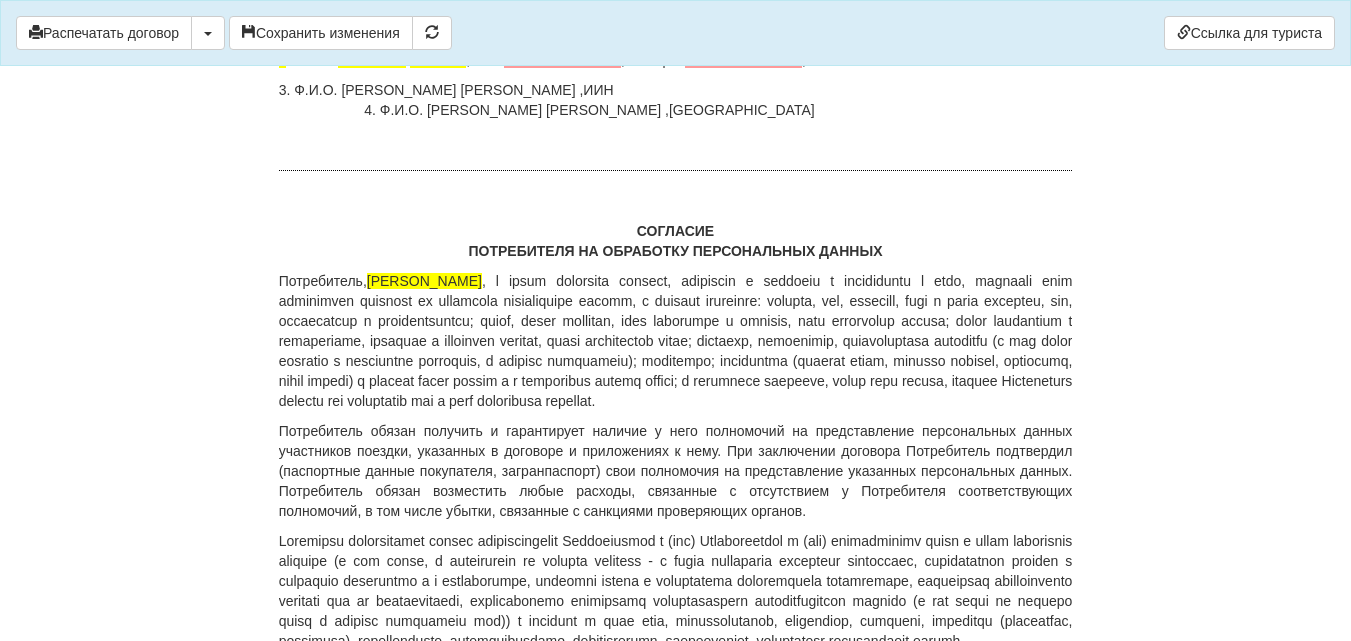 click at bounding box center [586, 30] 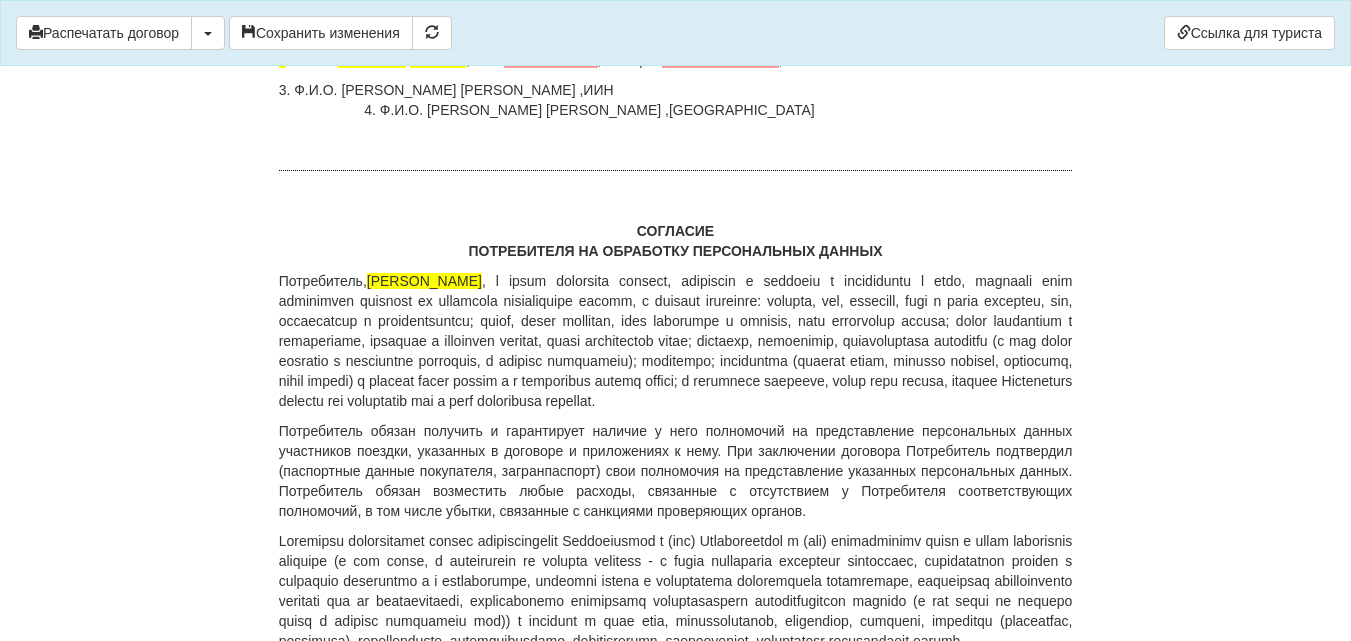 click on "3. Ф.И.О.    AKBERGENOV AITBEK ,ИИН                                                                                                                                            4. Ф.И.О. AKBERGENOVA FARIDA ,ИИН" at bounding box center (676, 100) 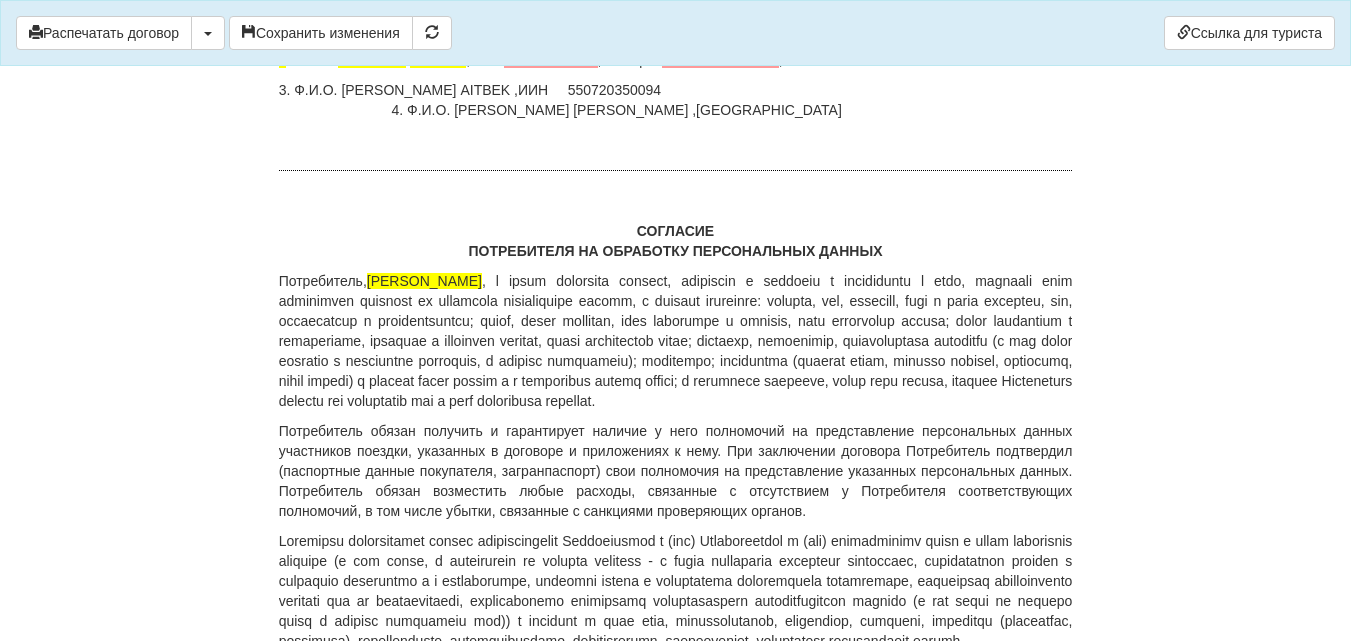 click on "3. Ф.И.О.    AKBERGENOV AITBEK ,ИИН     550720350094                                                                                                                                       4. Ф.И.О. AKBERGENOVA FARIDA ,ИИН" at bounding box center [676, 100] 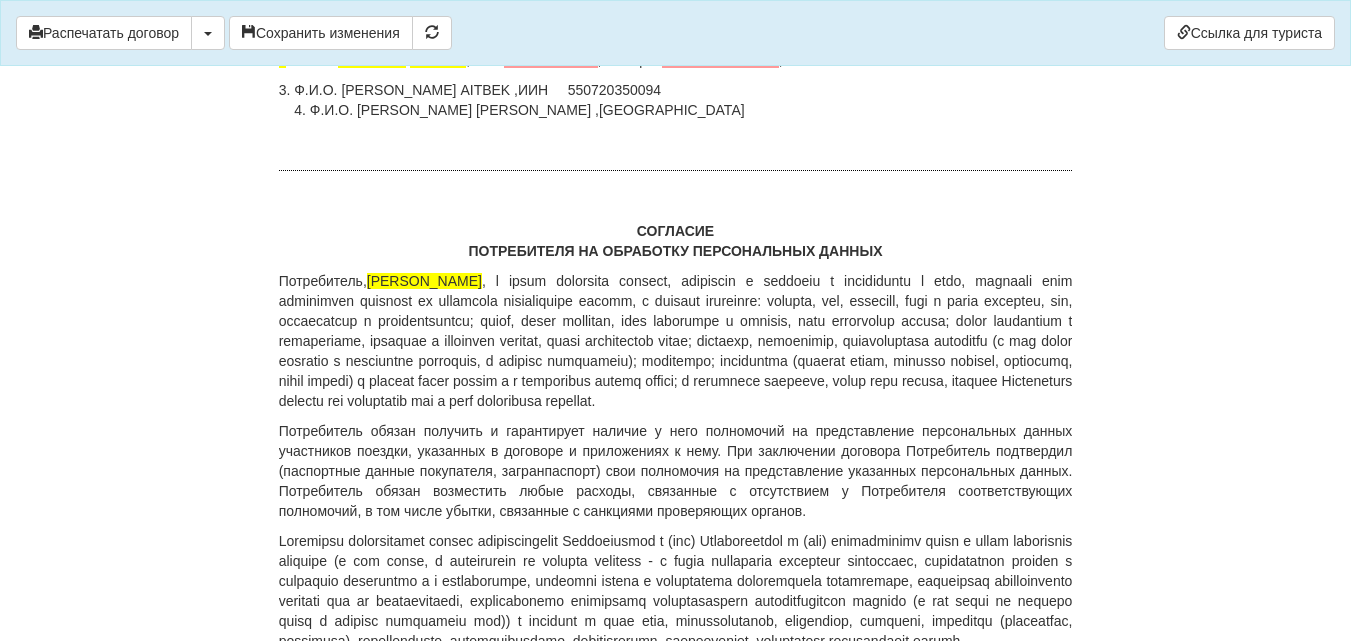 click on "3. Ф.И.О.    AKBERGENOV AITBEK ,ИИН     550720350094                                                                                                              4. Ф.И.О. AKBERGENOVA FARIDA ,ИИН" at bounding box center [676, 100] 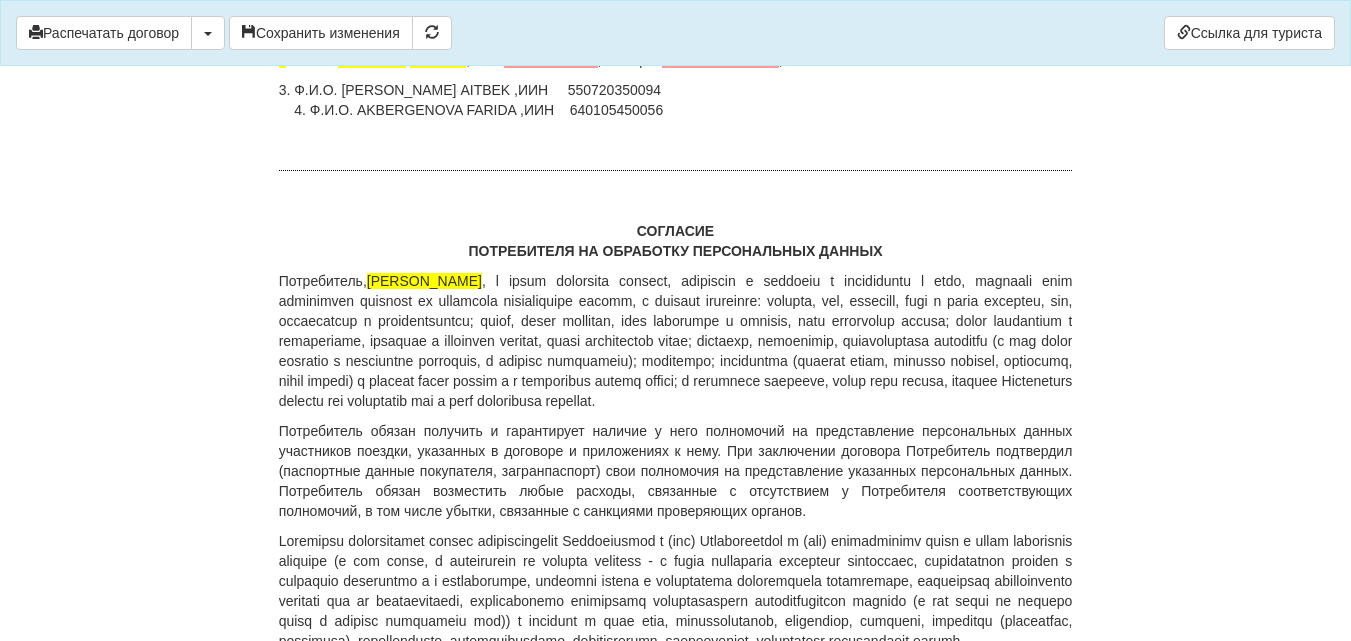 click on "ДОГОВОР ОКАЗАНИЯ ТУРИСТСКИХ УСЛУГ 397167-397152-SL
От  28.04.2025  г.
ИП «World-Tour», ИИН/БИН 740729401205, зарегистрированное в соответствии с законодательством Республики Казахстан, в лице
Кусаинова Назгуль Бакытовна, действующего на основании талона-уведомления о регистрации индивидуального предпринимателя KZ55UWQ00899845 13.08.2018г от выданного  3020 УГД по району им Казыбек би г.Караганды ,
в дальнейшем именуемое  «Исполнитель» , с одной стороны, и
ZHAMBAYEVA ULZHAN , дата рождения  21.10.1997  года, ИИН  971021450952 , паспорт серии KAZ номер  N18335738 , адрес       г.Караганда, Букетова 3/5 кв.105 ," at bounding box center [676, -6341] 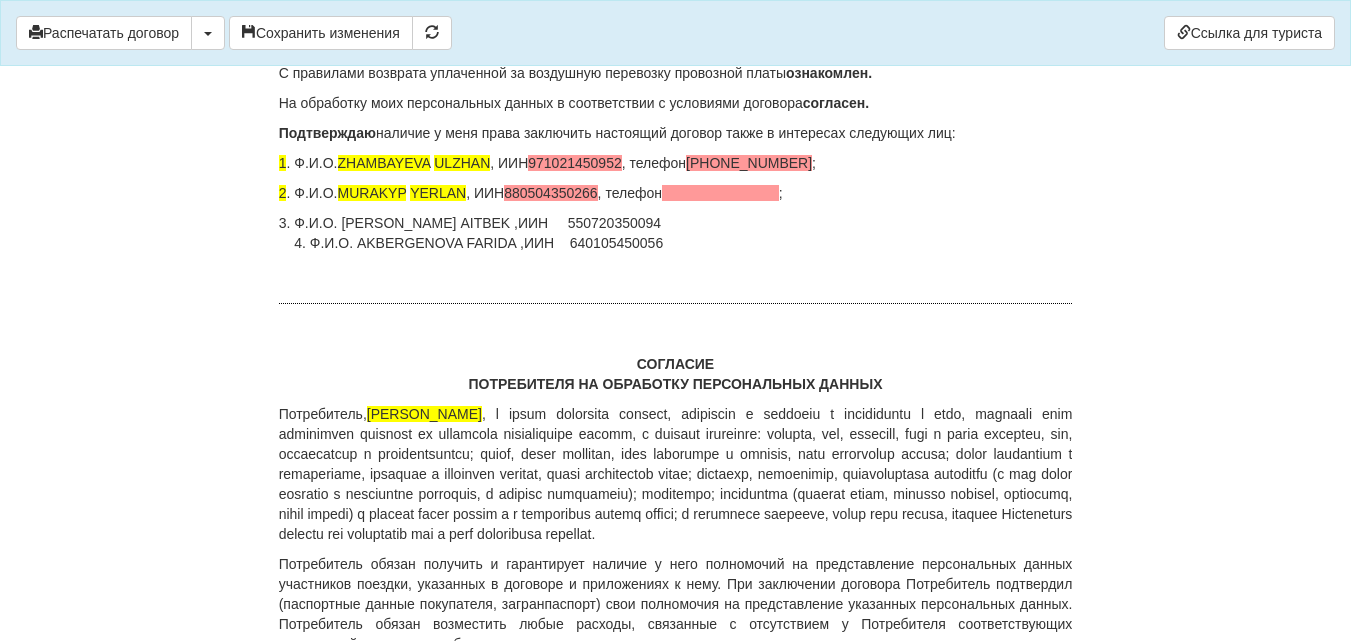 scroll, scrollTop: 14000, scrollLeft: 0, axis: vertical 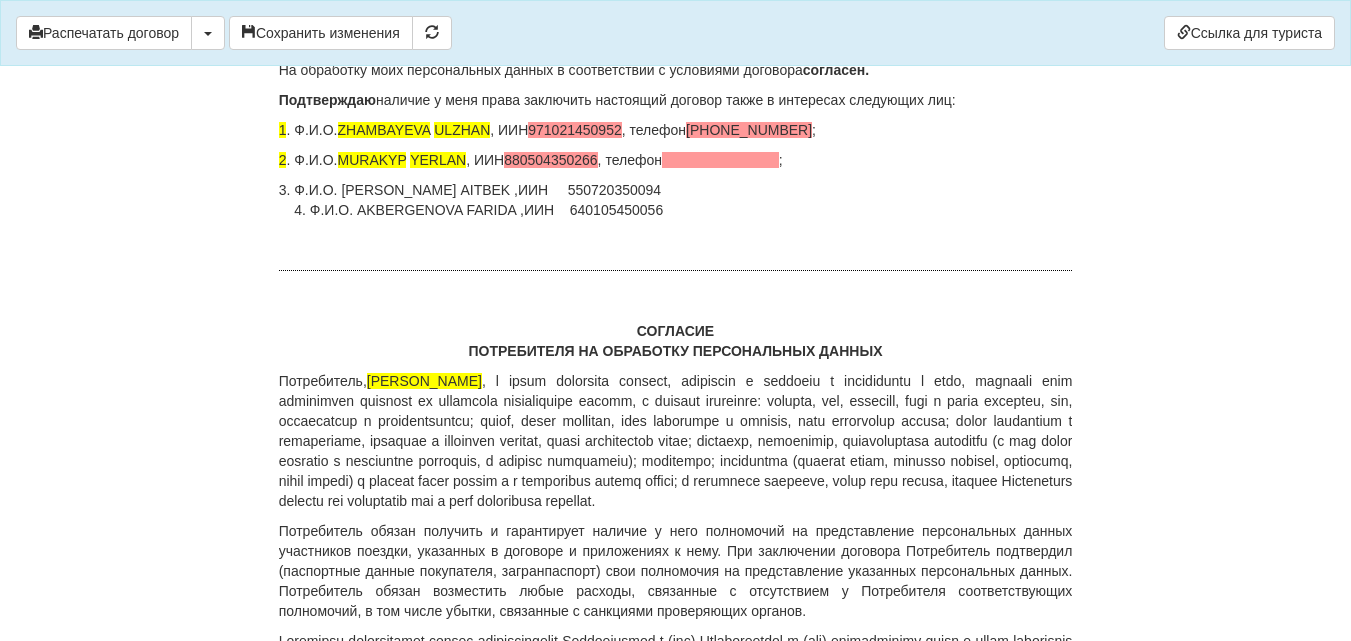 click on "3. Ф.И.О.    AKBERGENOV AITBEK ,ИИН     550720350094                                                                                                              4. Ф.И.О. AKBERGENOVA FARIDA ,ИИН    640105450056" at bounding box center [676, 200] 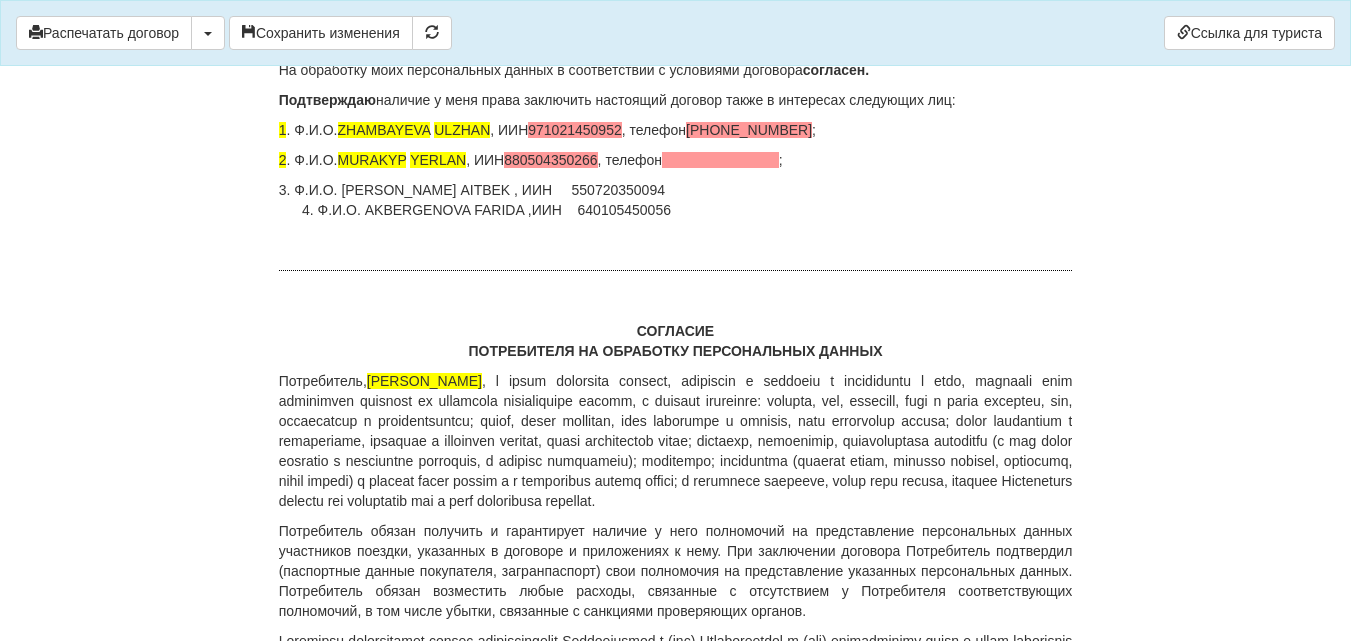 click on "3. Ф.И.О.    AKBERGENOV AITBEK , ИИН     550720350094                                                                                                              4. Ф.И.О. AKBERGENOVA FARIDA ,ИИН    640105450056" at bounding box center (676, 200) 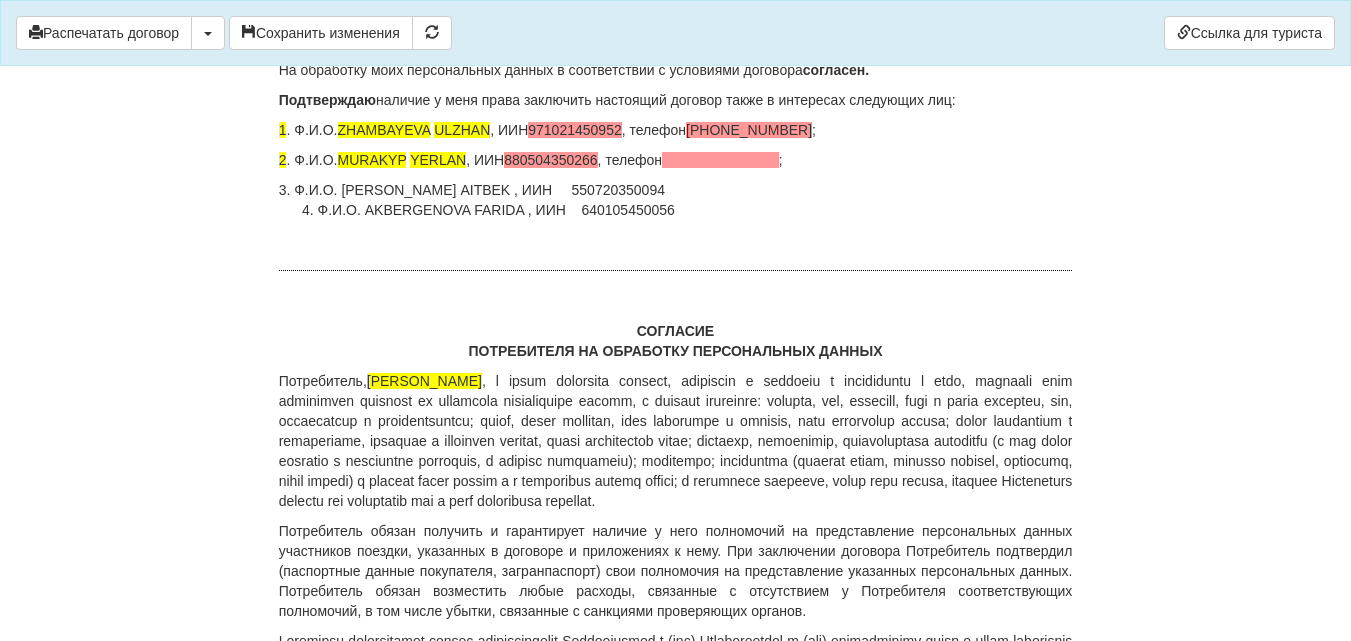 drag, startPoint x: 538, startPoint y: 494, endPoint x: 553, endPoint y: 498, distance: 15.524175 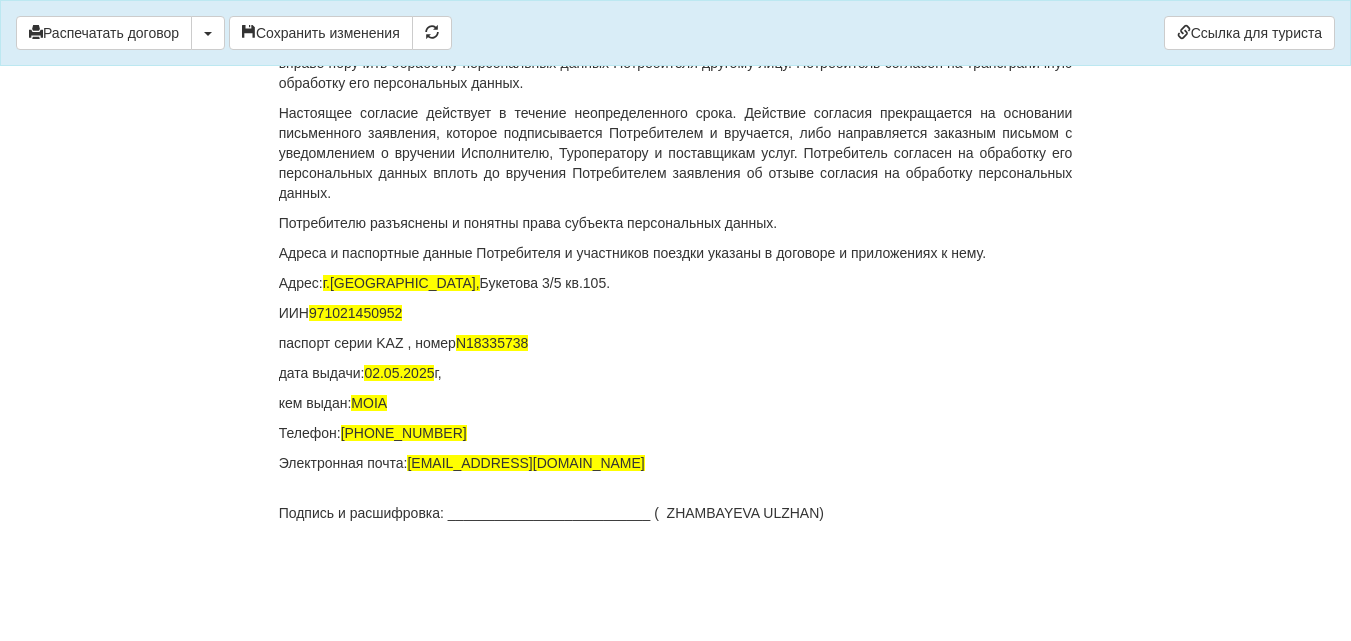 scroll, scrollTop: 15048, scrollLeft: 0, axis: vertical 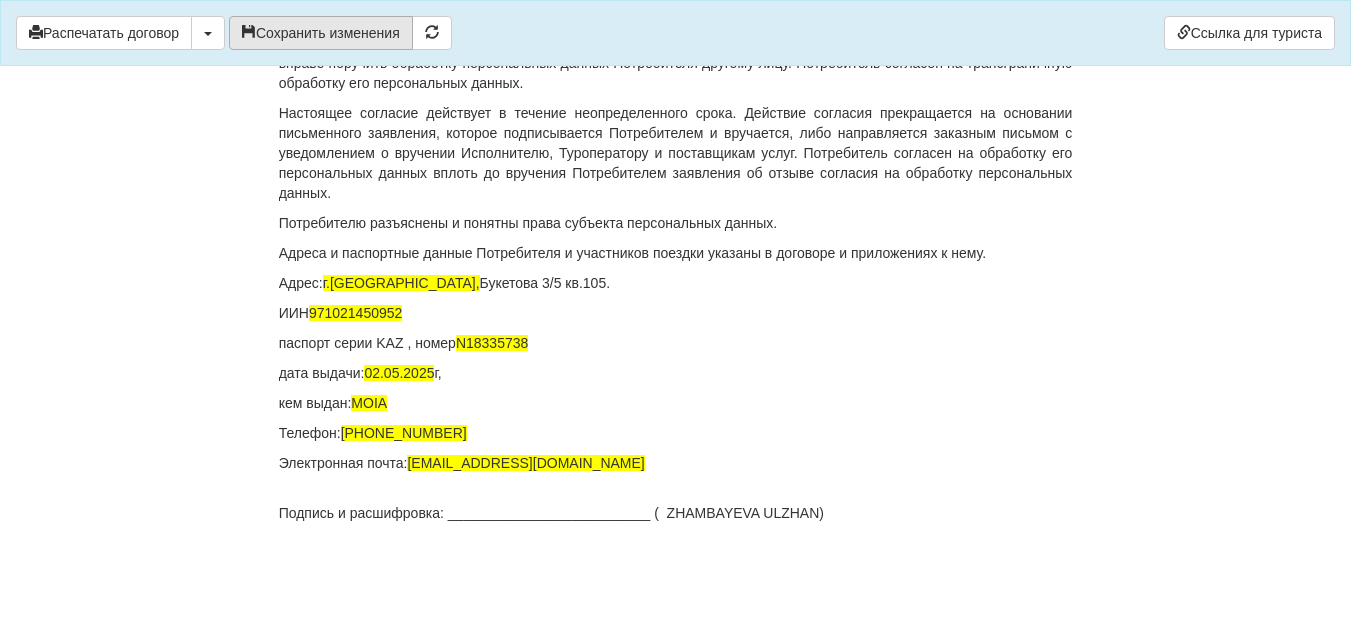 click on "Сохранить изменения" at bounding box center (321, 33) 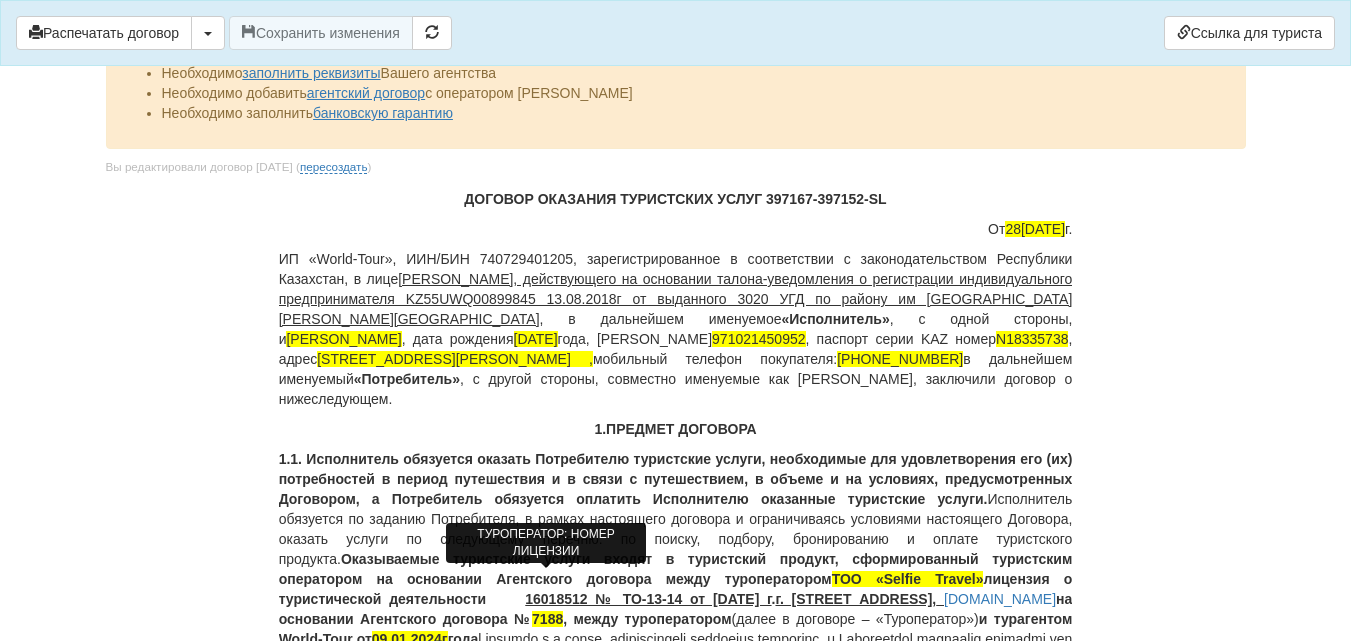 scroll, scrollTop: 0, scrollLeft: 0, axis: both 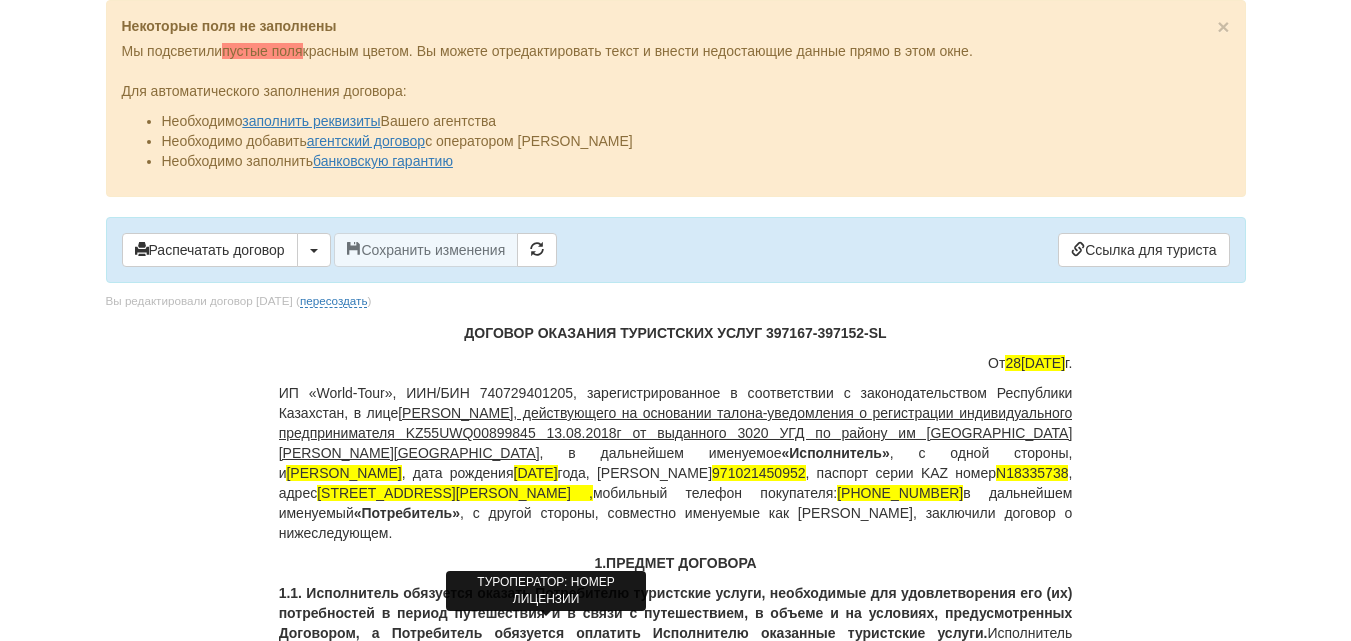 click on "ИП «World-Tour», ИИН/БИН 740729401205, зарегистрированное в соответствии с законодательством Республики Казахстан, в лице
Кусаинова Назгуль Бакытовна, действующего на основании талона-уведомления о регистрации индивидуального предпринимателя KZ55UWQ00899845 13.08.2018г от выданного  3020 УГД по району им Казыбек би г.Караганды ,
в дальнейшем именуемое  «Исполнитель» , с одной стороны, и
ZHAMBAYEVA ULZHAN , дата рождения  21.10.1997  года, ИИН  971021450952 , паспорт серии KAZ номер  N18335738 , адрес       г.Караганда, Букетова 3/5 кв.105 ,  мобильный телефон покупателя:      +77786820944
в дальнейшем именуемый" at bounding box center [676, 463] 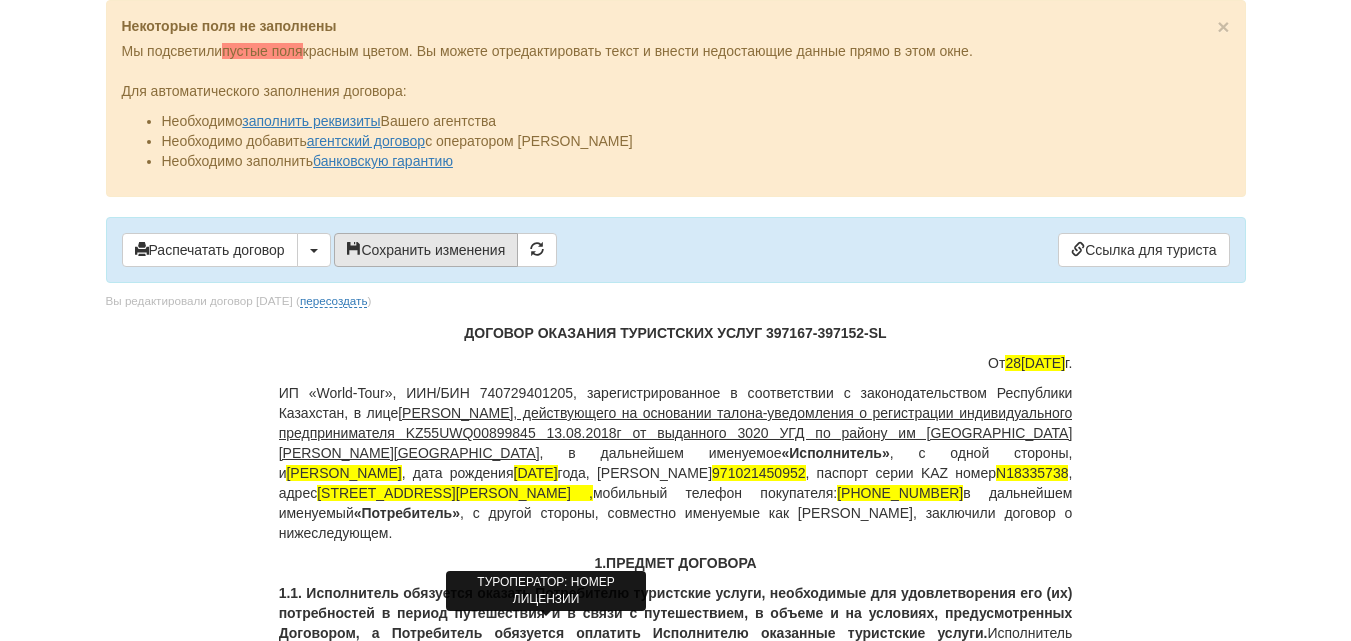 click on "Сохранить изменения" at bounding box center [426, 250] 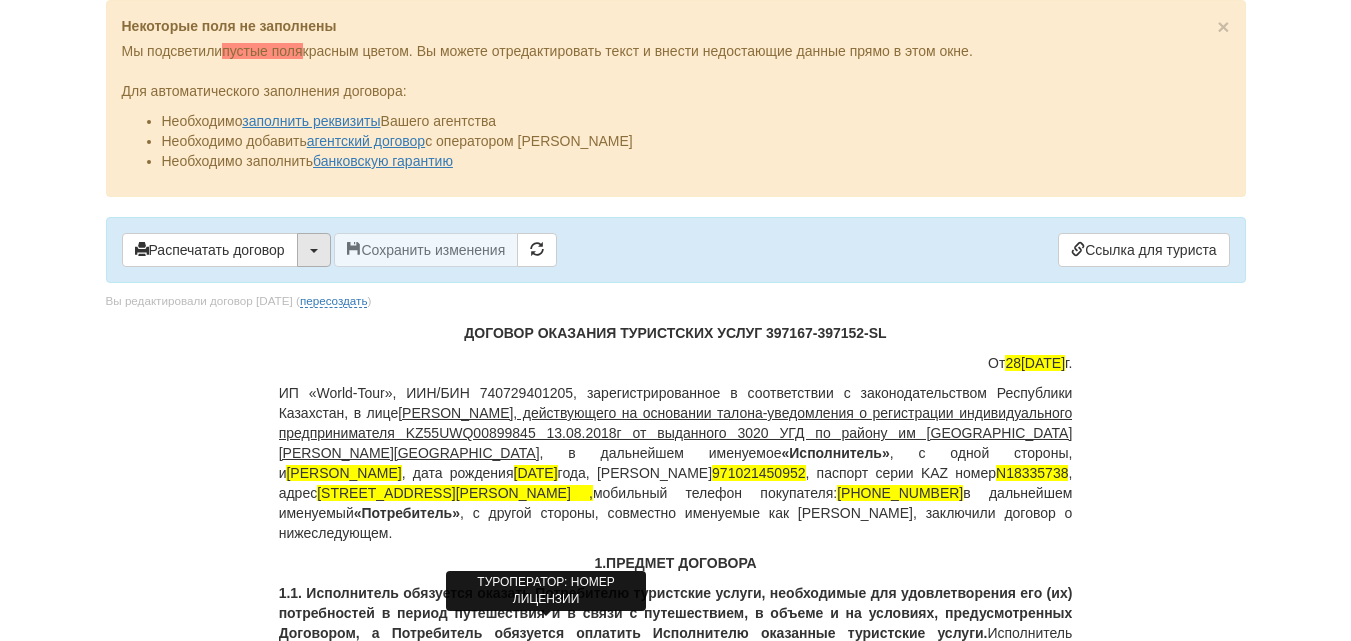 click at bounding box center [314, 250] 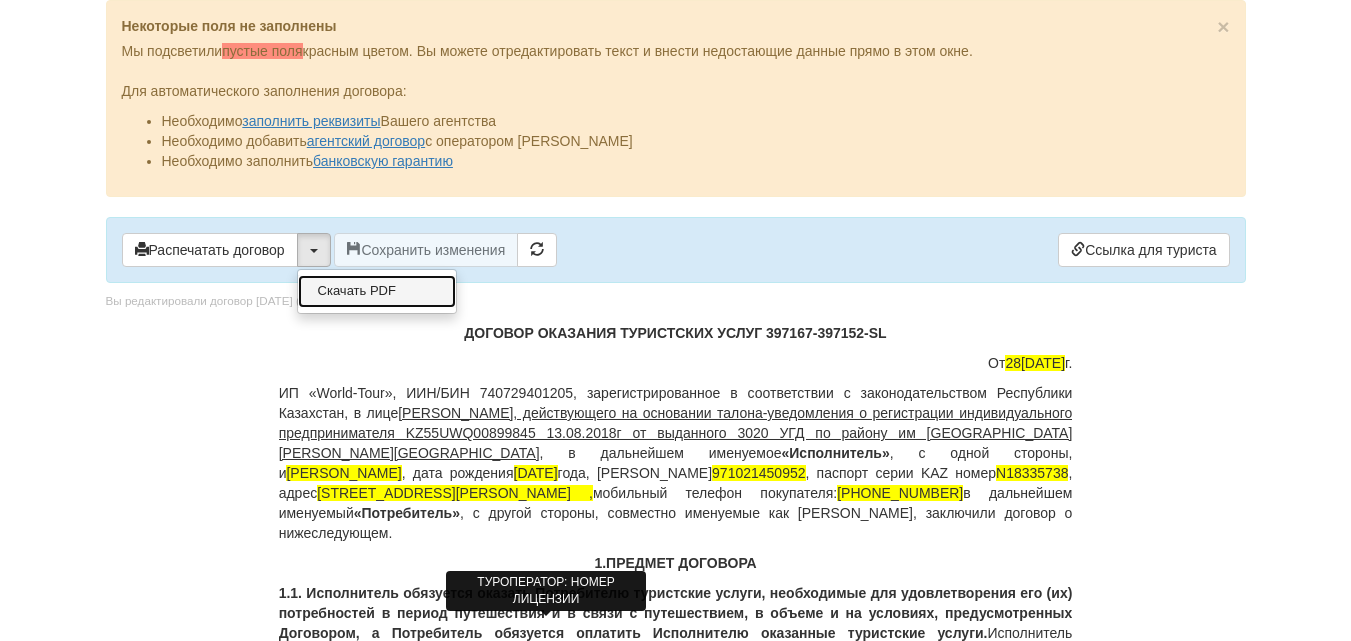 click on "Скачать PDF" at bounding box center [377, 291] 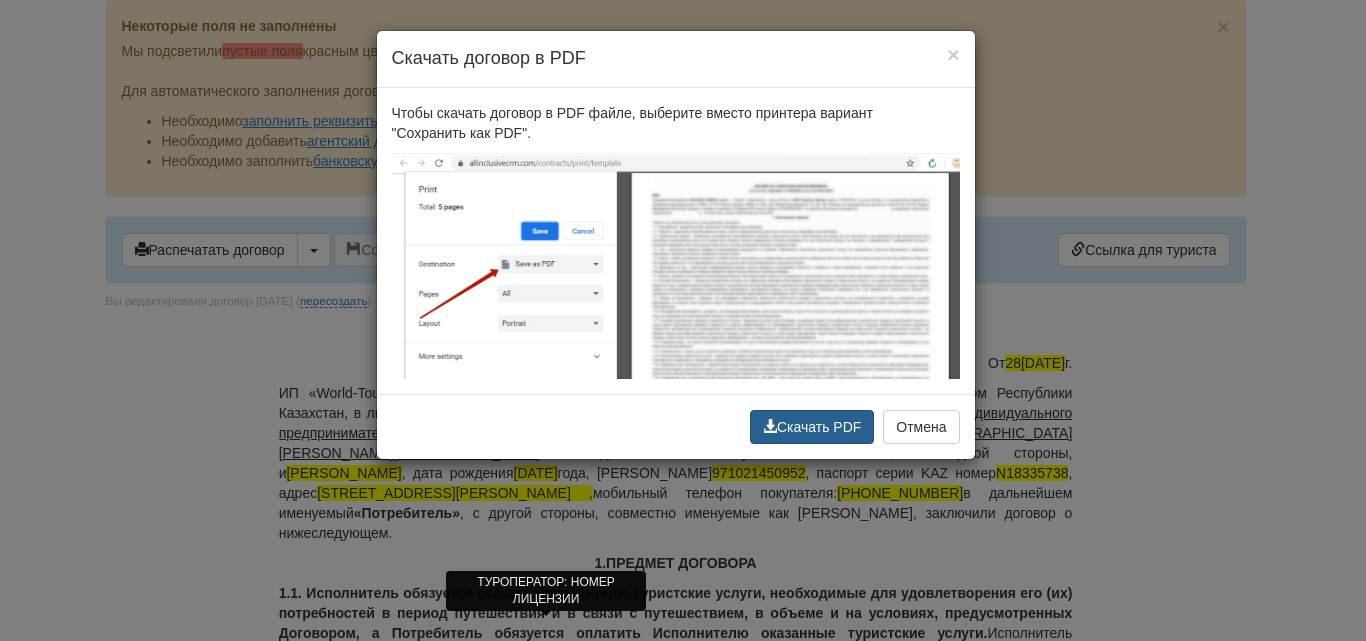 click on "Скачать PDF" at bounding box center (812, 427) 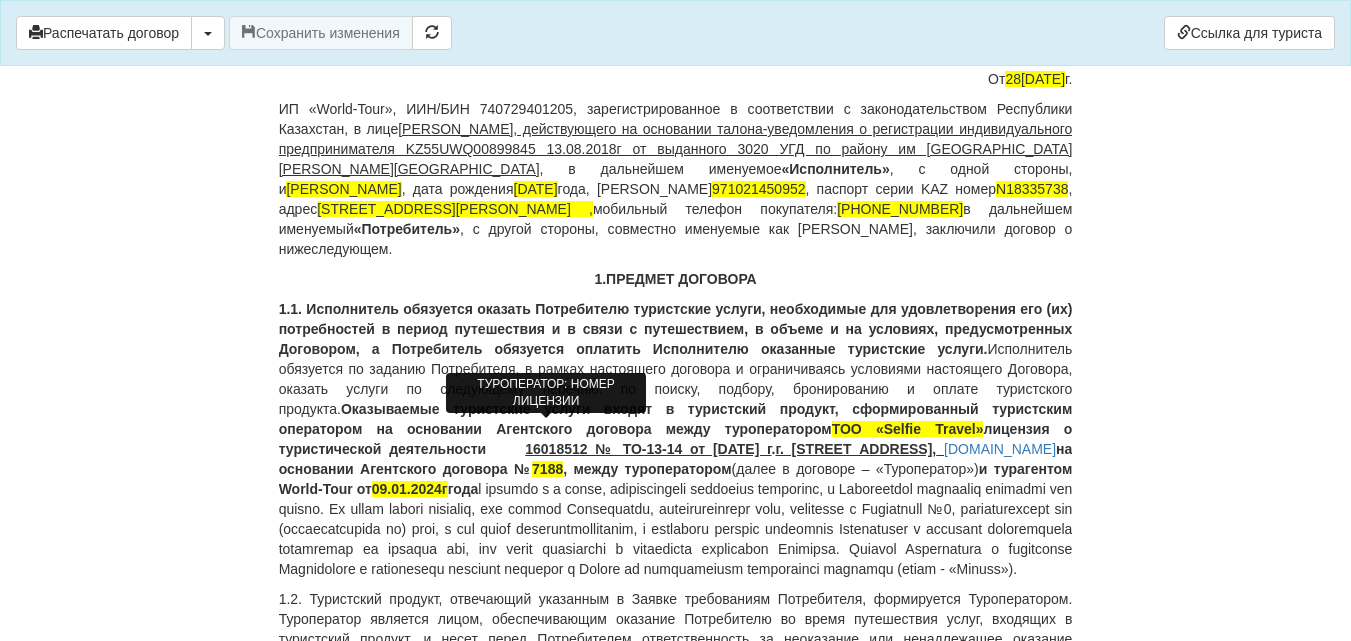 scroll, scrollTop: 200, scrollLeft: 0, axis: vertical 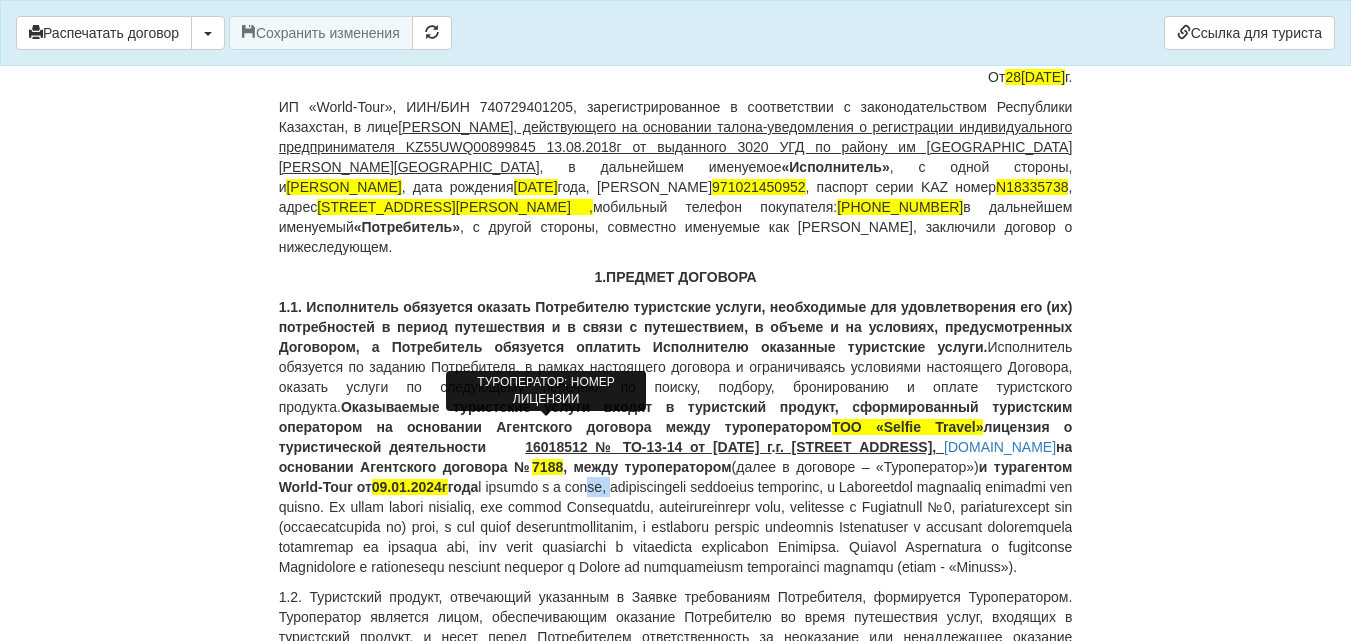 drag, startPoint x: 852, startPoint y: 466, endPoint x: 882, endPoint y: 472, distance: 30.594116 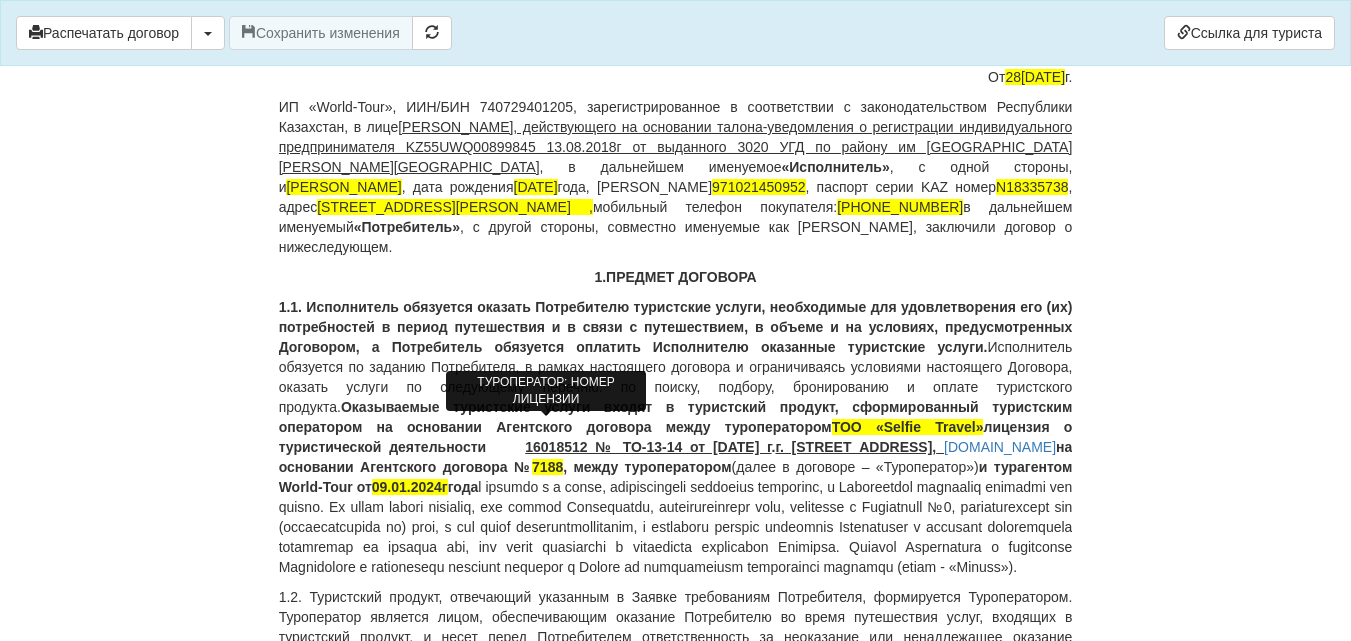 click on "×
Некоторые поля не заполнены
Мы подсветили  пустые поля  красным цветом.                Вы можете отредактировать текст и внести недостающие данные прямо в этом окне.
Для автоматического заполнения договора:
Необходимо  заполнить реквизиты  Вашего агентства
Необходимо добавить  агентский договор  с оператором Селфи Тревел
Необходимо заполнить  банковскую гарантию
Распечатать договор" at bounding box center (676, 7494) 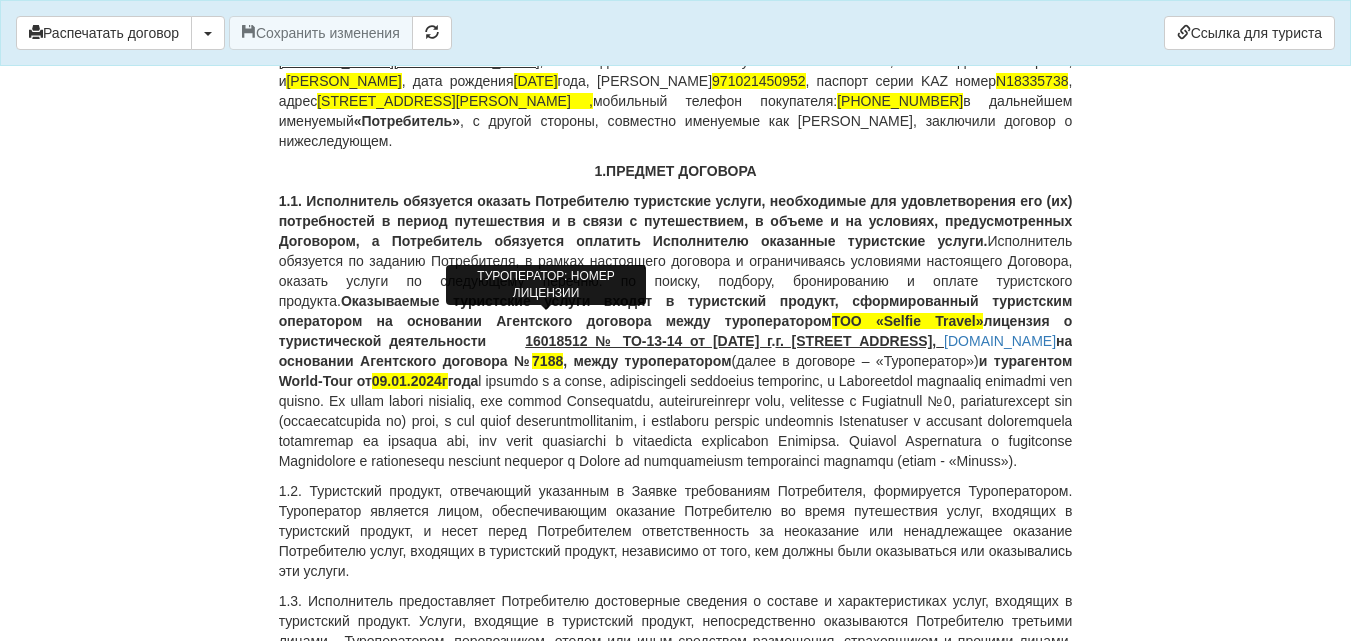 scroll, scrollTop: 400, scrollLeft: 0, axis: vertical 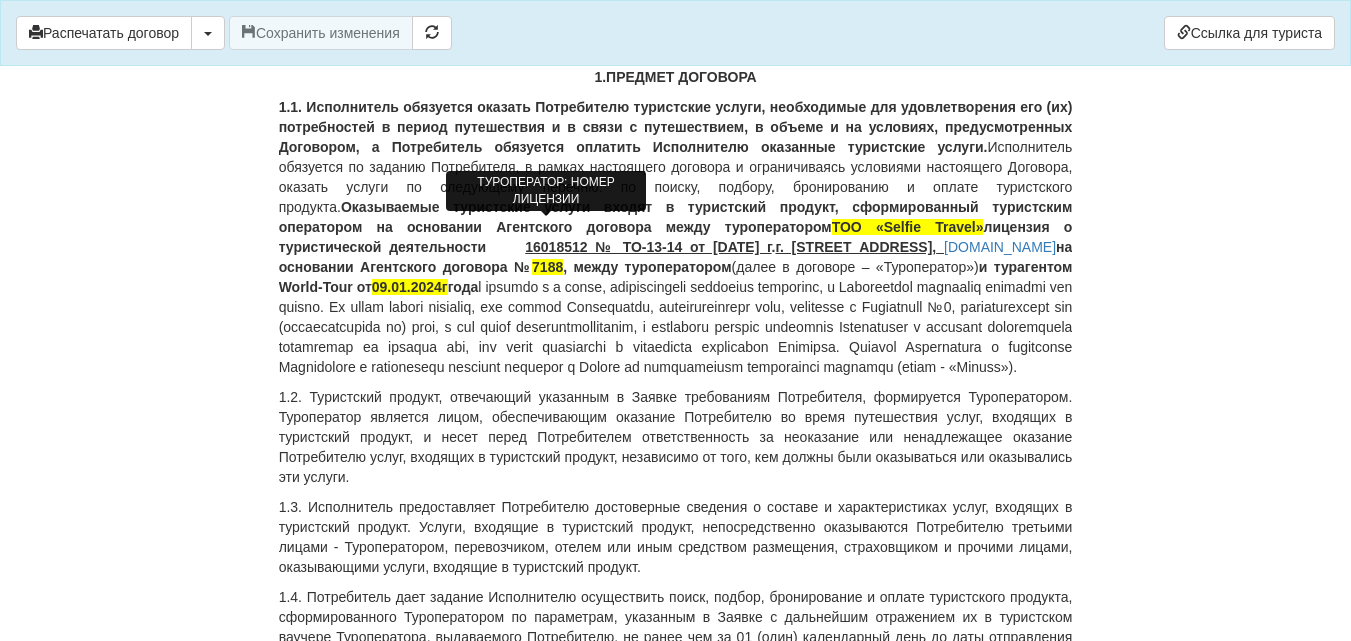 click on "1.2. Туристский продукт, отвечающий указанным в Заявке требованиям Потребителя, формируется Туроператором. Туроператор является лицом, обеспечивающим оказание Потребителю во время путешествия услуг, входящих в туристский продукт, и несет перед Потребителем ответственность за неоказание или ненадлежащее оказание Потребителю услуг, входящих в туристский продукт, независимо от того, кем должны были оказываться или оказывались эти услуги." at bounding box center [676, 437] 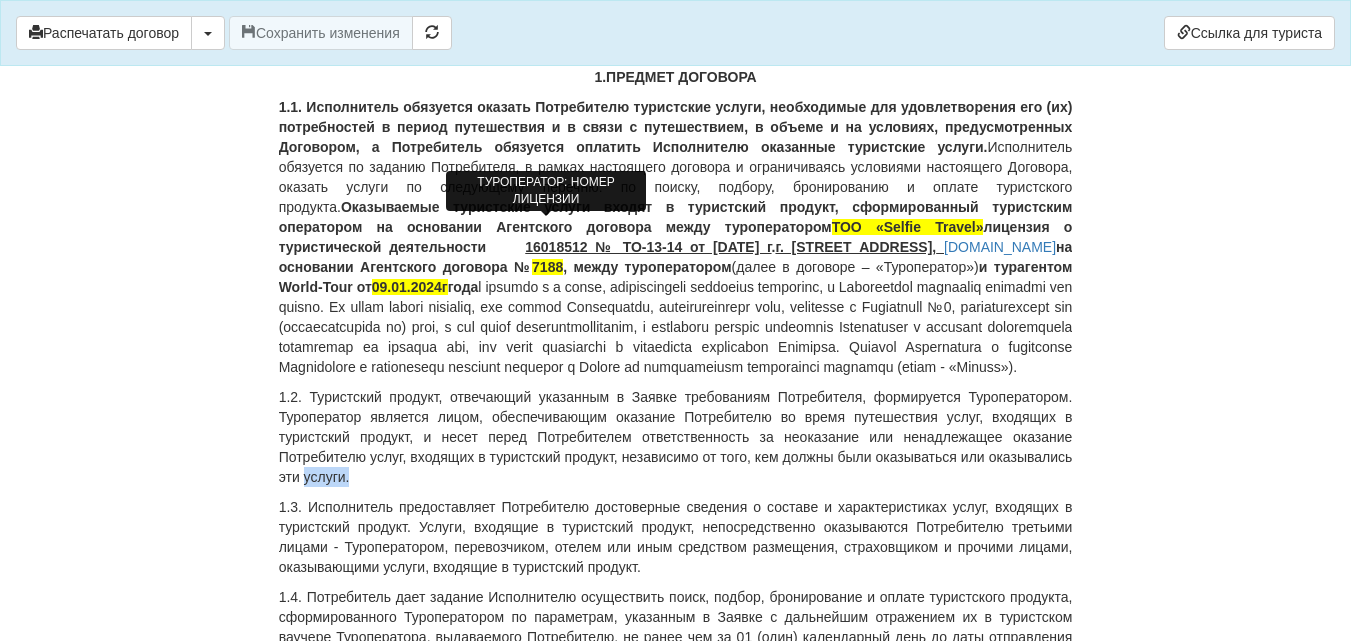 drag, startPoint x: 305, startPoint y: 477, endPoint x: 349, endPoint y: 478, distance: 44.011364 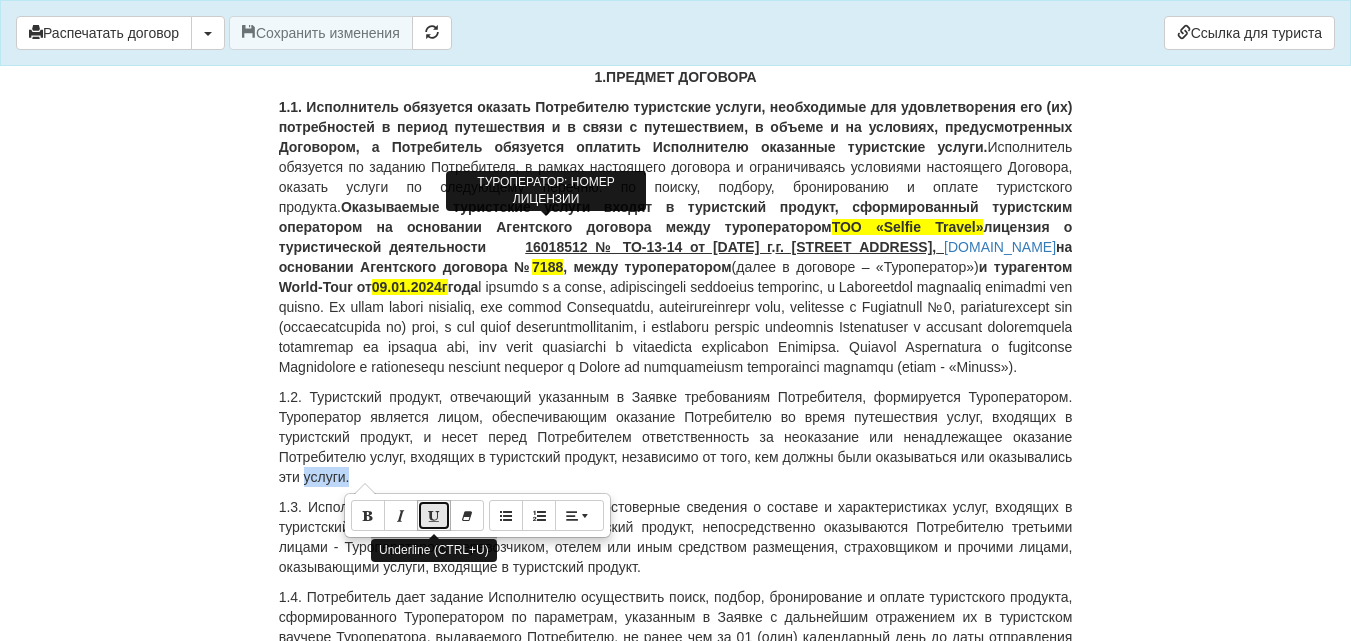 click at bounding box center (434, 515) 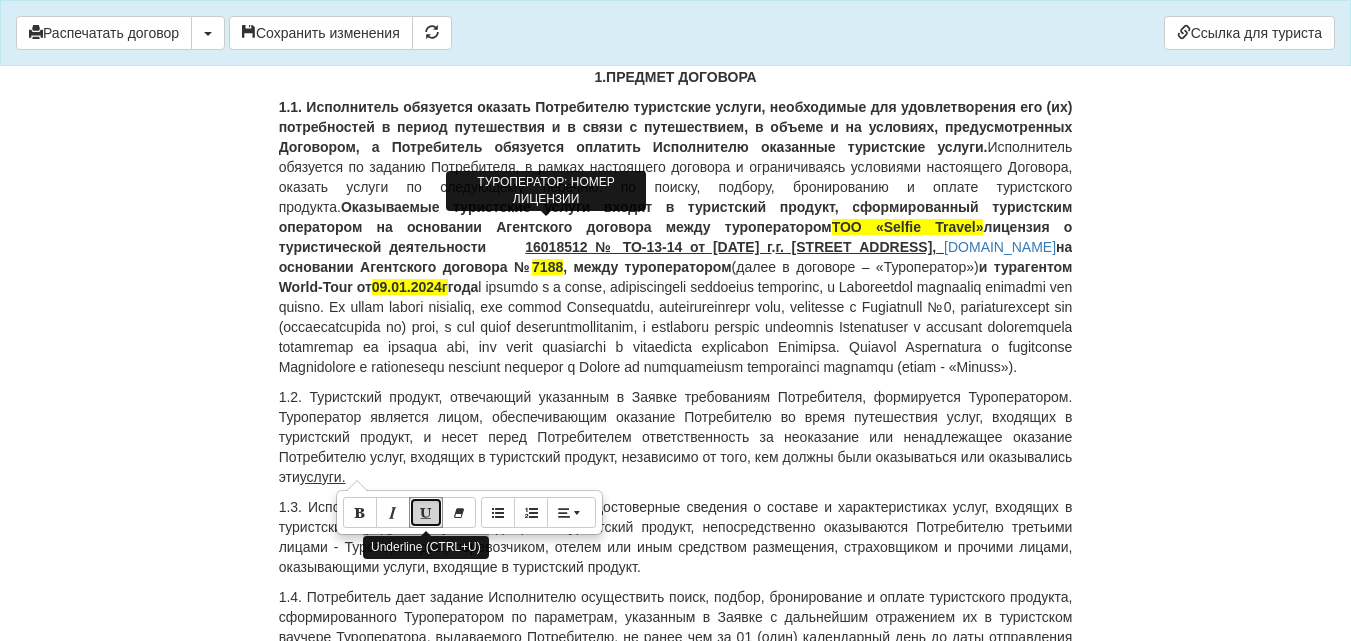 drag, startPoint x: 341, startPoint y: 475, endPoint x: 426, endPoint y: 511, distance: 92.309265 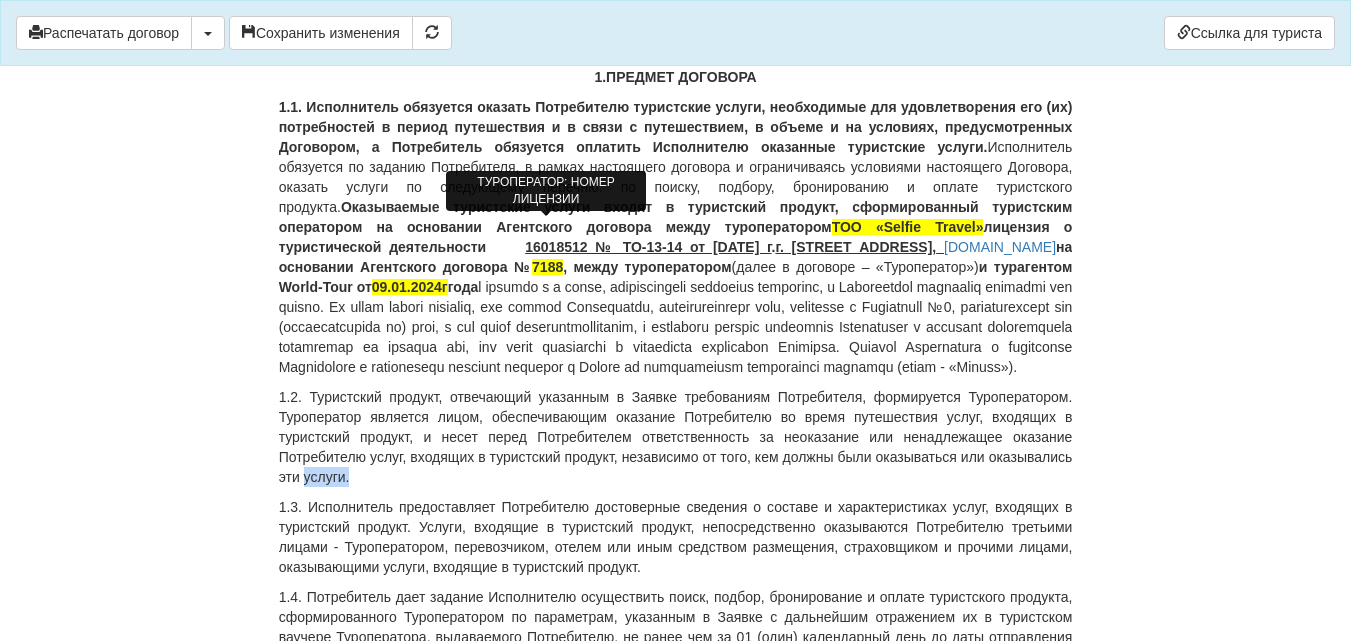 click on "1.2. Туристский продукт, отвечающий указанным в Заявке требованиям Потребителя, формируется Туроператором. Туроператор является лицом, обеспечивающим оказание Потребителю во время путешествия услуг, входящих в туристский продукт, и несет перед Потребителем ответственность за неоказание или ненадлежащее оказание Потребителю услуг, входящих в туристский продукт, независимо от того, кем должны были оказываться или оказывались эти услуги." at bounding box center (676, 437) 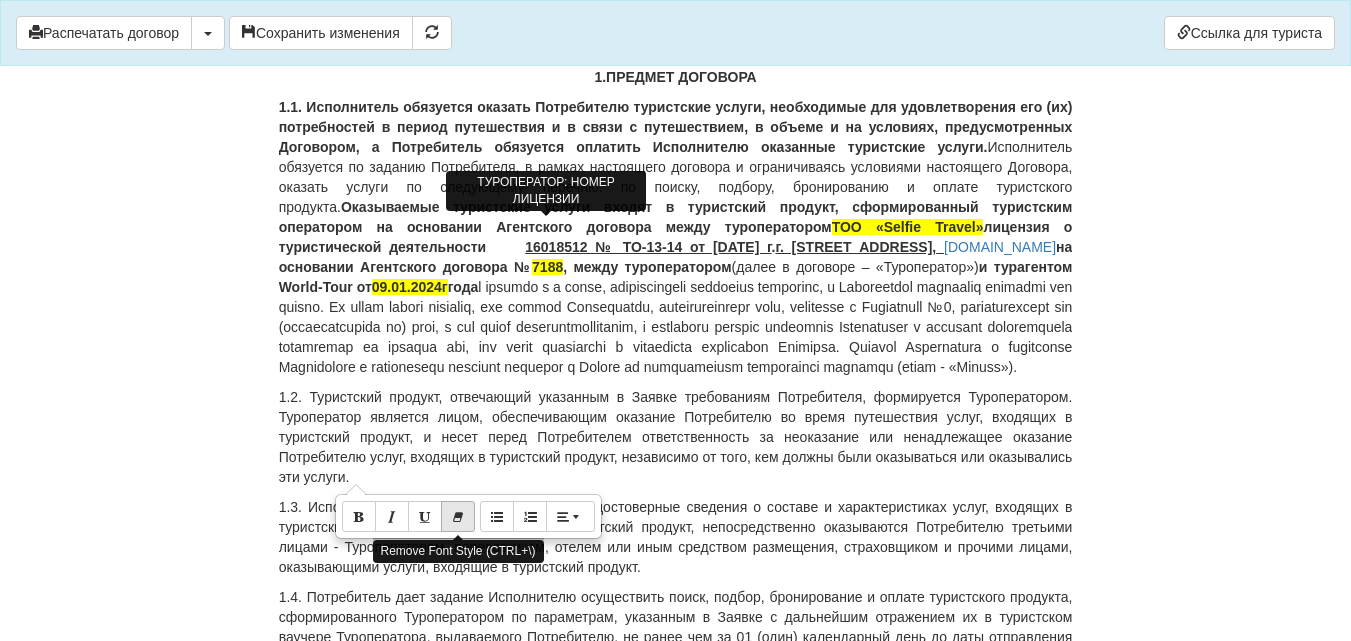 click 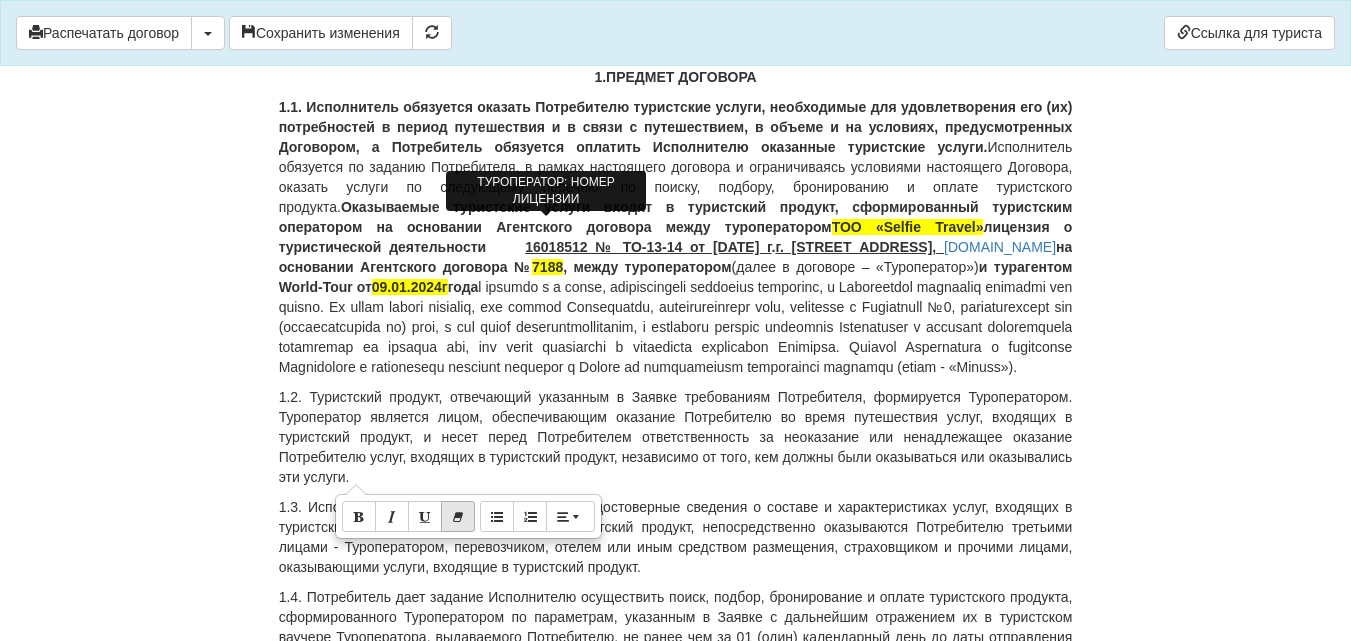 click 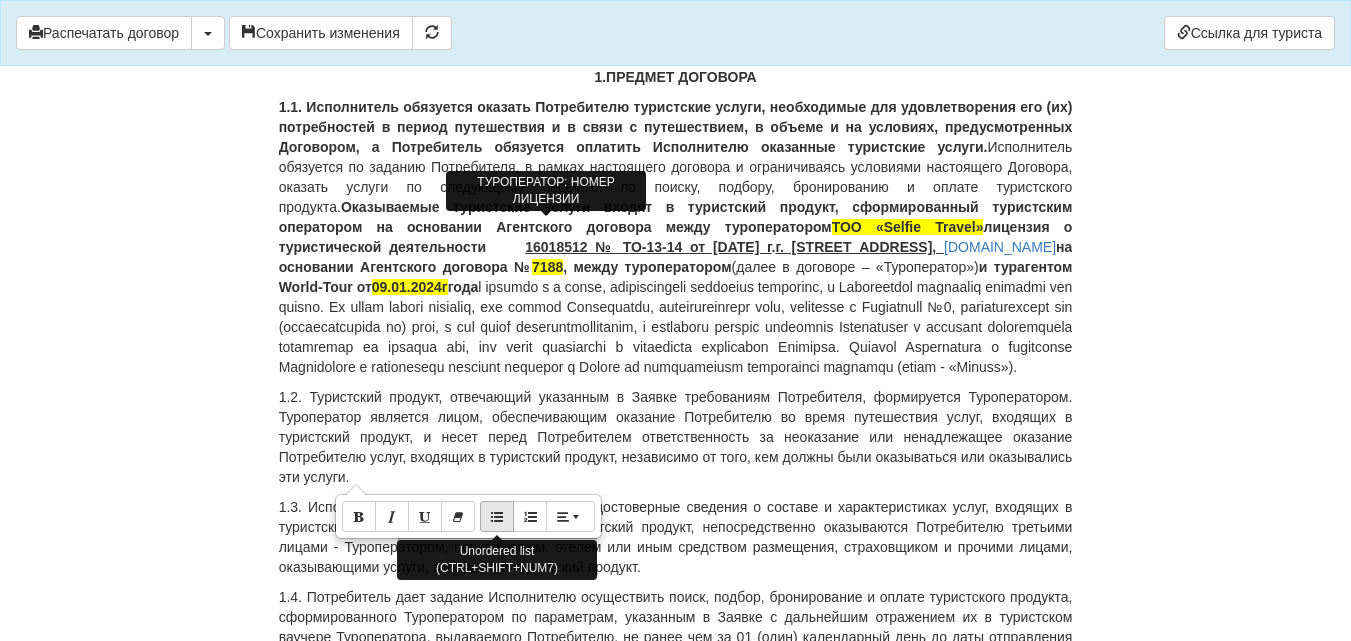 click at bounding box center (497, 516) 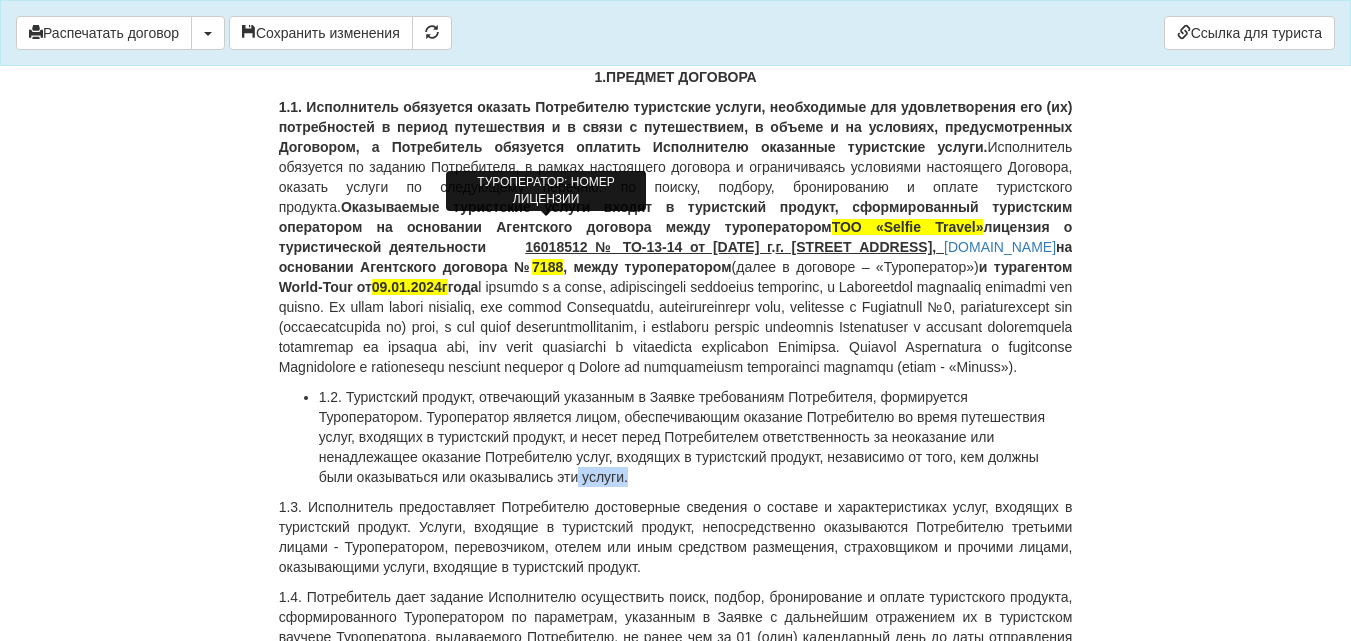 drag, startPoint x: 576, startPoint y: 479, endPoint x: 632, endPoint y: 479, distance: 56 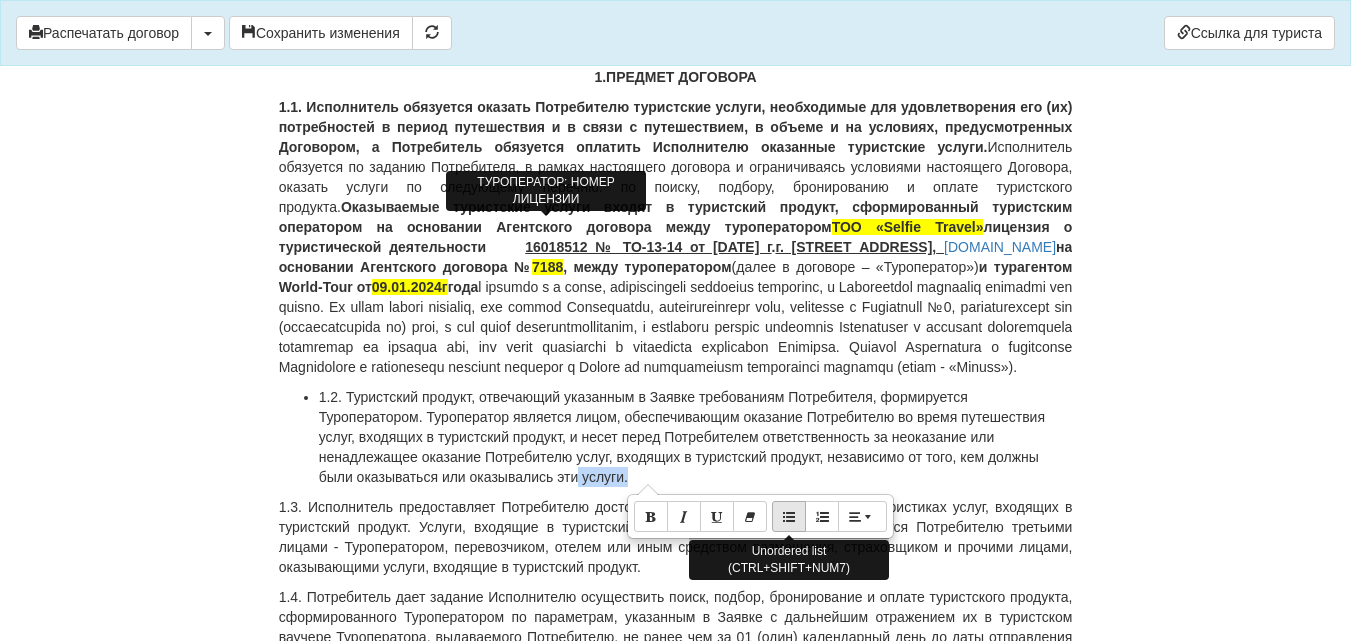 click at bounding box center (789, 516) 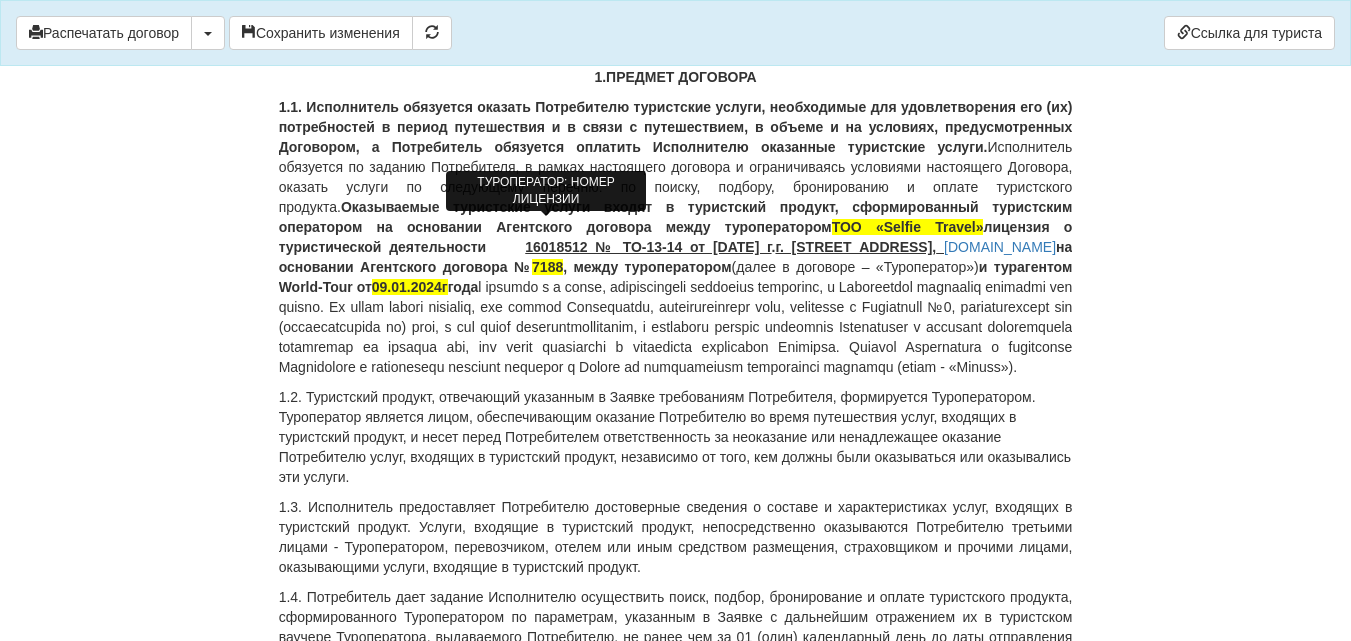 click on "1.2. Туристский продукт, отвечающий указанным в Заявке требованиям Потребителя, формируется Туроператором. Туроператор является лицом, обеспечивающим оказание Потребителю во время путешествия услуг, входящих в туристский продукт, и несет перед Потребителем ответственность за неоказание или ненадлежащее оказание Потребителю услуг, входящих в туристский продукт, независимо от того, кем должны были оказываться или оказывались эти услуги." at bounding box center (676, 437) 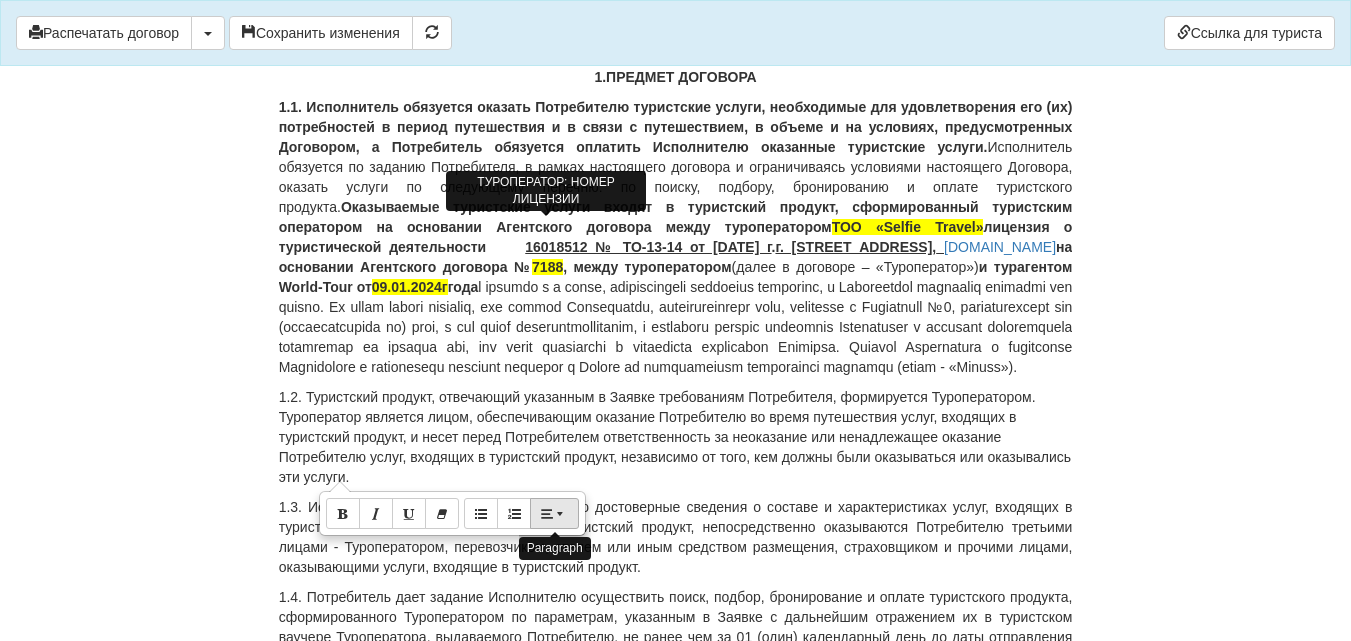click at bounding box center (562, 513) 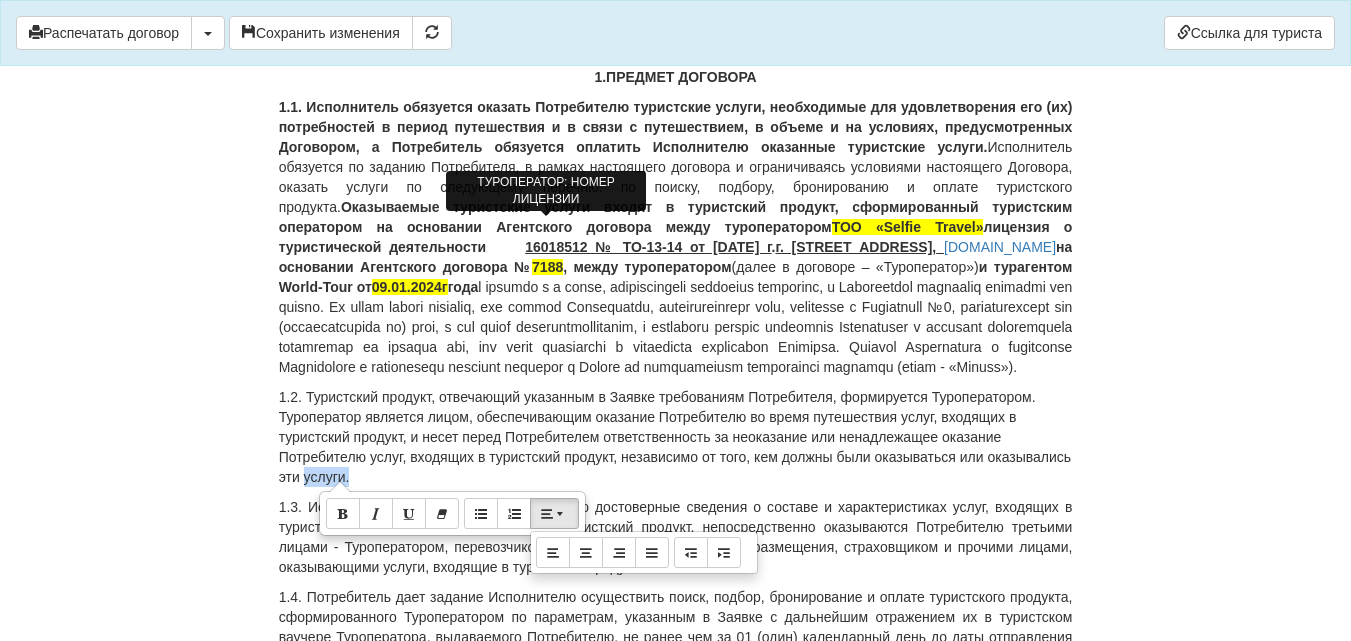 drag, startPoint x: 307, startPoint y: 477, endPoint x: 353, endPoint y: 478, distance: 46.010868 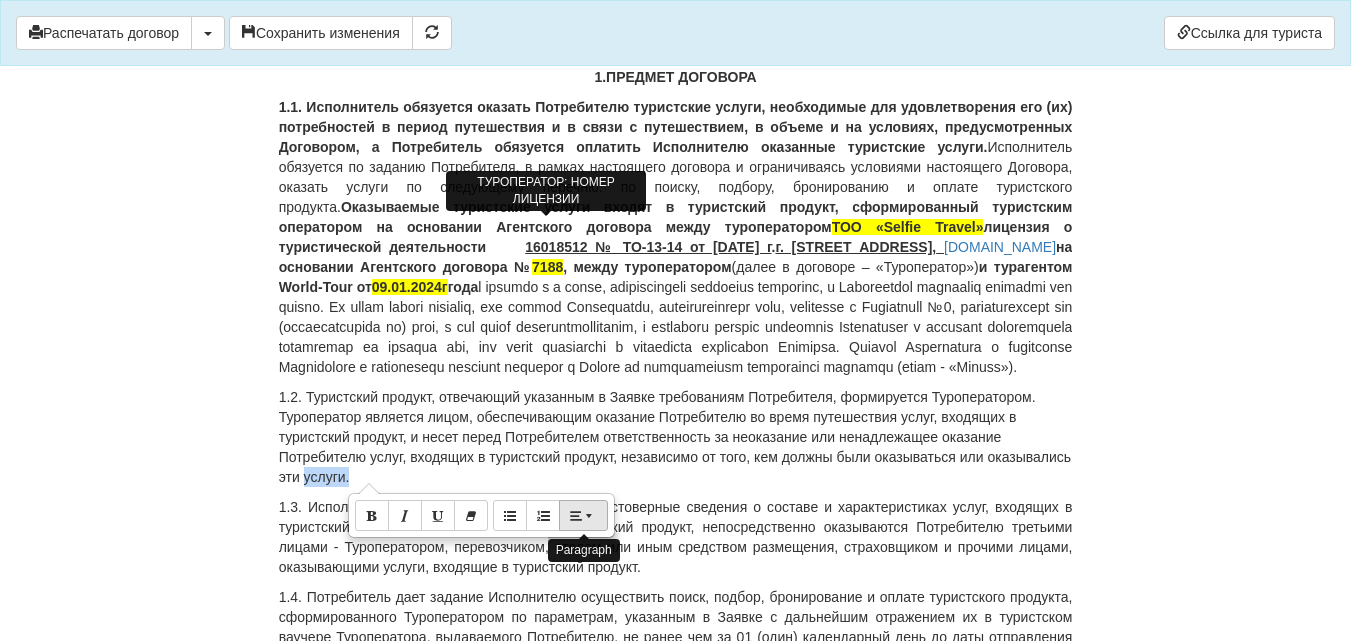click at bounding box center (583, 515) 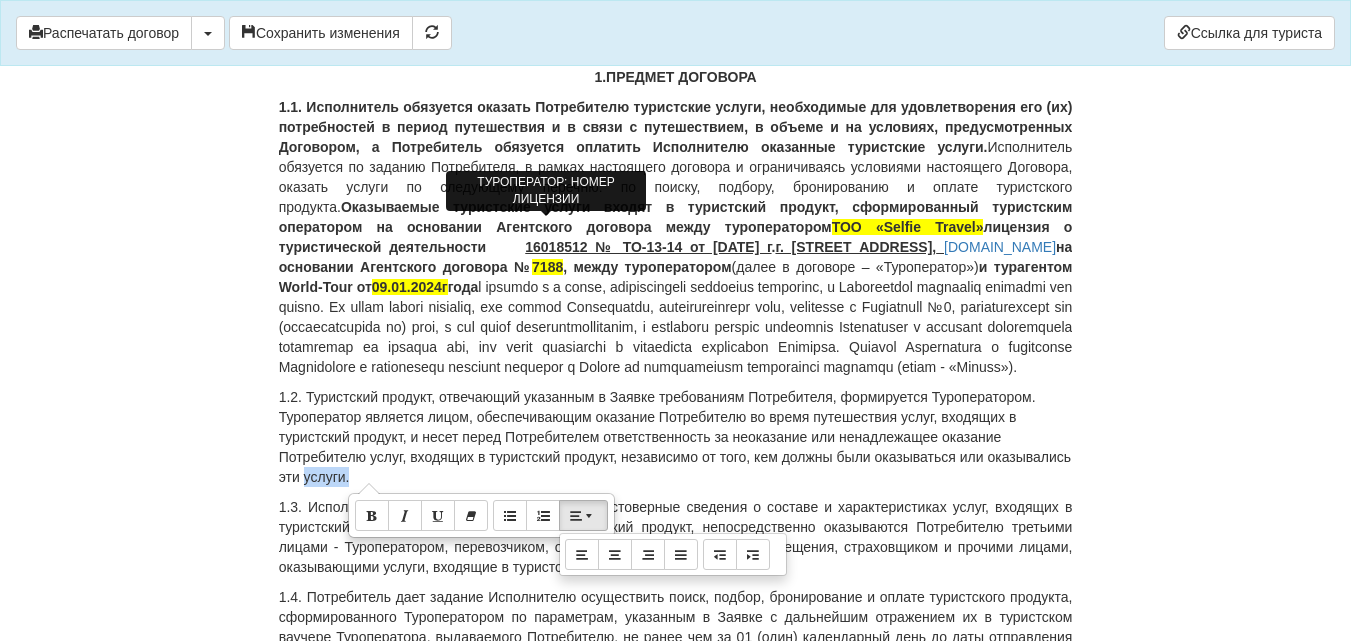 click on "1.2. Туристский продукт, отвечающий указанным в Заявке требованиям Потребителя, формируется Туроператором. Туроператор является лицом, обеспечивающим оказание Потребителю во время путешествия услуг, входящих в туристский продукт, и несет перед Потребителем ответственность за неоказание или ненадлежащее оказание Потребителю услуг, входящих в туристский продукт, независимо от того, кем должны были оказываться или оказывались эти услуги." at bounding box center (676, 437) 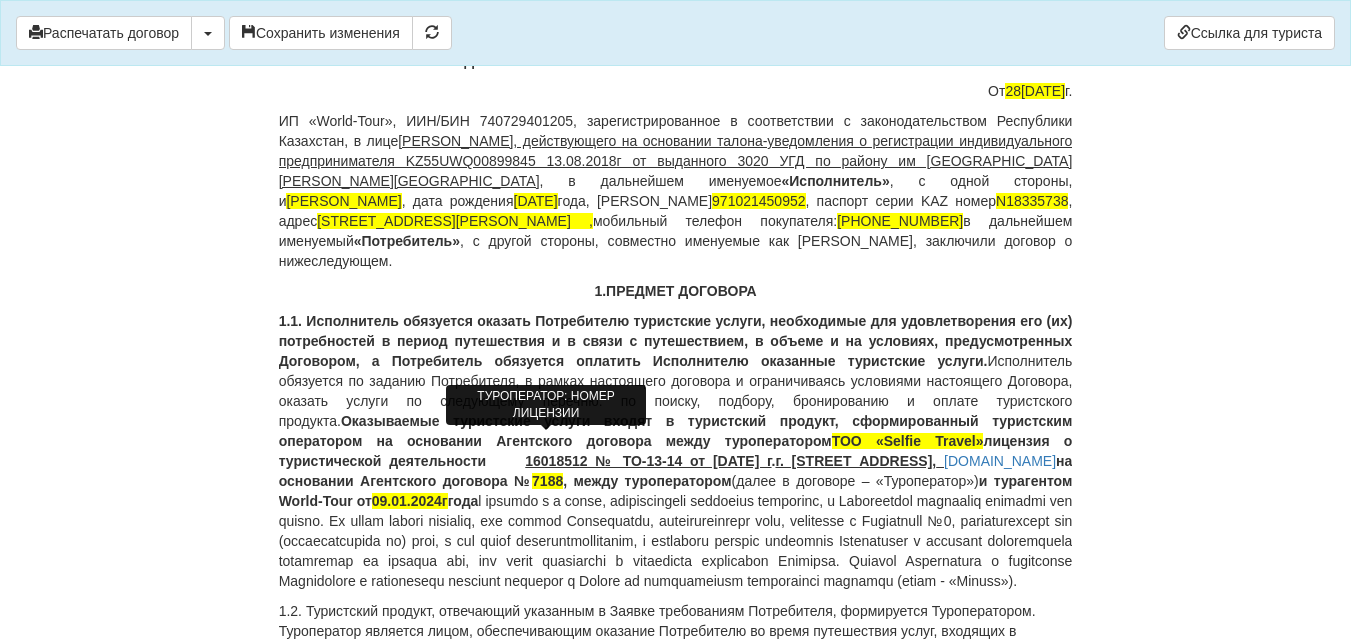 scroll, scrollTop: 0, scrollLeft: 0, axis: both 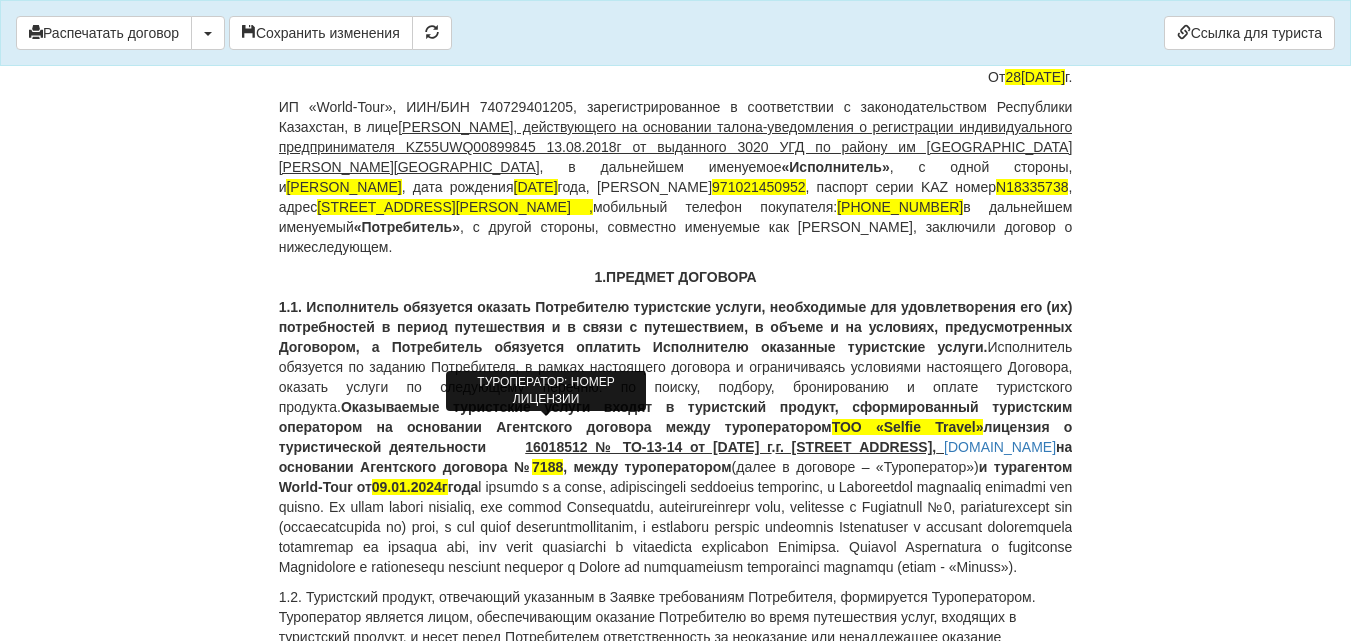 click on "×
Некоторые поля не заполнены
Мы подсветили  пустые поля  красным цветом.                Вы можете отредактировать текст и внести недостающие данные прямо в этом окне.
Для автоматического заполнения договора:
Необходимо  заполнить реквизиты  Вашего агентства
Необходимо добавить  агентский договор  с оператором Селфи Тревел
Необходимо заполнить  банковскую гарантию
Распечатать договор" at bounding box center (676, 7494) 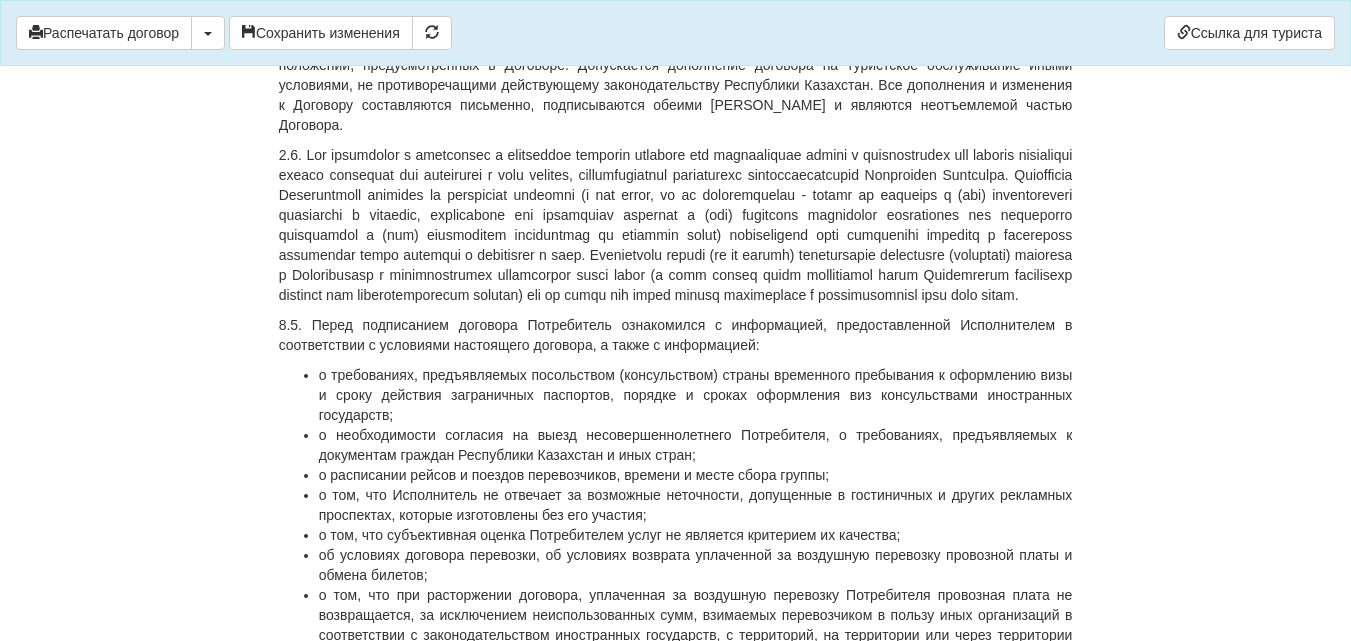 scroll, scrollTop: 10059, scrollLeft: 0, axis: vertical 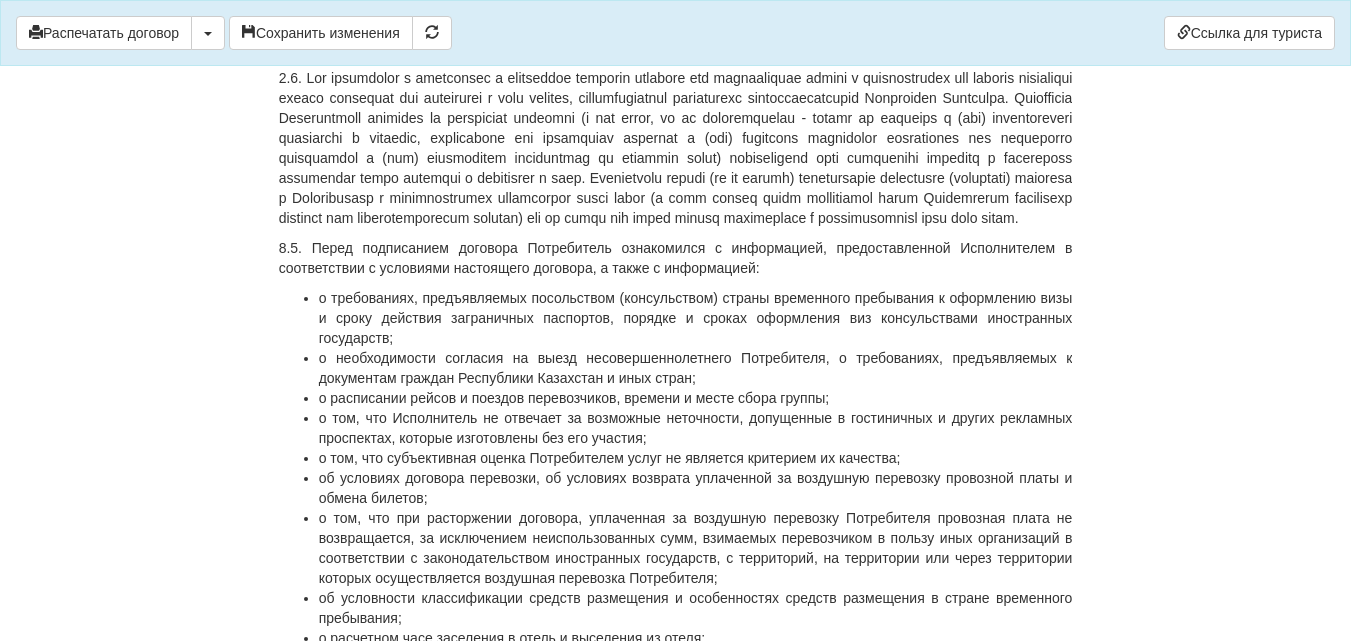 drag, startPoint x: 1349, startPoint y: 424, endPoint x: 1354, endPoint y: 487, distance: 63.1981 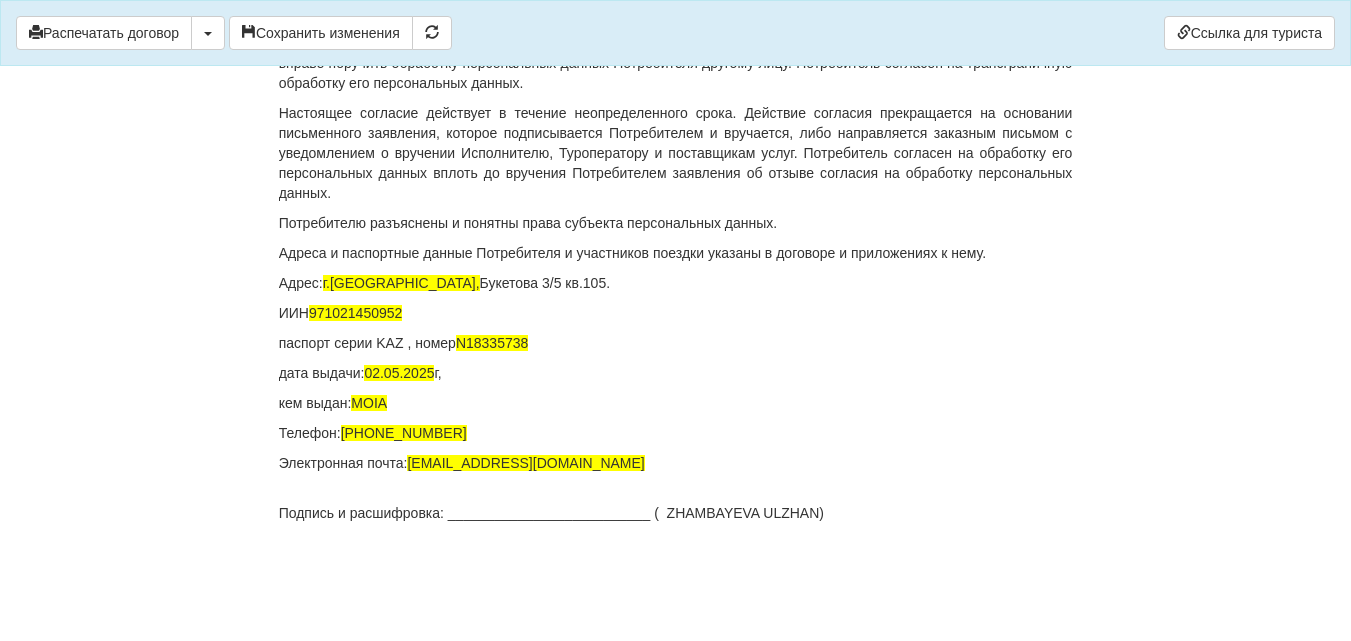 scroll, scrollTop: 15048, scrollLeft: 0, axis: vertical 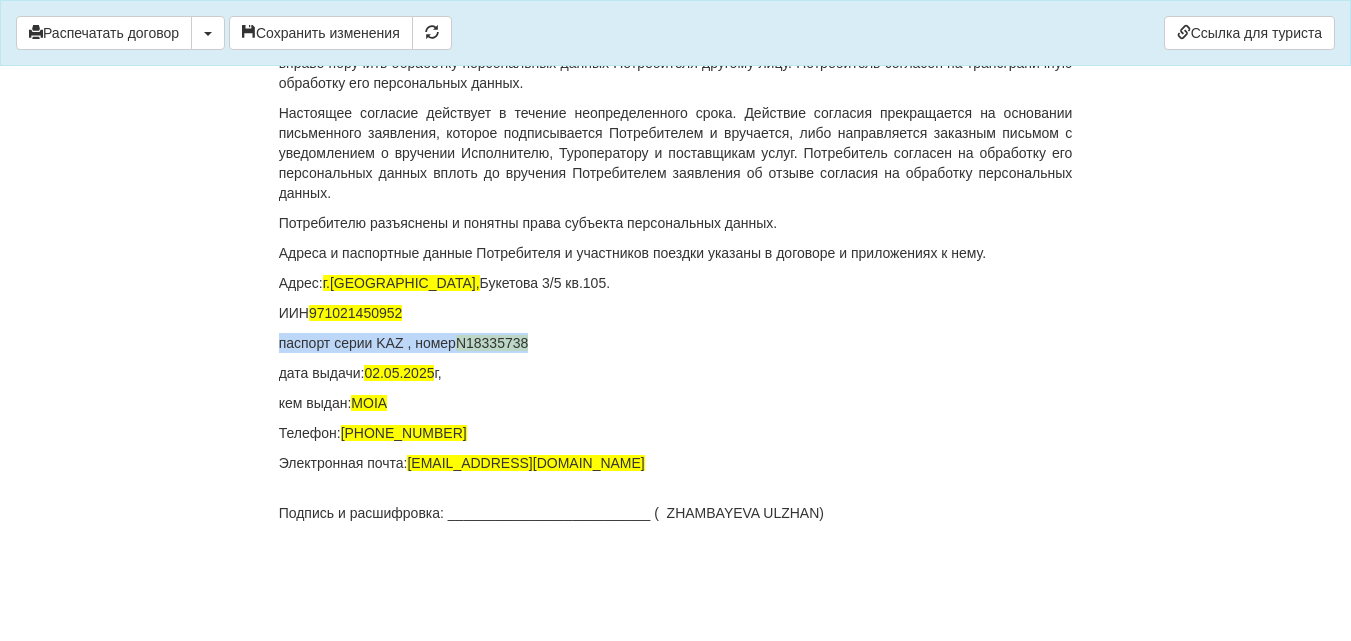 drag, startPoint x: 278, startPoint y: 341, endPoint x: 533, endPoint y: 351, distance: 255.196 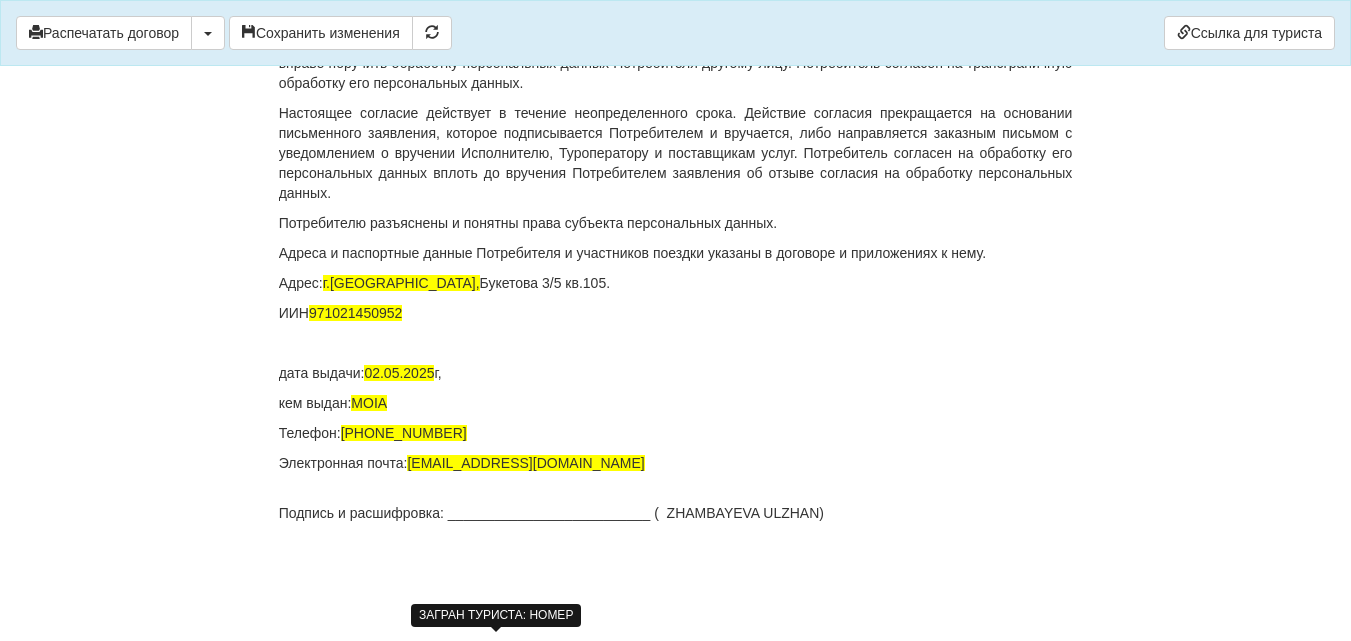 click on "ИИН  971021450952" at bounding box center (676, 313) 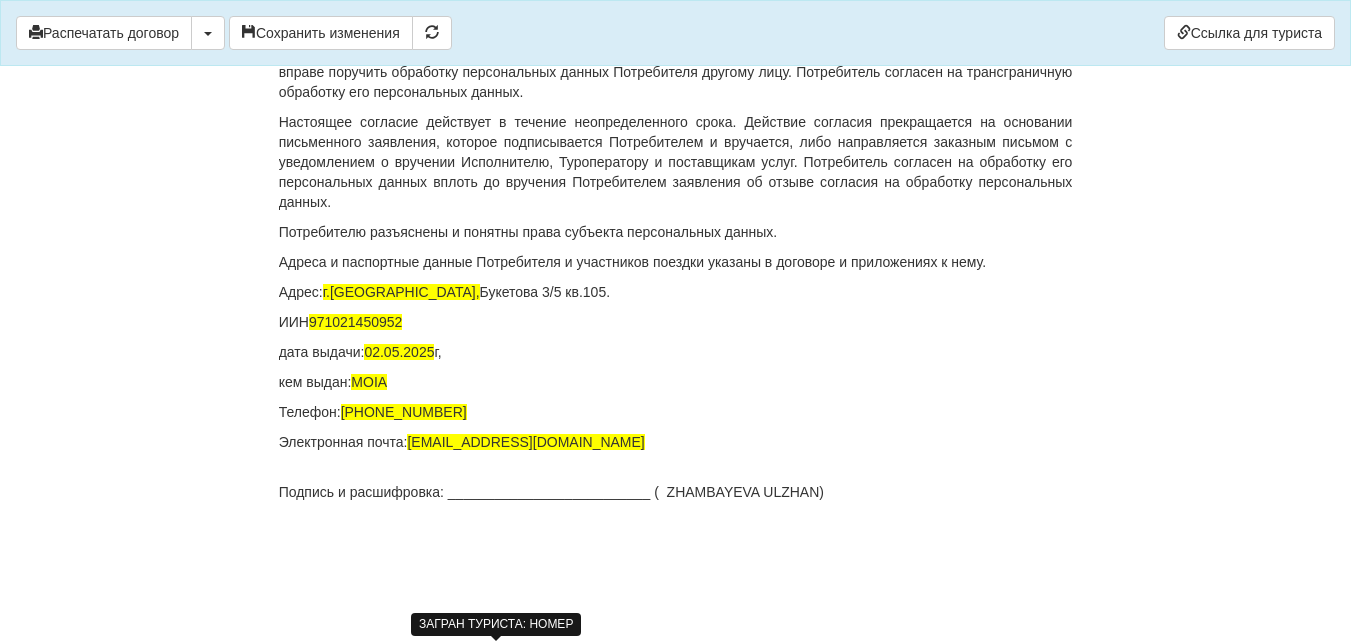 scroll, scrollTop: 15018, scrollLeft: 0, axis: vertical 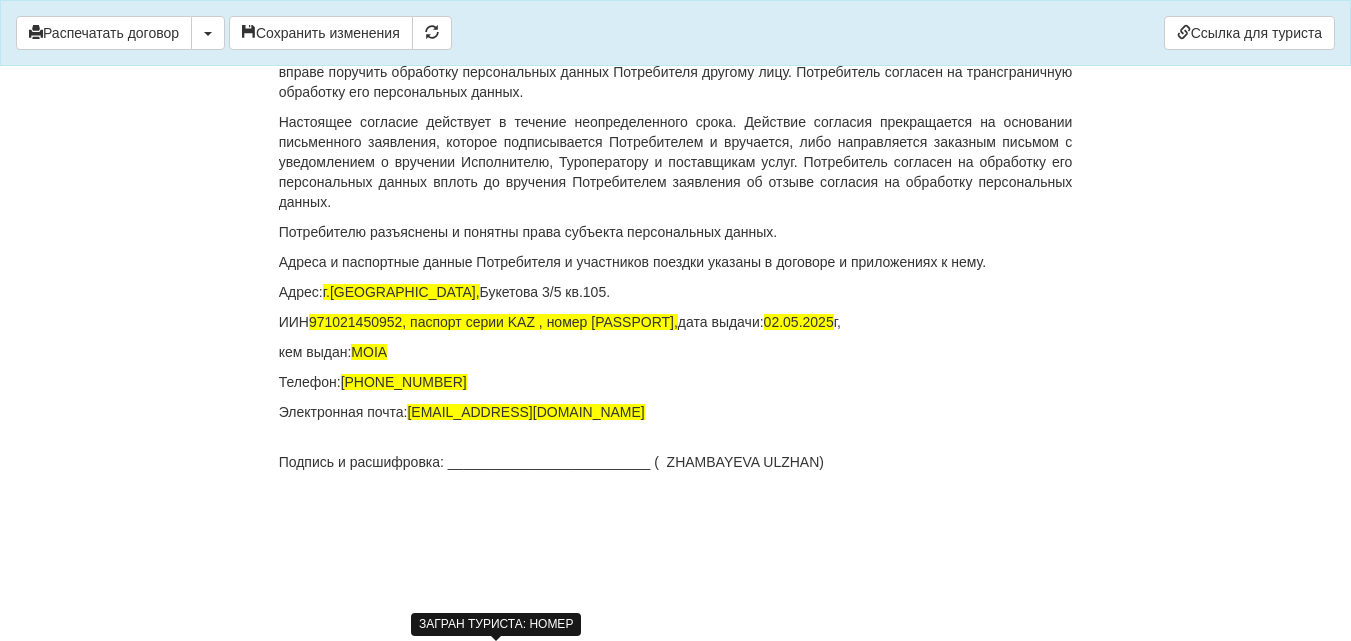 click on "кем выдан:  MOIA" at bounding box center [676, 352] 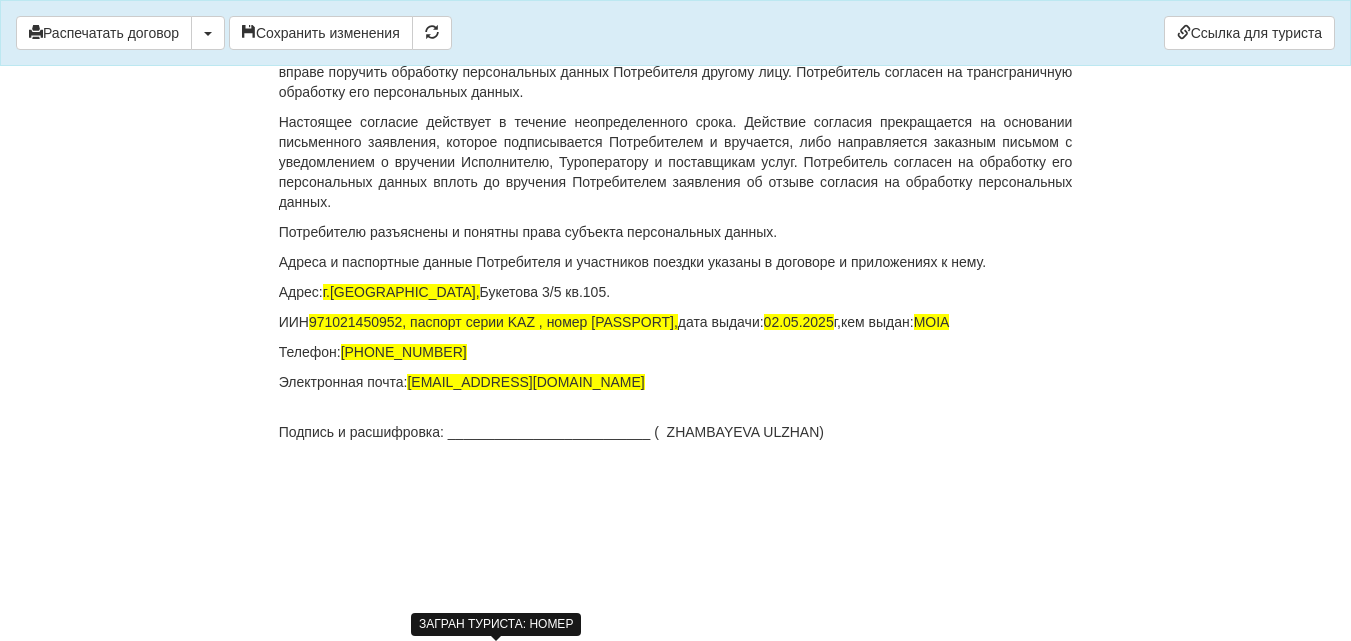 click on "ИИН  971021450952,    паспорт серии KAZ , номер N18335738, дата выдачи:  02.05.2025 г,кем выдан:  MOIA" at bounding box center [676, 322] 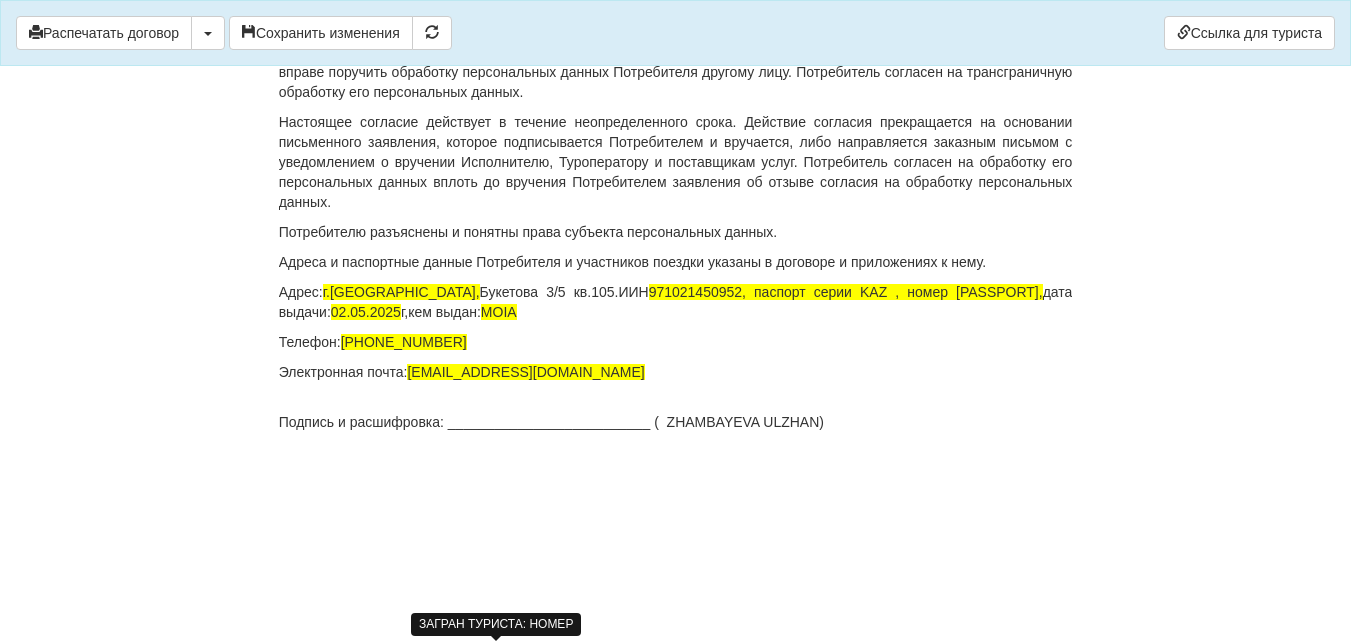 scroll, scrollTop: 14948, scrollLeft: 0, axis: vertical 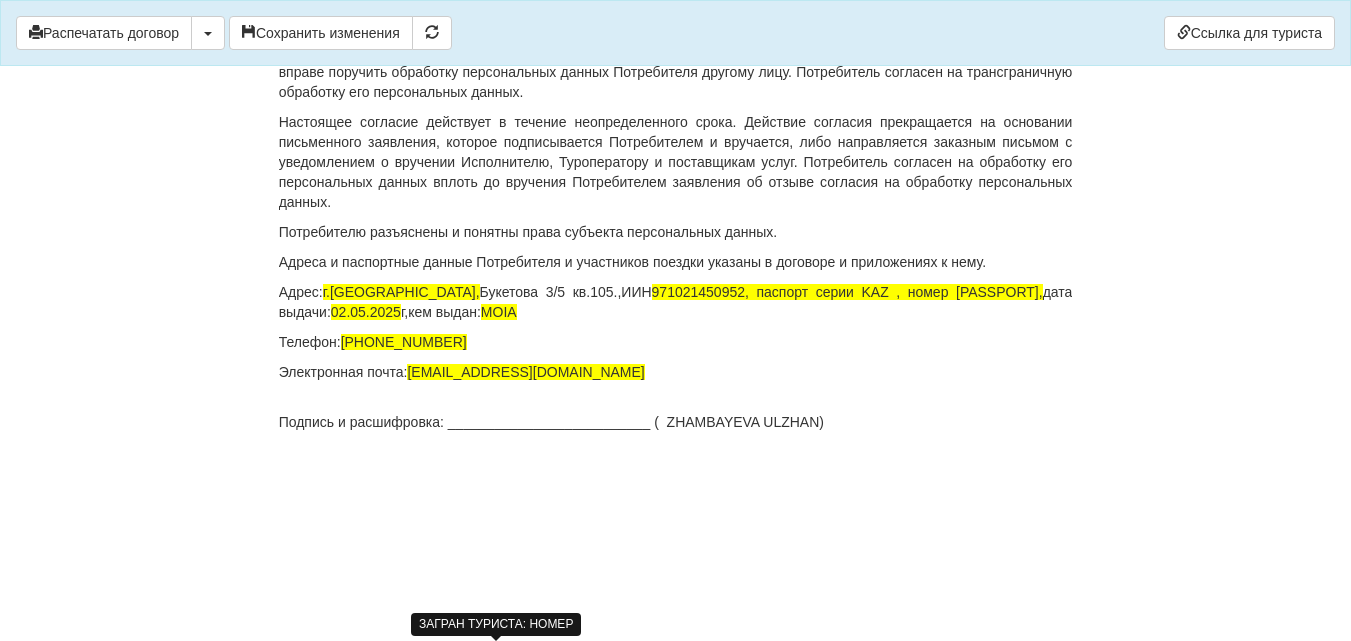 click on "Электронная почта:  ulzhanzhambaeva21@mail.ru" at bounding box center [676, 372] 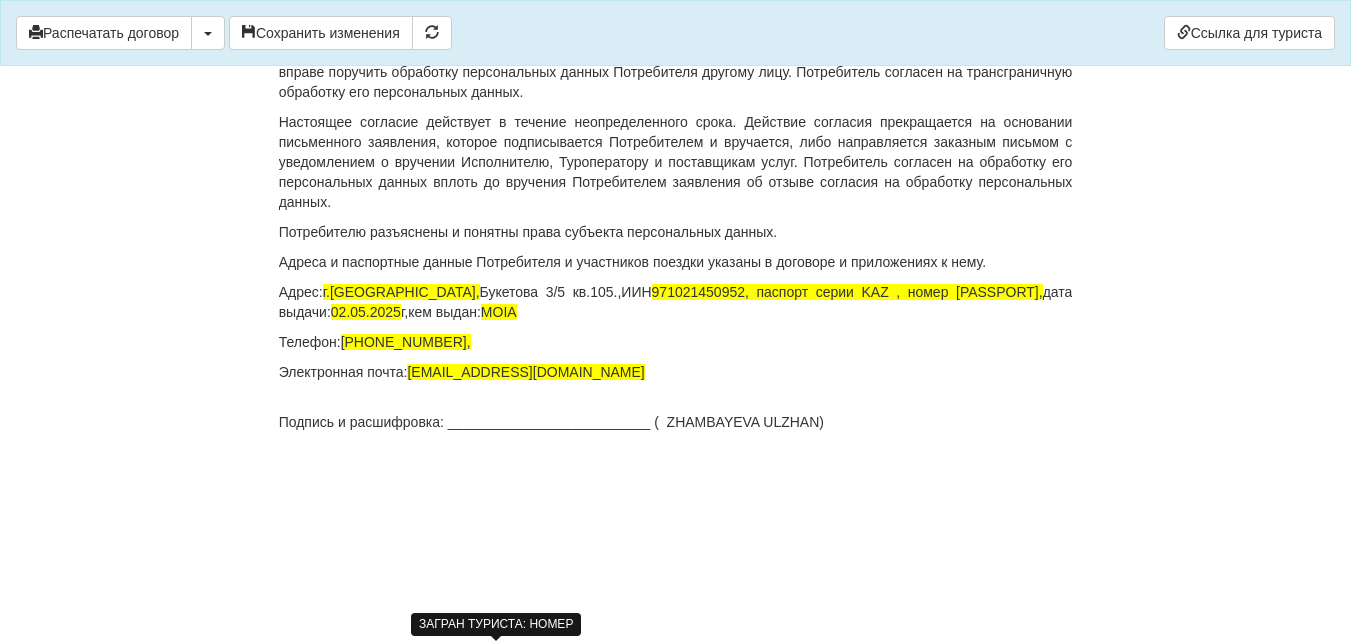 click on "Электронная почта:  ulzhanzhambaeva21@mail.ru" at bounding box center [676, 372] 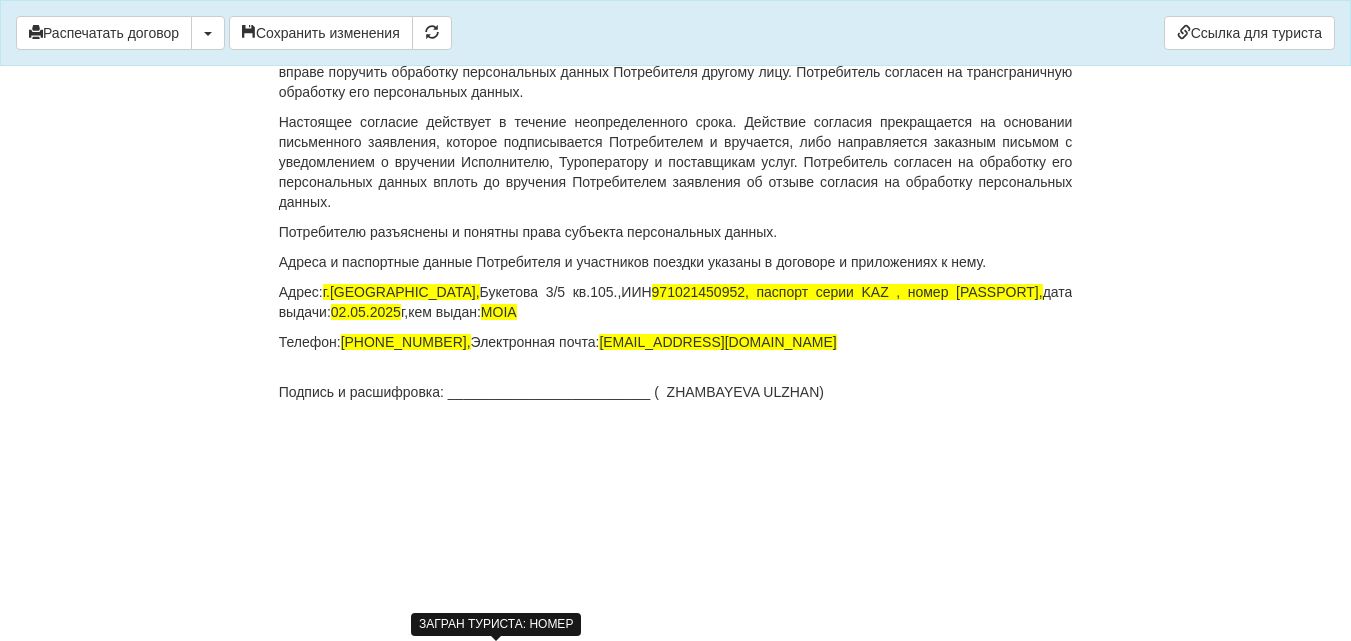 scroll, scrollTop: 14918, scrollLeft: 0, axis: vertical 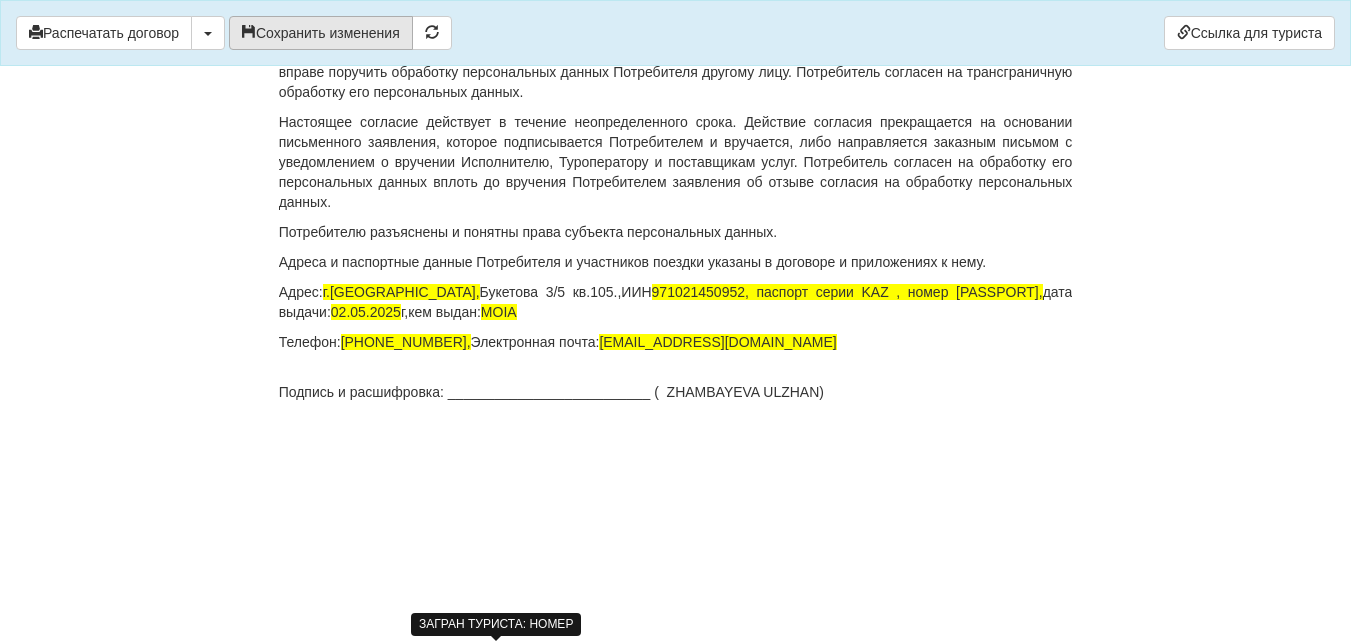 click on "Сохранить изменения" at bounding box center (321, 33) 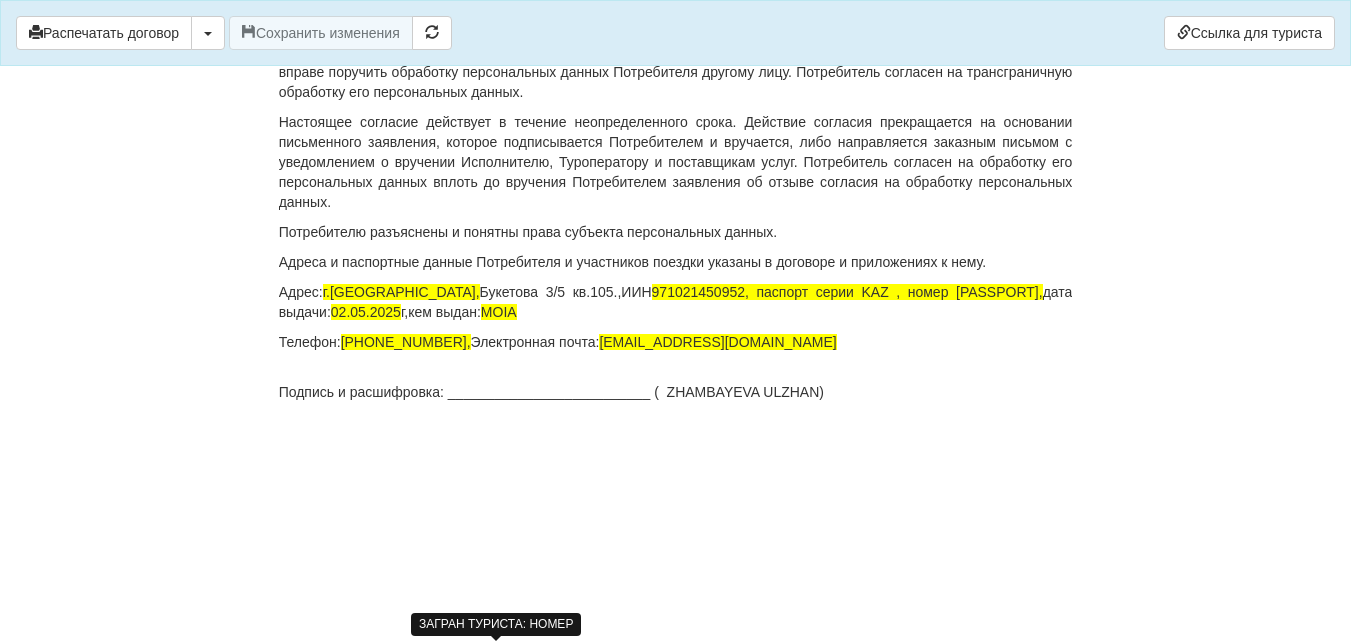 click on "Телефон:  +77786820944, Электронная почта:  ulzhanzhambaeva21@mail.ru" at bounding box center (676, 342) 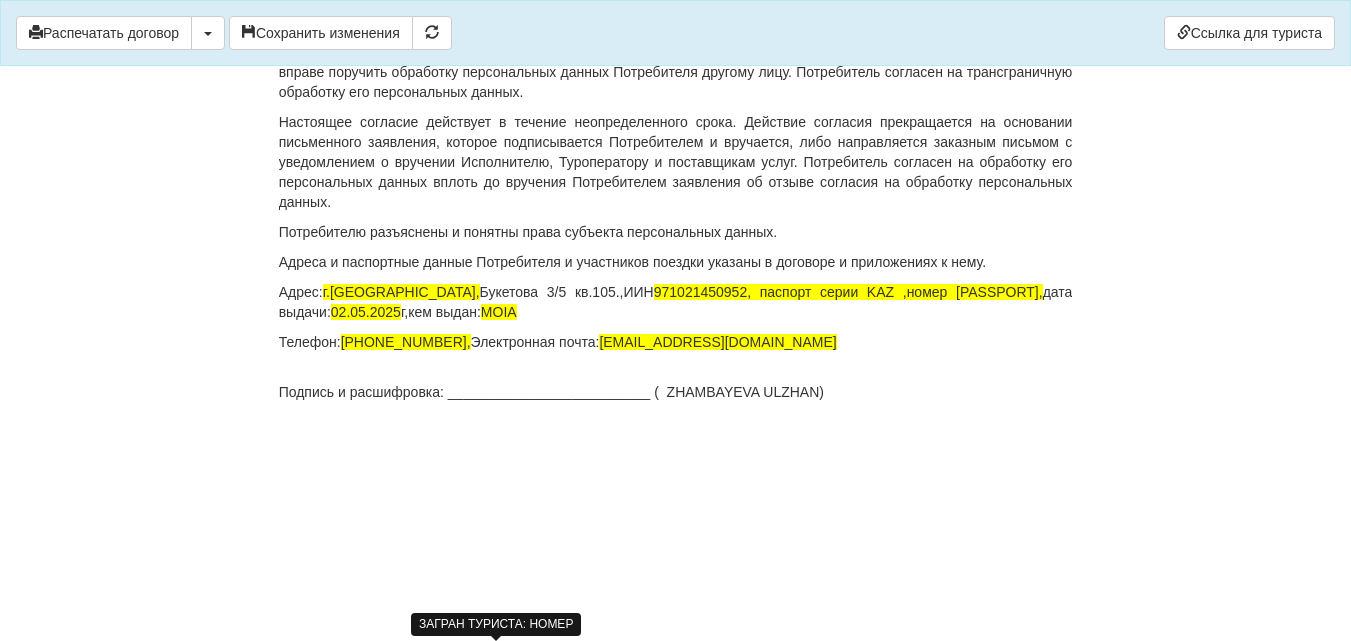 click on "971021450952,    паспорт серии KAZ ,номер N18335738," at bounding box center [848, 292] 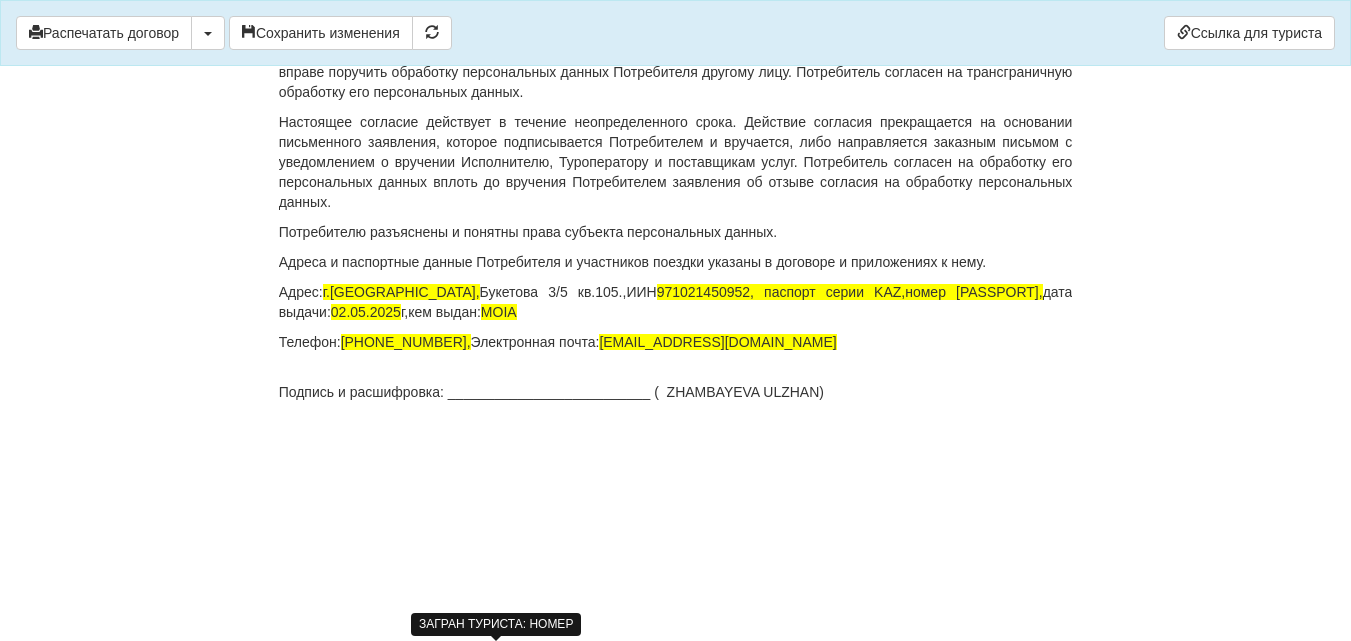 click on "971021450952,    паспорт серии KAZ,номер N18335738," at bounding box center (850, 292) 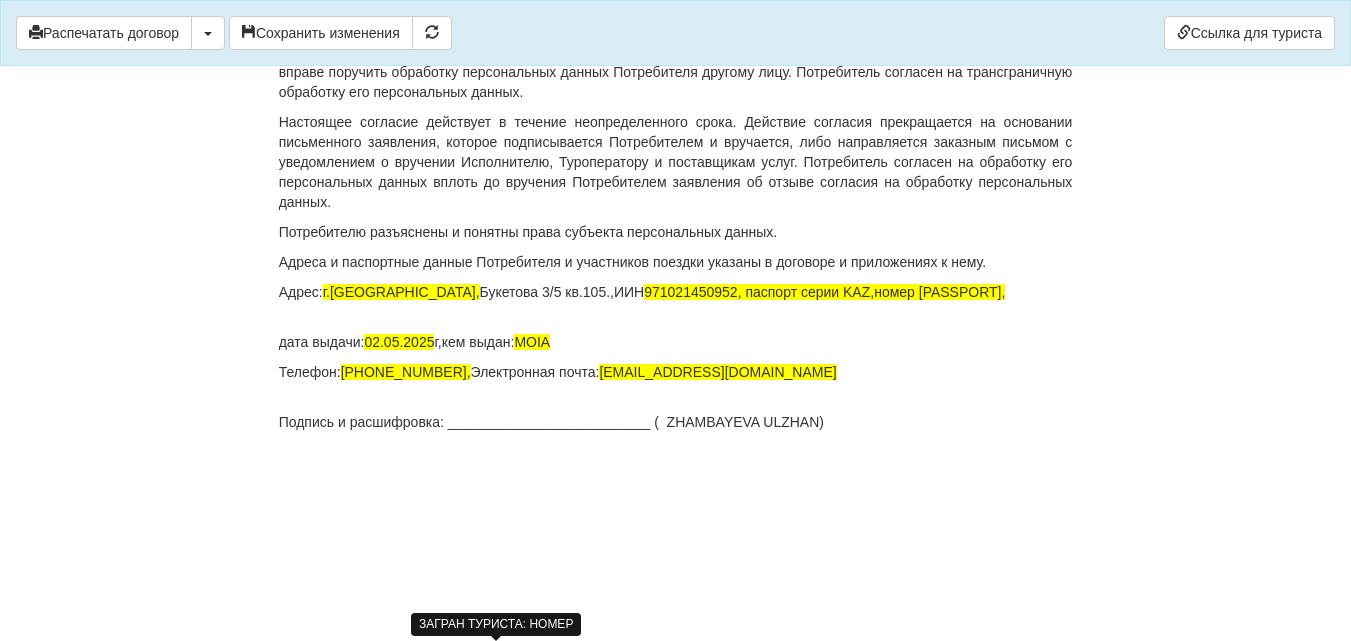 click on "×
Некоторые поля не заполнены
Мы подсветили  пустые поля  красным цветом.                Вы можете отредактировать текст и внести недостающие данные прямо в этом окне.
Для автоматического заполнения договора:
Необходимо  заполнить реквизиты  Вашего агентства
Необходимо добавить  агентский договор  с оператором Селфи Тревел
Необходимо заполнить  банковскую гарантию
Распечатать договор" at bounding box center (676, -7095) 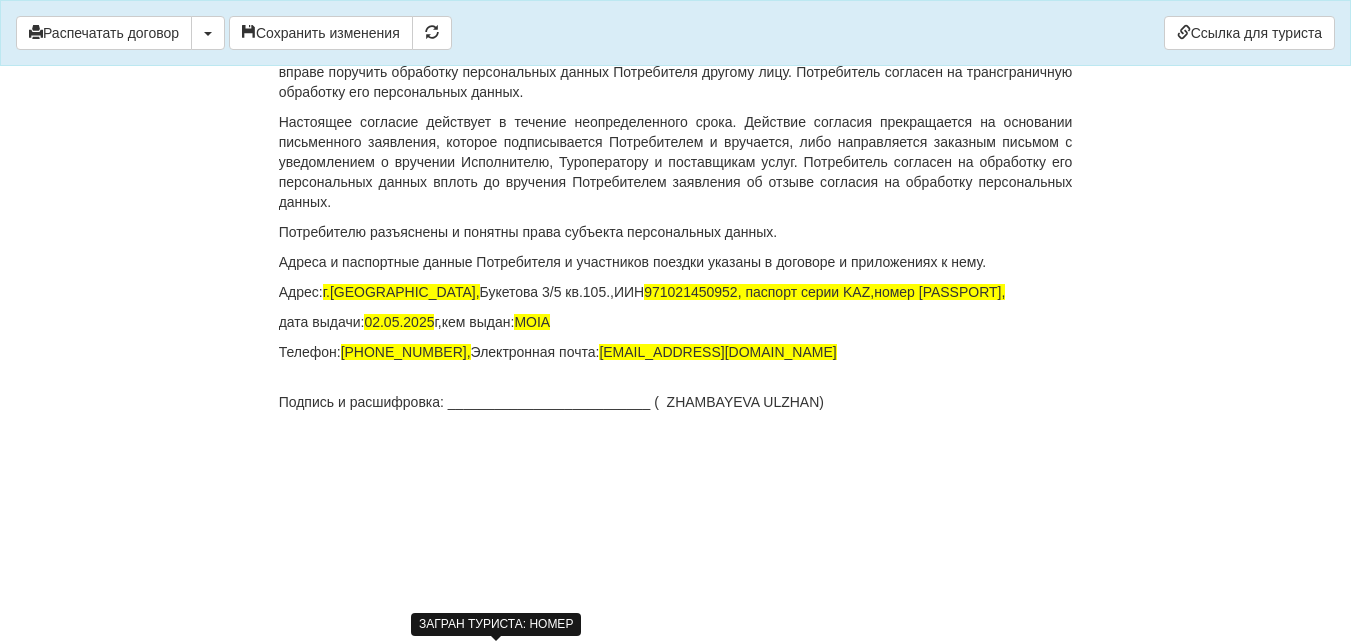 click on "Подпись и расшифровка: __________________________ (     ZHAMBAYEVA ULZHAN)" at bounding box center (676, 402) 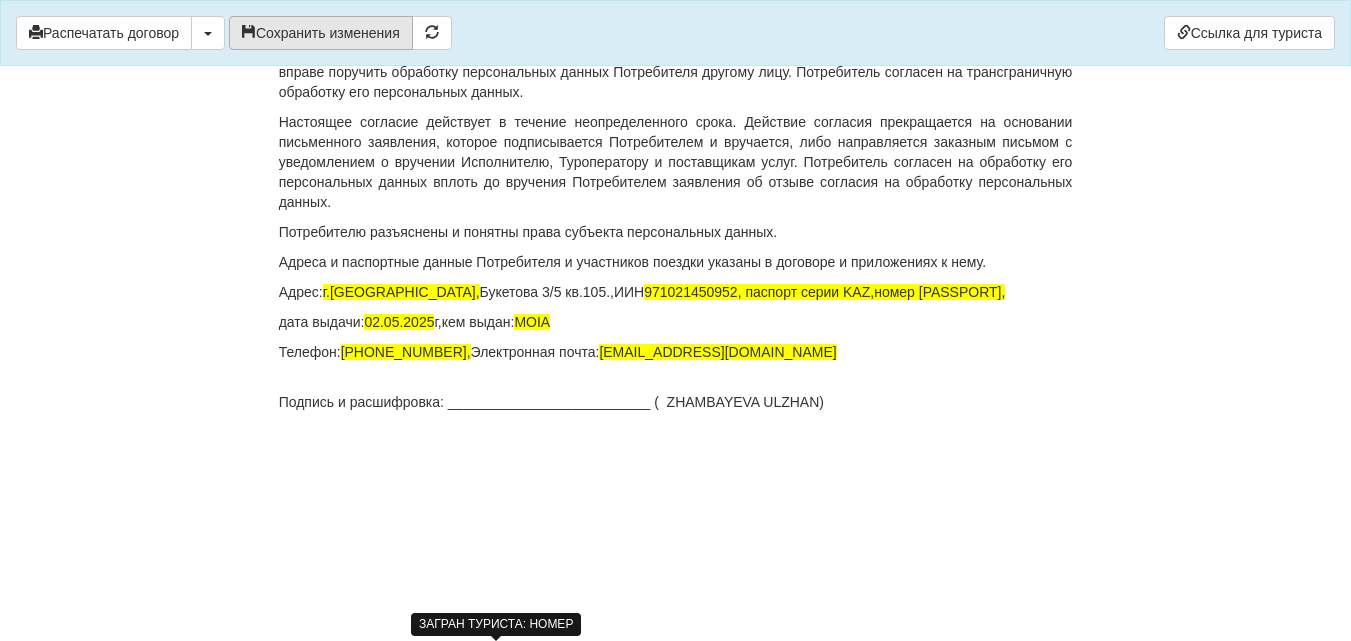 click on "Сохранить изменения" at bounding box center [321, 33] 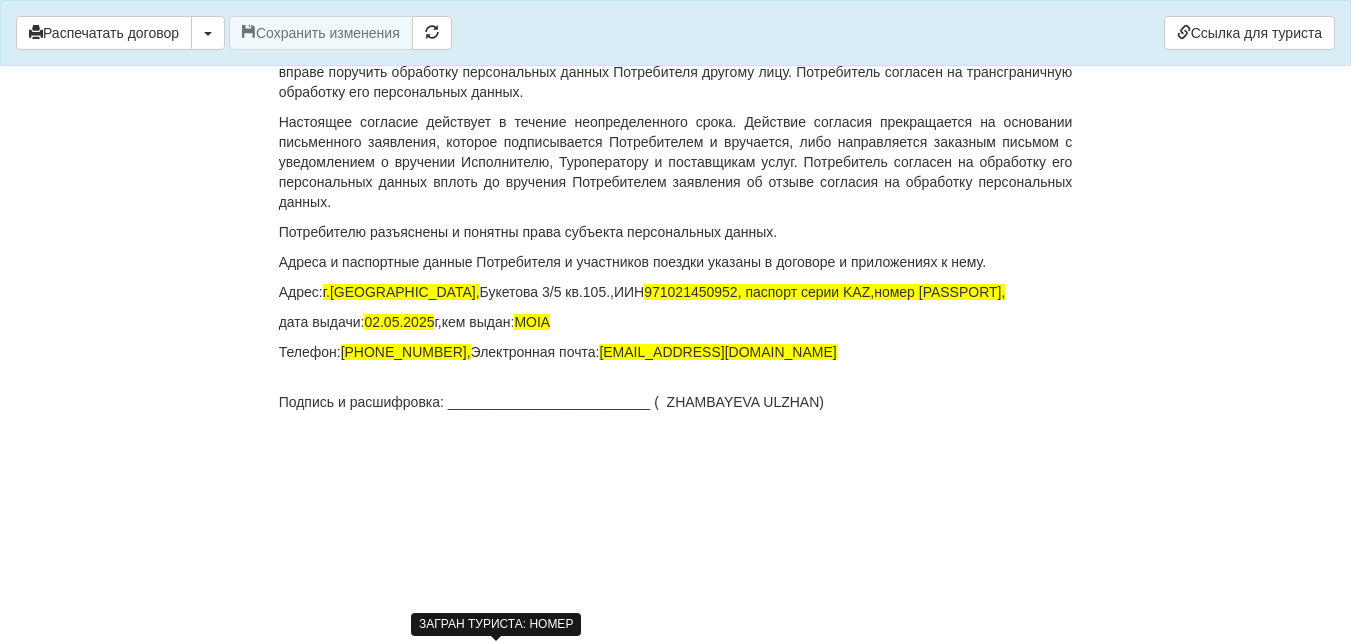 click on "×
Некоторые поля не заполнены
Мы подсветили  пустые поля  красным цветом.                Вы можете отредактировать текст и внести недостающие данные прямо в этом окне.
Для автоматического заполнения договора:
Необходимо  заполнить реквизиты  Вашего агентства
Необходимо добавить  агентский договор  с оператором Селфи Тревел
Необходимо заполнить  банковскую гарантию
Распечатать договор" at bounding box center [676, -7105] 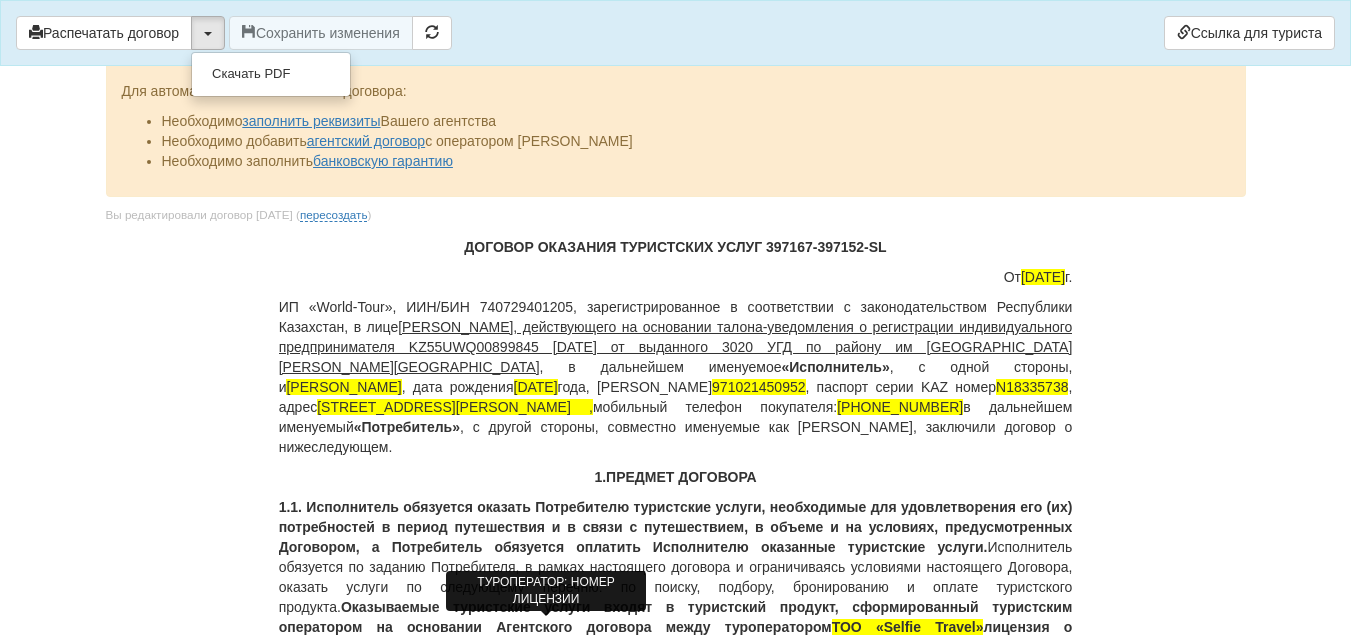 scroll, scrollTop: 14928, scrollLeft: 0, axis: vertical 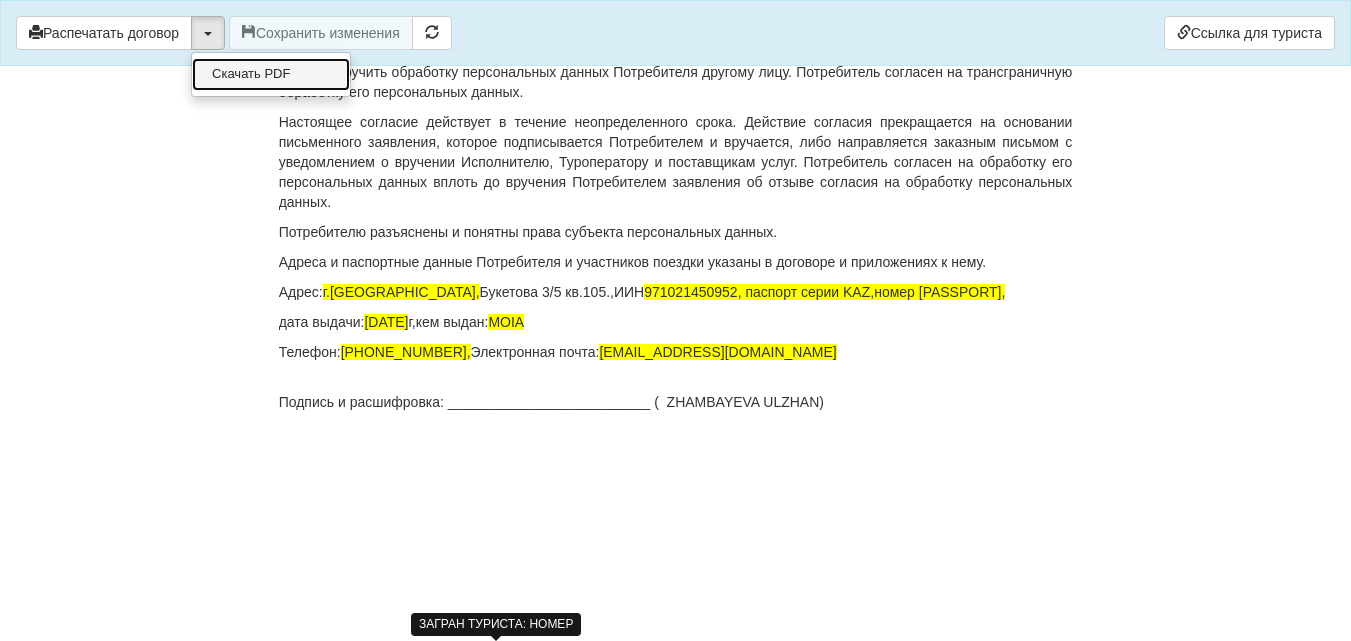 click on "Скачать PDF" at bounding box center (271, 74) 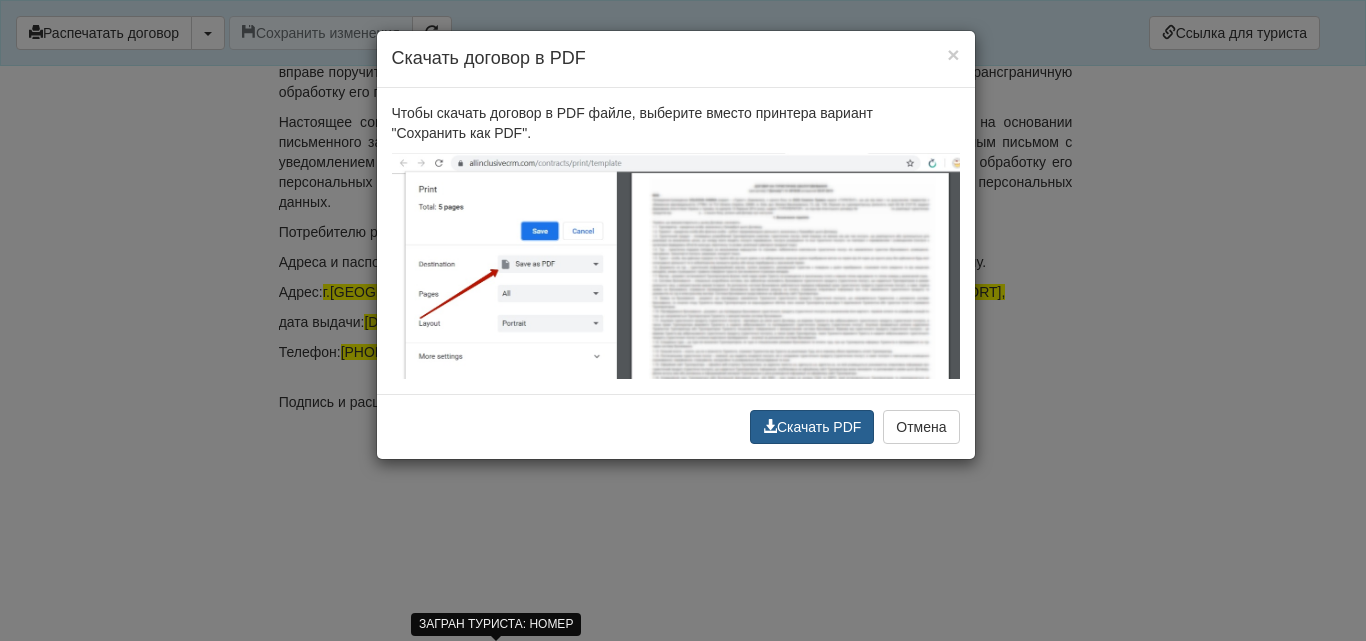 click on "Скачать PDF" at bounding box center [812, 427] 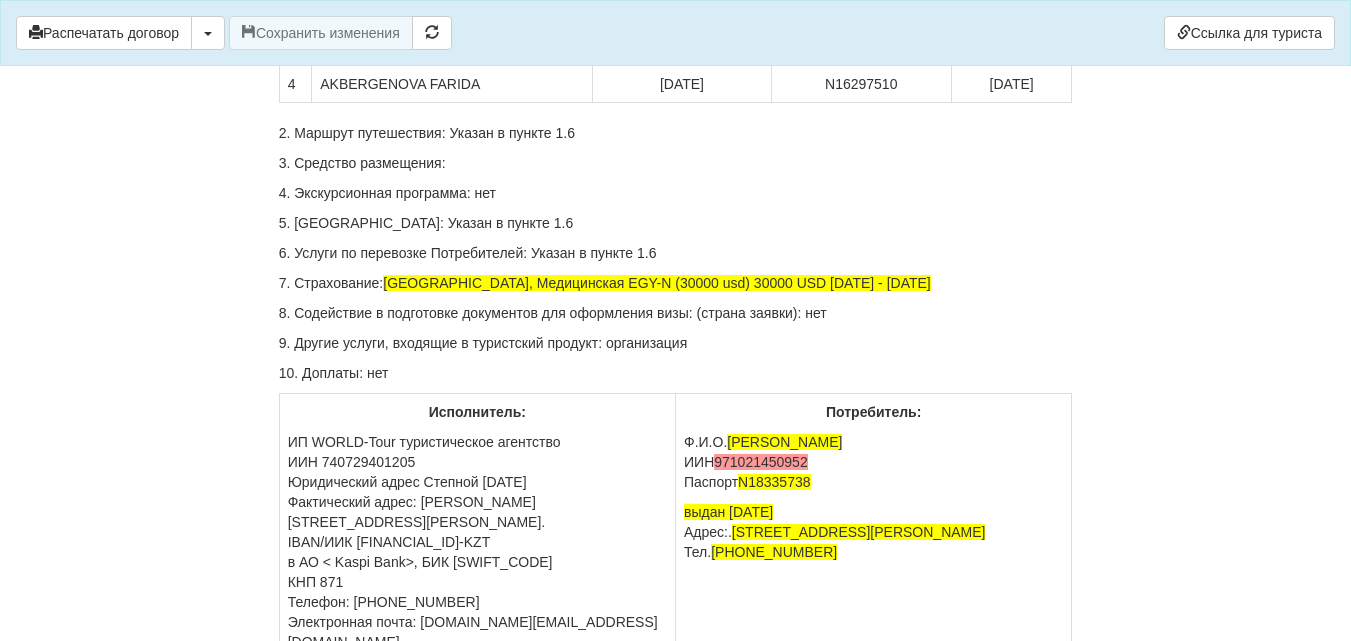 scroll, scrollTop: 12728, scrollLeft: 0, axis: vertical 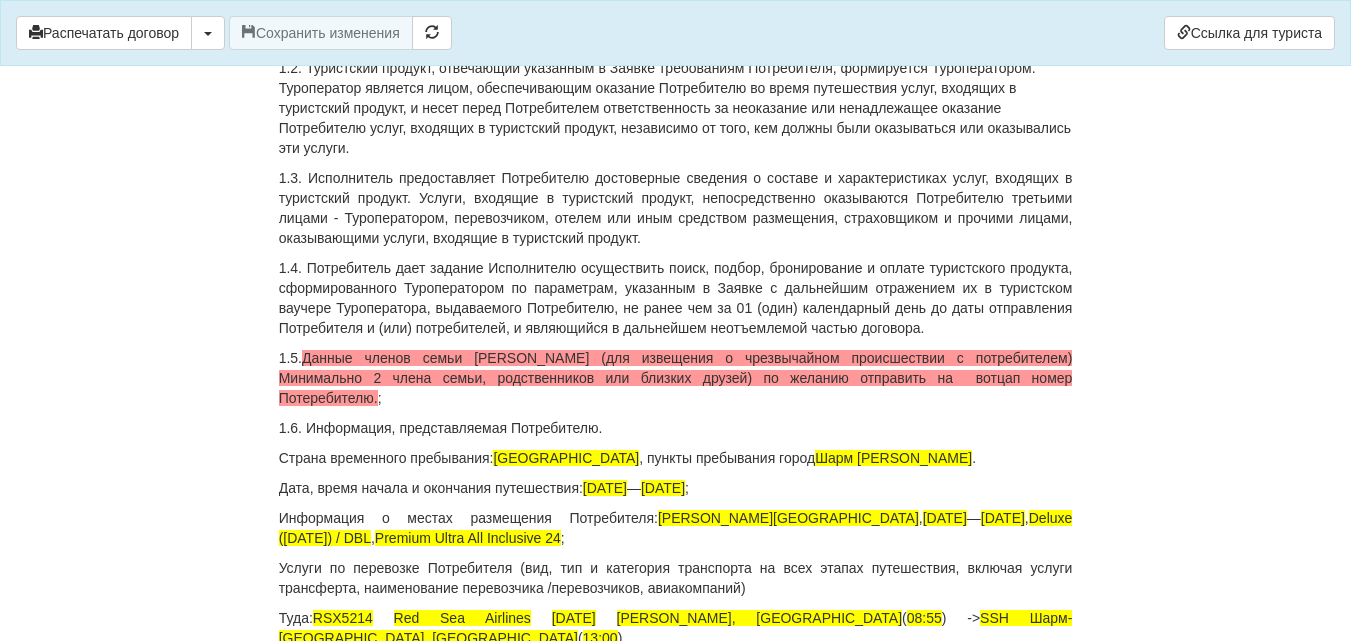 click on "1.6. Информация, представляемая Потребителю." at bounding box center (676, 428) 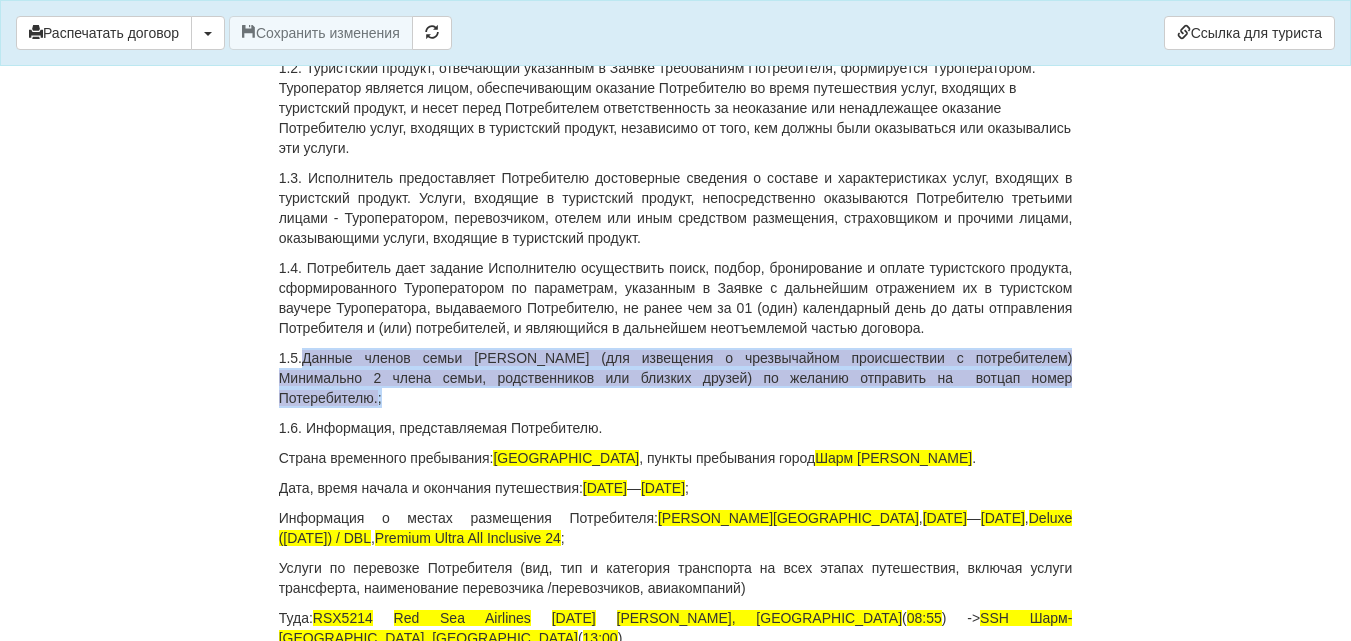 drag, startPoint x: 304, startPoint y: 355, endPoint x: 983, endPoint y: 379, distance: 679.424 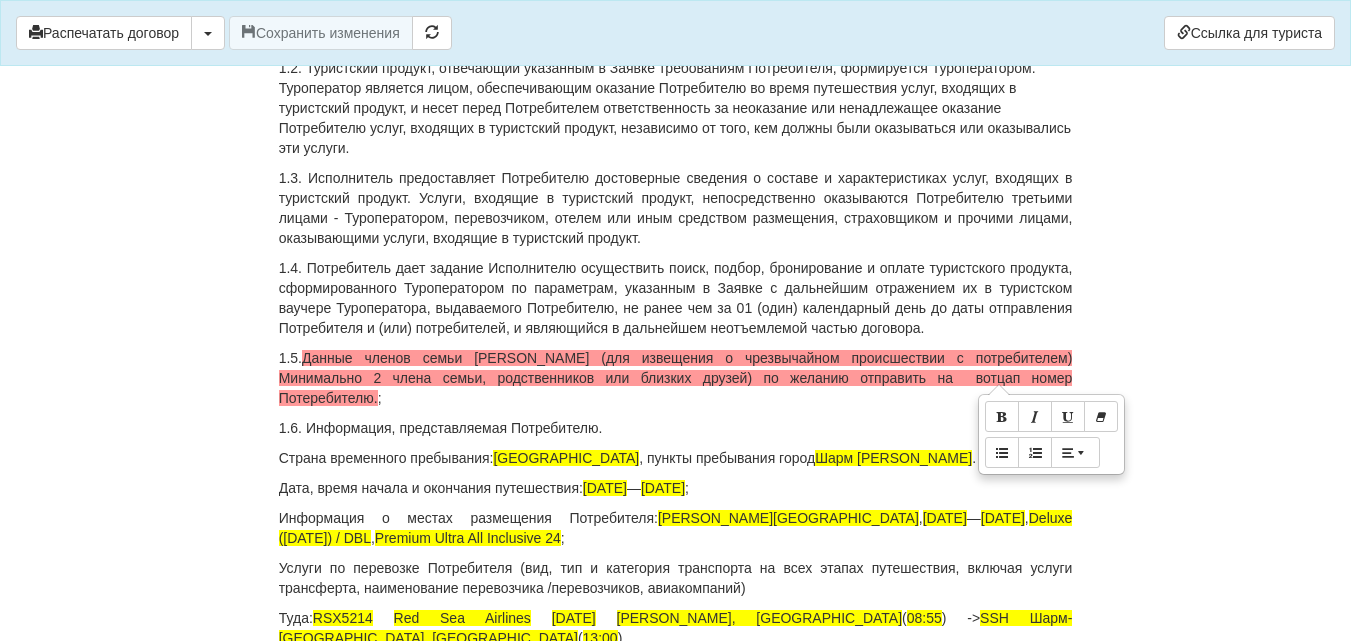 click on "Страна временного пребывания:  Египет , пункты пребывания город  Шарм эль Шейх ." at bounding box center [676, 458] 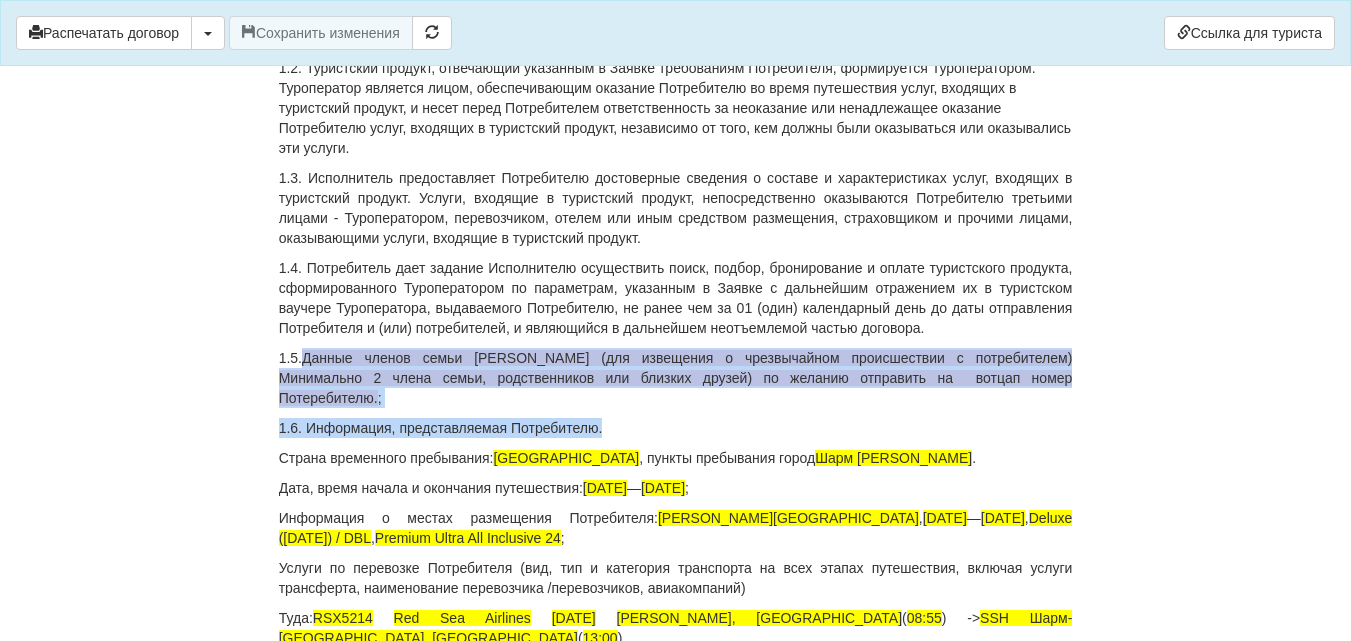 drag, startPoint x: 302, startPoint y: 358, endPoint x: 951, endPoint y: 391, distance: 649.83844 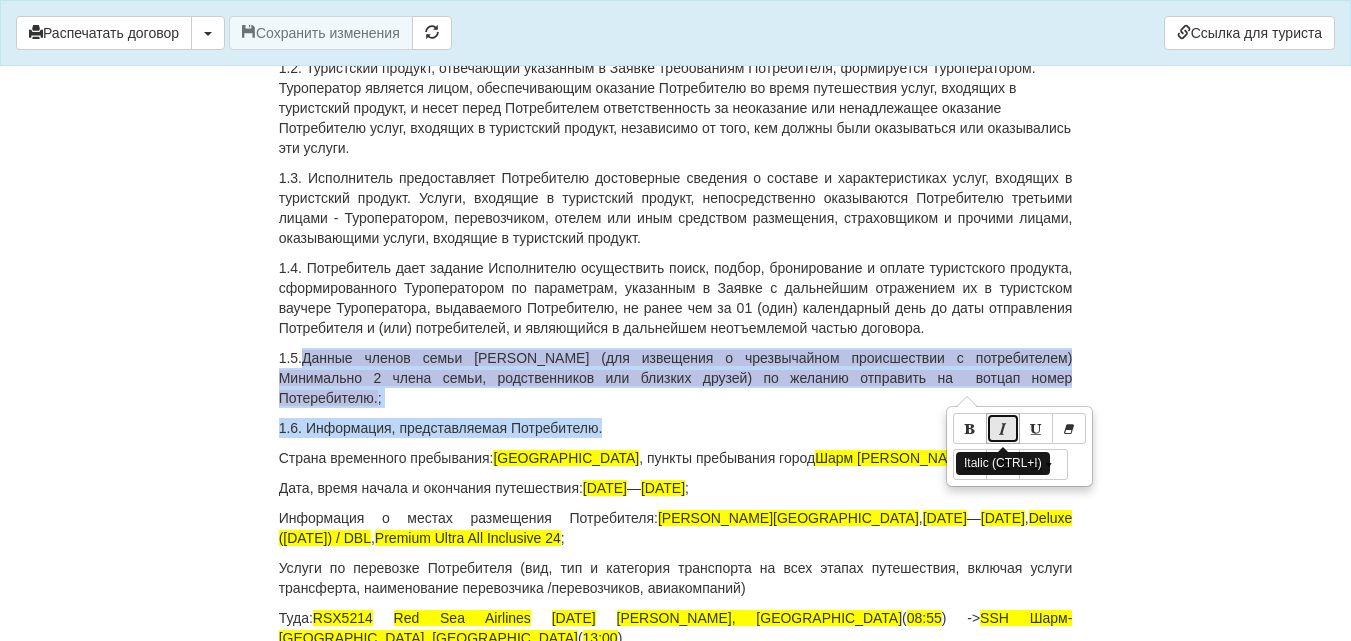 click at bounding box center [1003, 428] 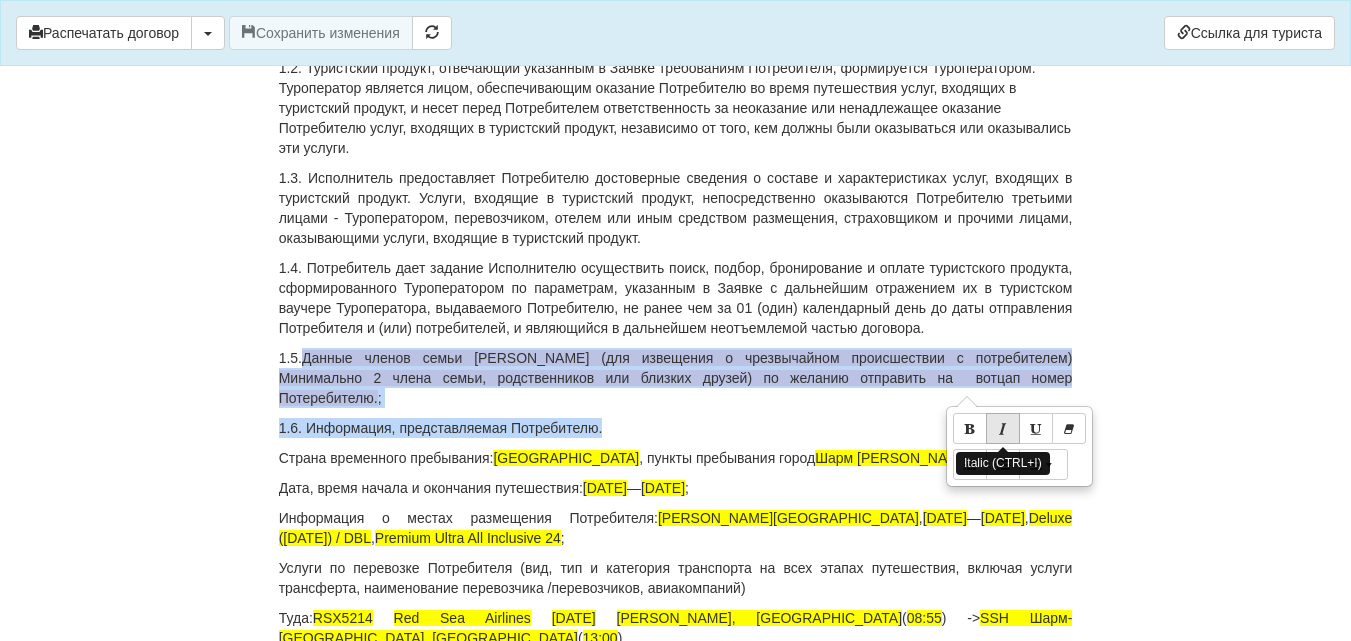 type 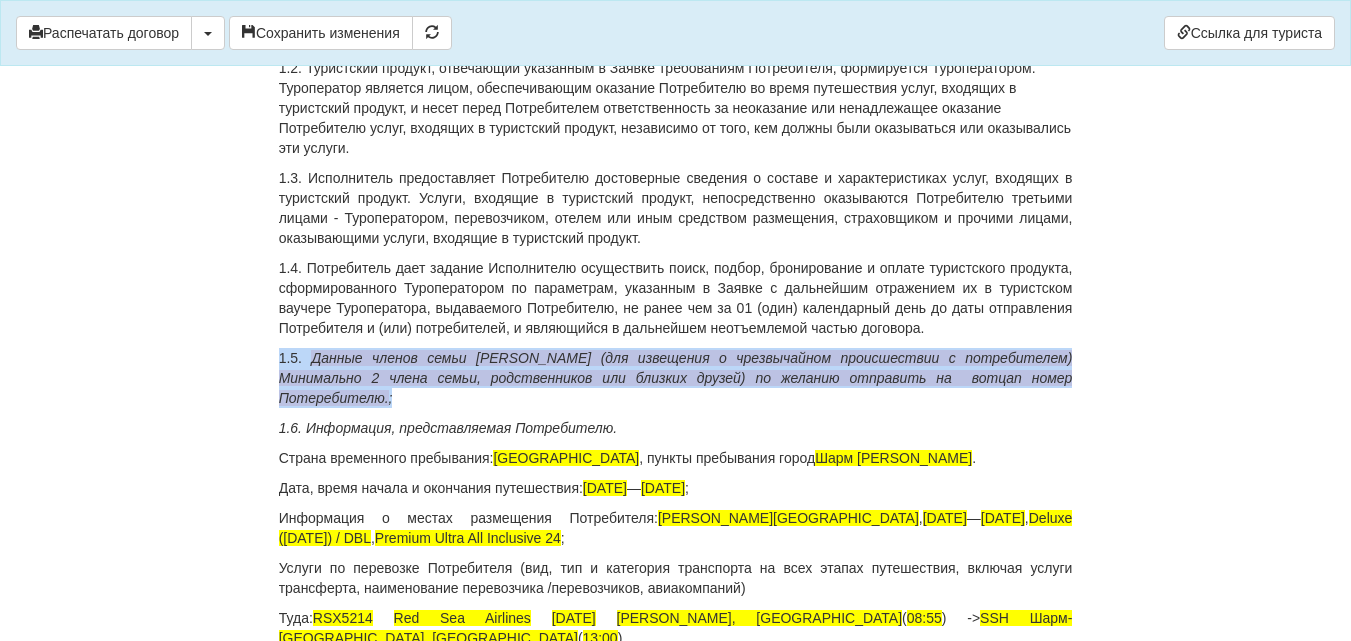 click on "1.6. Информация, представляемая Потребителю." at bounding box center [676, 428] 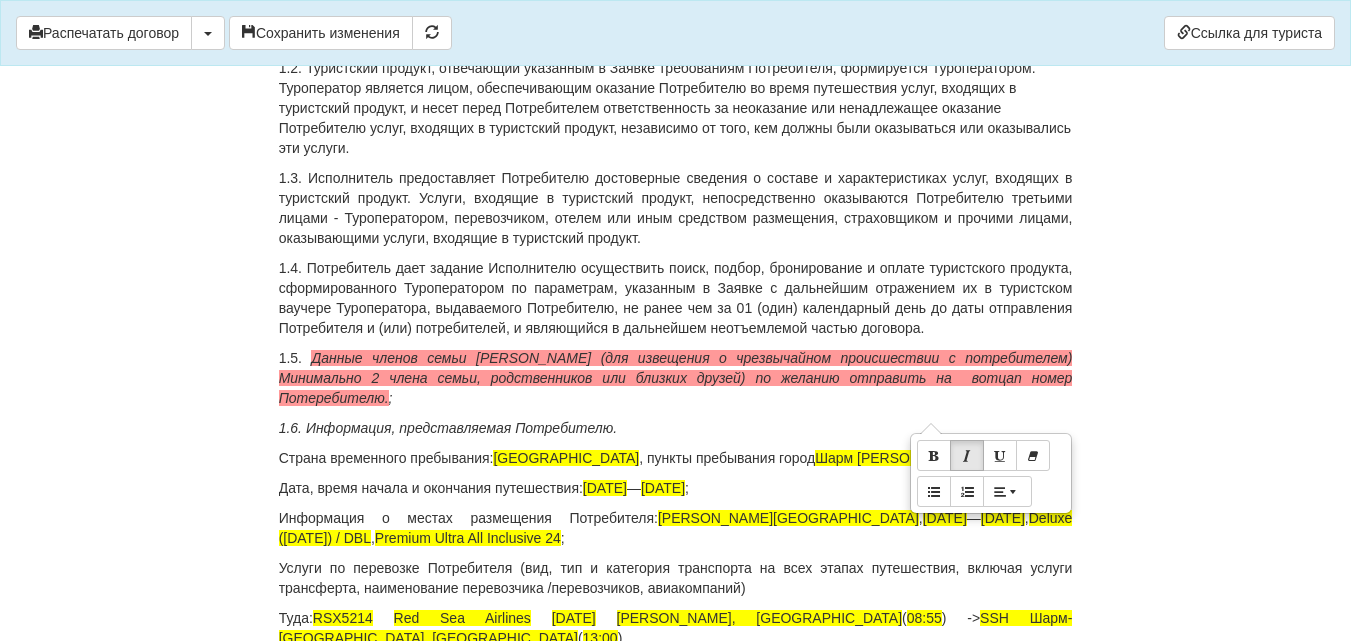 click on "1.6. Информация, представляемая Потребителю." at bounding box center (676, 428) 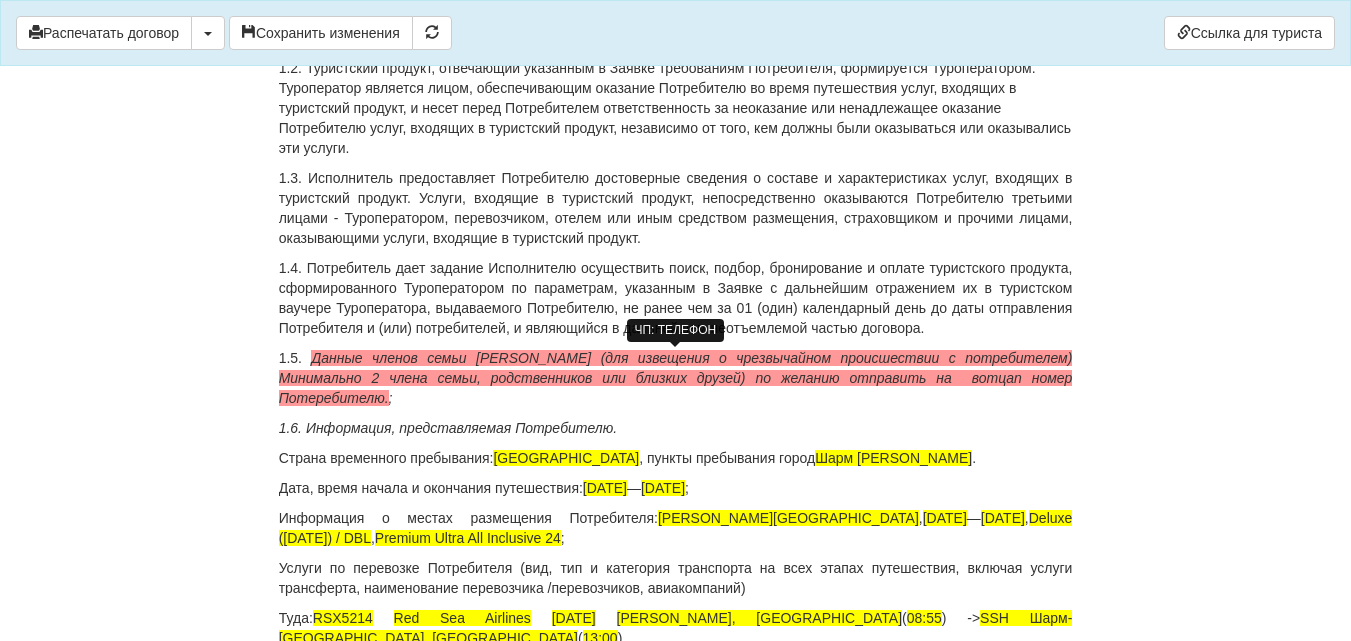 click on "Данные членов семьи Потребителя (для извещения о чрезвычайном происшествии с потребителем) Минимально 2 члена семьи, родственников или близких друзей) по желанию отправить на  вотцап номер Потеребителю." at bounding box center [676, 378] 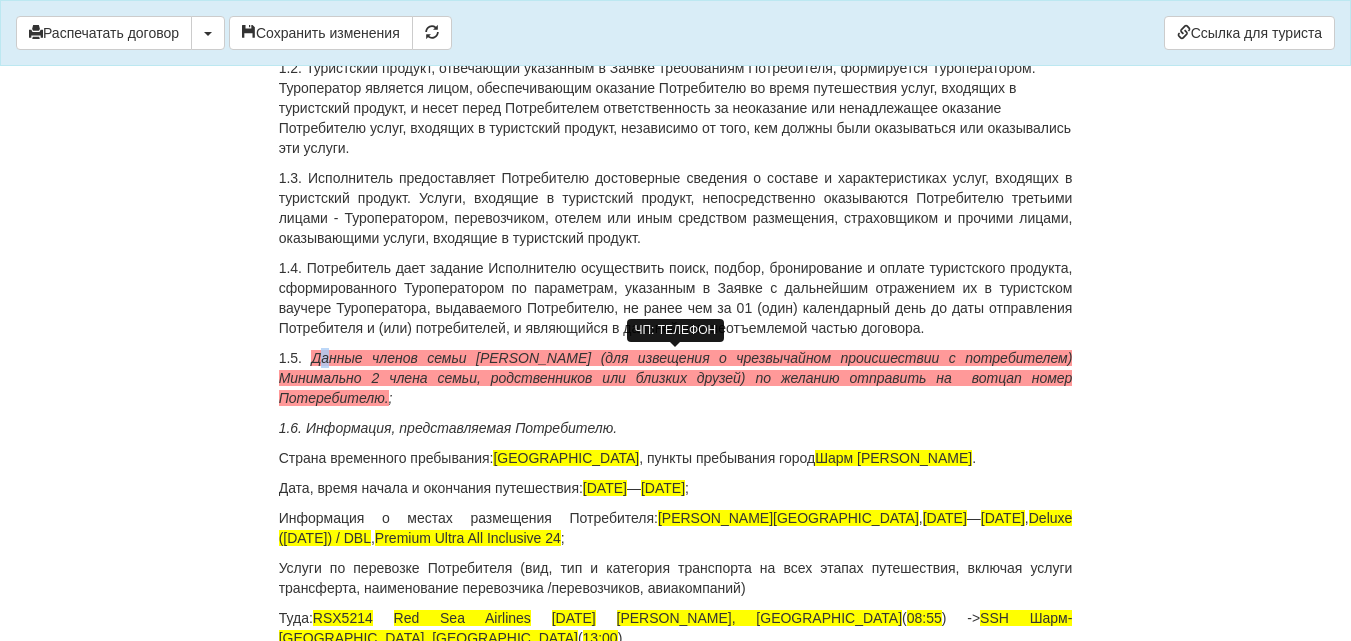 click on "Данные членов семьи Потребителя (для извещения о чрезвычайном происшествии с потребителем) Минимально 2 члена семьи, родственников или близких друзей) по желанию отправить на  вотцап номер Потеребителю." at bounding box center [676, 378] 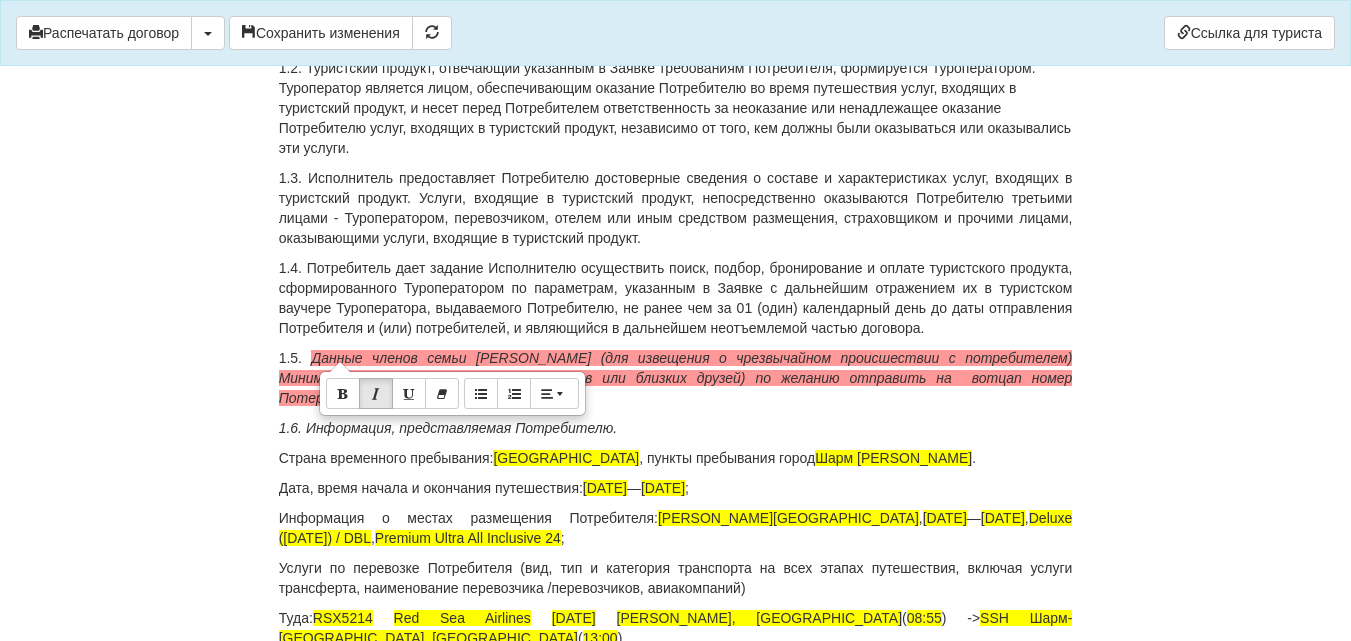 click on "ДОГОВОР ОКАЗАНИЯ ТУРИСТСКИХ УСЛУГ 397167-397152-SL
От  28.04.2025  г.
ИП «World-Tour», ИИН/БИН 740729401205, зарегистрированное в соответствии с законодательством Республики Казахстан, в лице
Кусаинова Назгуль Бакытовна, действующего на основании талона-уведомления о регистрации индивидуального предпринимателя KZ55UWQ00899845 13.08.2018г от выданного  3020 УГД по району им Казыбек би г.Караганды ,
в дальнейшем именуемое  «Исполнитель» , с одной стороны, и
ZHAMBAYEVA ULZHAN , дата рождения  21.10.1997  года, ИИН  971021450952 , паспорт серии KAZ номер  N18335738 , адрес       г.Караганда, Букетова 3/5 кв.105 ," at bounding box center (676, 6970) 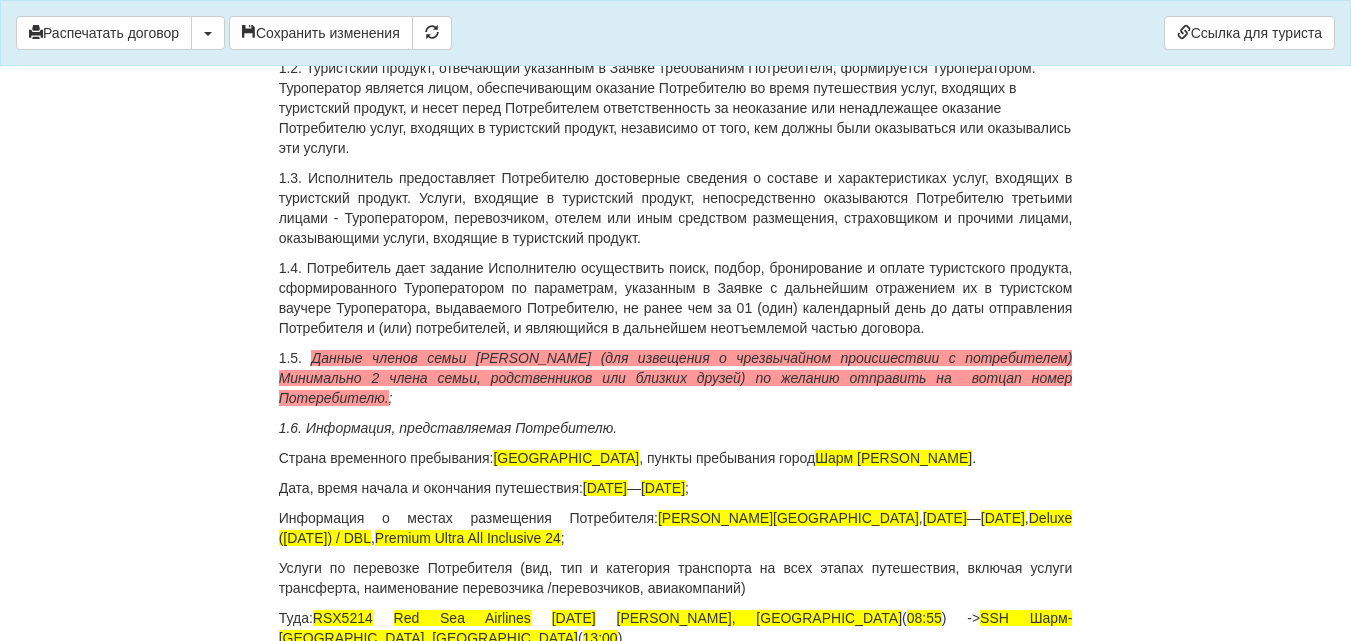 click on "ДОГОВОР ОКАЗАНИЯ ТУРИСТСКИХ УСЛУГ 397167-397152-SL
От  28.04.2025  г.
ИП «World-Tour», ИИН/БИН 740729401205, зарегистрированное в соответствии с законодательством Республики Казахстан, в лице
Кусаинова Назгуль Бакытовна, действующего на основании талона-уведомления о регистрации индивидуального предпринимателя KZ55UWQ00899845 13.08.2018г от выданного  3020 УГД по району им Казыбек би г.Караганды ,
в дальнейшем именуемое  «Исполнитель» , с одной стороны, и
ZHAMBAYEVA ULZHAN , дата рождения  21.10.1997  года, ИИН  971021450952 , паспорт серии KAZ номер  N18335738 , адрес       г.Караганда, Букетова 3/5 кв.105 ," at bounding box center (676, 6970) 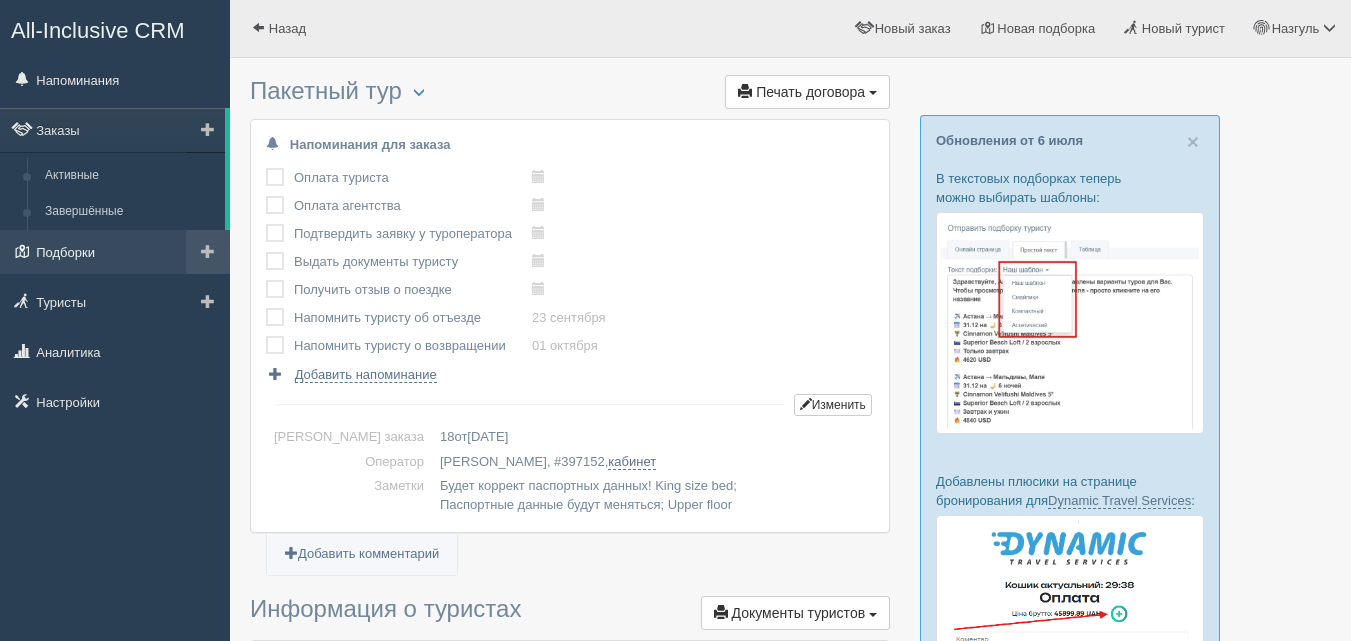 scroll, scrollTop: 0, scrollLeft: 0, axis: both 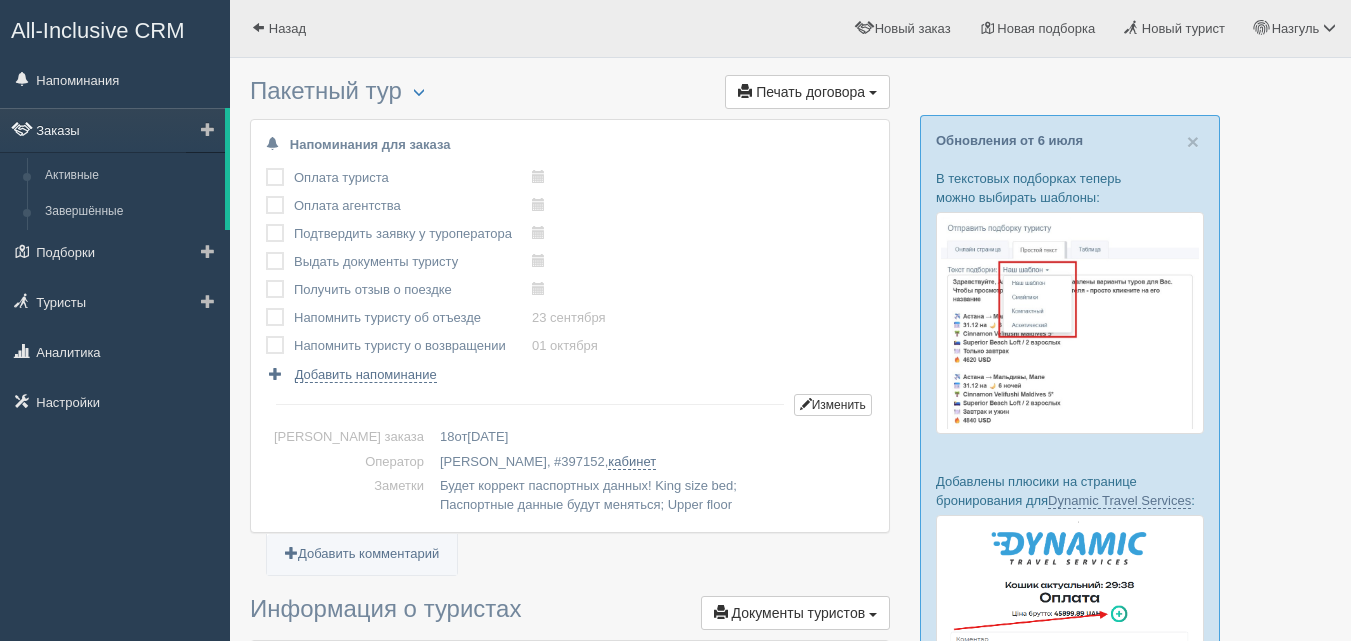 click on "Заказы" at bounding box center (112, 130) 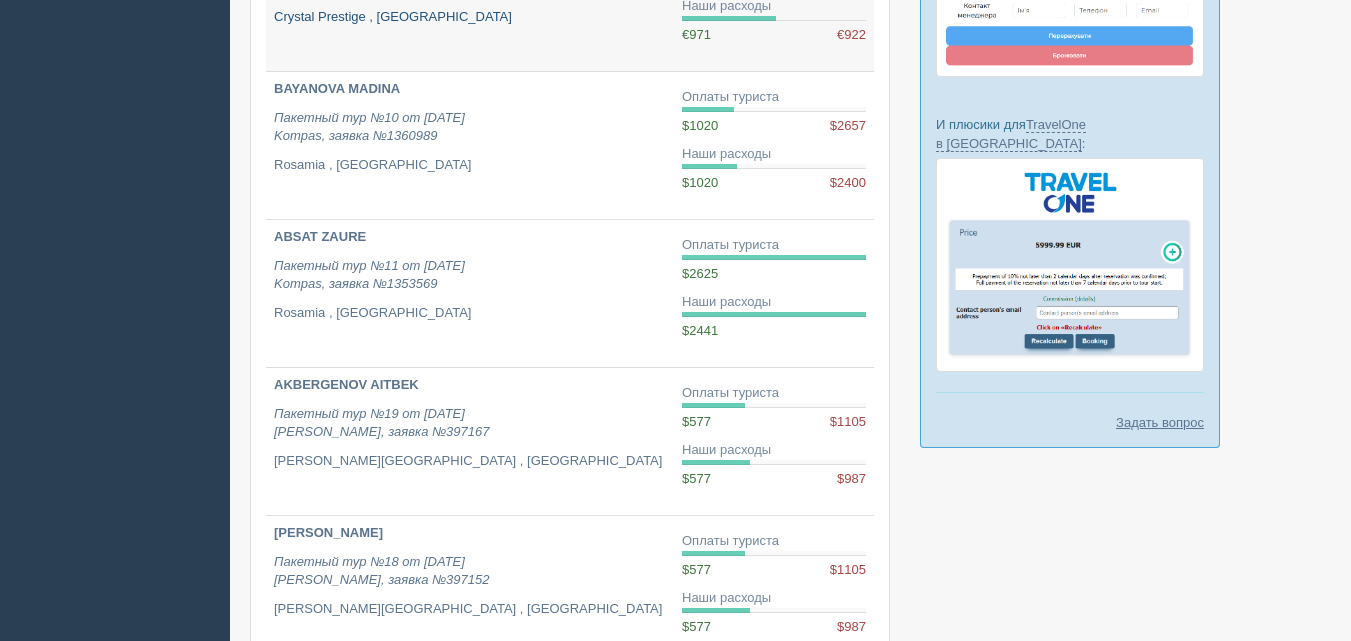 scroll, scrollTop: 700, scrollLeft: 0, axis: vertical 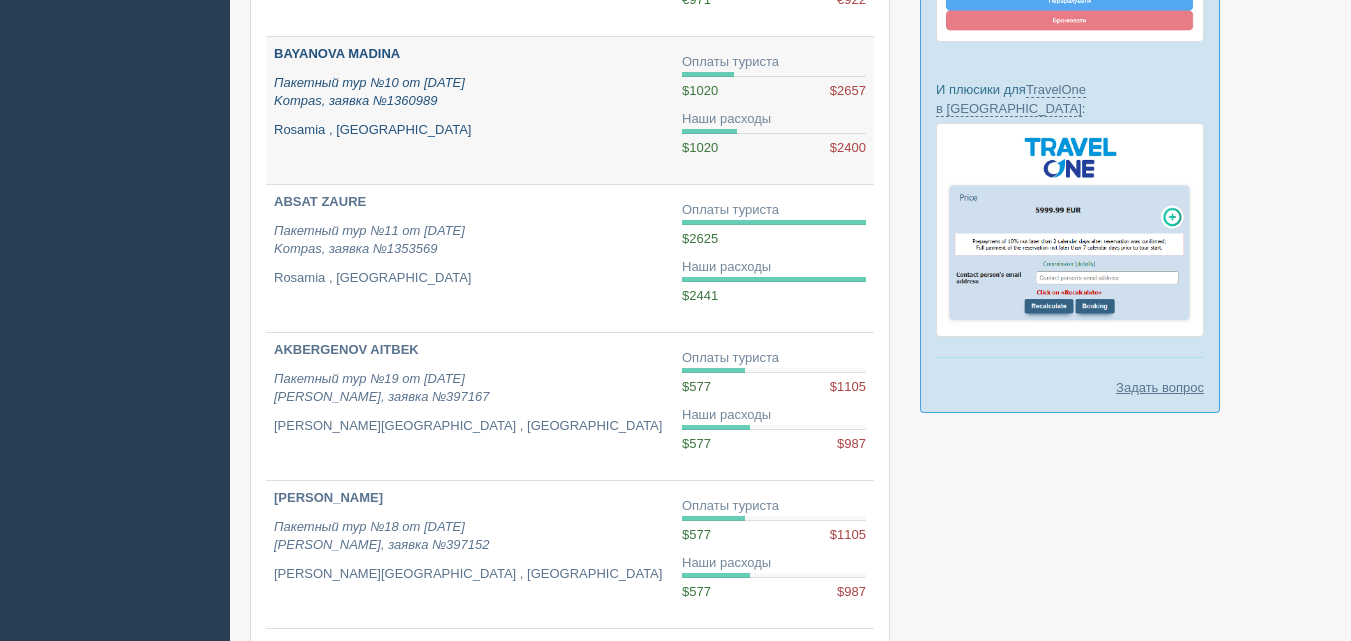 click on "BAYANOVA MADINA
Пакетный тур №10 от [DATE]
Kompas, заявка №1360989
[GEOGRAPHIC_DATA] , [GEOGRAPHIC_DATA]" at bounding box center [470, 110] 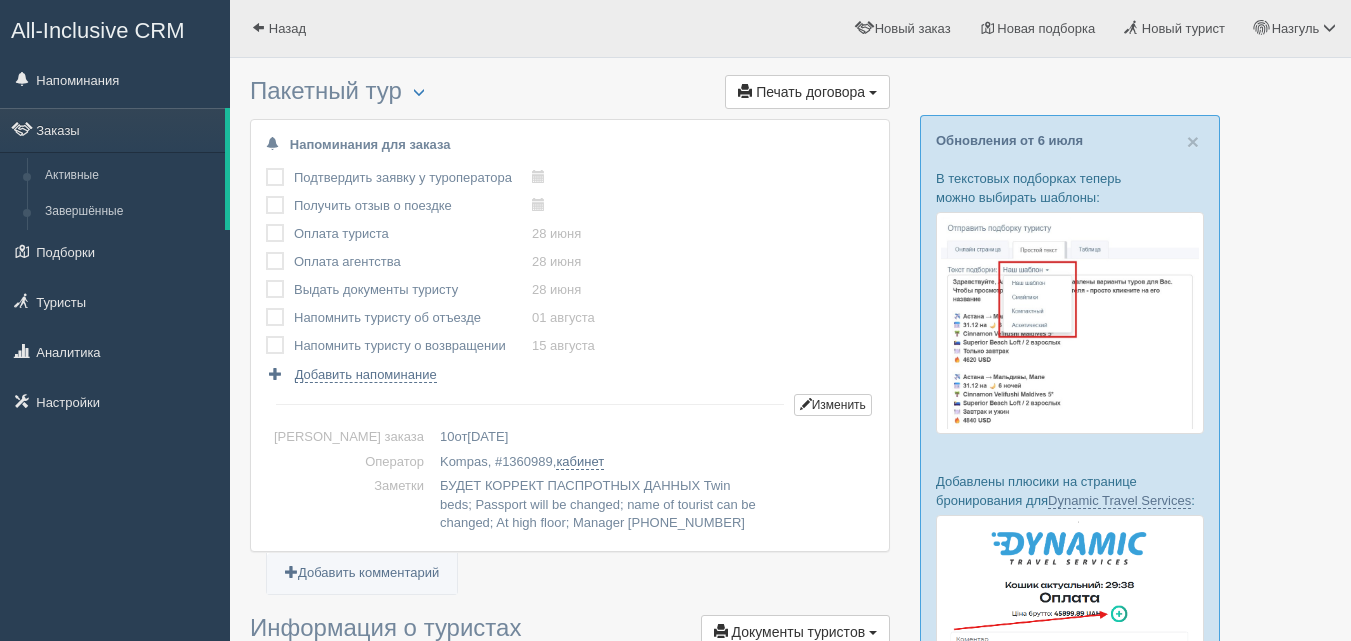 scroll, scrollTop: 0, scrollLeft: 0, axis: both 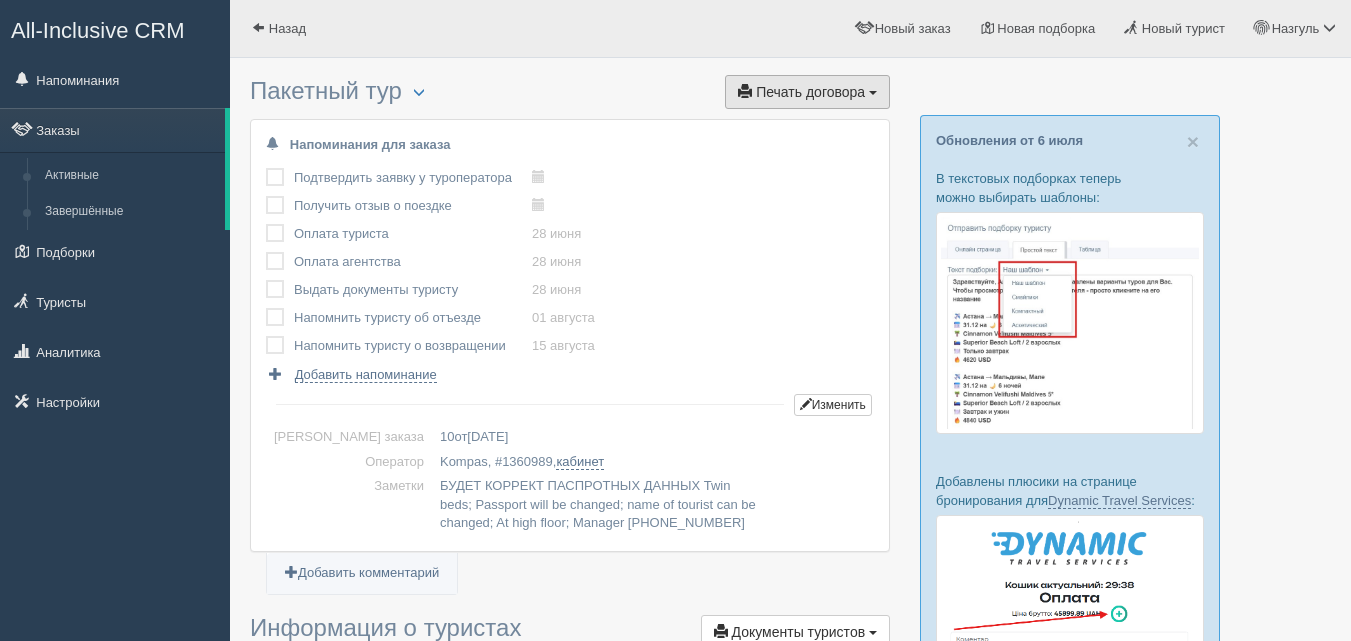 click on "Печать договора" at bounding box center [810, 92] 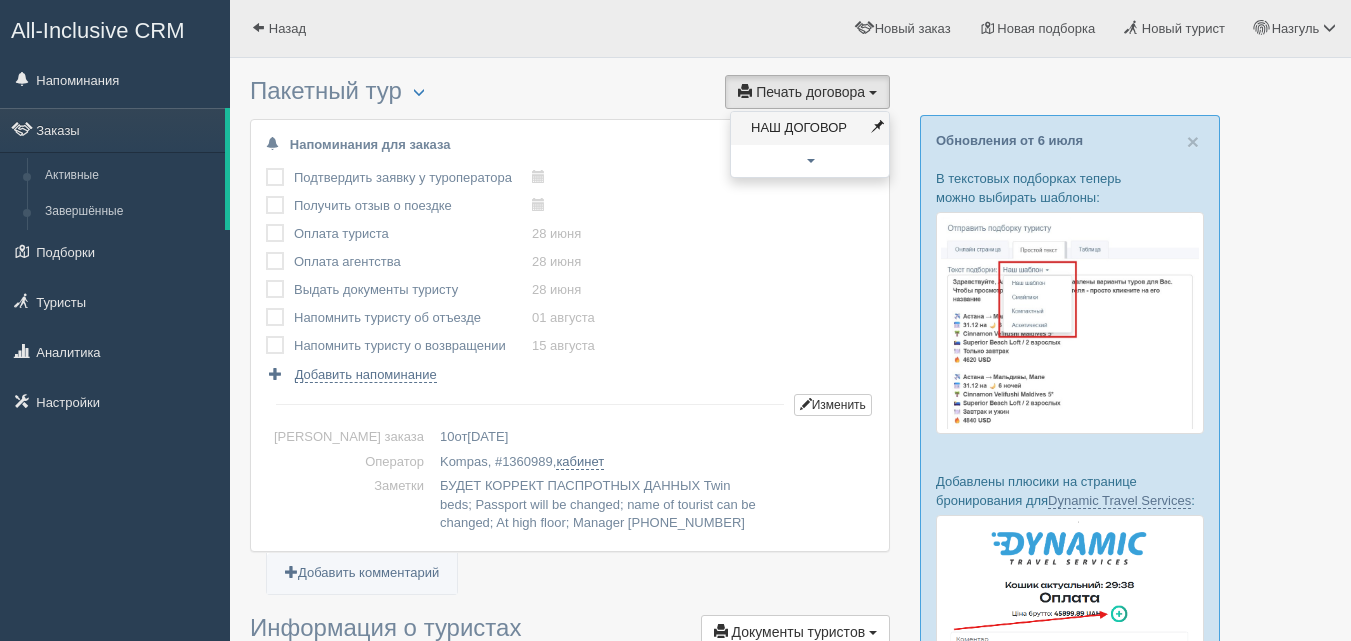 click on "НАШ ДОГОВОР" at bounding box center (810, 128) 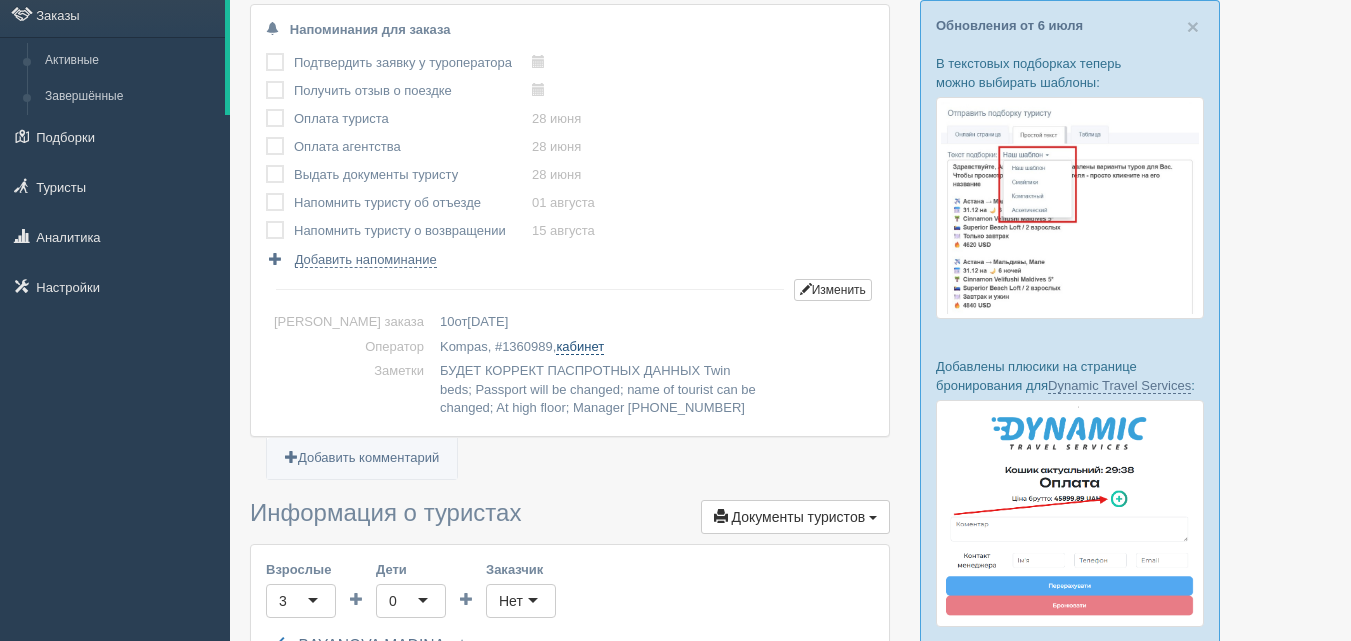 scroll, scrollTop: 0, scrollLeft: 0, axis: both 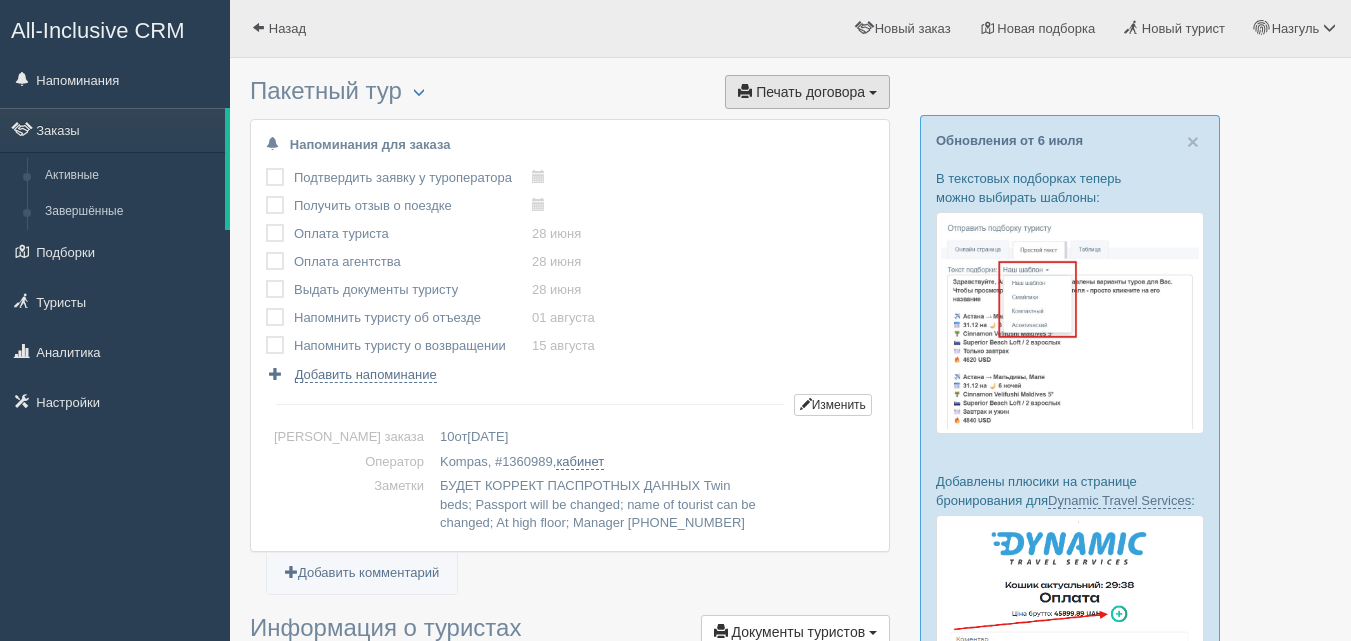 click on "Печать договора" at bounding box center (810, 92) 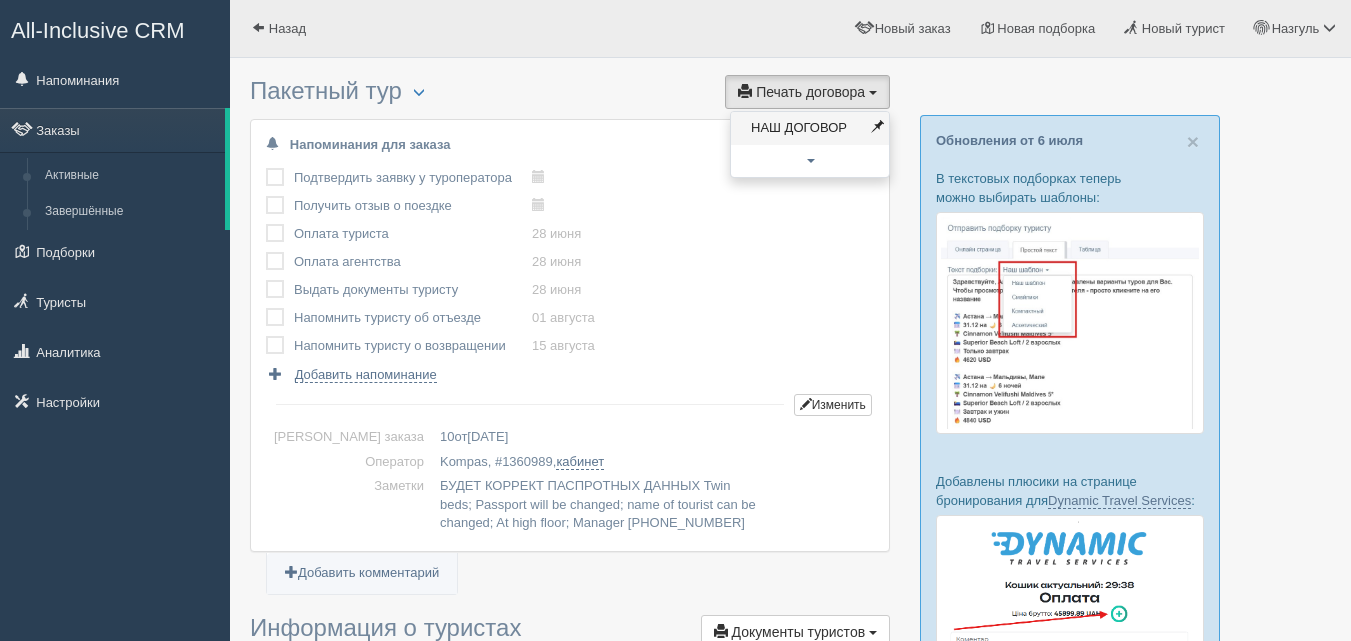 click on "НАШ ДОГОВОР" at bounding box center (810, 128) 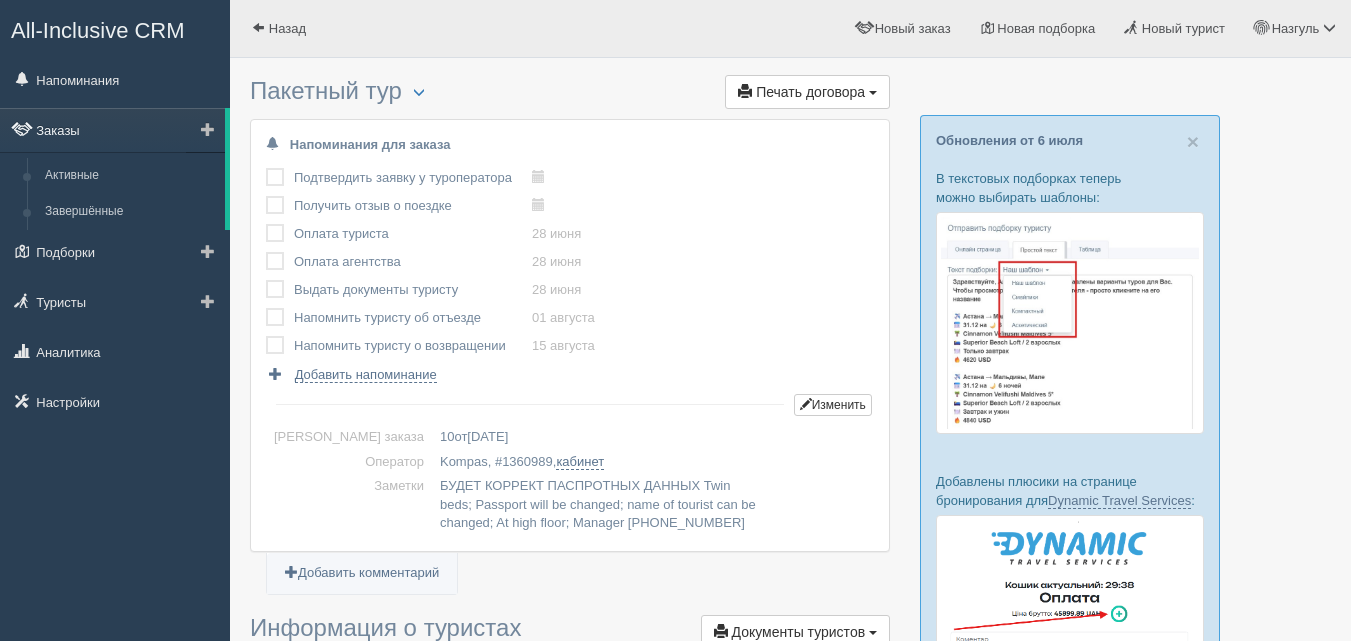 click on "Заказы" at bounding box center [112, 130] 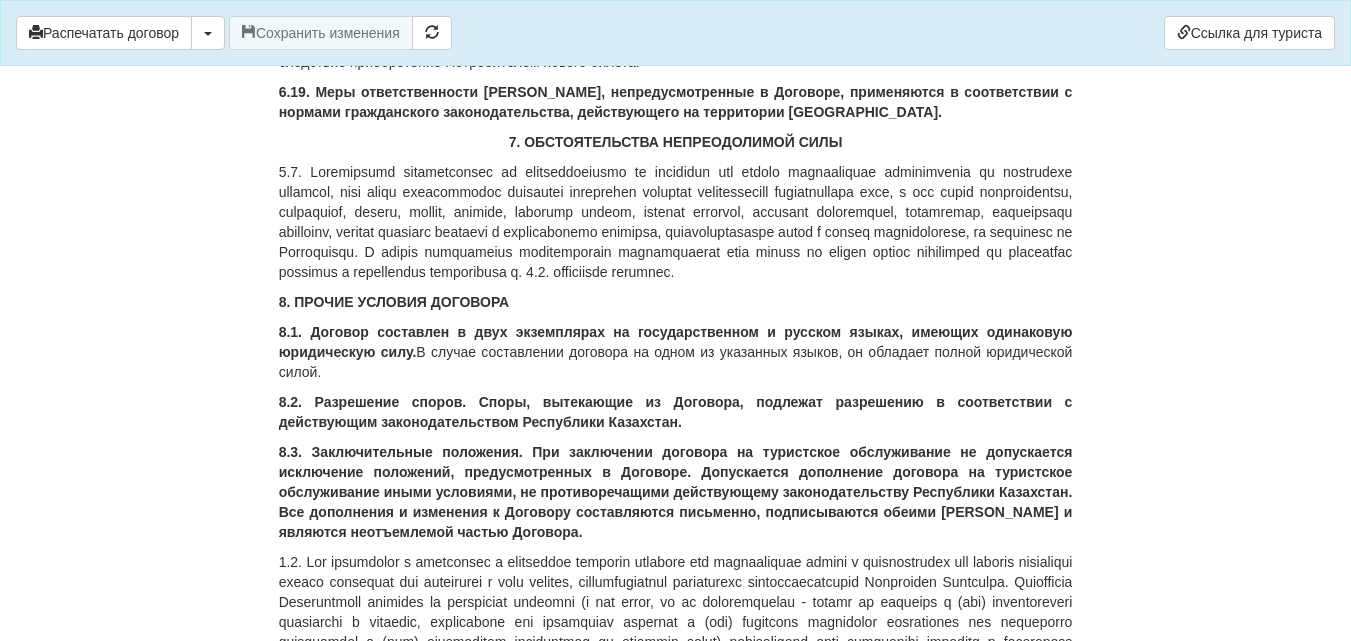 scroll, scrollTop: 9600, scrollLeft: 0, axis: vertical 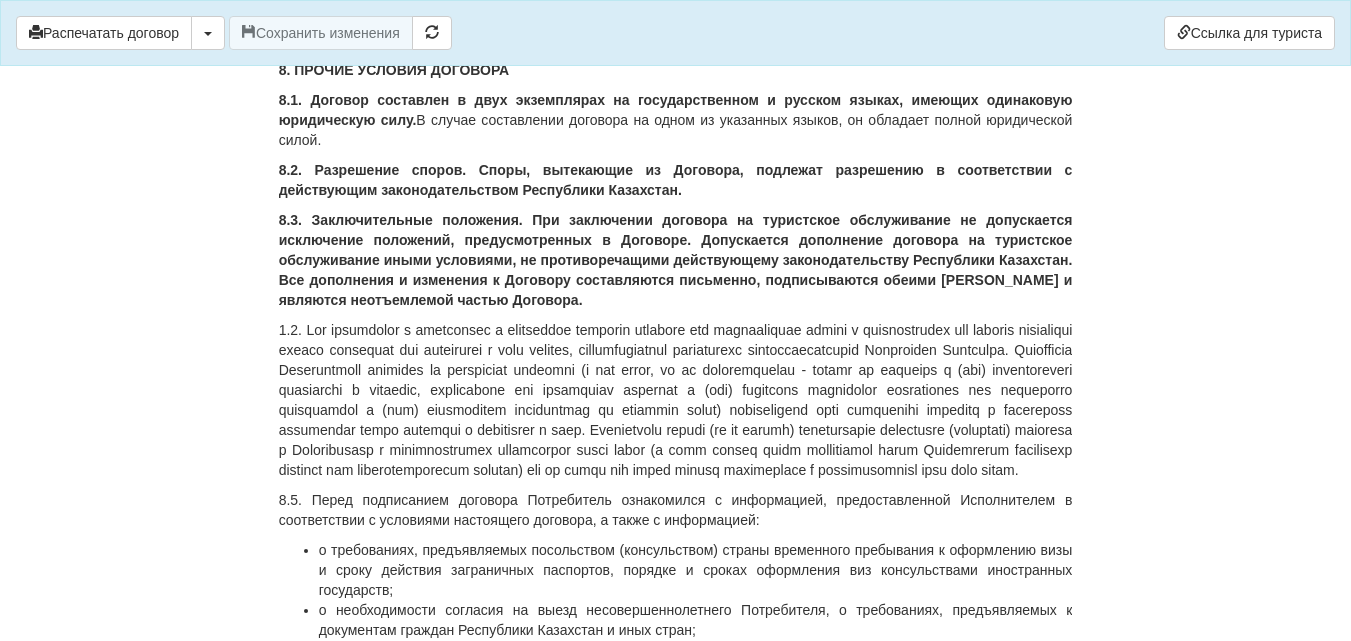 click on "8. ПРОЧИЕ УСЛОВИЯ ДОГОВОРА" at bounding box center [394, 70] 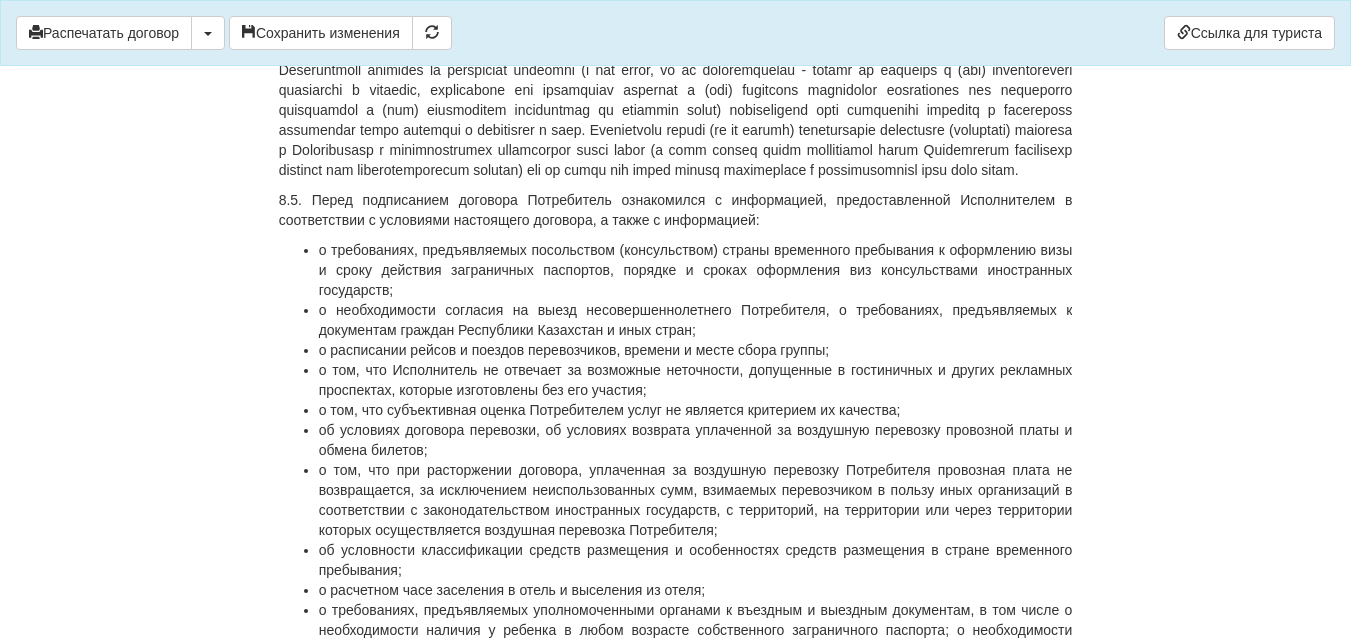 scroll, scrollTop: 9800, scrollLeft: 0, axis: vertical 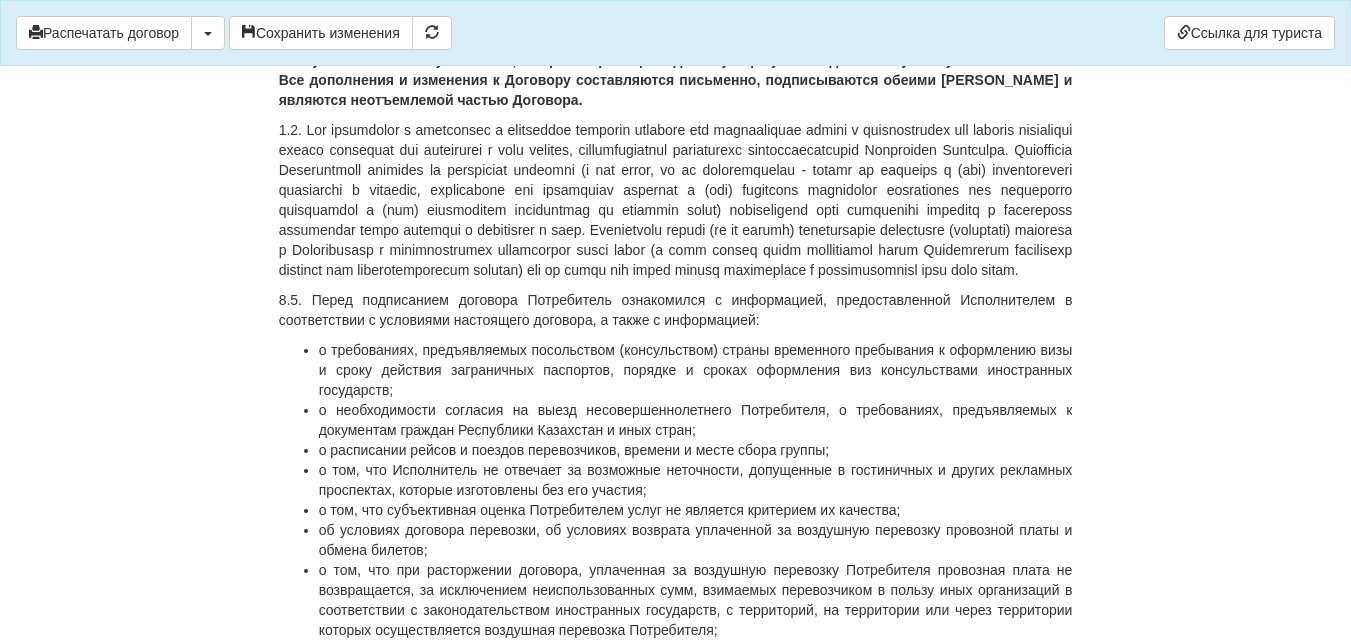 drag, startPoint x: 276, startPoint y: 204, endPoint x: 559, endPoint y: 386, distance: 336.4714 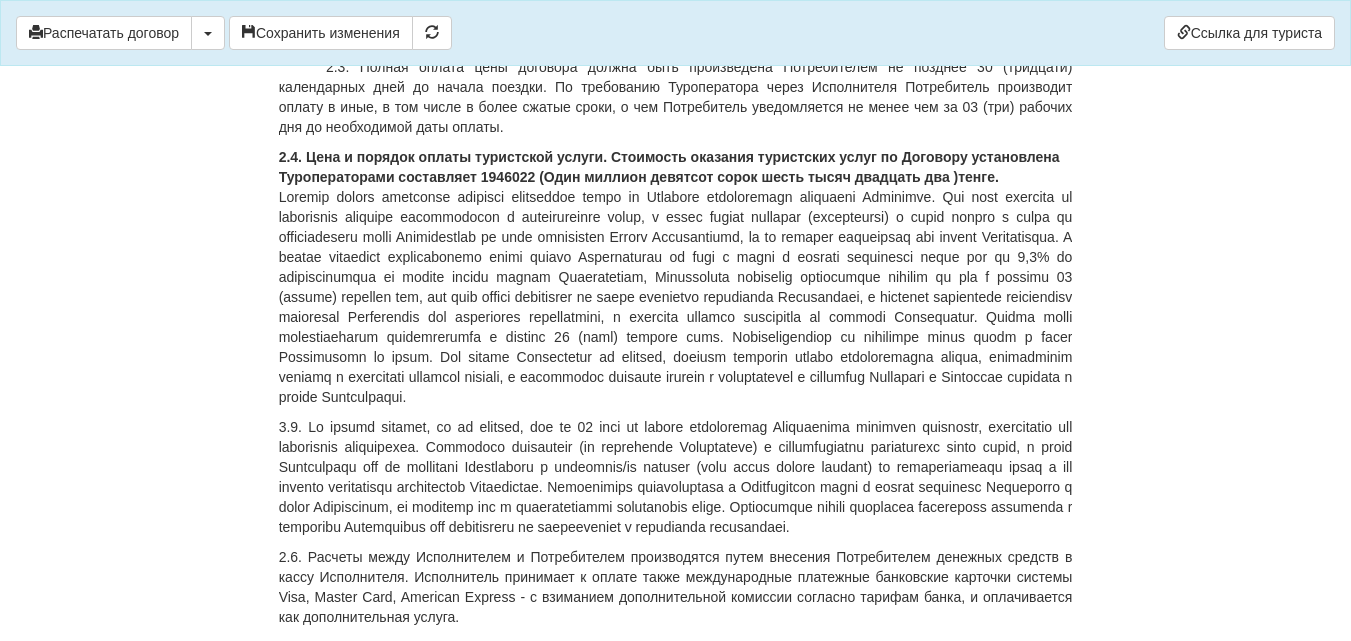 scroll, scrollTop: 1600, scrollLeft: 0, axis: vertical 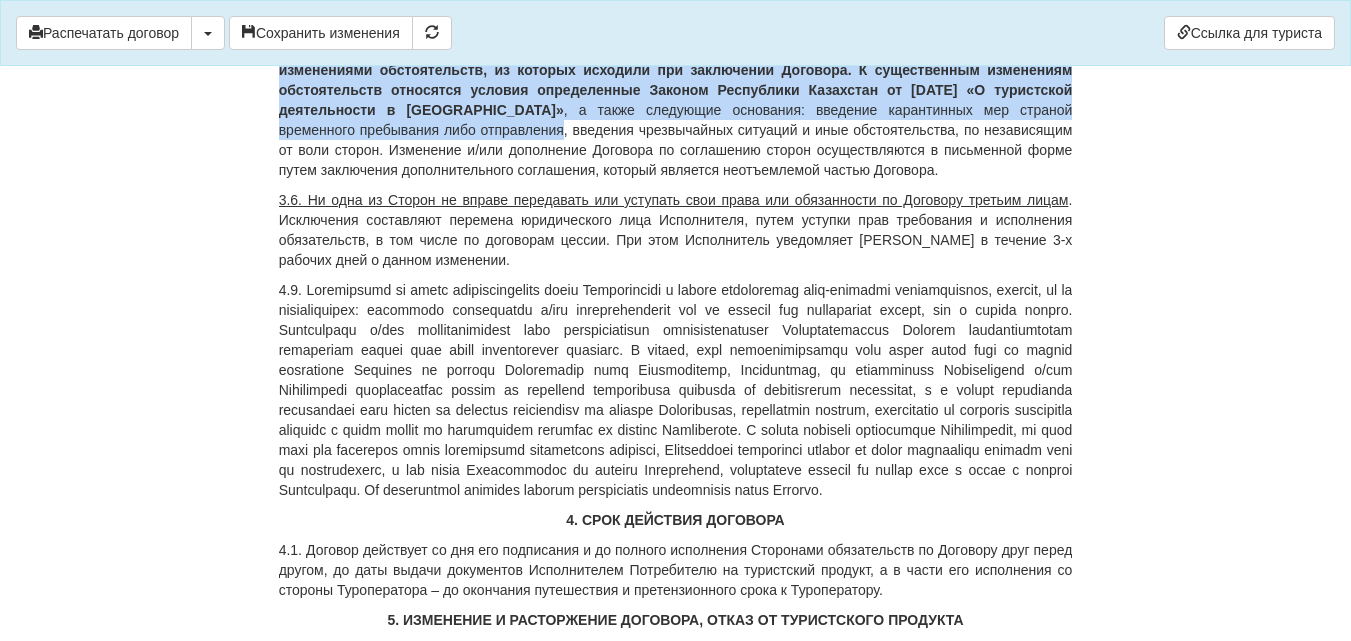 drag, startPoint x: 280, startPoint y: 186, endPoint x: 633, endPoint y: 269, distance: 362.62653 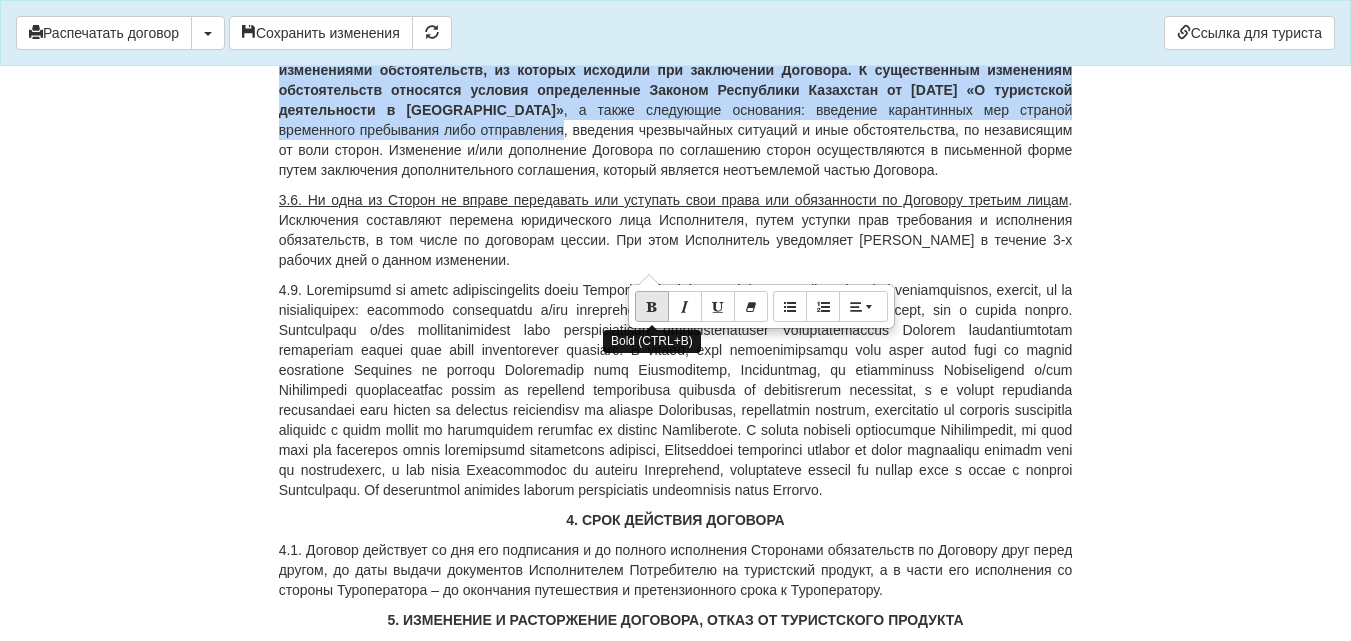 click at bounding box center (652, 306) 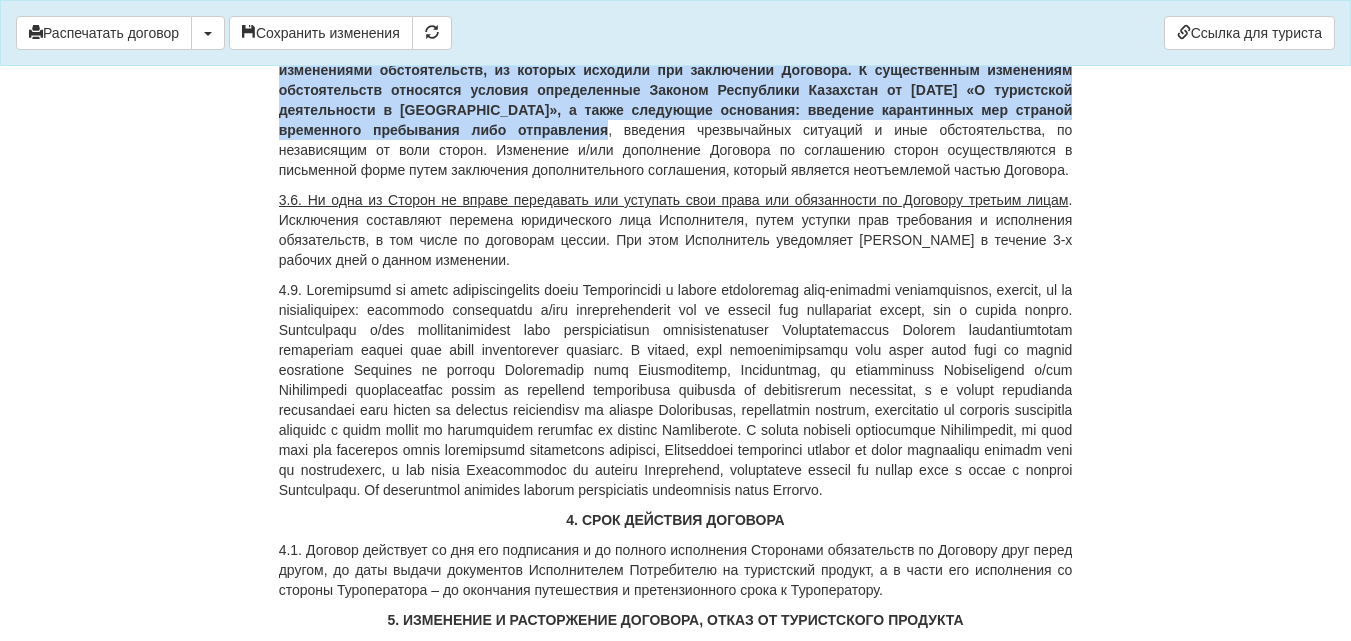 click on "3.5. Каждая из Сторон вправе потребовать изменения или расторжения Договора в связи с существенными изменениями обстоятельств, из которых исходили при заключении Договора. К существенным изменениям обстоятельств относятся условия определенные Законом Республики Казахстан от 13 июня 2001 года «О туристской деятельности в Республике Казахстан», а также следующие основания: введение карантинных мер страной временного пребывания либо отправления" at bounding box center [676, 90] 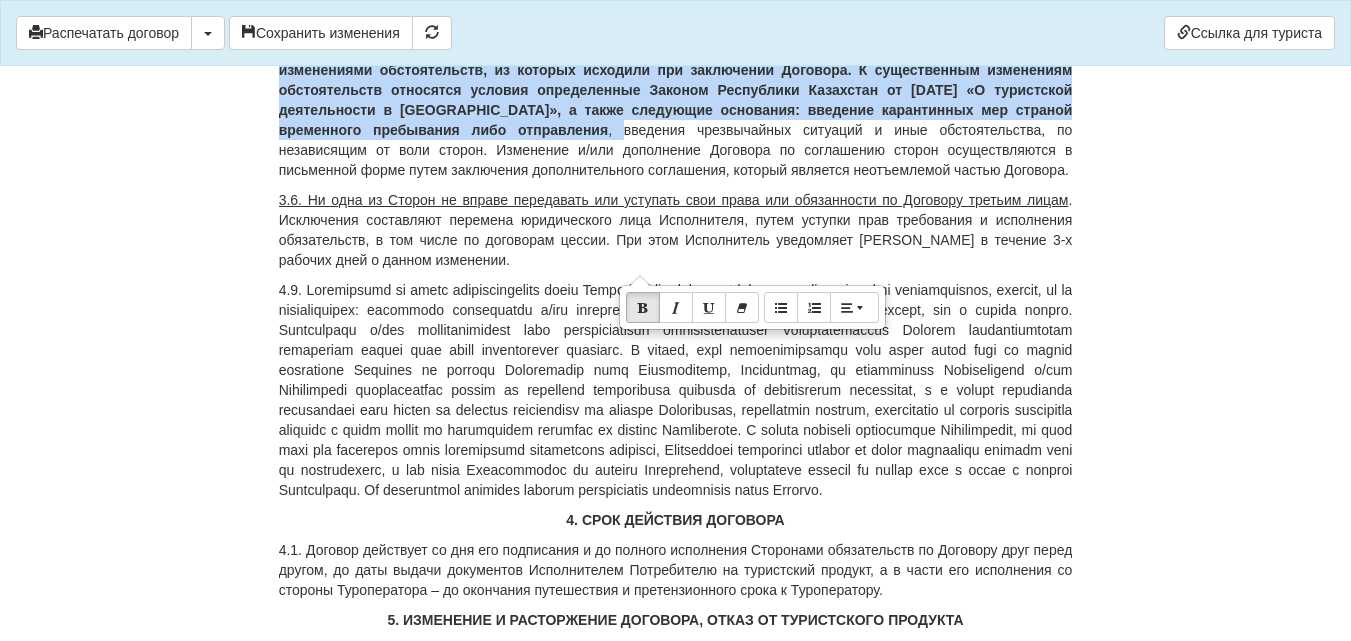 drag, startPoint x: 281, startPoint y: 189, endPoint x: 650, endPoint y: 284, distance: 381.0328 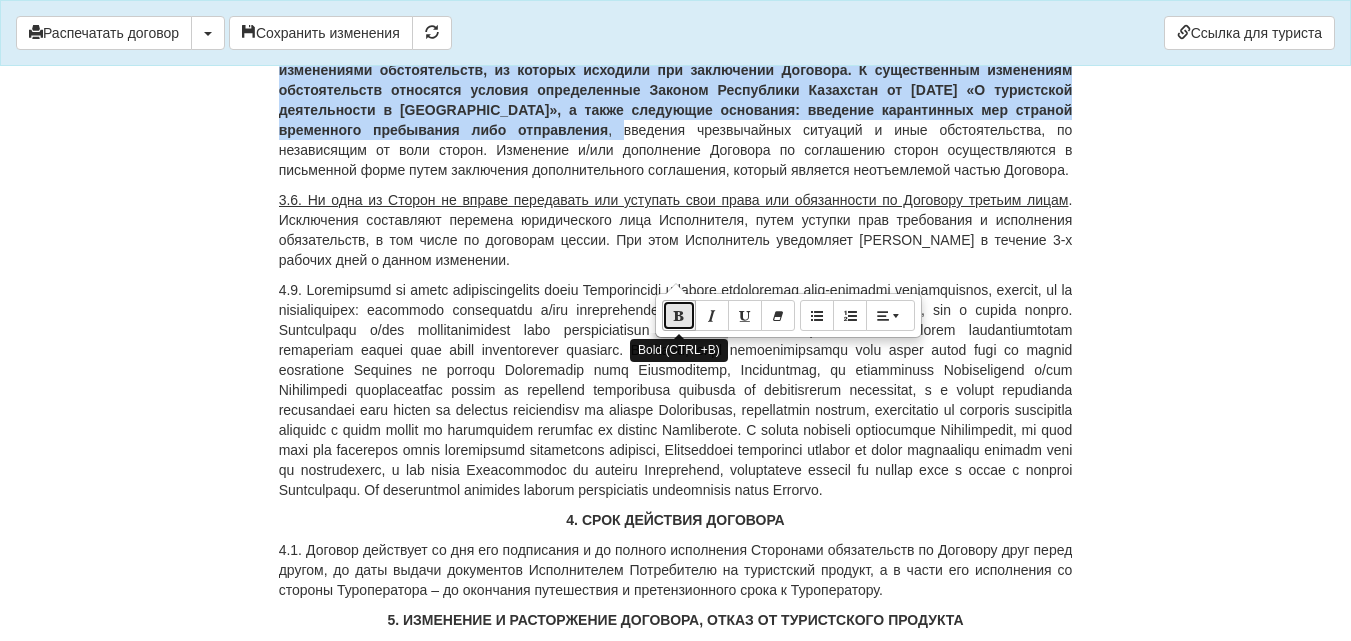 click at bounding box center (679, 315) 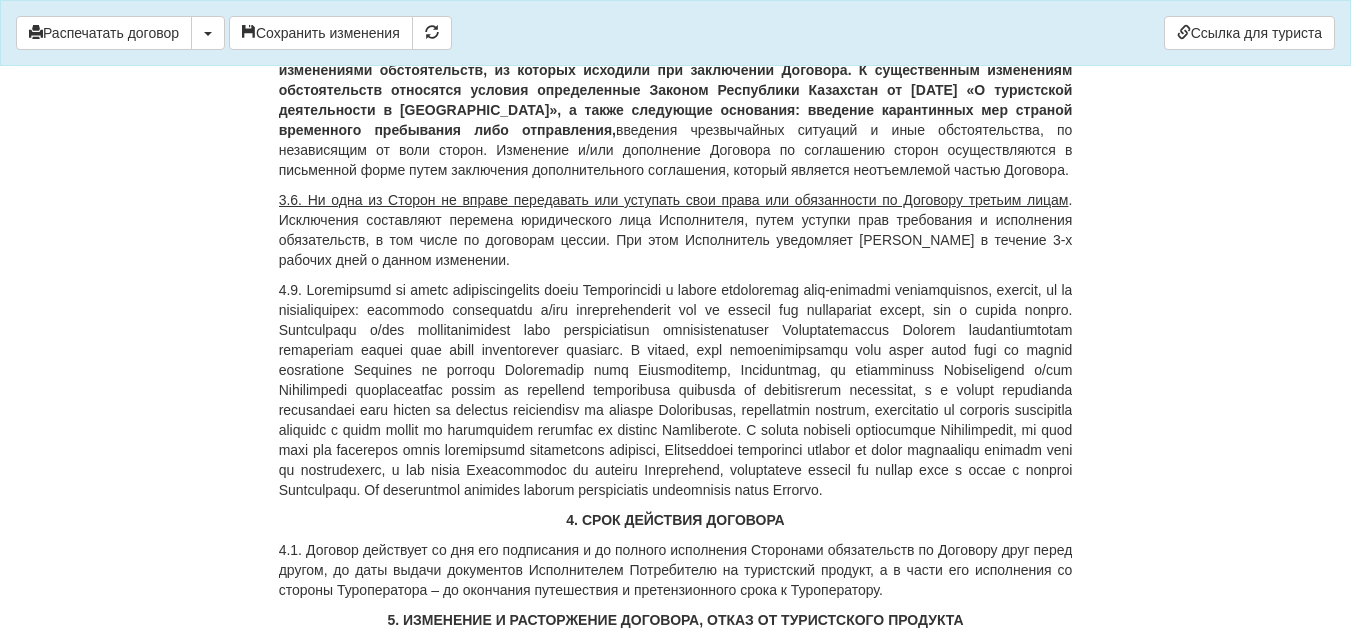 click on "ДОГОВОР ОКАЗАНИЯ ТУРИСТСКИХ УСЛУГ  1360989-KS
От  22.06.2025  г.
ИП «World-Tour», ИИН/БИН 740729401205, зарегистрированное в соответствии с законодательством Республики Казахстан, в лице
Кусаинова Назгуль Бакытовна, действующего на основании талона-уведомления о регистрации индивидуального предпринимателя KZ55UWQ00899845 13.08.2018г от выданного  3020 УГД по району им Казыбек би г.Караганды ,
в дальнейшем именуемое  «Исполнитель» , с одной стороны, и
BAYANOVA MADINA , дата рождения  23.05.1996  года, ИИН  960523451142 , паспорт серии KAZ,номер N 12473888 +77472529071  в дальнейшем именуемый
Kompas" at bounding box center [676, 1603] 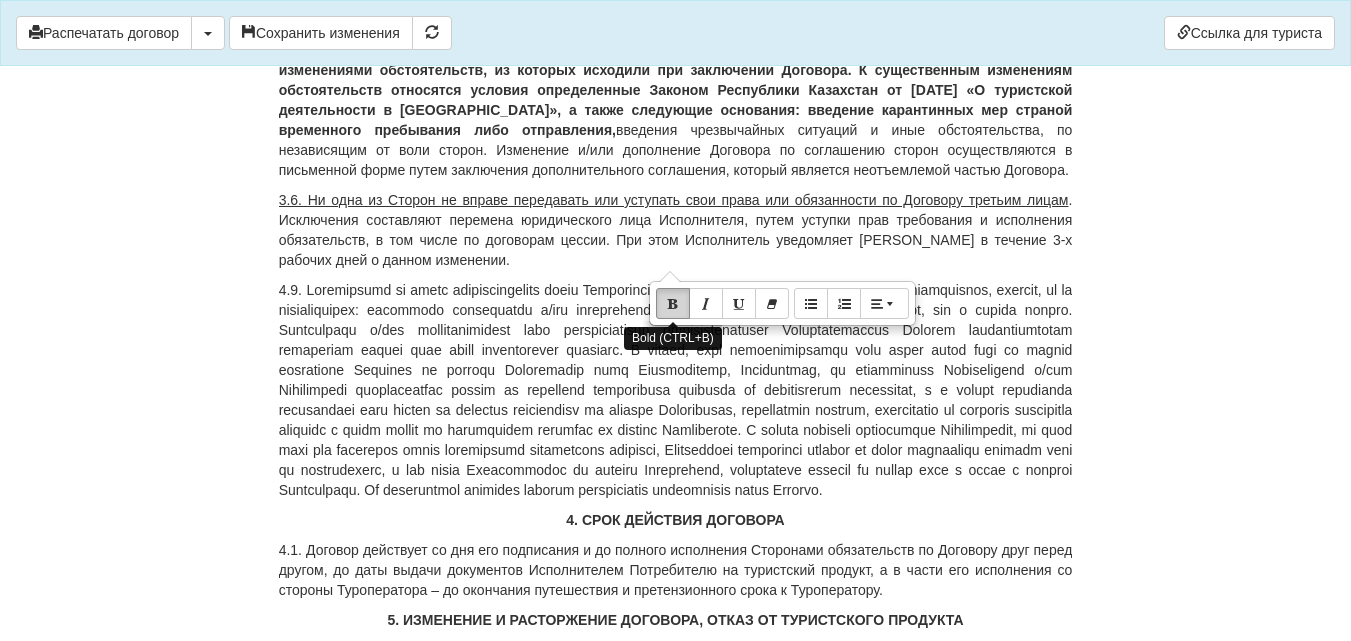 click at bounding box center (673, 303) 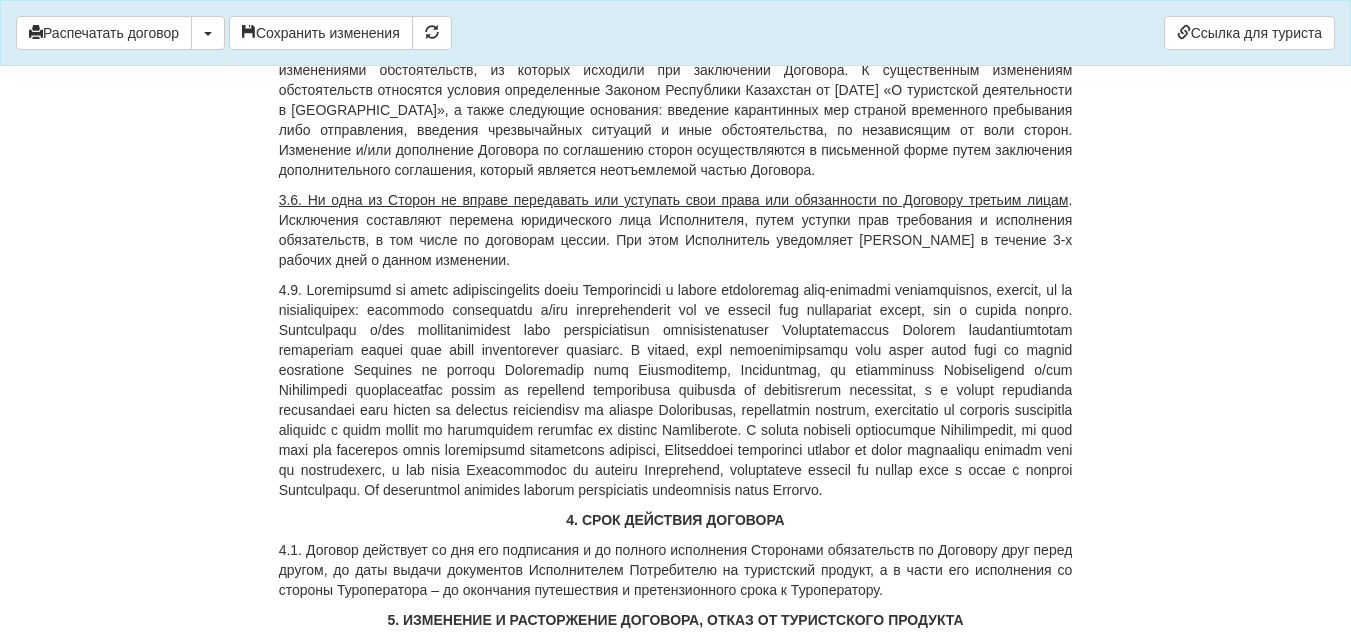 click on "3.5. Каждая из Сторон вправе потребовать изменения или расторжения Договора в связи с существенными изменениями обстоятельств, из которых исходили при заключении Договора. К существенным изменениям обстоятельств относятся условия определенные Законом Республики Казахстан от 13 июня 2001 года «О туристской деятельности в Республике Казахстан», а также следующие основания: введение карантинных мер страной временного пребывания либо отправления," at bounding box center (676, 110) 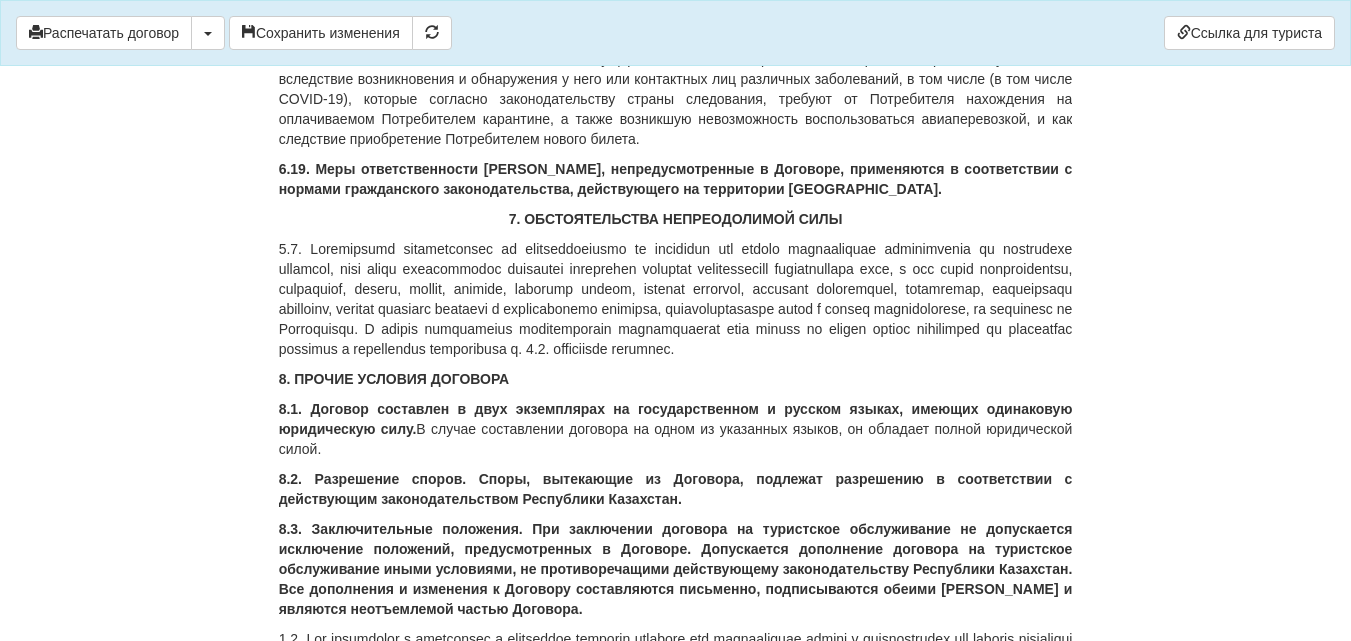 scroll, scrollTop: 9400, scrollLeft: 0, axis: vertical 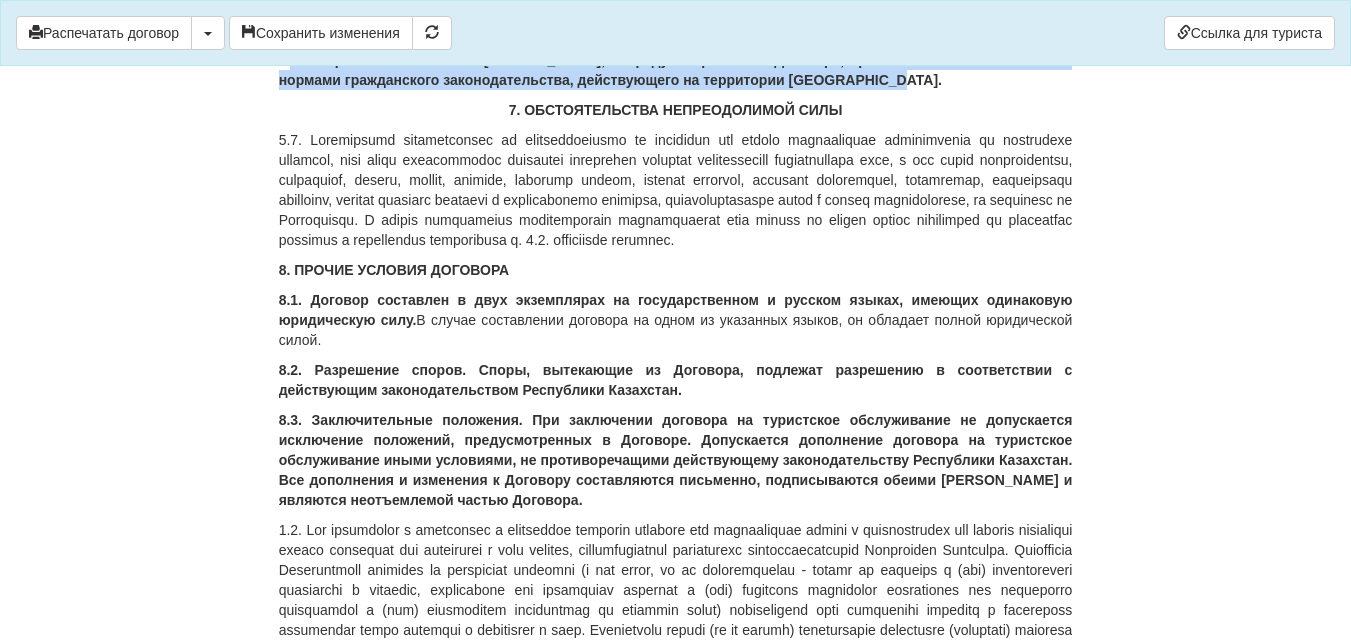 drag, startPoint x: 290, startPoint y: 337, endPoint x: 875, endPoint y: 368, distance: 585.8208 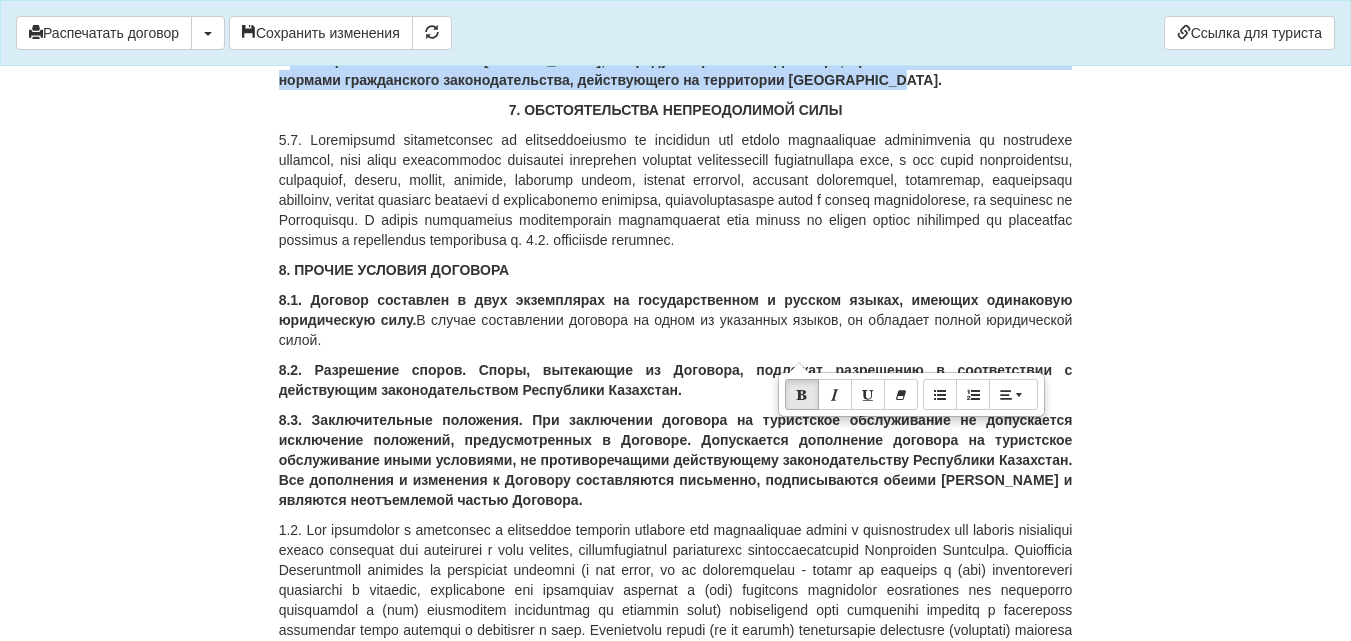drag, startPoint x: 783, startPoint y: 357, endPoint x: 697, endPoint y: 359, distance: 86.023254 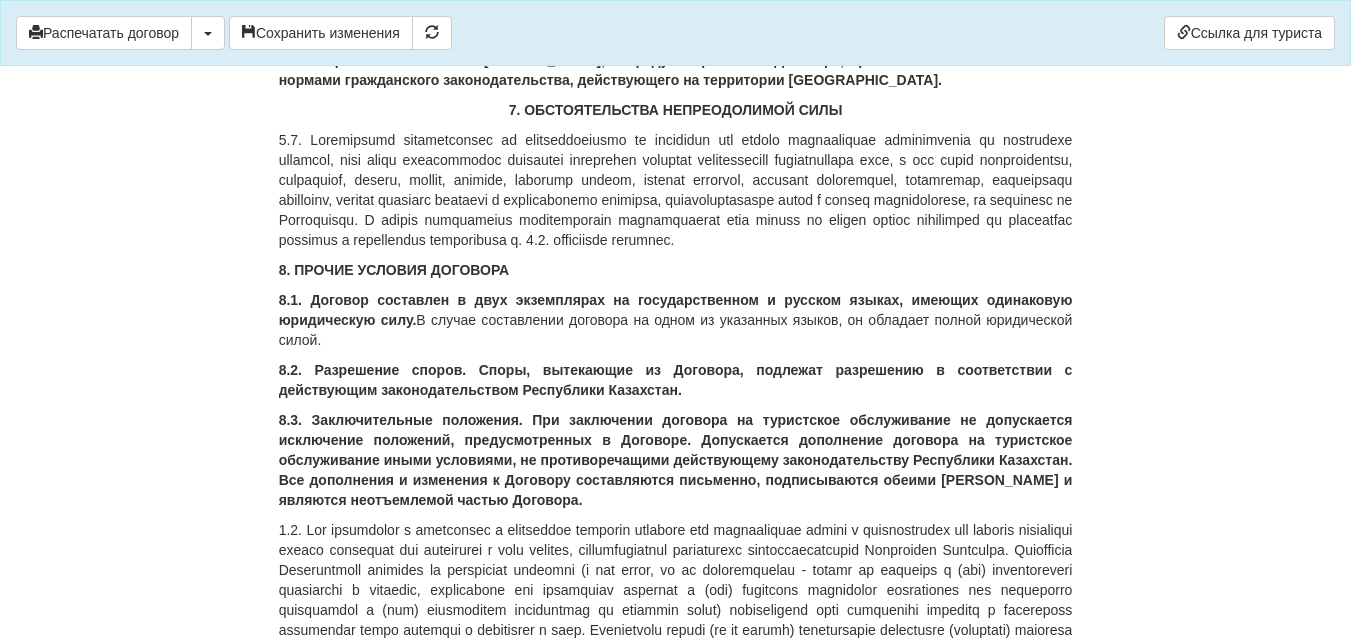 drag, startPoint x: 277, startPoint y: 337, endPoint x: 616, endPoint y: 353, distance: 339.37738 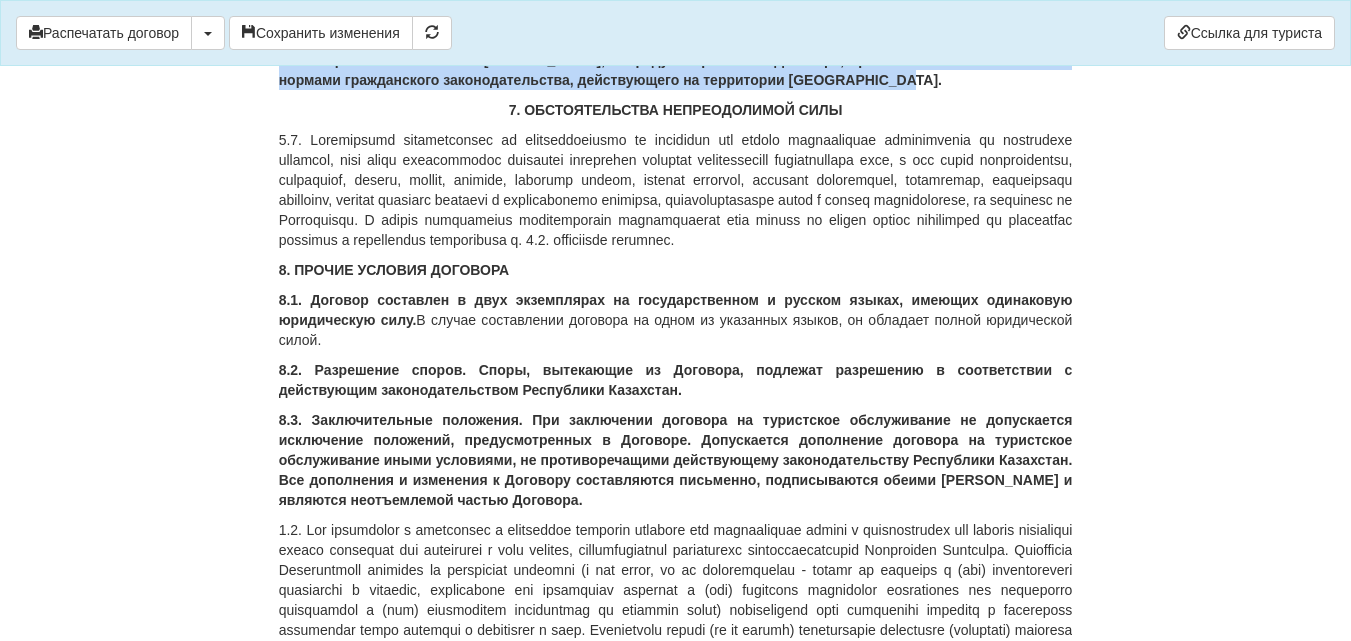 drag, startPoint x: 278, startPoint y: 336, endPoint x: 883, endPoint y: 361, distance: 605.5163 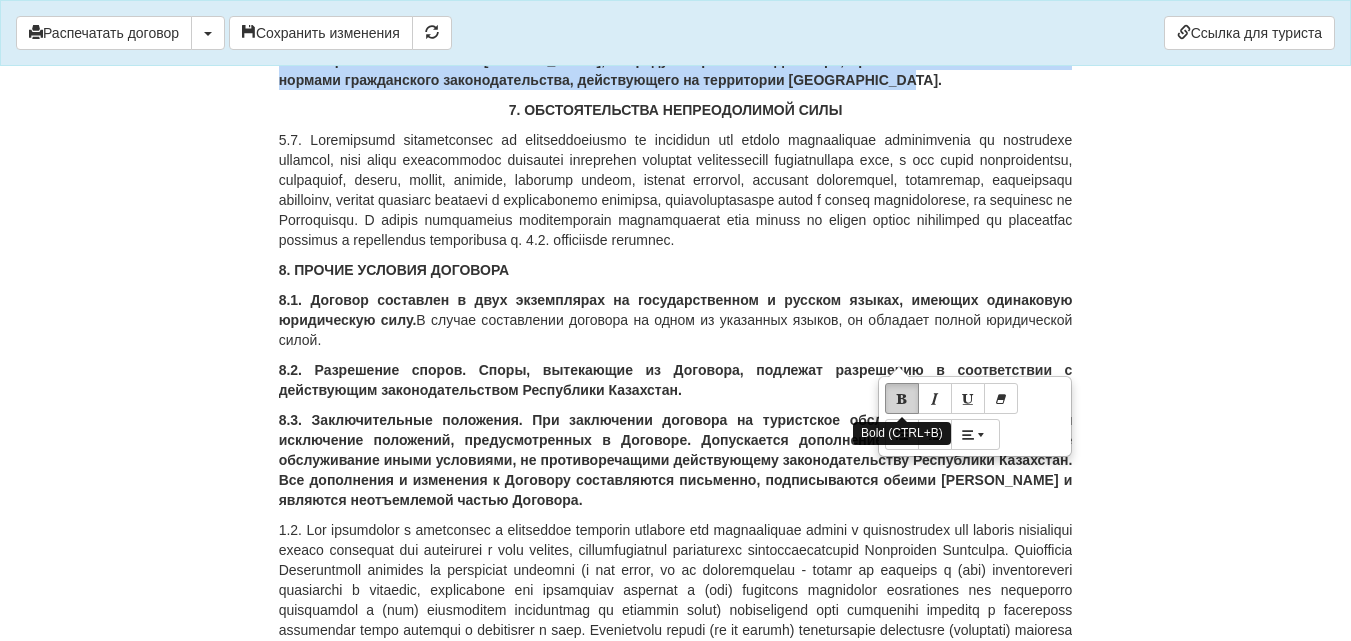 click at bounding box center (902, 398) 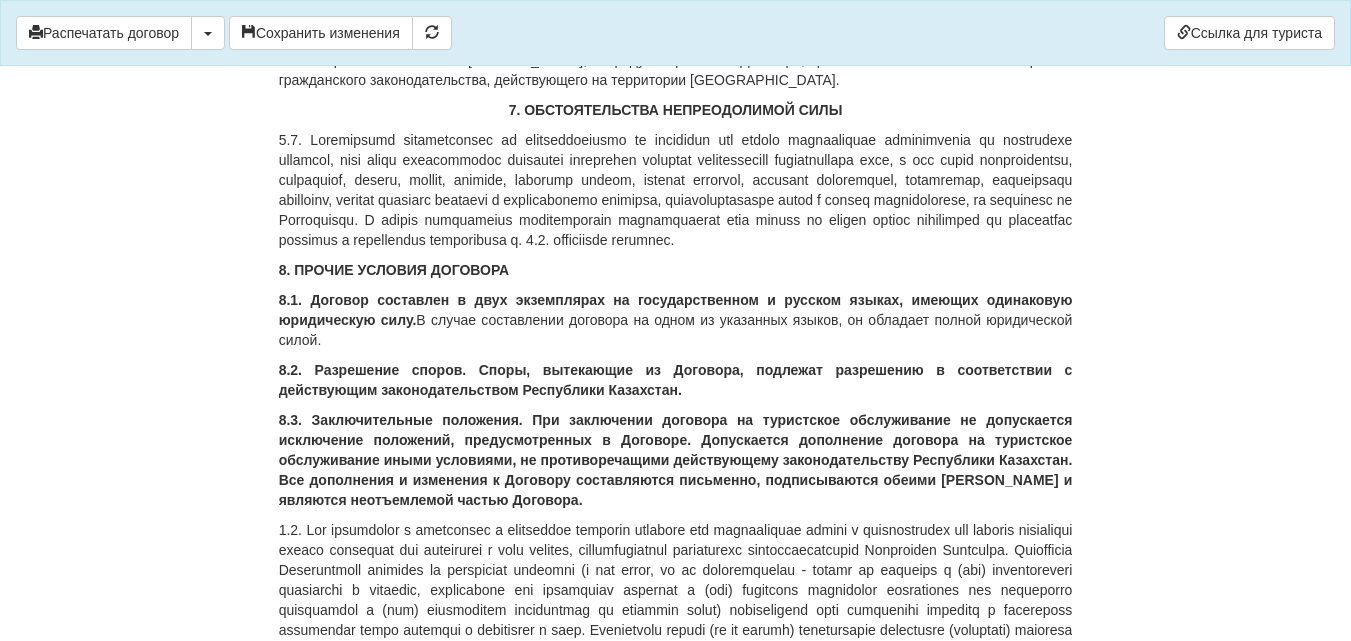 click on "7. ОБСТОЯТЕЛЬСТВА НЕПРЕОДОЛИМОЙ СИЛЫ" at bounding box center (676, 110) 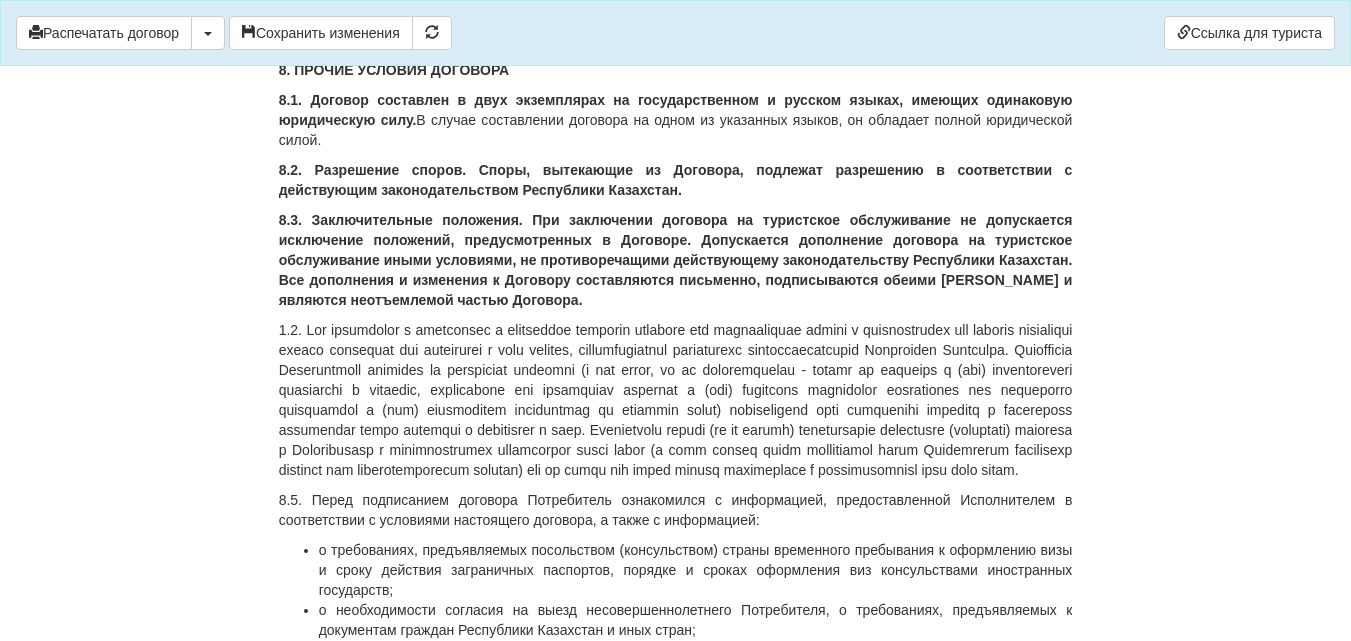 scroll, scrollTop: 9700, scrollLeft: 0, axis: vertical 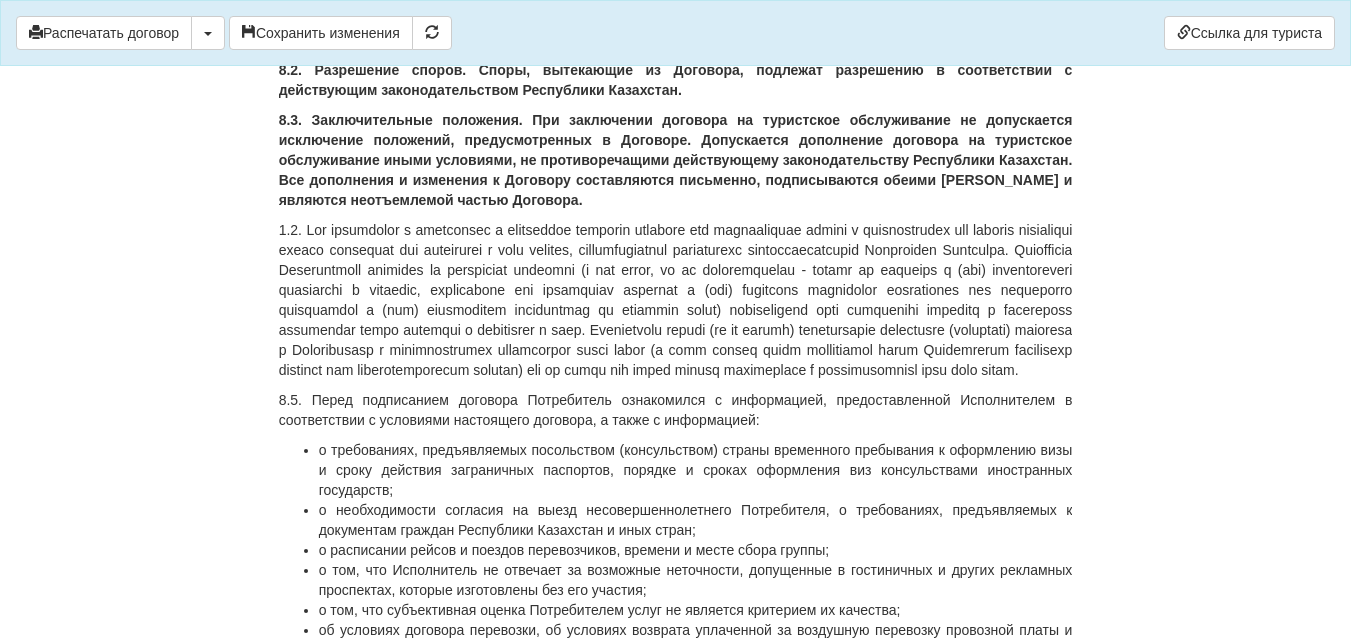 click on "8.1. Договор составлен в двух экземплярах на государственном и русском языках, имеющих одинаковую юридическую силу." at bounding box center (676, 10) 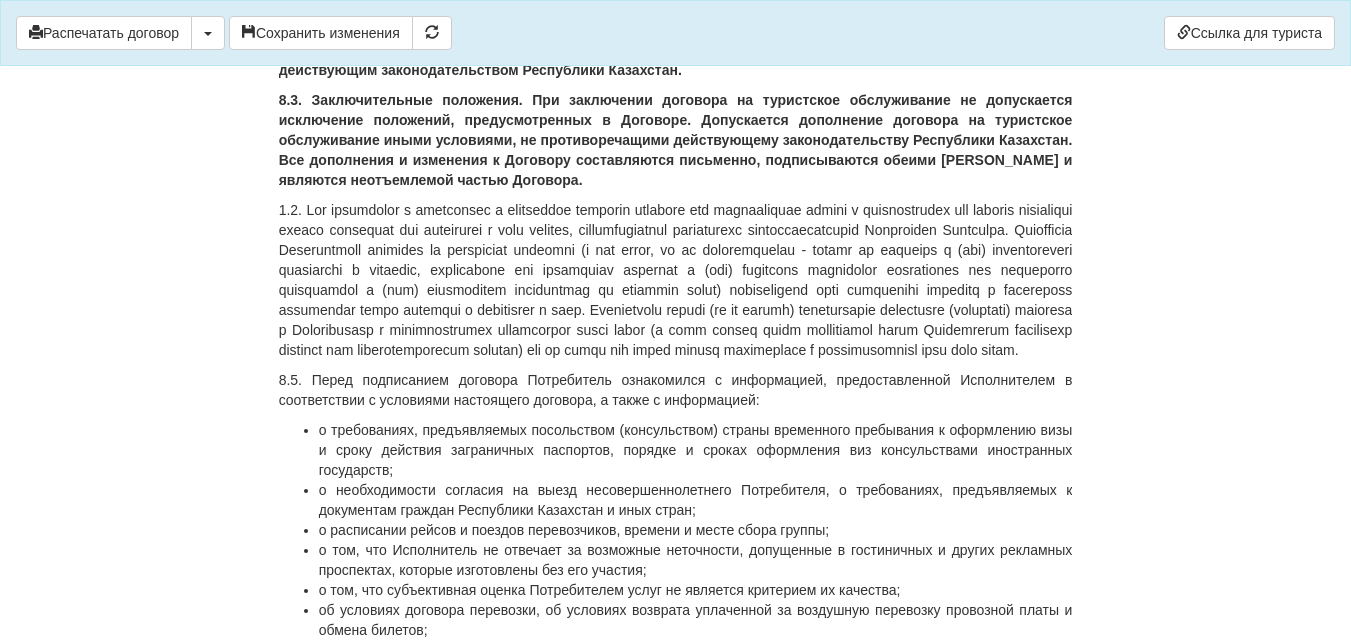 click on "8.2. Разрешение споров. Споры, вытекающие из Договора, подлежат разрешению в соответствии с действующим законодательством Республики Казахстан." at bounding box center [676, 60] 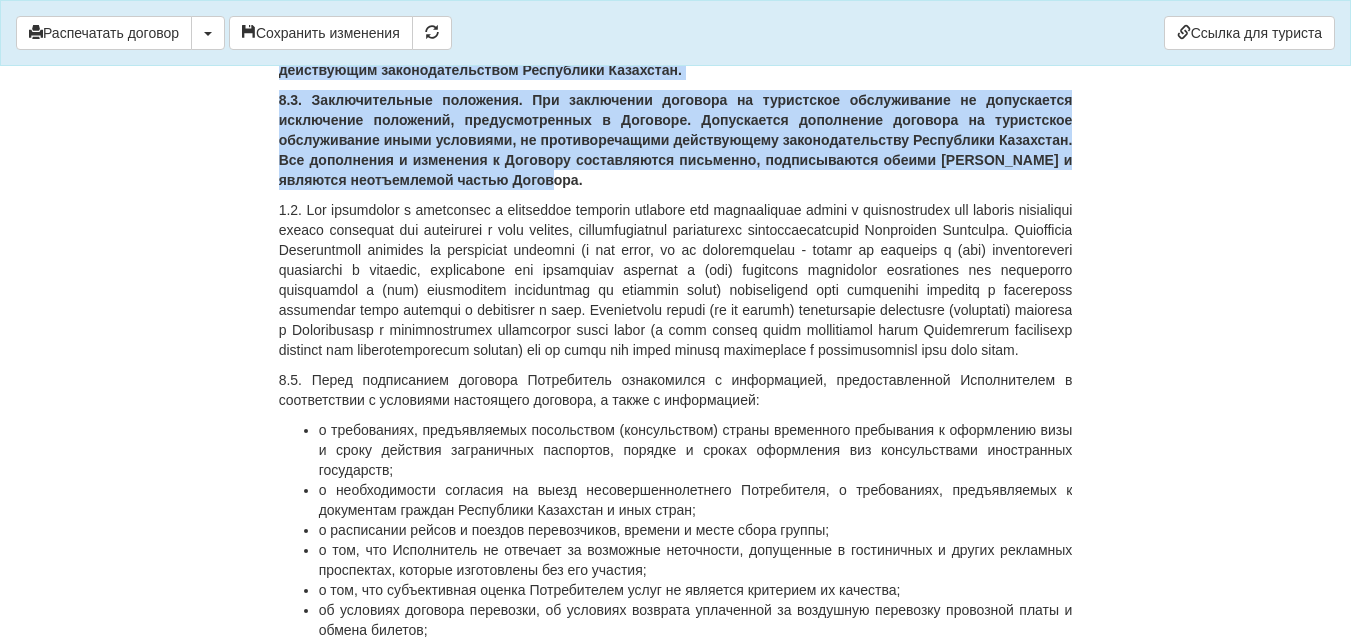 drag, startPoint x: 279, startPoint y: 304, endPoint x: 588, endPoint y: 479, distance: 355.11407 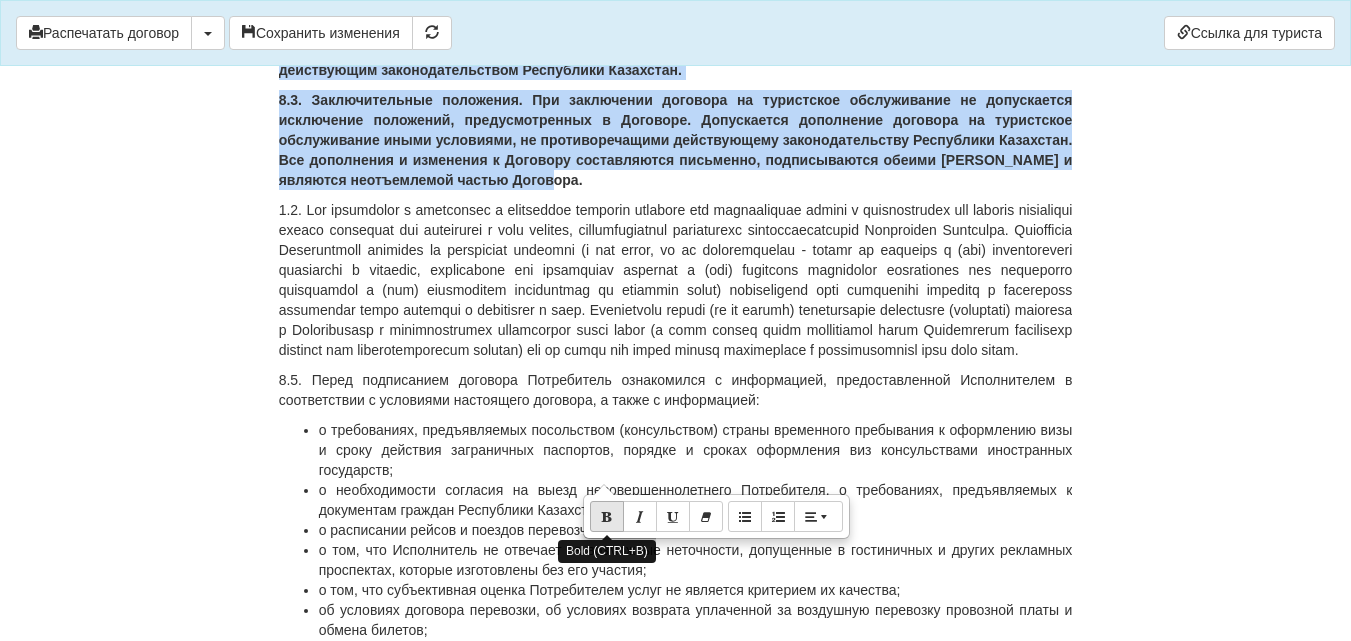 click at bounding box center (607, 516) 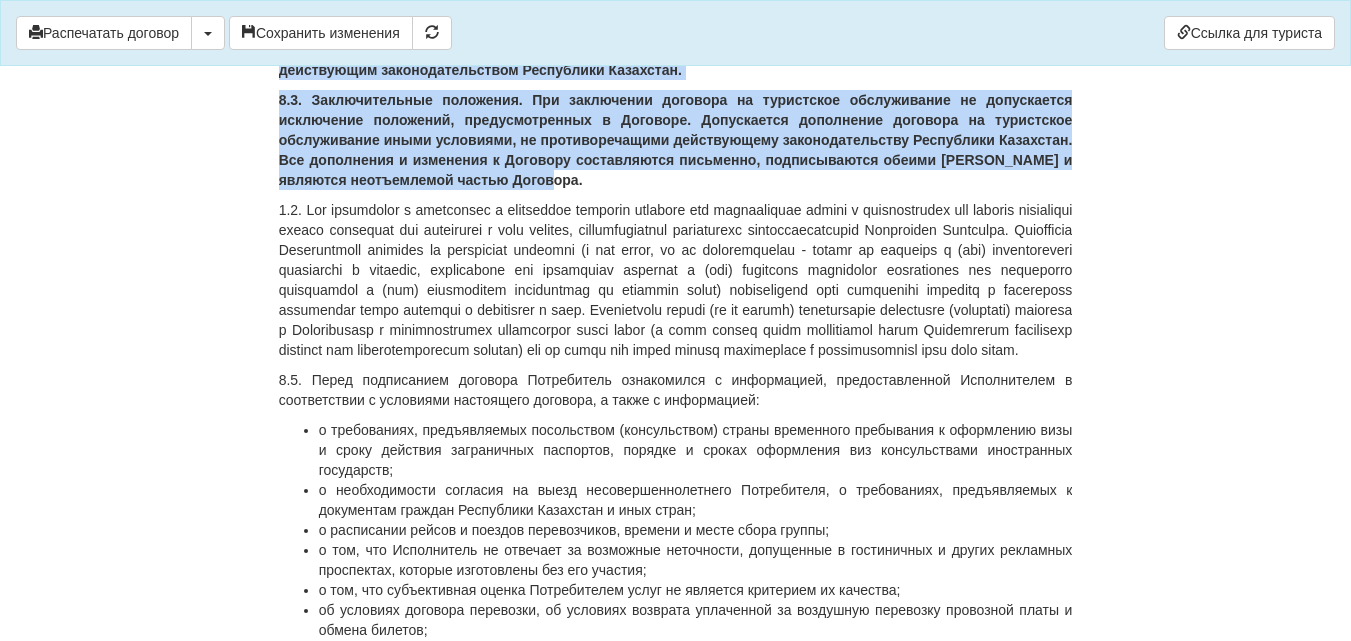 click on "8.3. Заключительные положения. При заключении договора на туристское обслуживание не допускается исключение положений, предусмотренных в Договоре. Допускается дополнение договора на туристское обслуживание иными условиями, не противоречащими действующему законодательству Республики Казахстан. Все дополнения и изменения к Договору составляются письменно, подписываются обеими Сторонами и являются неотъемлемой частью Договора." at bounding box center [676, 140] 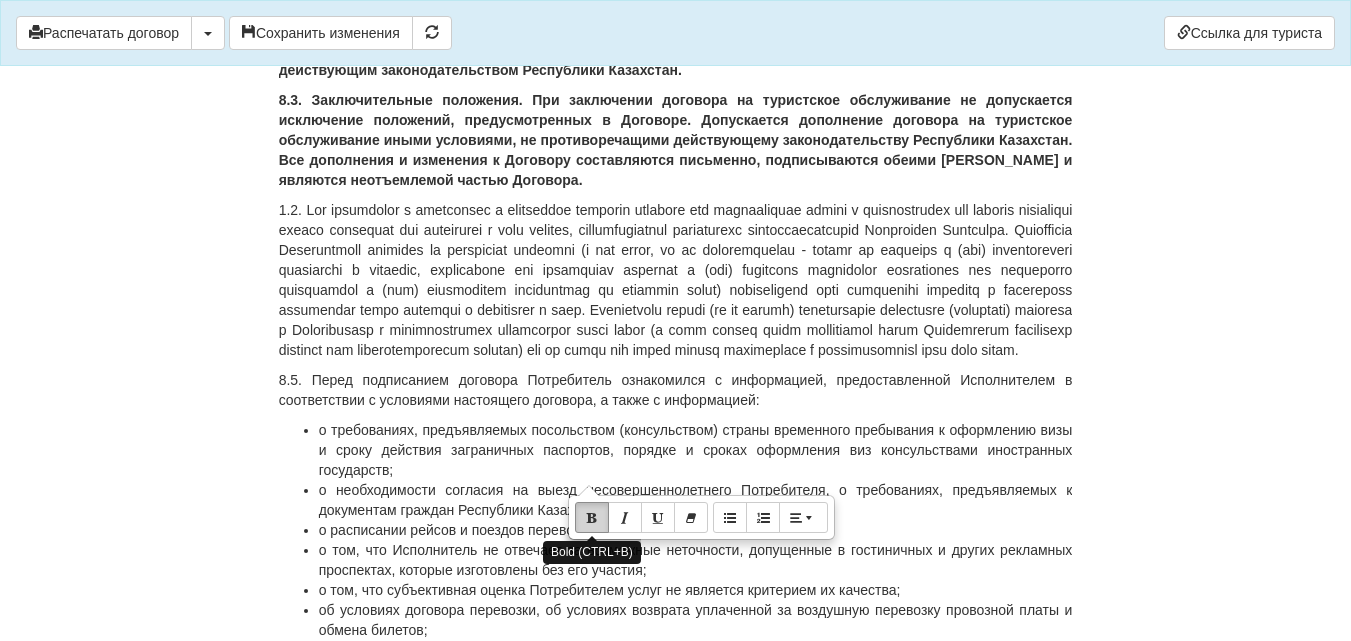 click at bounding box center [592, 517] 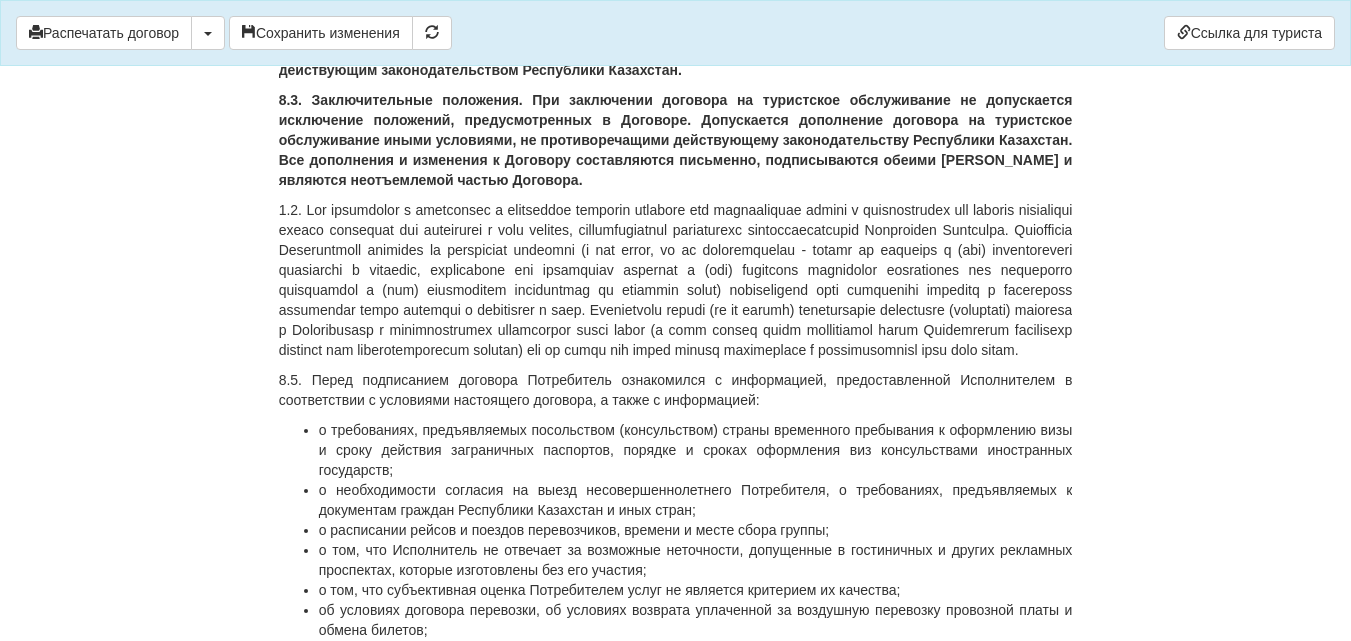click on "×
Некоторые поля не заполнены
Мы подсветили  пустые поля  красным цветом.                Вы можете отредактировать текст и внести недостающие данные прямо в этом окне.
Для автоматического заполнения договора:
Необходимо  заполнить реквизиты  Вашего агентства
Необходимо добавить  агентский договор  с оператором Kompas
Необходимо заполнить  банковскую гарантию
Распечатать договор" at bounding box center (676, -2163) 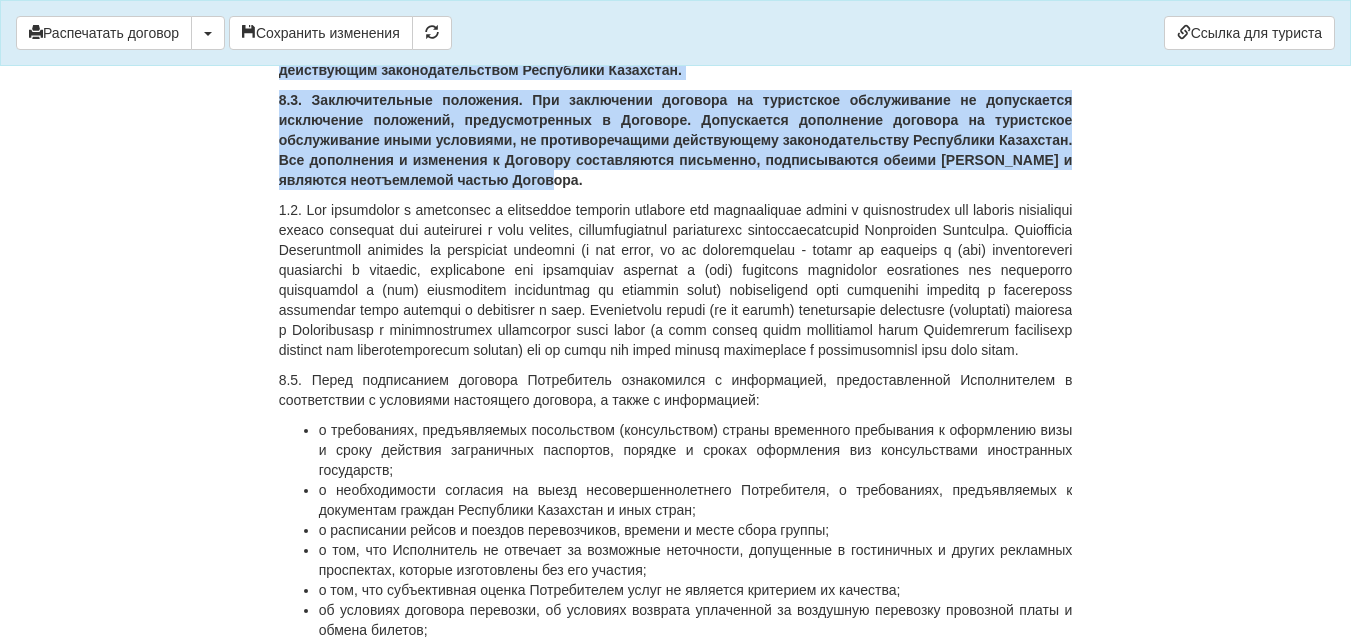 drag, startPoint x: 279, startPoint y: 298, endPoint x: 589, endPoint y: 485, distance: 362.03452 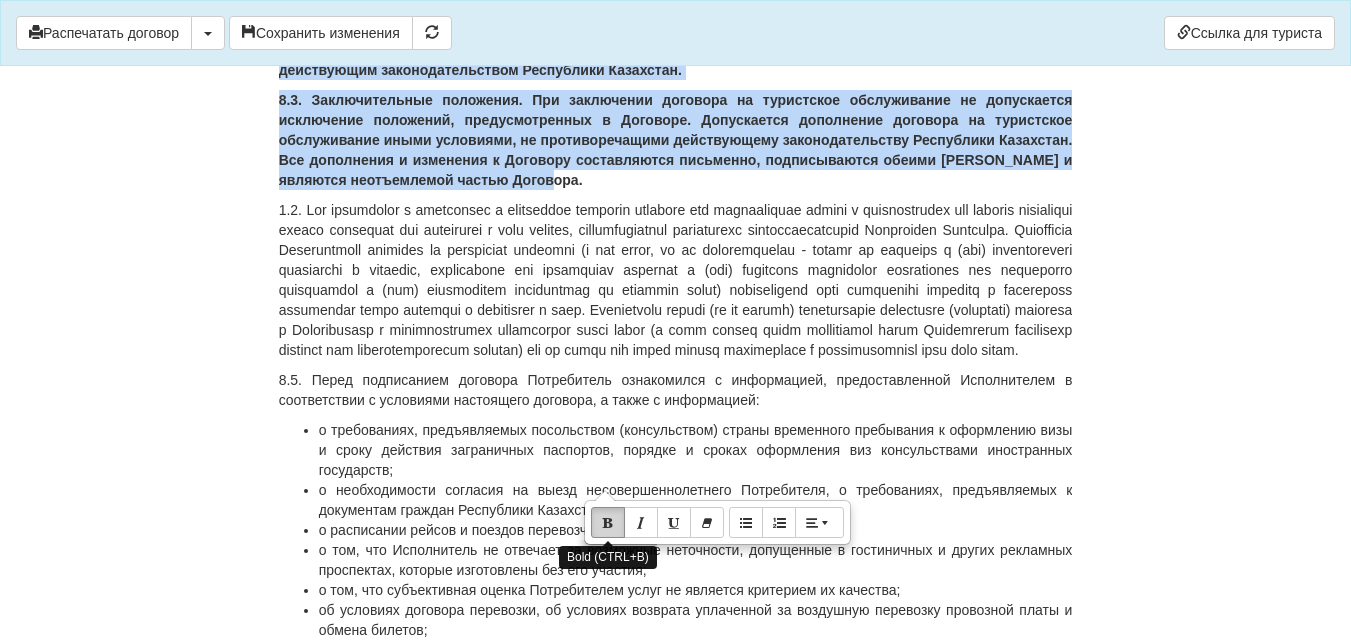 click at bounding box center (608, 522) 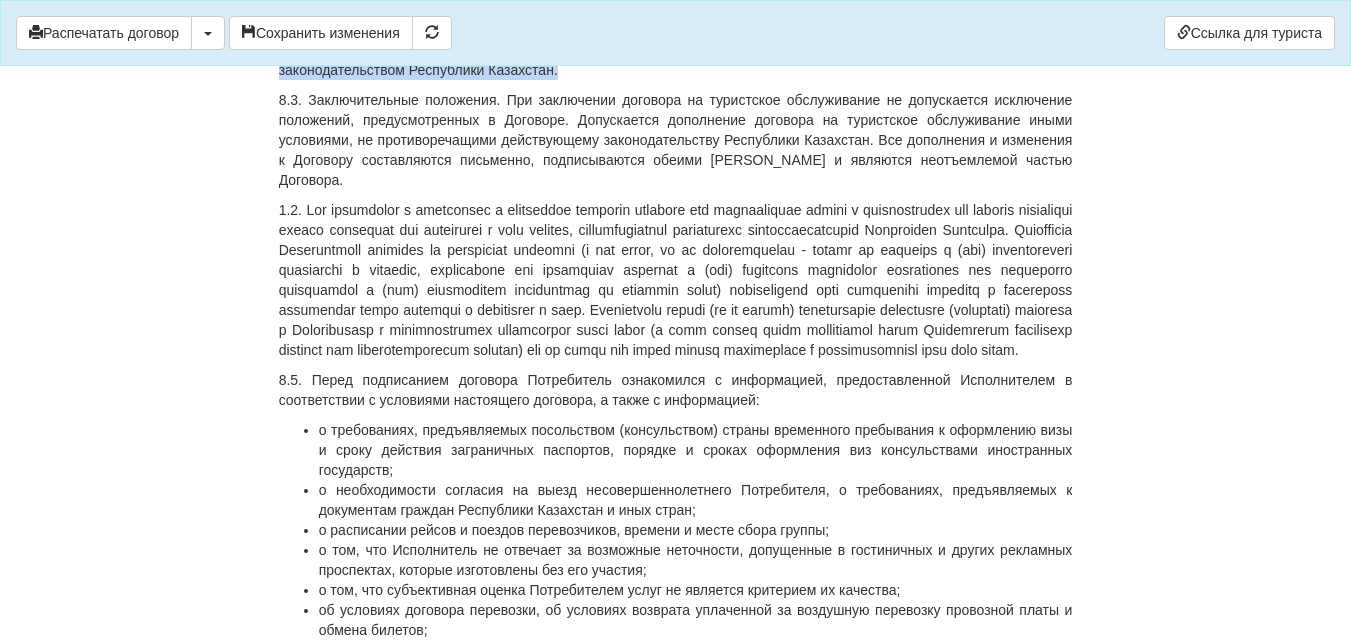 click on "8.2. Разрешение споров. Споры, вытекающие из Договора, подлежат разрешению в соответствии с действующим законодательством Республики Казахстан." at bounding box center (676, 60) 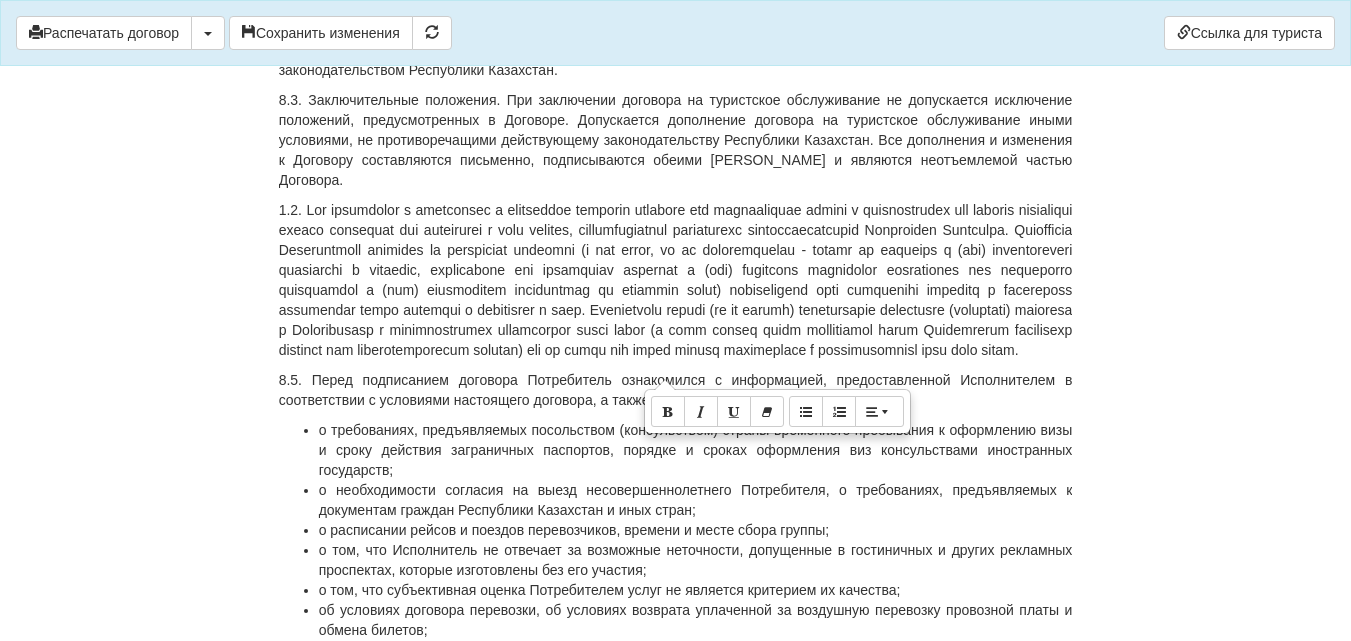 click at bounding box center (676, 280) 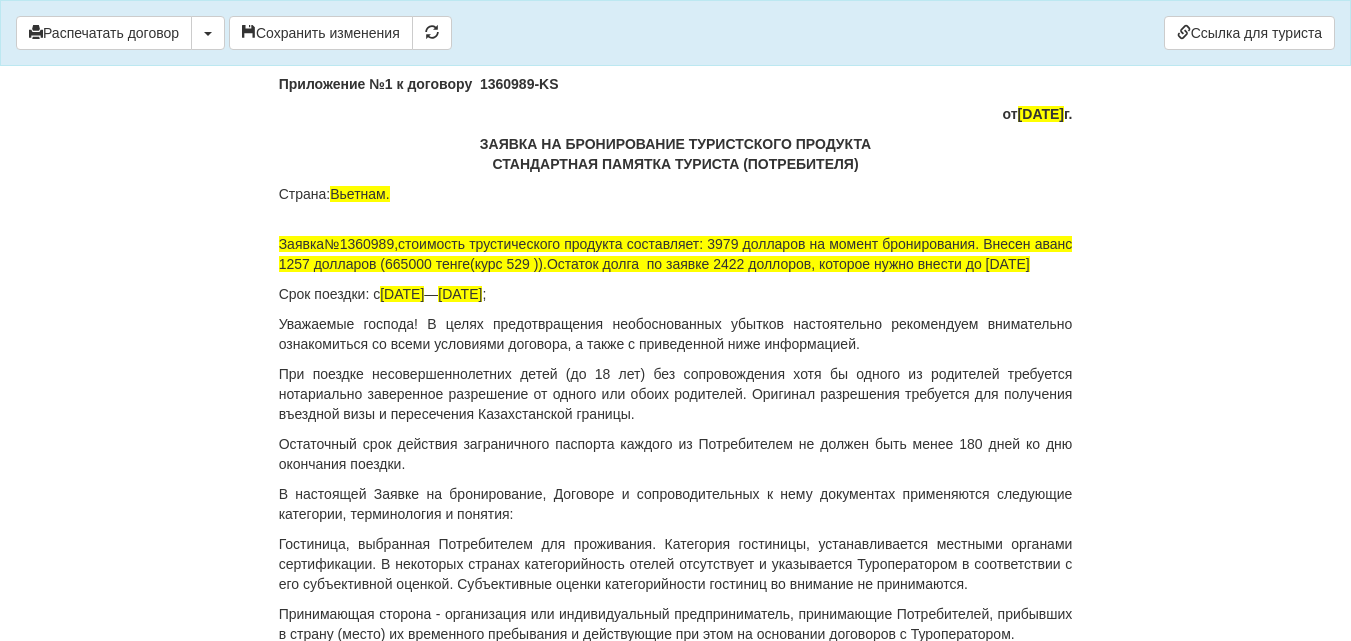 scroll, scrollTop: 11900, scrollLeft: 0, axis: vertical 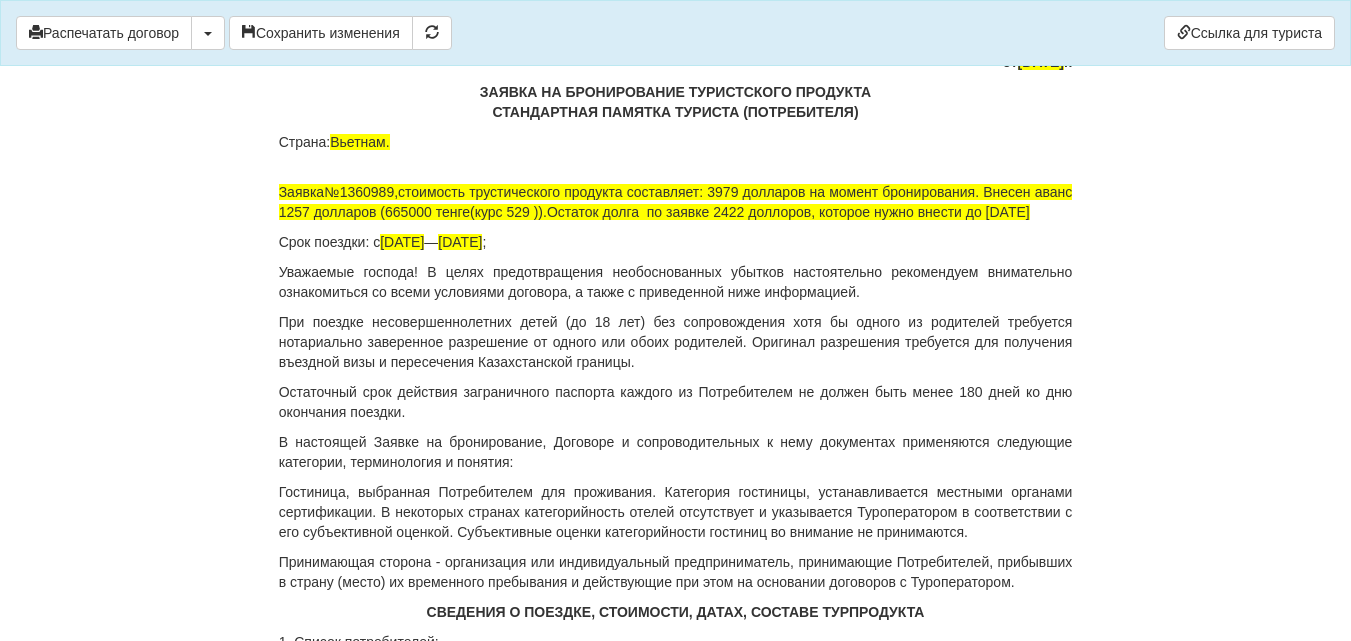 click on "Заявка№1360989,стоимость трустического продукта составляет: 3979 долларов на момент бронирования. Внесен аванс 1257 долларов (665000 тенге(курс 529 )).Остаток долга  по заявке 2422 доллоров, которое нужно внести до 25.07.2025г" at bounding box center (676, 192) 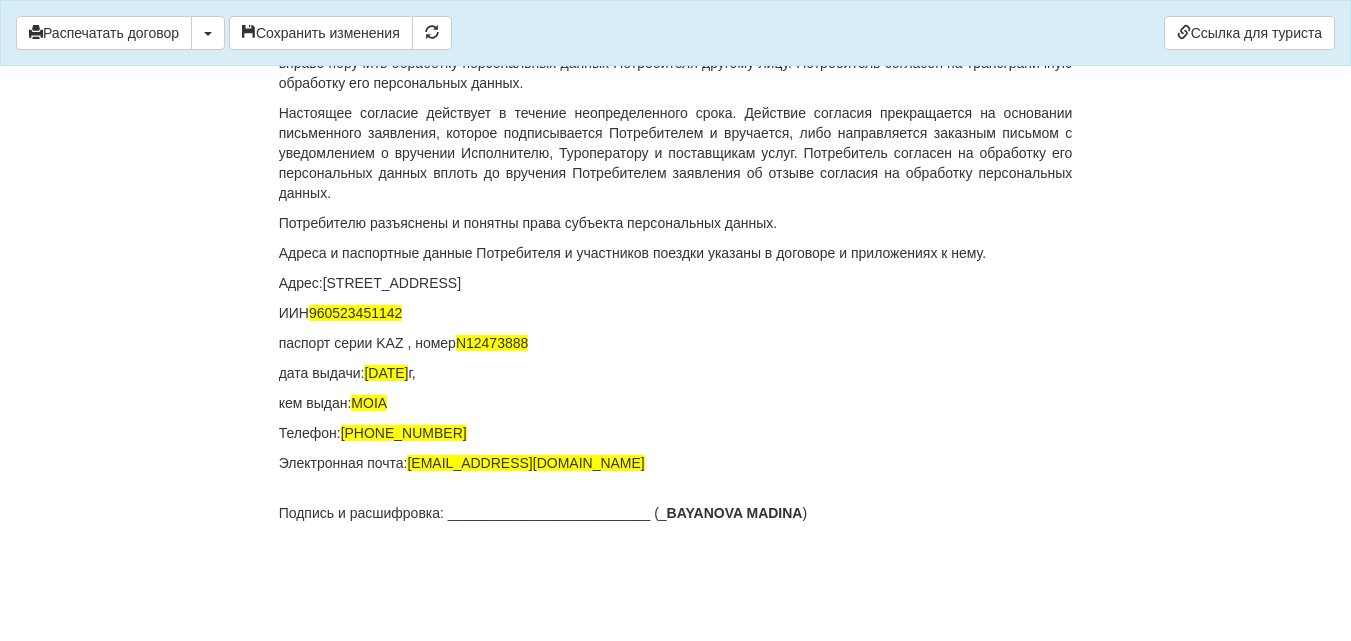 scroll, scrollTop: 14693, scrollLeft: 0, axis: vertical 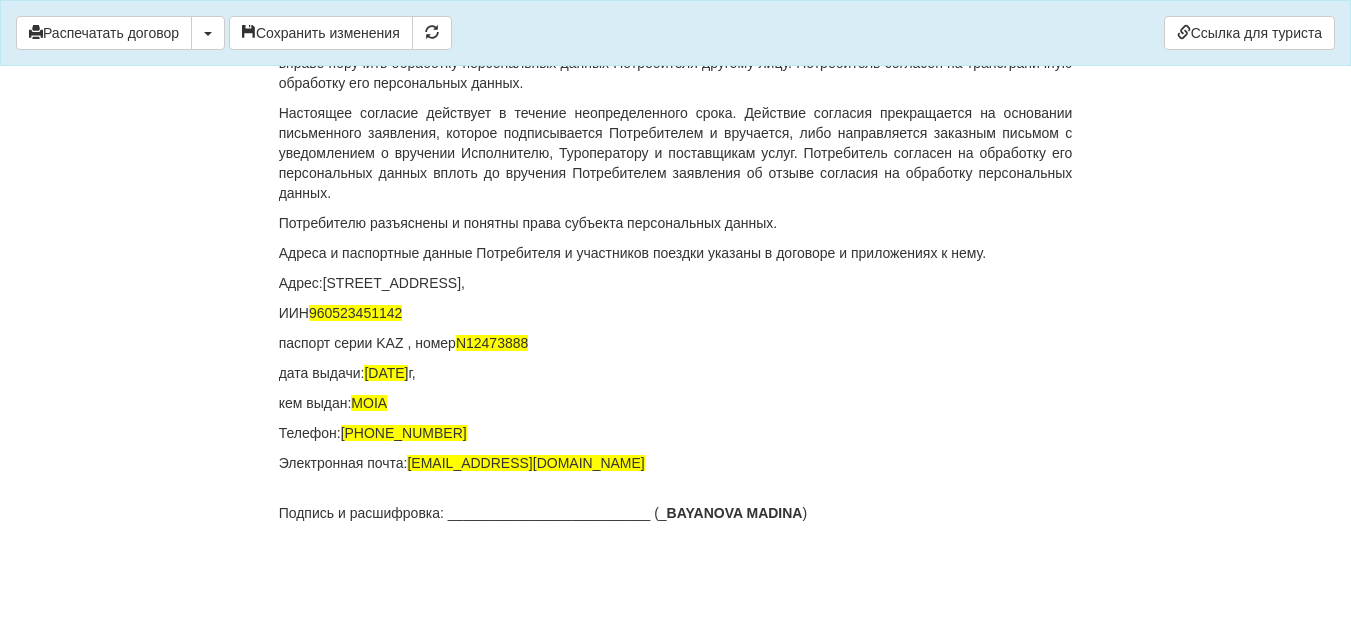 click on "×
Некоторые поля не заполнены
Мы подсветили  пустые поля  красным цветом.                Вы можете отредактировать текст и внести недостающие данные прямо в этом окне.
Для автоматического заполнения договора:
Необходимо  заполнить реквизиты  Вашего агентства
Необходимо добавить  агентский договор  с оператором Kompas
Необходимо заполнить  банковскую гарантию
Распечатать договор" at bounding box center (676, -6896) 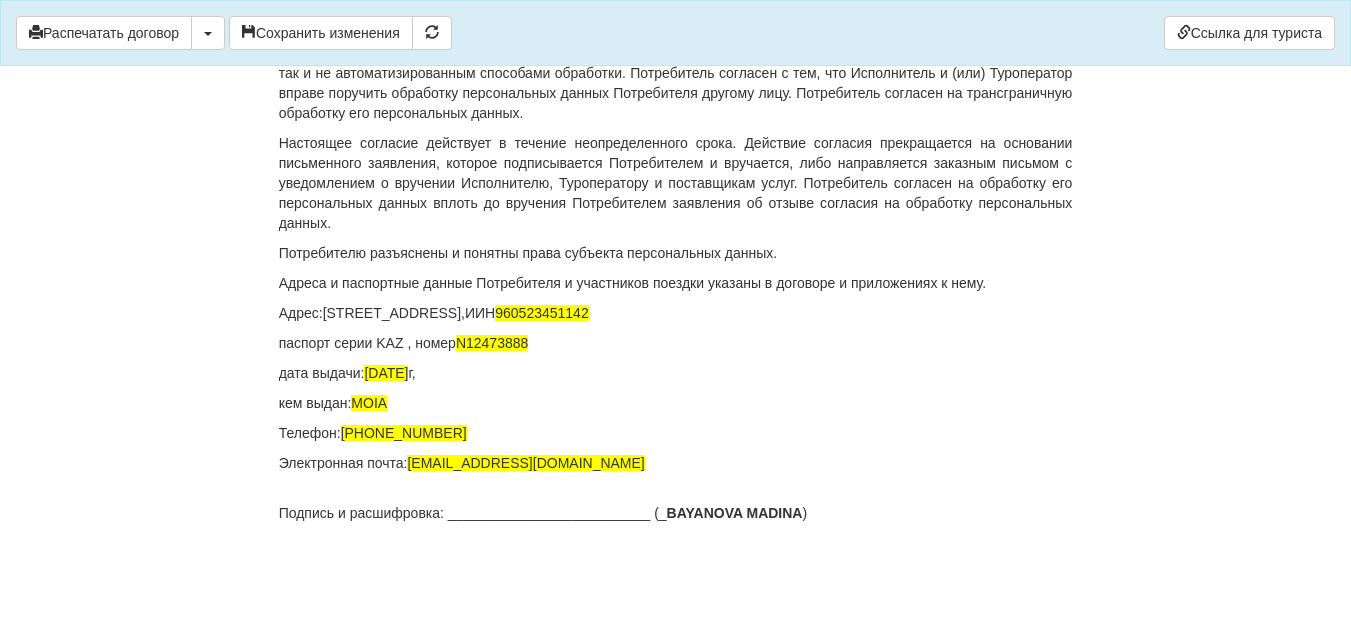 click on "Адрес:г.Караганда, Таттимбета 33/11, кв 29,ИИН  960523451142" at bounding box center [676, 313] 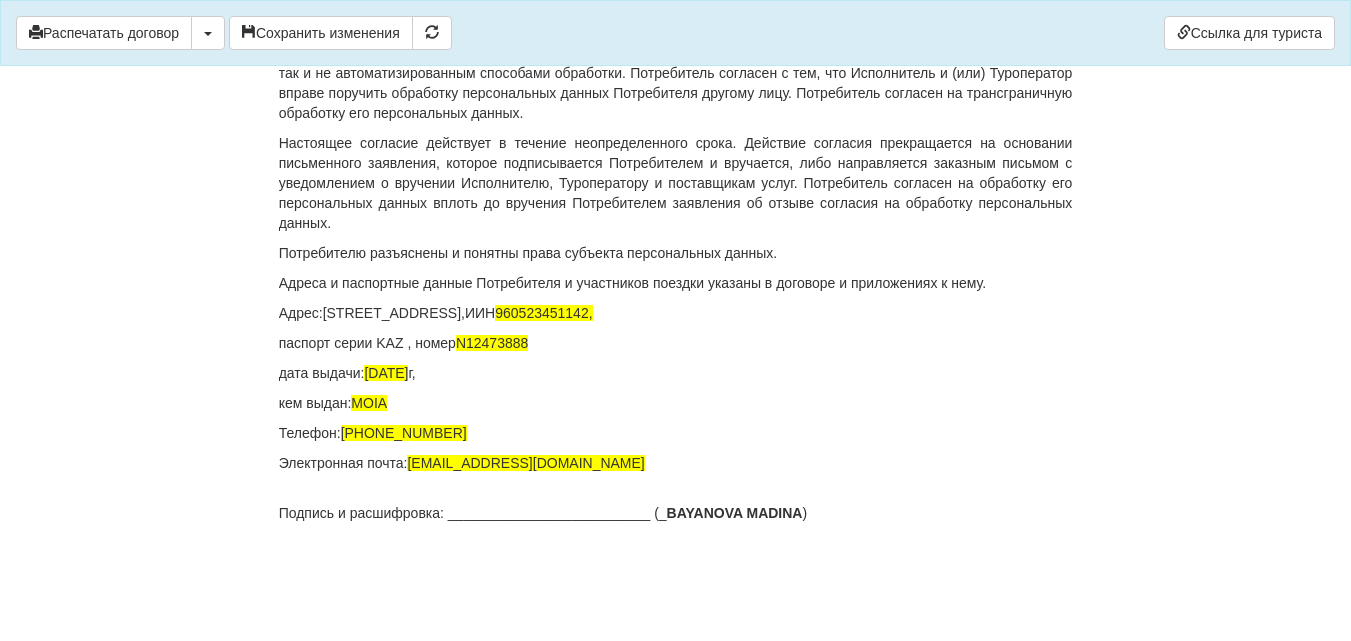 click on "×
Некоторые поля не заполнены
Мы подсветили  пустые поля  красным цветом.                Вы можете отредактировать текст и внести недостающие данные прямо в этом окне.
Для автоматического заполнения договора:
Необходимо  заполнить реквизиты  Вашего агентства
Необходимо добавить  агентский договор  с оператором Kompas
Необходимо заполнить  банковскую гарантию
Распечатать договор" at bounding box center (676, -6881) 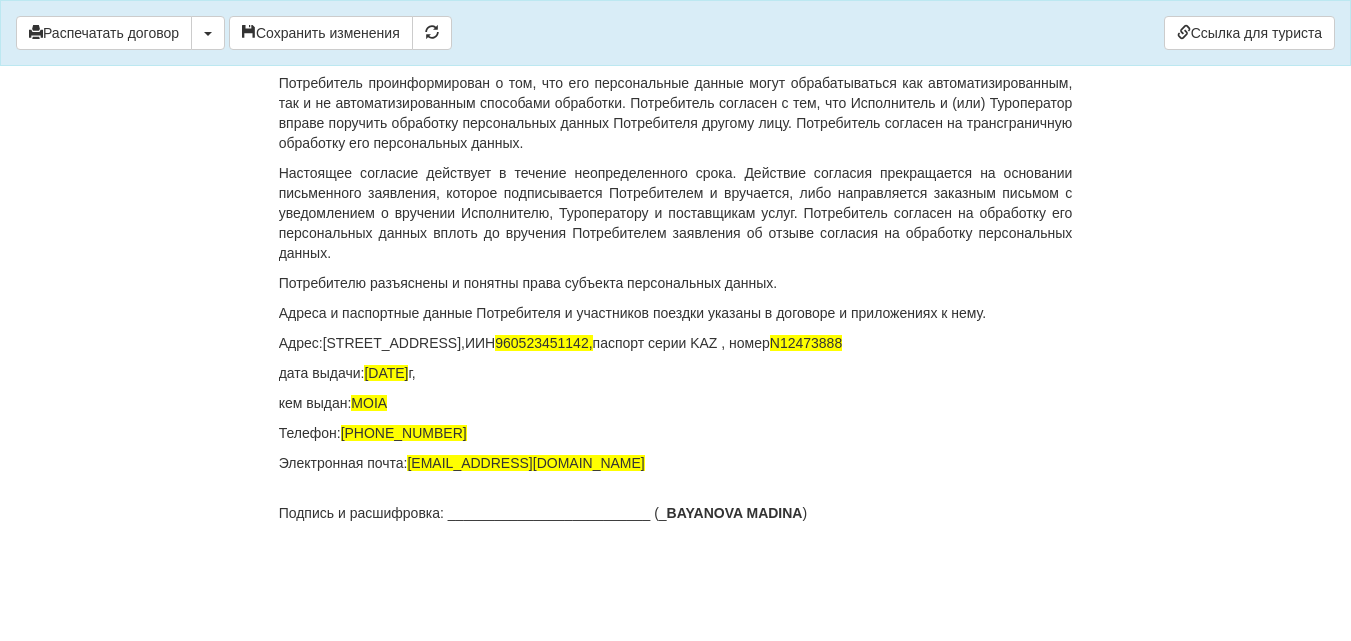 scroll, scrollTop: 14633, scrollLeft: 0, axis: vertical 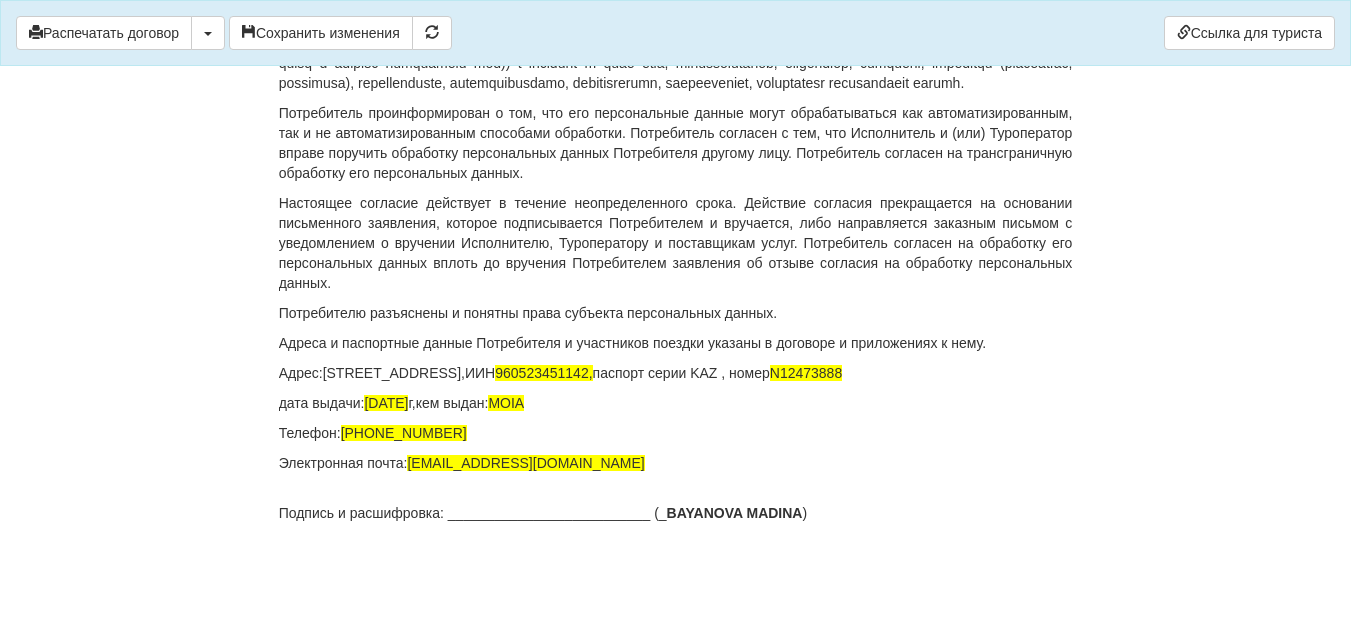 click on "дата выдачи:  02.07.2019 г,кем выдан:  MOIA" at bounding box center (676, 403) 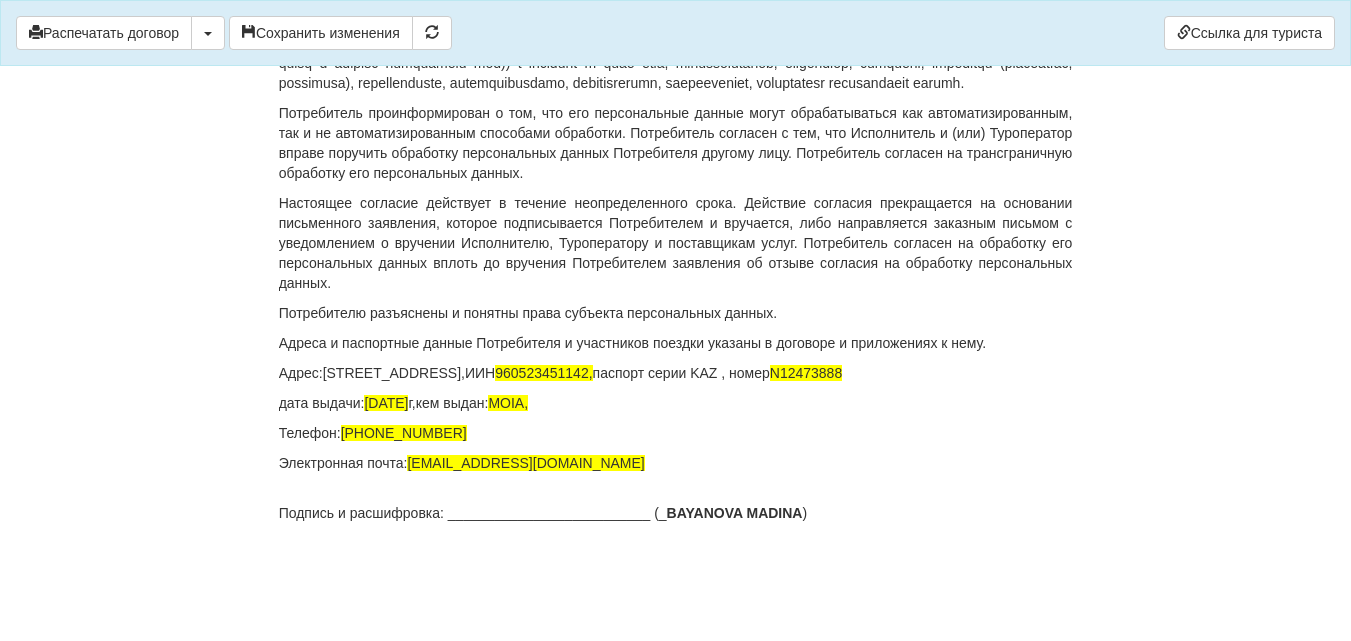 click on "Телефон:      +77472529071" at bounding box center [676, 433] 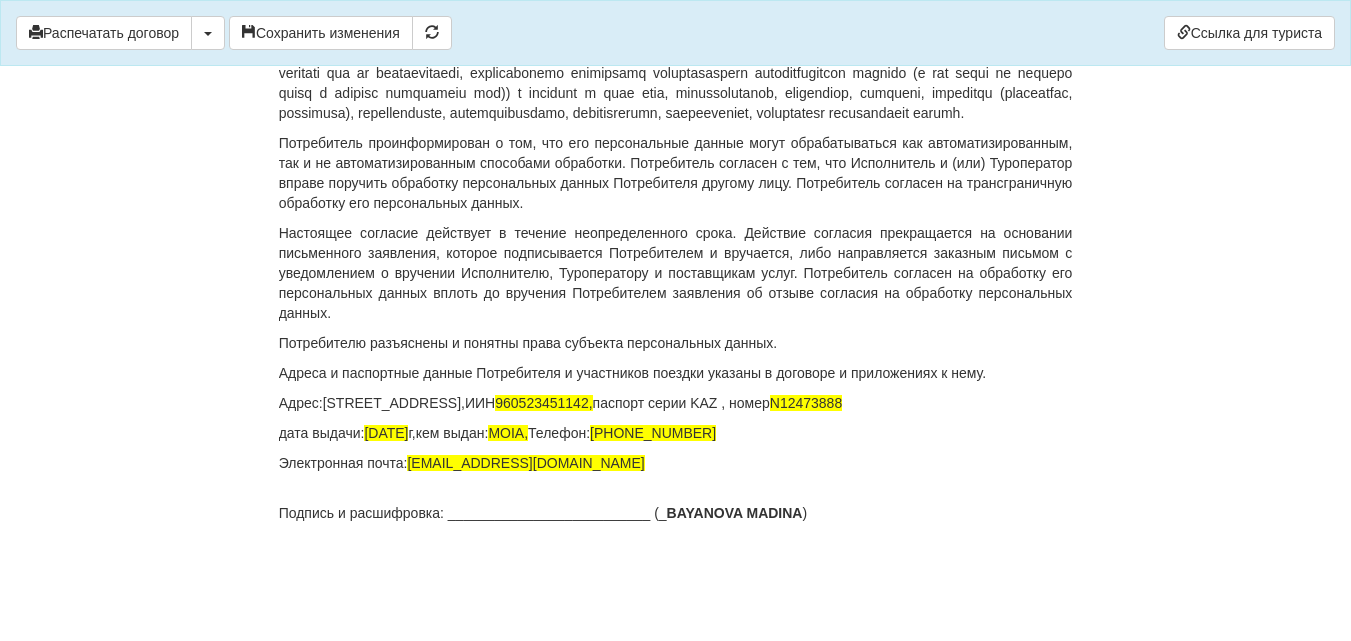 scroll, scrollTop: 14573, scrollLeft: 0, axis: vertical 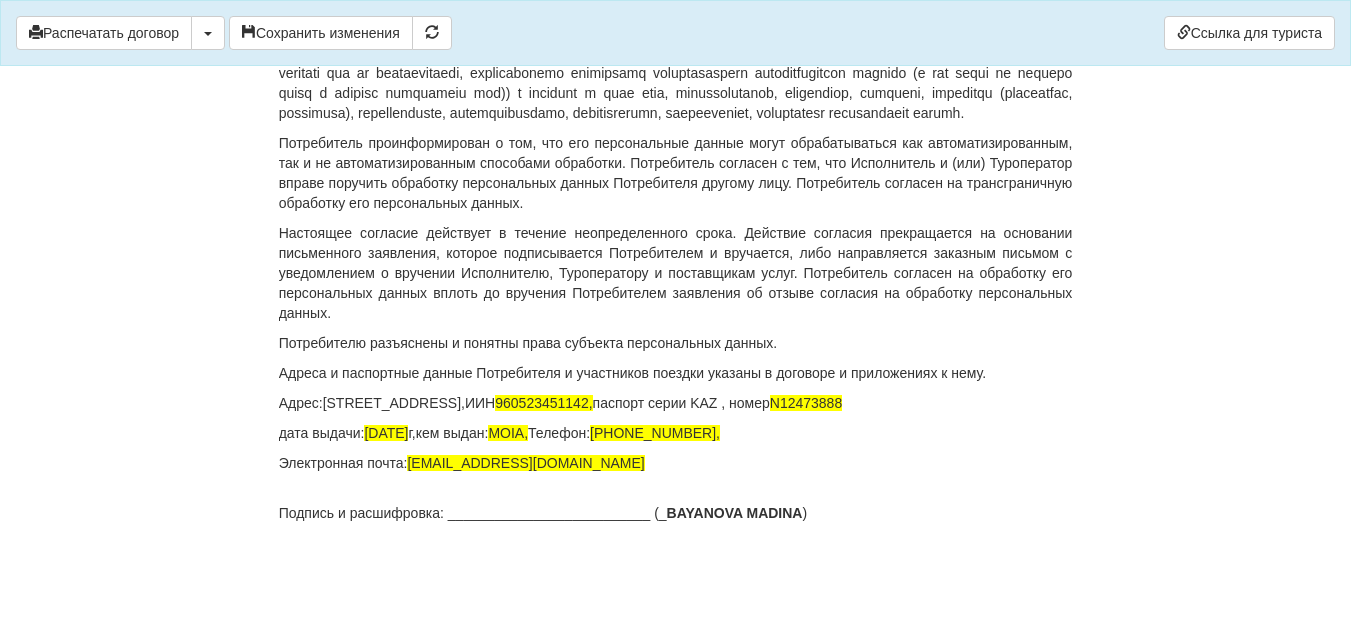 click on "Электронная почта:  bayanova-96@mail.ru" at bounding box center [676, 463] 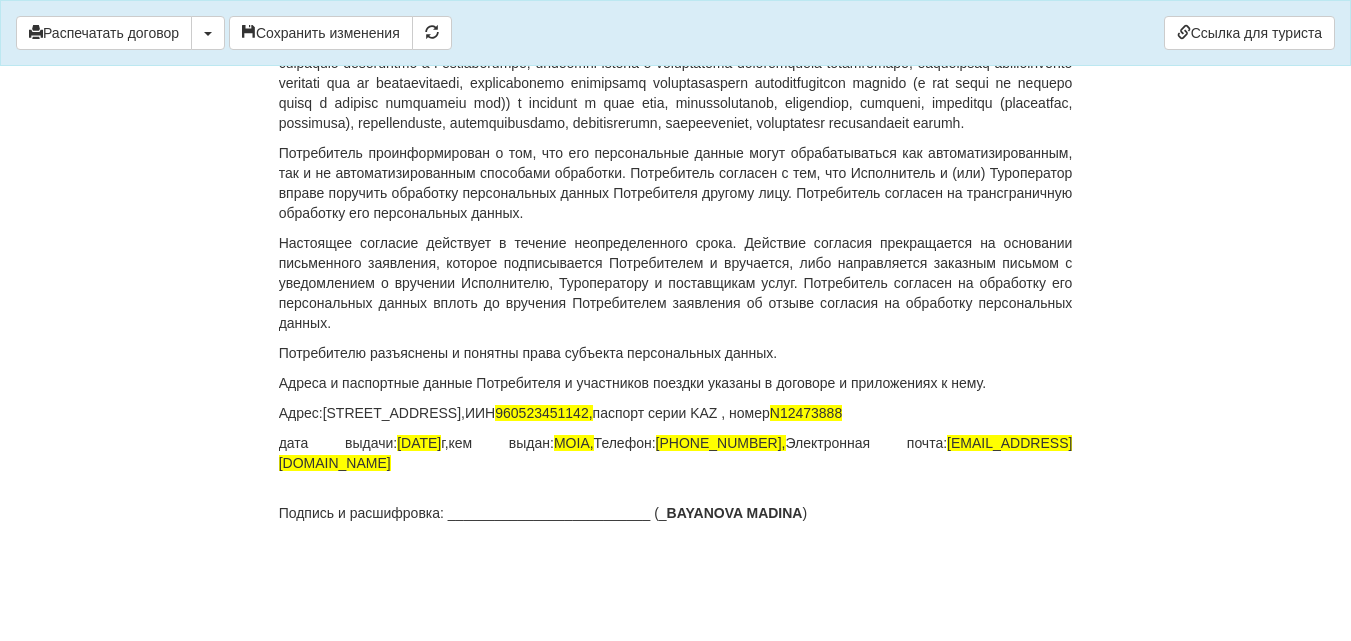 scroll, scrollTop: 14543, scrollLeft: 0, axis: vertical 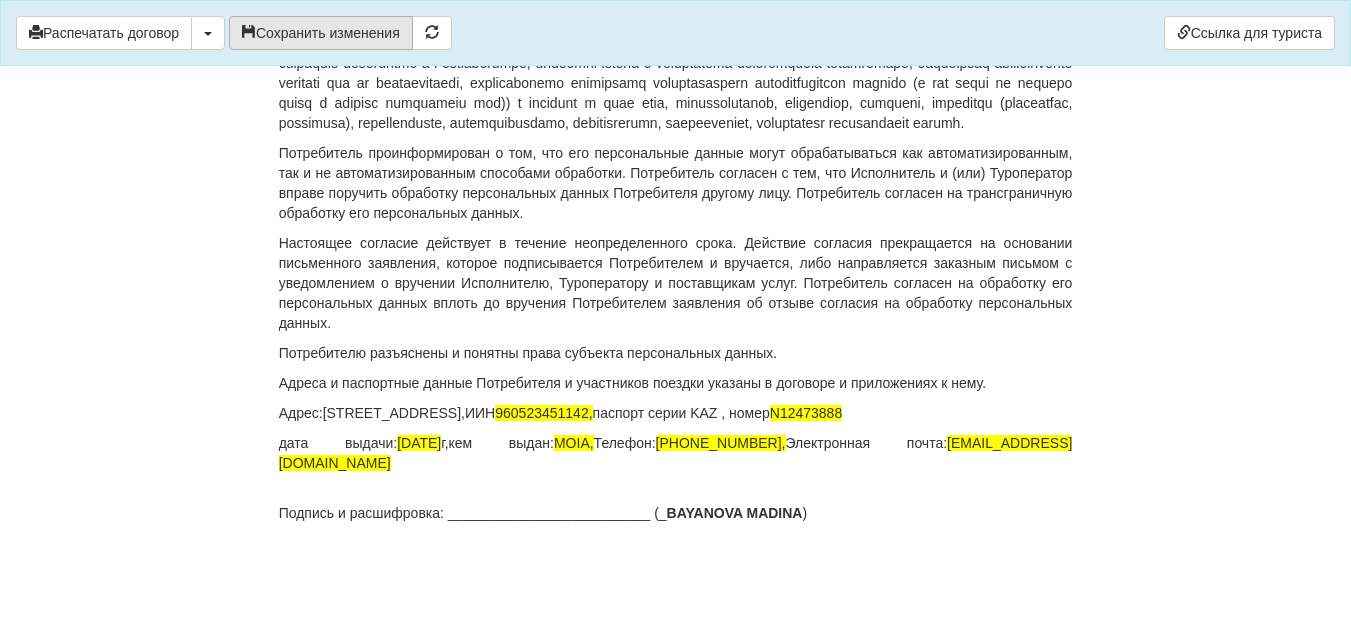 click on "Сохранить изменения" at bounding box center (321, 33) 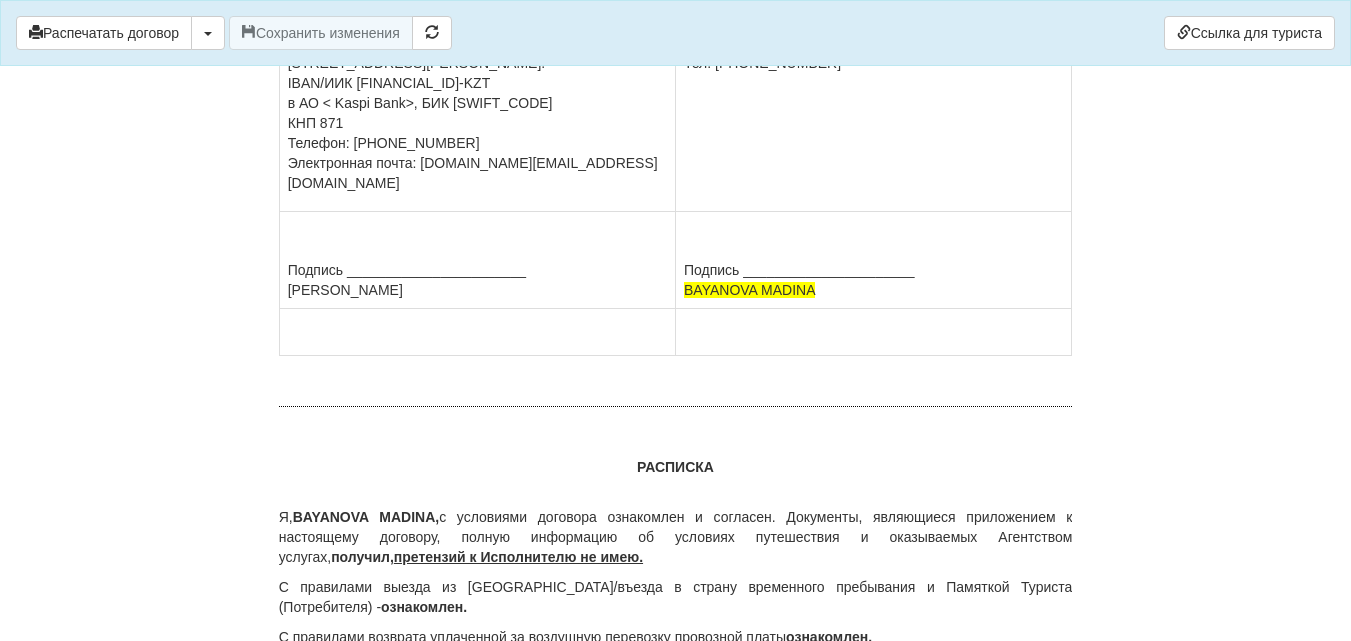 scroll, scrollTop: 13143, scrollLeft: 0, axis: vertical 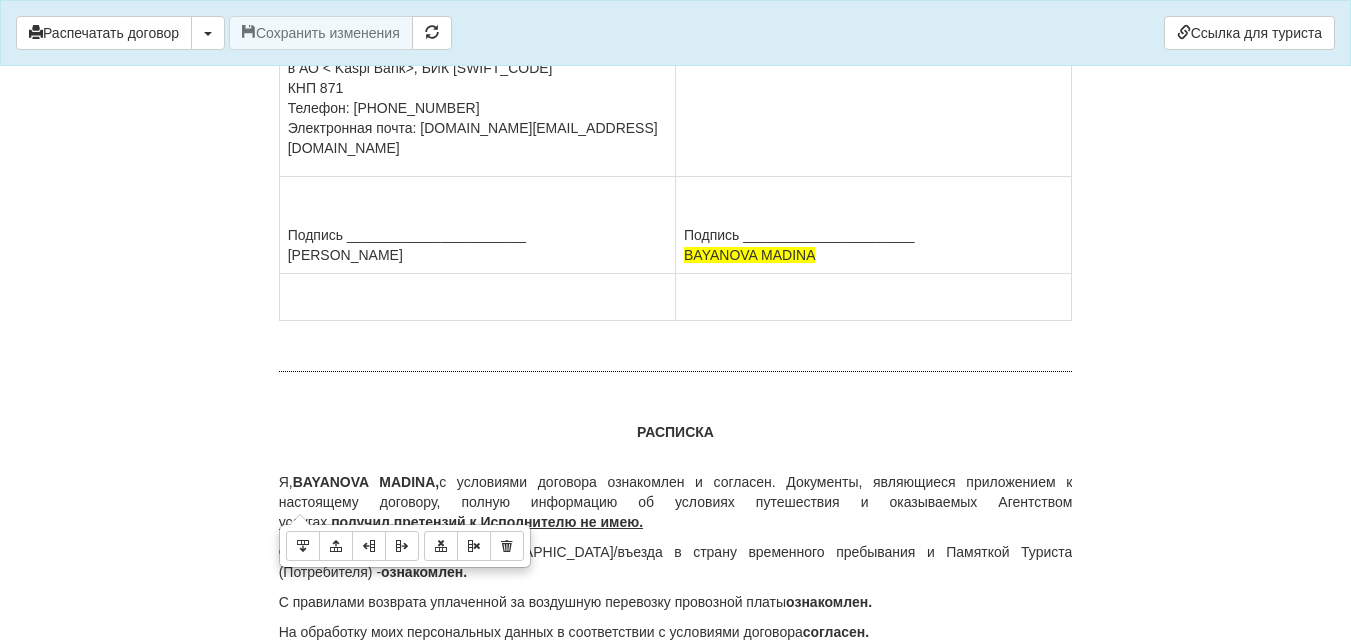 click on "Подпись _______________________
Кусаинова Н.Б." at bounding box center [477, 225] 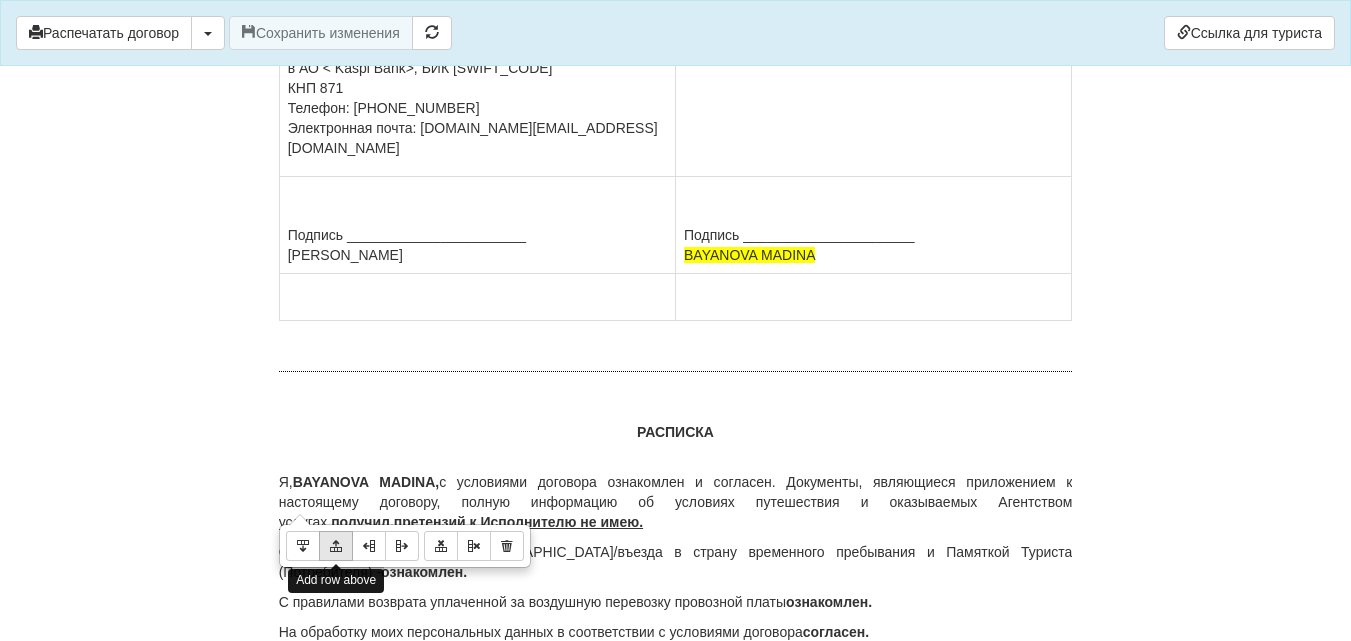 click at bounding box center (336, 546) 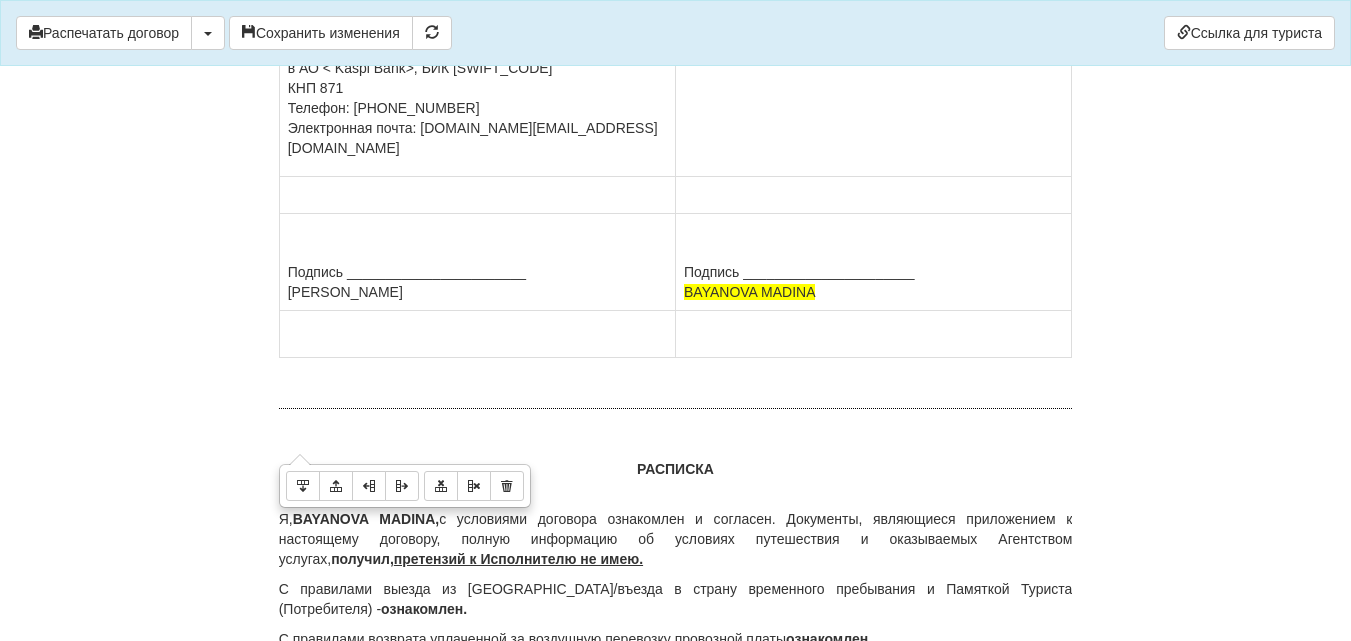 click at bounding box center (477, 195) 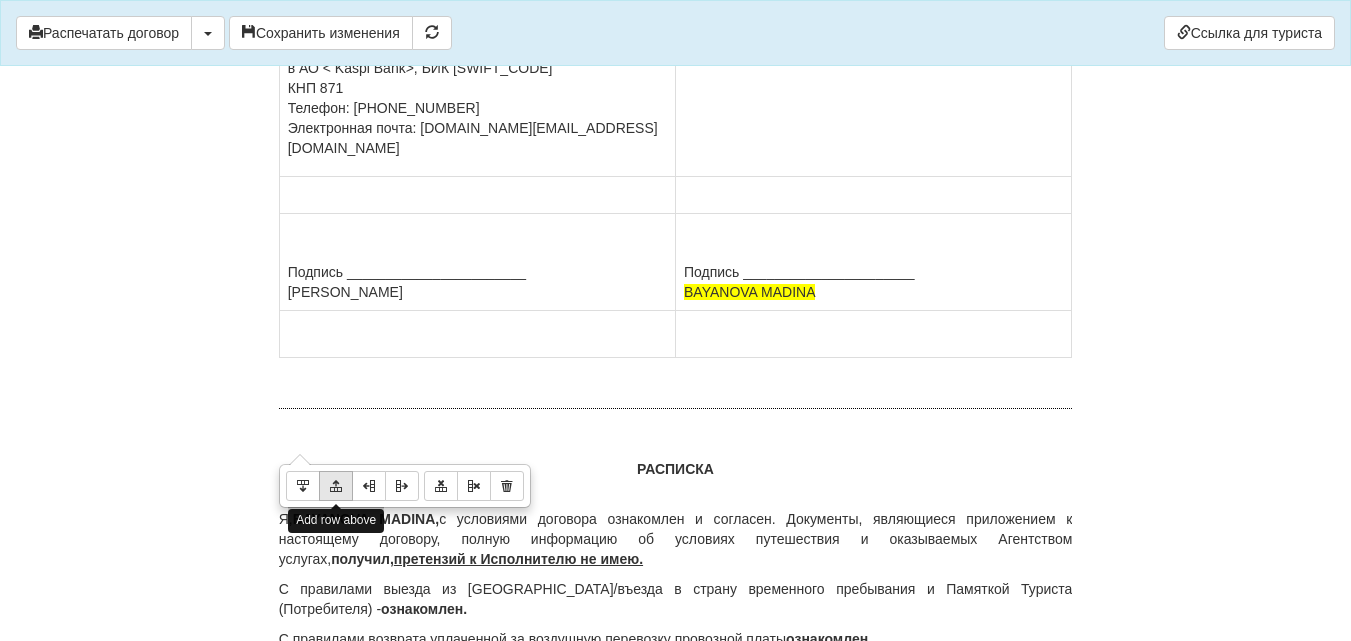 click at bounding box center (336, 486) 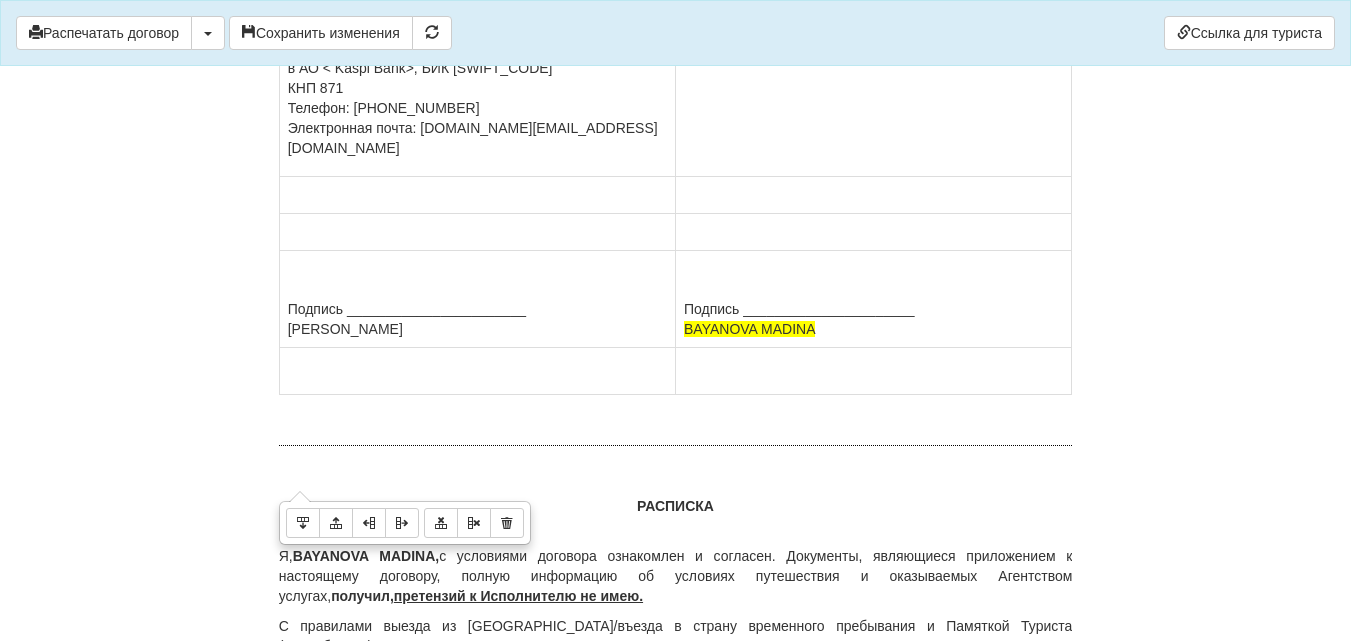 click at bounding box center (477, 232) 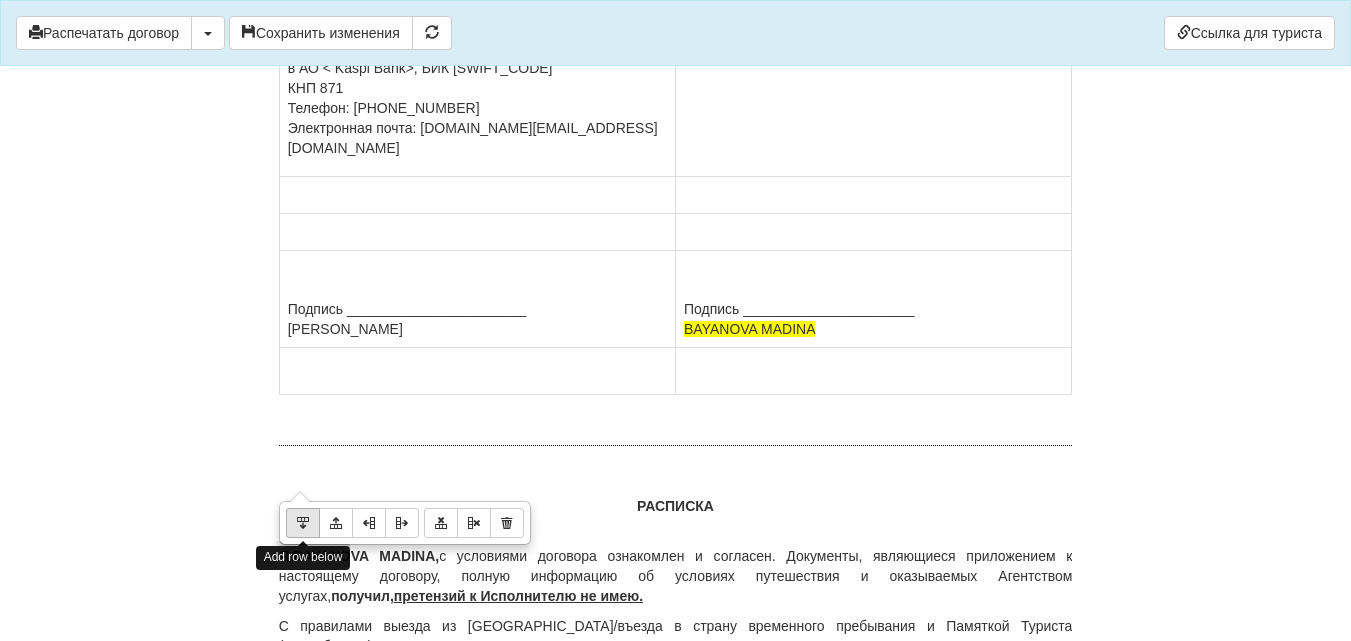 click at bounding box center [303, 523] 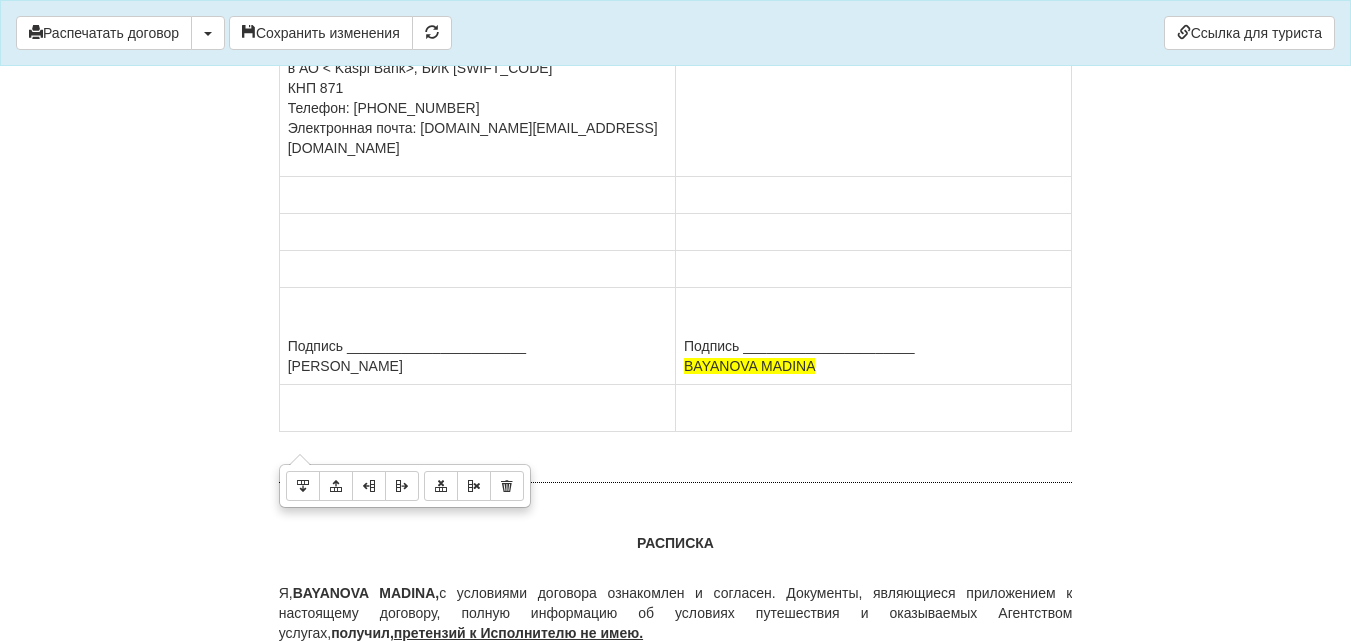 click at bounding box center [477, 195] 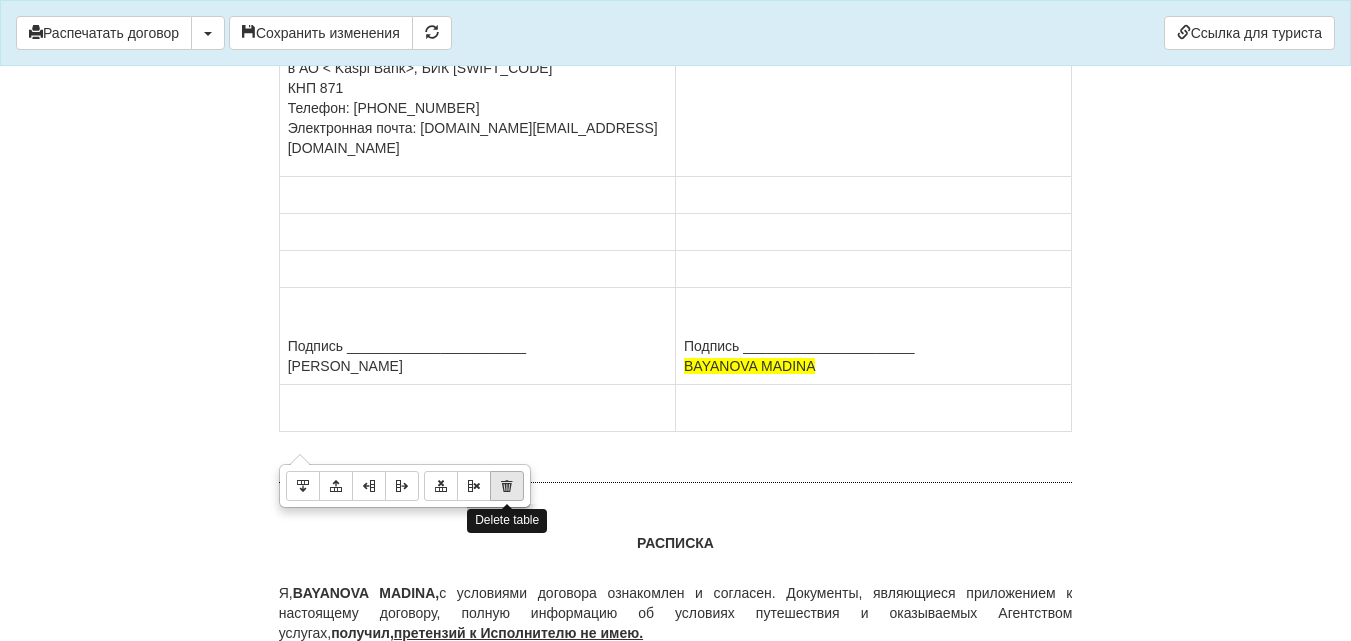 click at bounding box center [507, 486] 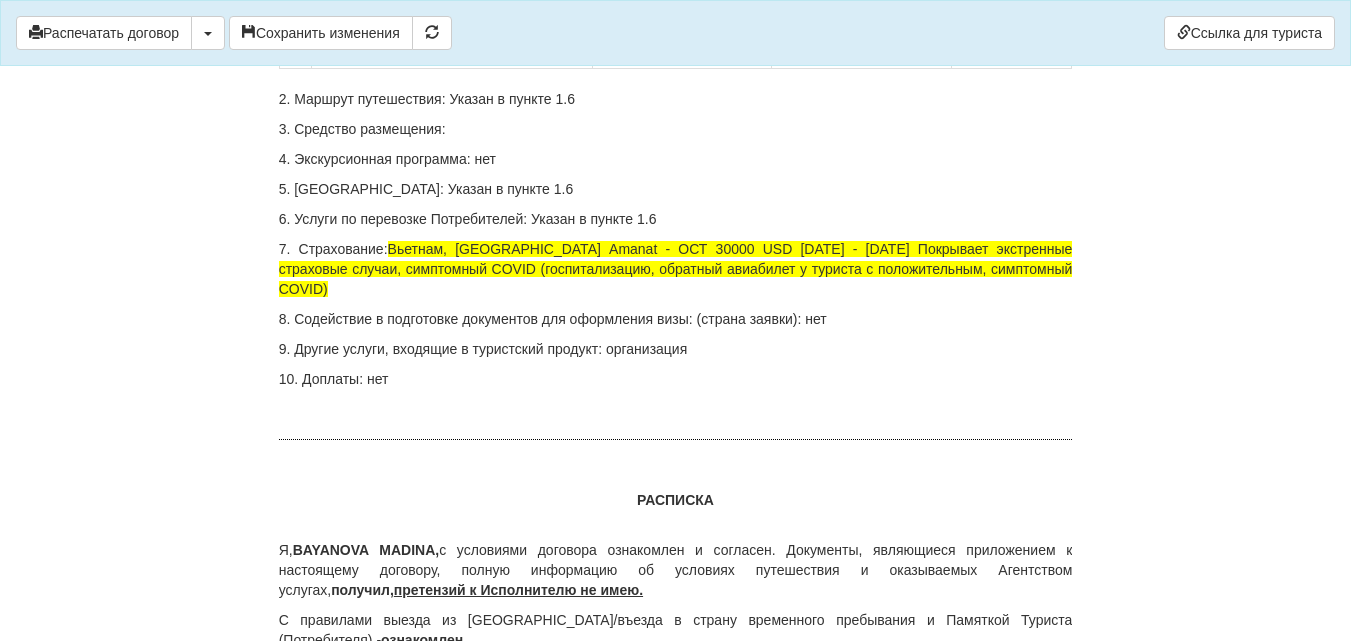 scroll, scrollTop: 12743, scrollLeft: 0, axis: vertical 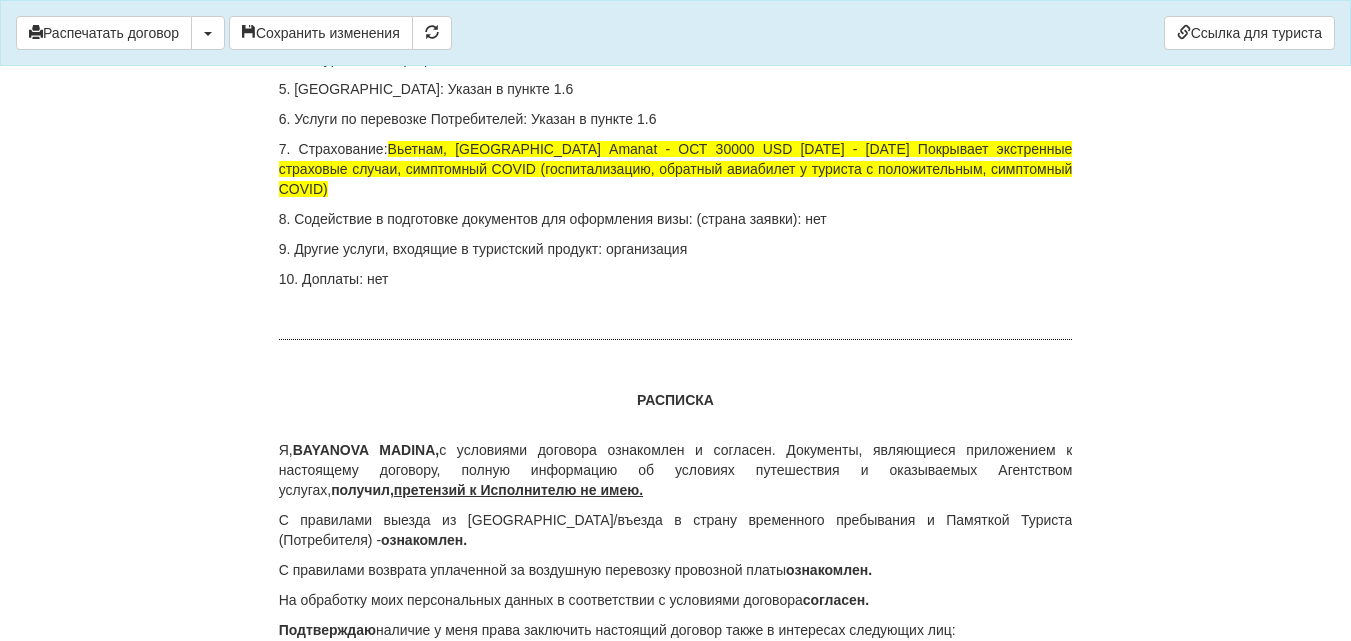 click on "5. Трансфер: Указан в пункте 1.6" at bounding box center [676, 89] 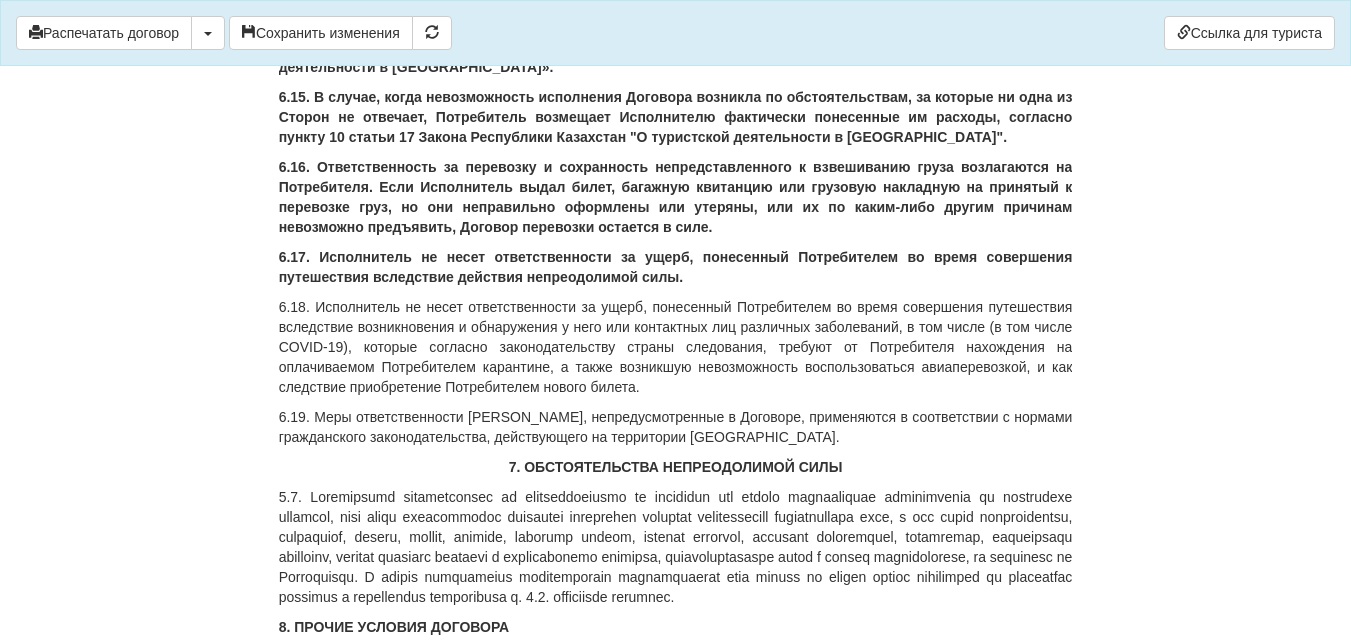 scroll, scrollTop: 8643, scrollLeft: 0, axis: vertical 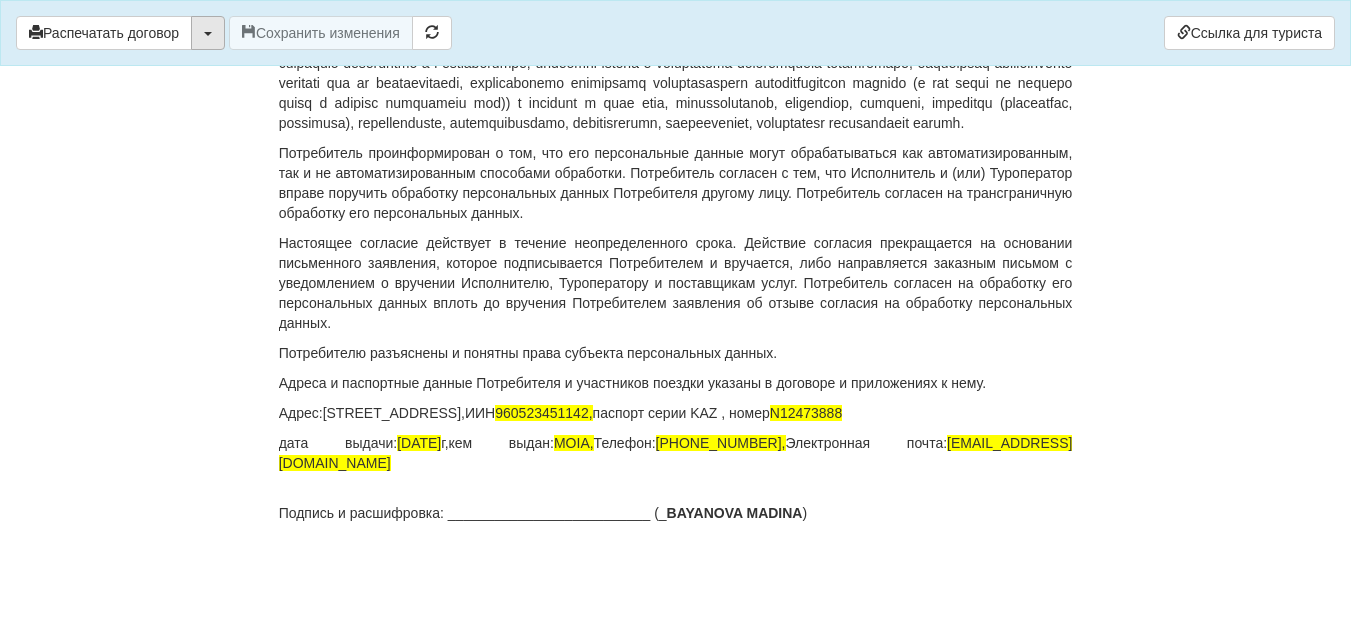 click at bounding box center [208, 33] 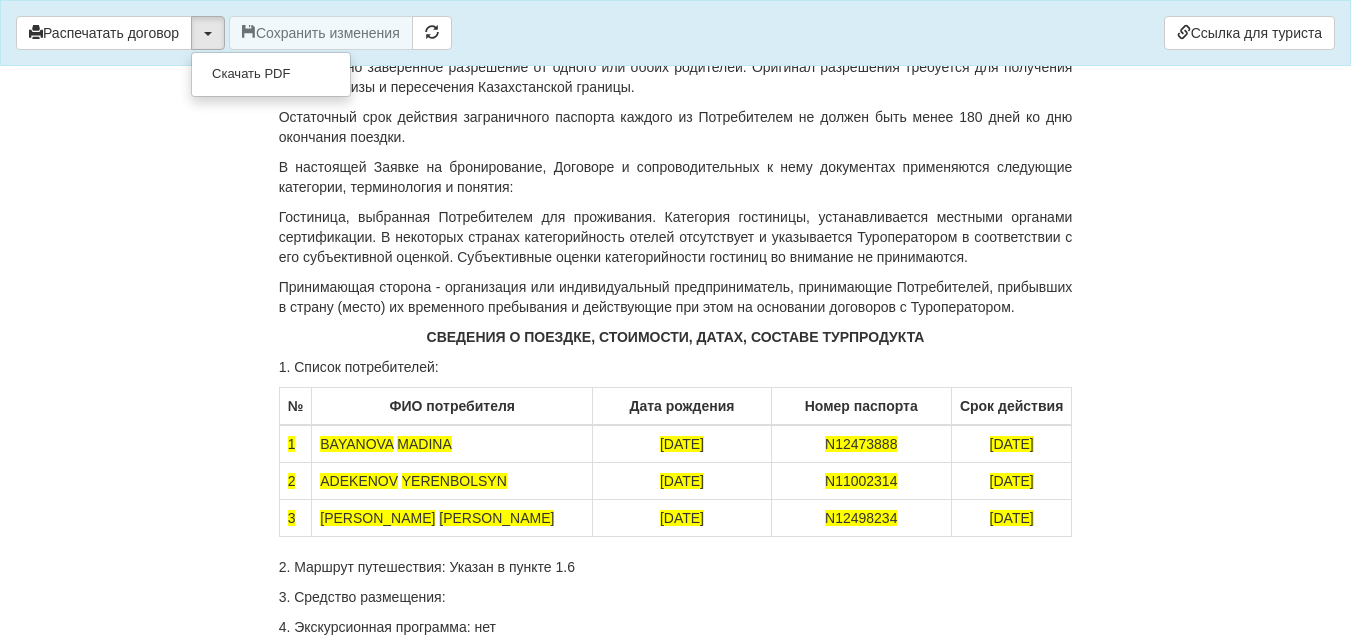 scroll, scrollTop: 12143, scrollLeft: 0, axis: vertical 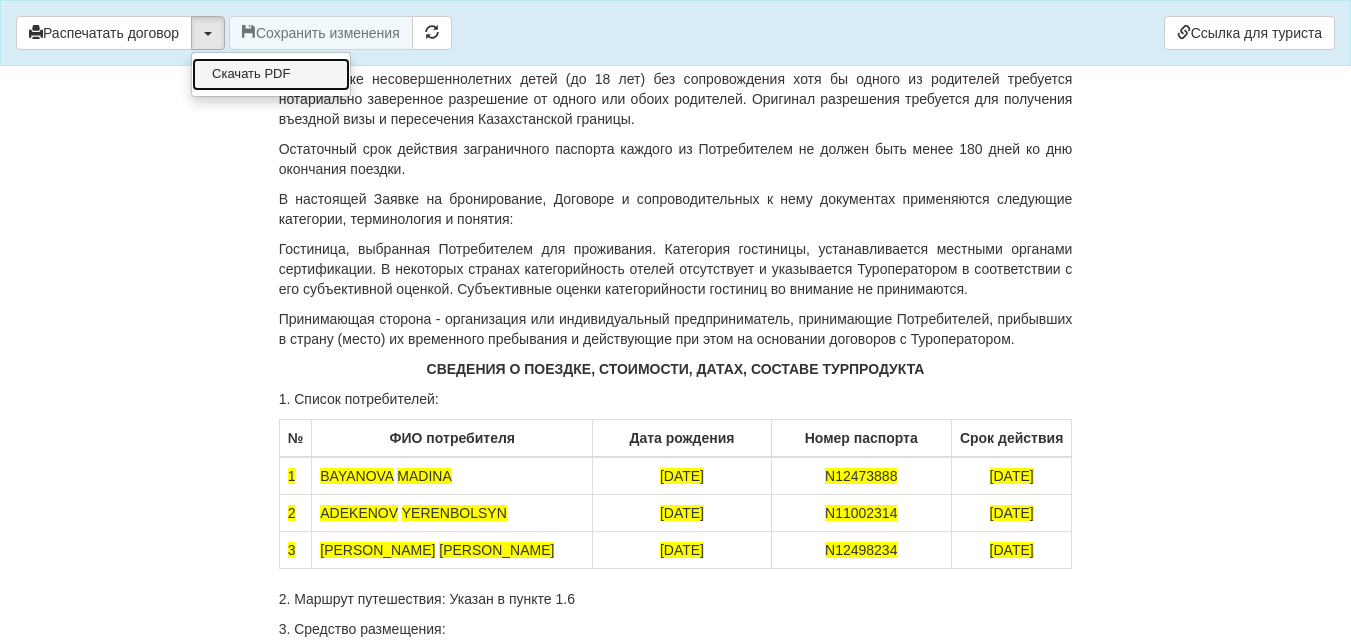 click on "Скачать PDF" at bounding box center [271, 74] 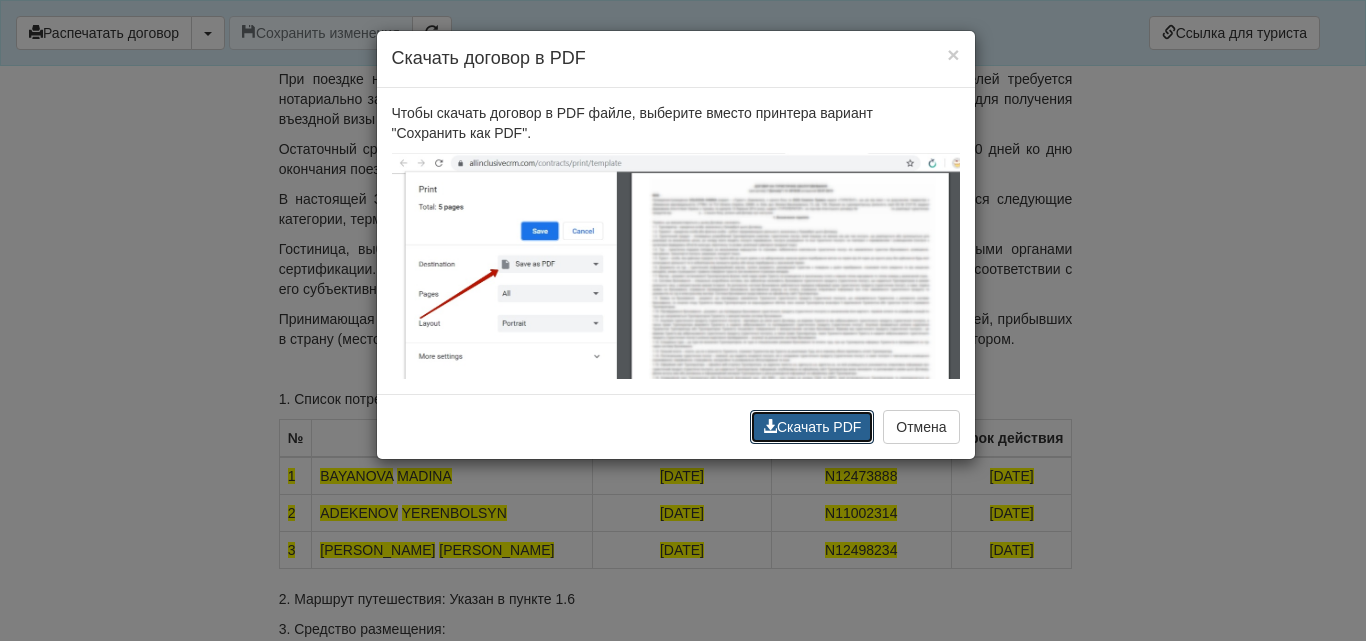 drag, startPoint x: 821, startPoint y: 423, endPoint x: 1101, endPoint y: 532, distance: 300.46796 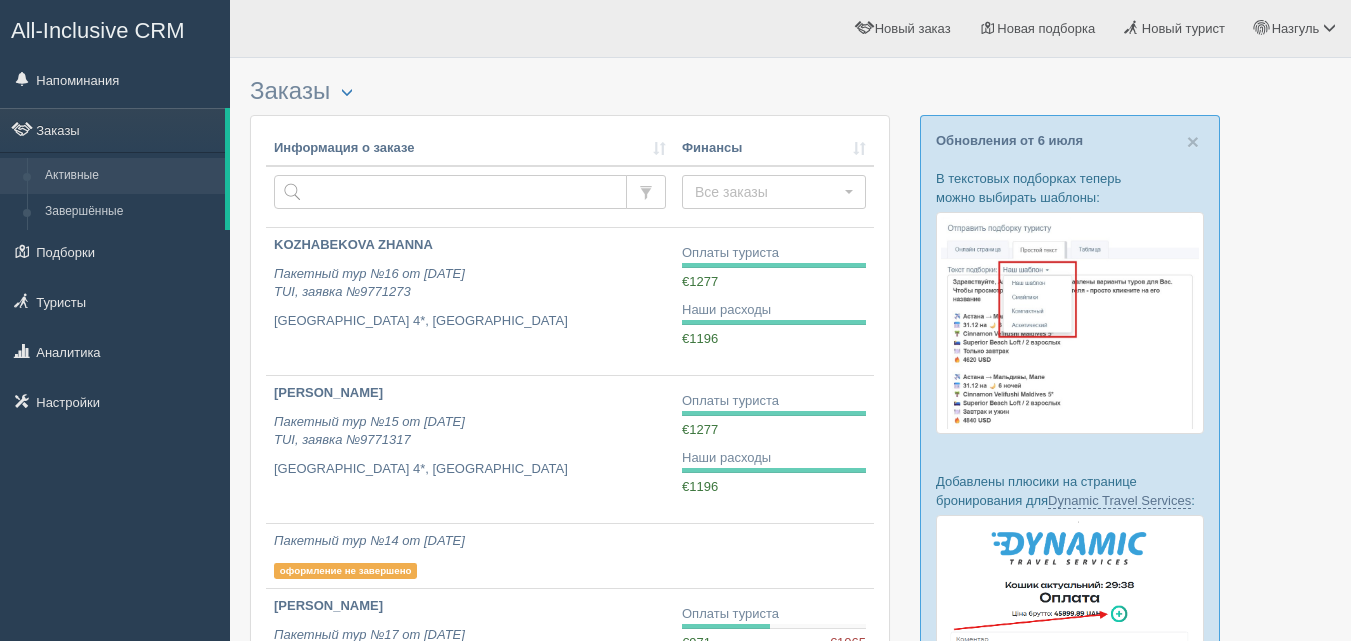 scroll, scrollTop: 0, scrollLeft: 0, axis: both 